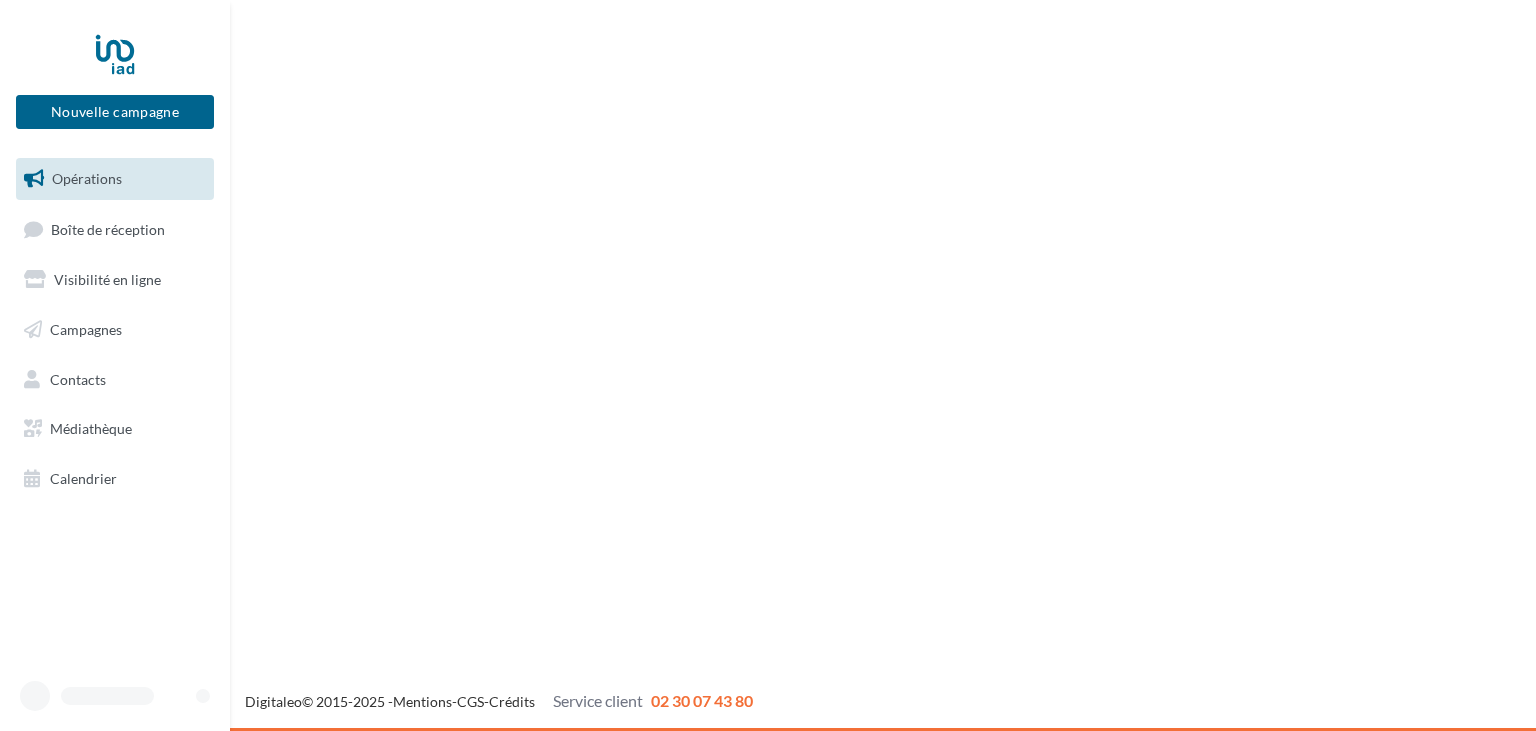 scroll, scrollTop: 0, scrollLeft: 0, axis: both 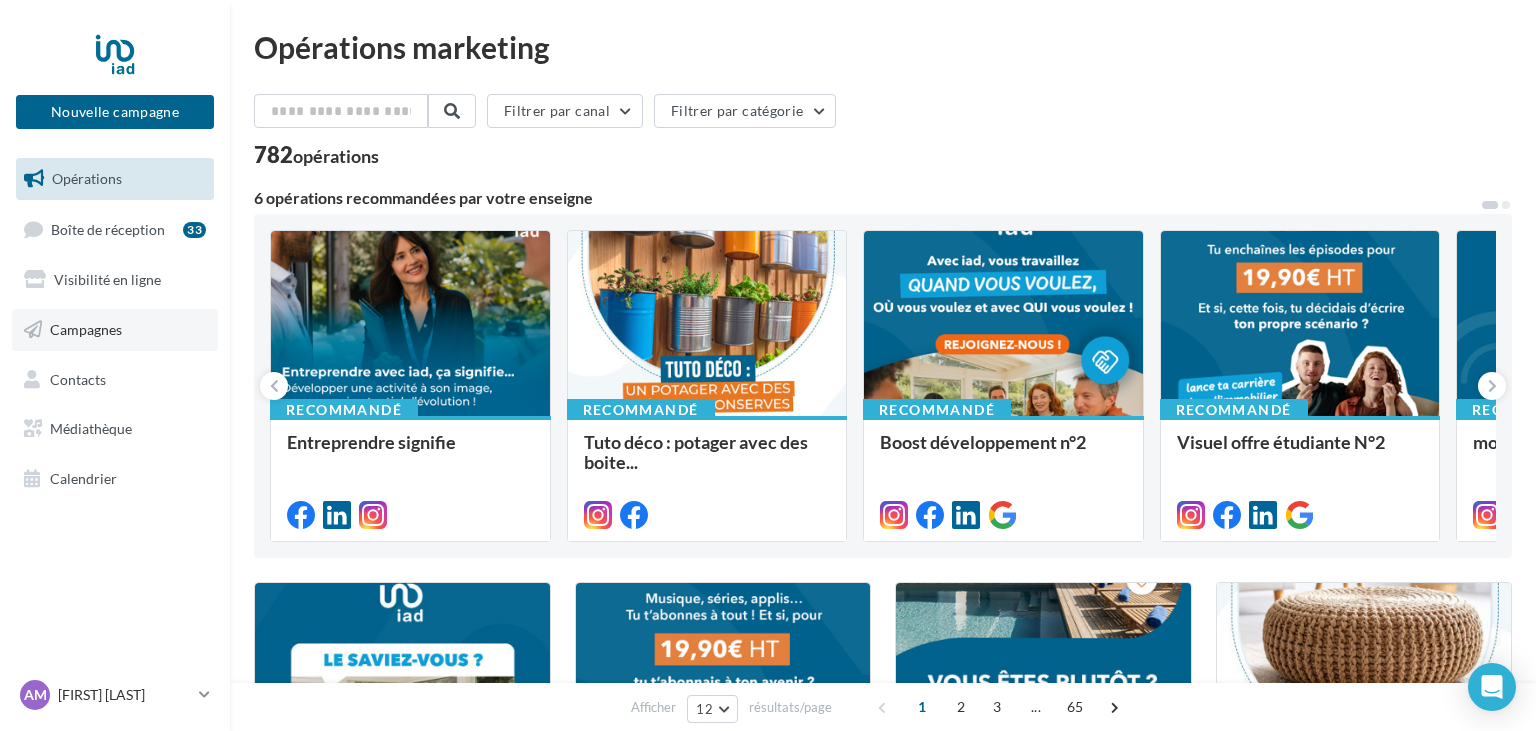 click on "Campagnes" at bounding box center [86, 329] 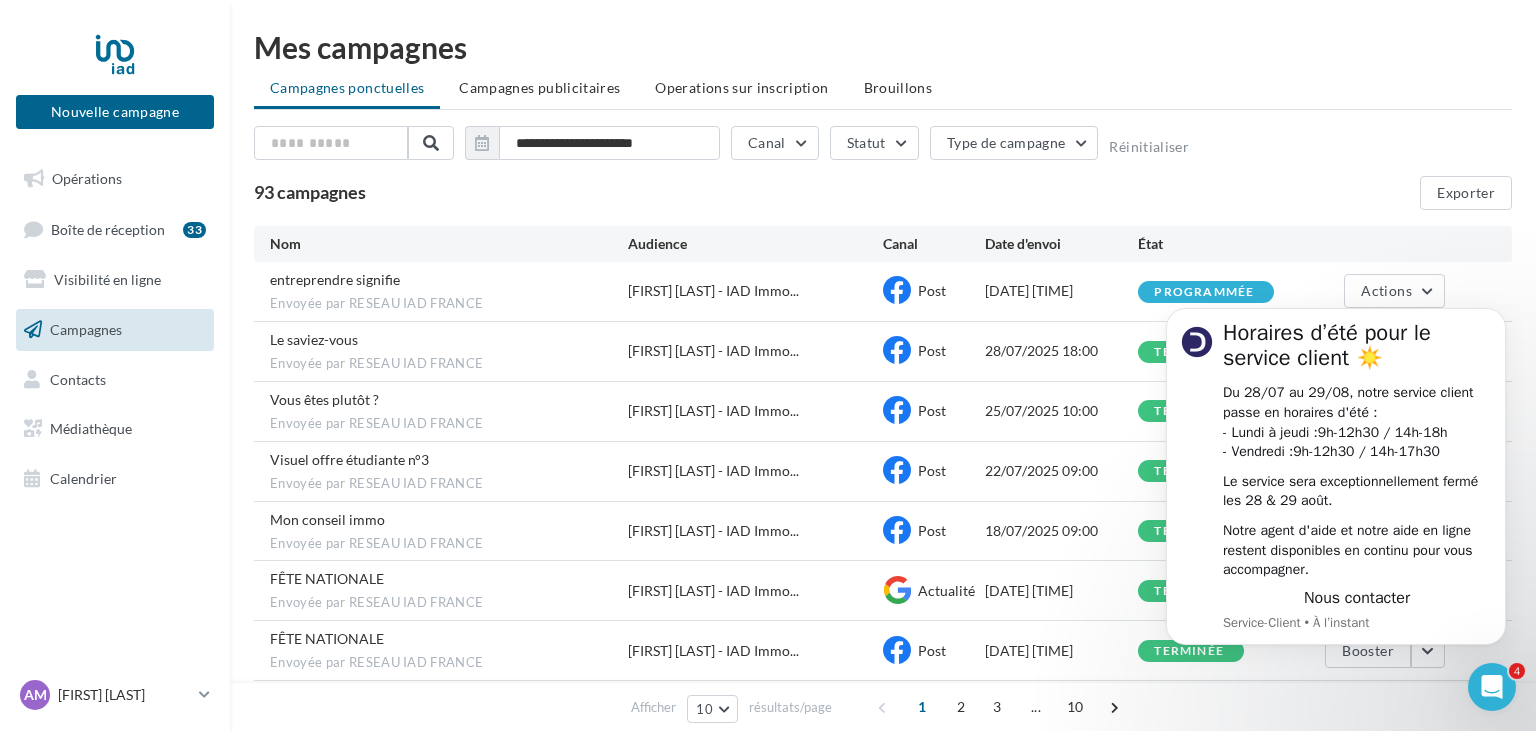 scroll, scrollTop: 0, scrollLeft: 0, axis: both 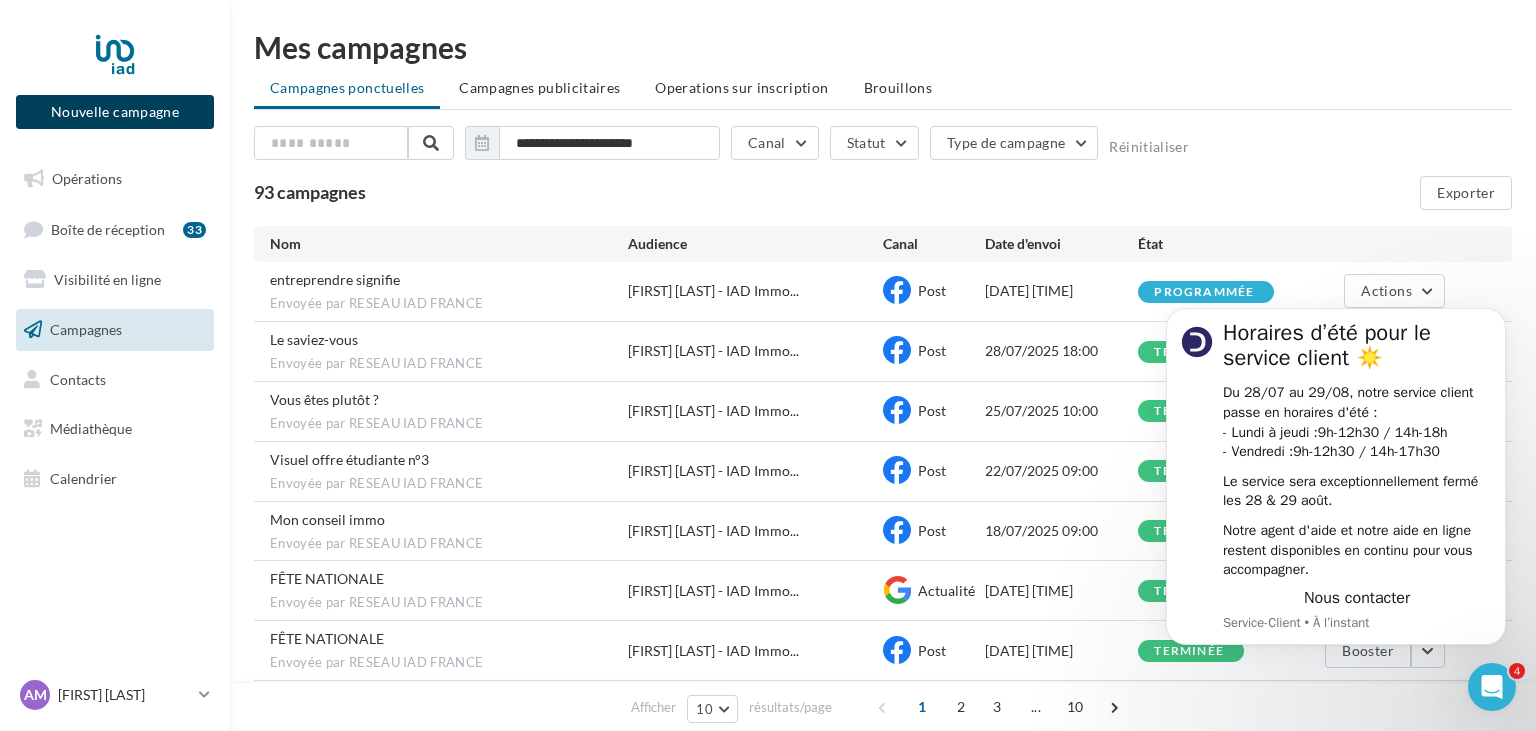click on "Nouvelle campagne" at bounding box center [115, 112] 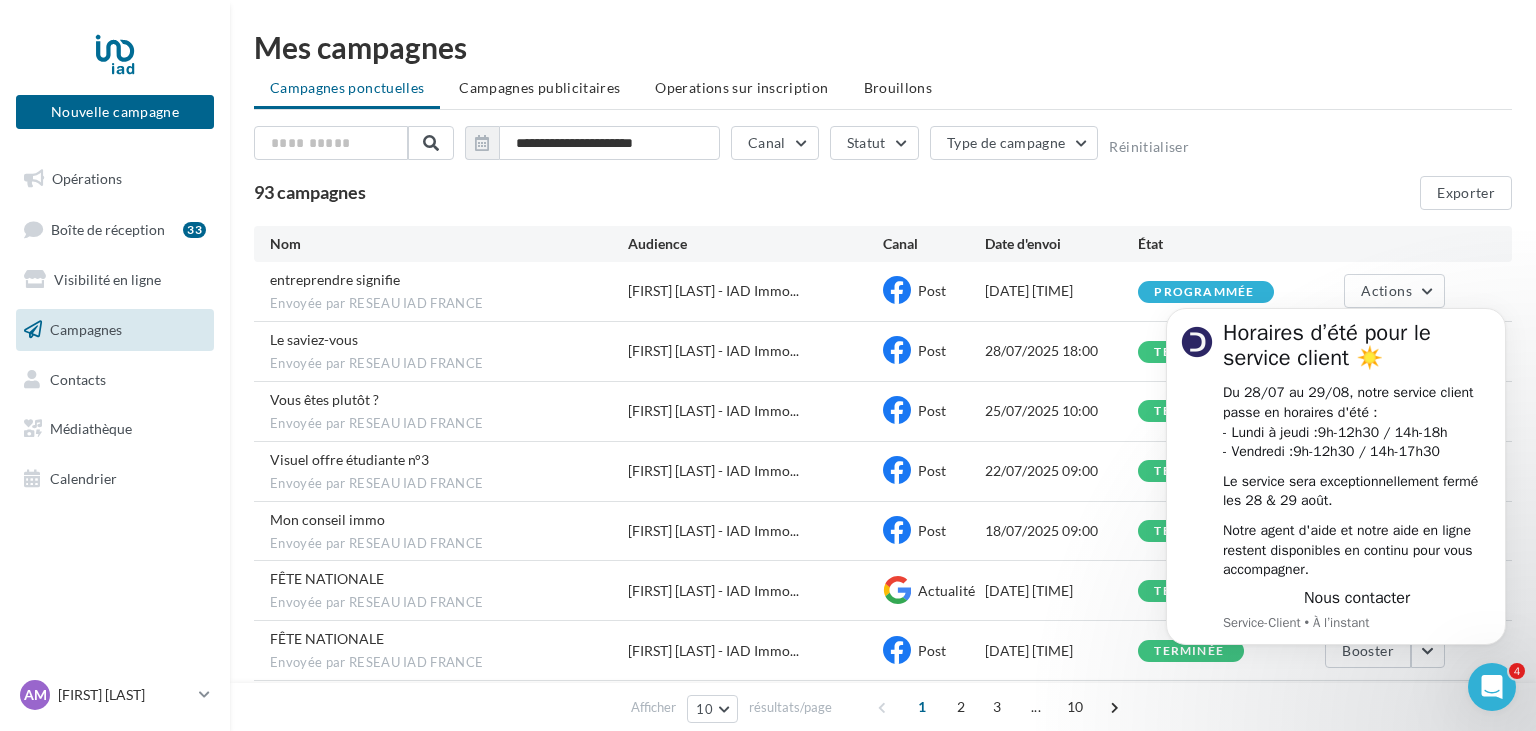 click at bounding box center (768, 335) 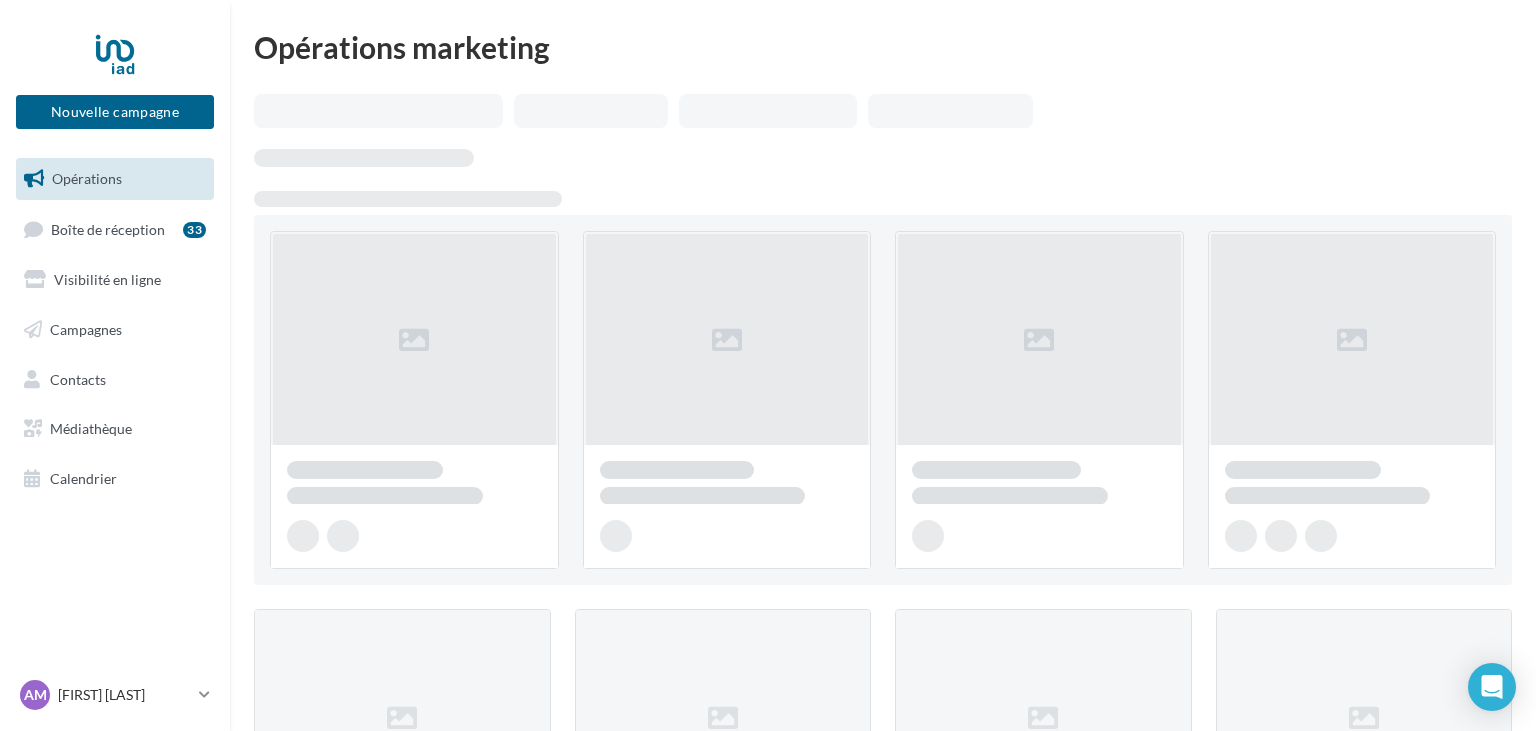 scroll, scrollTop: 0, scrollLeft: 0, axis: both 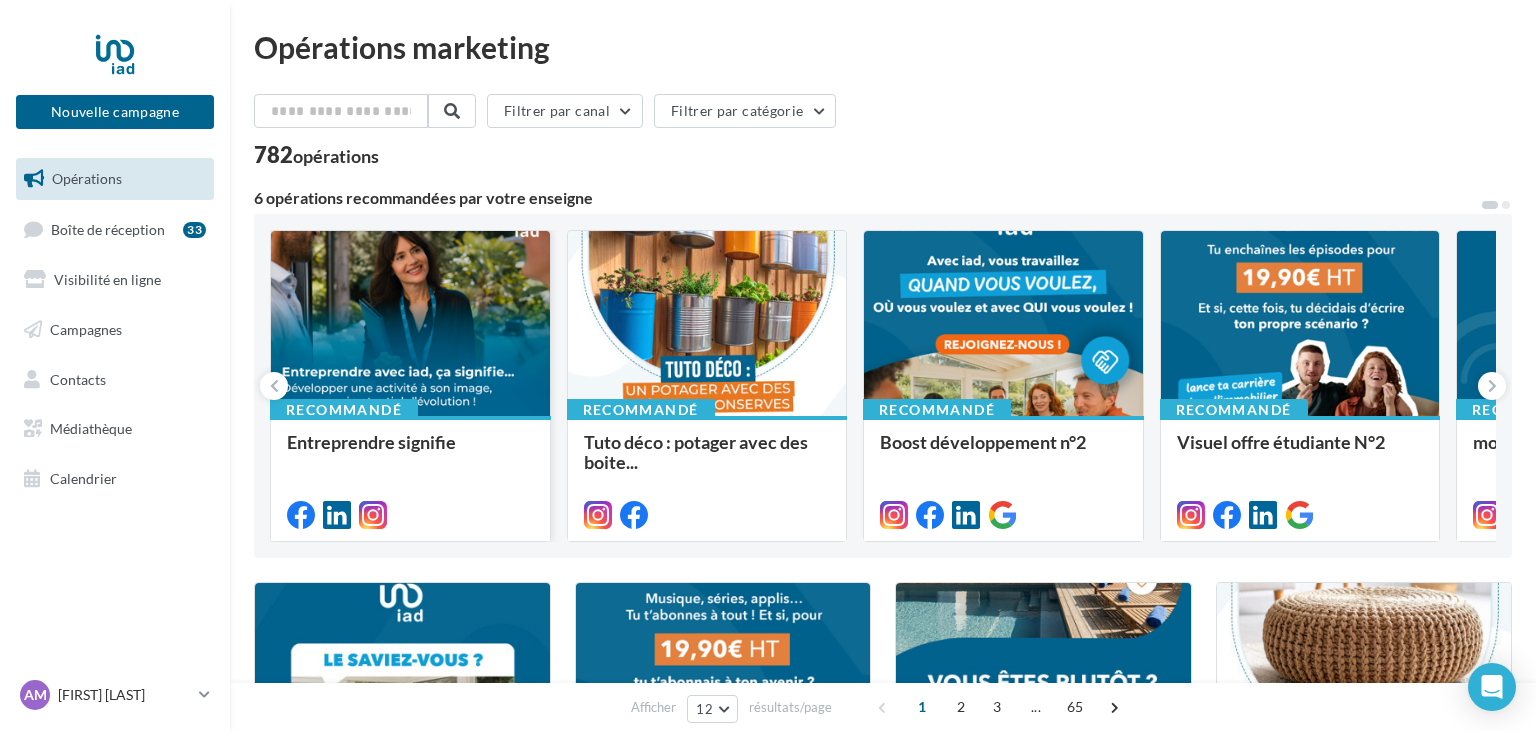 click at bounding box center (410, 324) 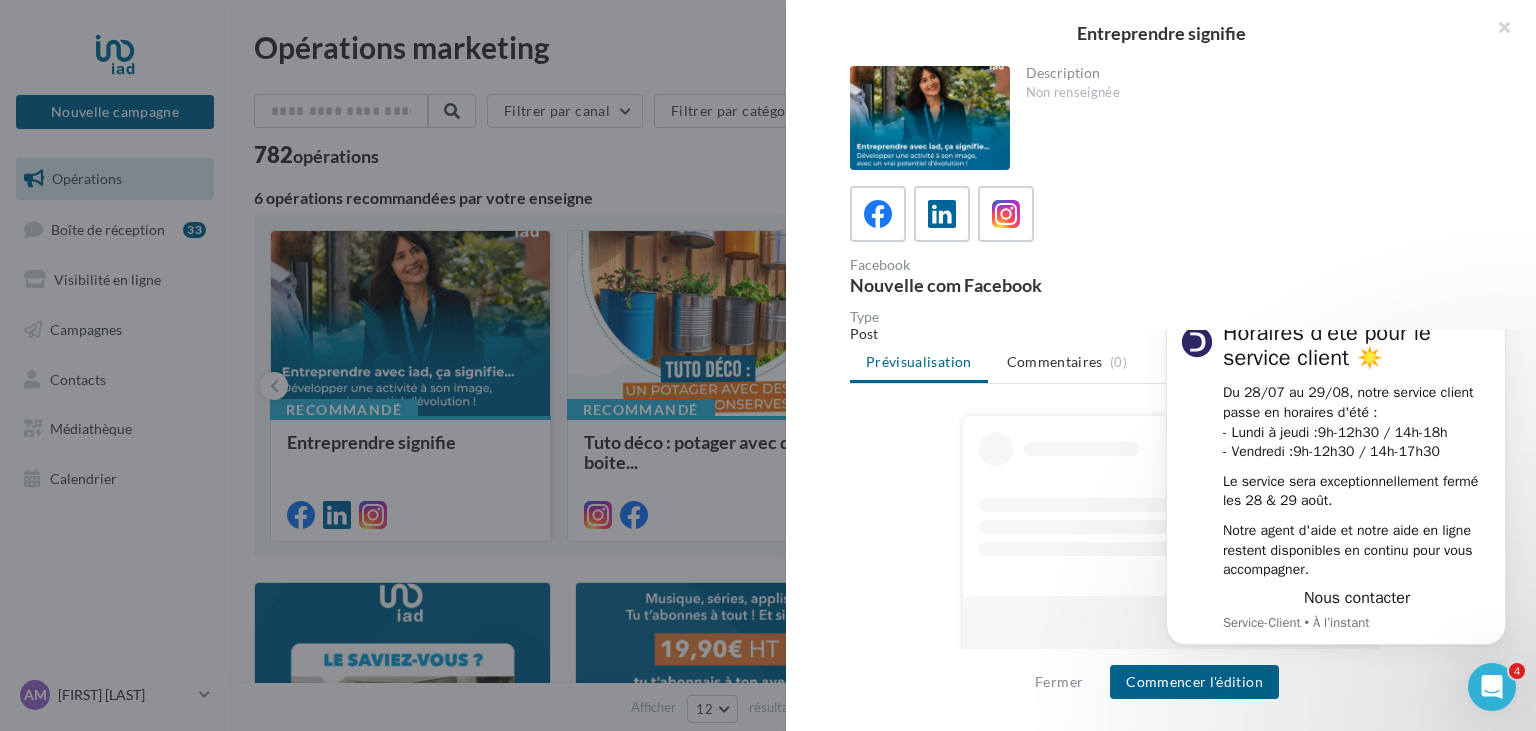 scroll, scrollTop: 0, scrollLeft: 0, axis: both 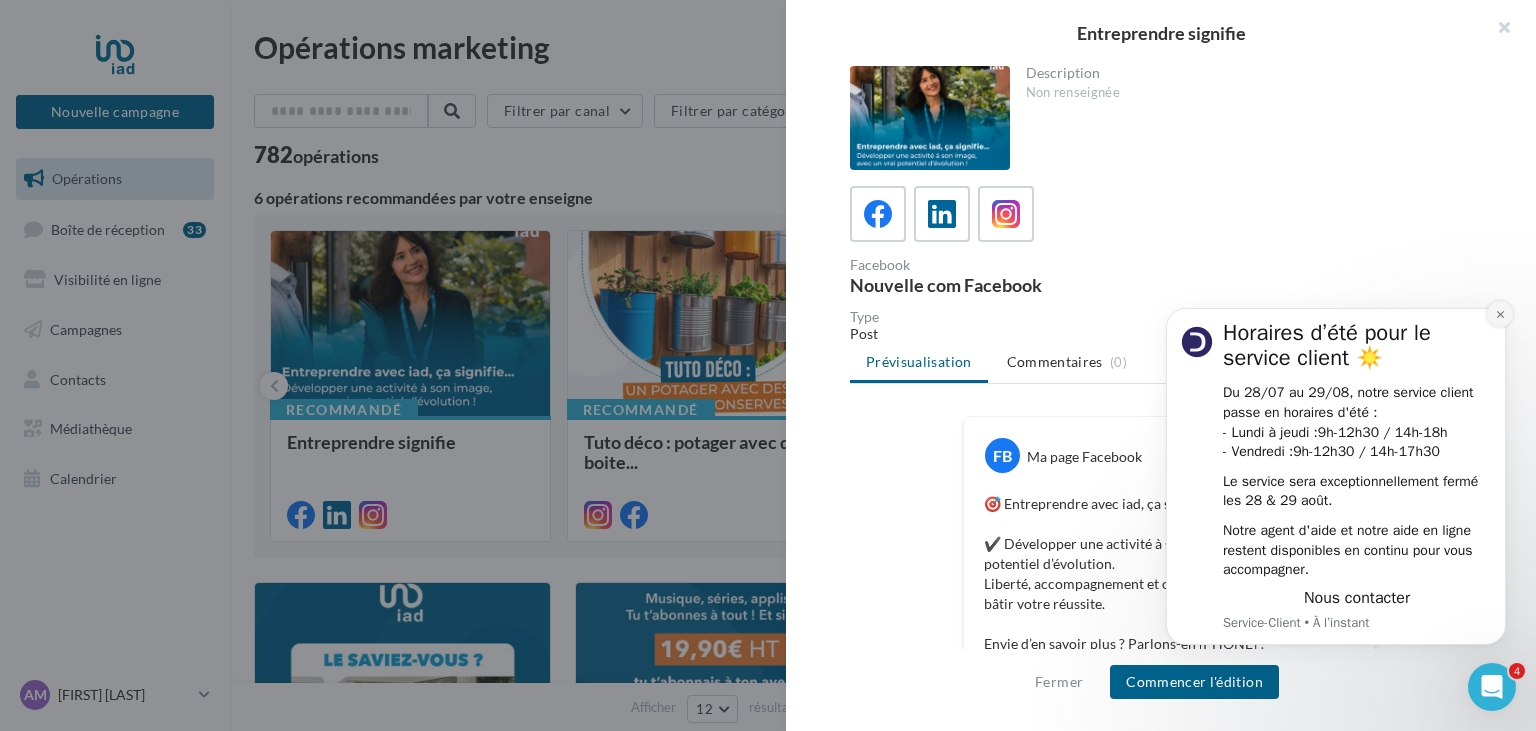 click 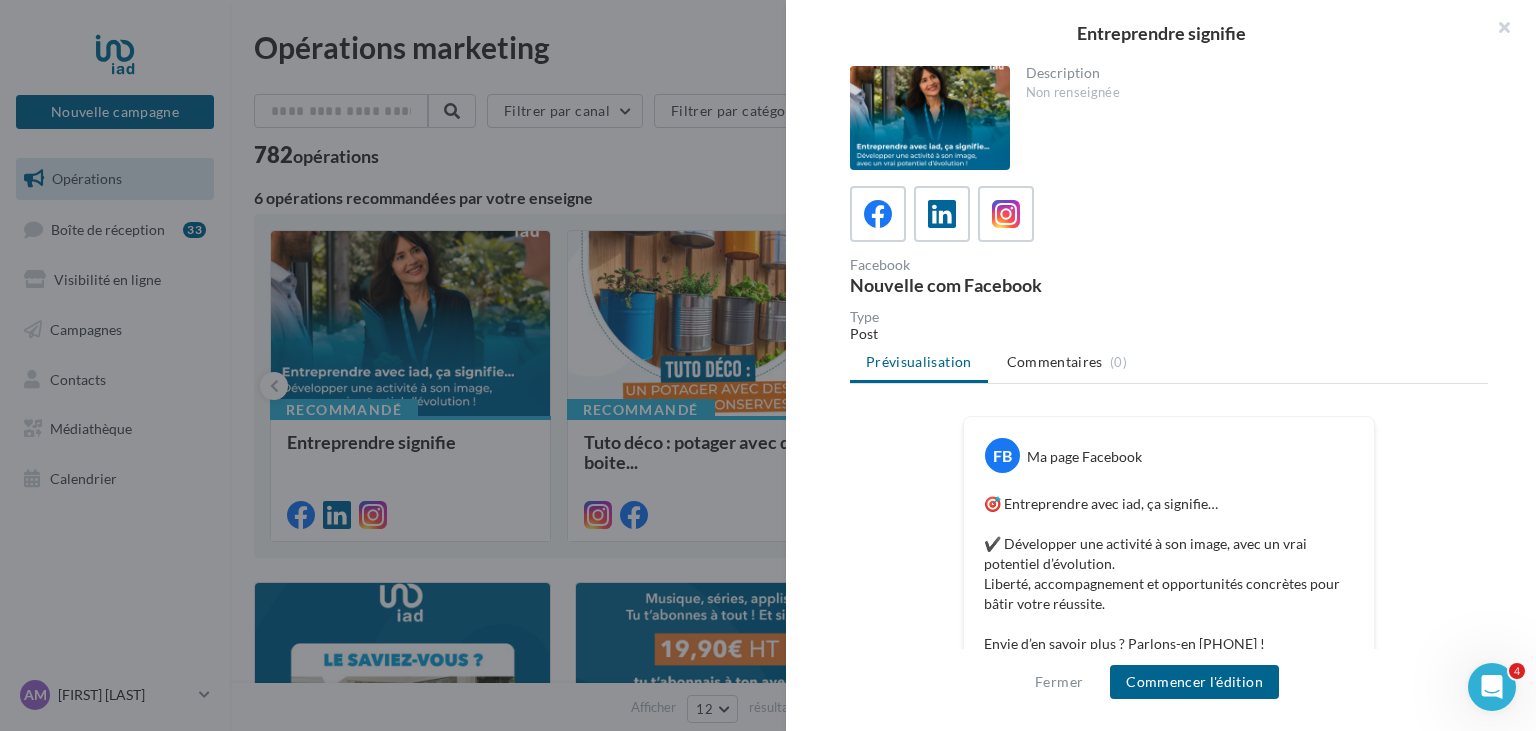 click on "FB
Ma page Facebook
🎯 Entreprendre avec iad, ça signifie… ✔️ Développer une activité à son image, avec un vrai potentiel d’évolution. Liberté, accompagnement et opportunités concrètes pour bâtir votre réussite. Envie d’en savoir plus ? Parlons-en  07 57 44 84 56  !
La prévisualisation est non-contractuelle" at bounding box center (1169, 766) 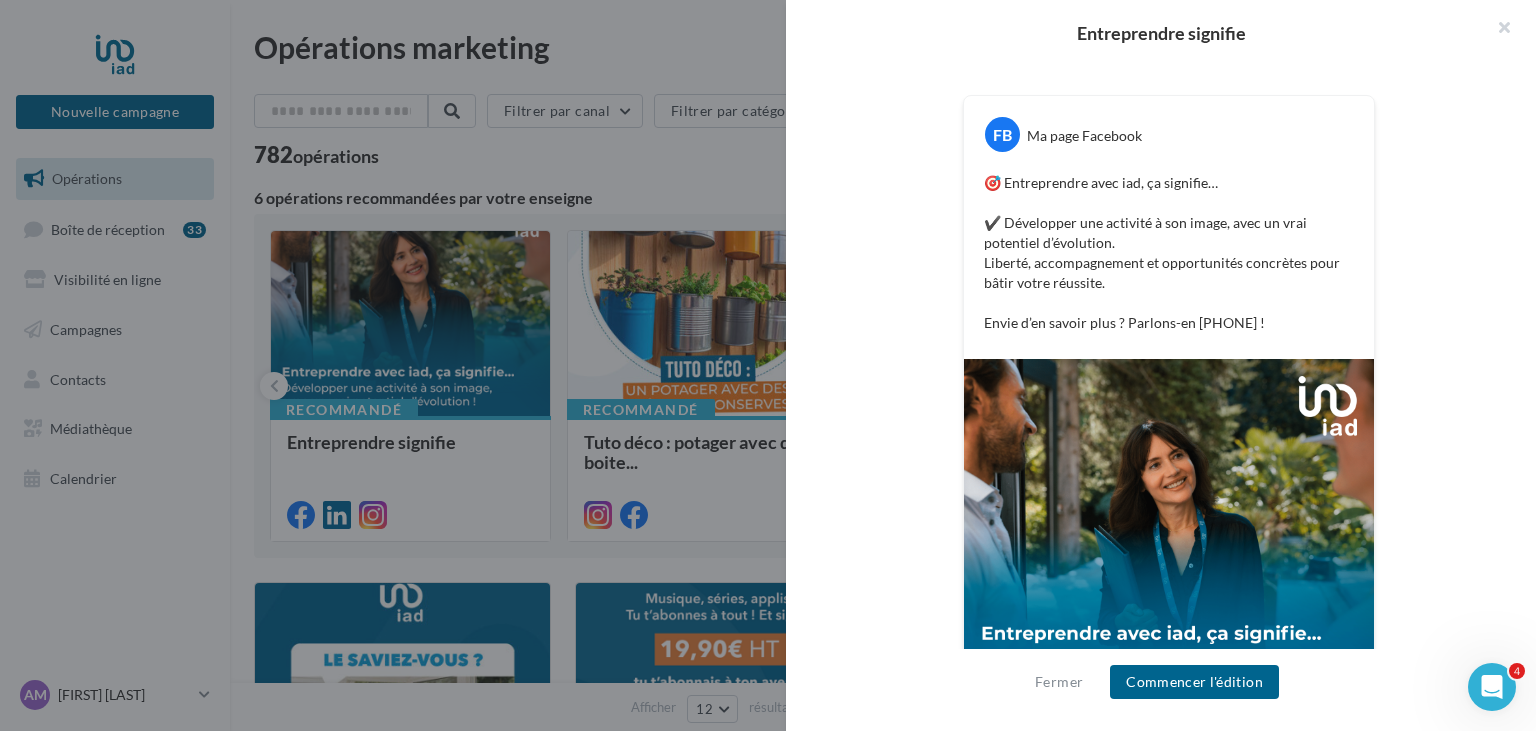 scroll, scrollTop: 296, scrollLeft: 0, axis: vertical 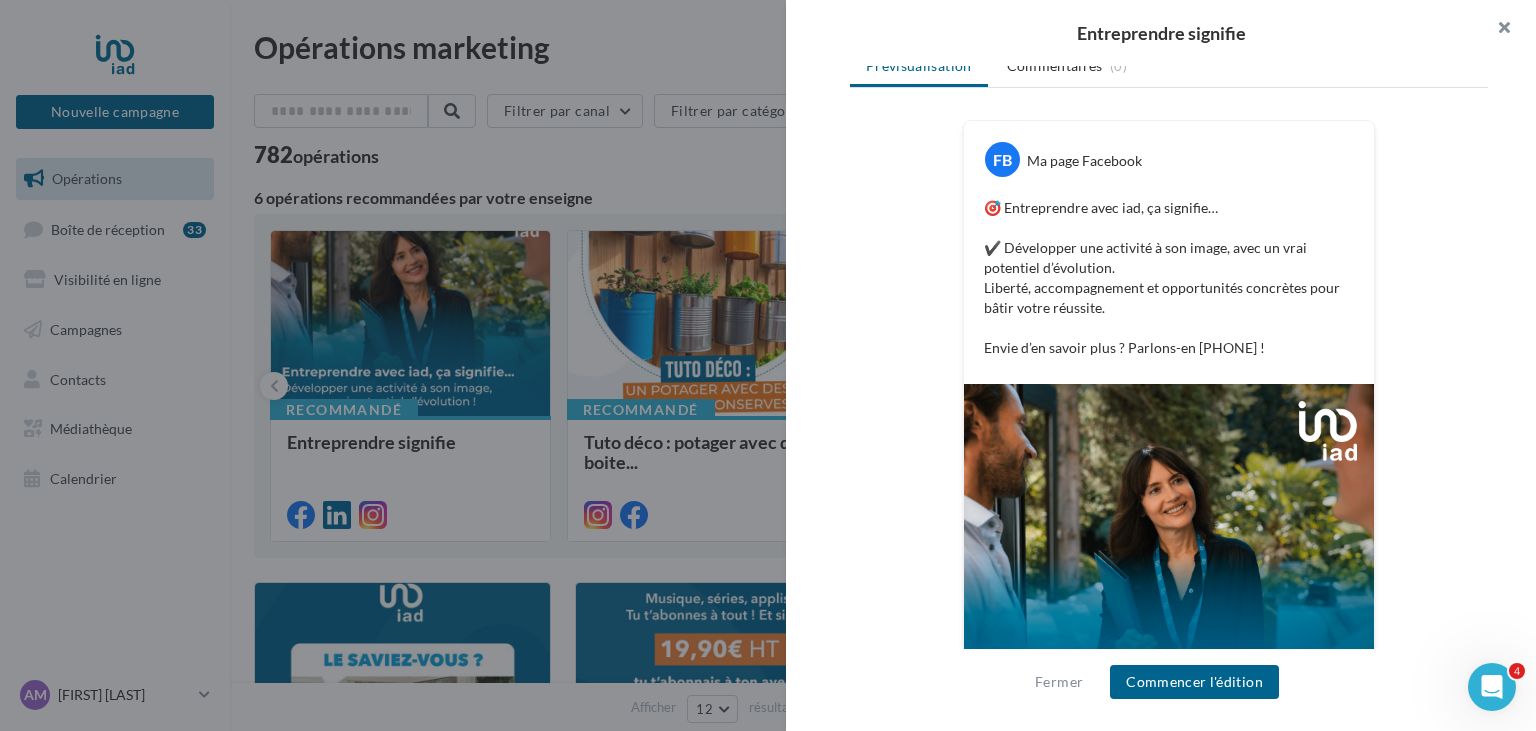 click at bounding box center [1496, 30] 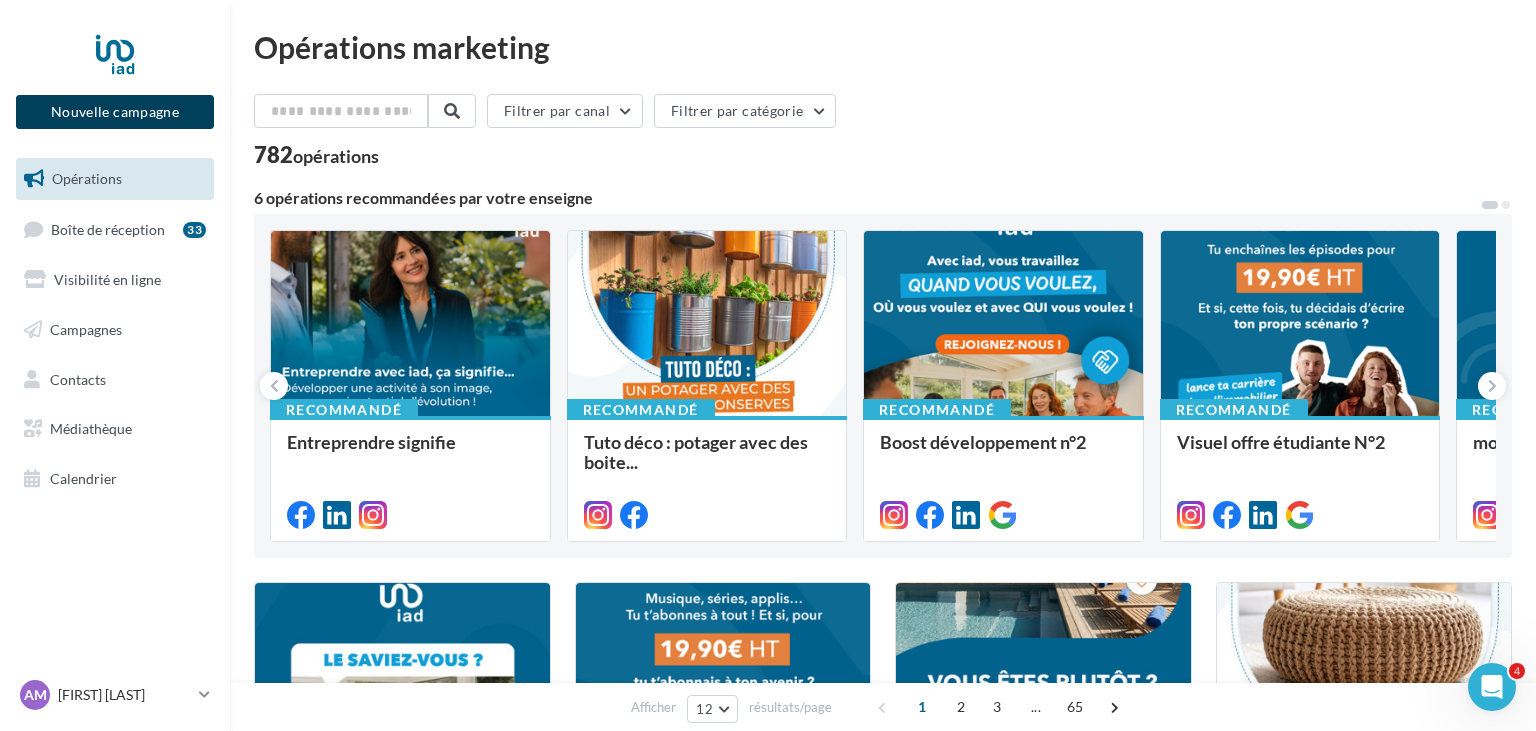 click on "Nouvelle campagne" at bounding box center (115, 112) 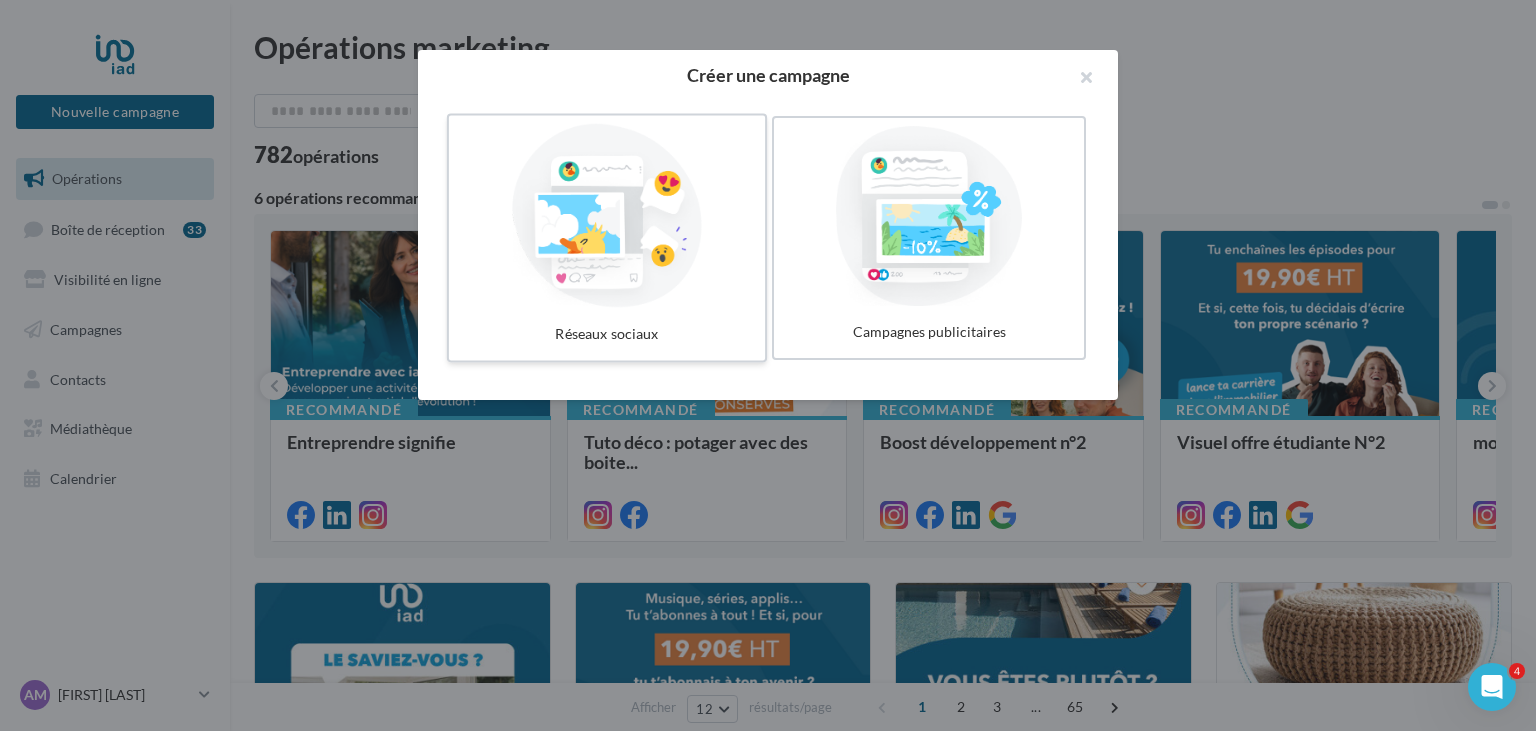 click at bounding box center [607, 216] 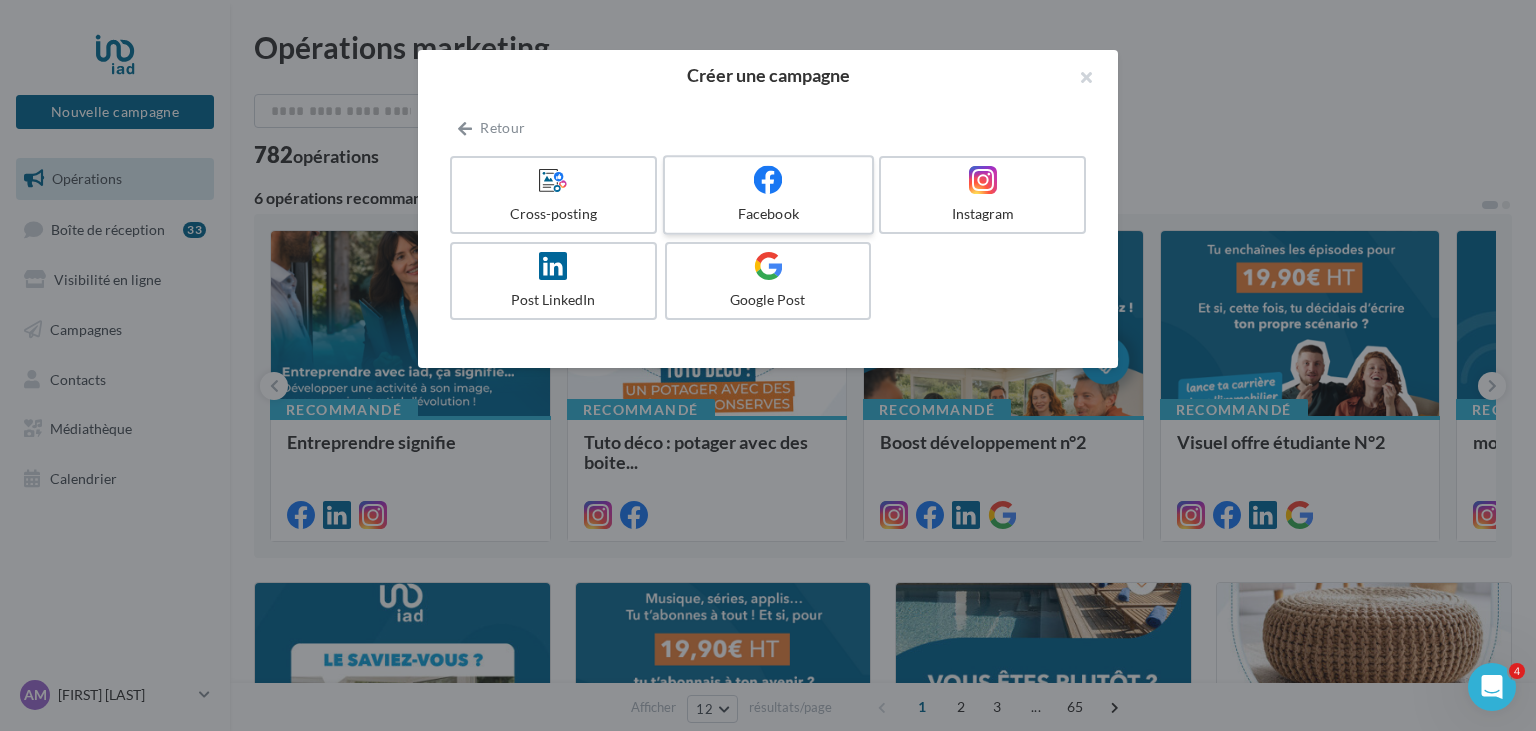 click on "Facebook" at bounding box center (768, 195) 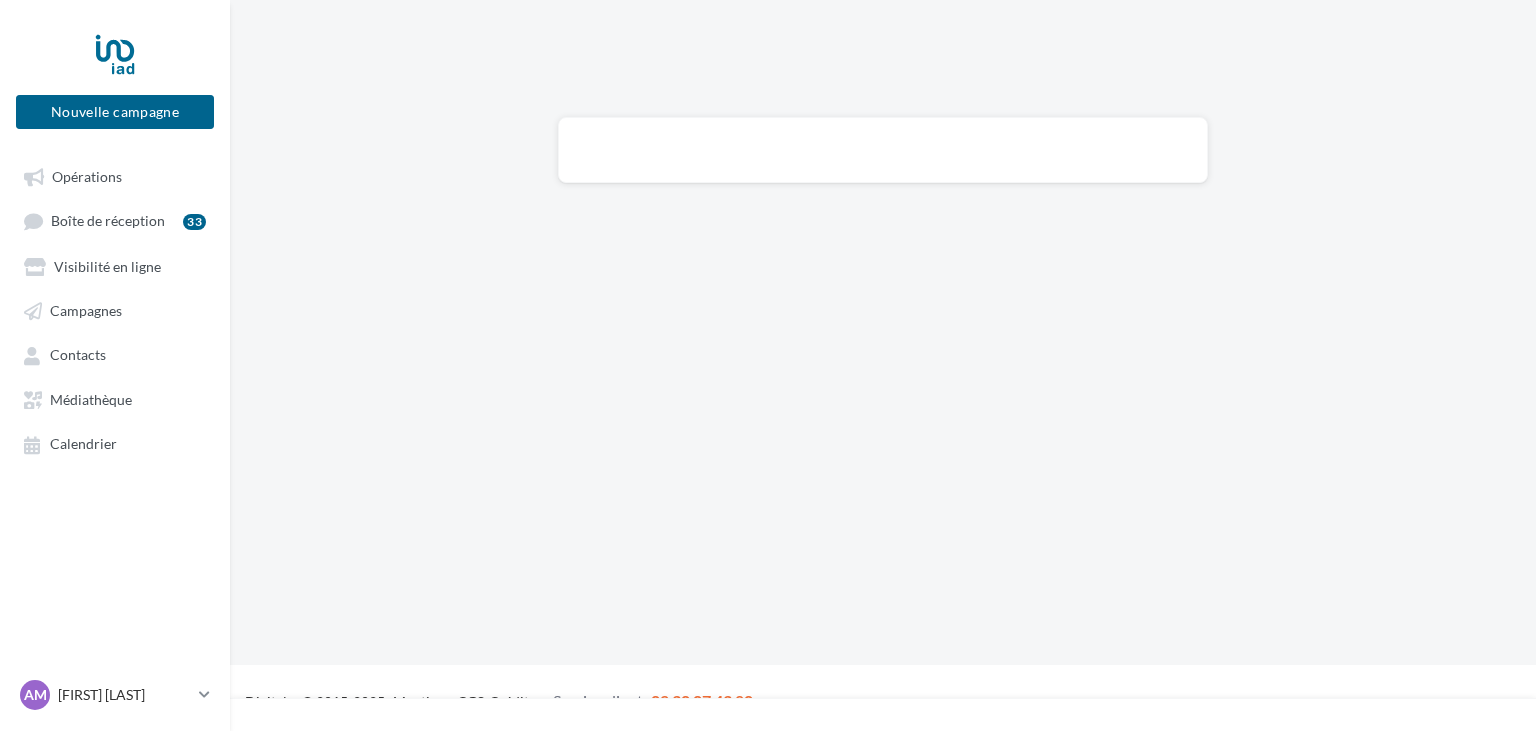 scroll, scrollTop: 0, scrollLeft: 0, axis: both 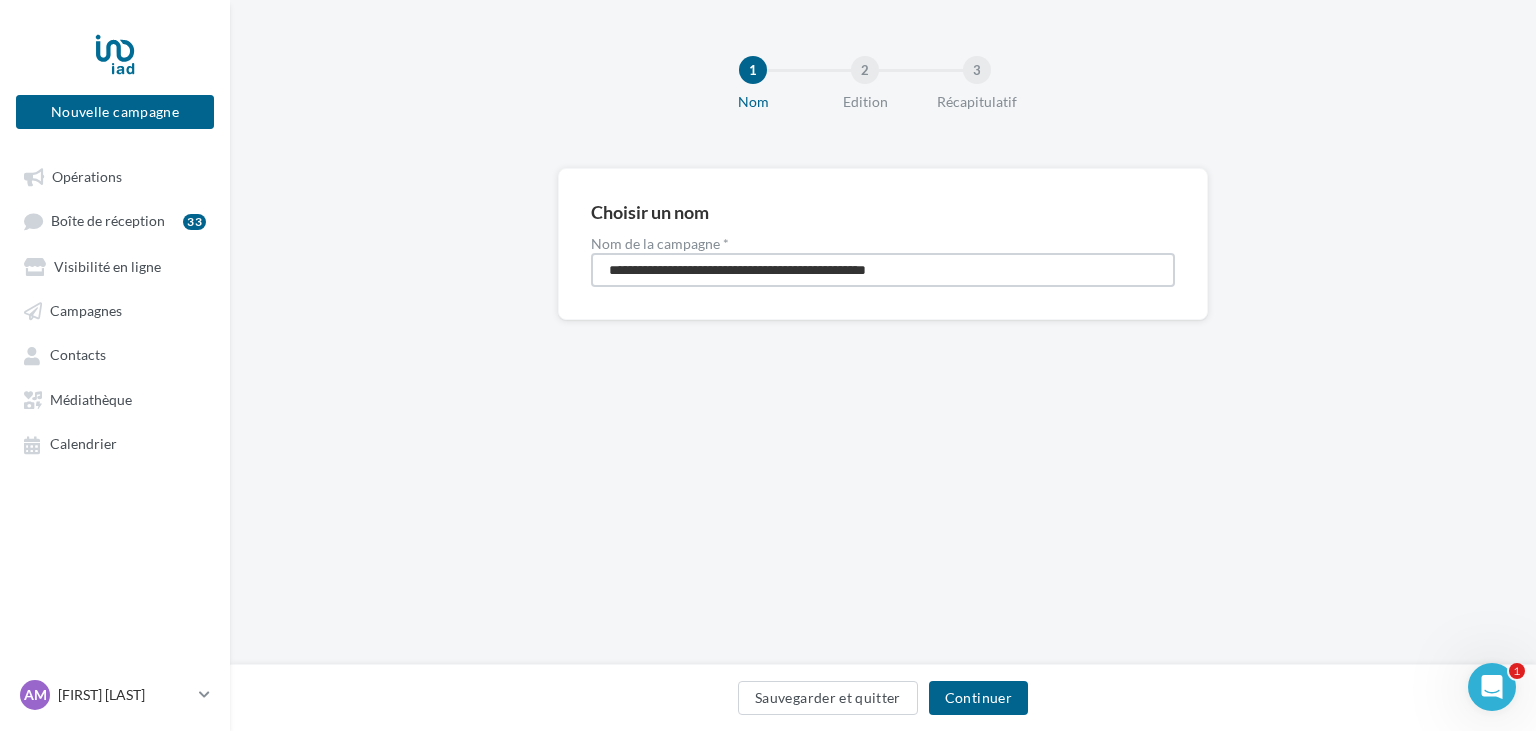 click on "**********" at bounding box center [883, 270] 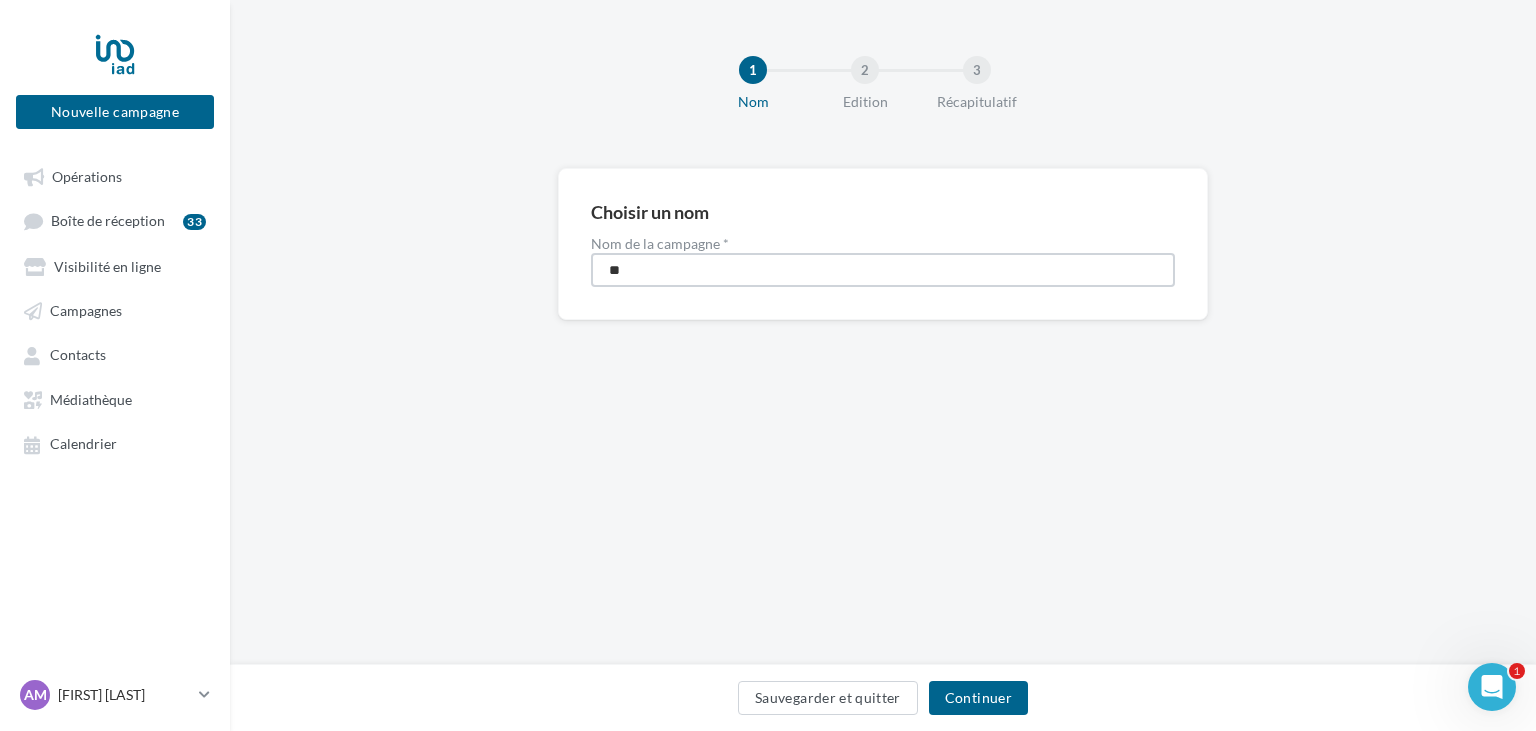 type on "*" 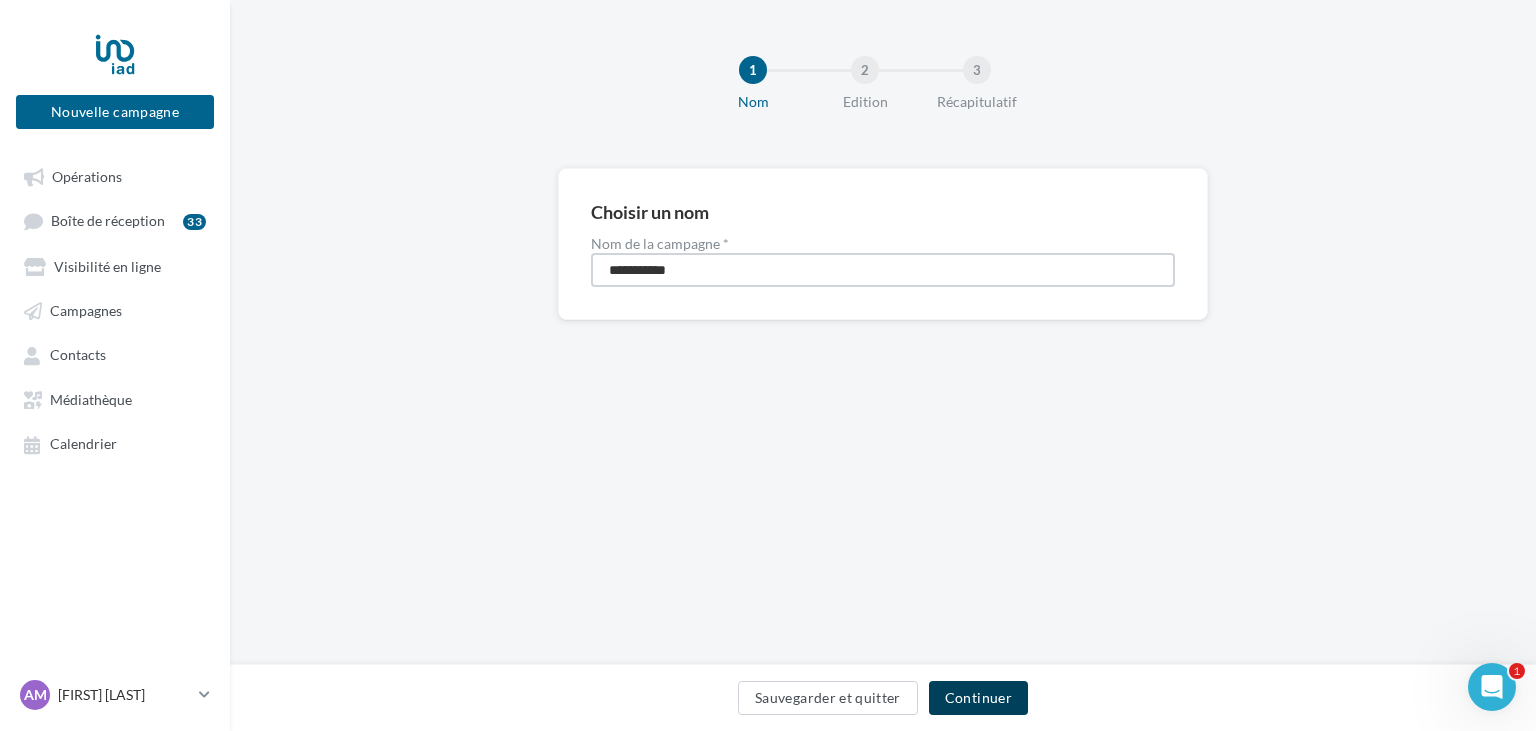 type on "**********" 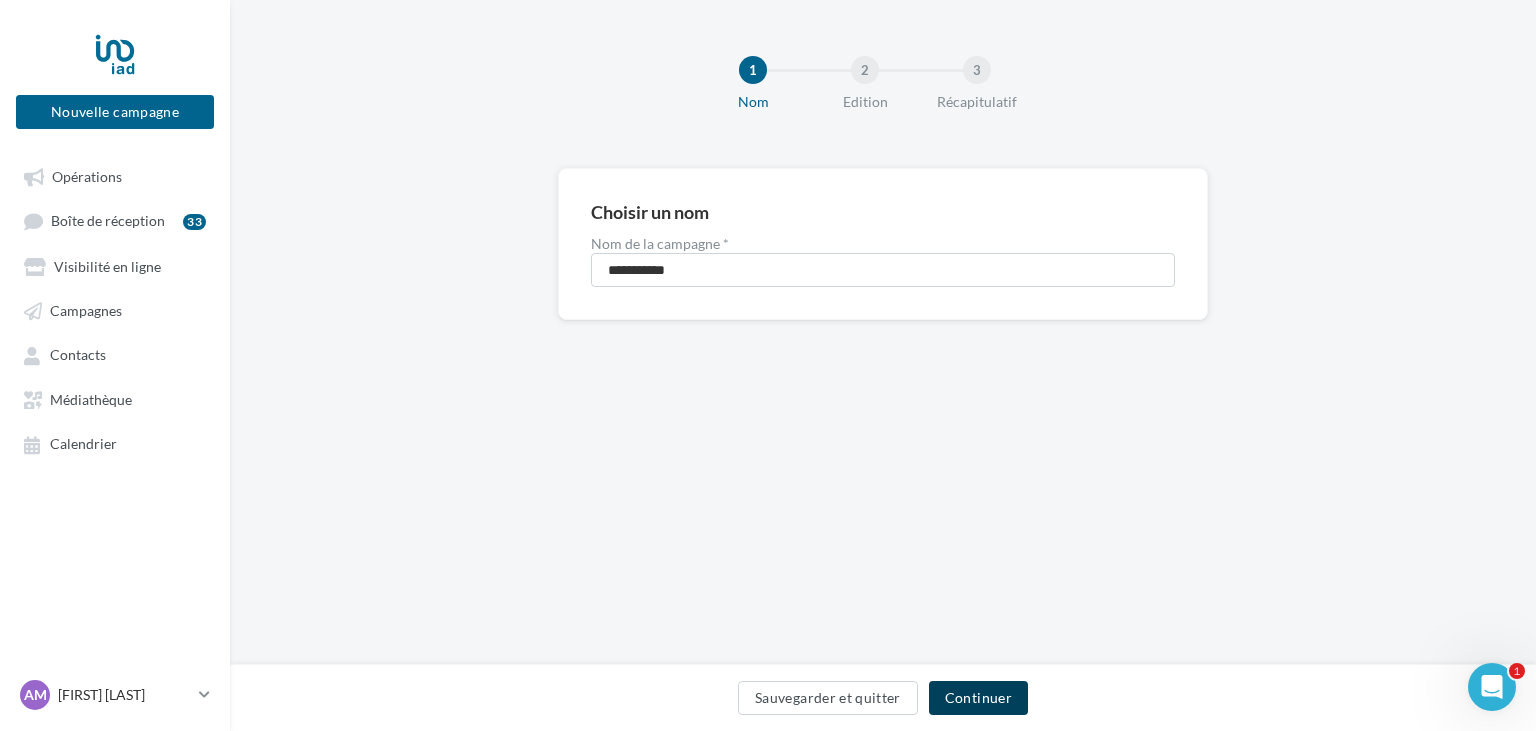 click on "Continuer" at bounding box center [978, 698] 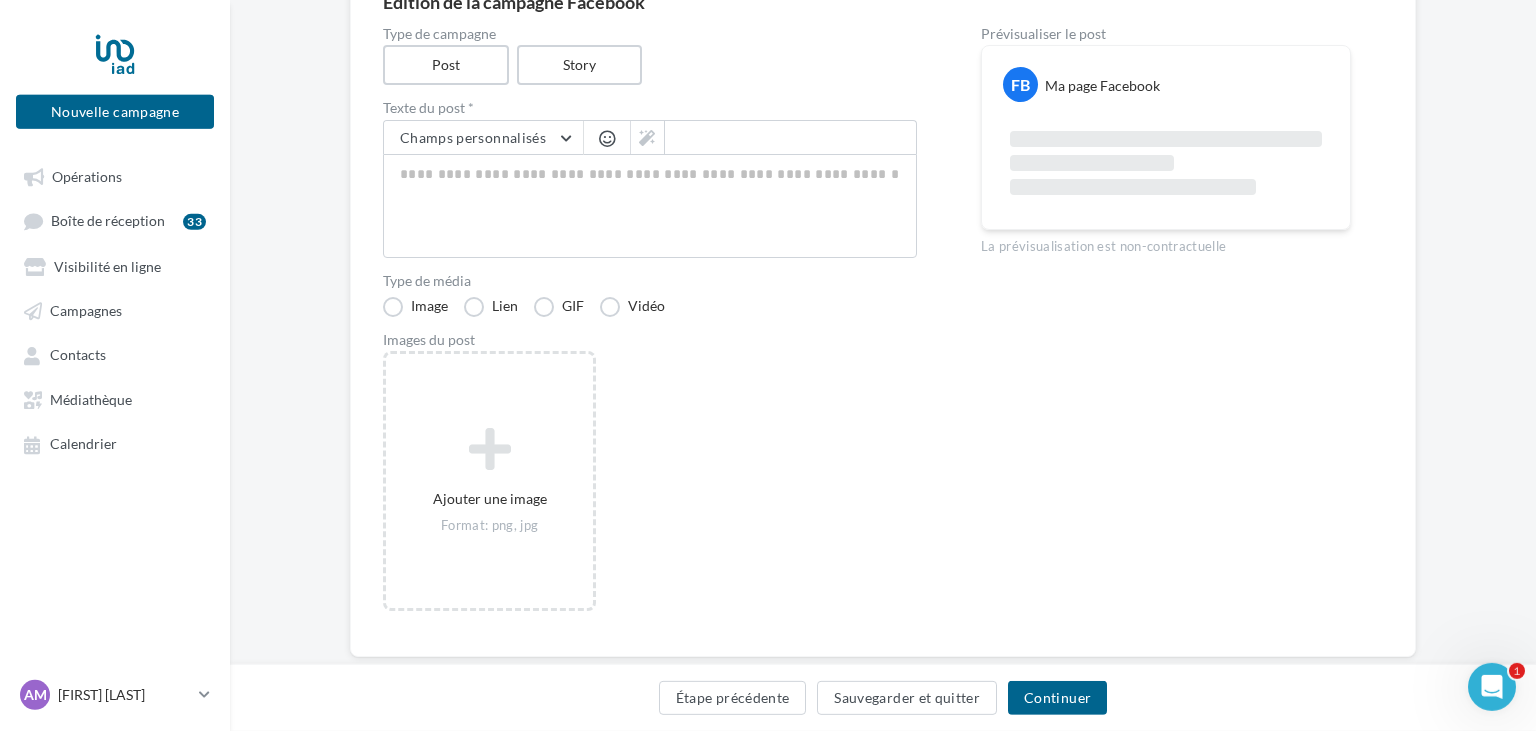scroll, scrollTop: 210, scrollLeft: 0, axis: vertical 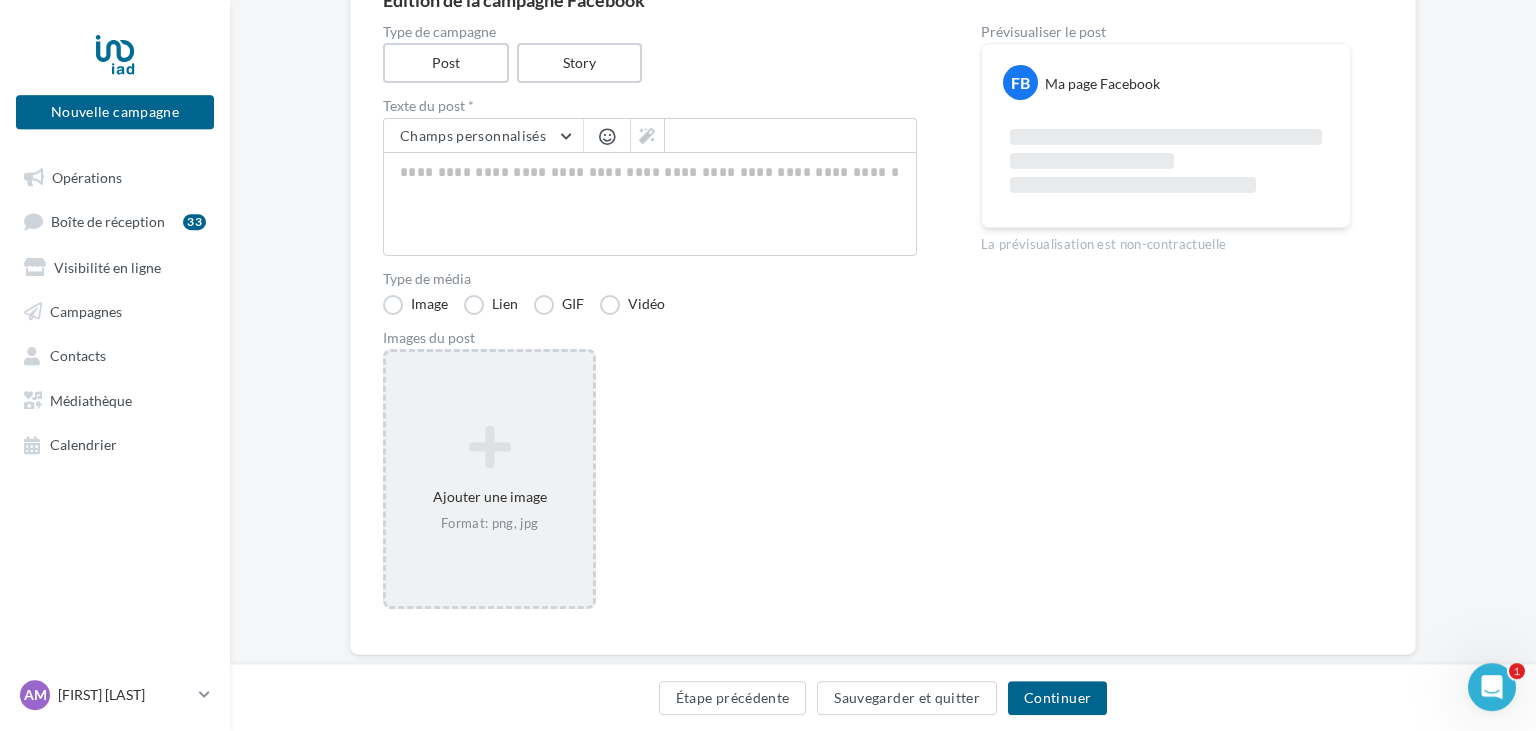 click at bounding box center [489, 447] 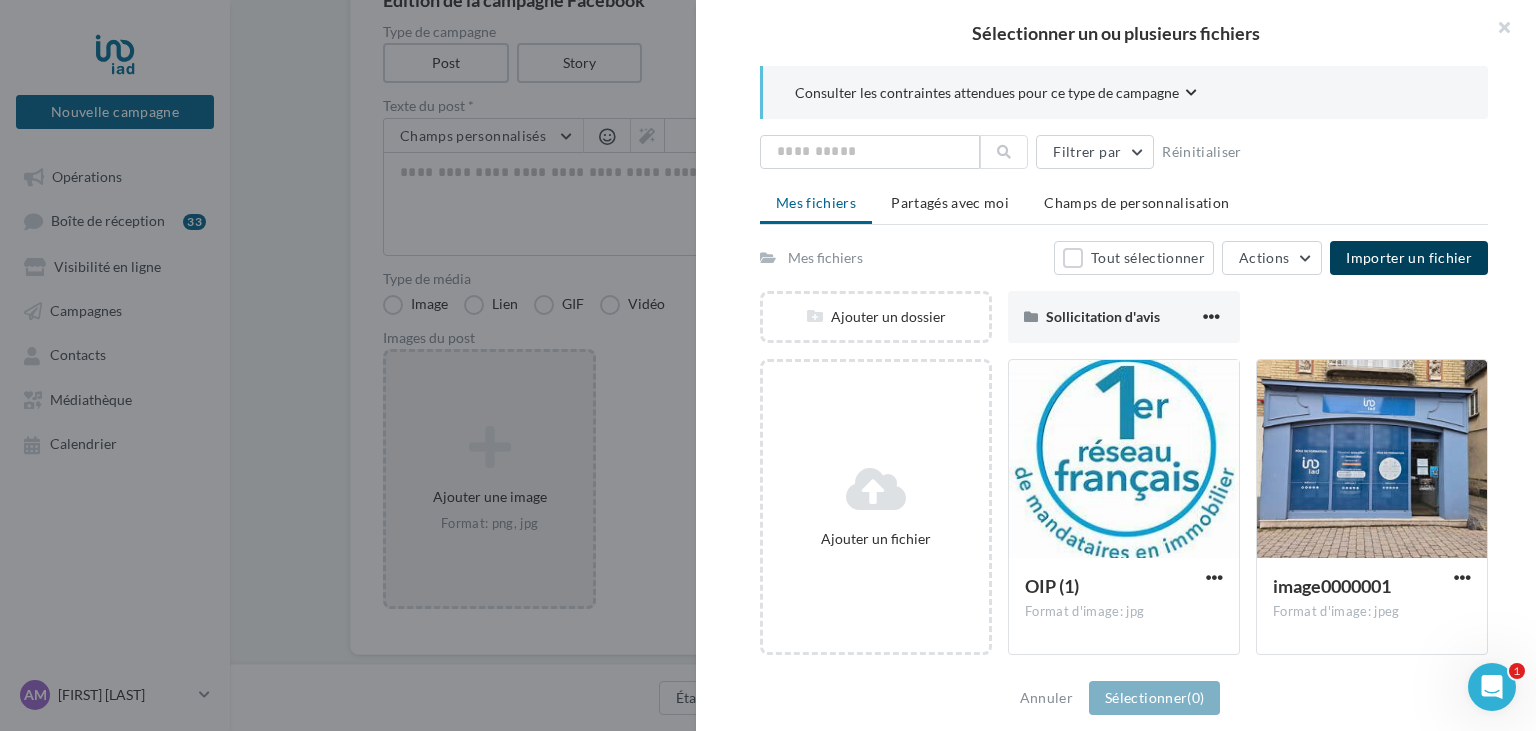 click on "Importer un fichier" at bounding box center (1409, 257) 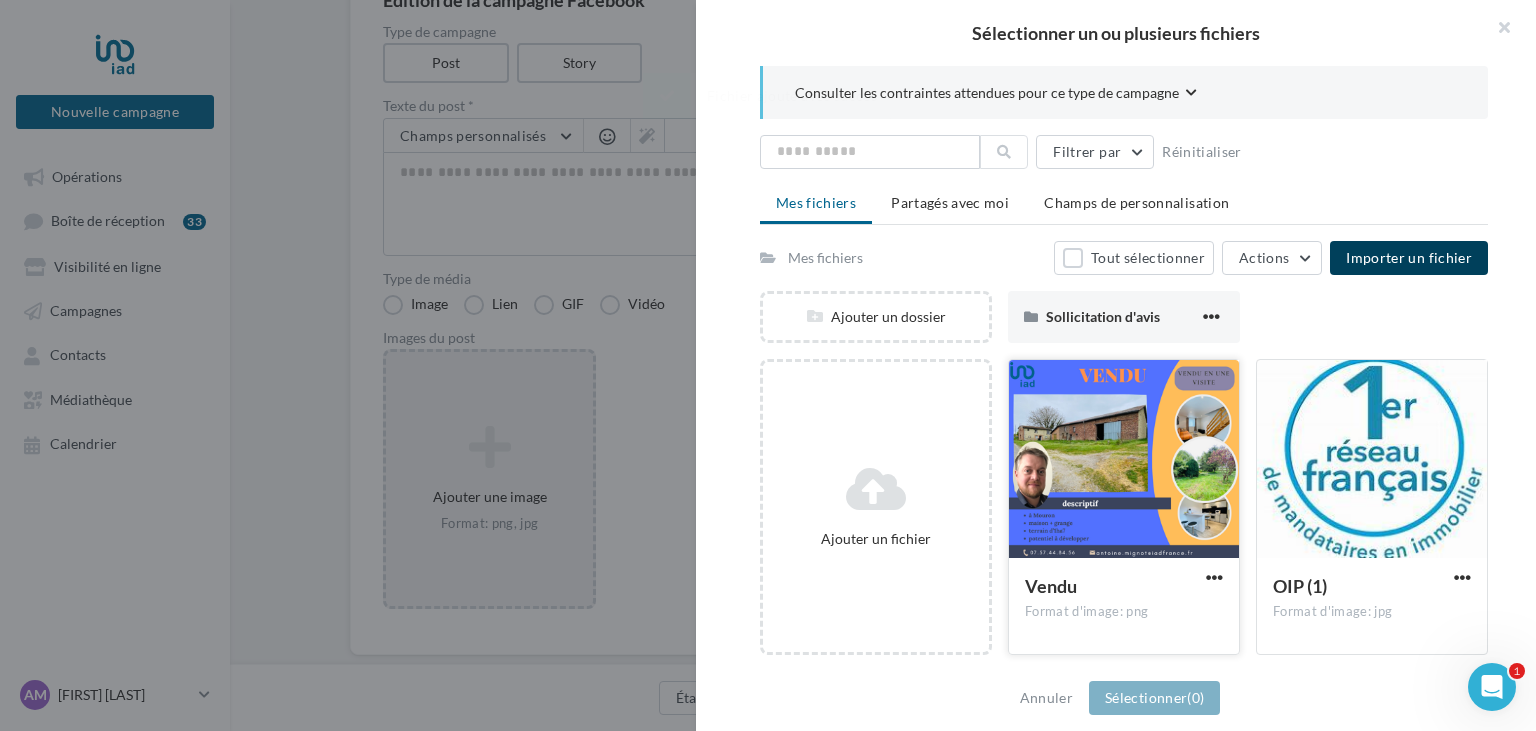 click at bounding box center [1124, 460] 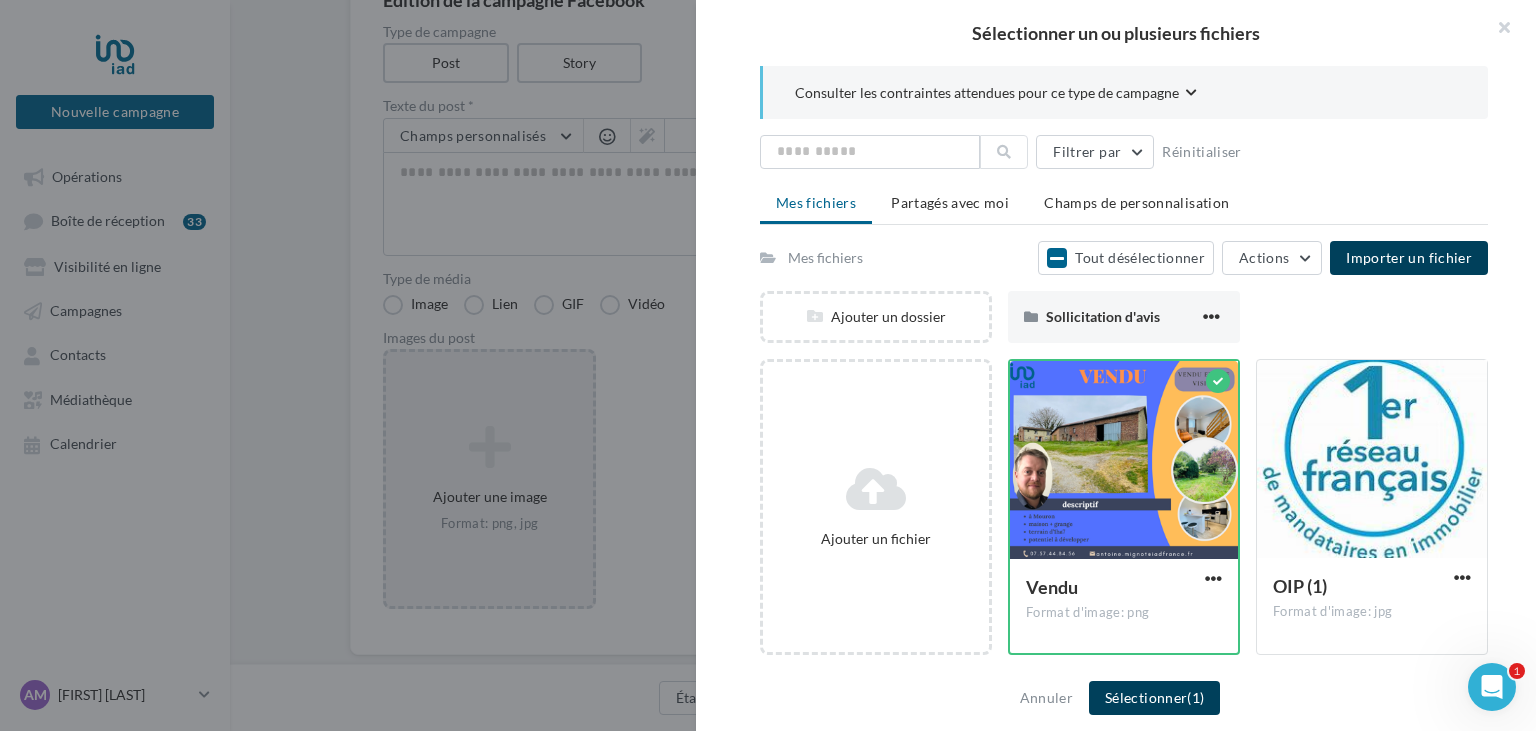 click on "Sélectionner   (1)" at bounding box center (1154, 698) 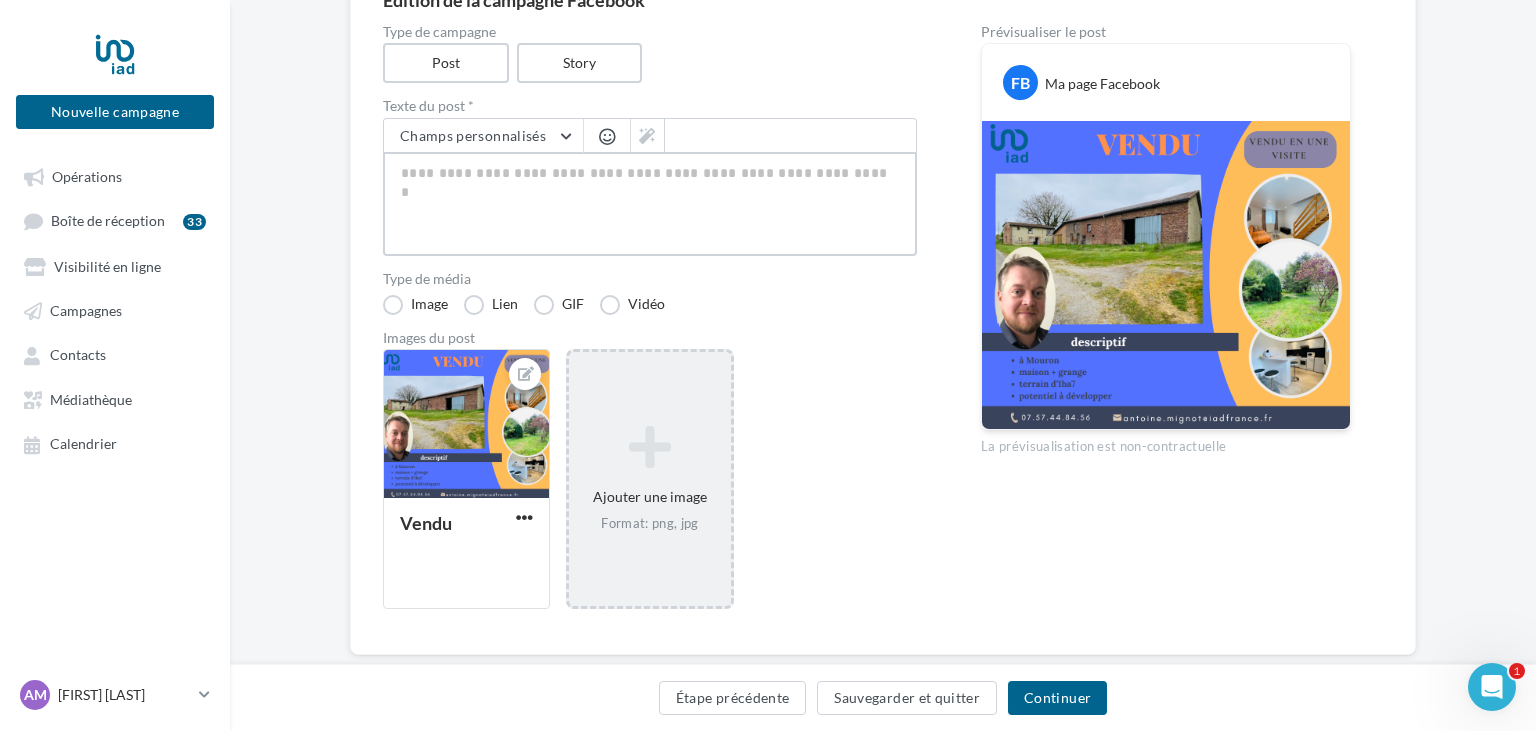 click at bounding box center [650, 204] 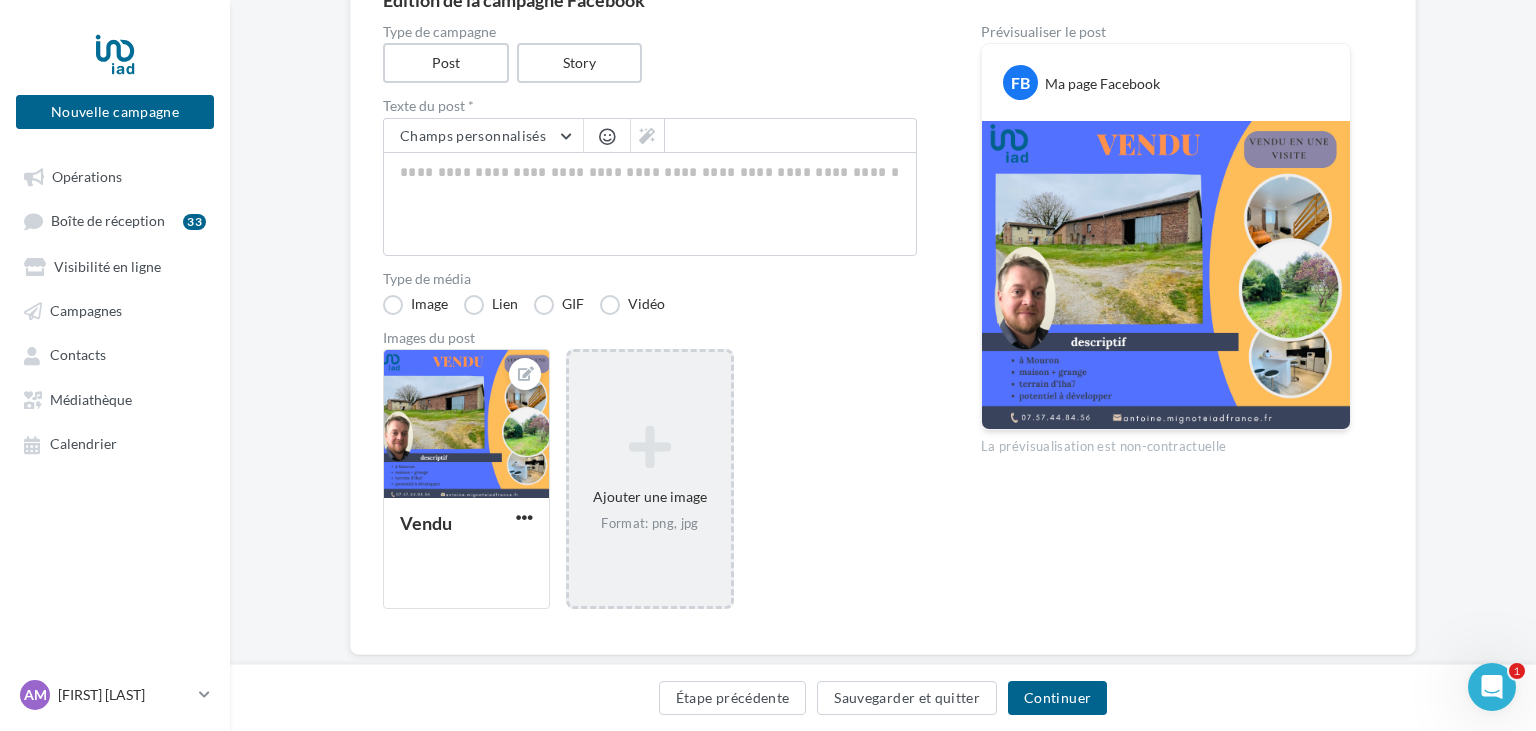 click at bounding box center [607, 136] 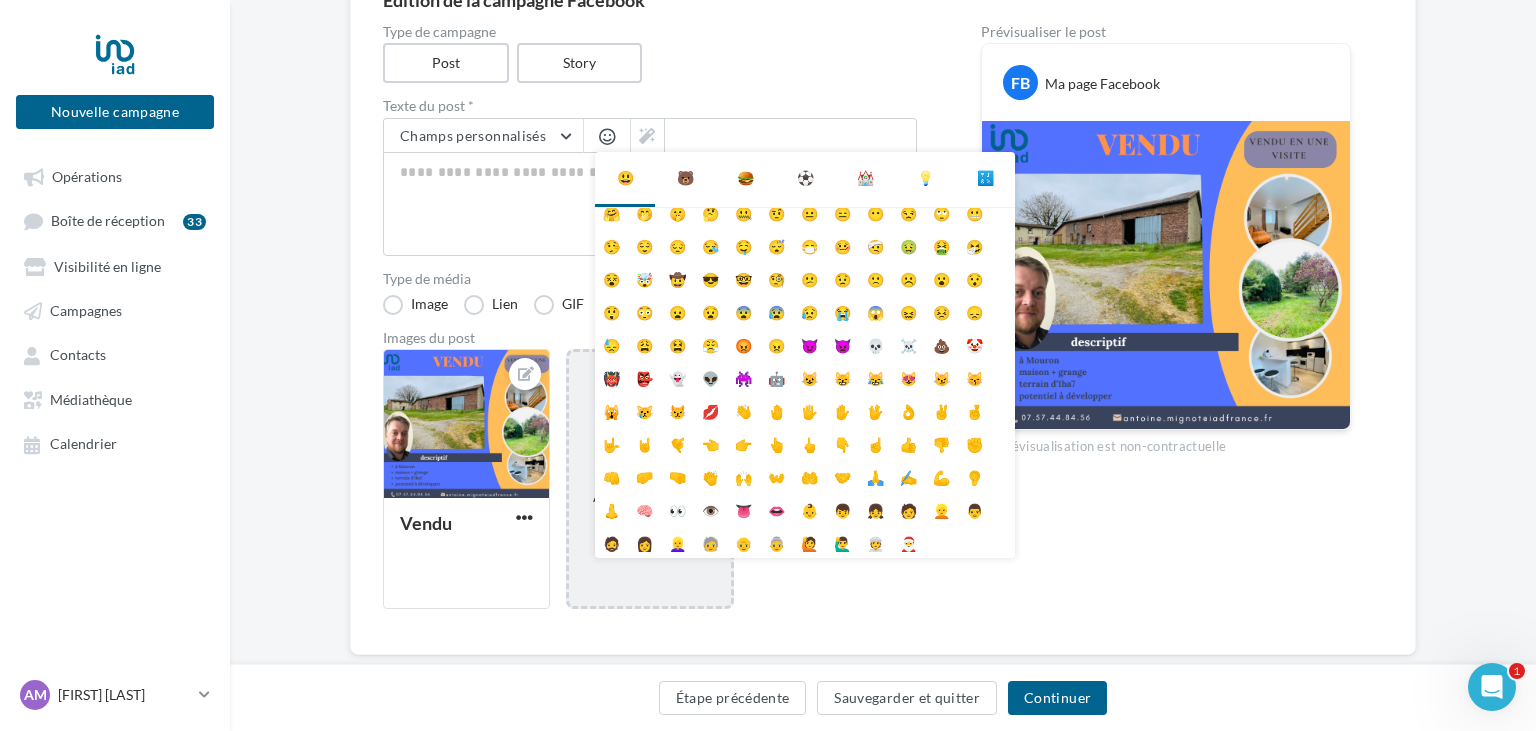 scroll, scrollTop: 79, scrollLeft: 0, axis: vertical 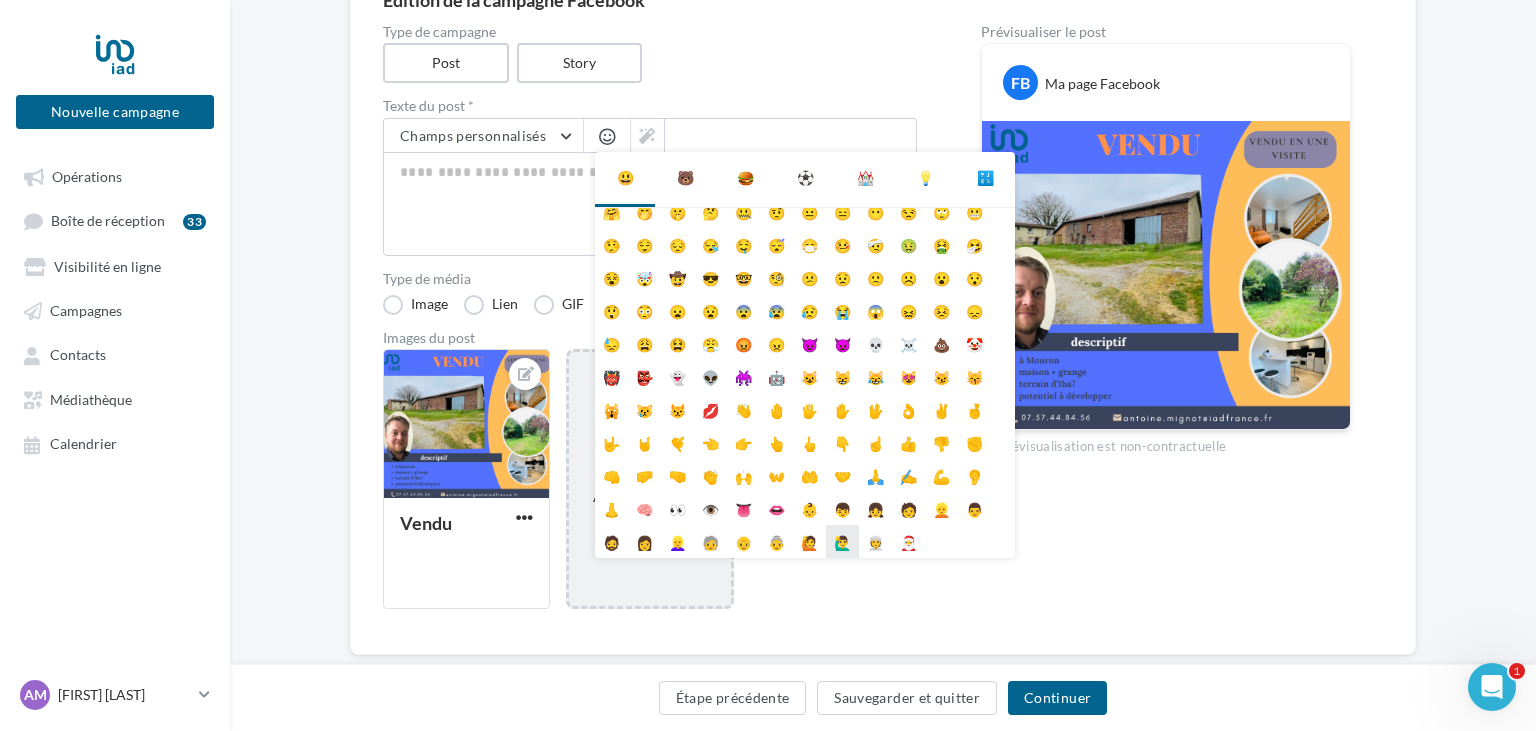 click on "🙋‍♂️" at bounding box center [842, 541] 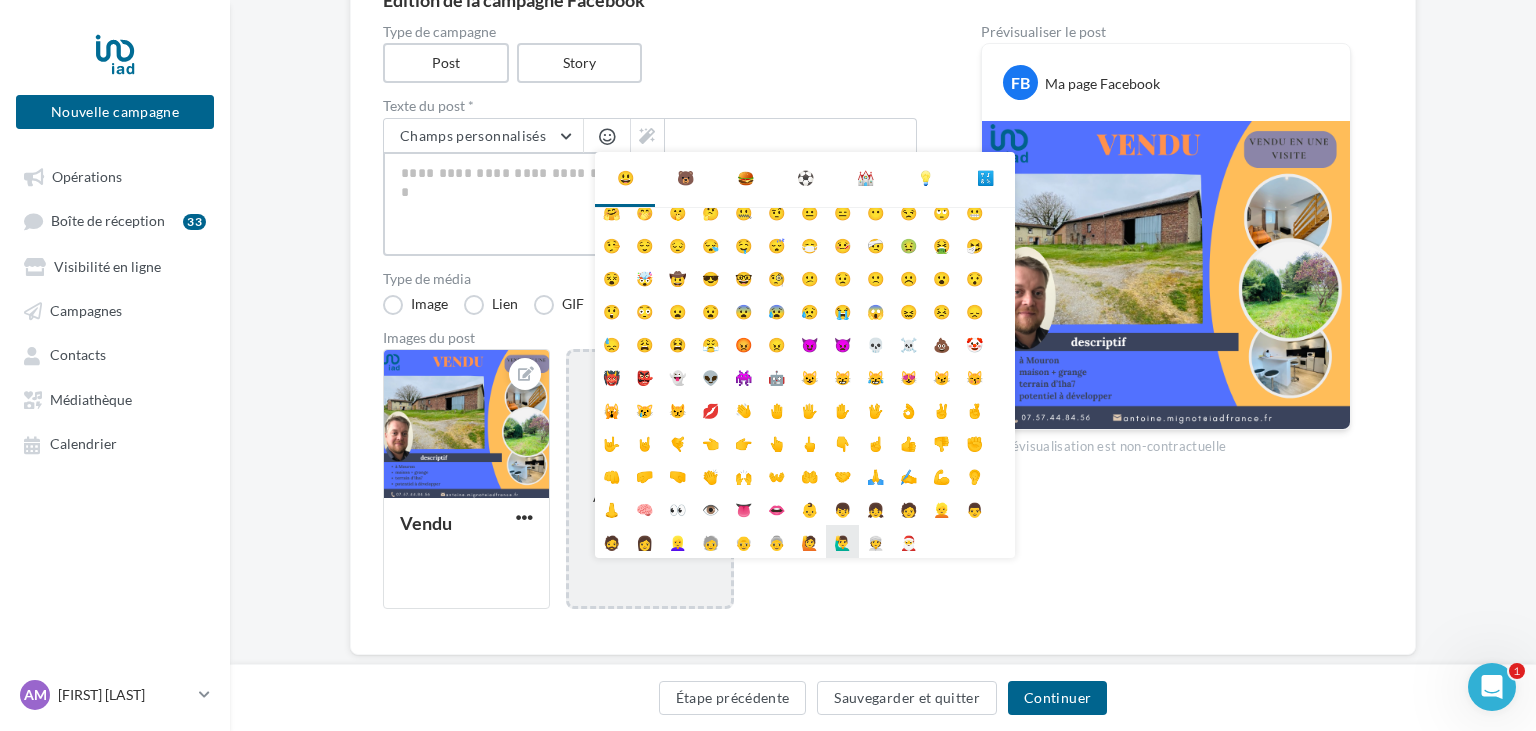 type on "*****" 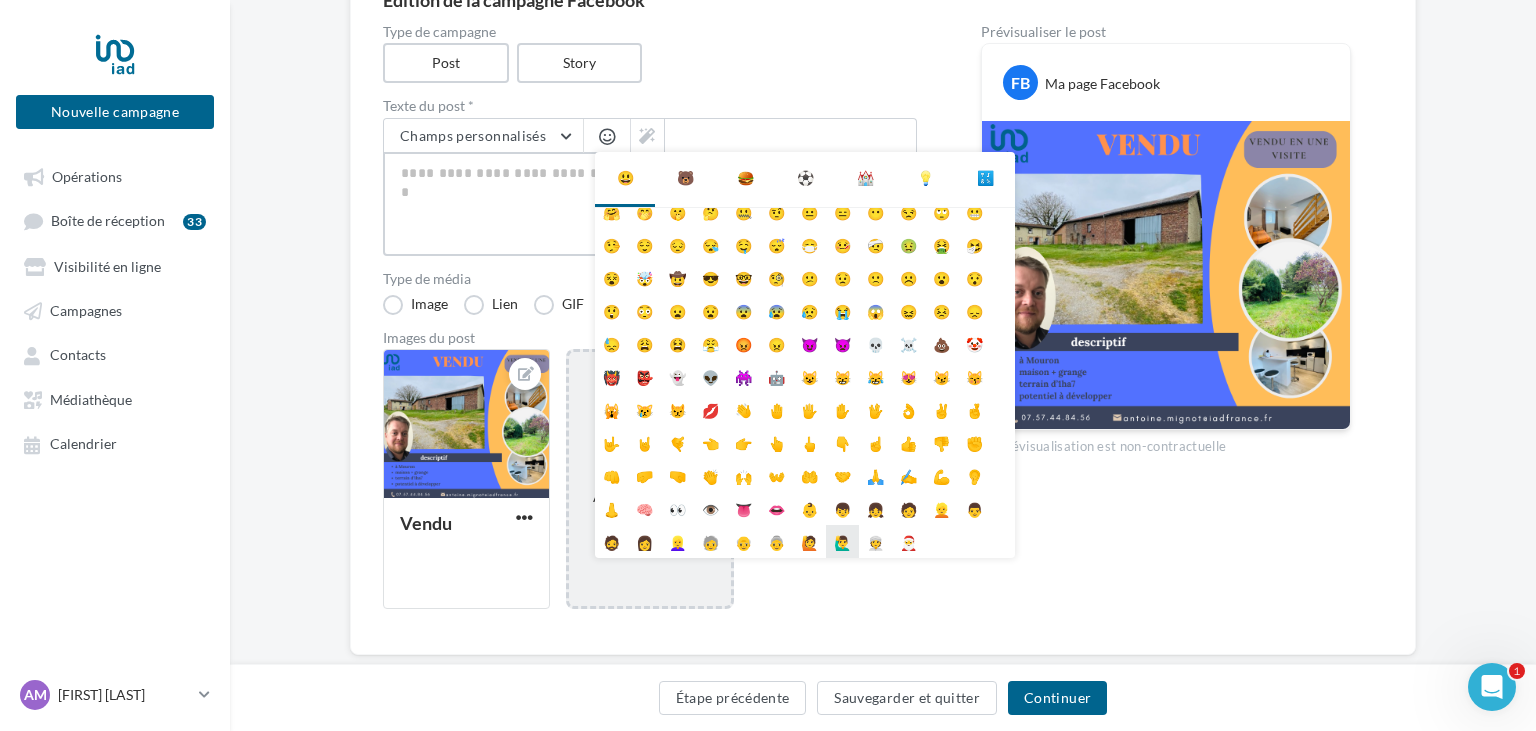 type on "*****" 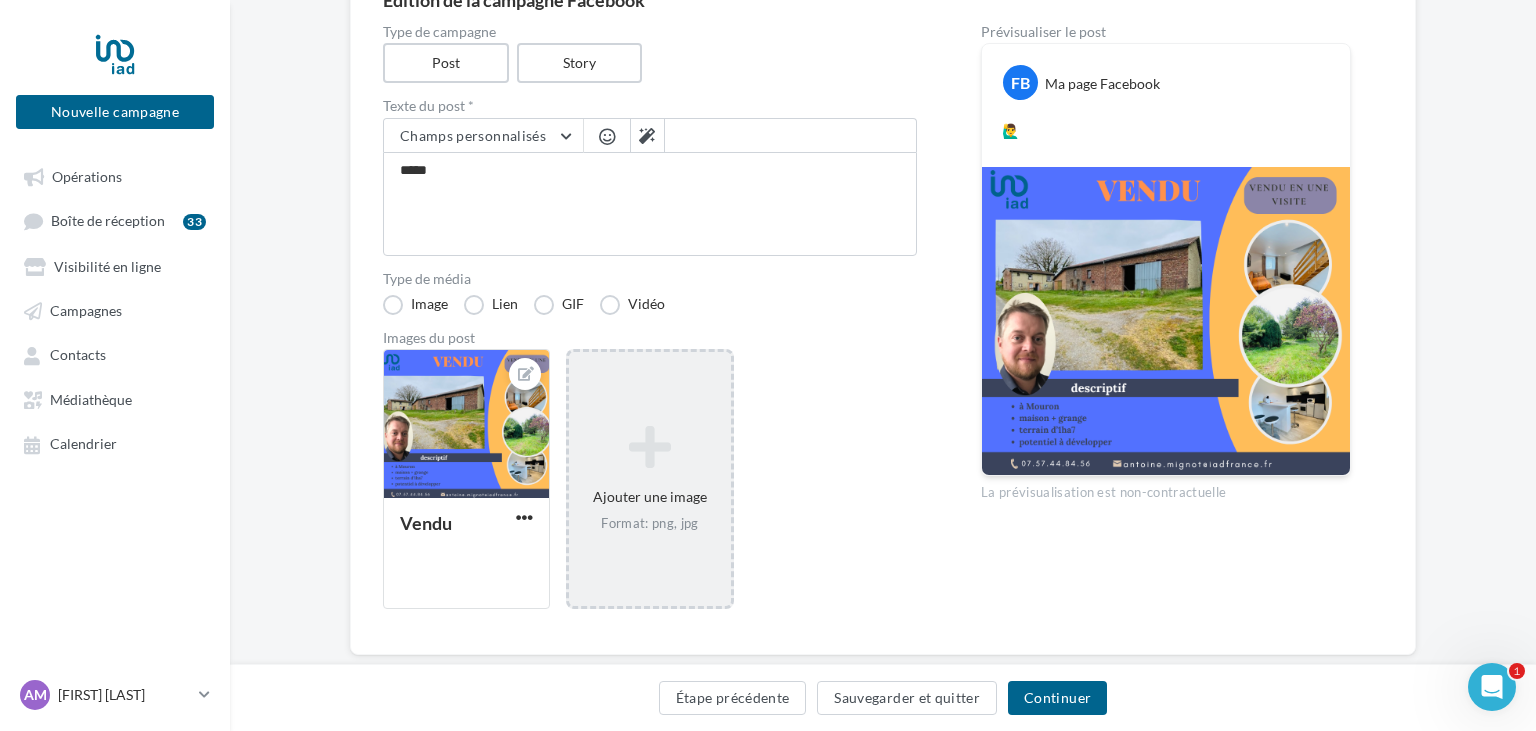 click at bounding box center [607, 136] 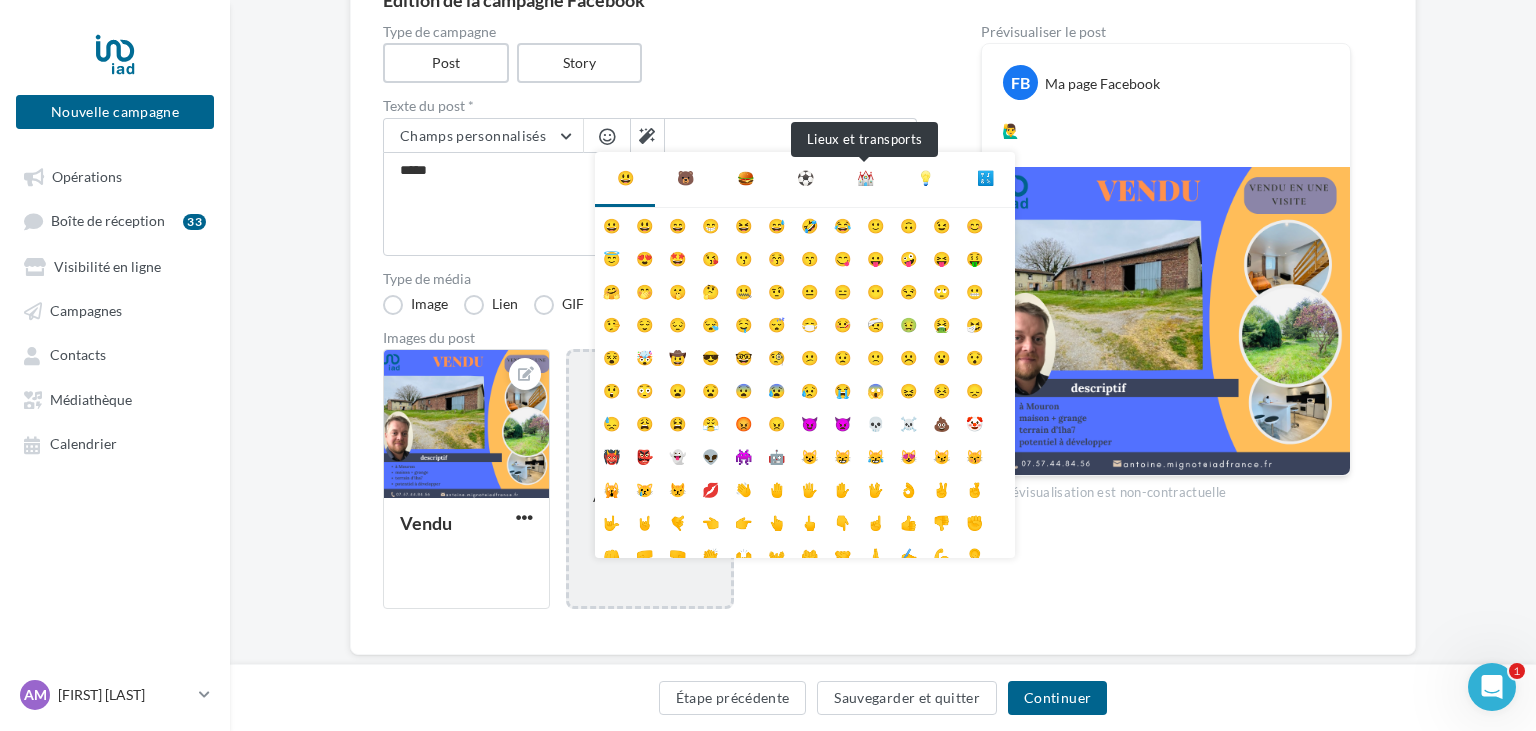 click on "⛪" at bounding box center [865, 178] 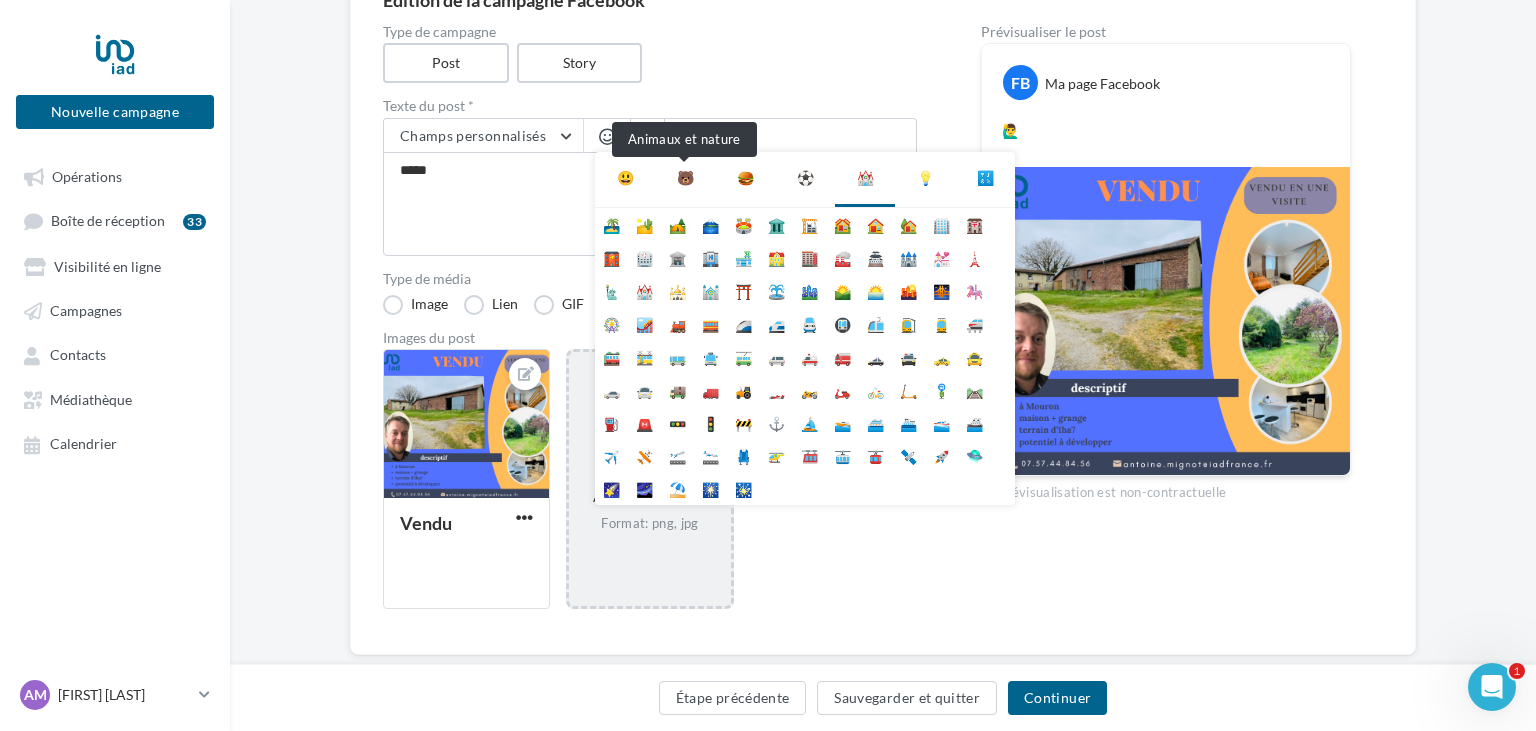 click on "🐻" at bounding box center (685, 178) 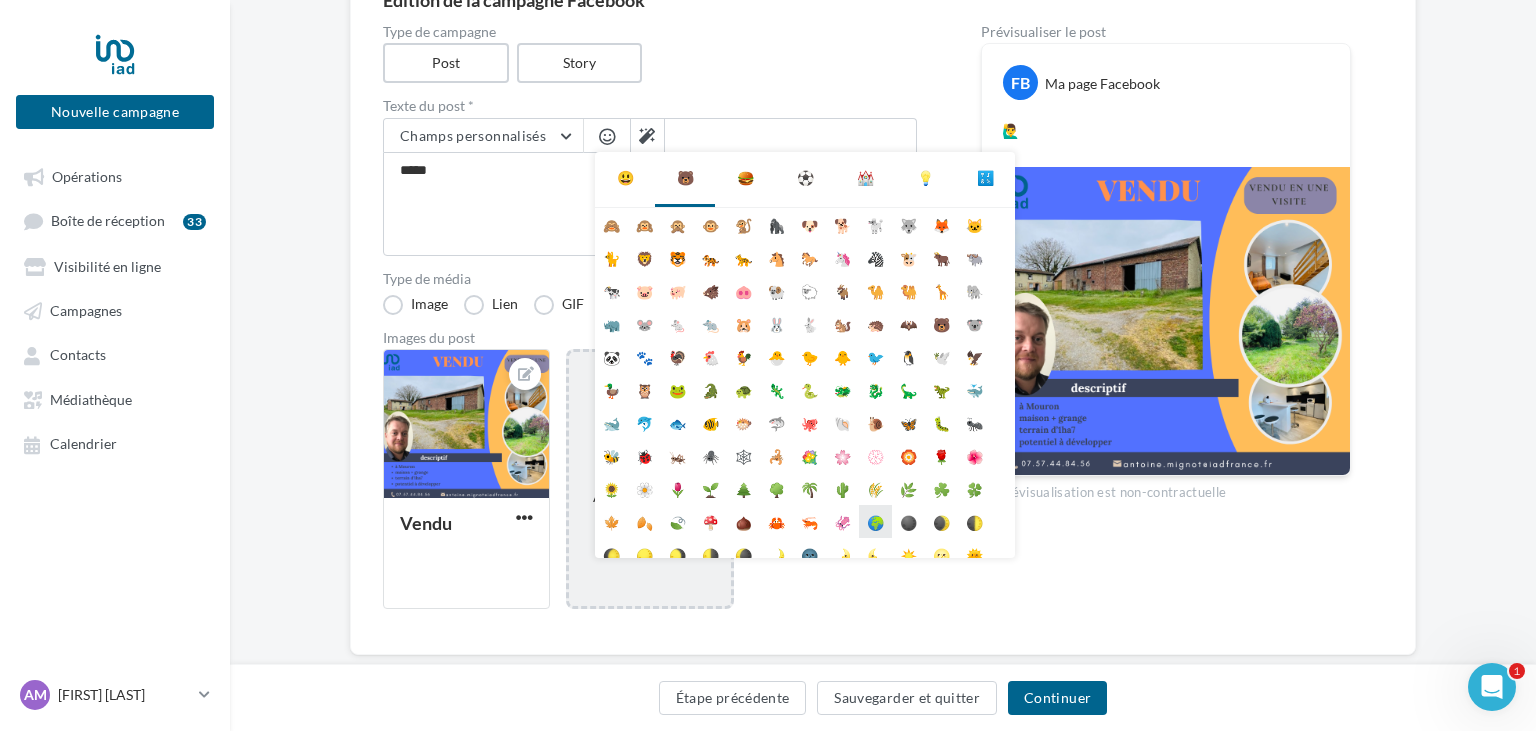 click on "🌍" at bounding box center [875, 521] 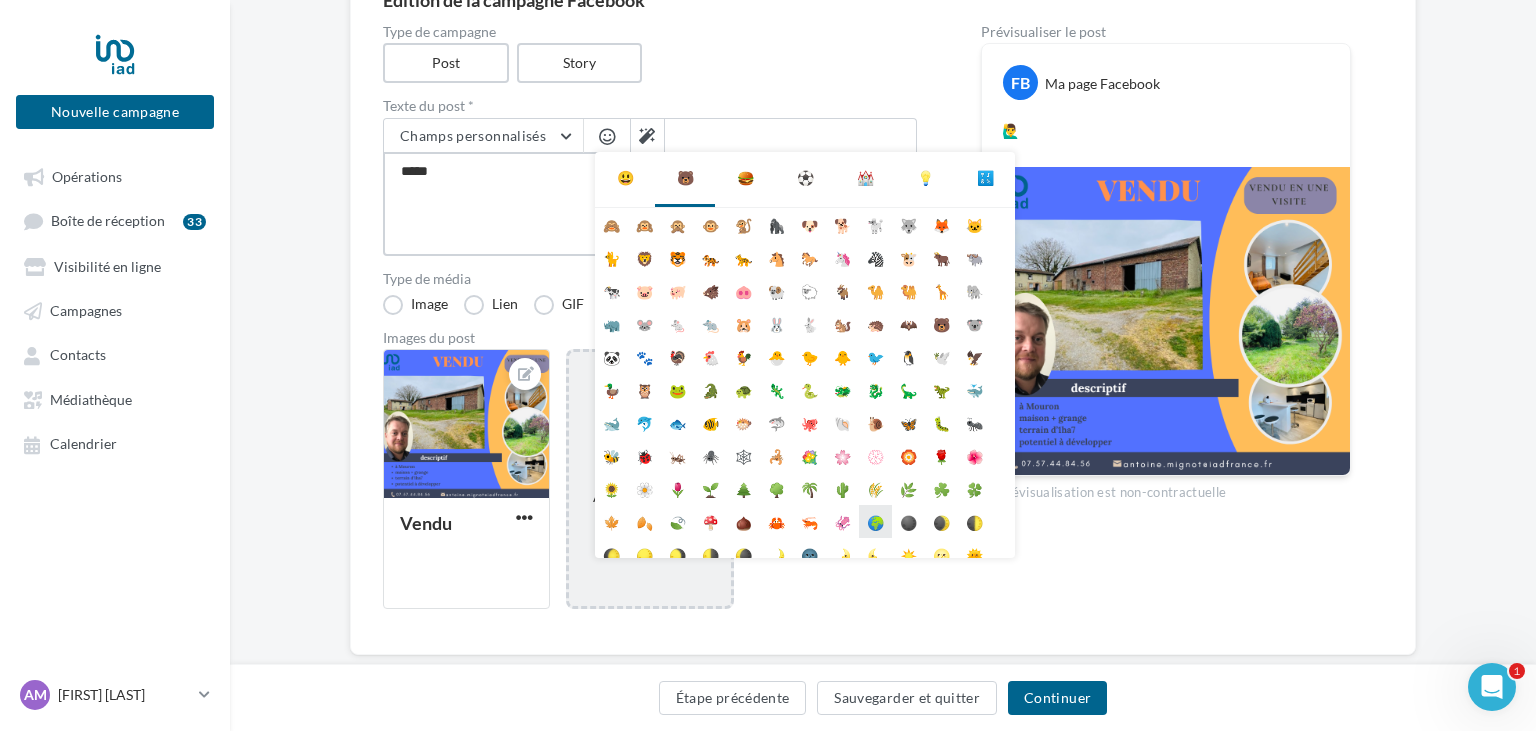 type on "********" 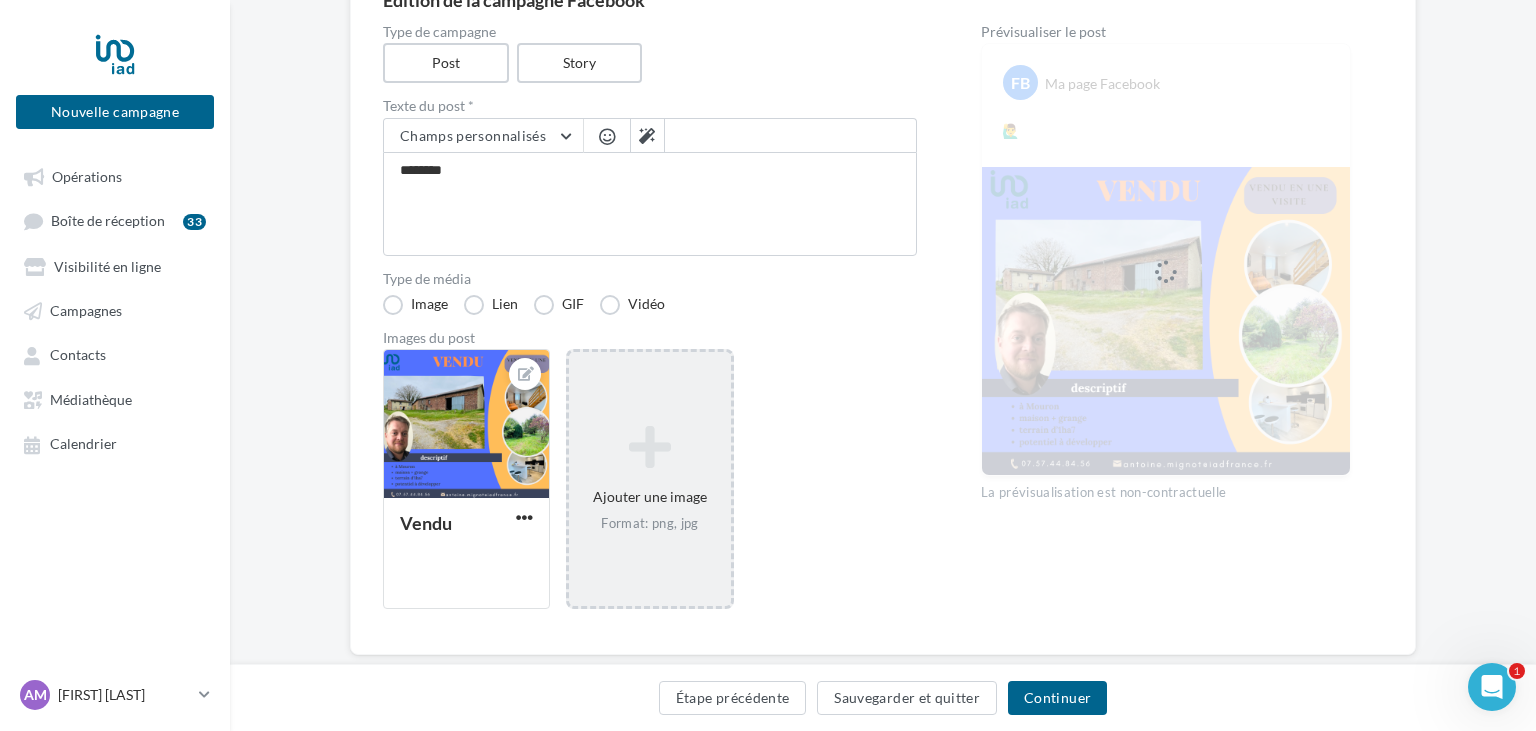 click at bounding box center (607, 136) 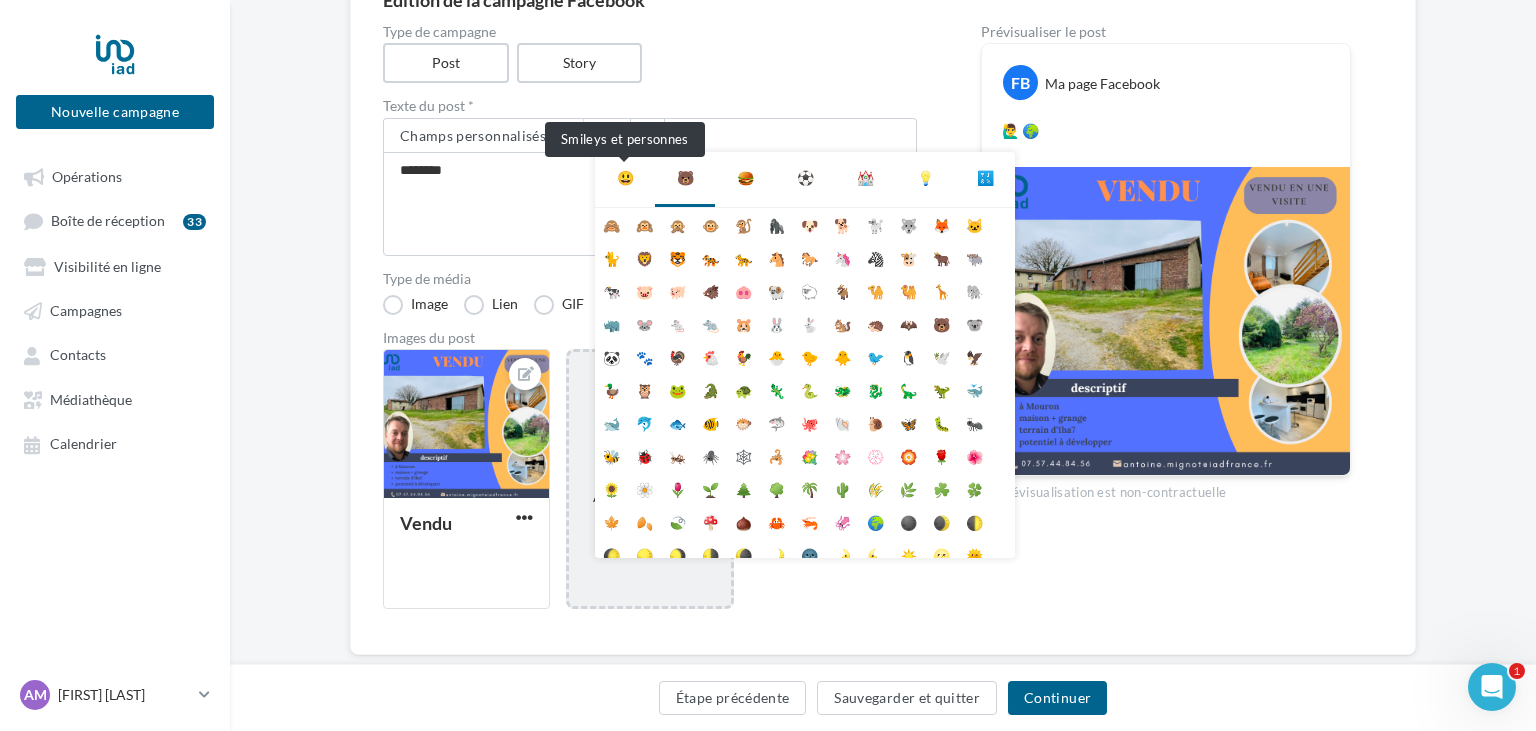 click on "😃" at bounding box center (625, 178) 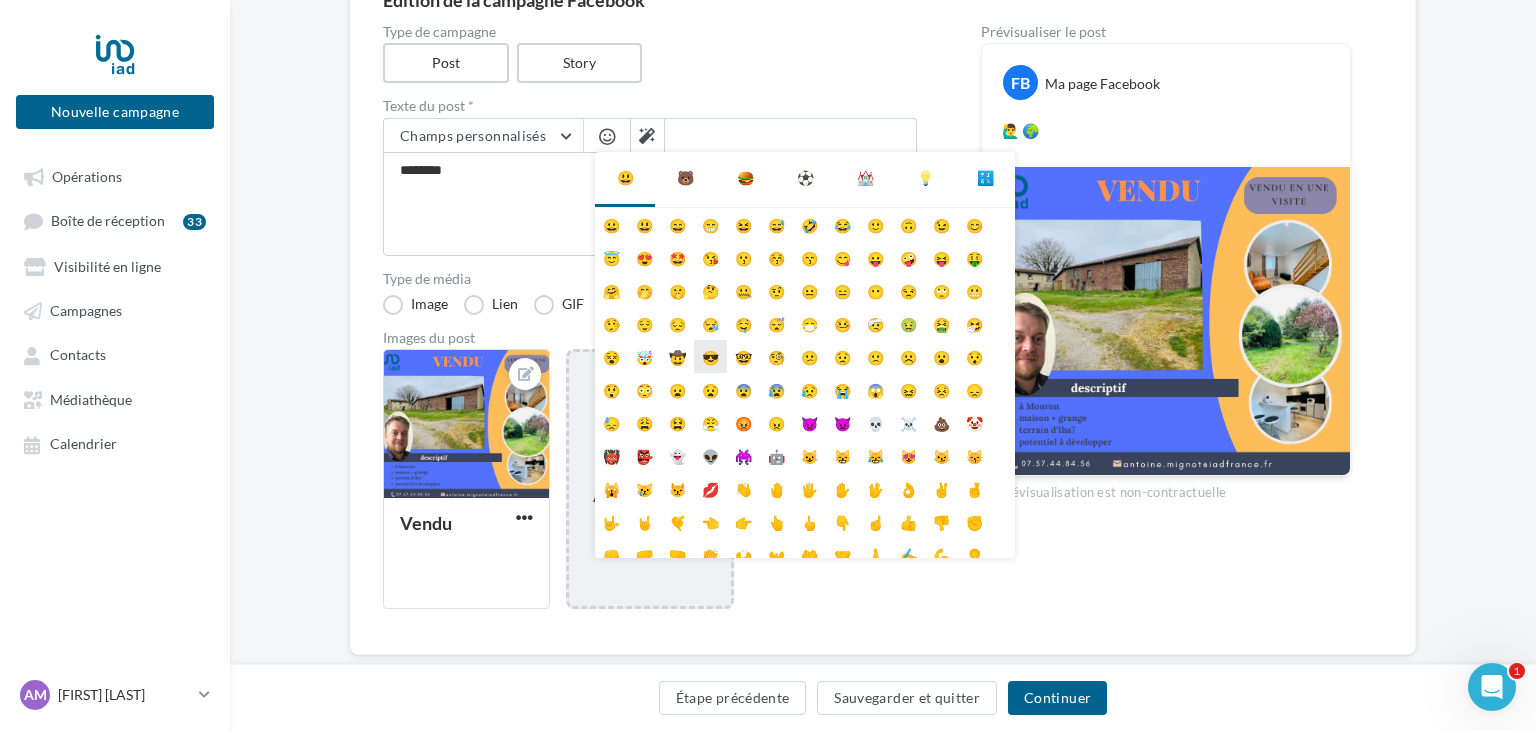 click on "😎" at bounding box center (710, 356) 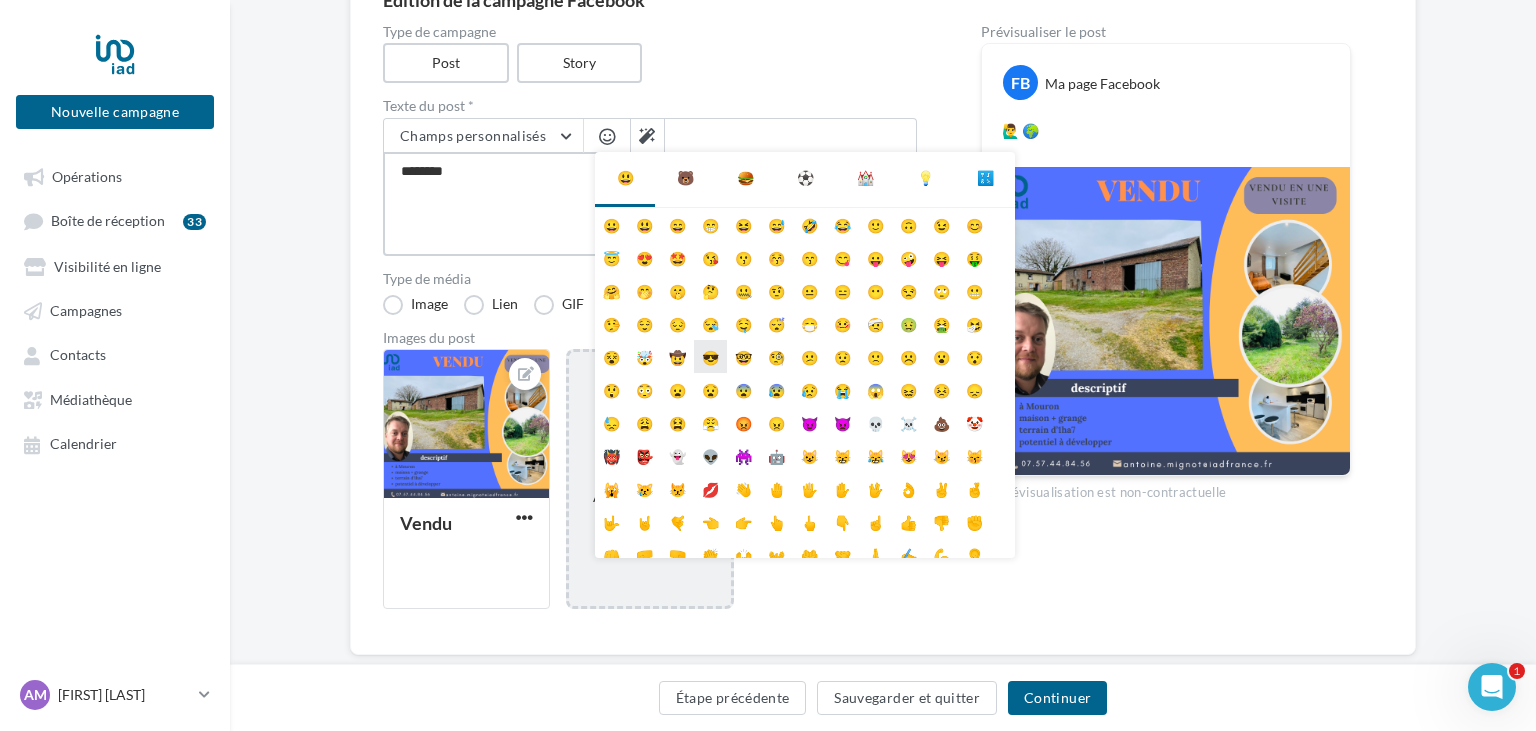 type on "**********" 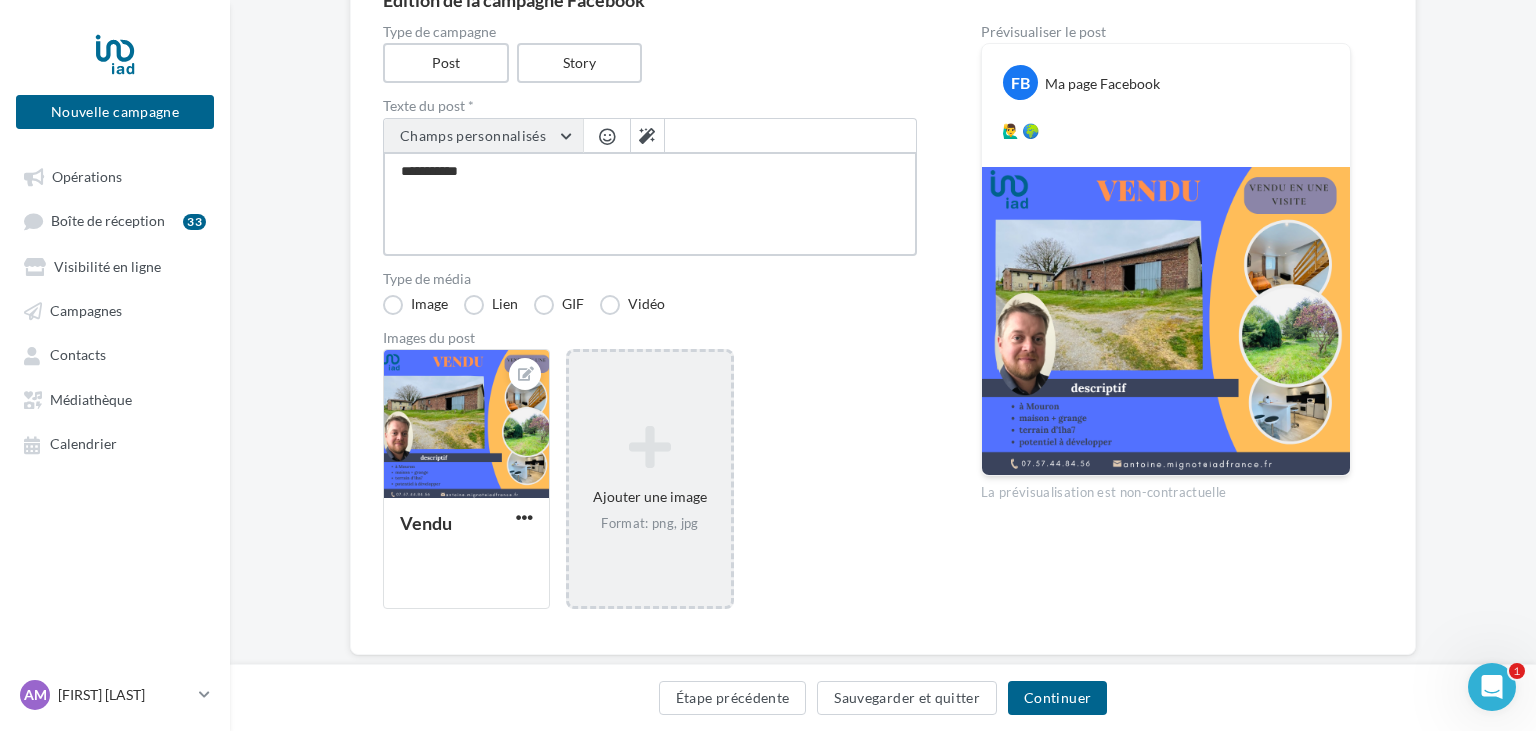 type on "**********" 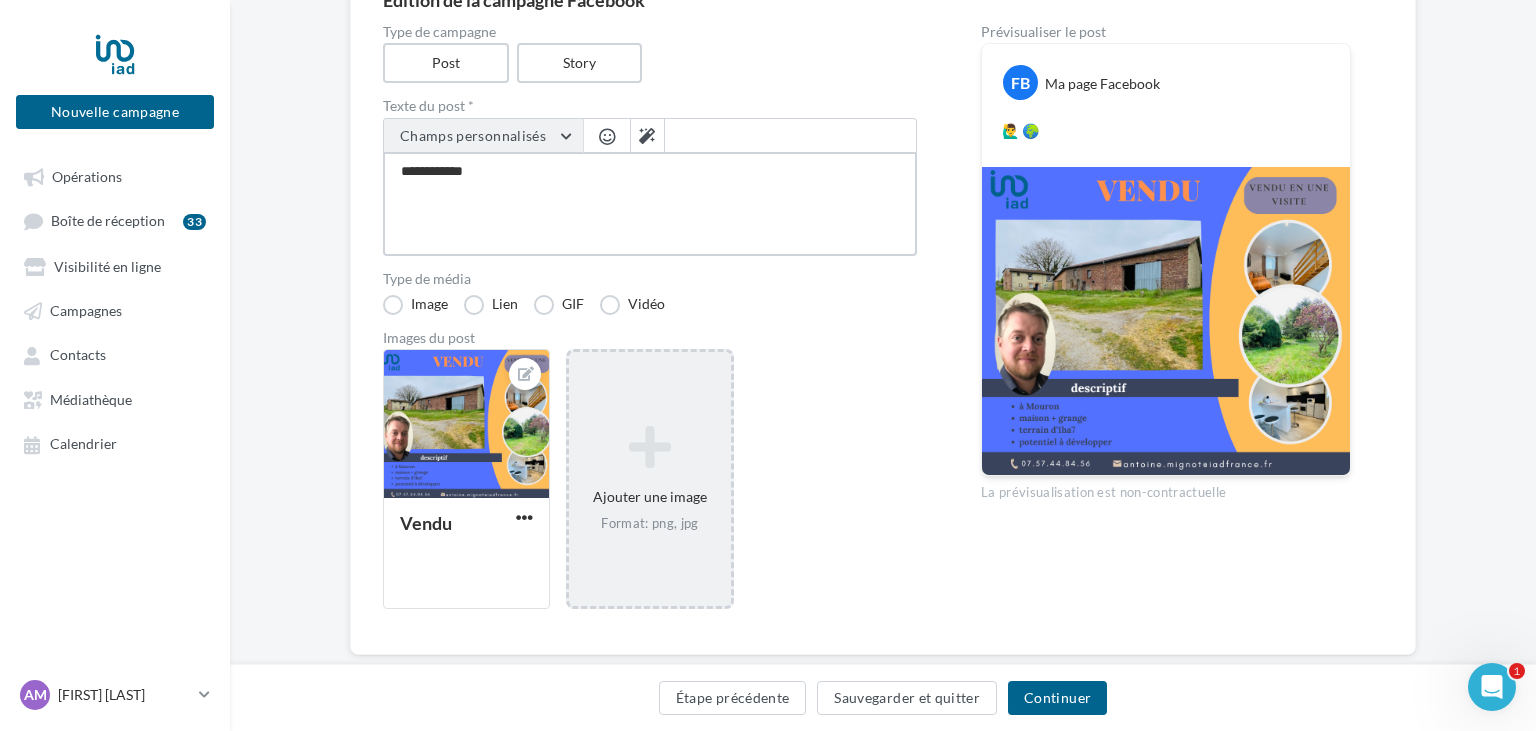 type on "**********" 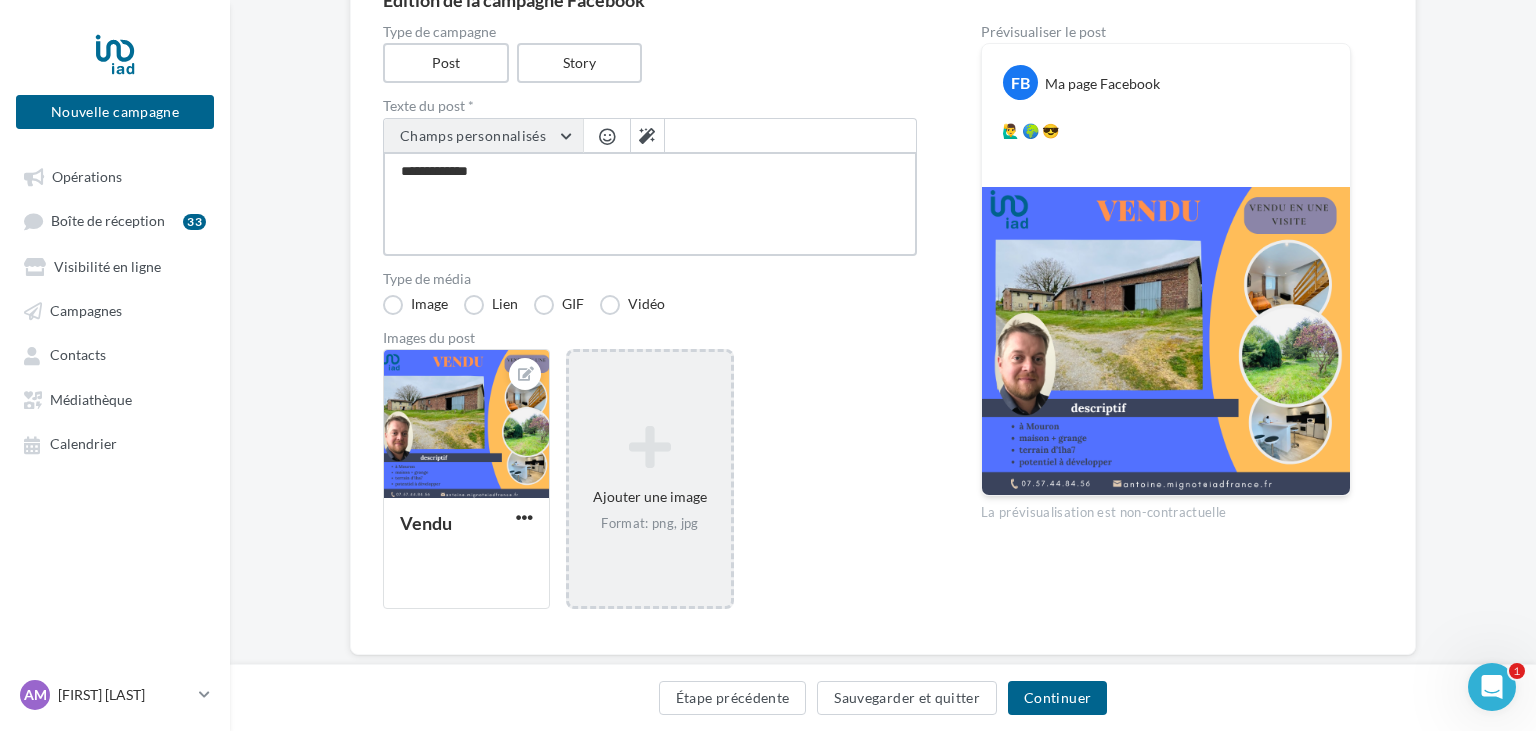 type on "**********" 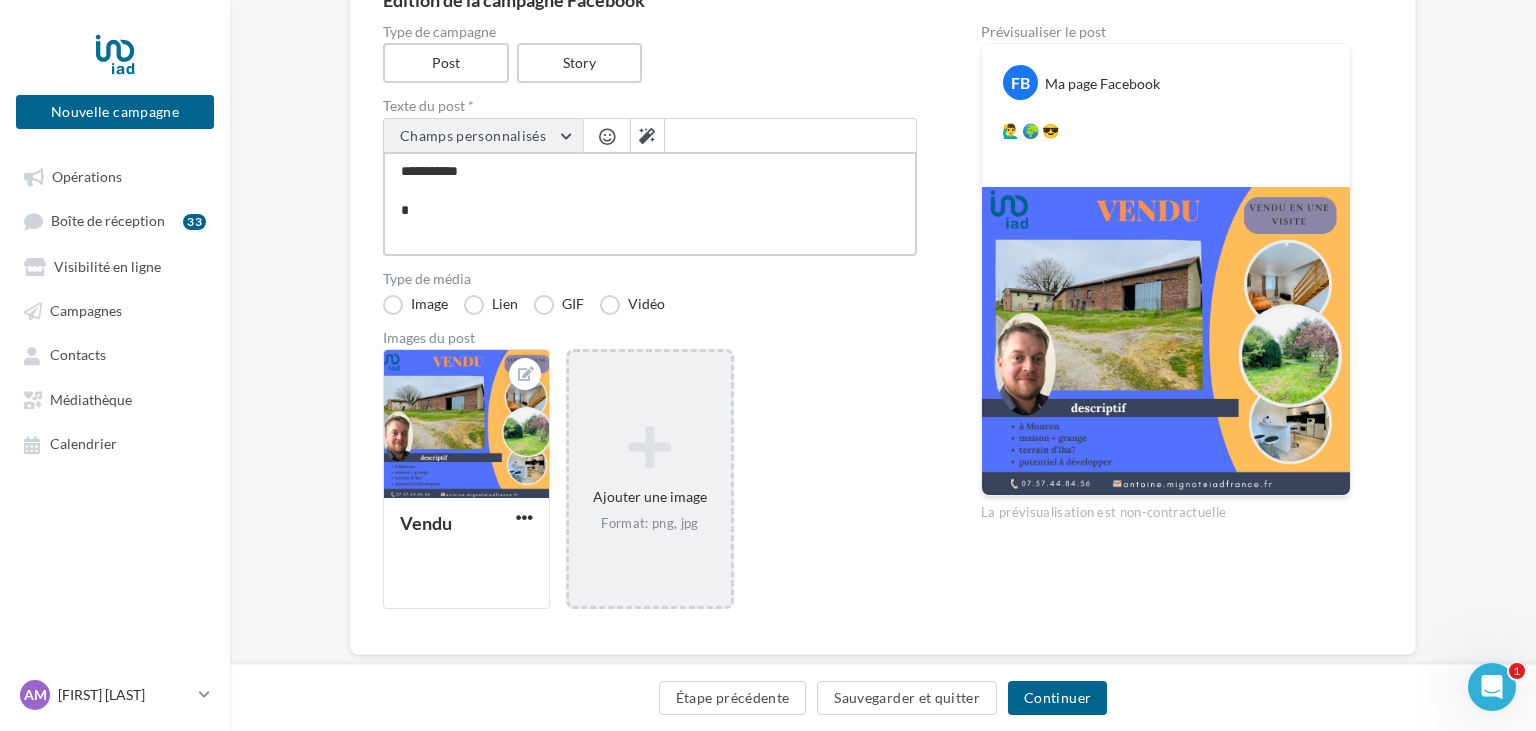 type on "**********" 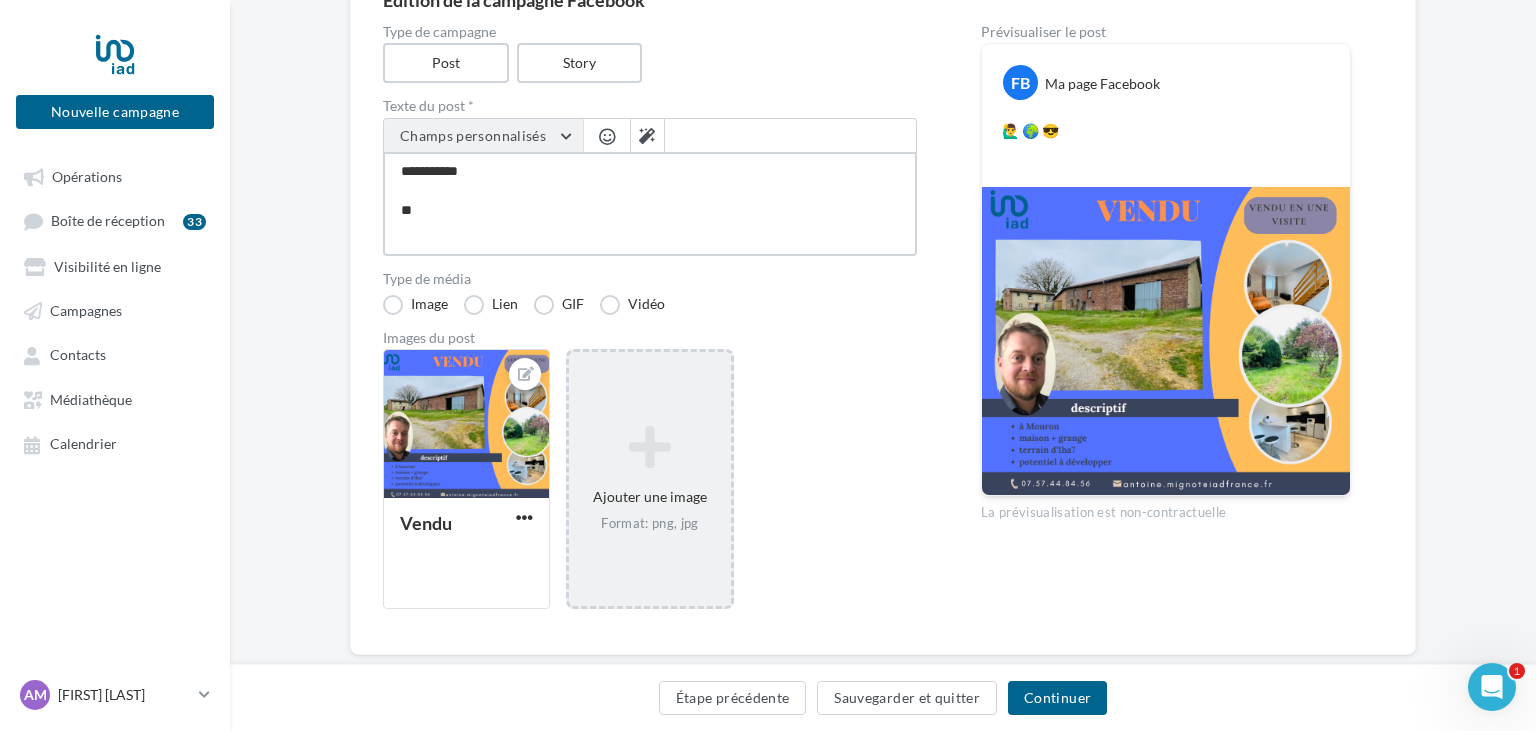 type on "**********" 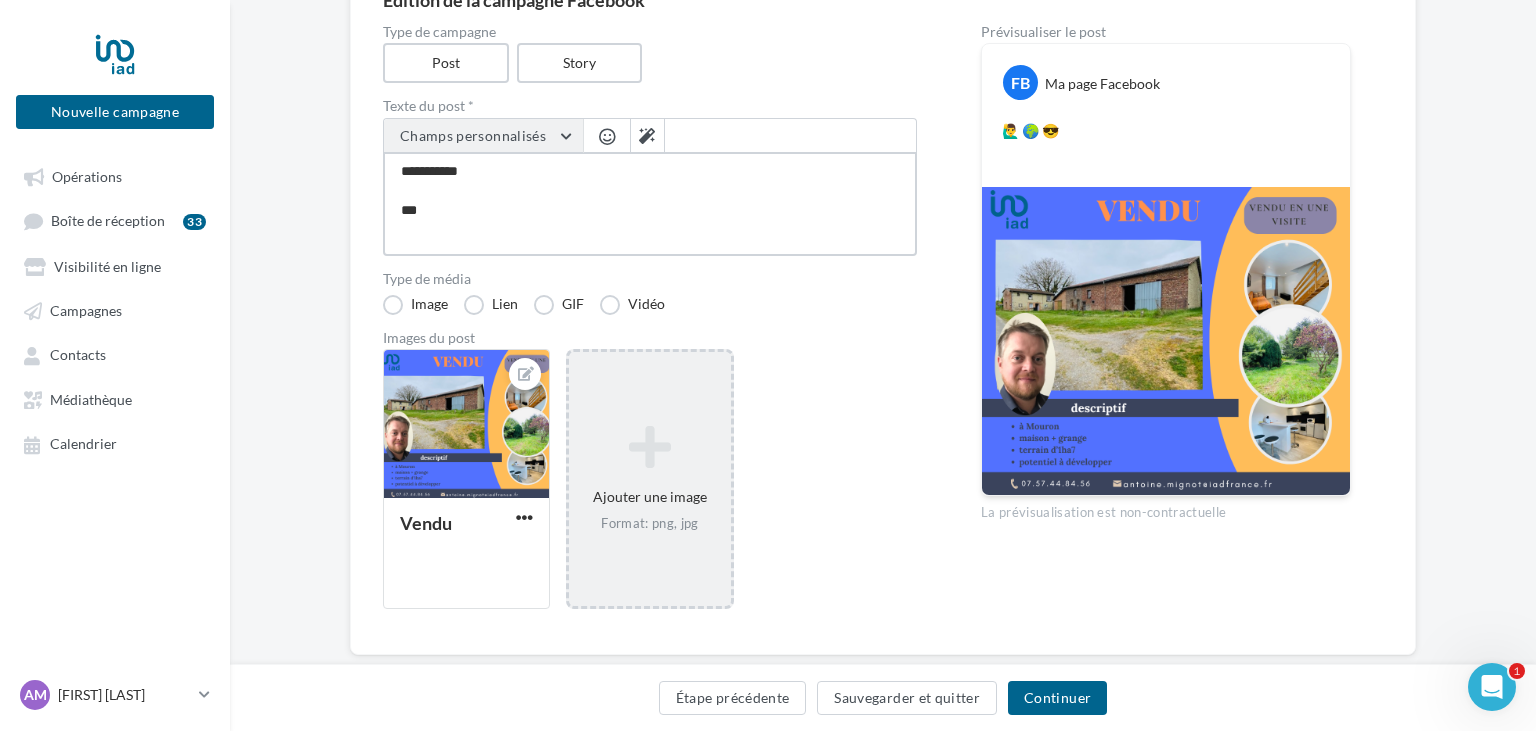 type on "**********" 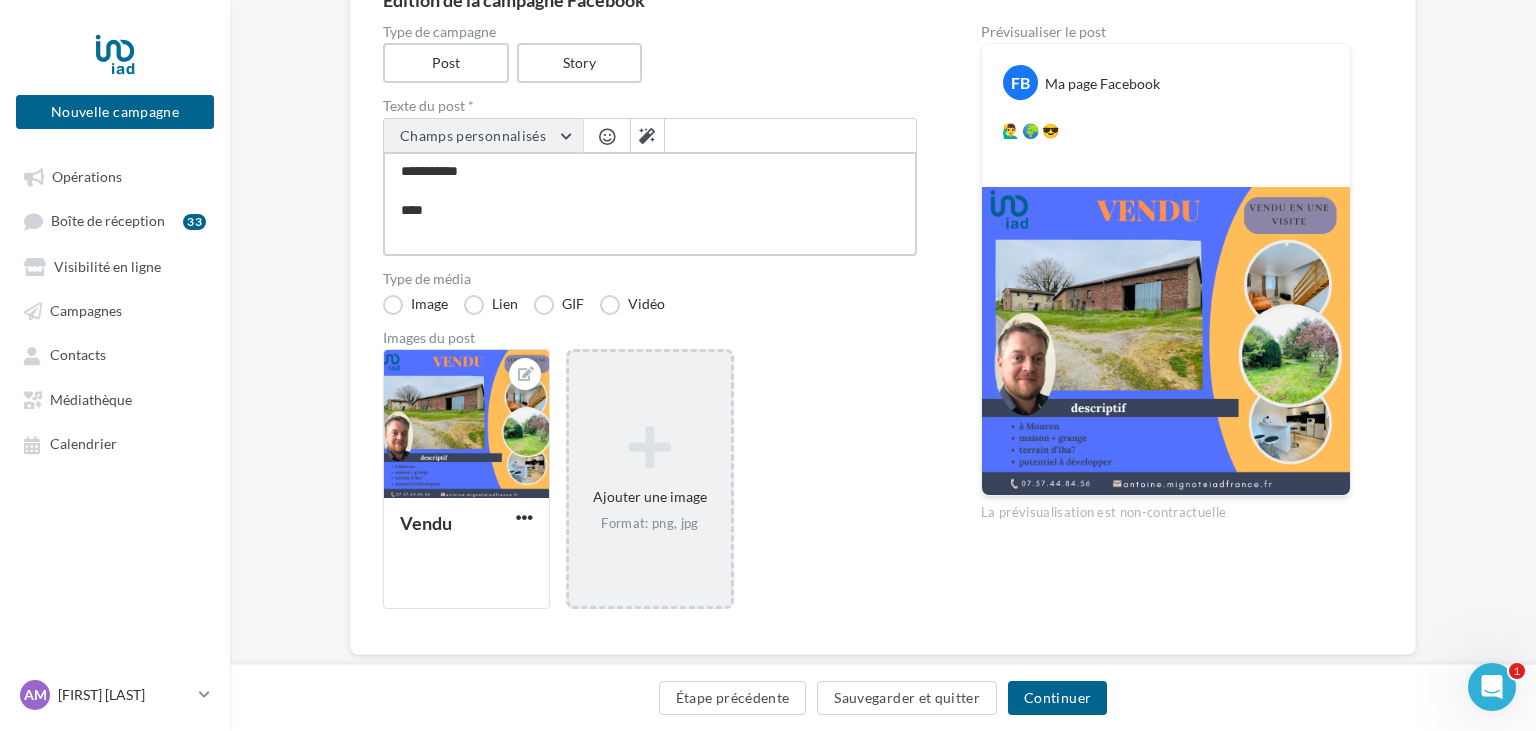 type on "**********" 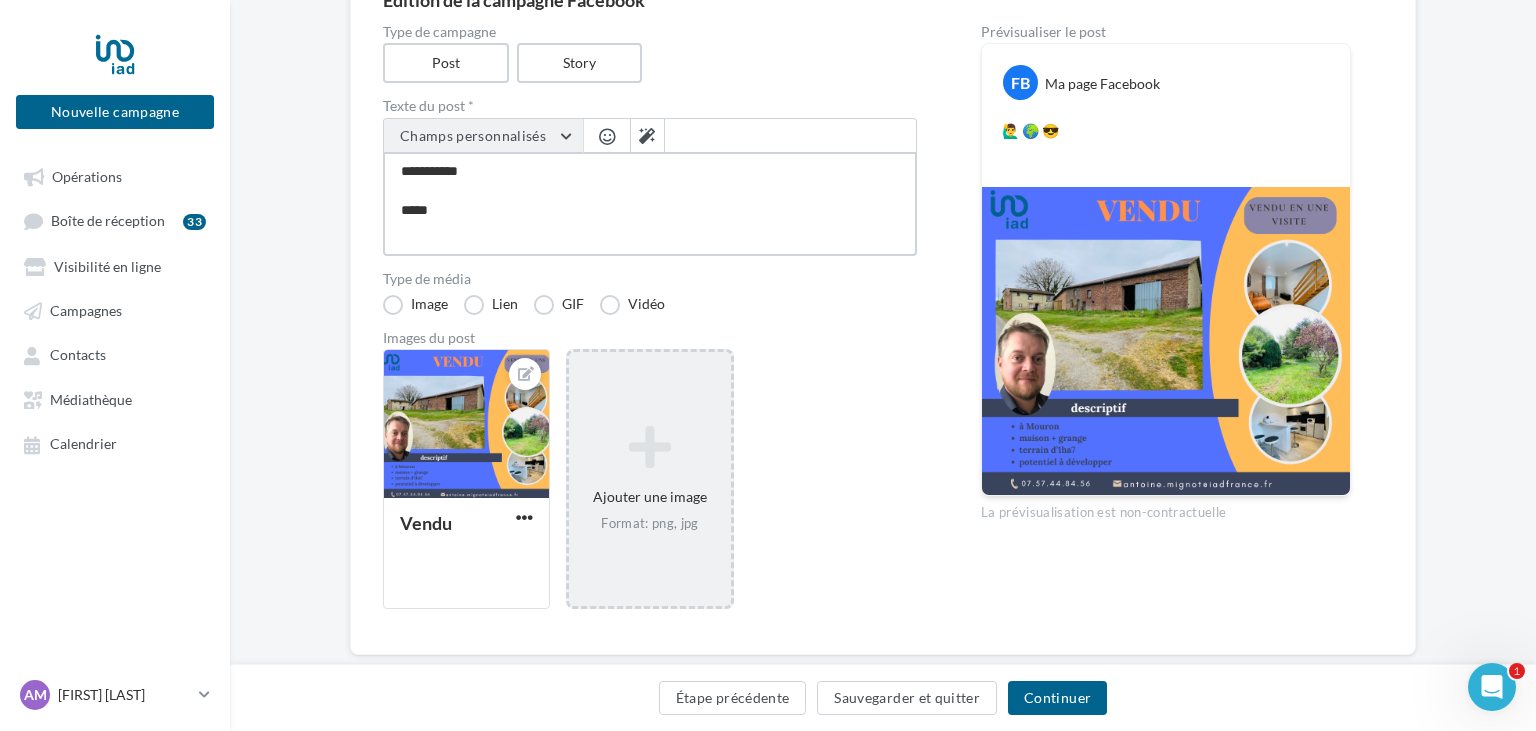 type on "**********" 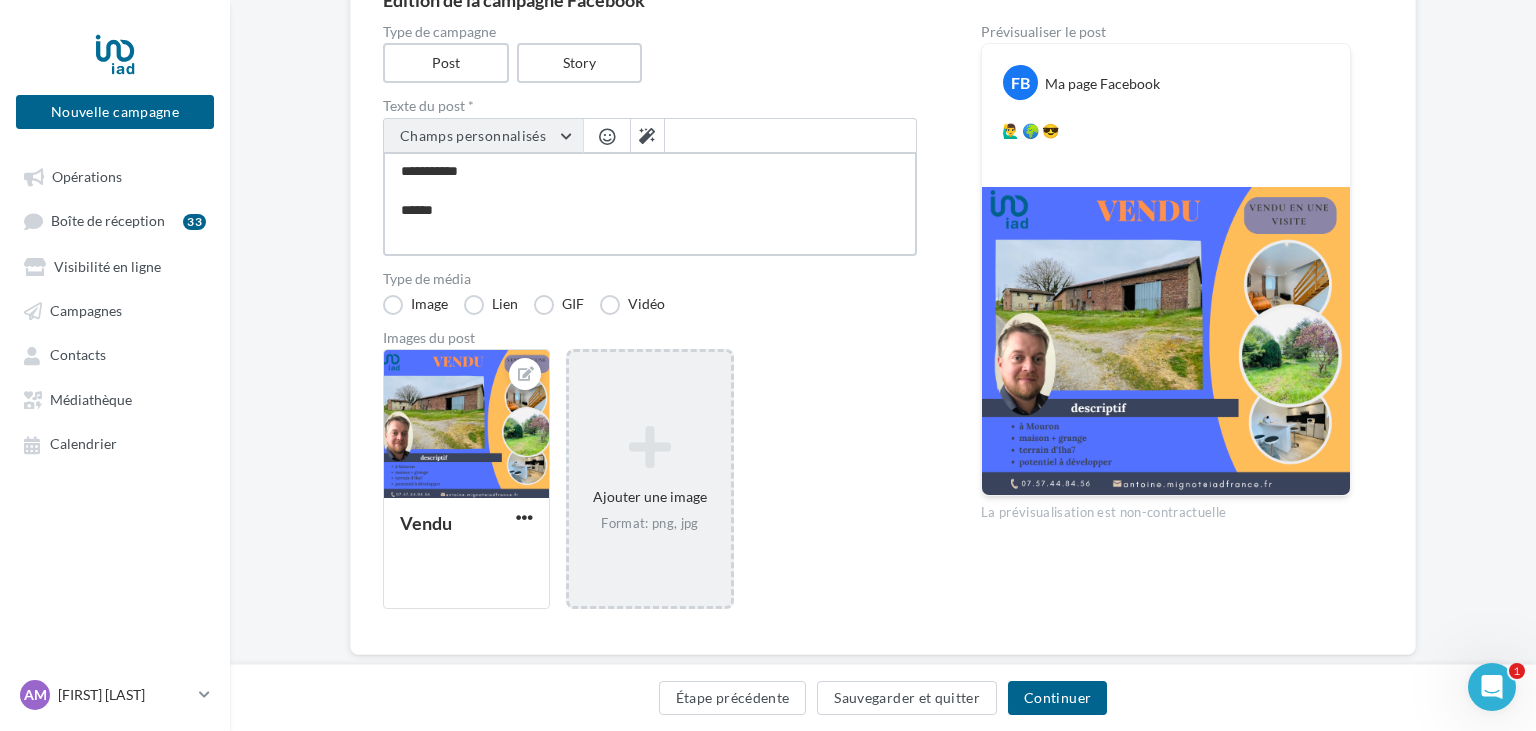 type on "**********" 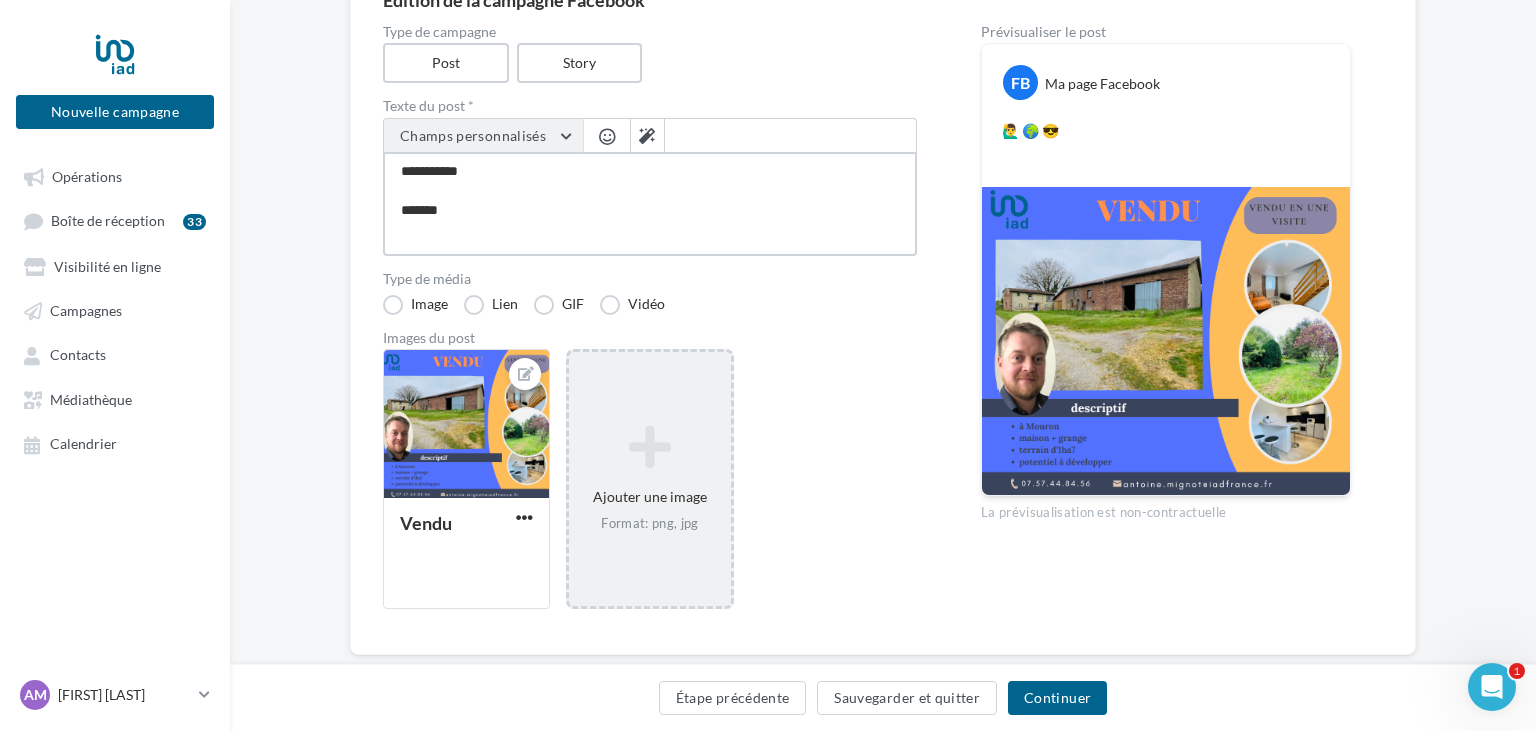 type on "**********" 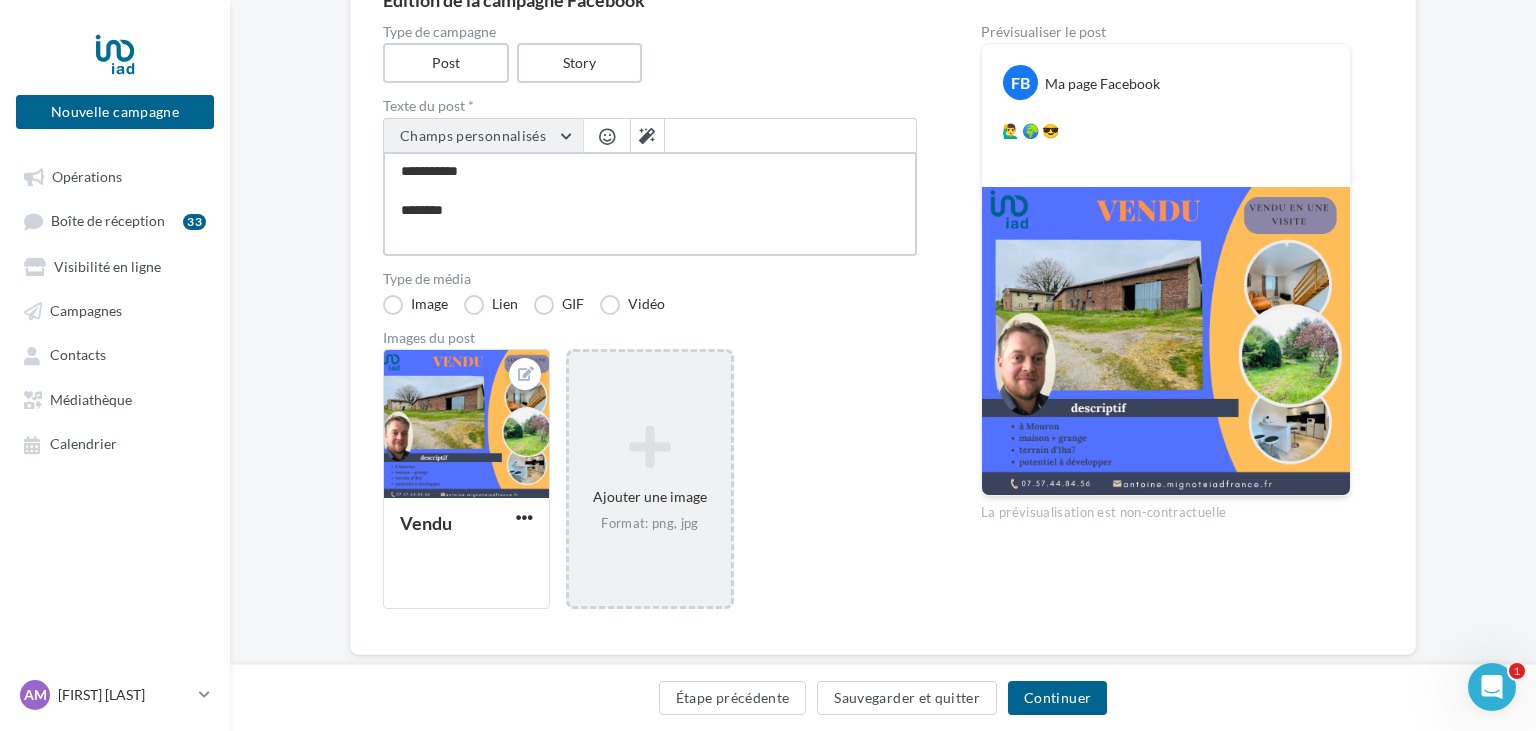 type on "**********" 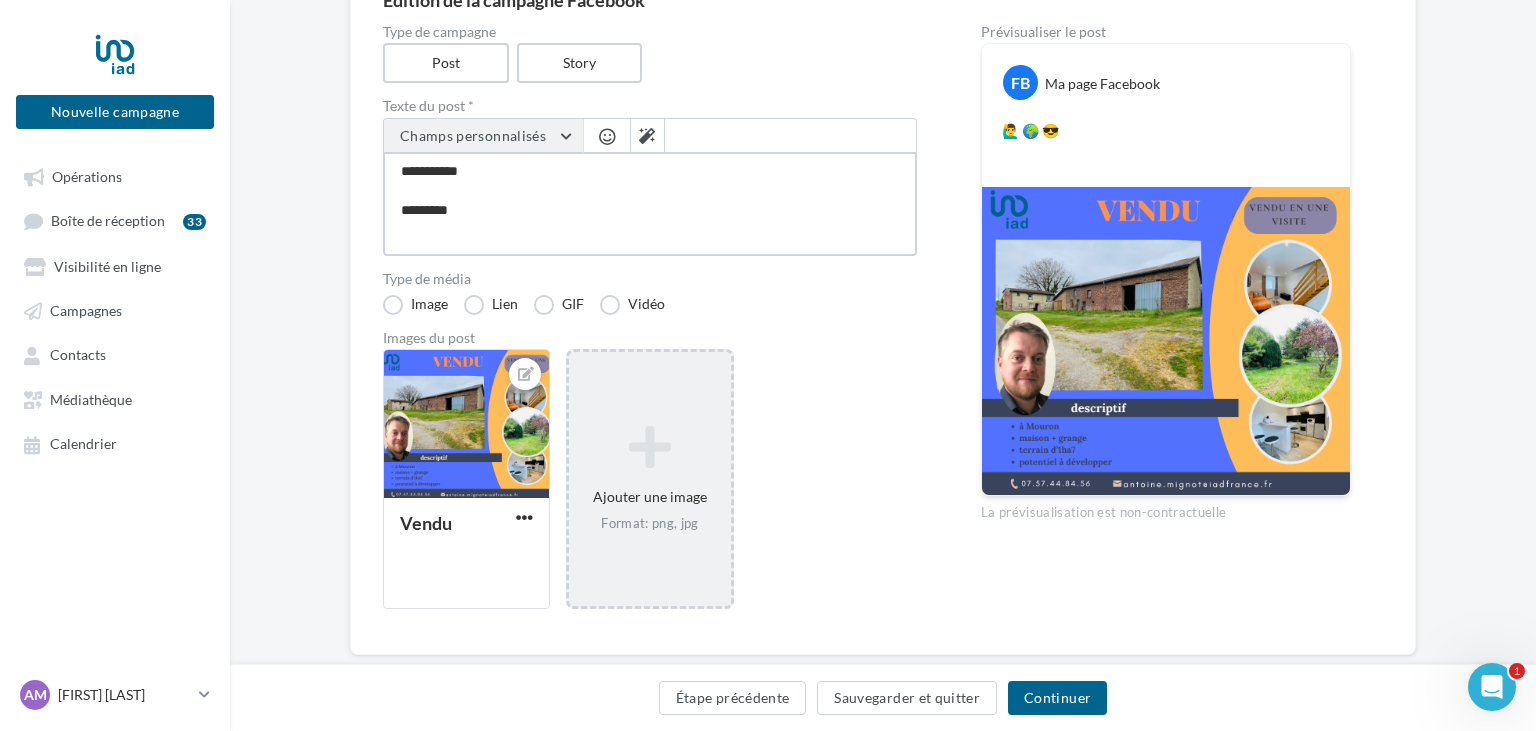 type on "**********" 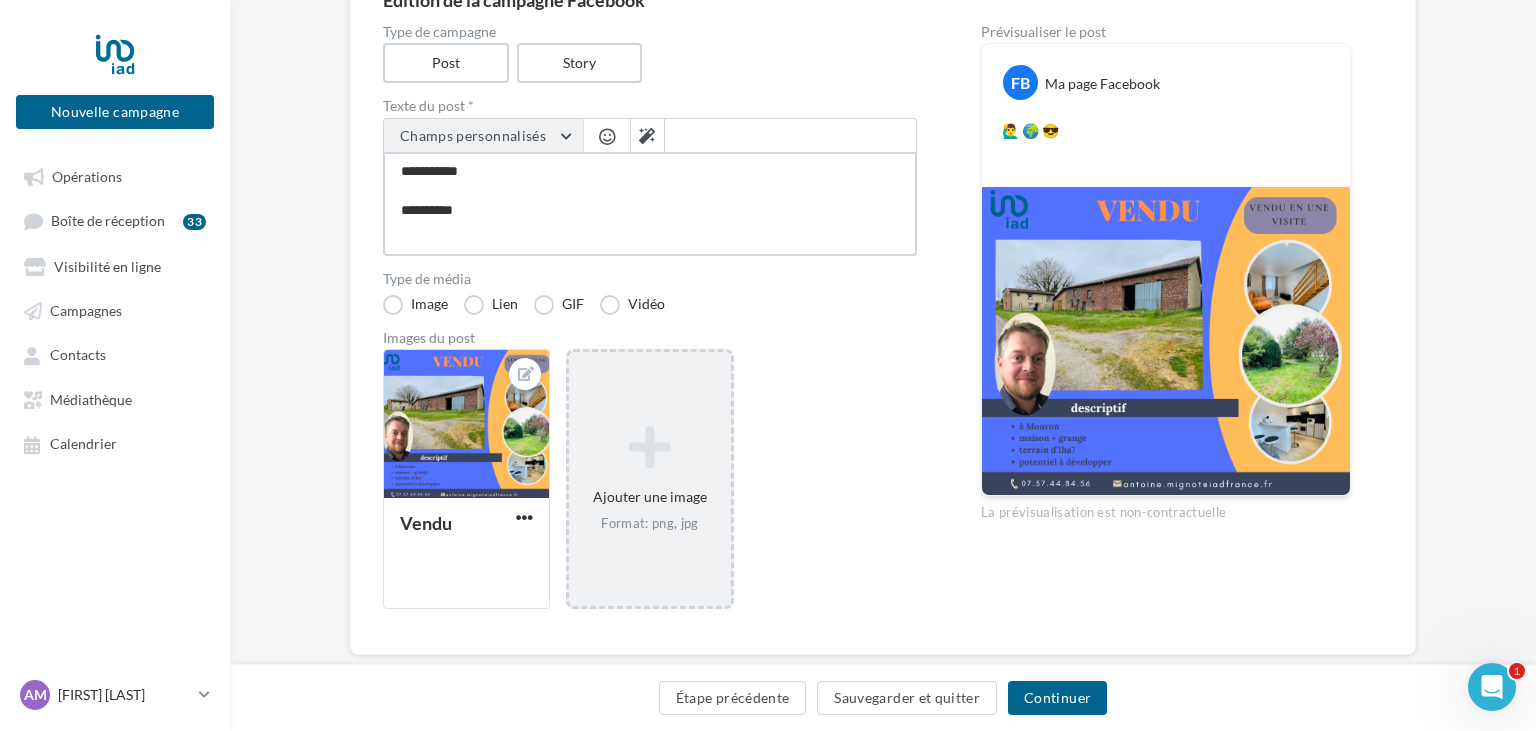 type on "**********" 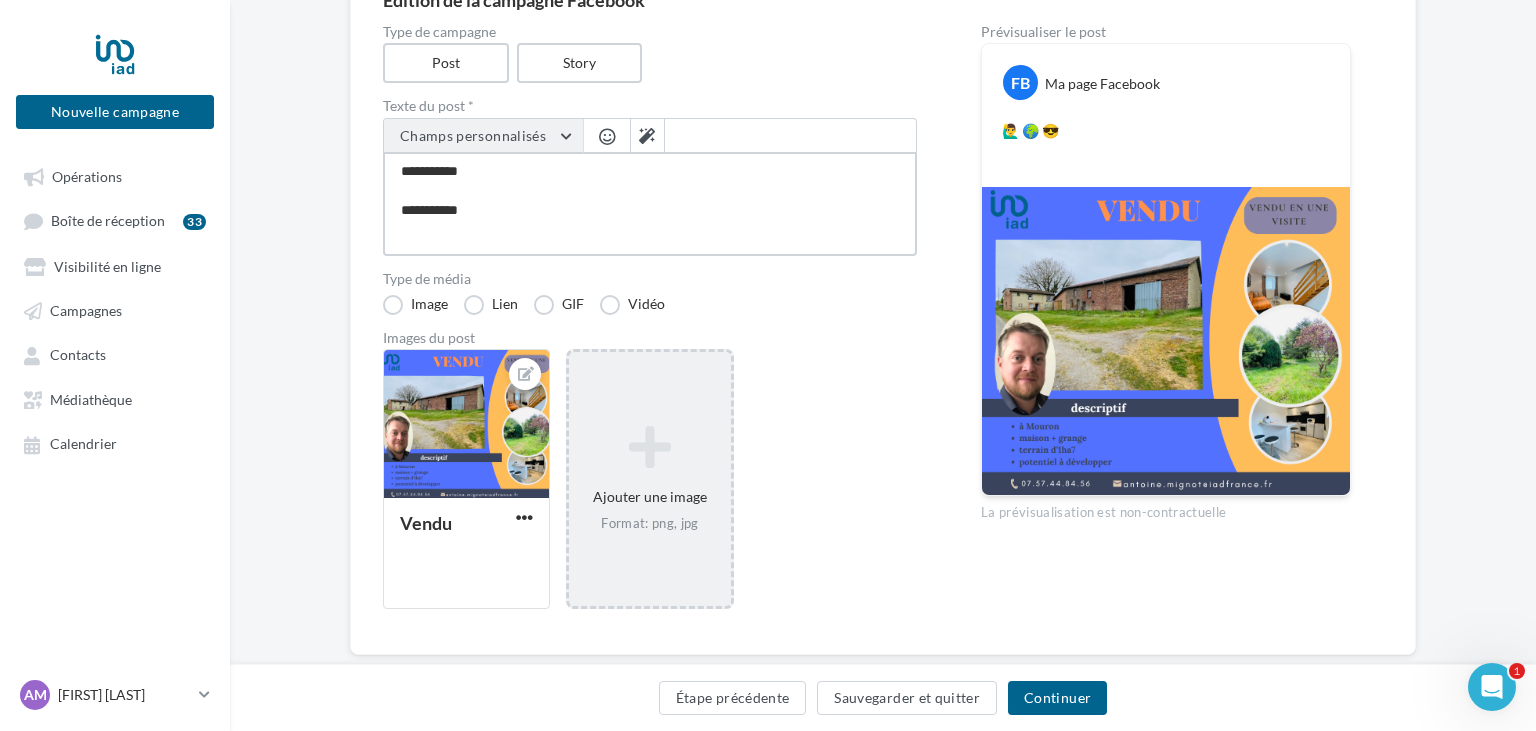 type on "**********" 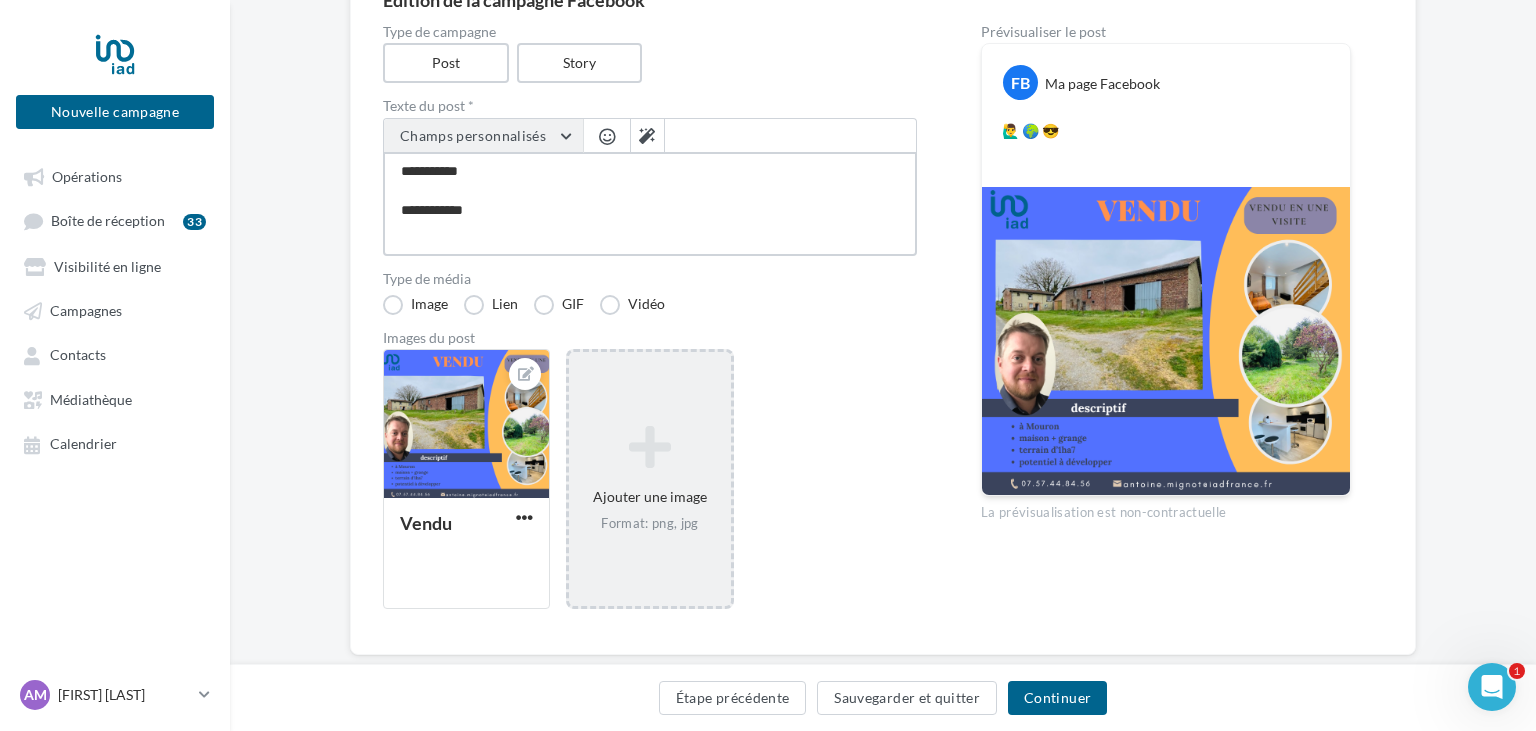 type on "**********" 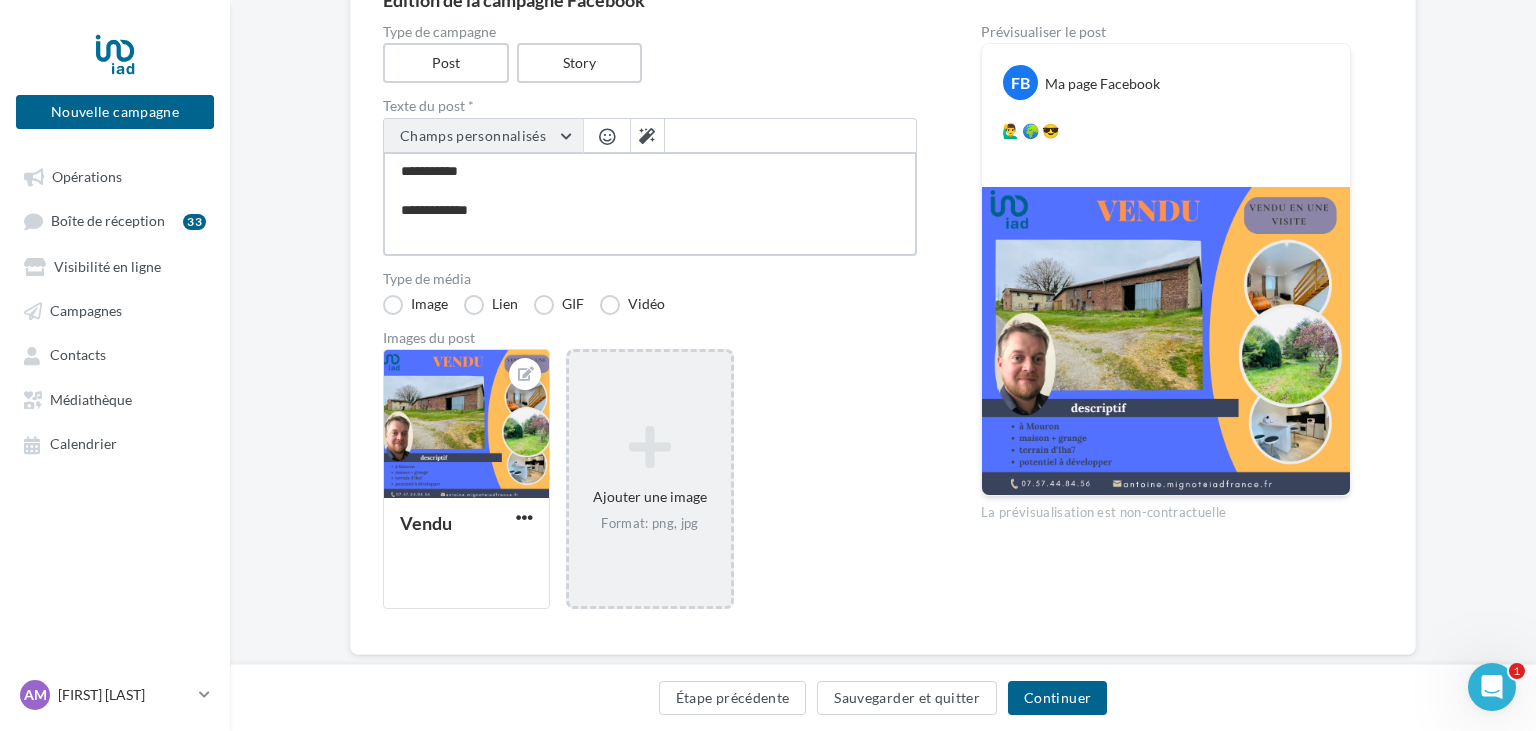 type on "**********" 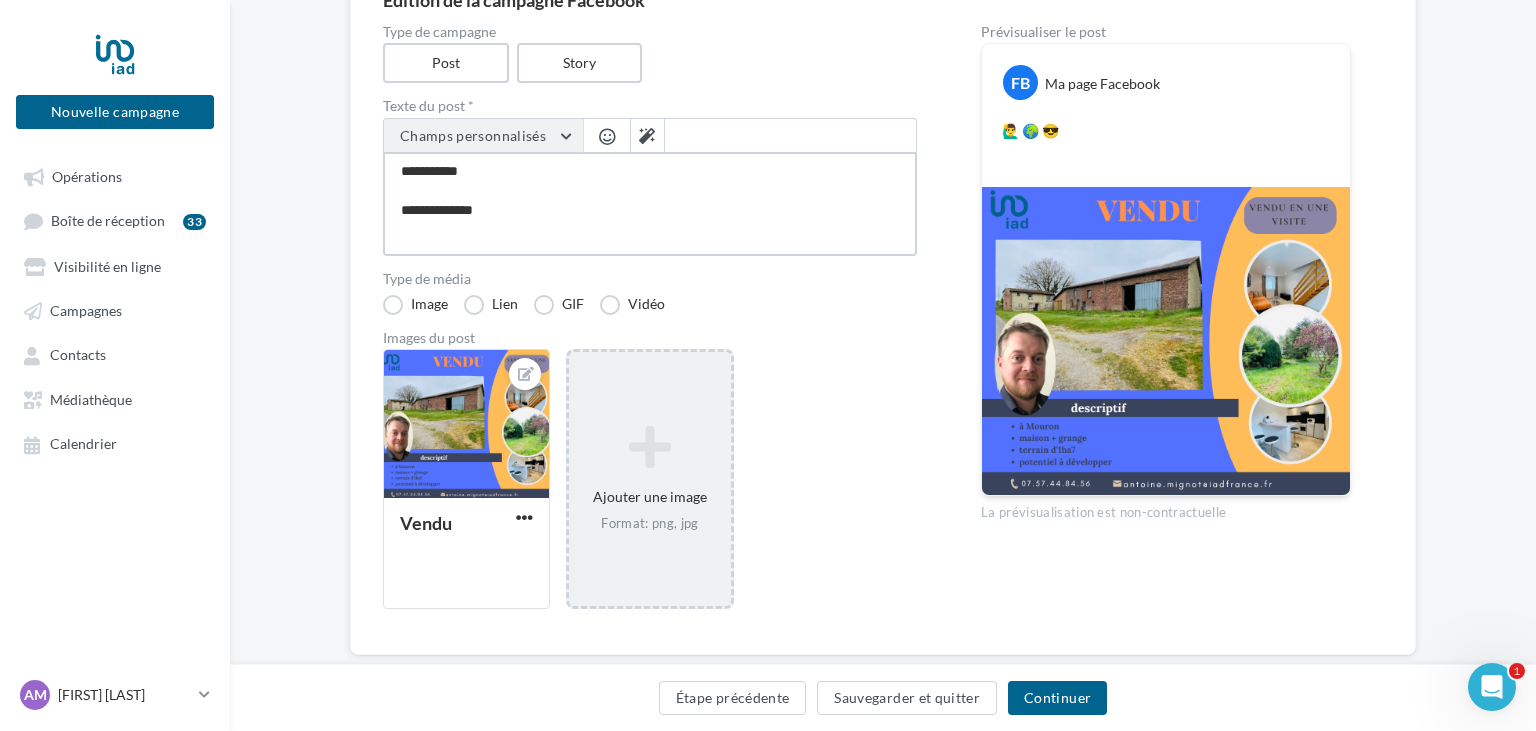 type on "**********" 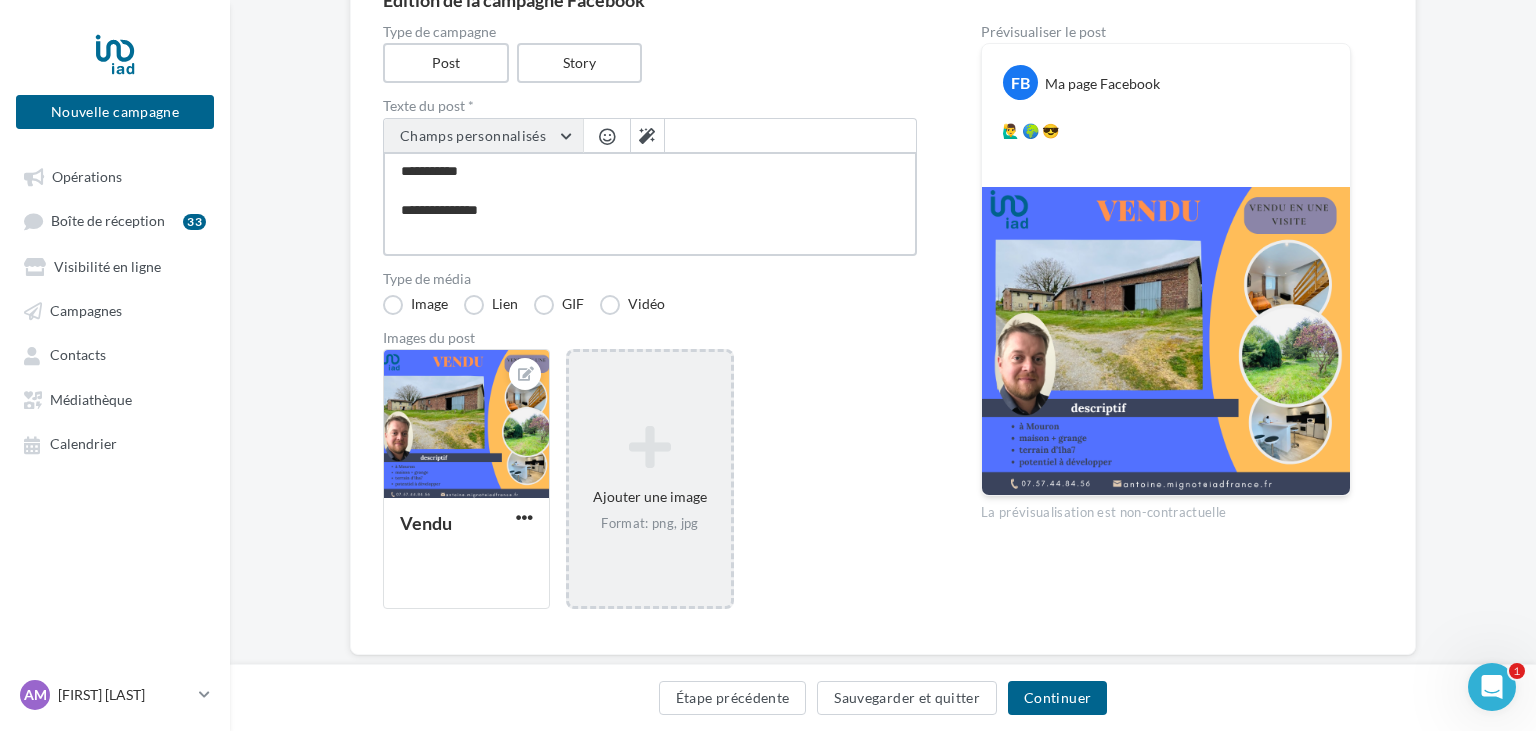 type on "**********" 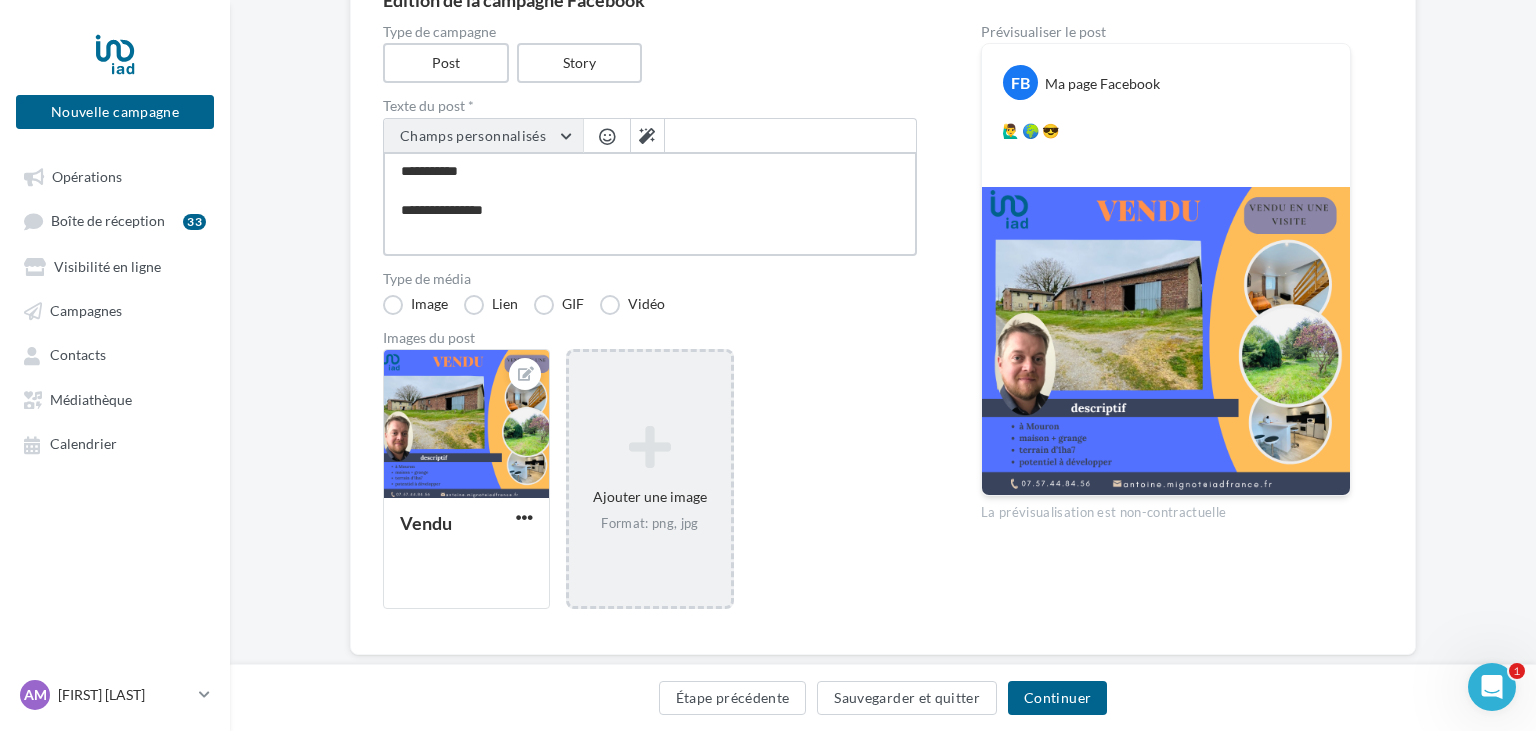 type on "**********" 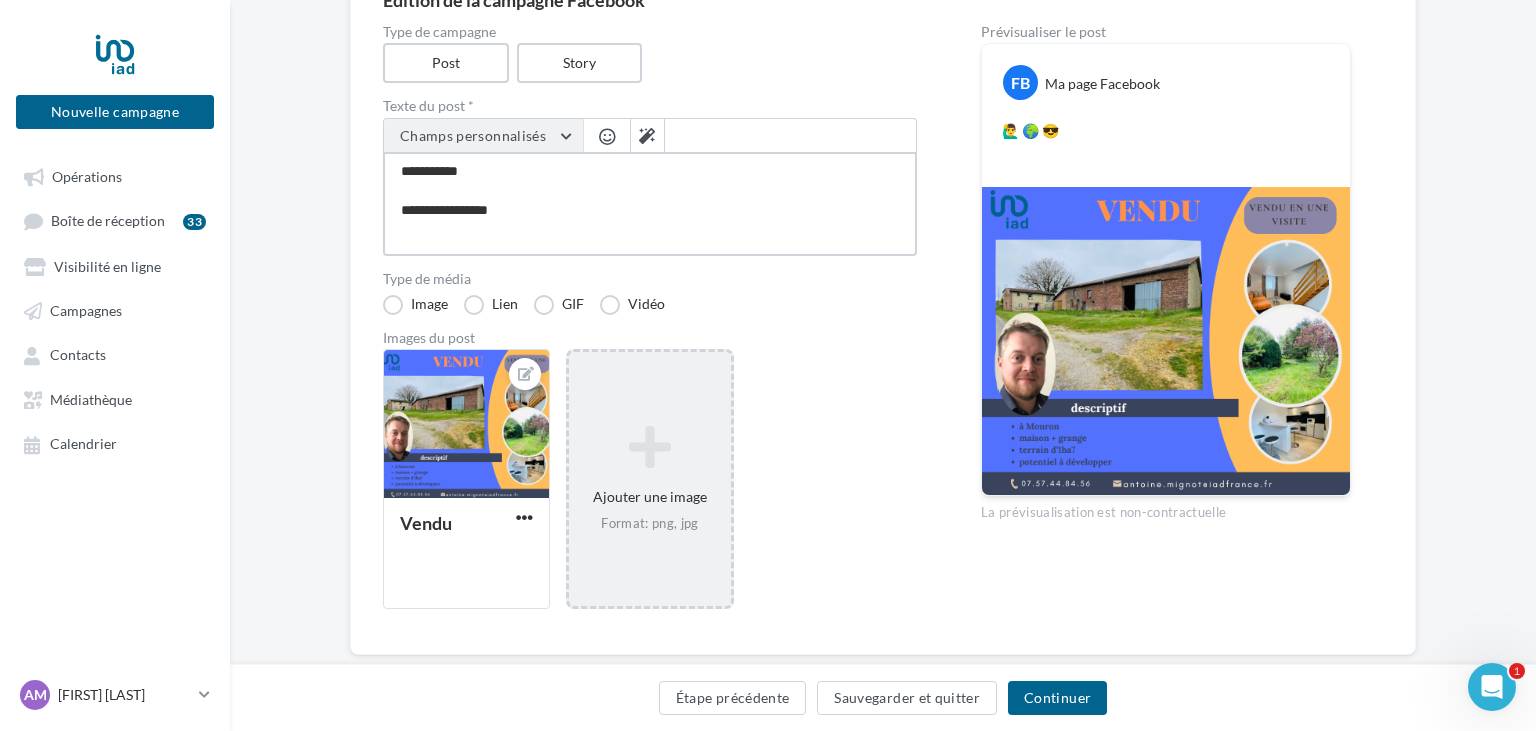 type on "**********" 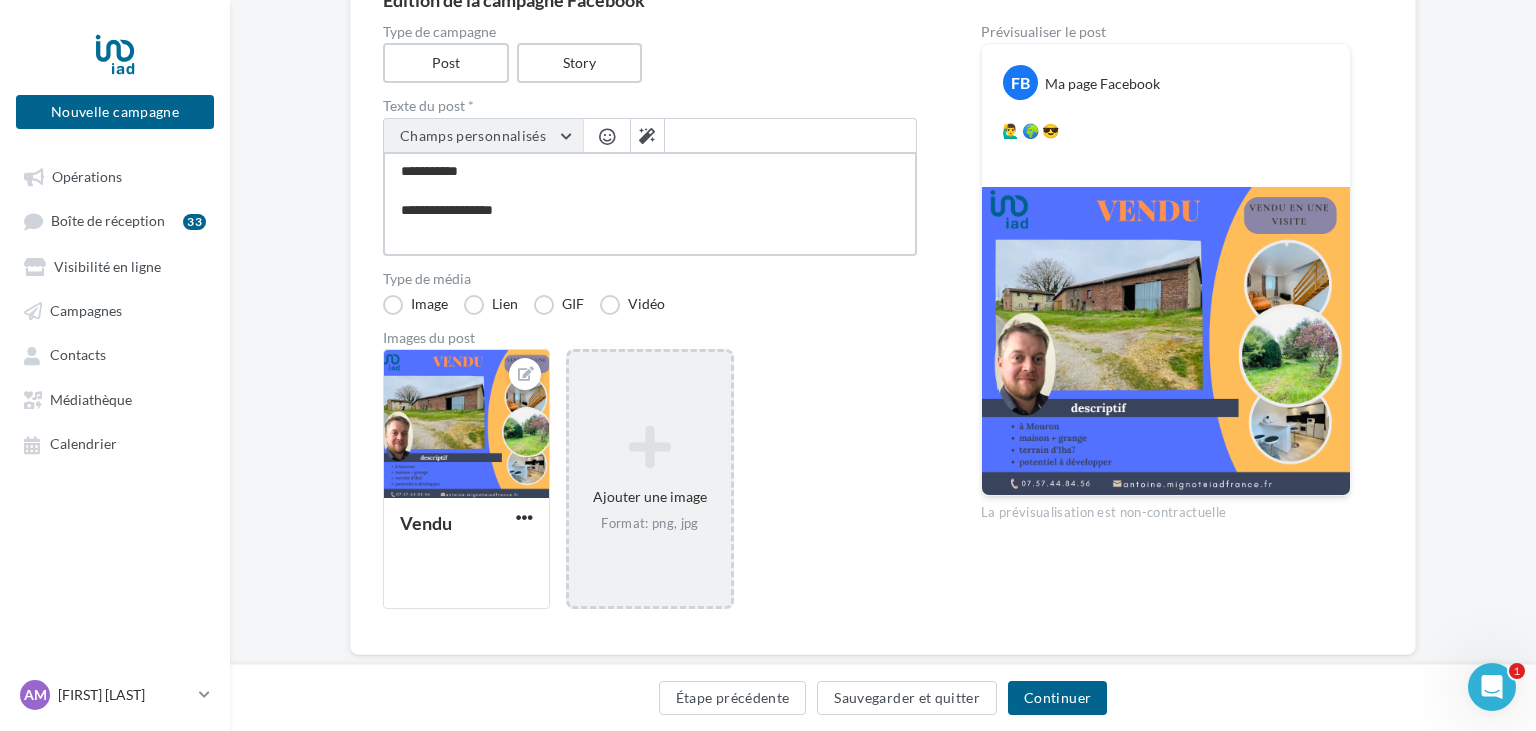 type on "**********" 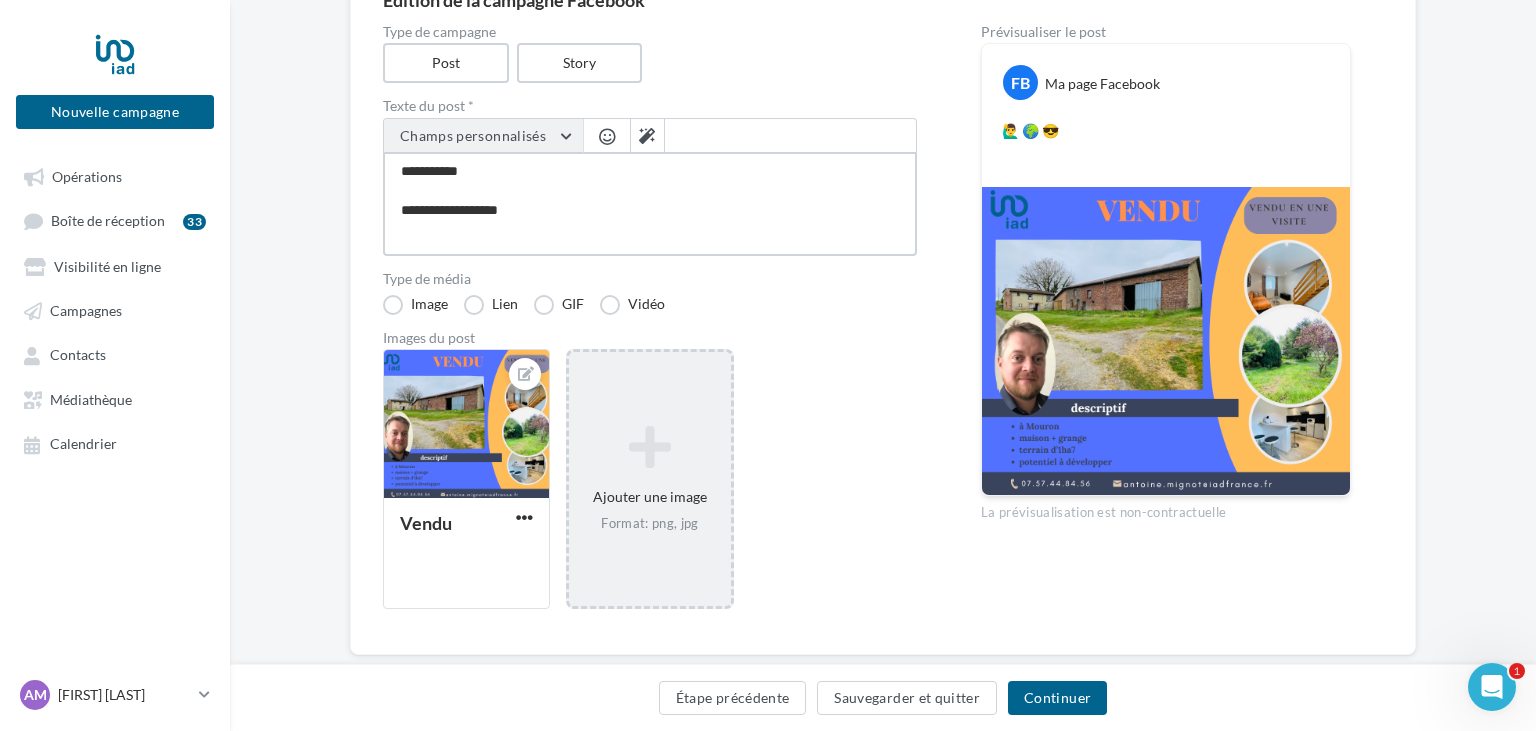 type on "**********" 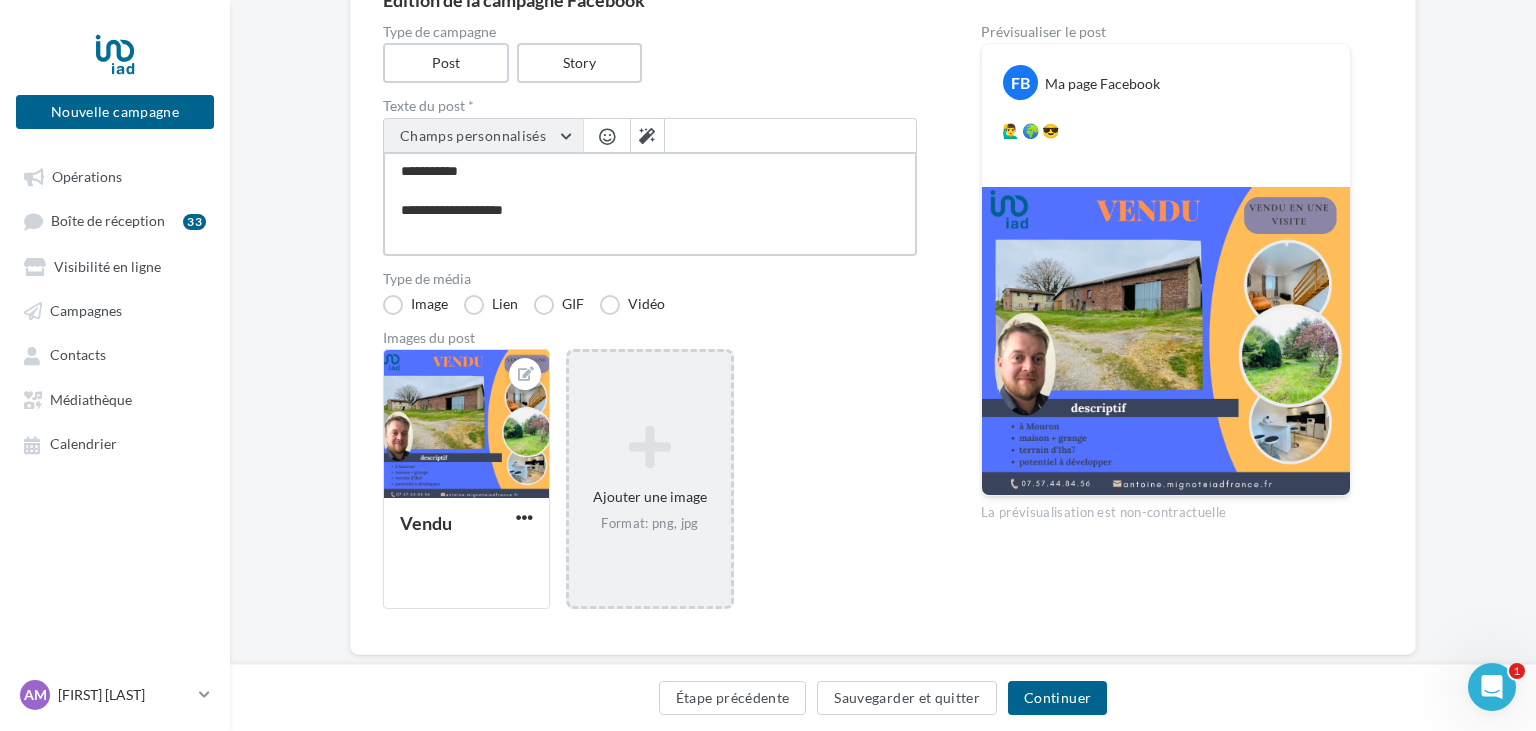 type on "**********" 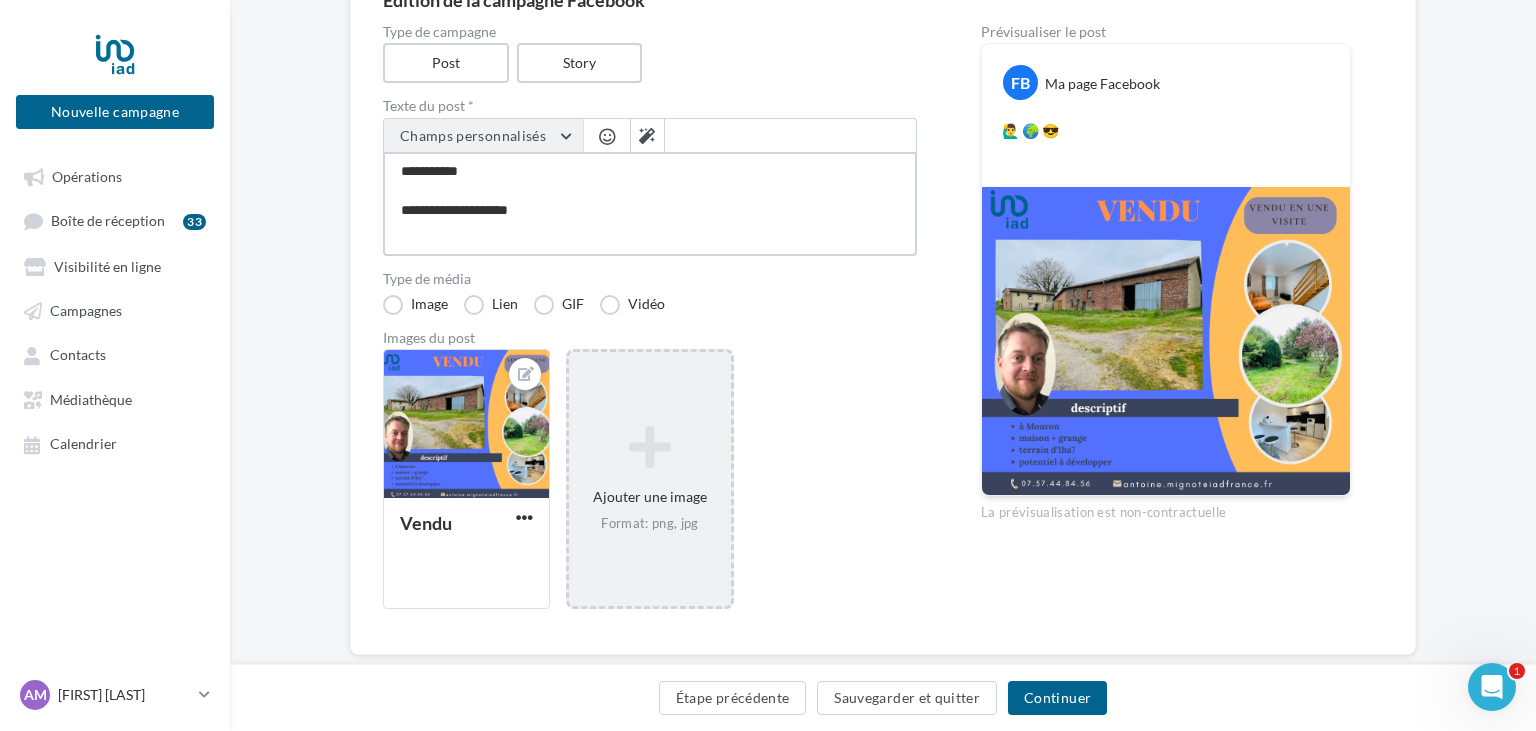 type on "**********" 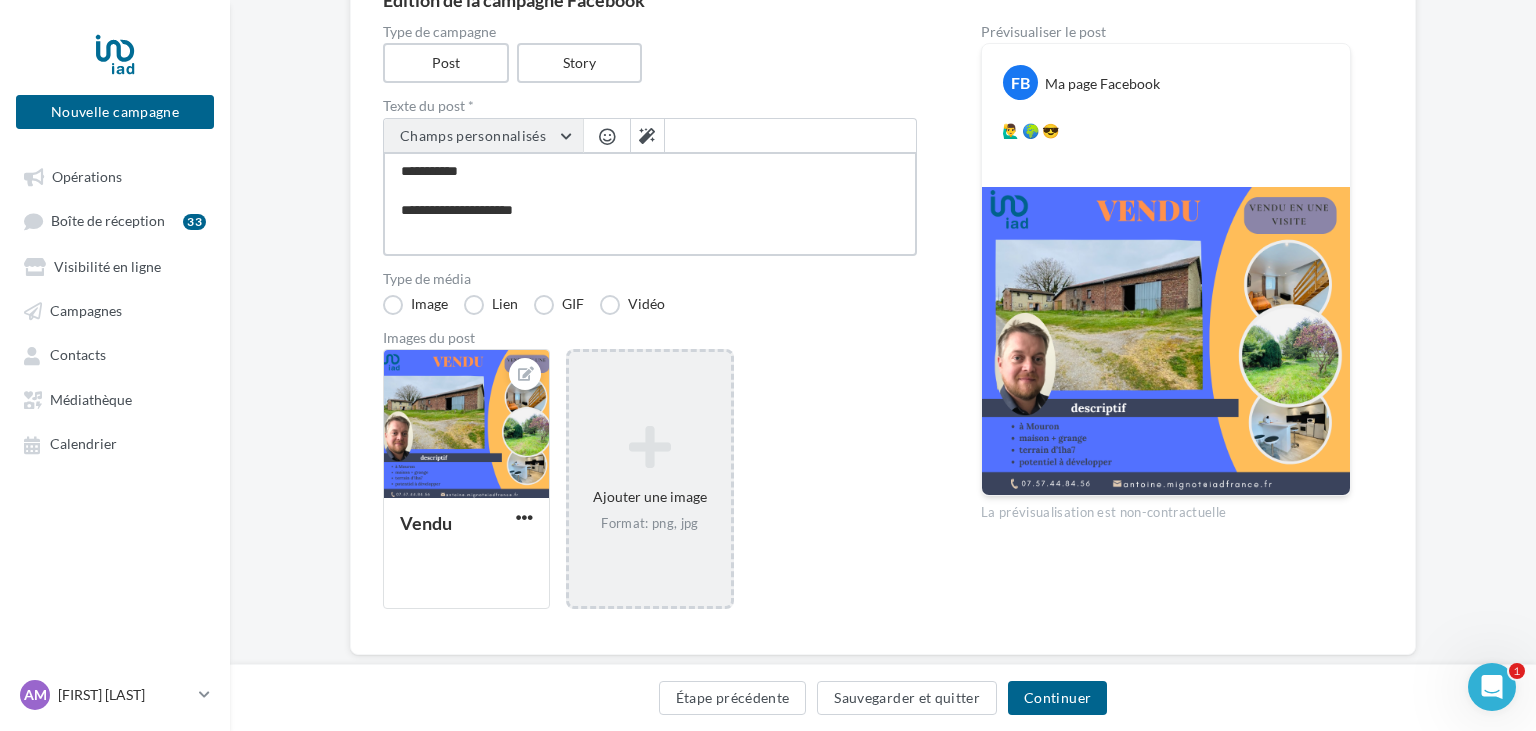 type on "**********" 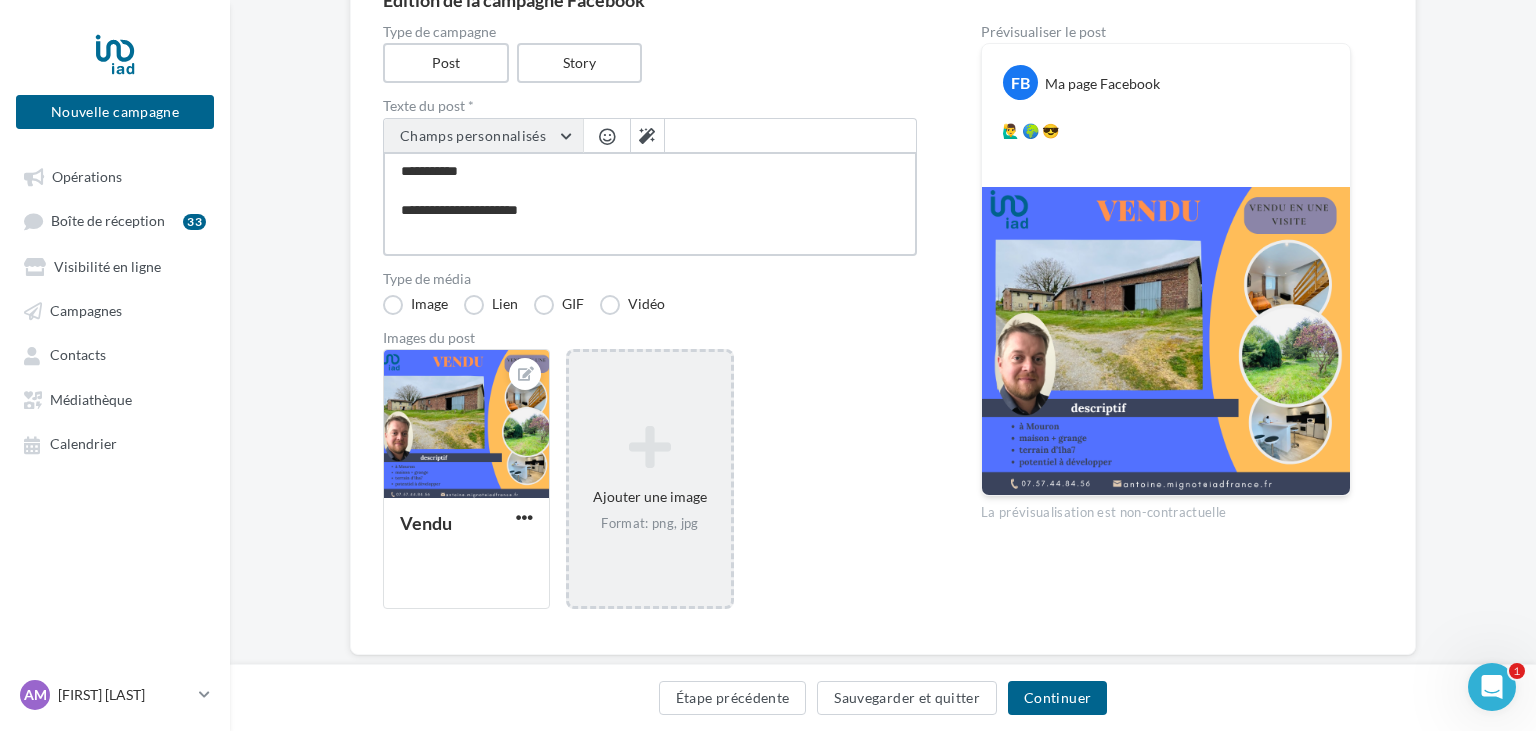 type on "**********" 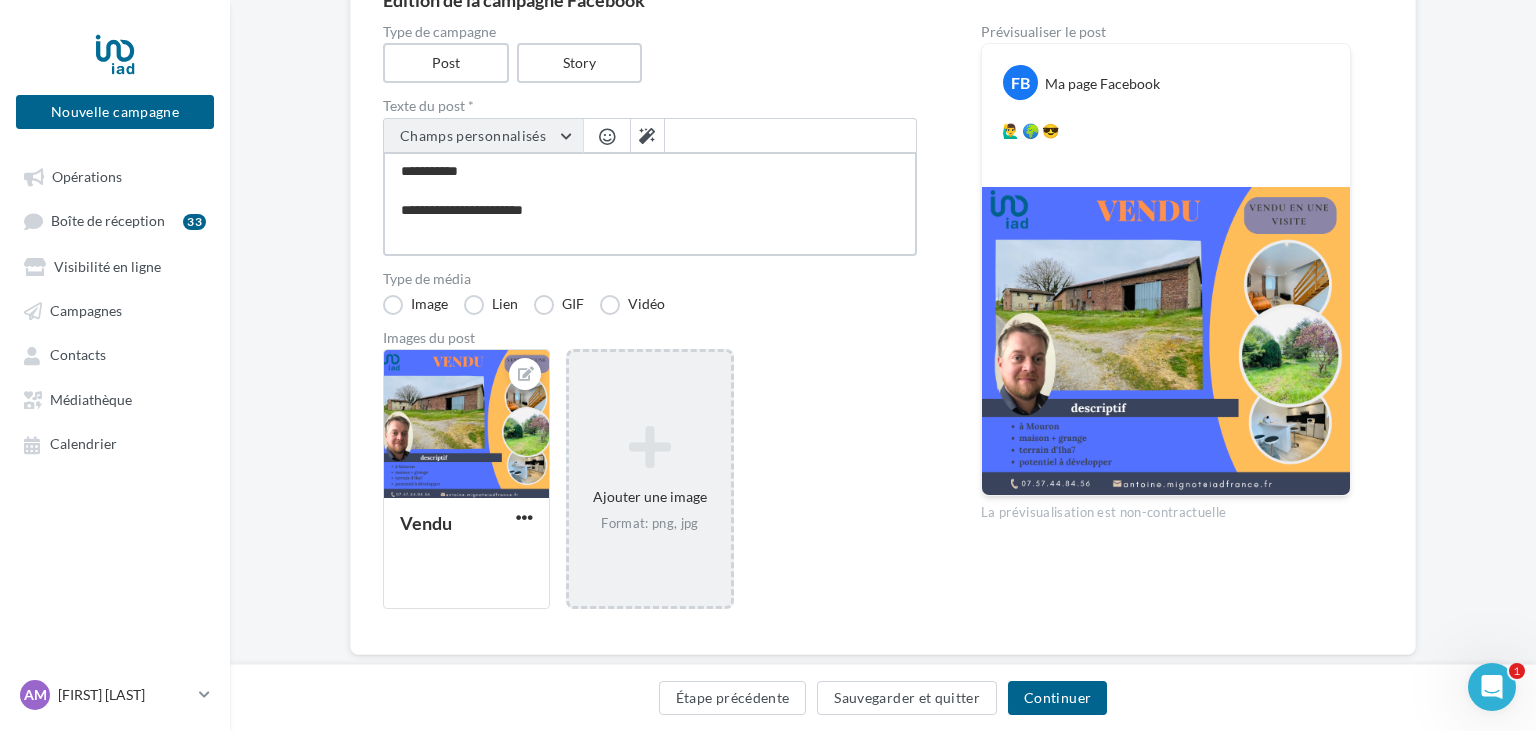 type on "**********" 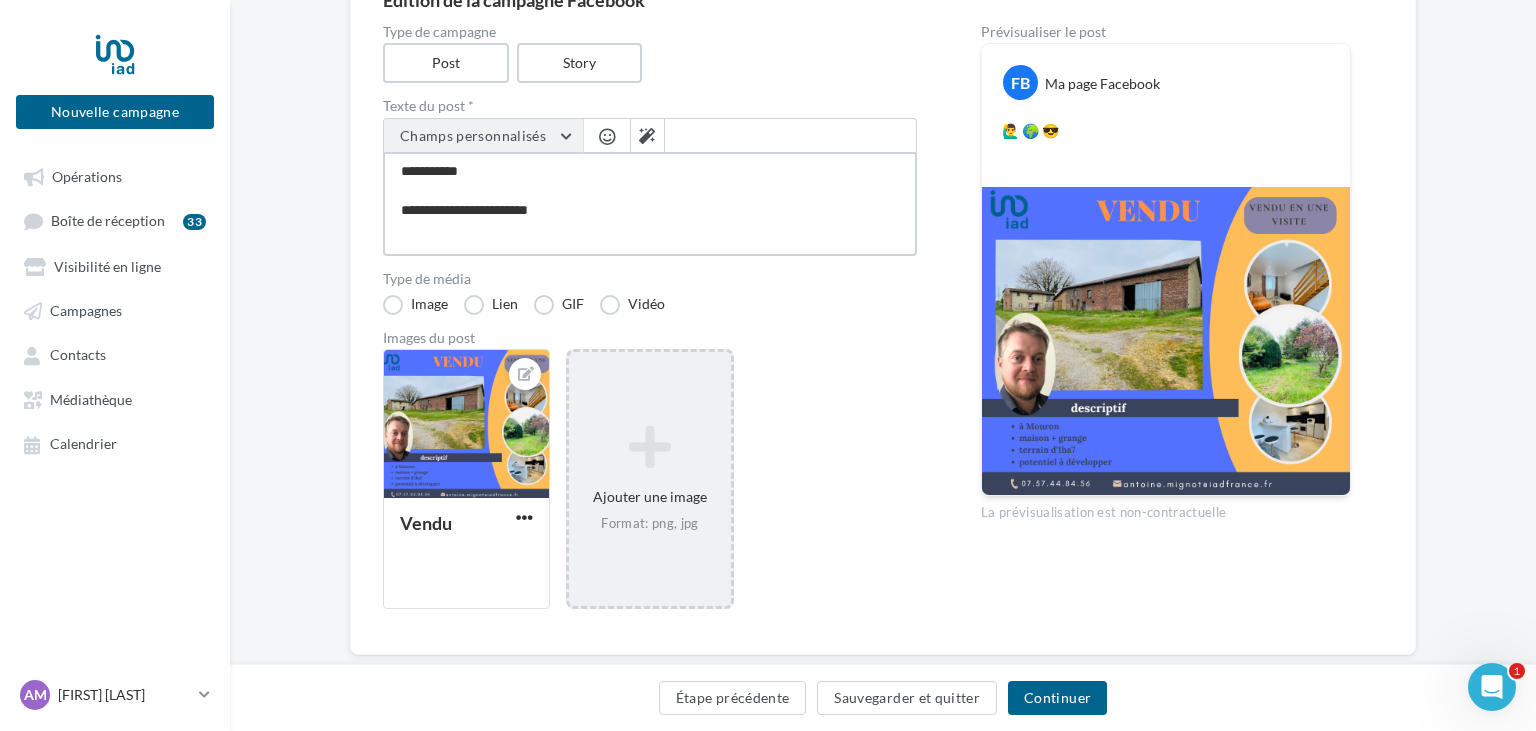 type on "**********" 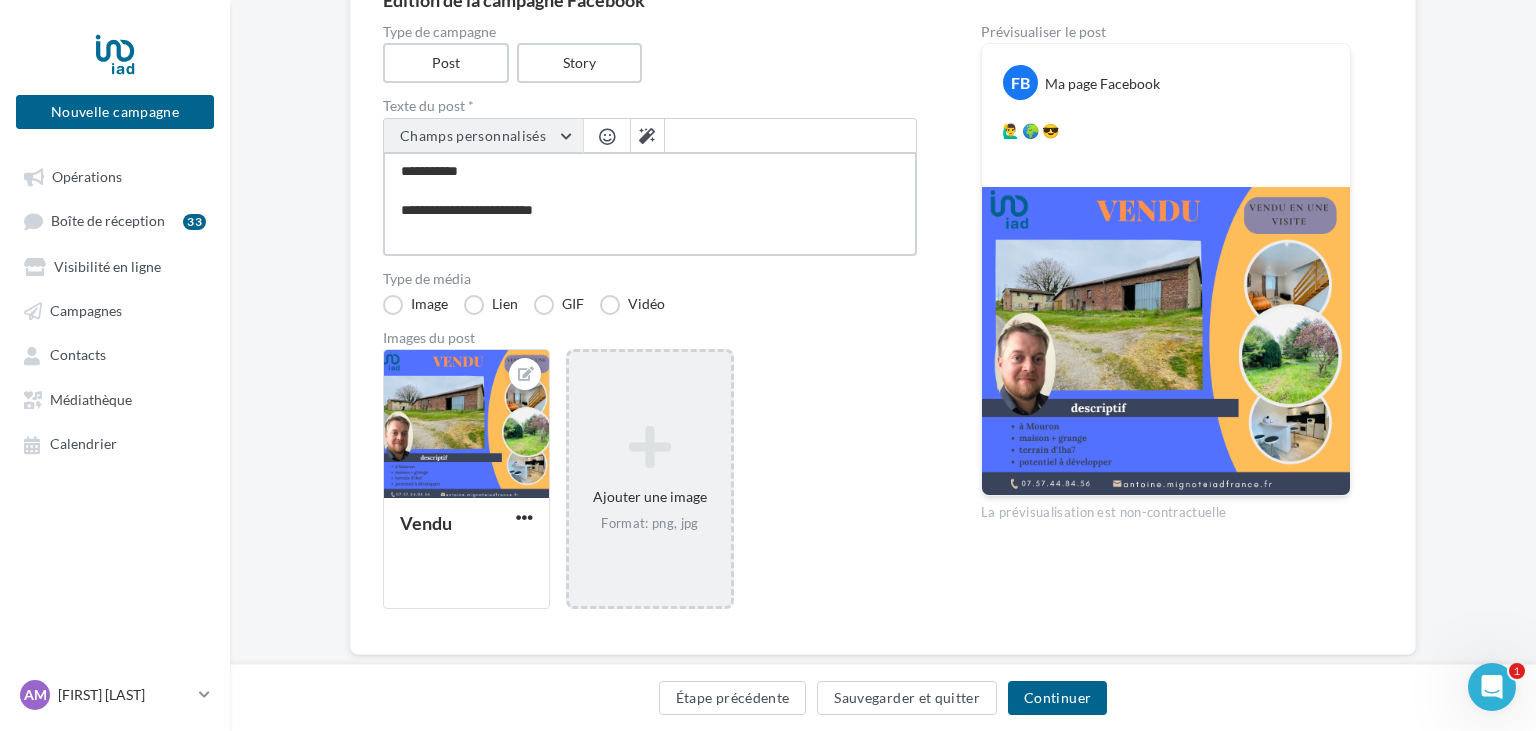 type on "**********" 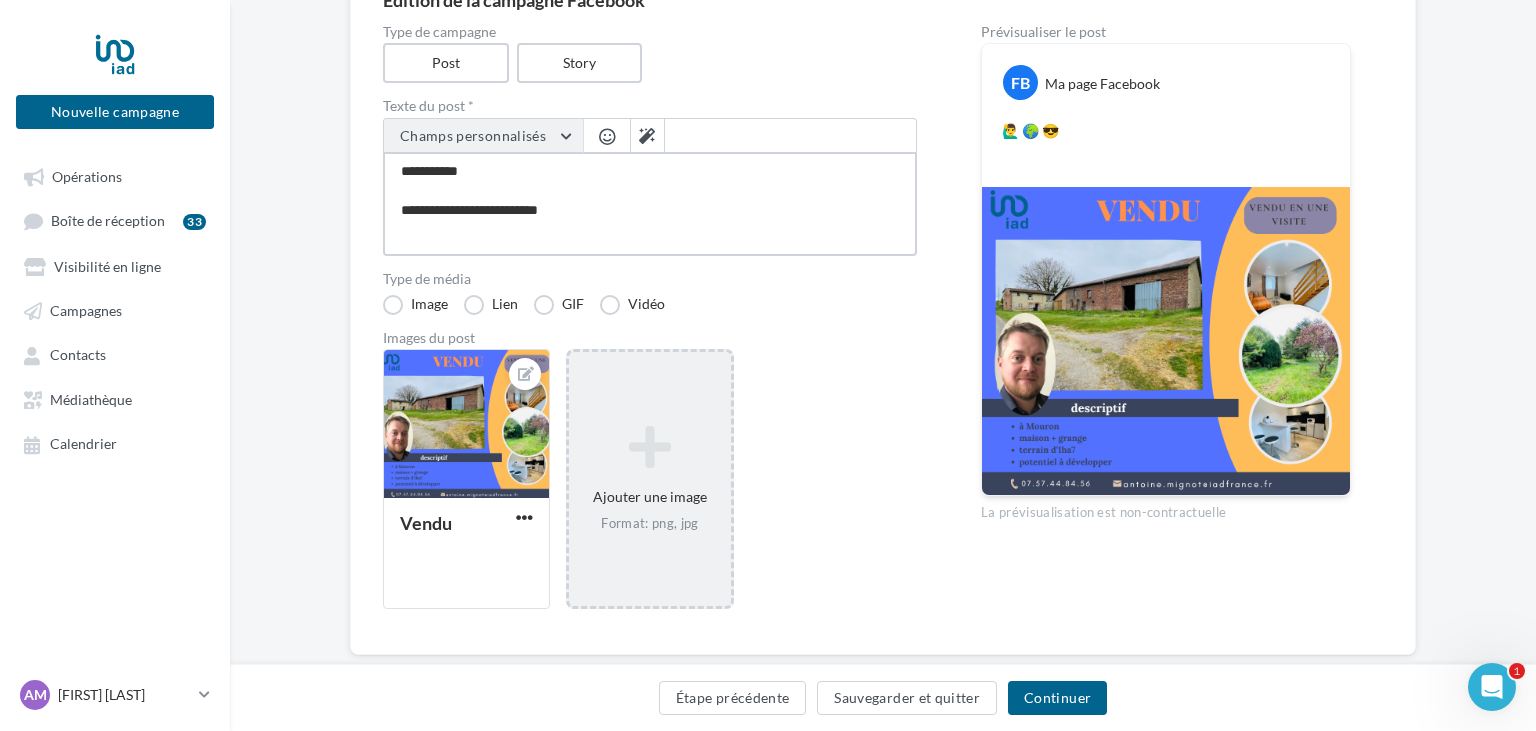 type on "**********" 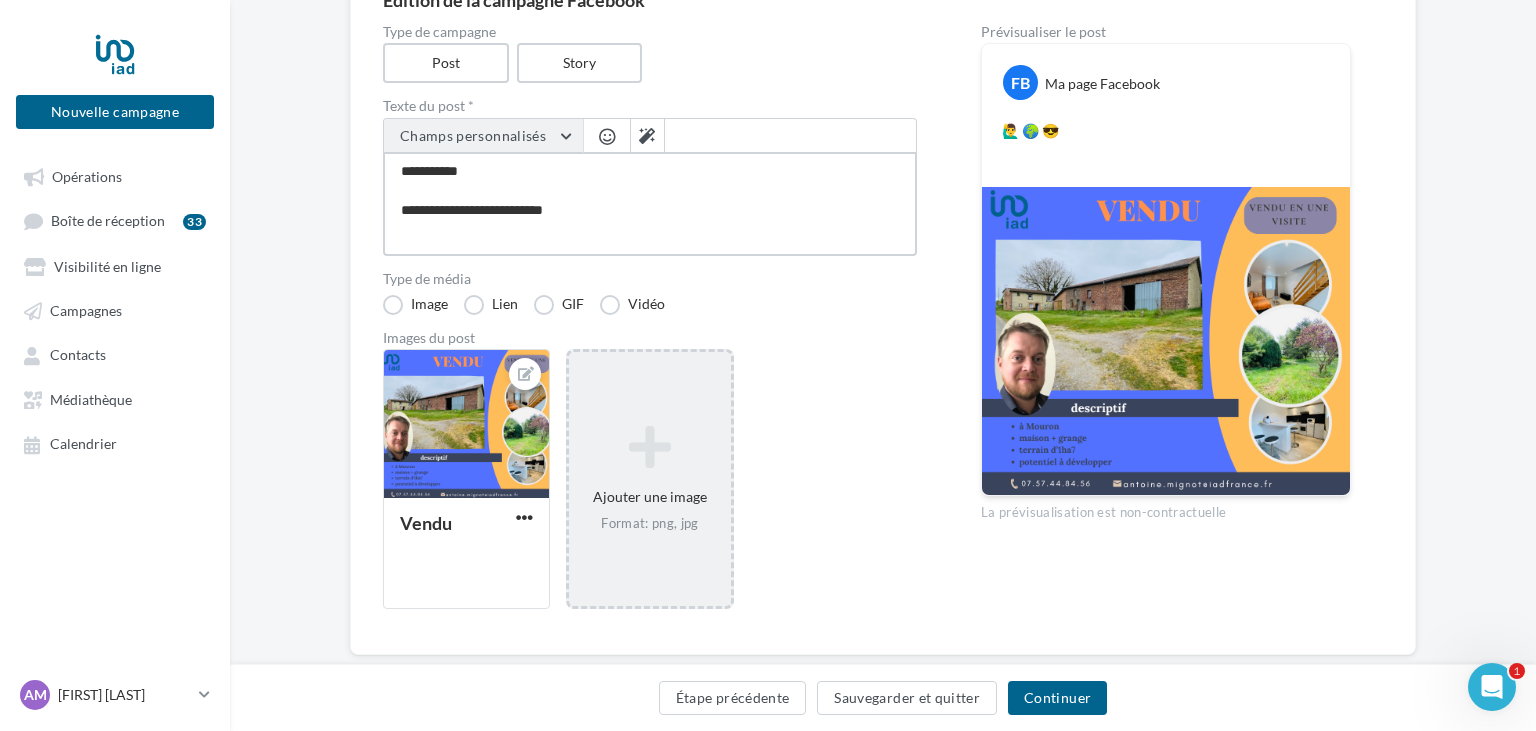 type on "**********" 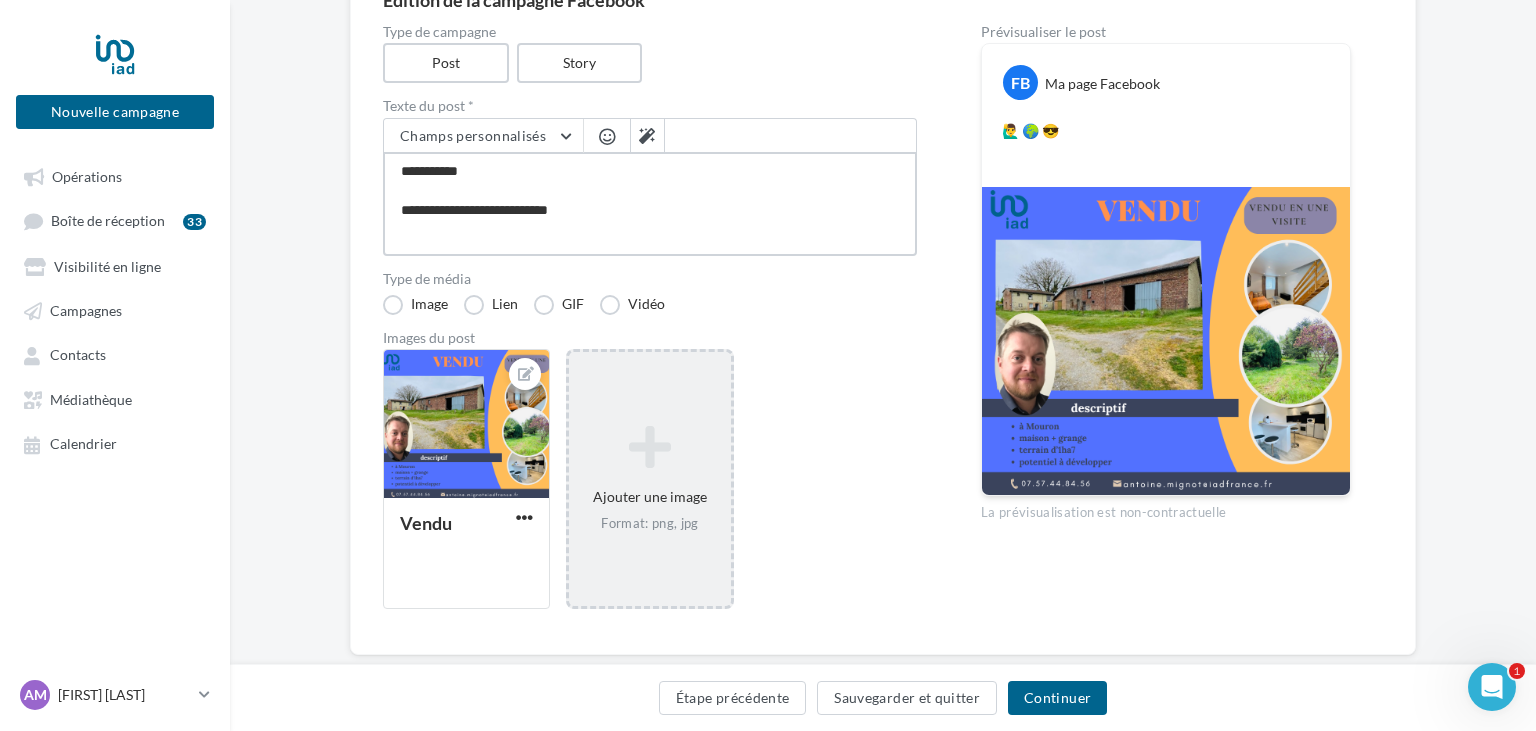 type on "**********" 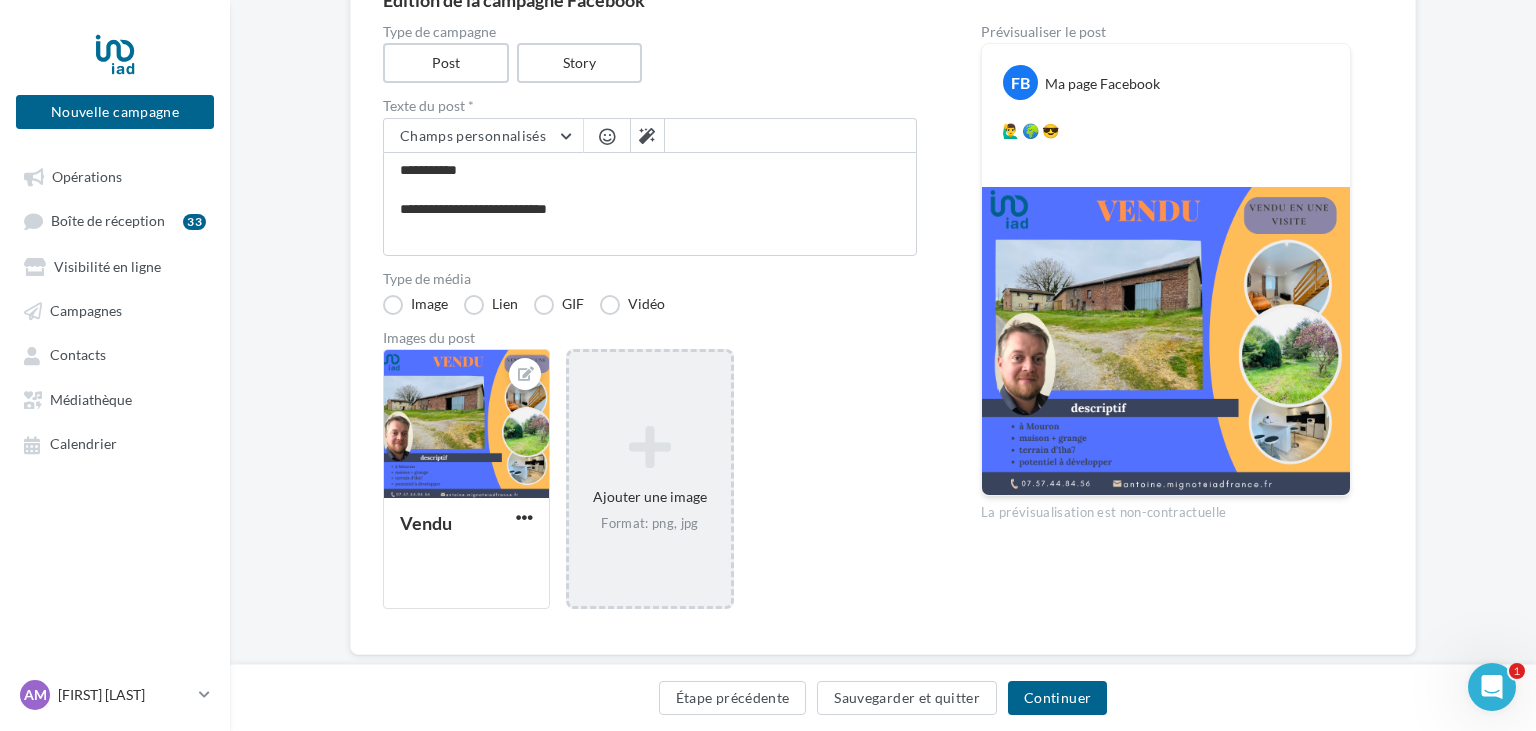 click at bounding box center [607, 136] 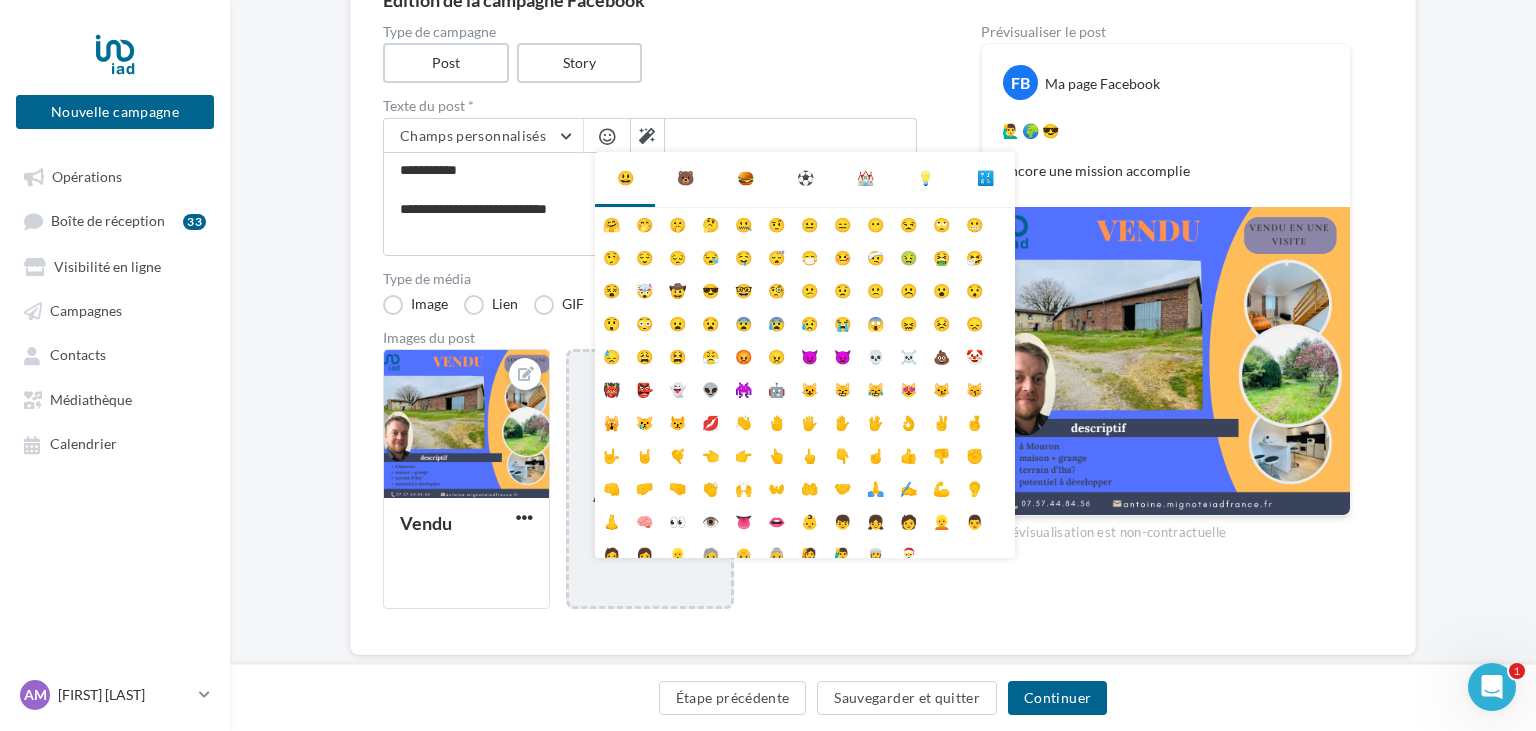 scroll, scrollTop: 79, scrollLeft: 0, axis: vertical 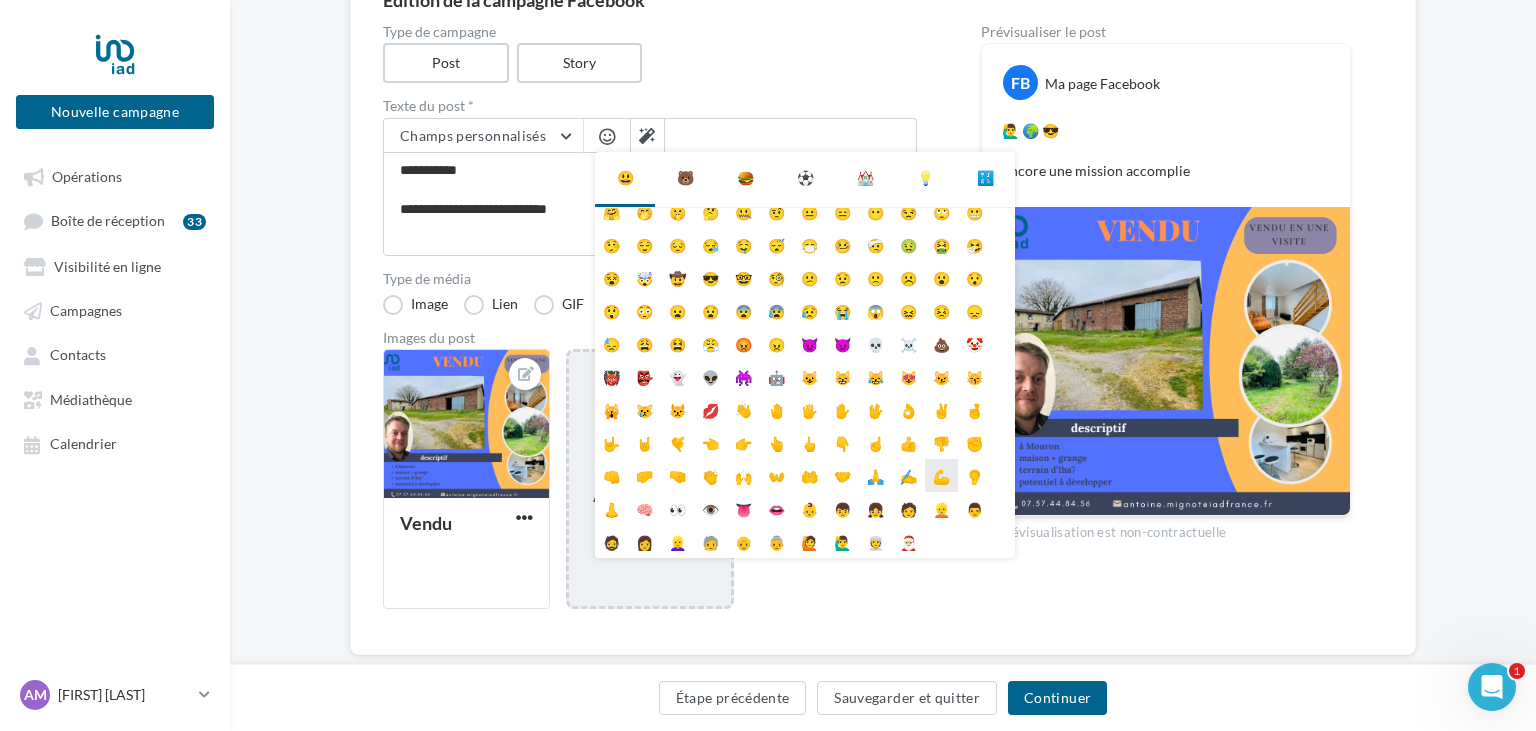 click on "💪" at bounding box center (941, 475) 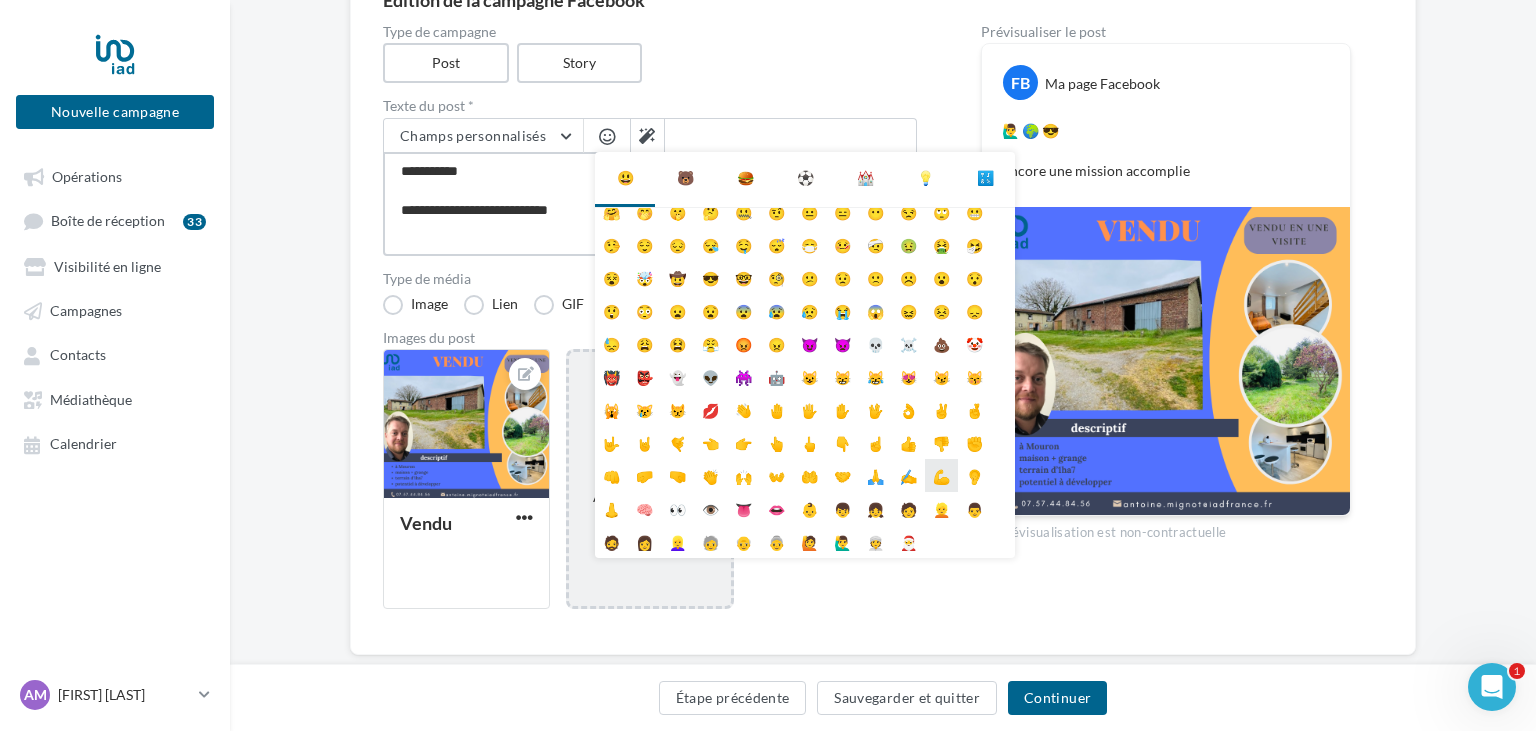type on "**********" 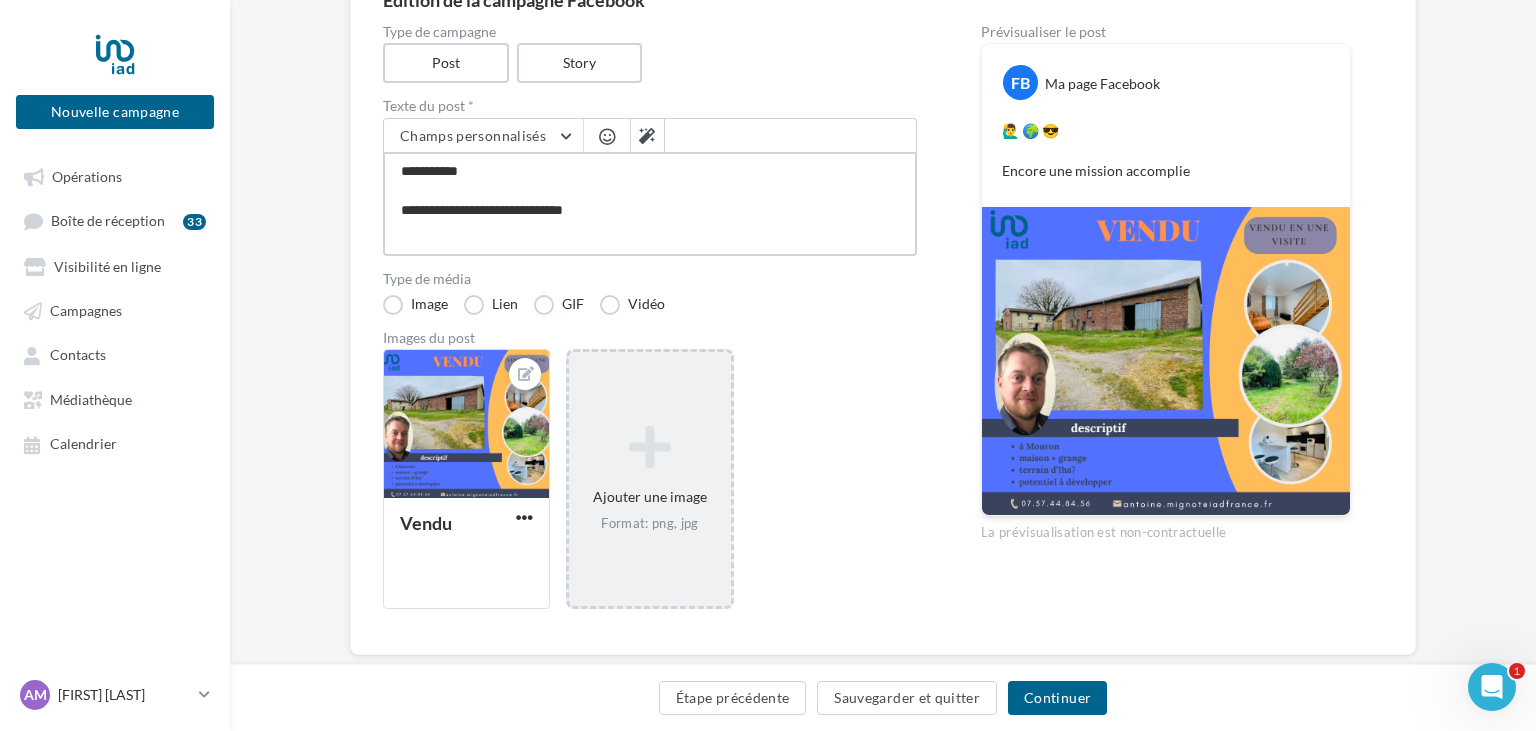 type on "**********" 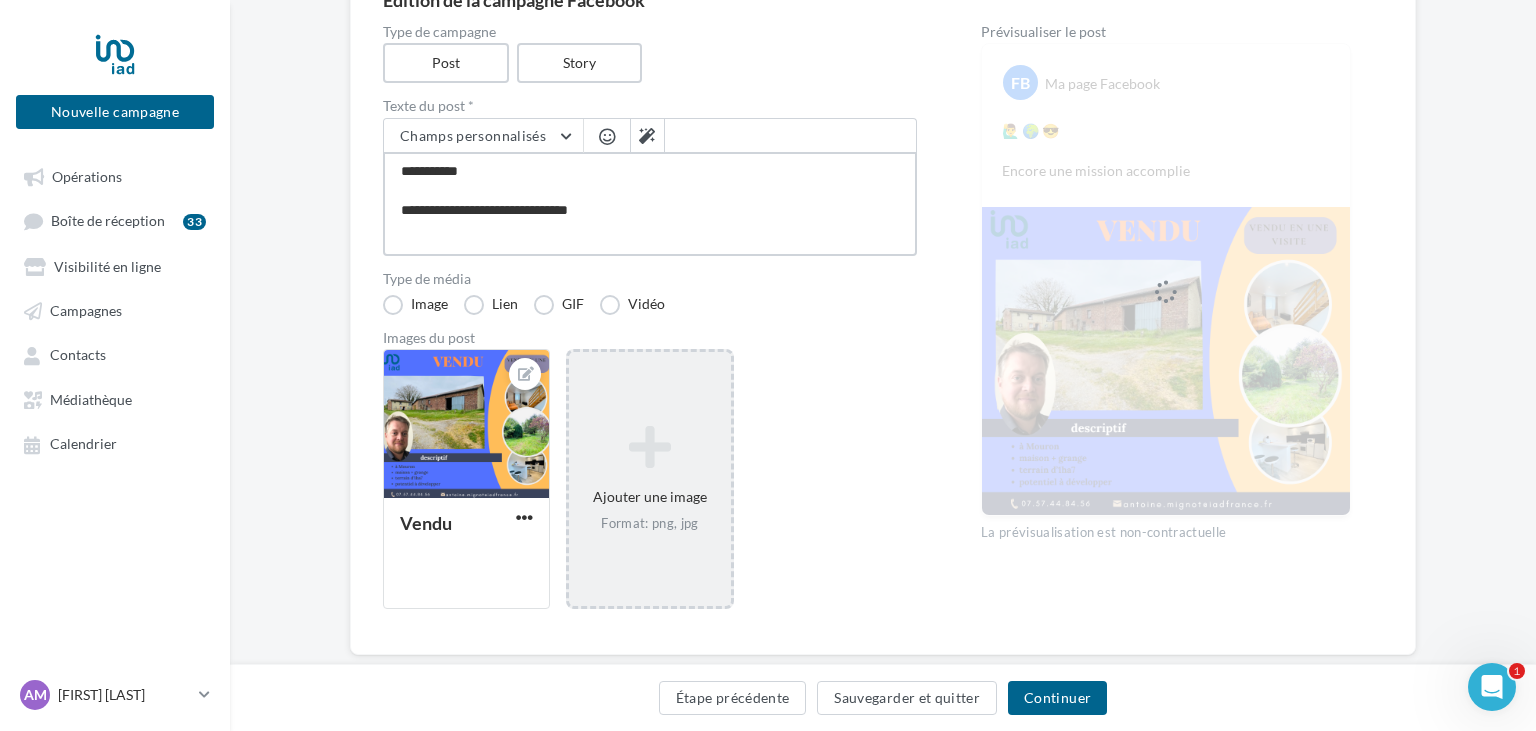 type on "**********" 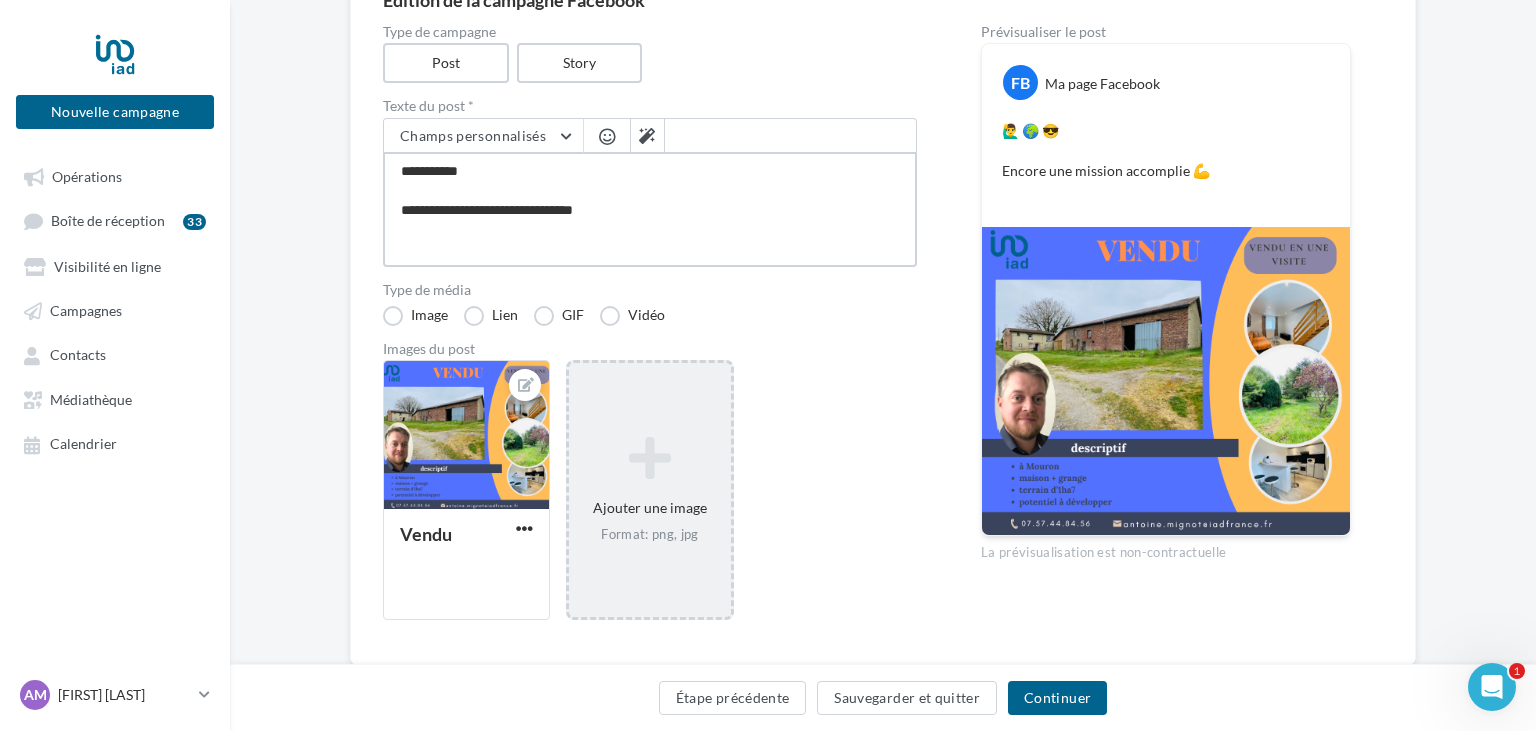 type on "**********" 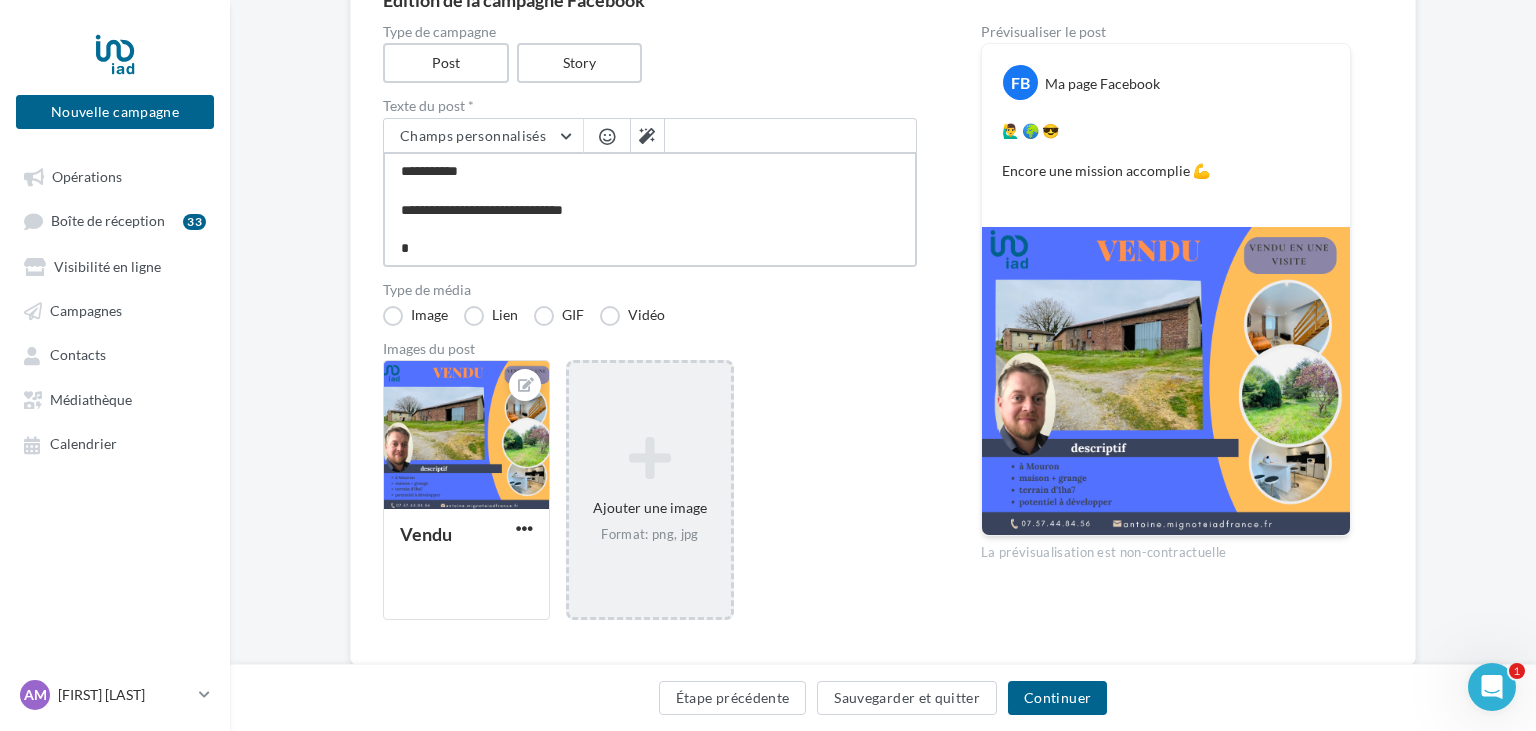 type on "**********" 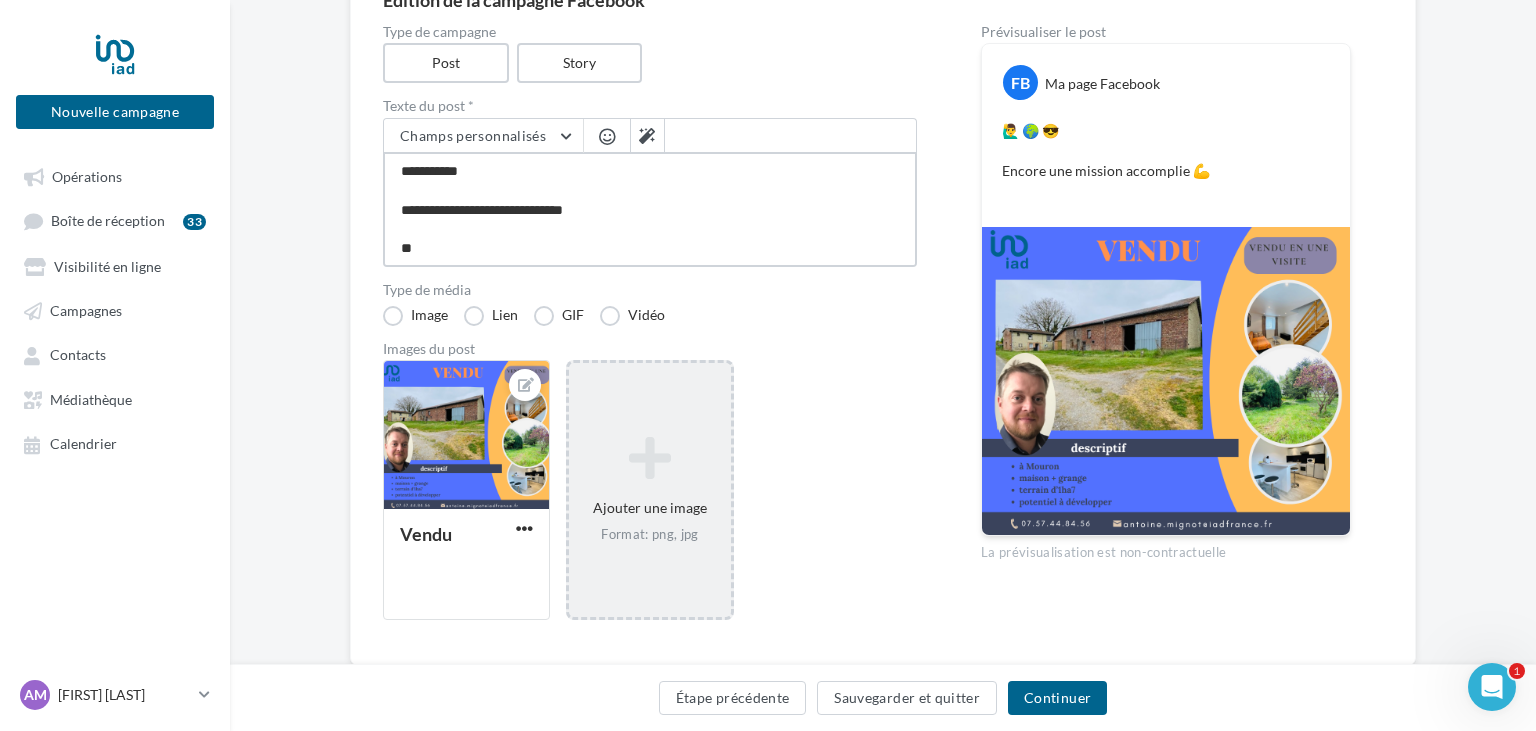 type on "**********" 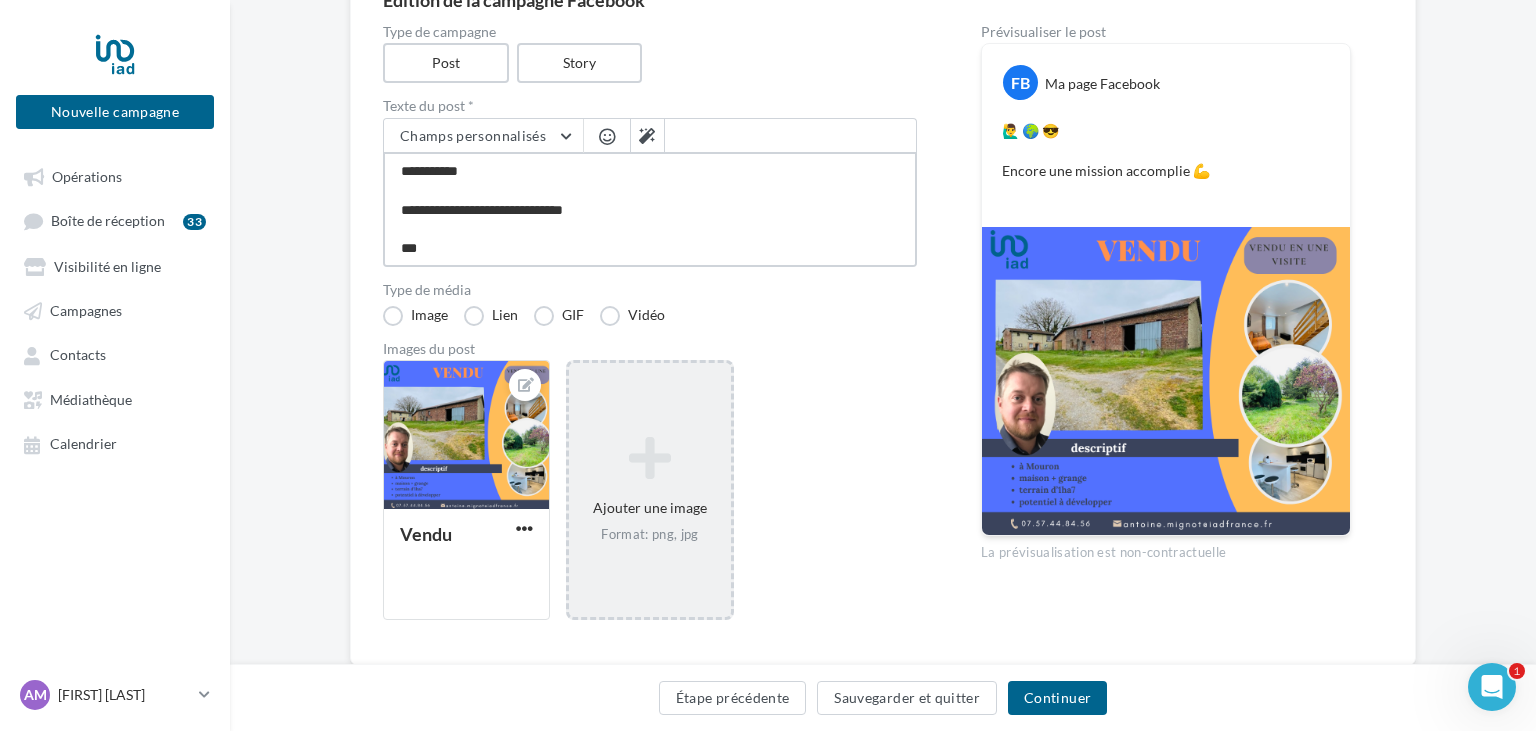 type on "**********" 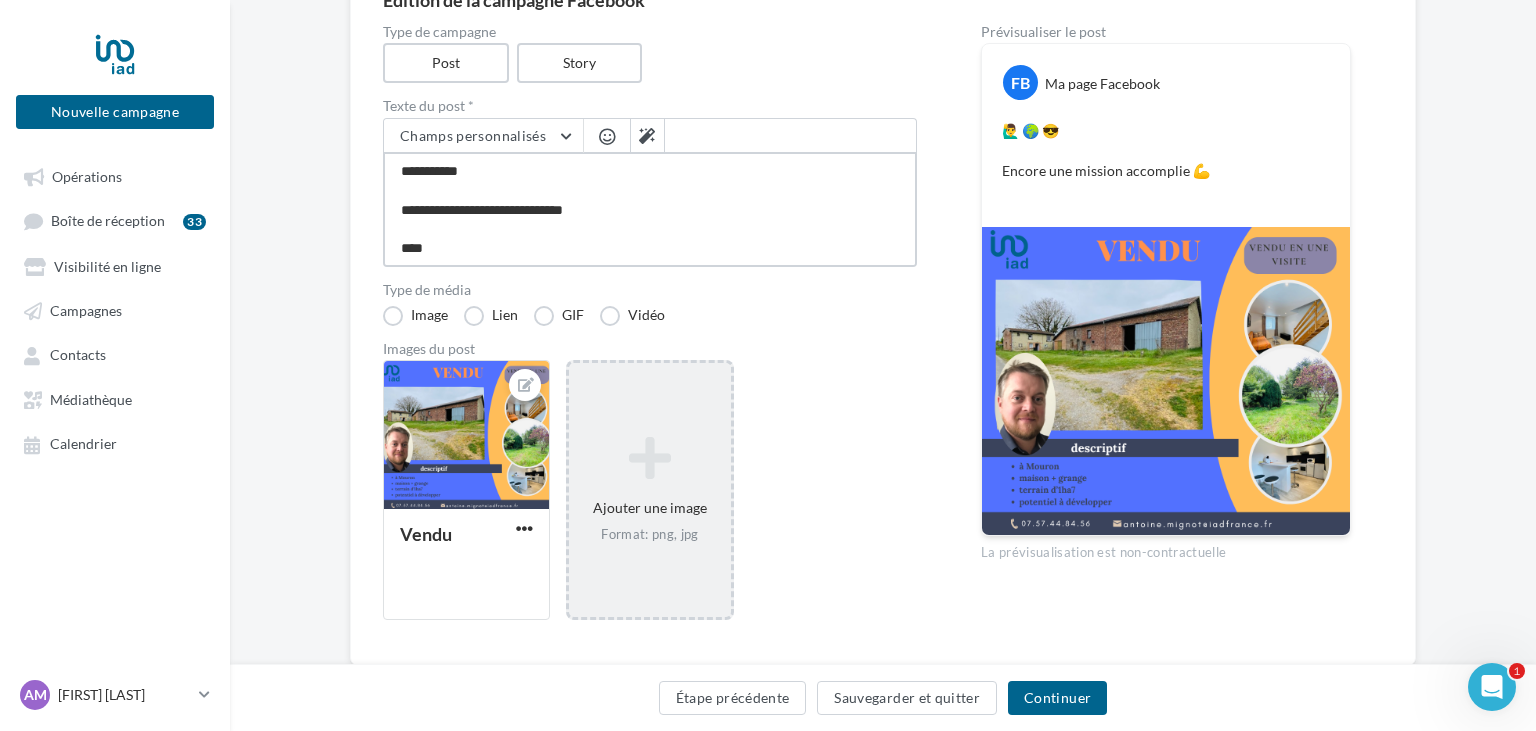 type on "**********" 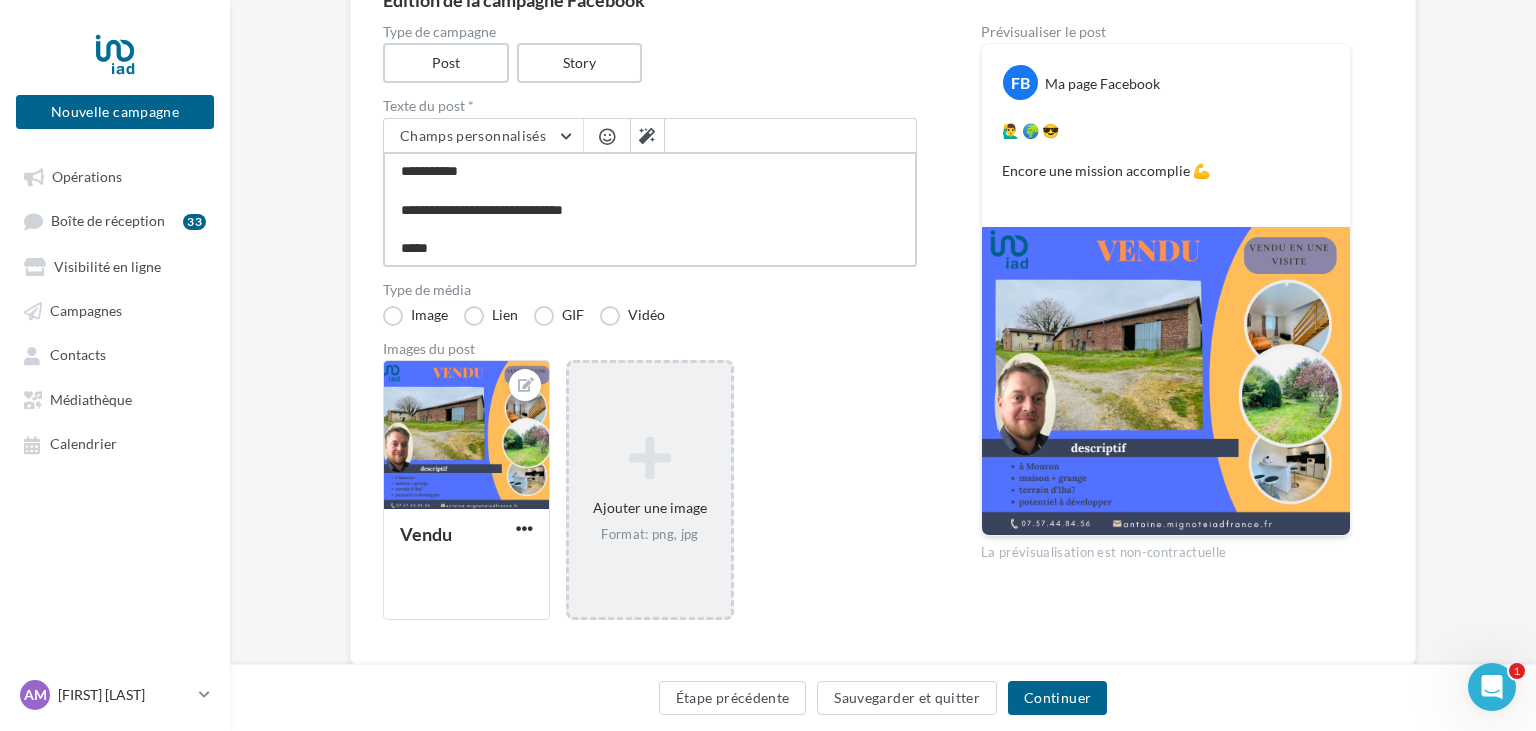type on "**********" 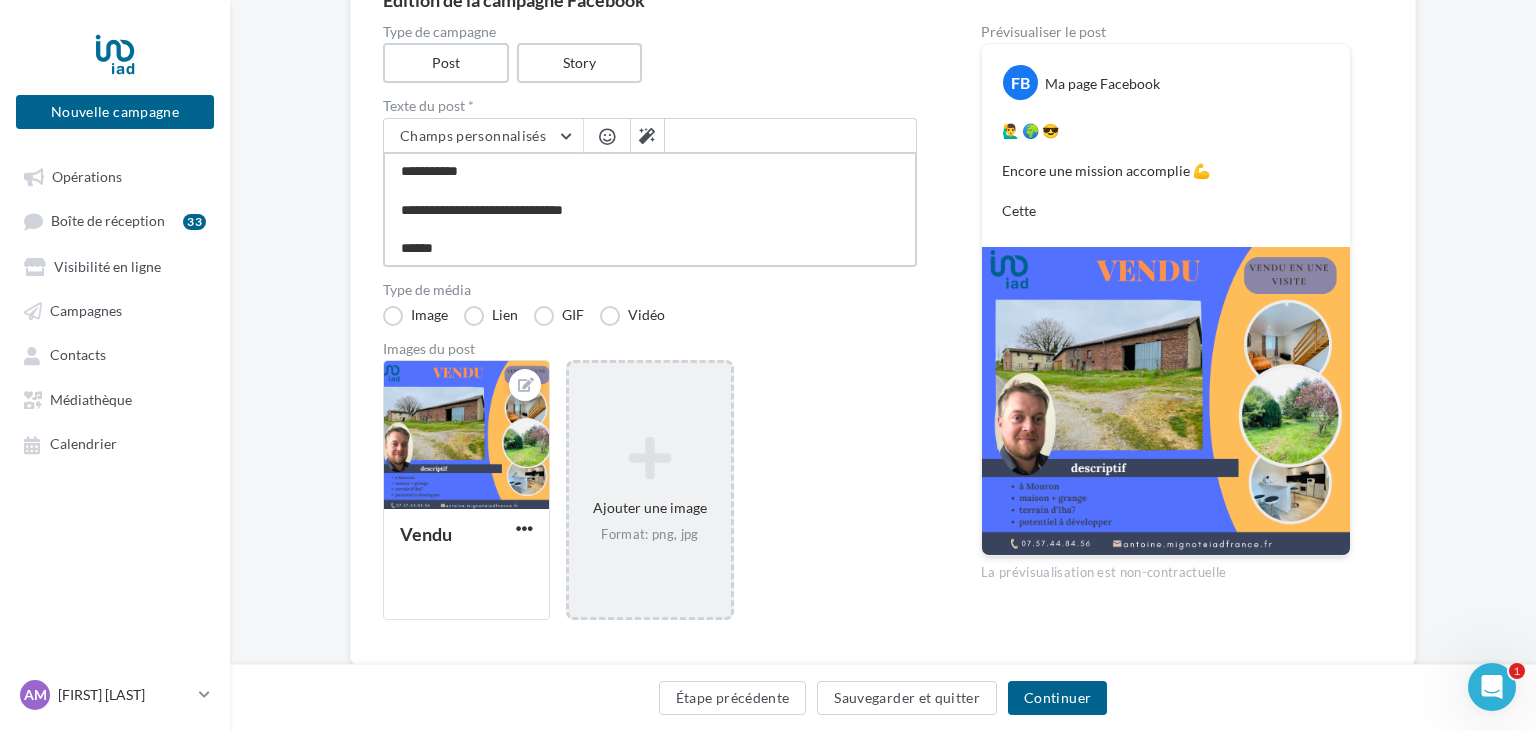 type on "**********" 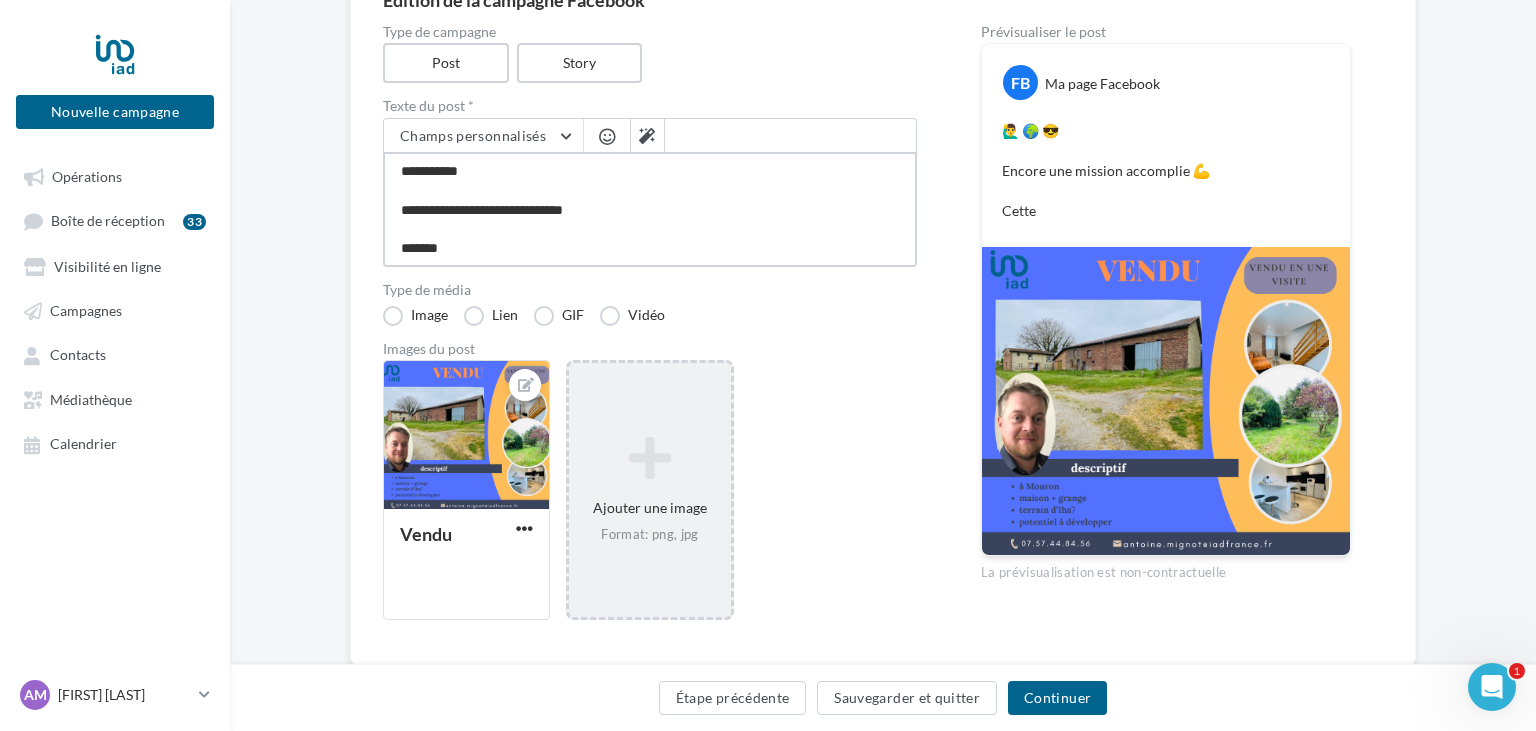type on "**********" 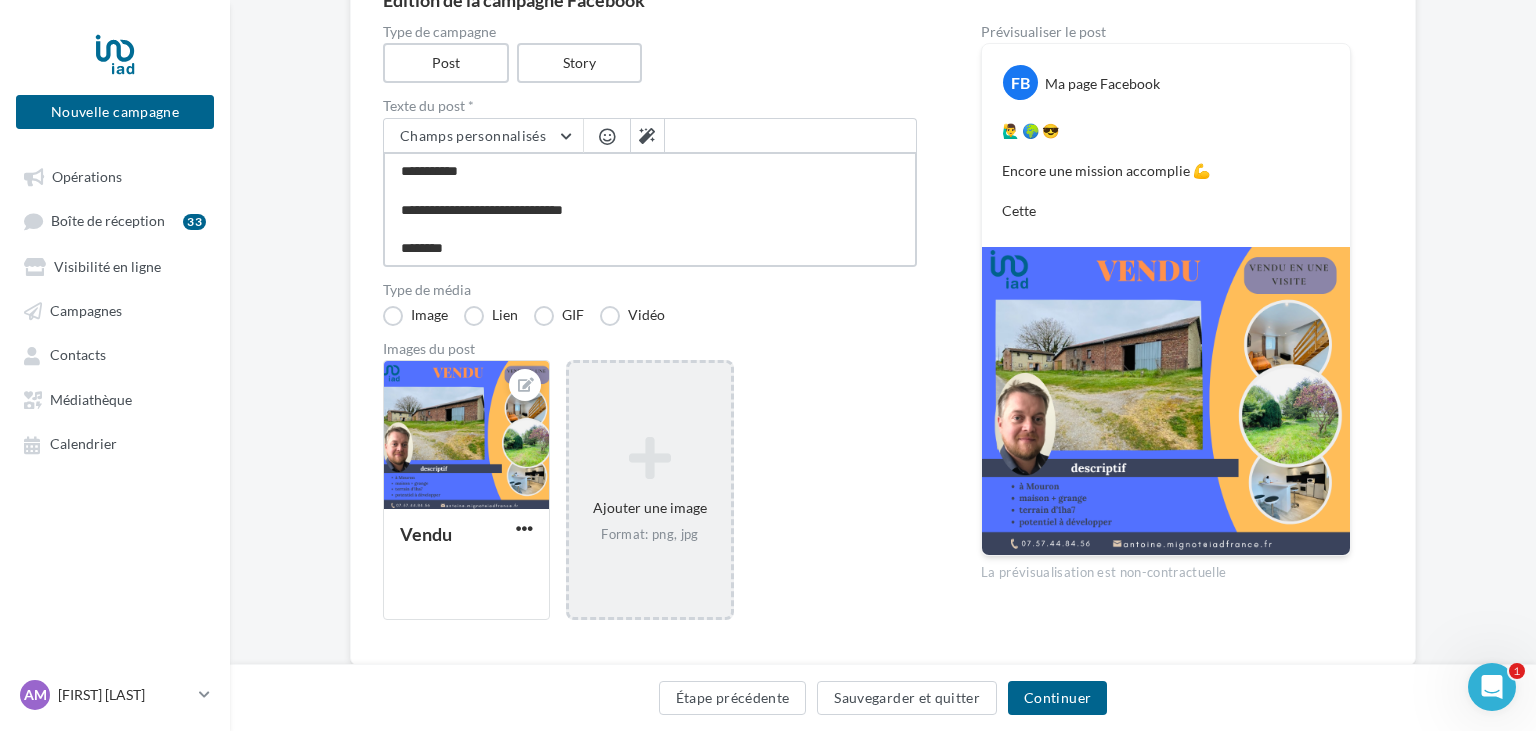 type on "**********" 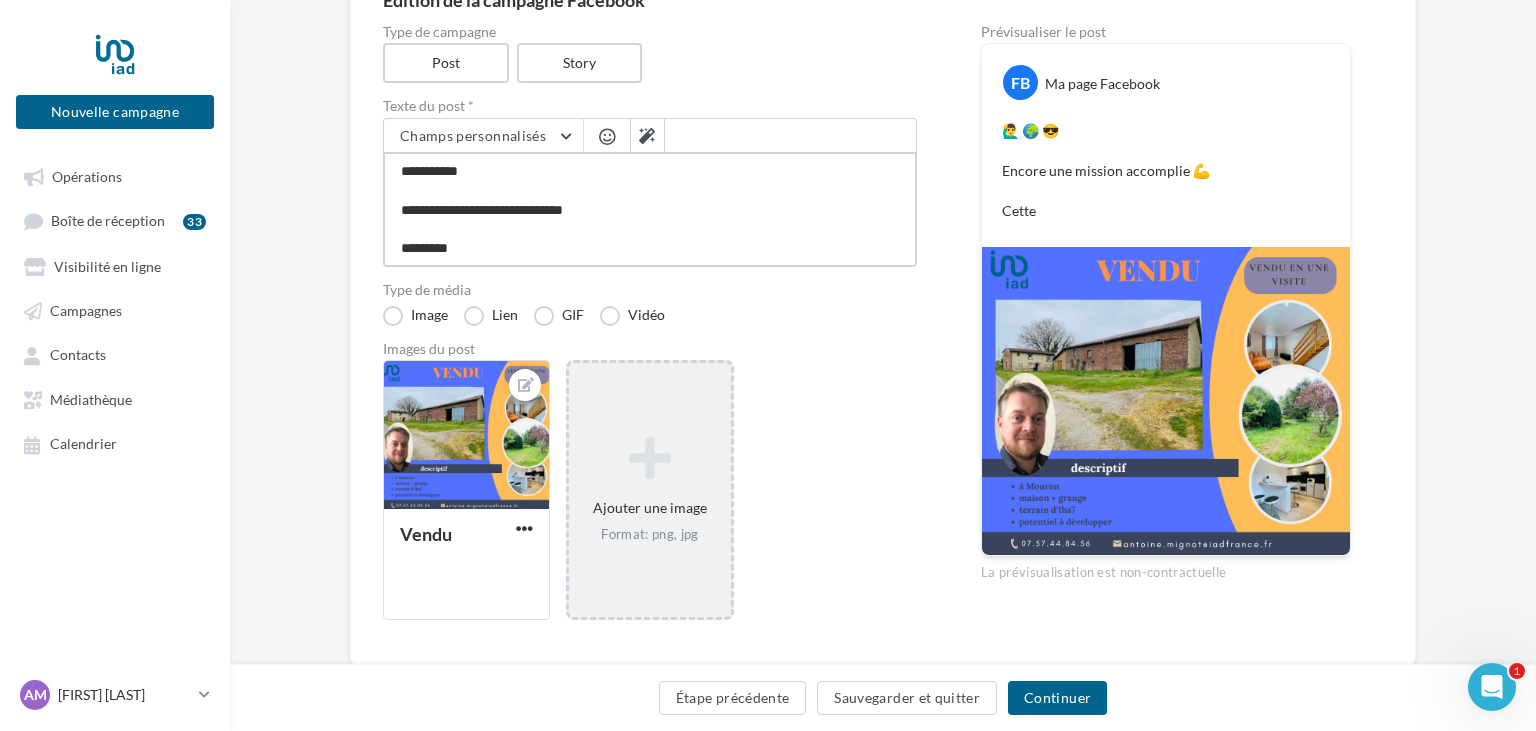 type on "**********" 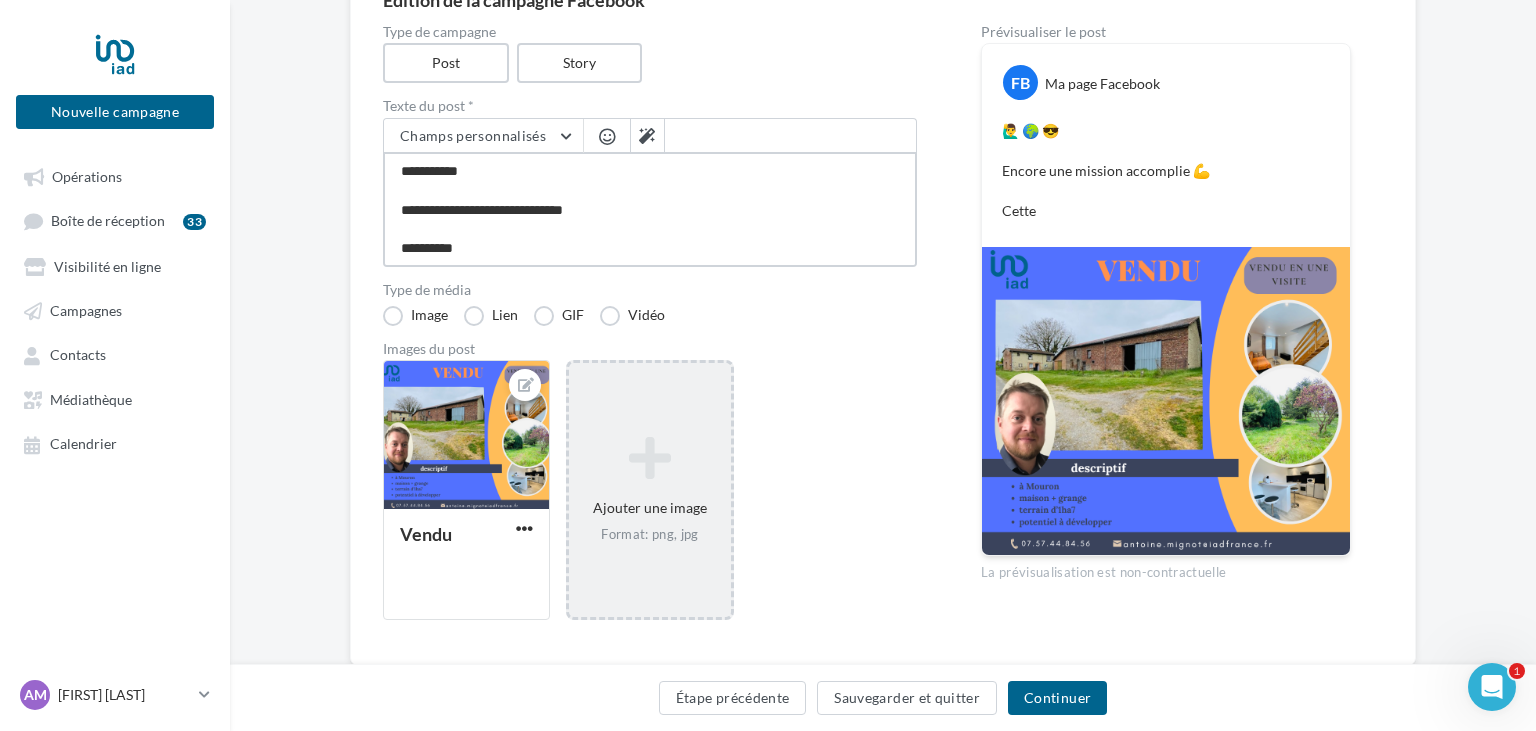 type on "**********" 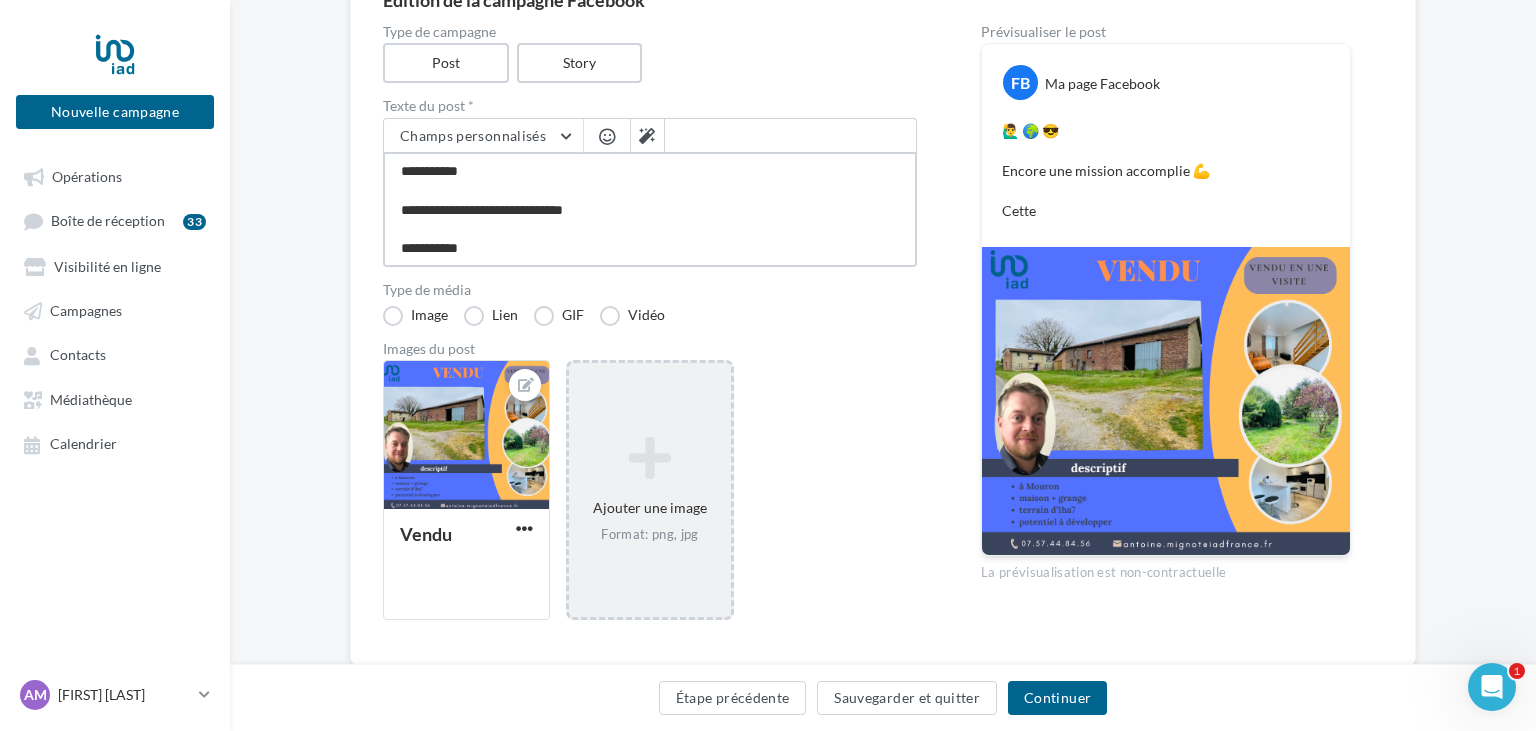 type on "**********" 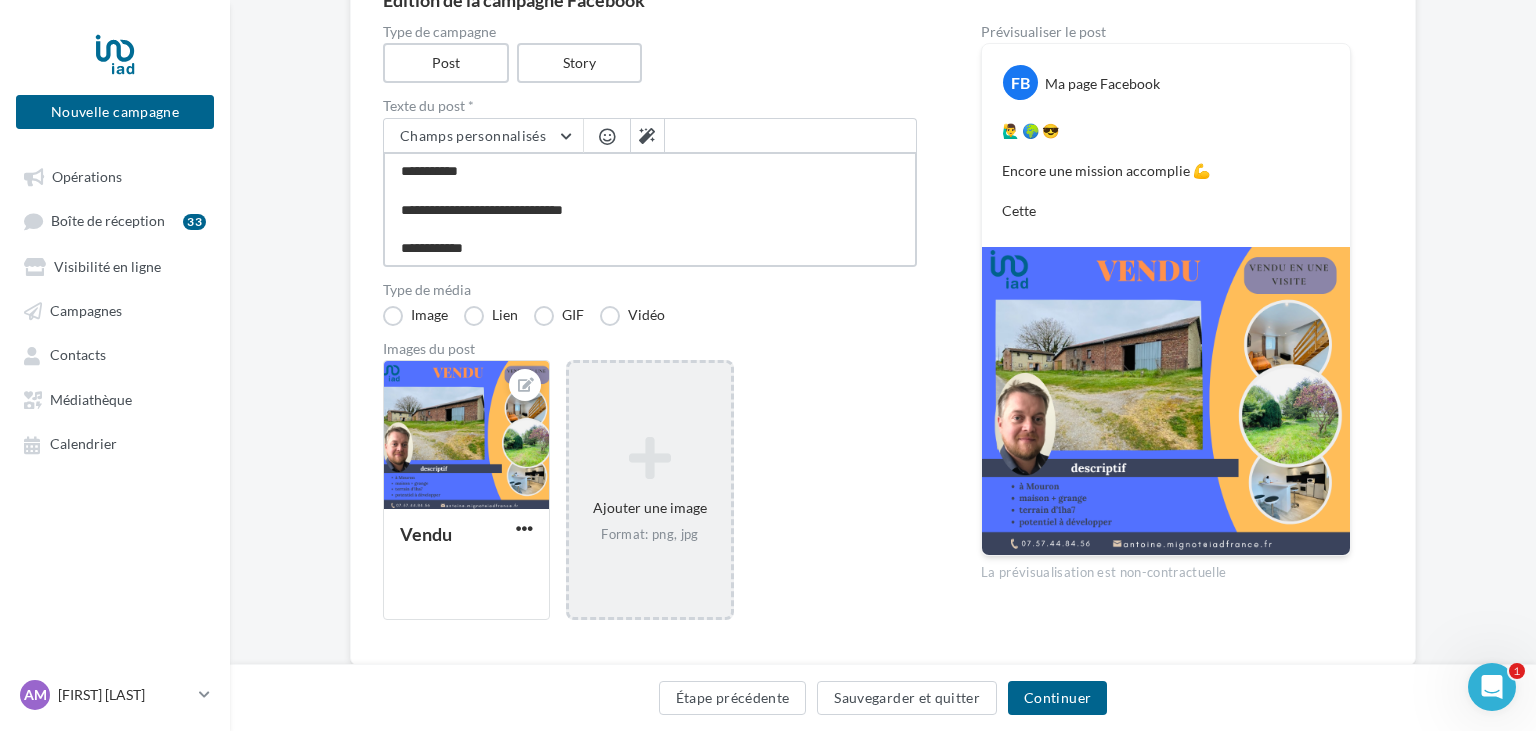 type on "**********" 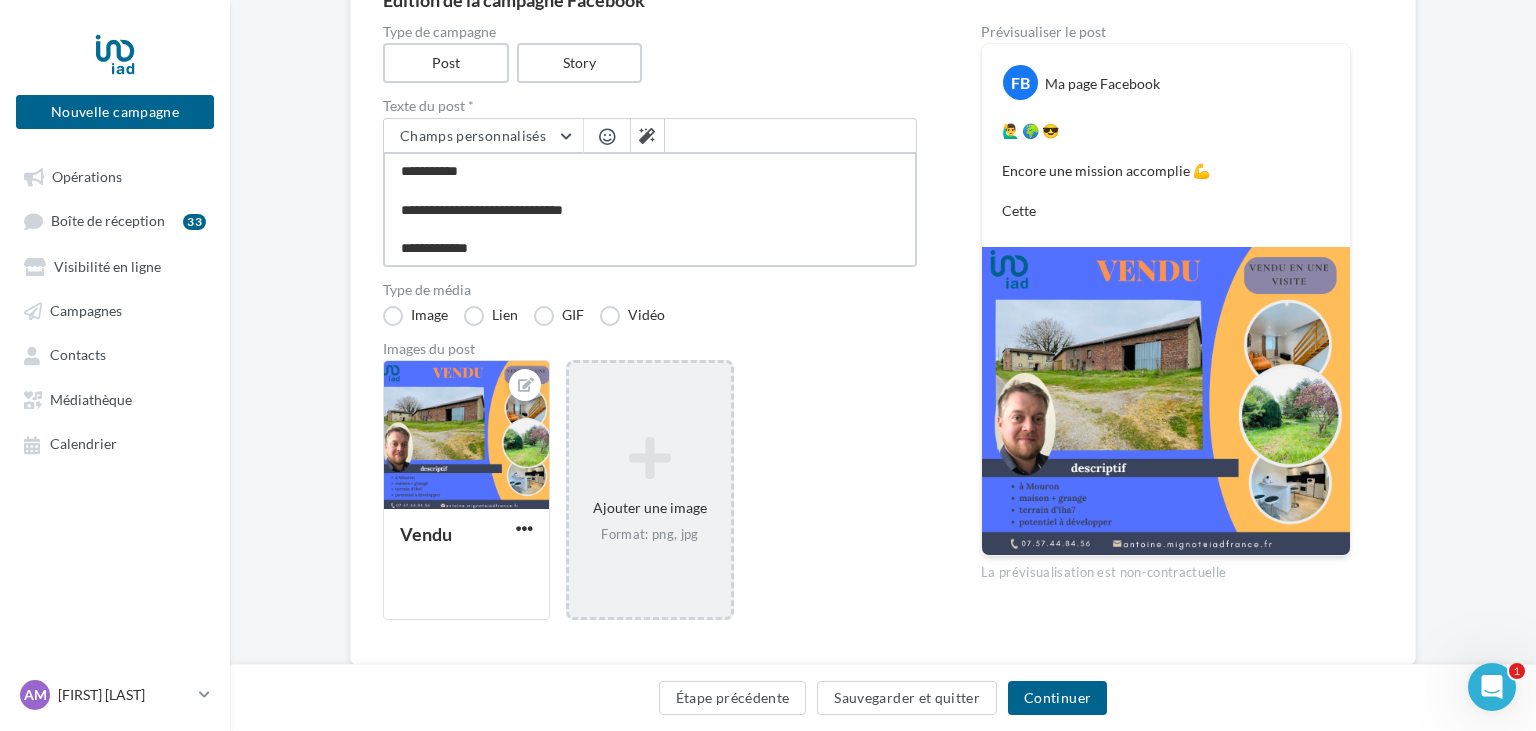 type on "**********" 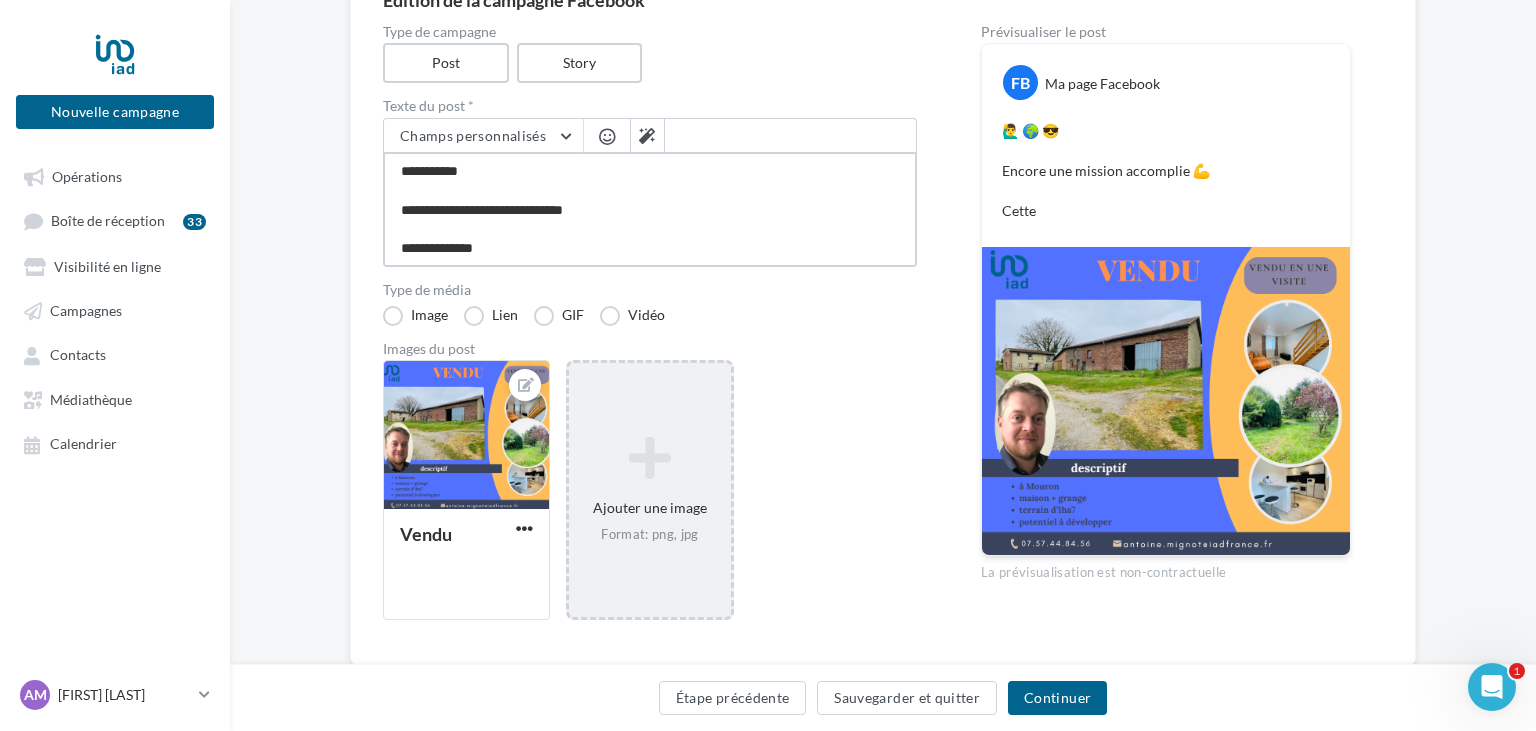 type on "**********" 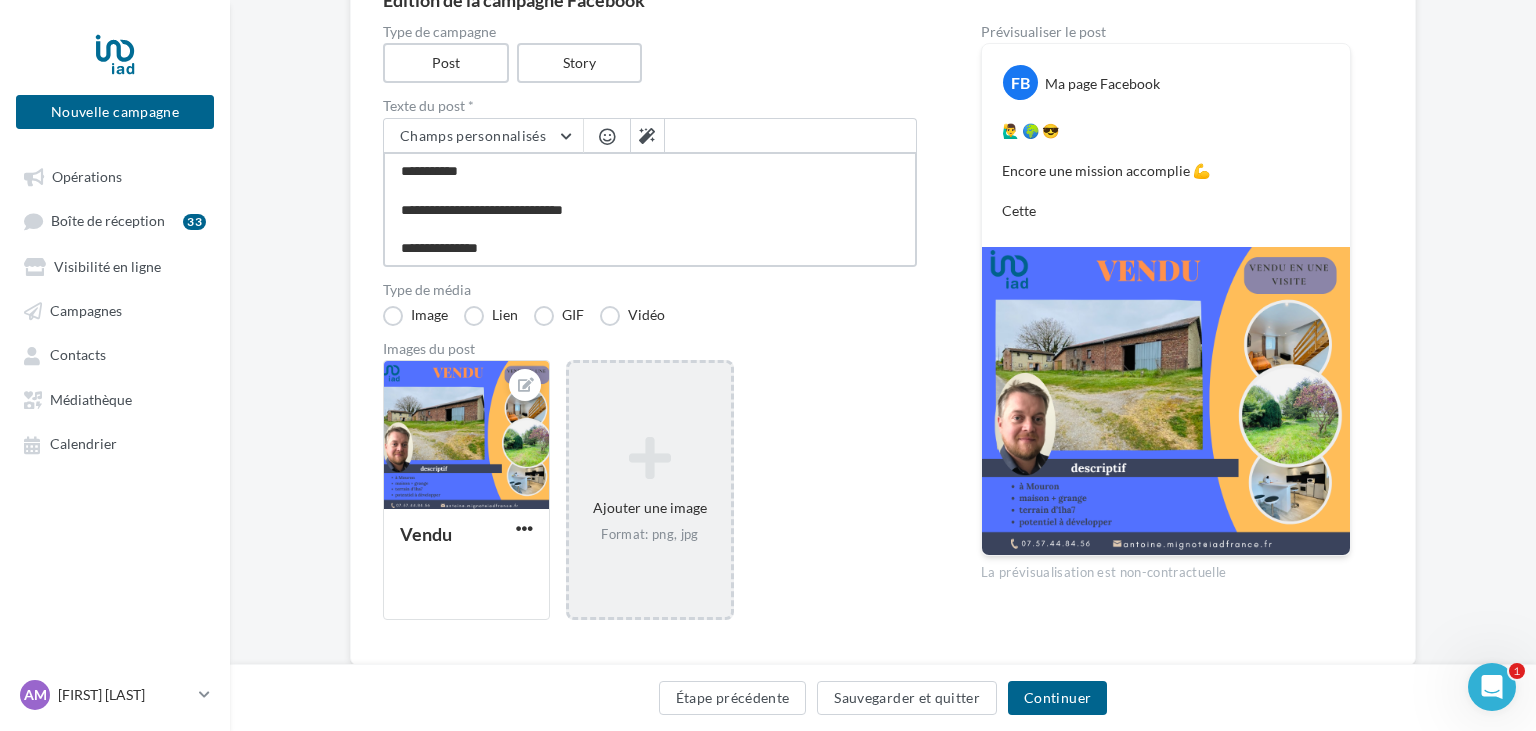 type on "**********" 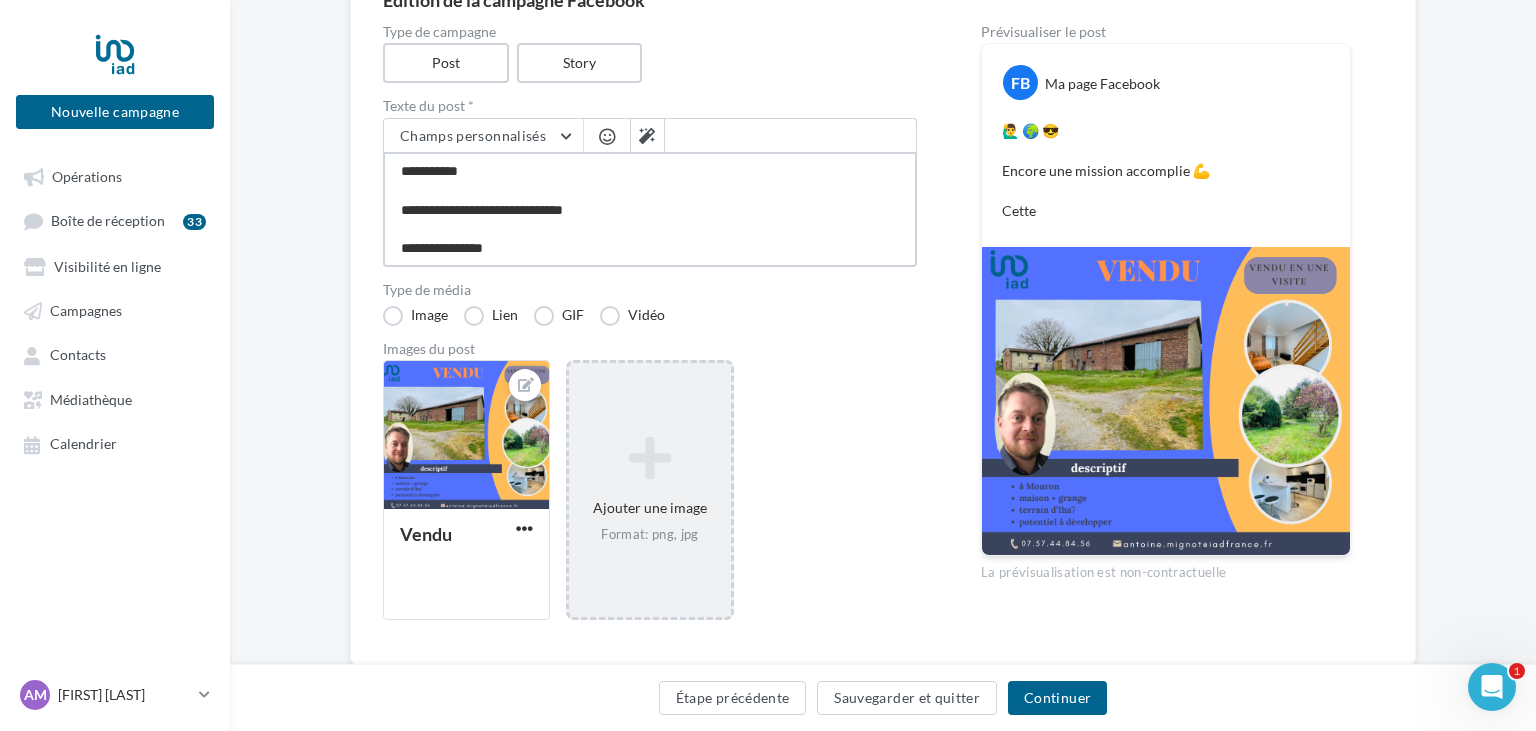 type on "**********" 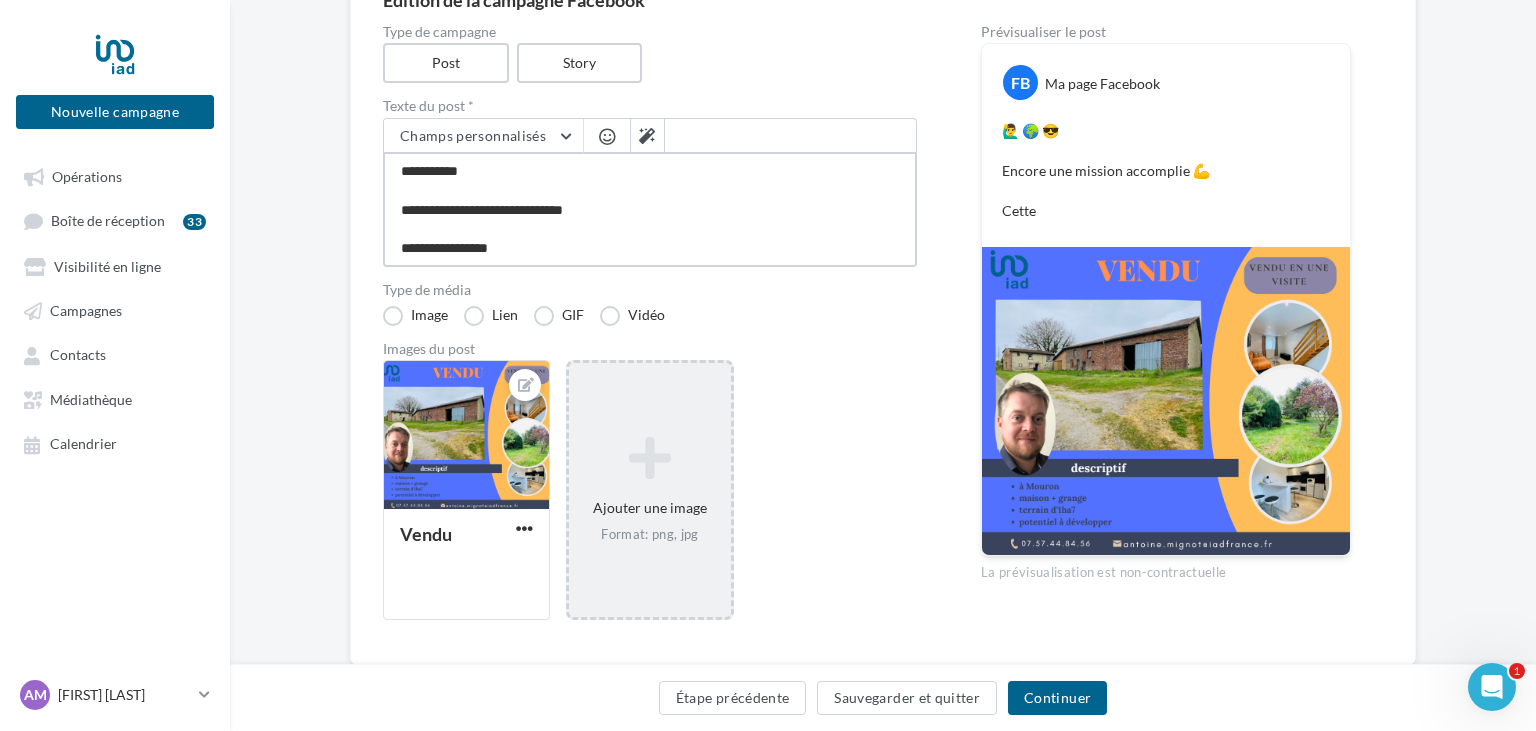 type on "**********" 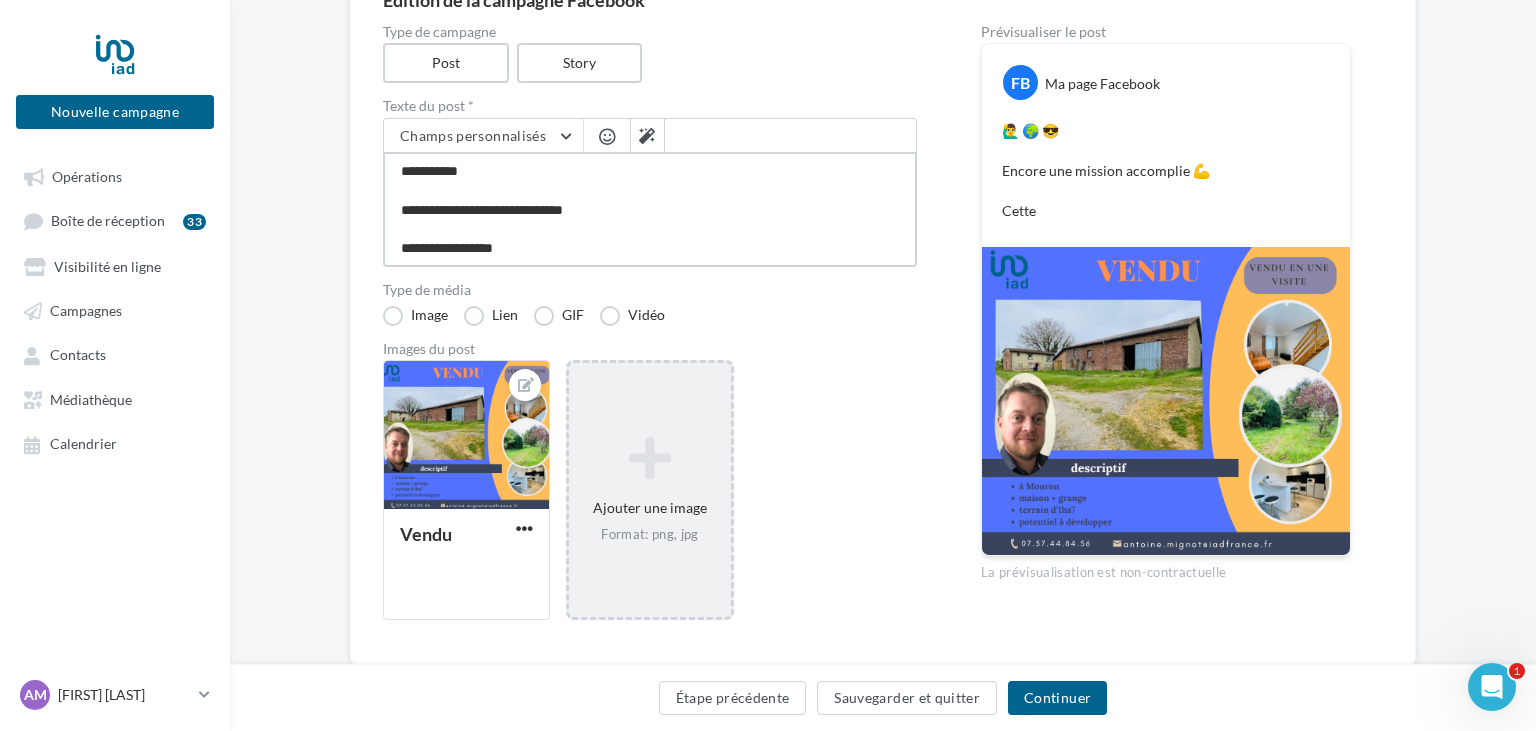 type on "**********" 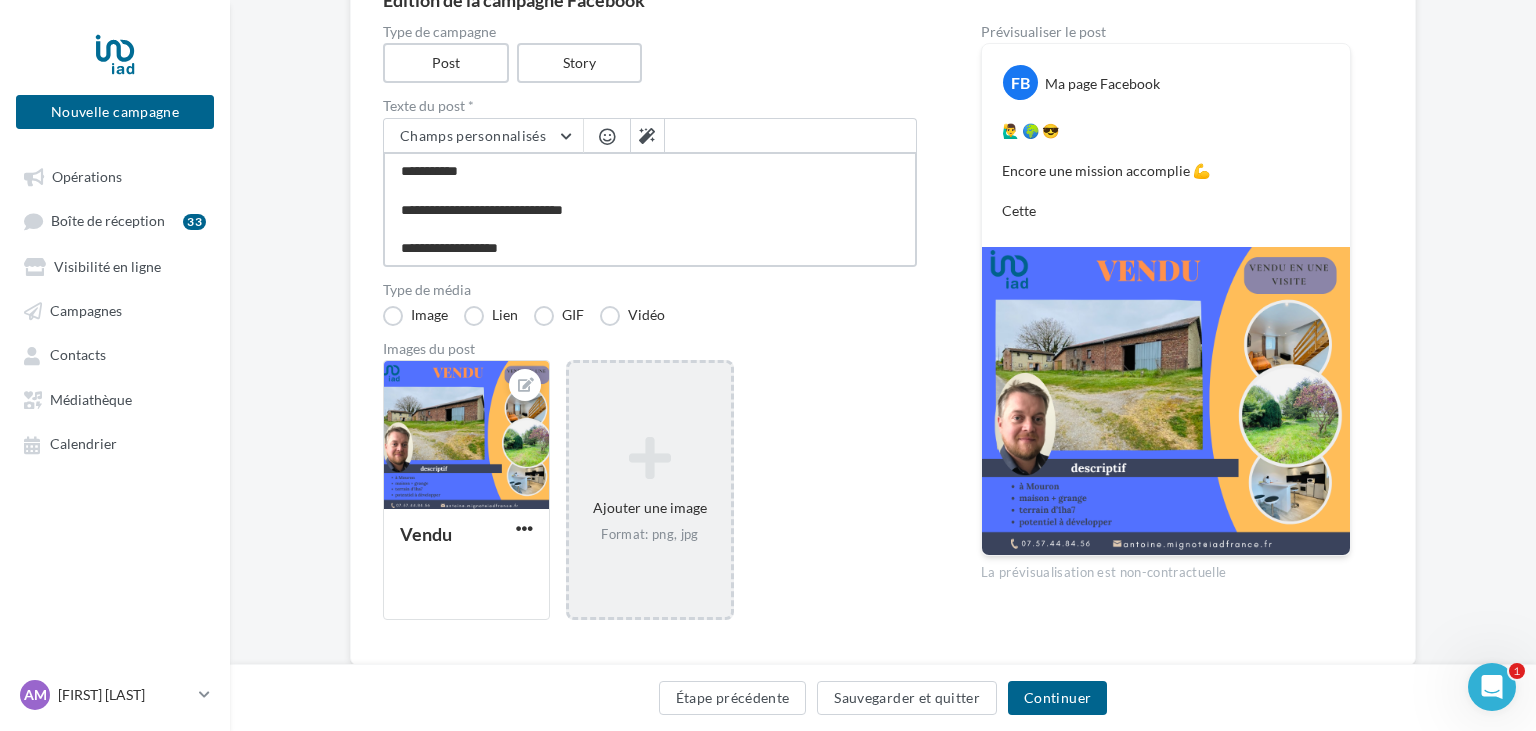 type on "**********" 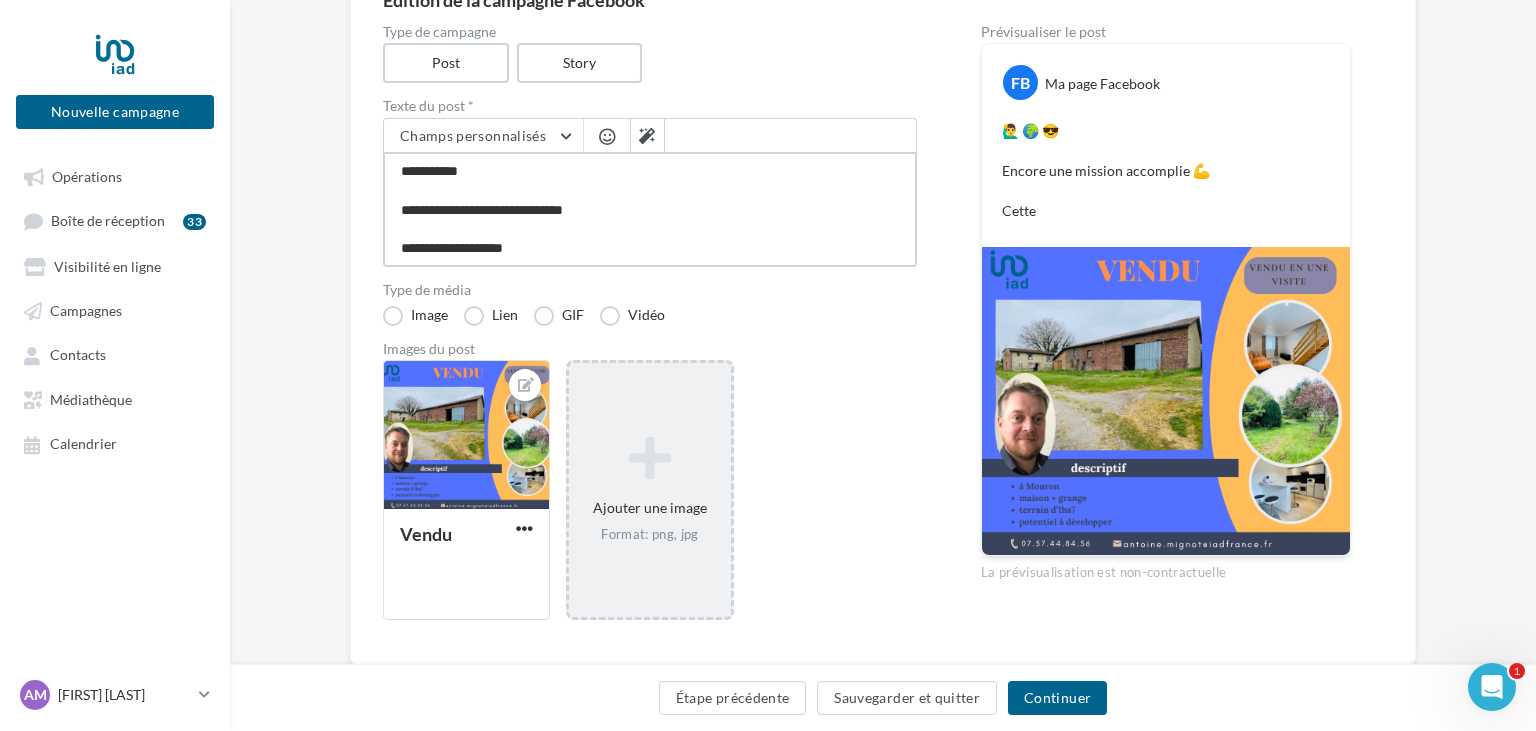 type on "**********" 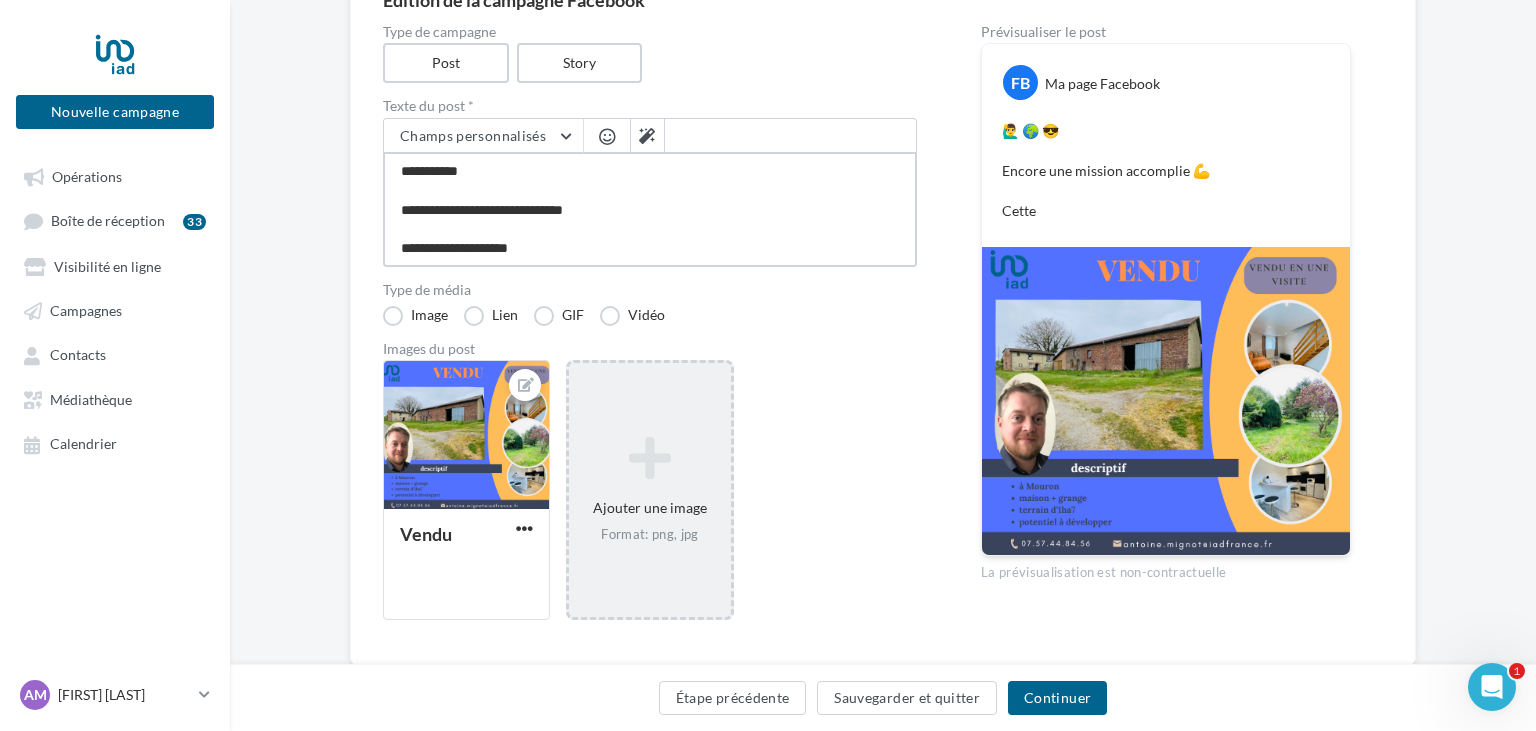 type on "**********" 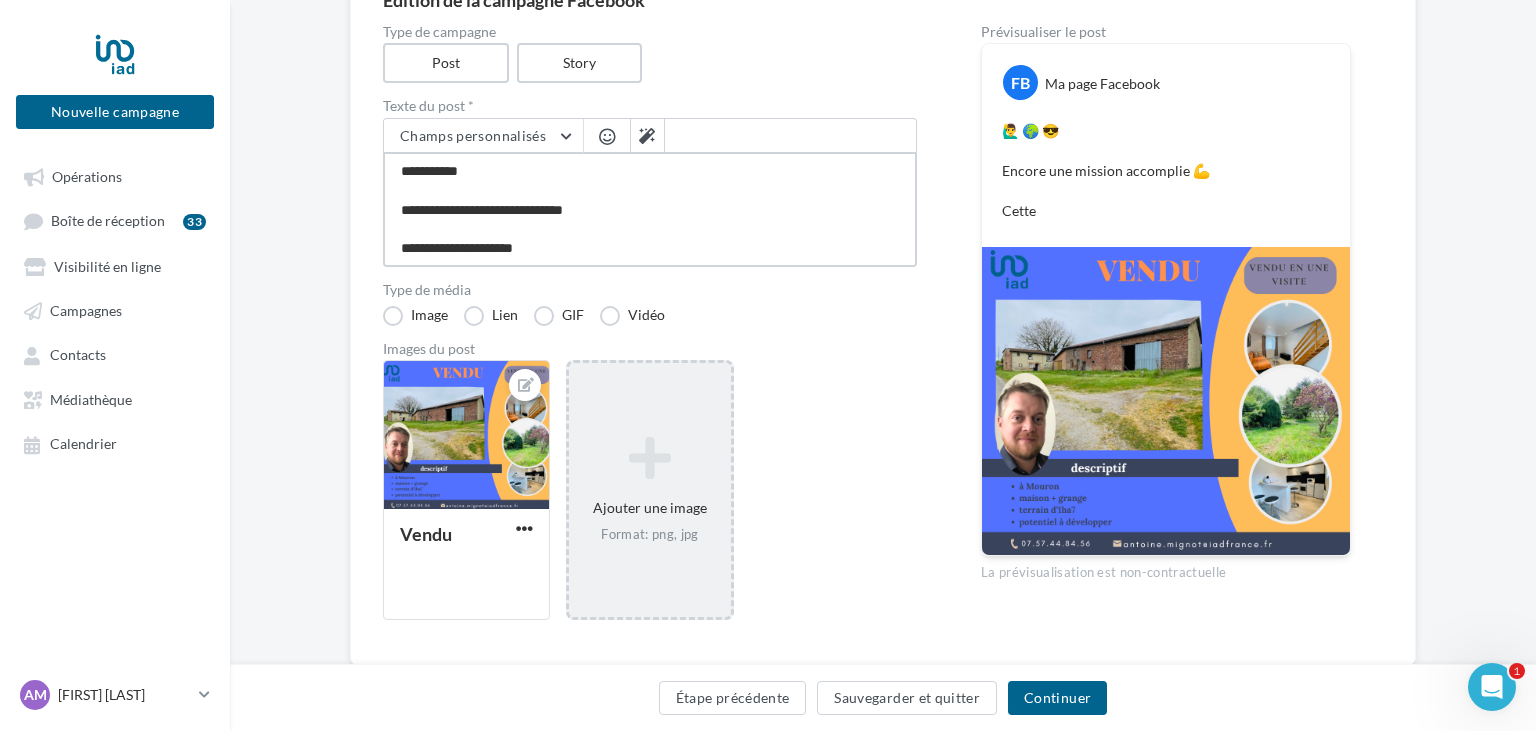 type on "**********" 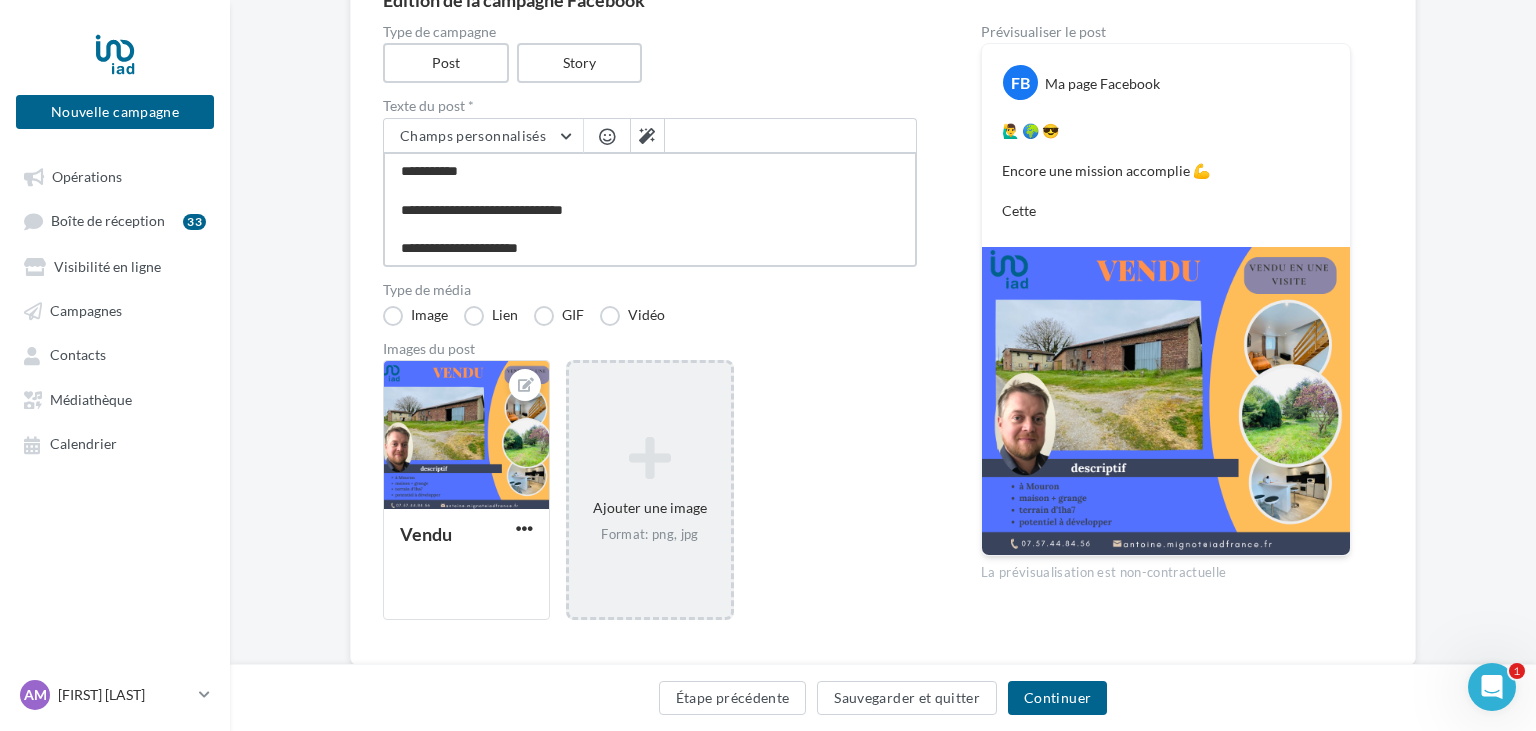 type on "**********" 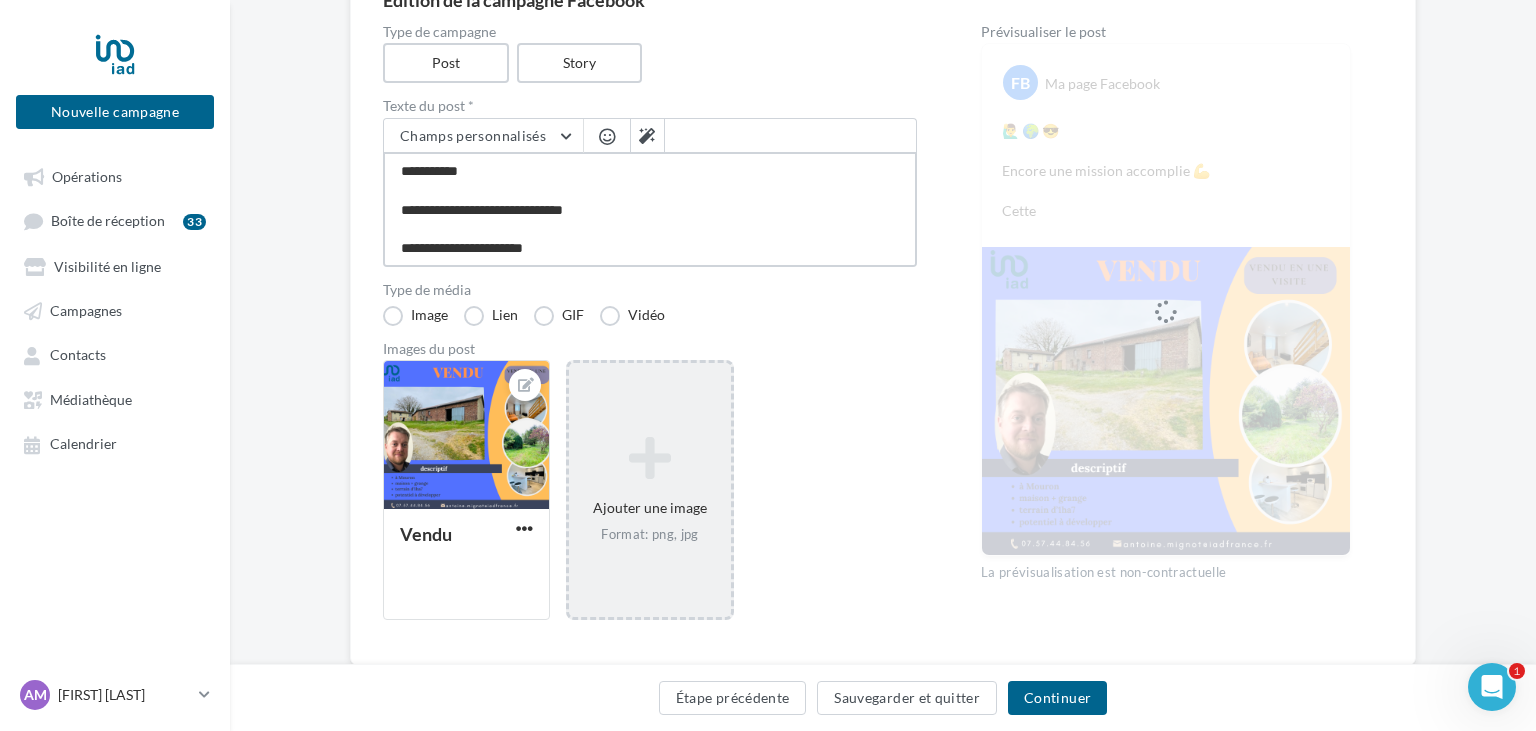 type on "**********" 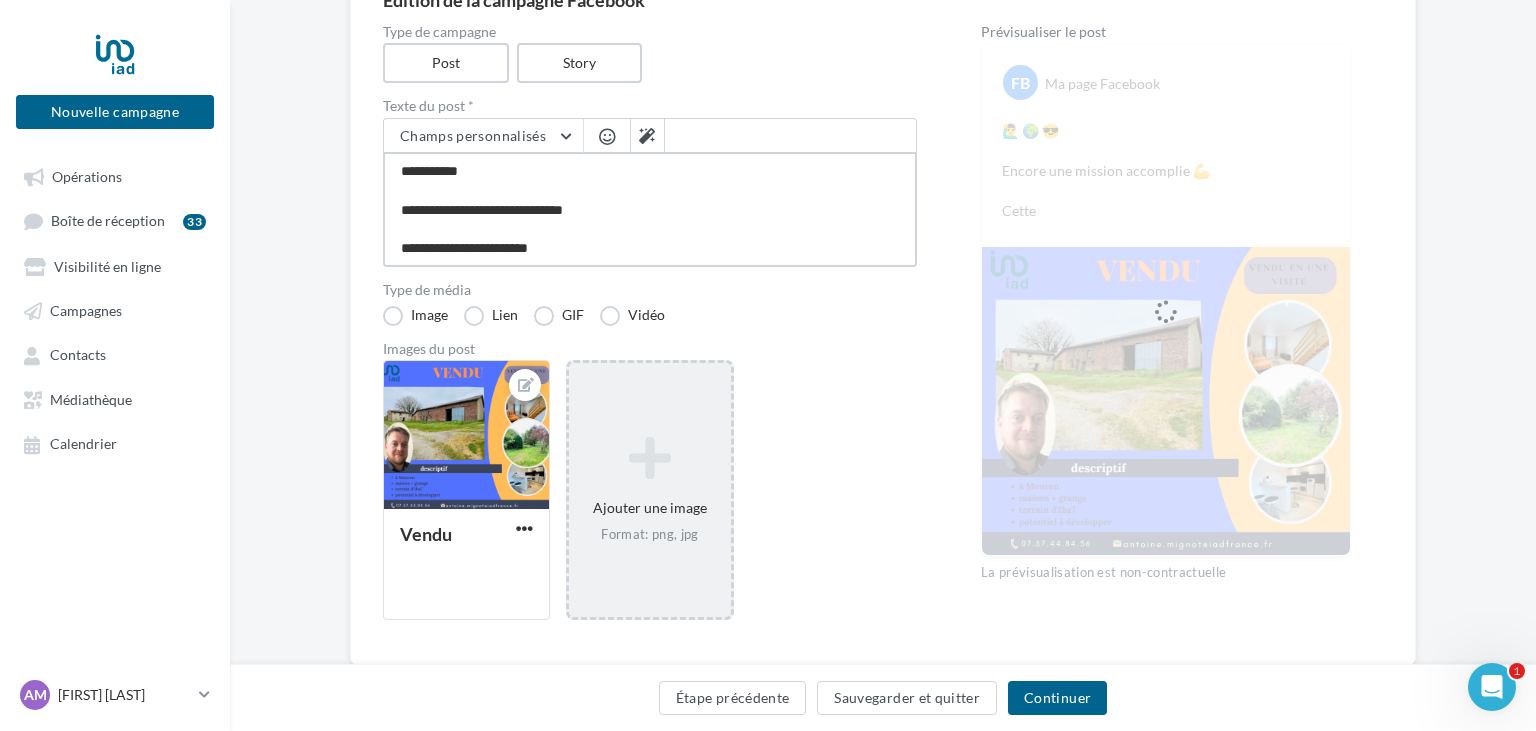 type on "**********" 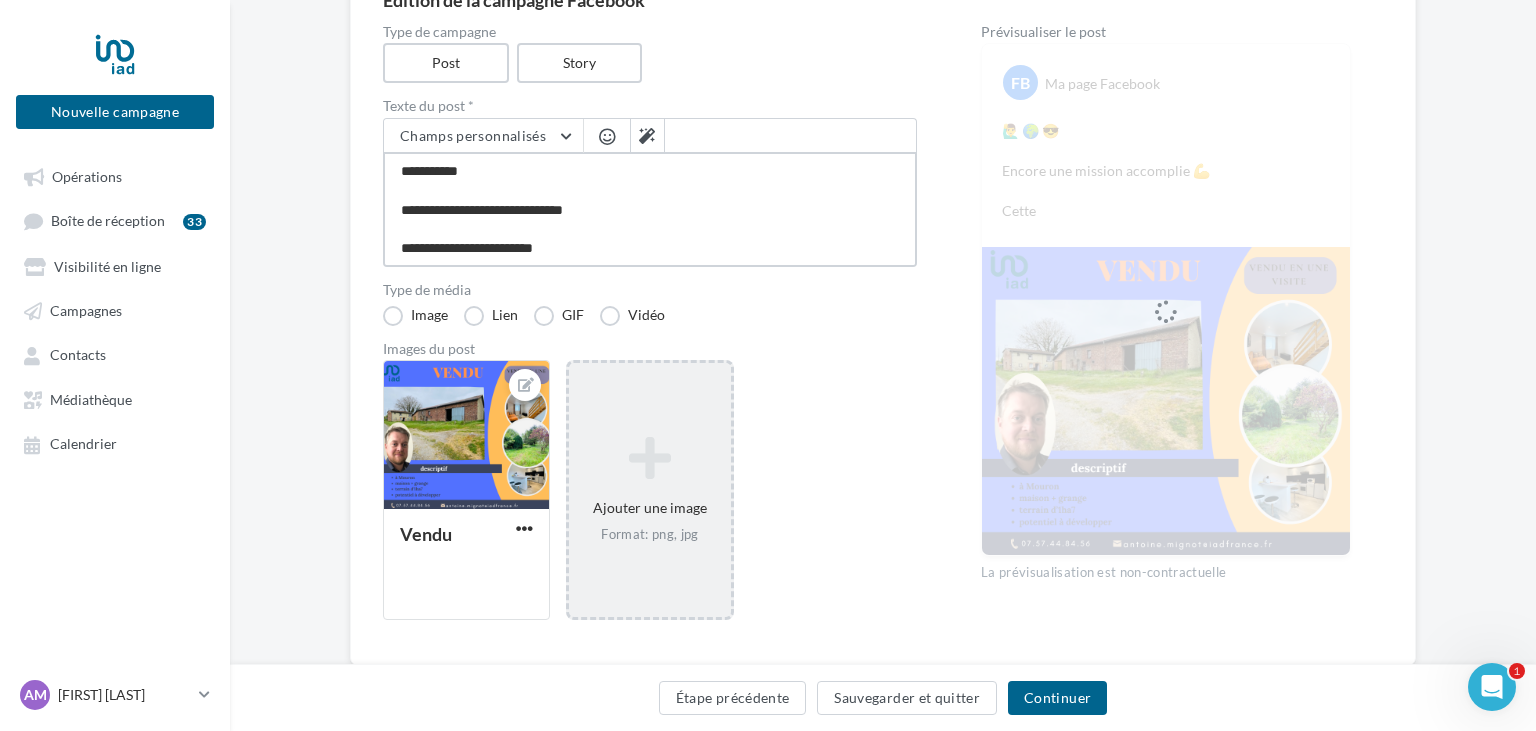 type on "**********" 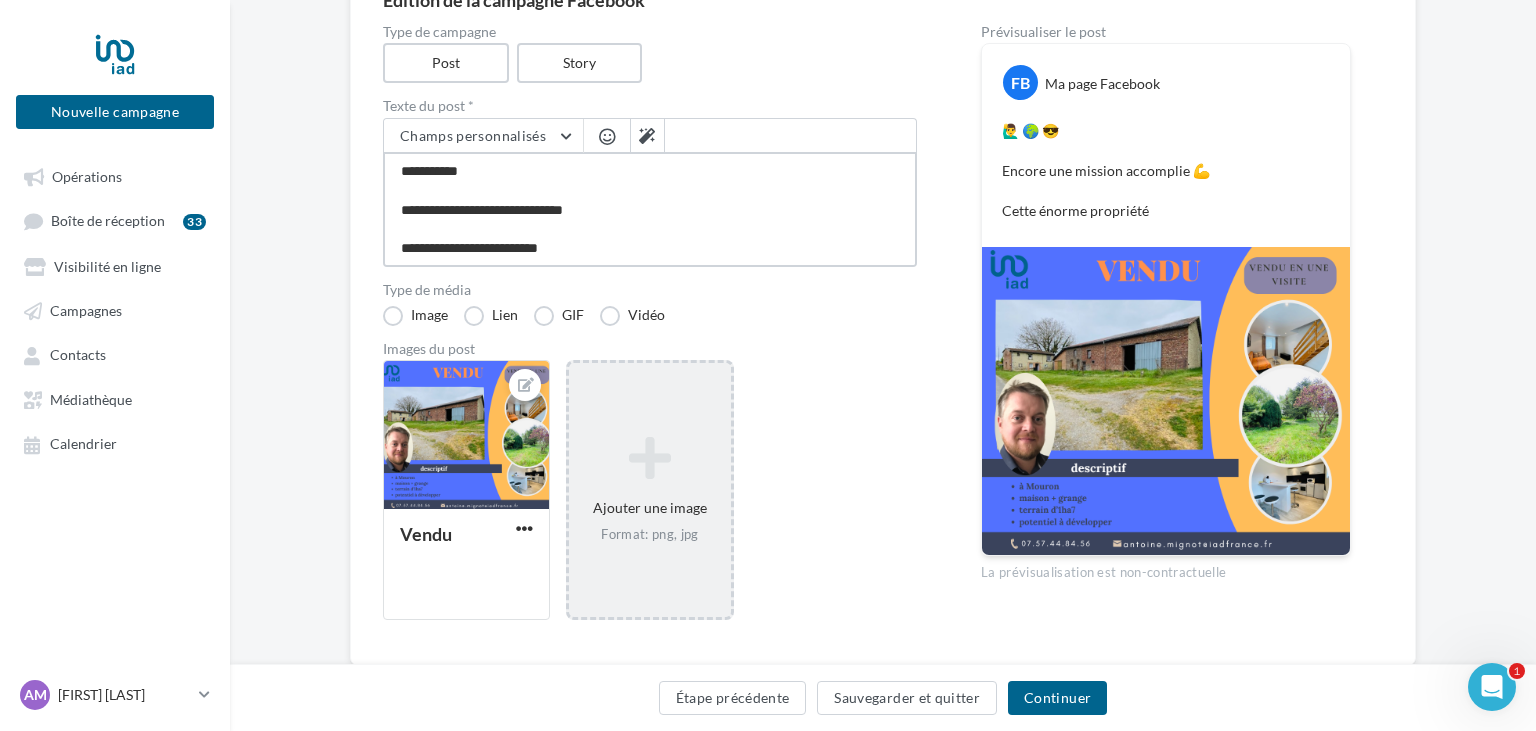 type on "**********" 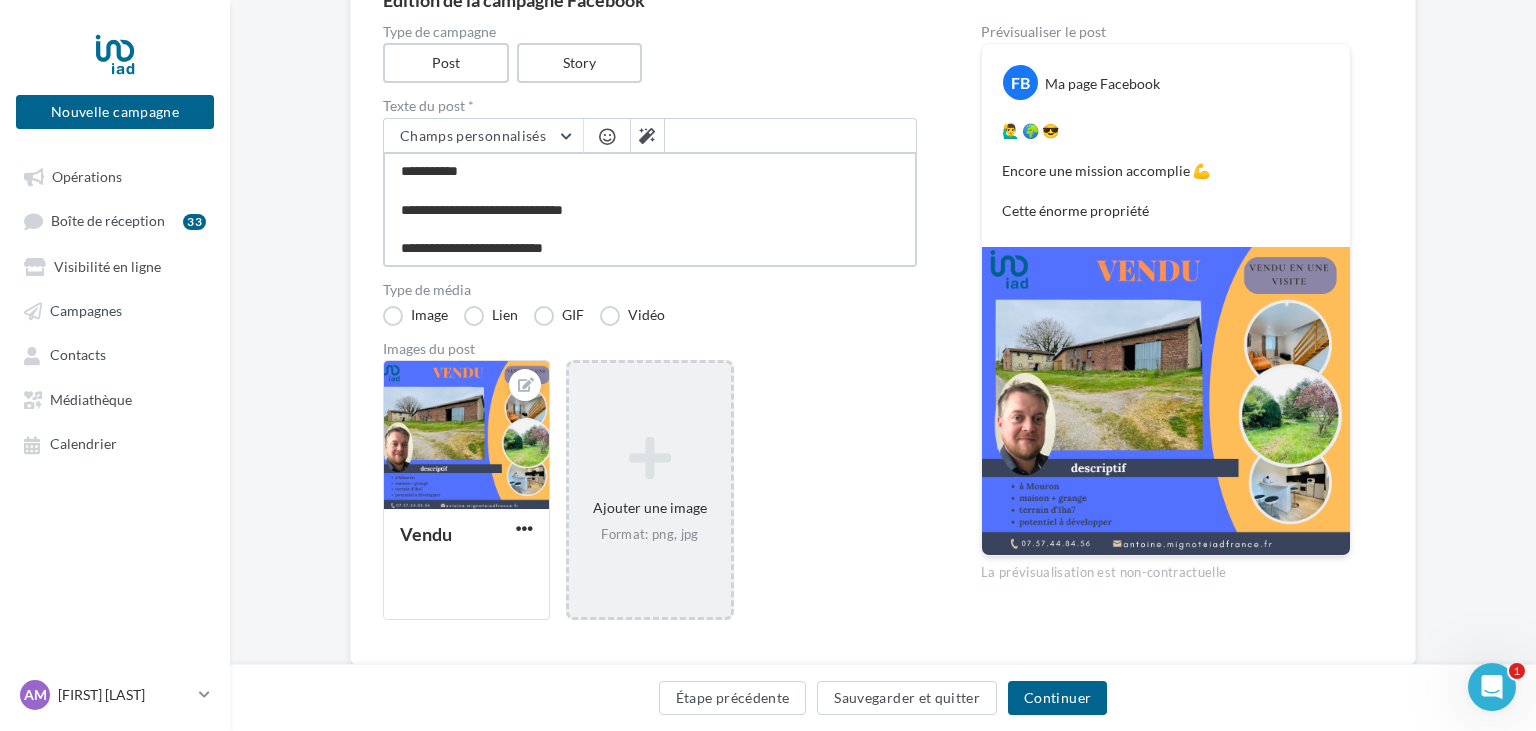 type on "**********" 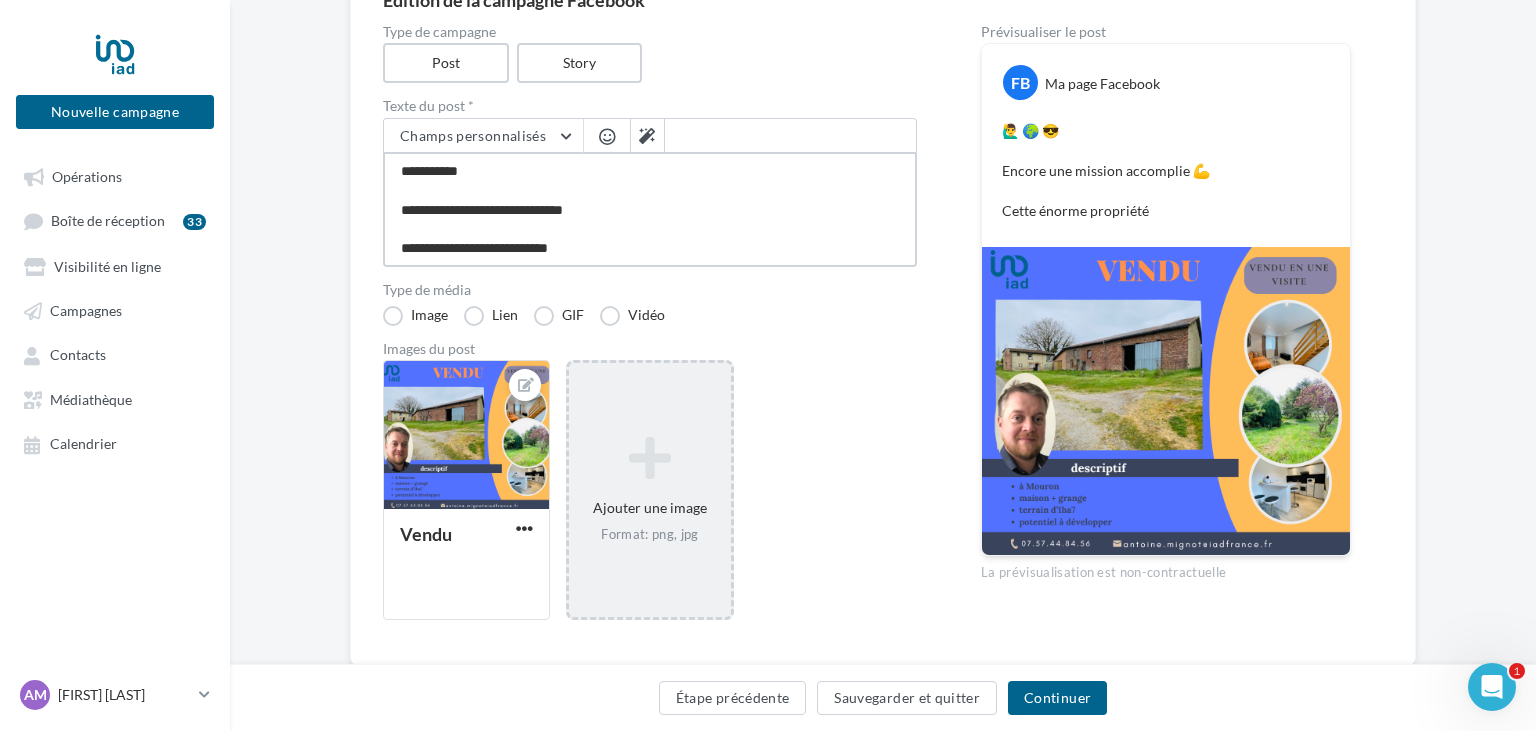 type on "**********" 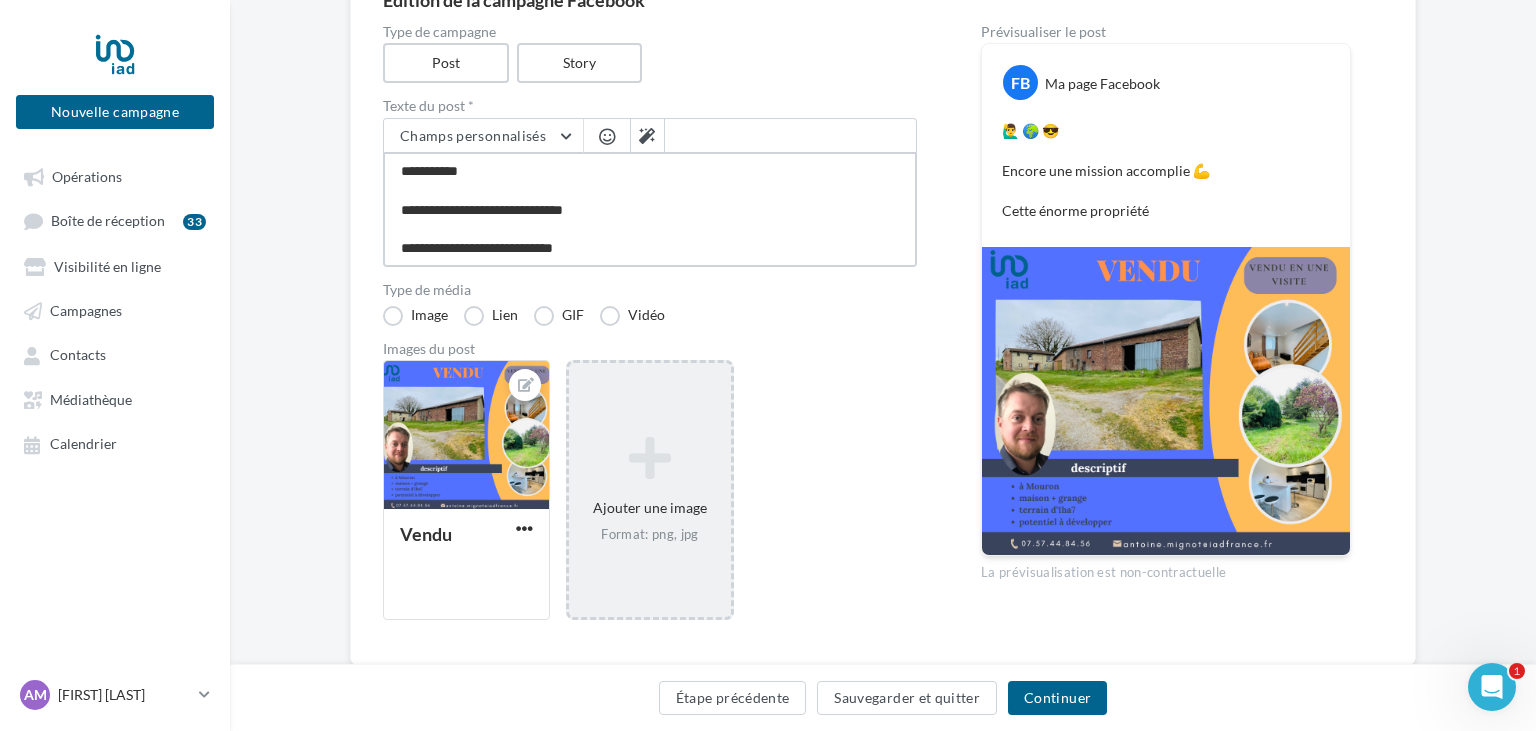 type on "**********" 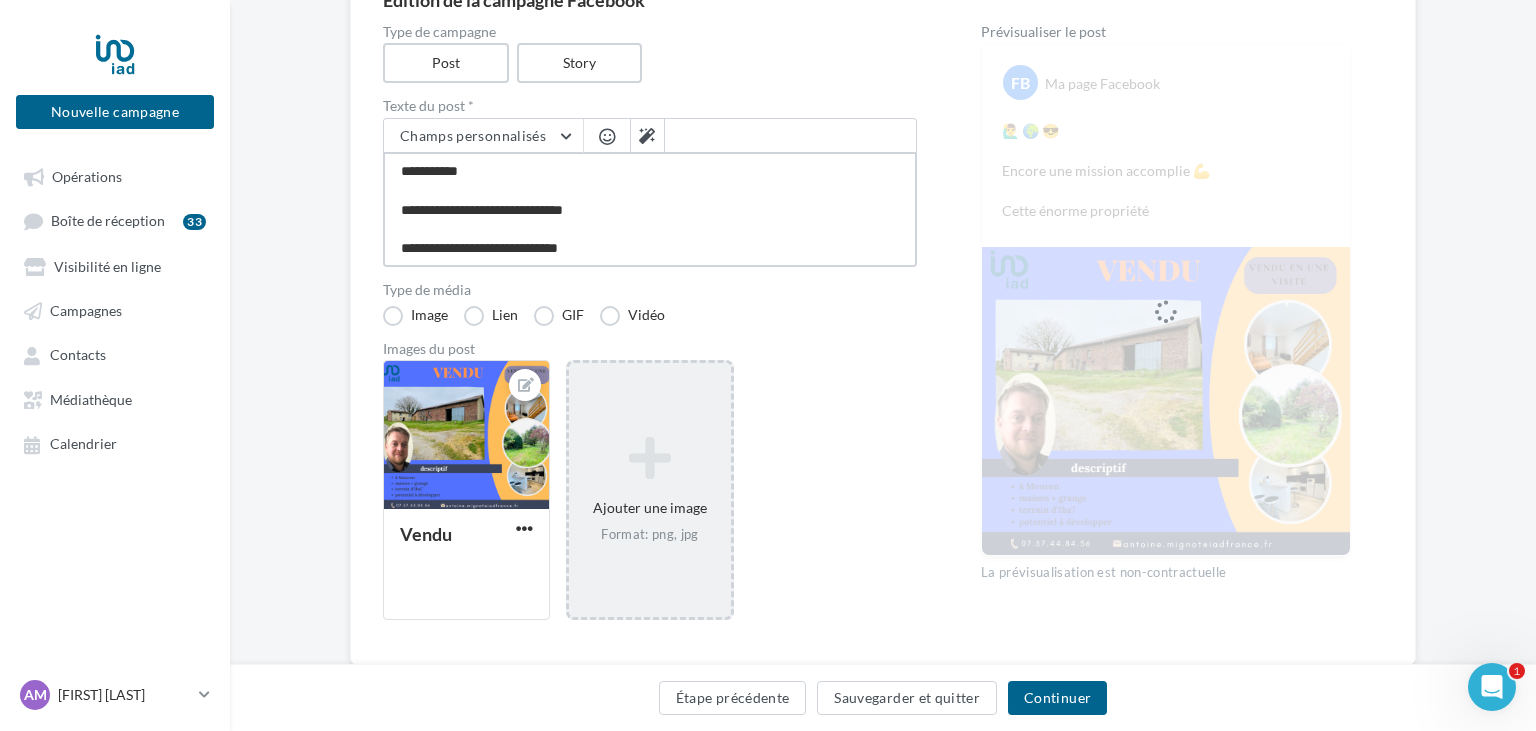 type on "**********" 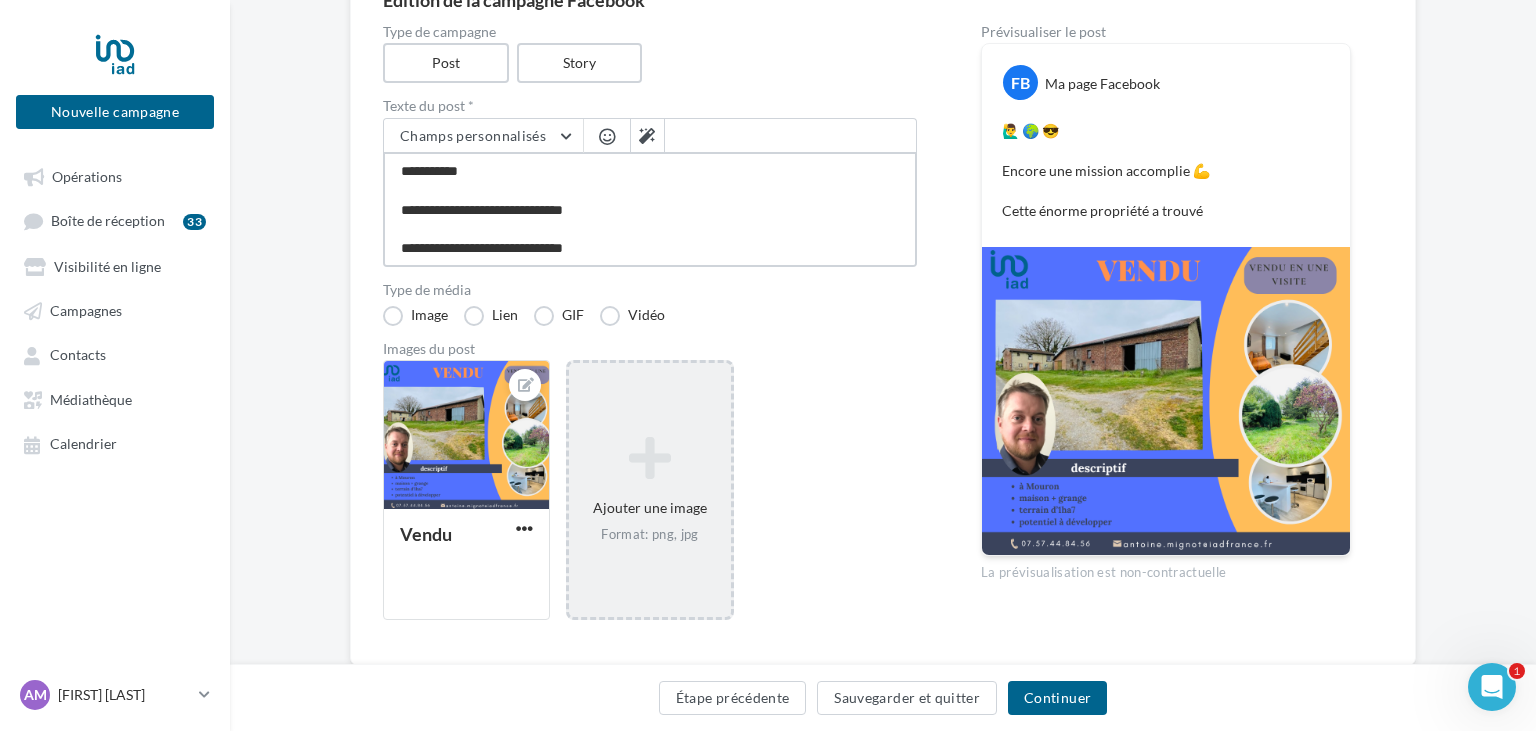 type on "**********" 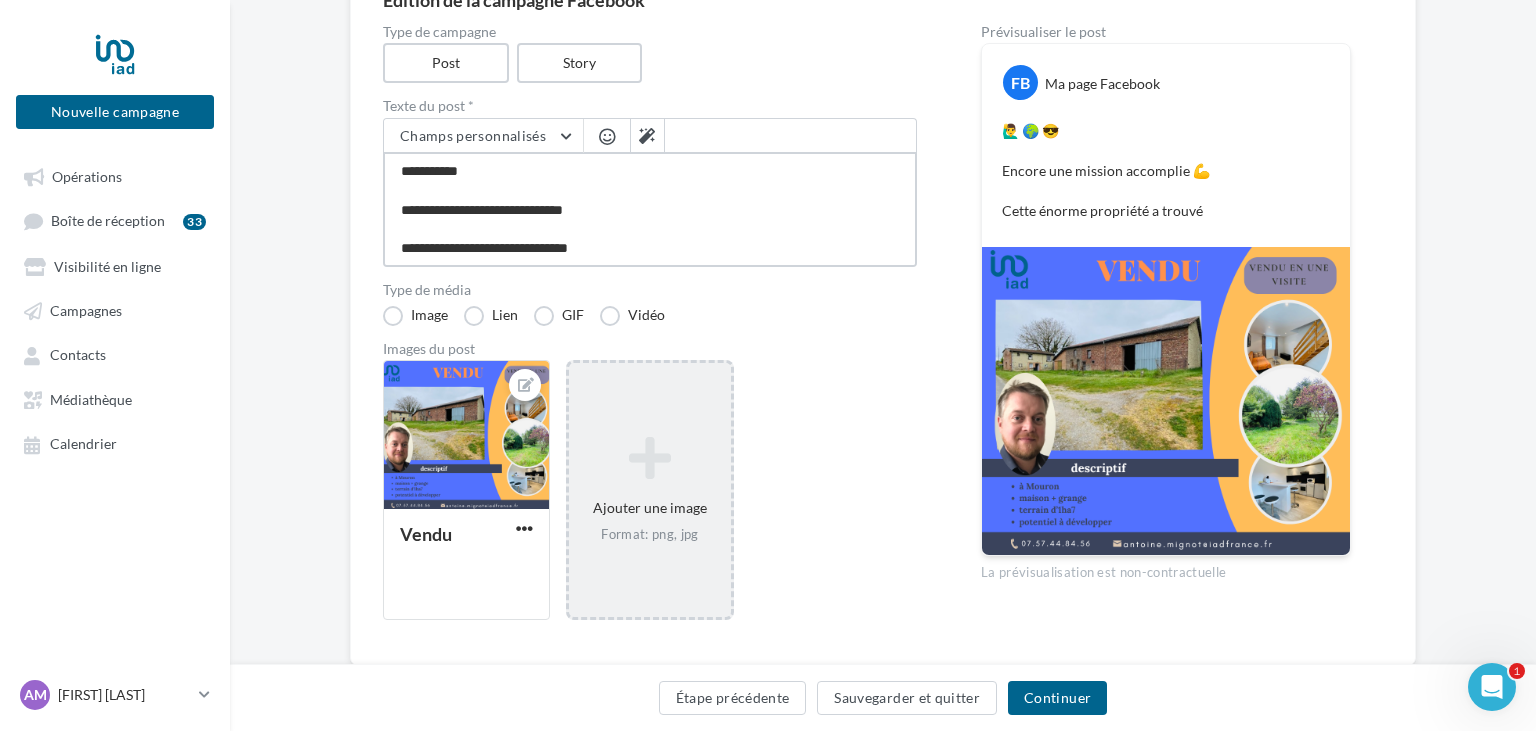type on "**********" 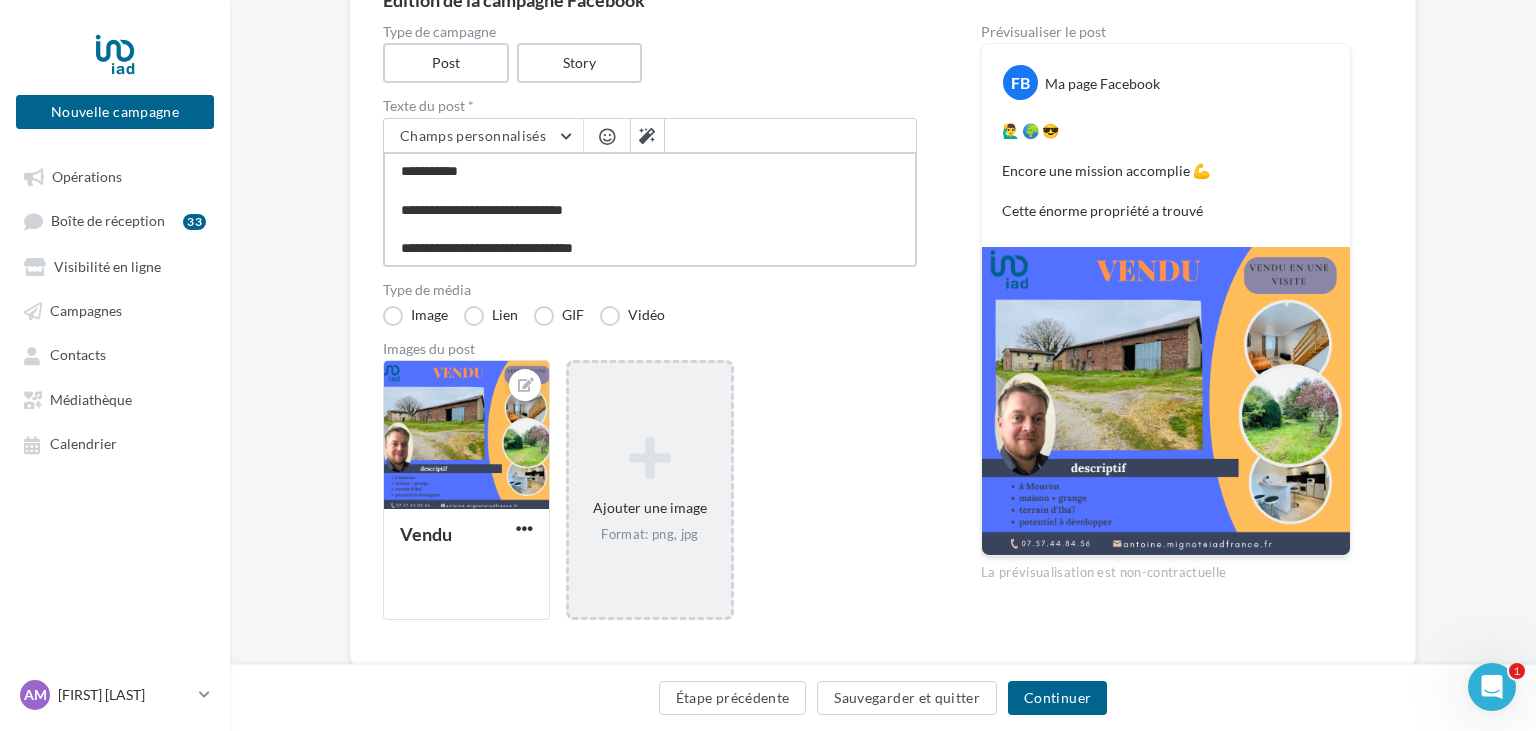 type on "**********" 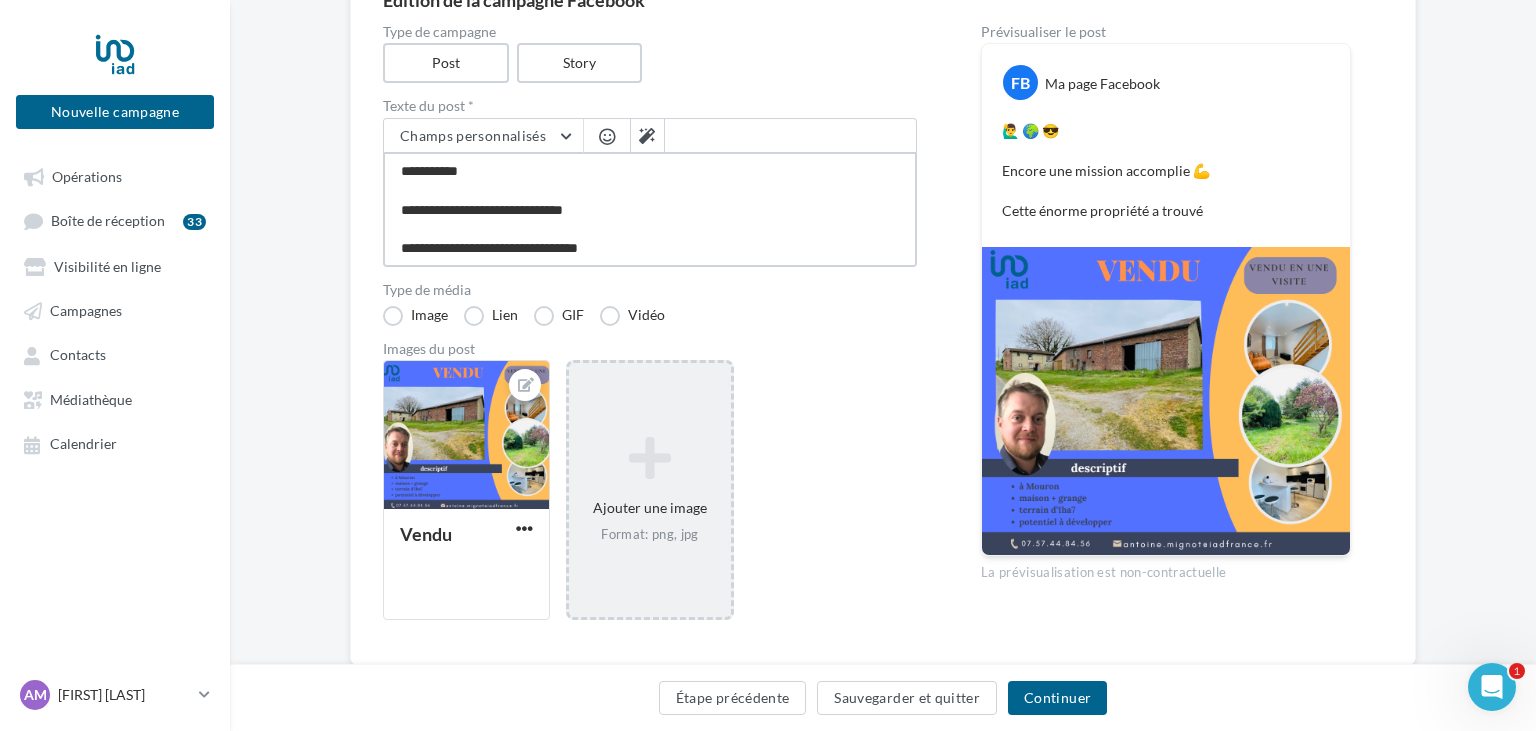 type on "**********" 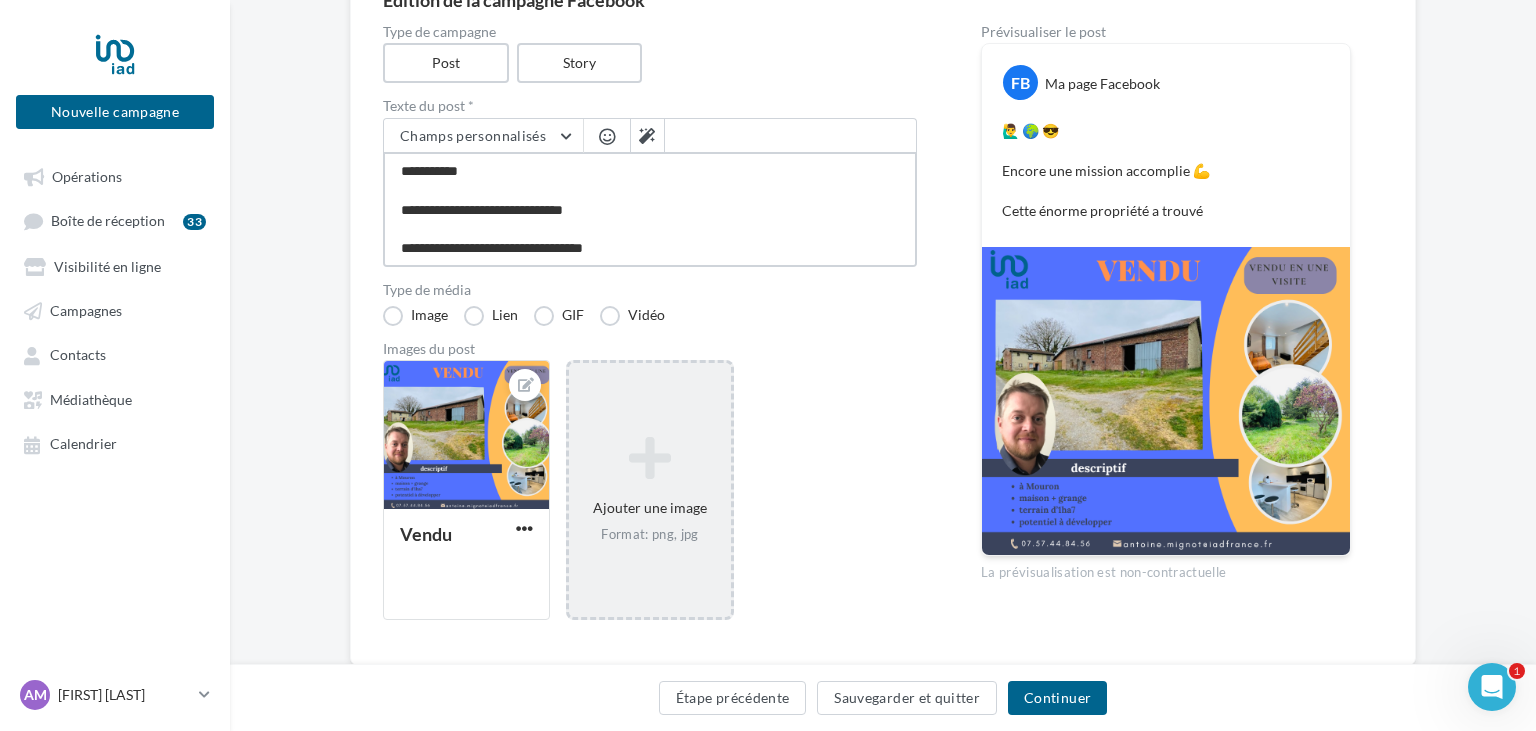 type on "**********" 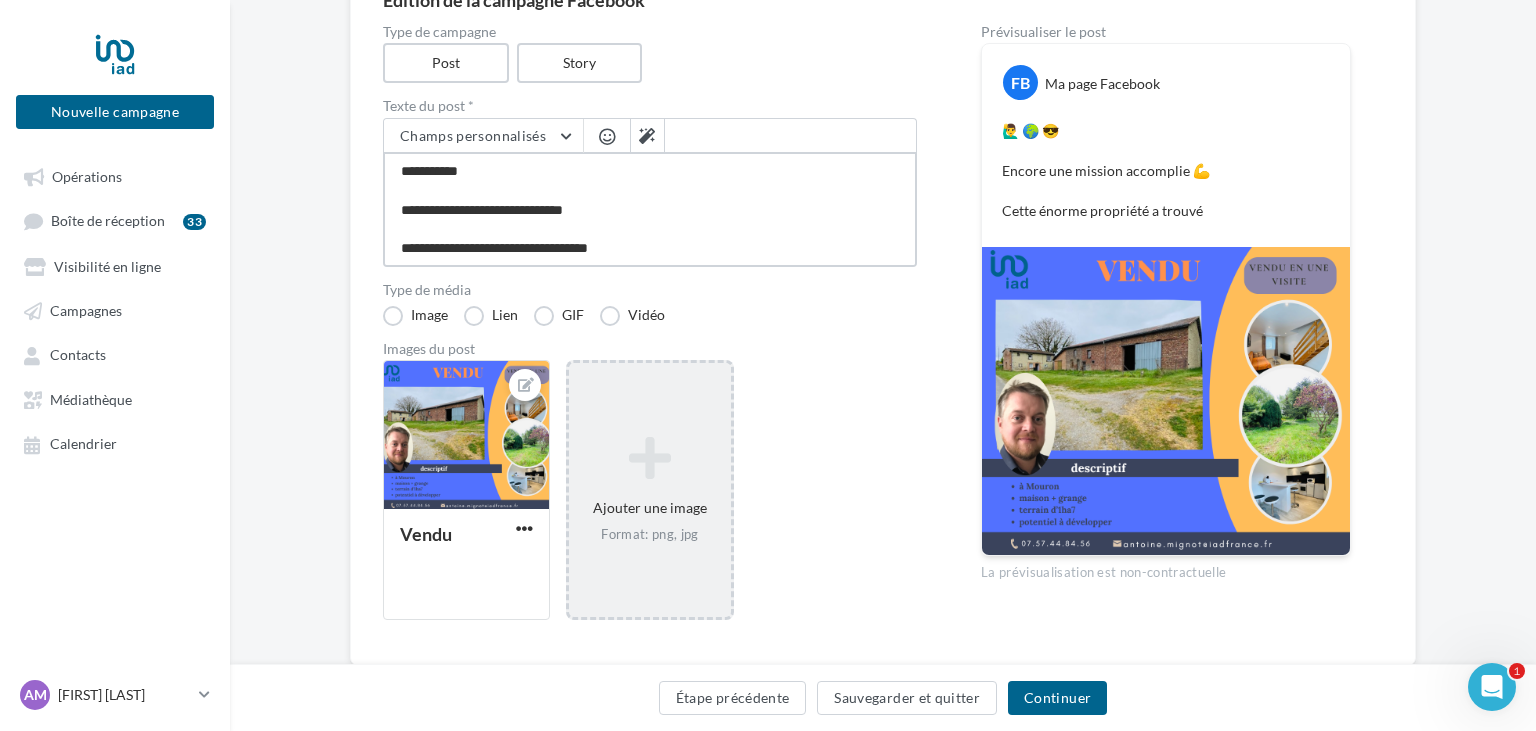 type on "**********" 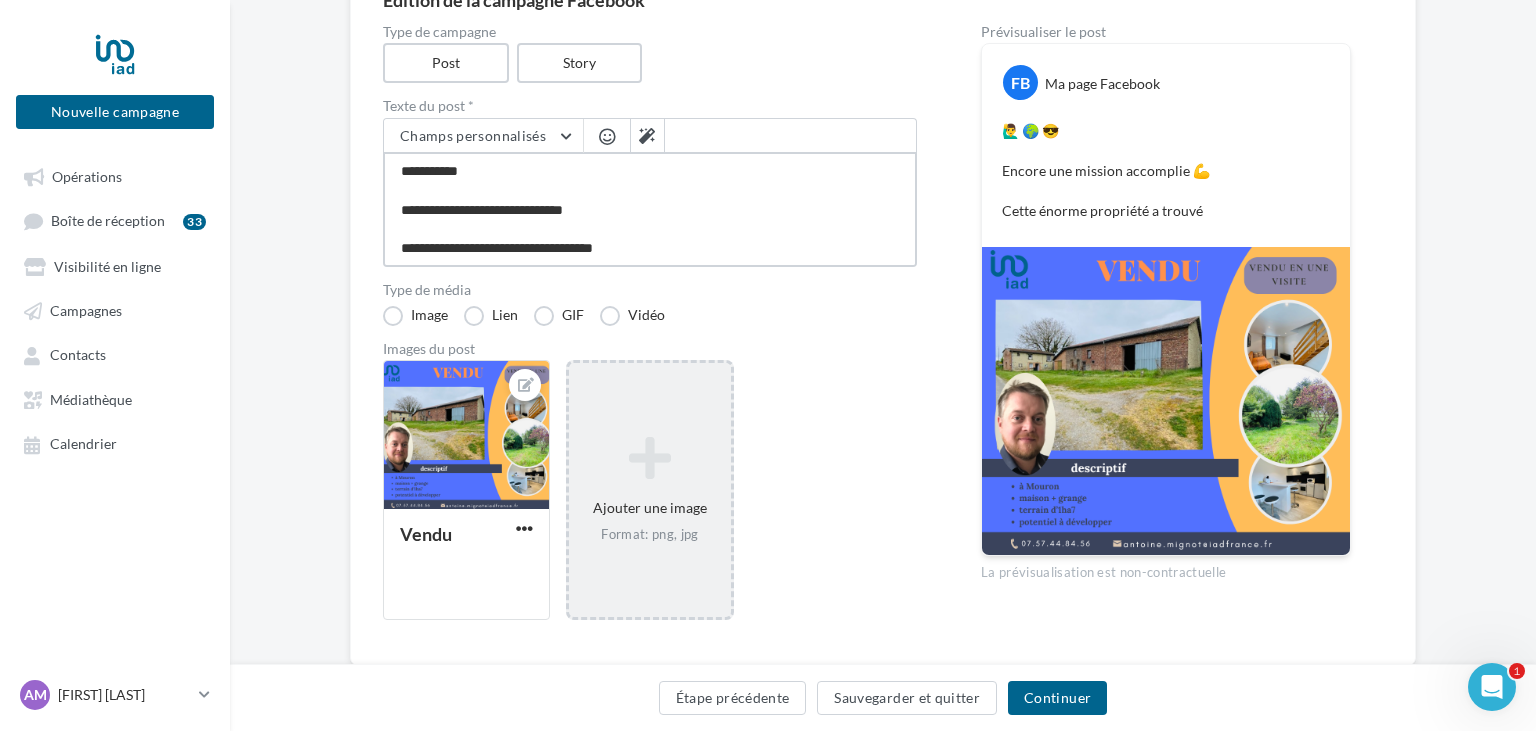 type on "**********" 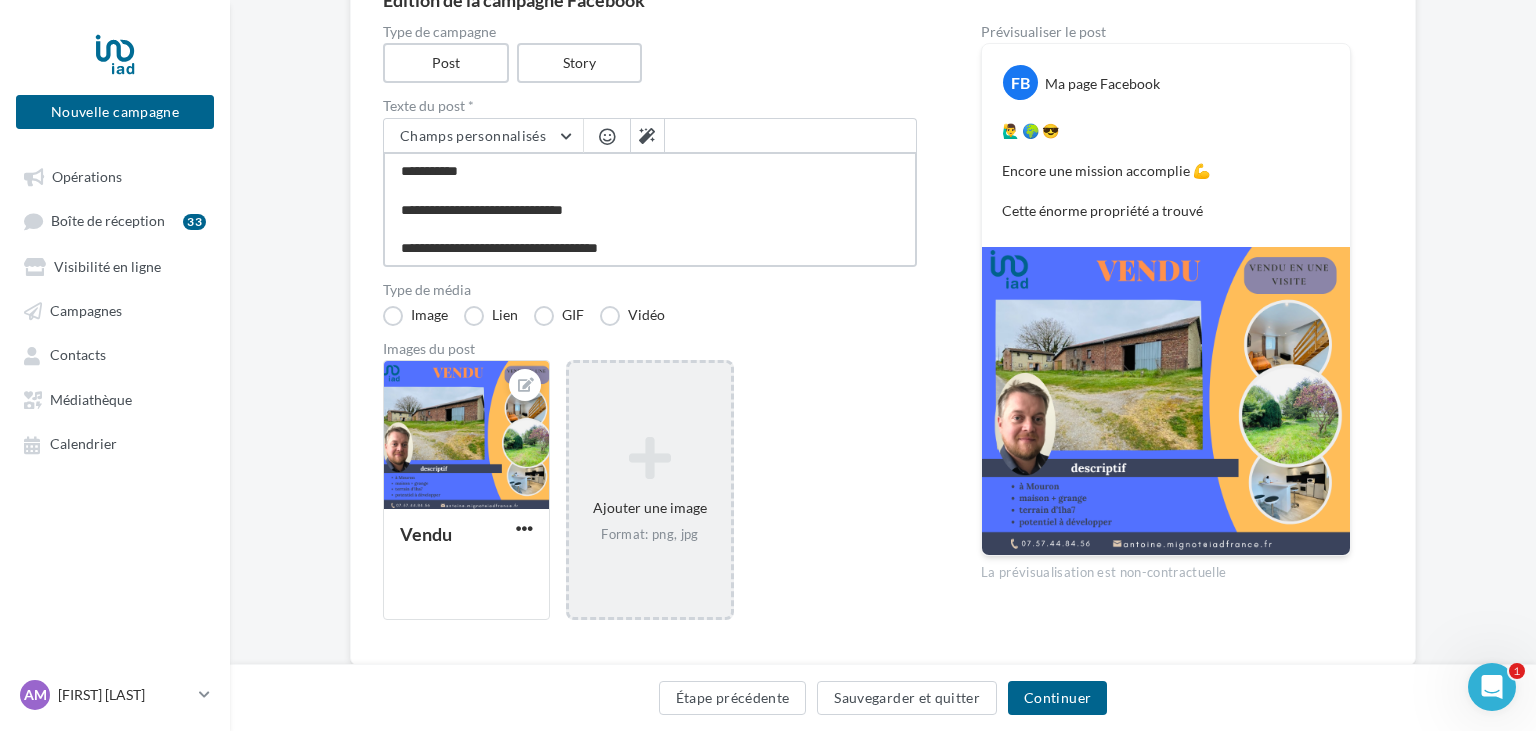 type on "**********" 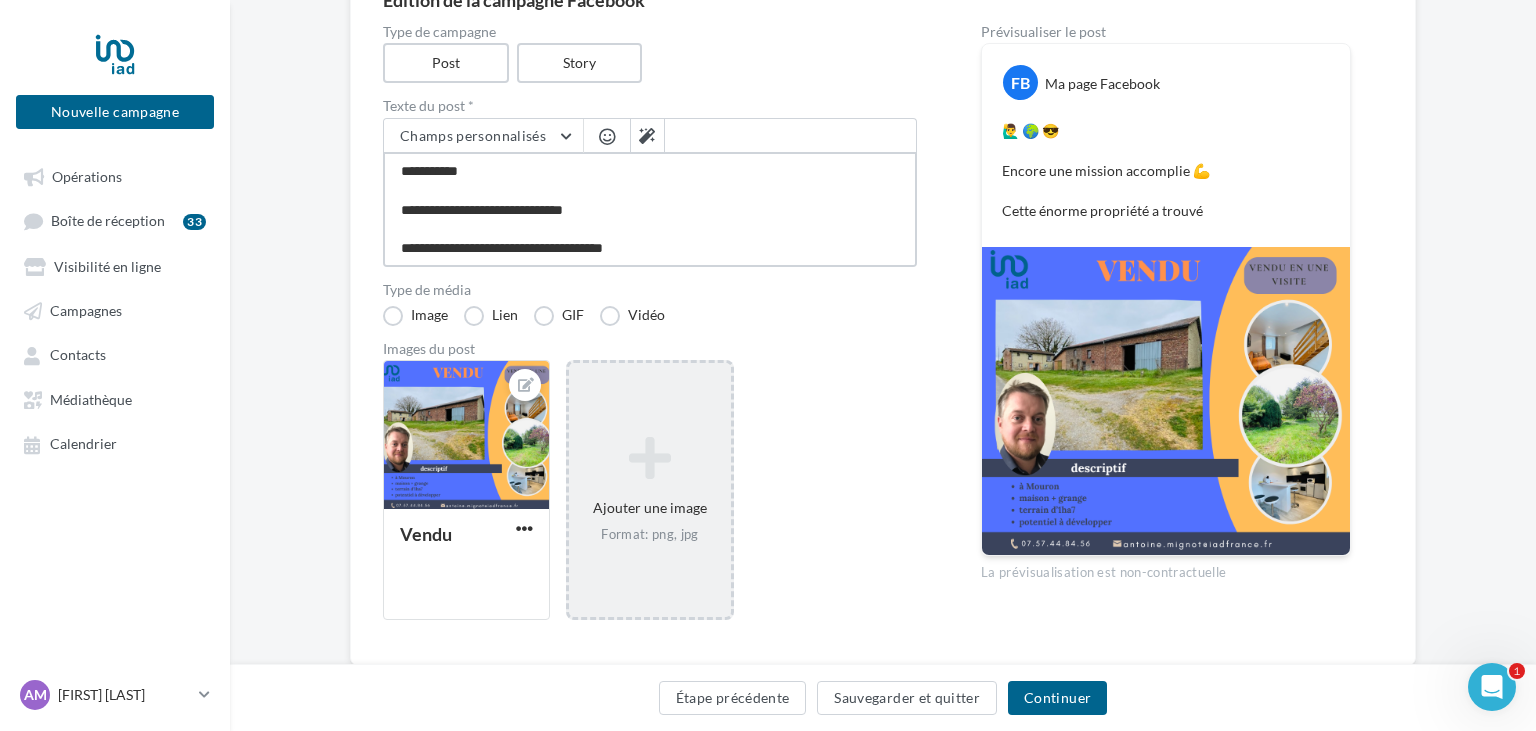 type on "**********" 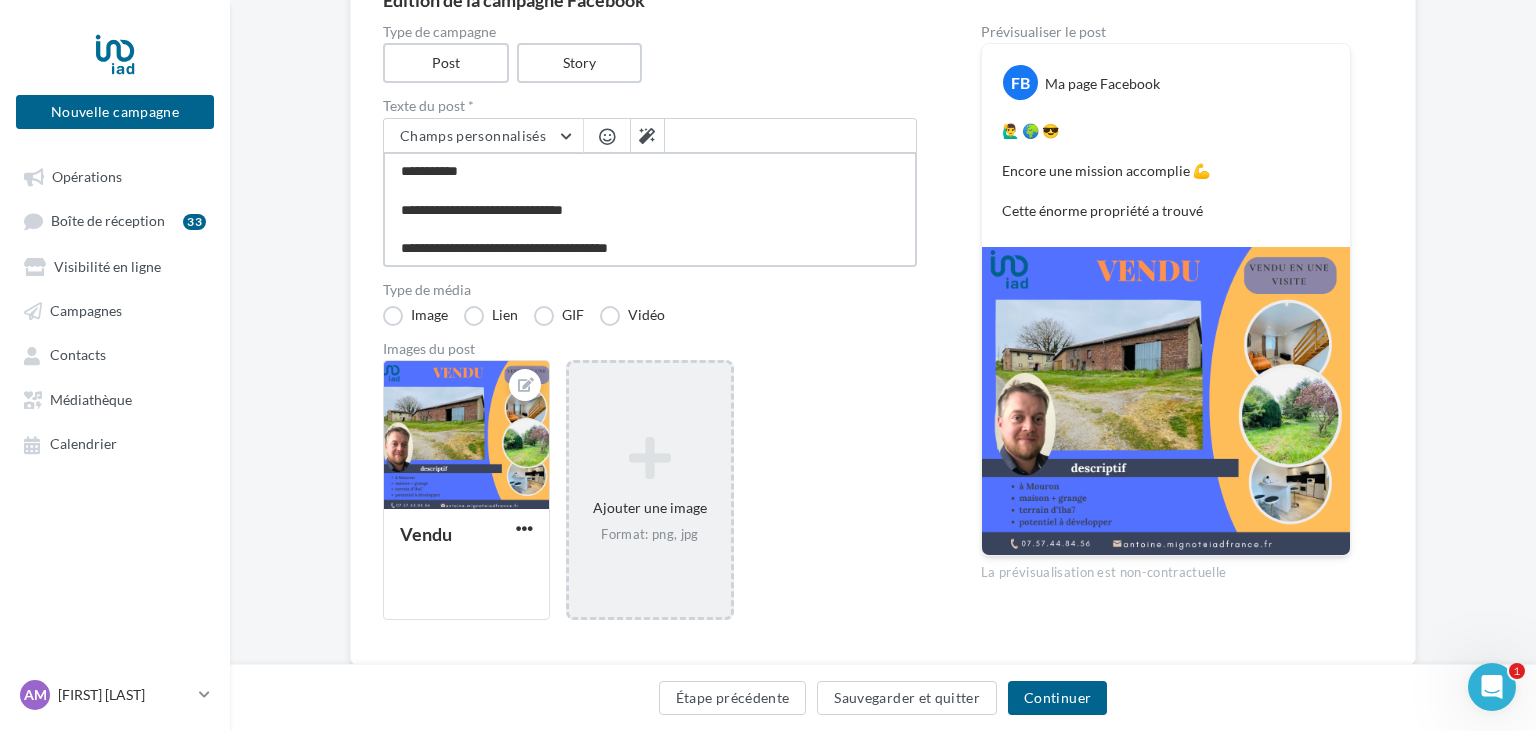 type on "**********" 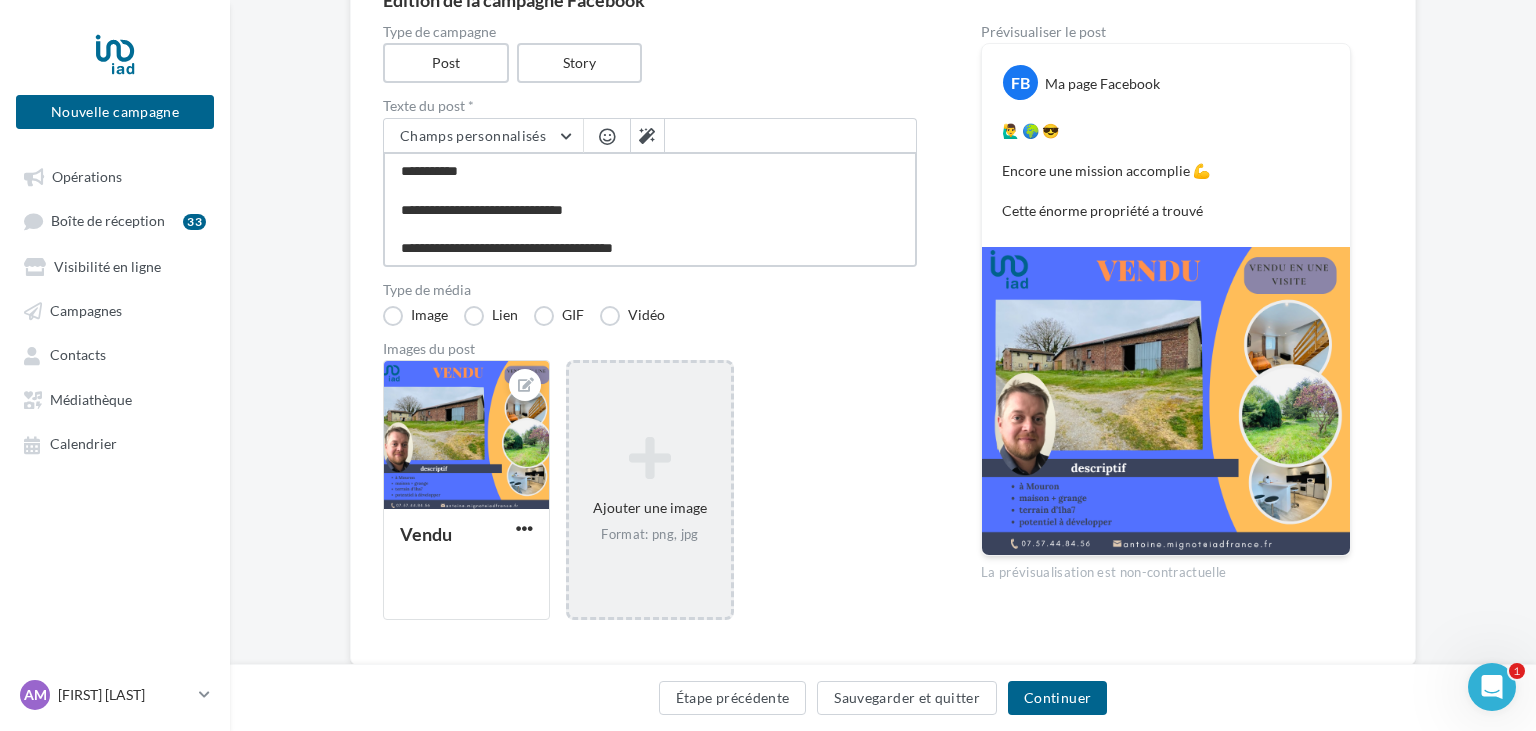 type on "**********" 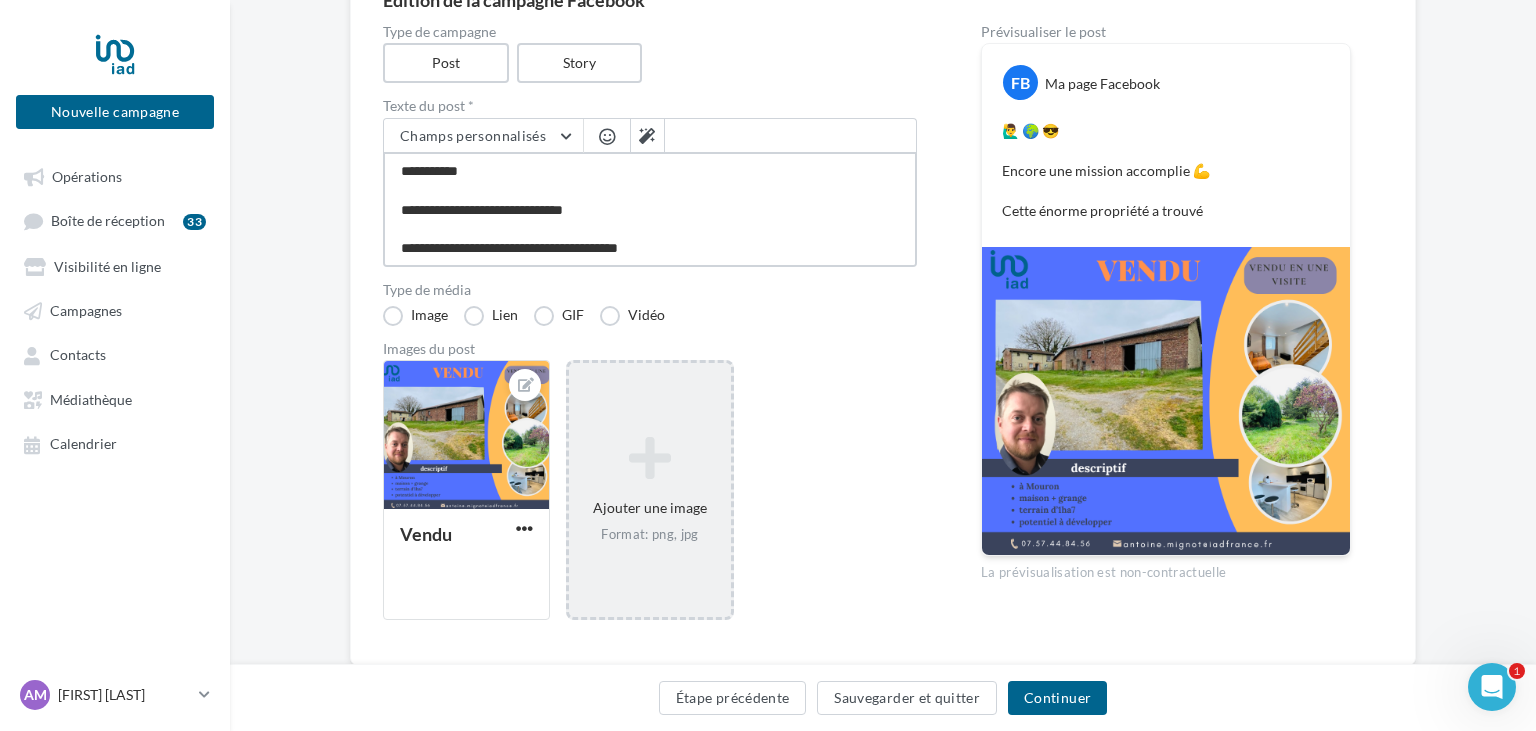 type on "**********" 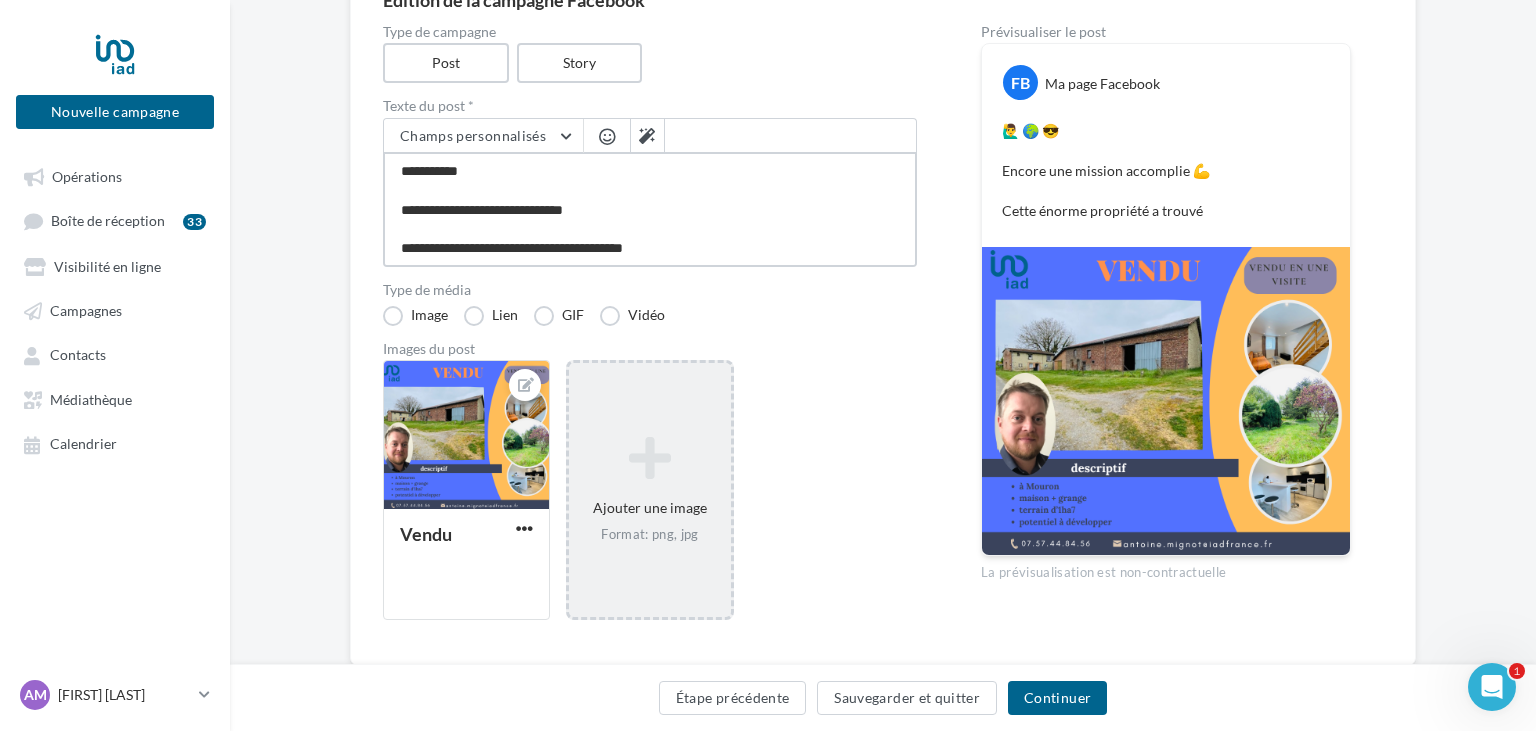 type on "**********" 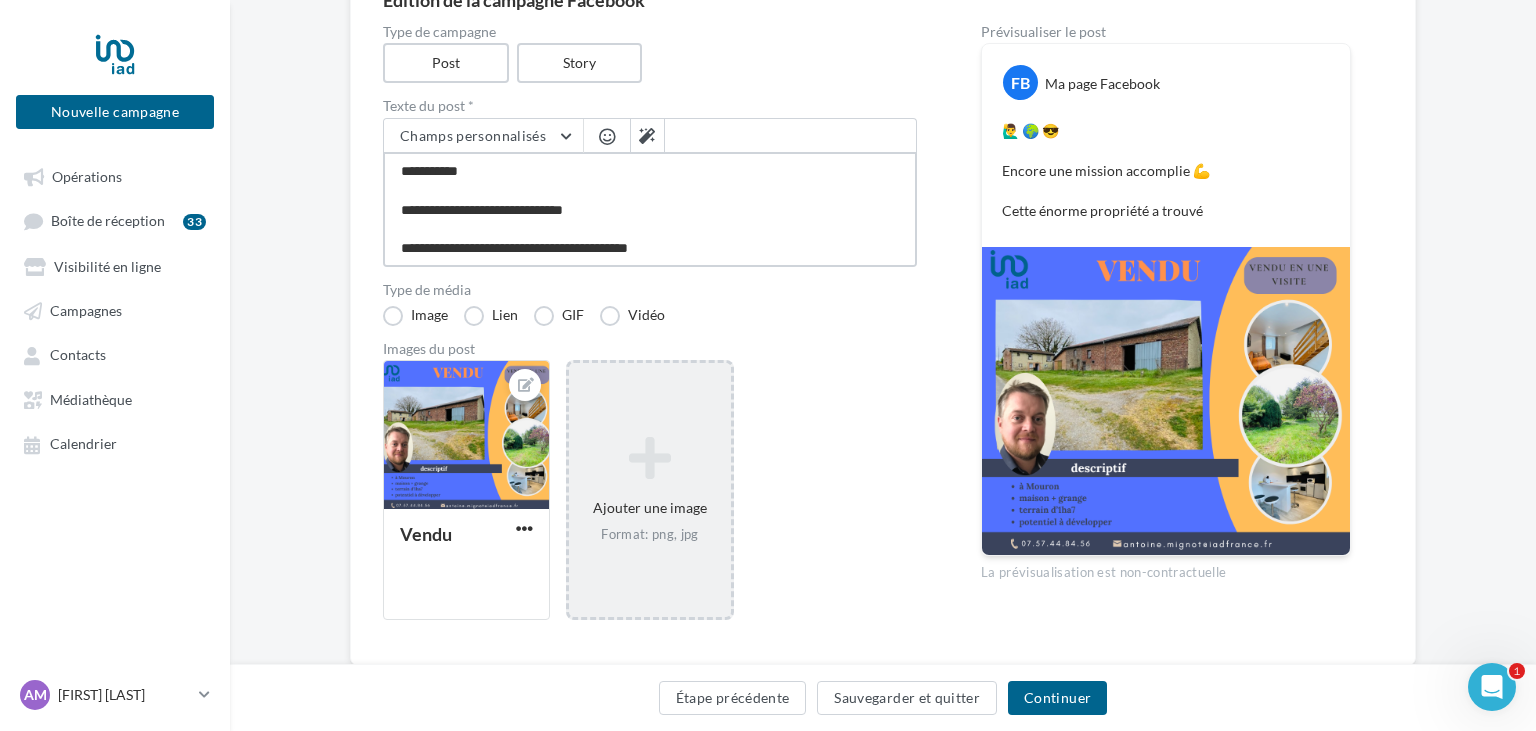type on "**********" 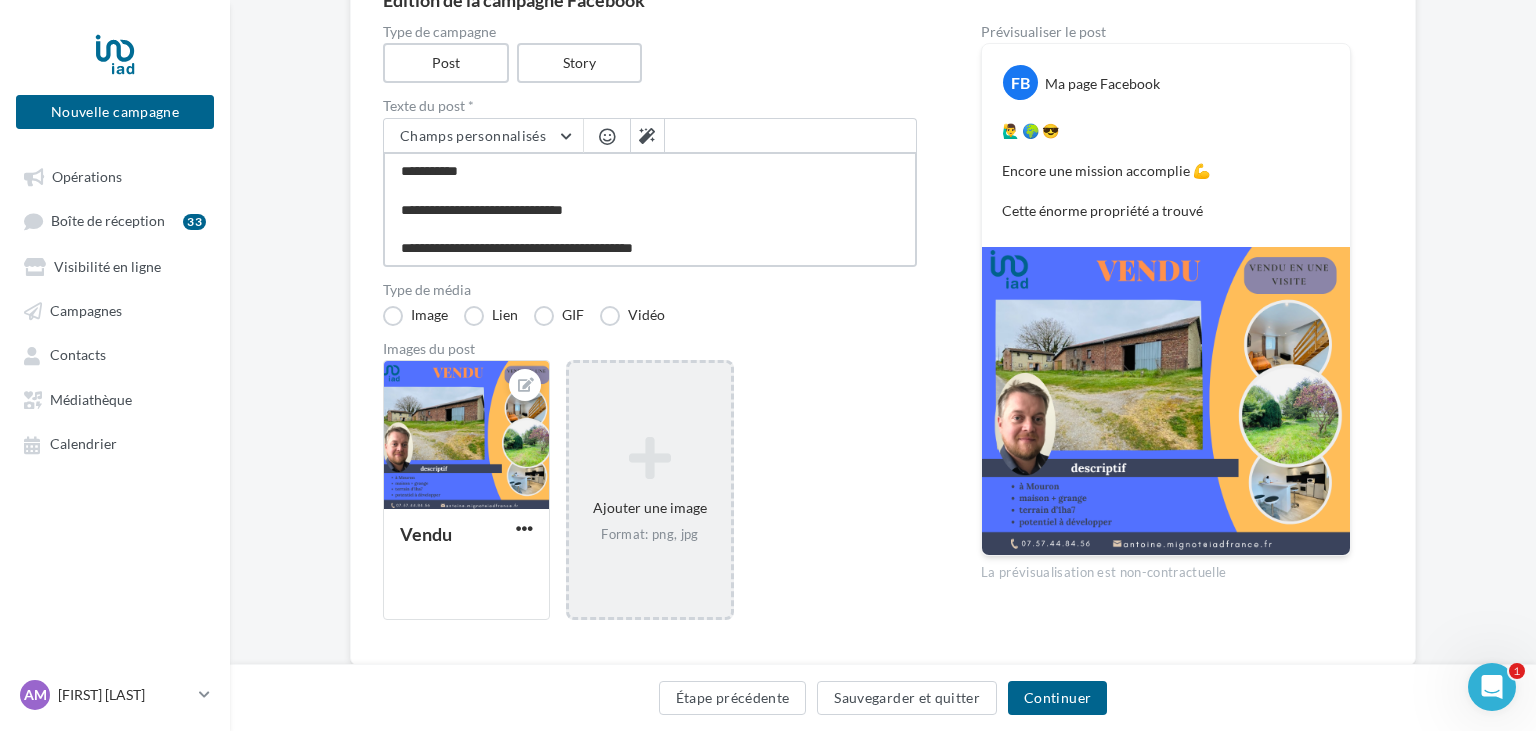 type on "**********" 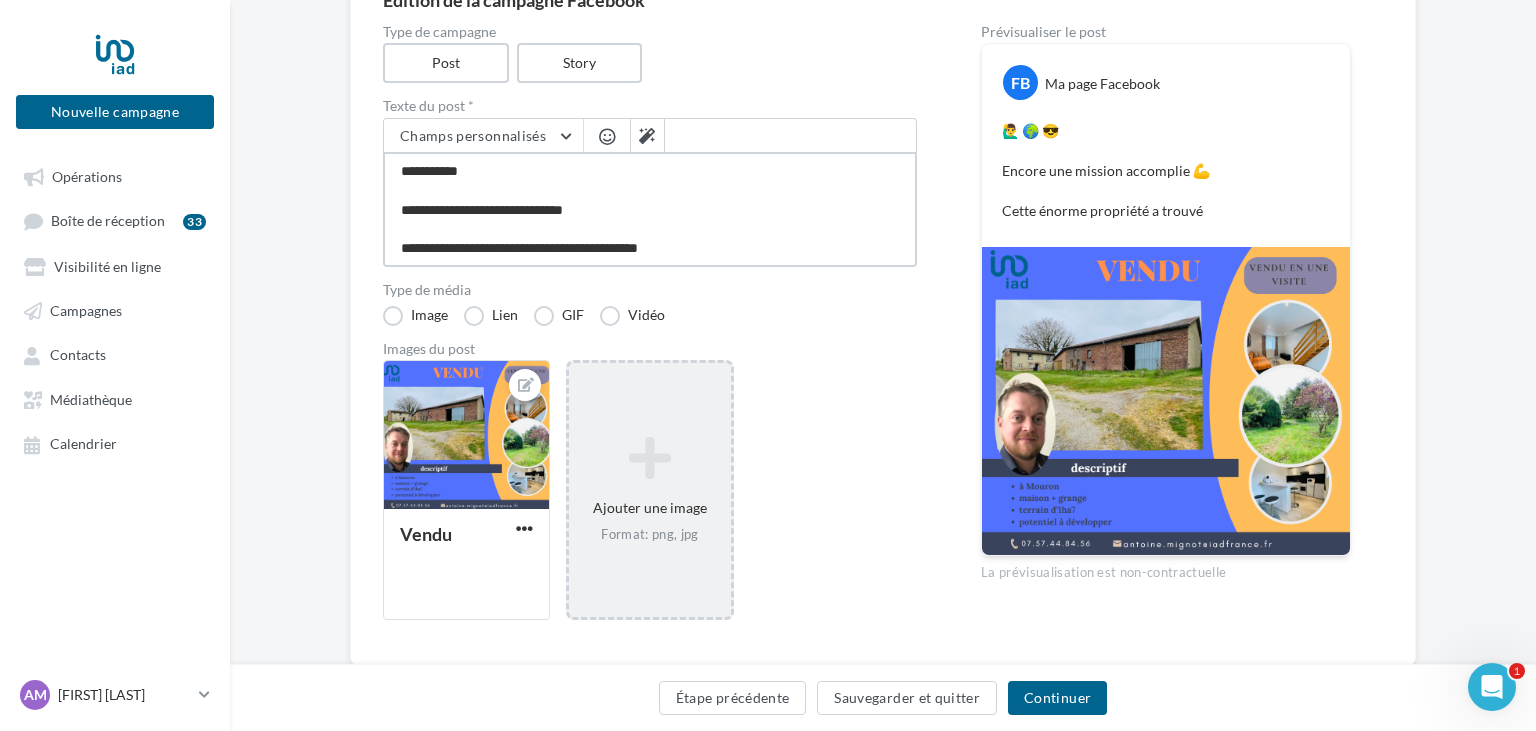 type on "**********" 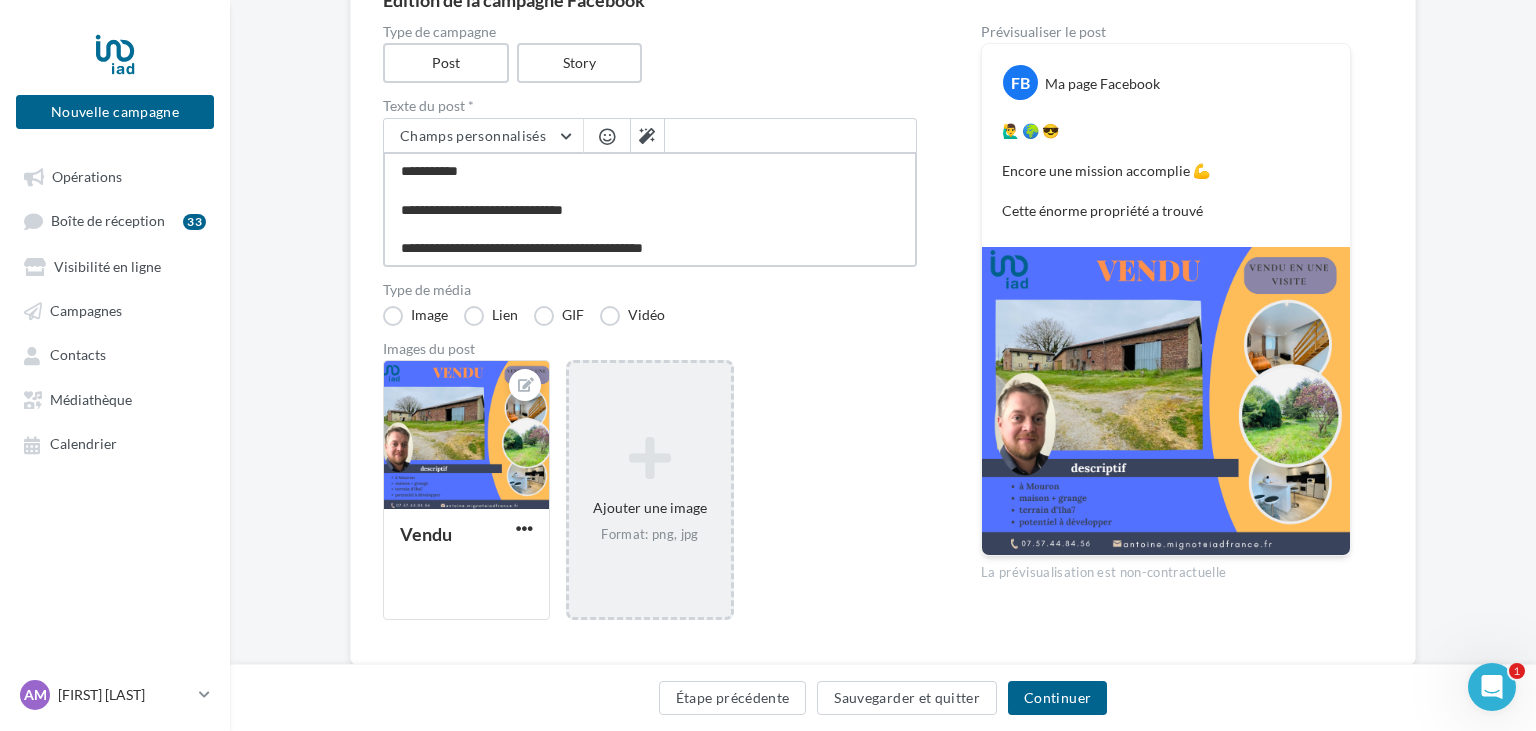 type on "**********" 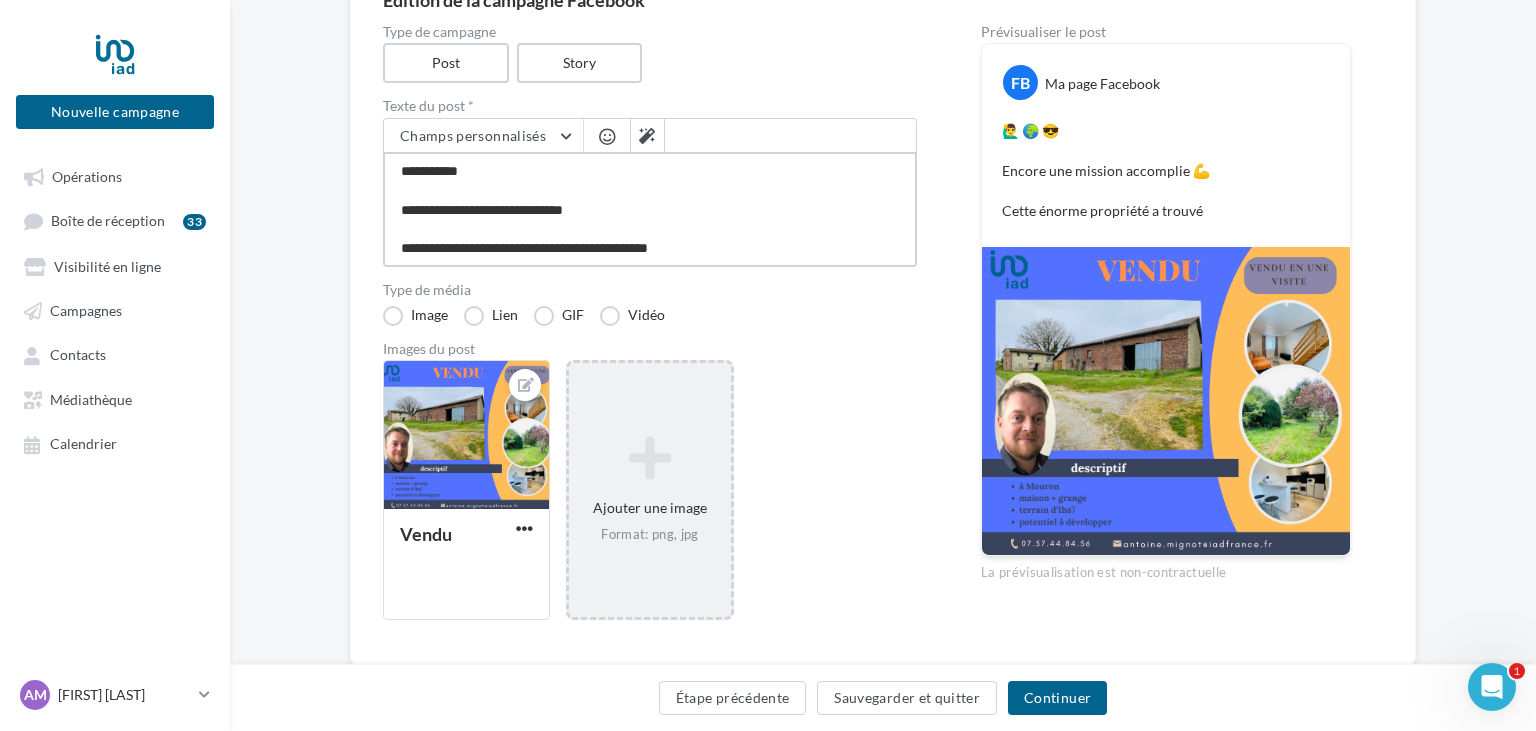 type on "**********" 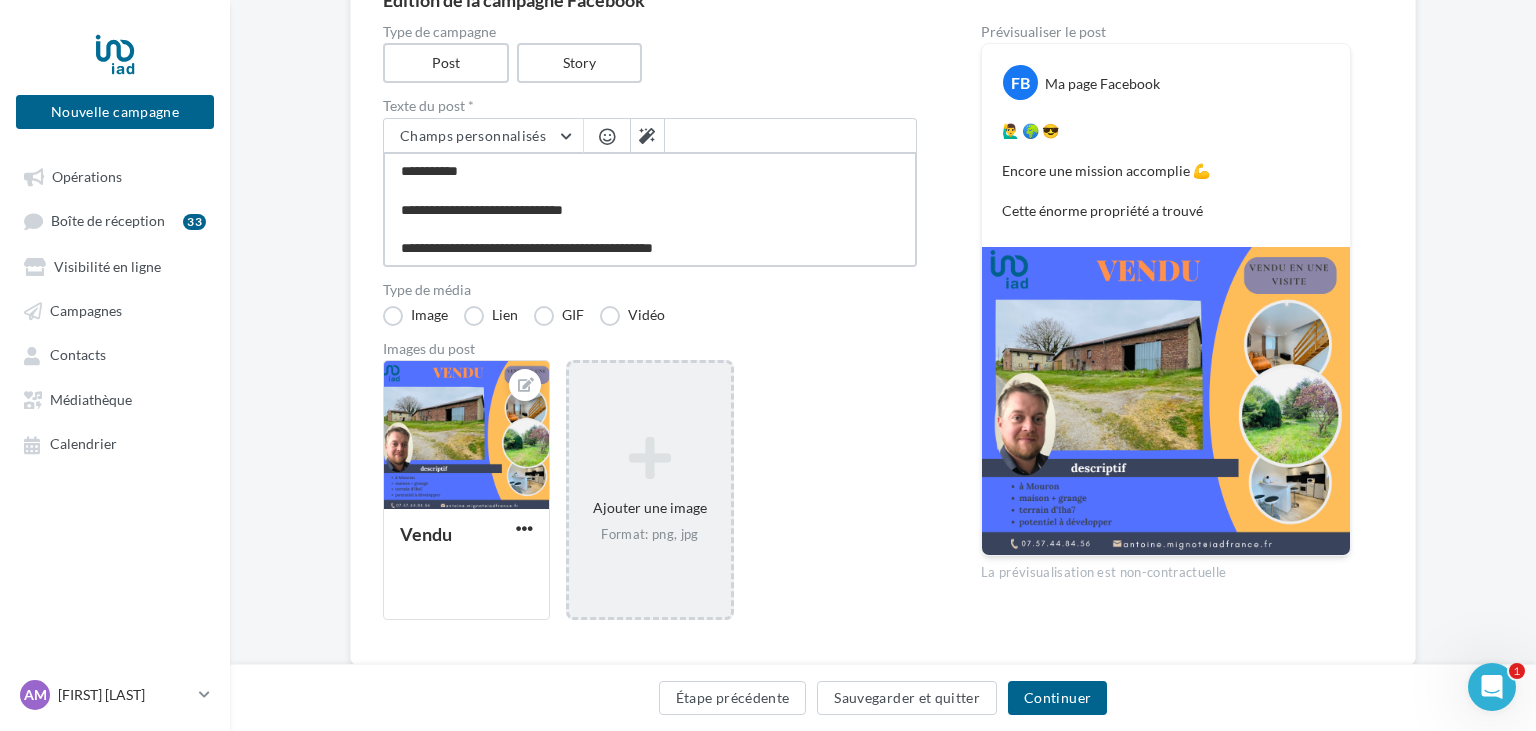 type on "**********" 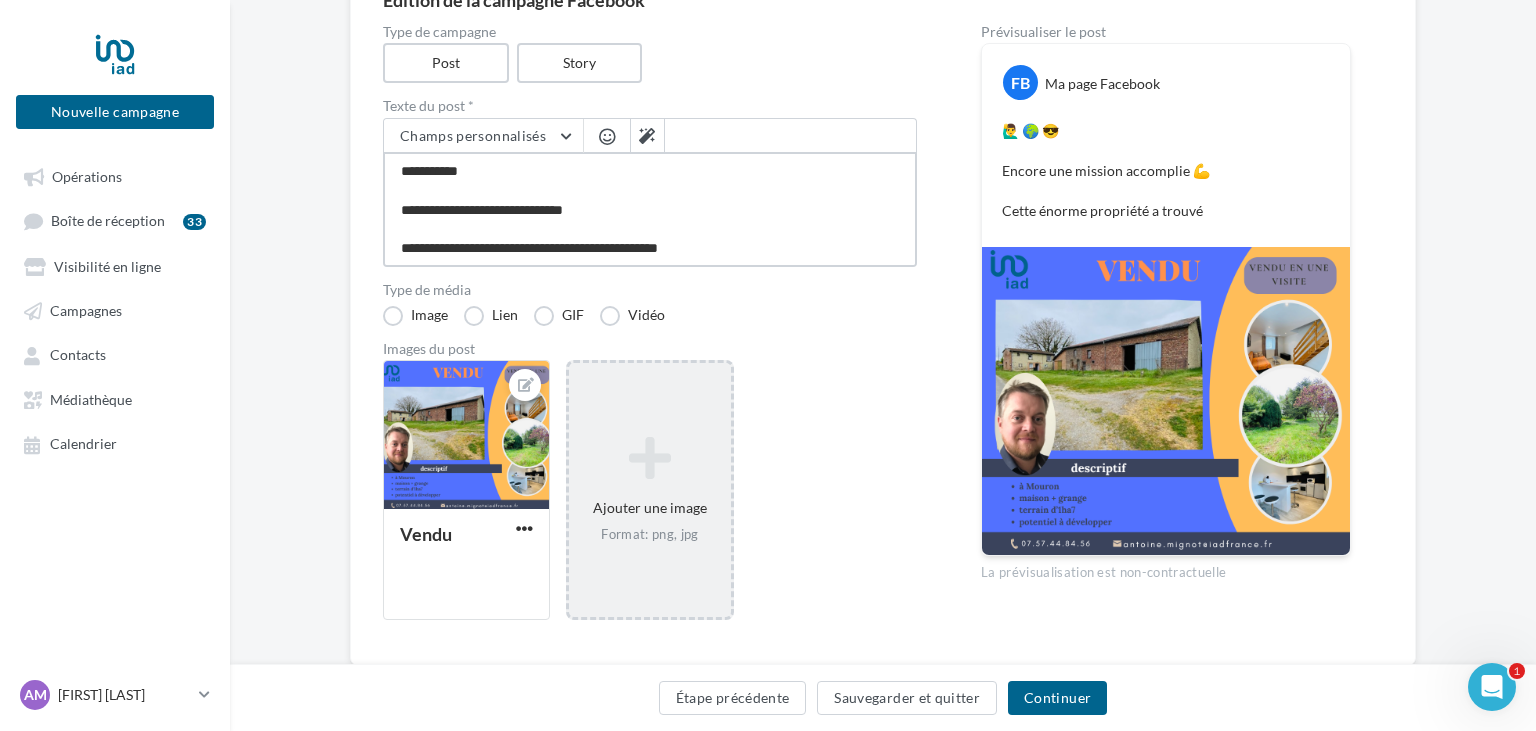 type on "**********" 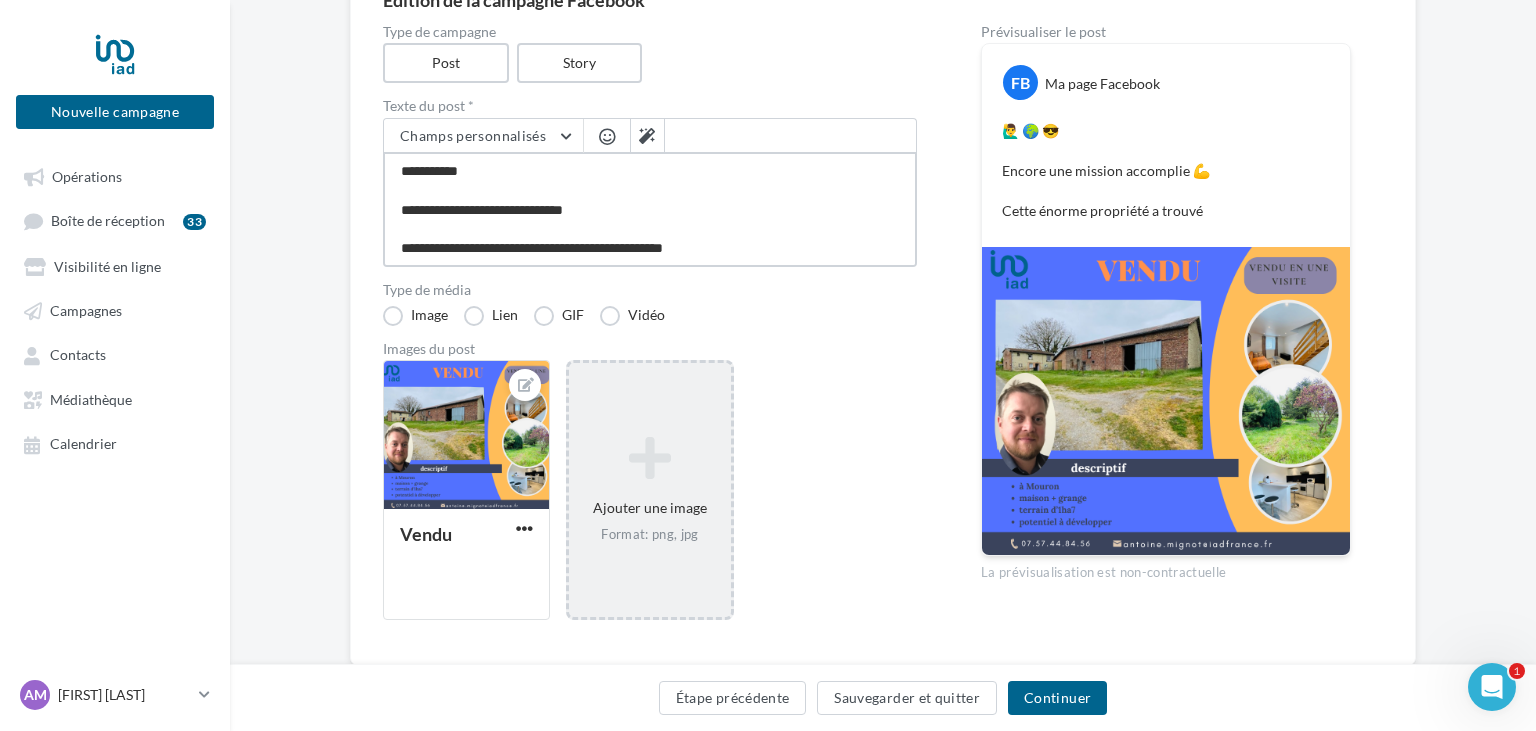 type on "**********" 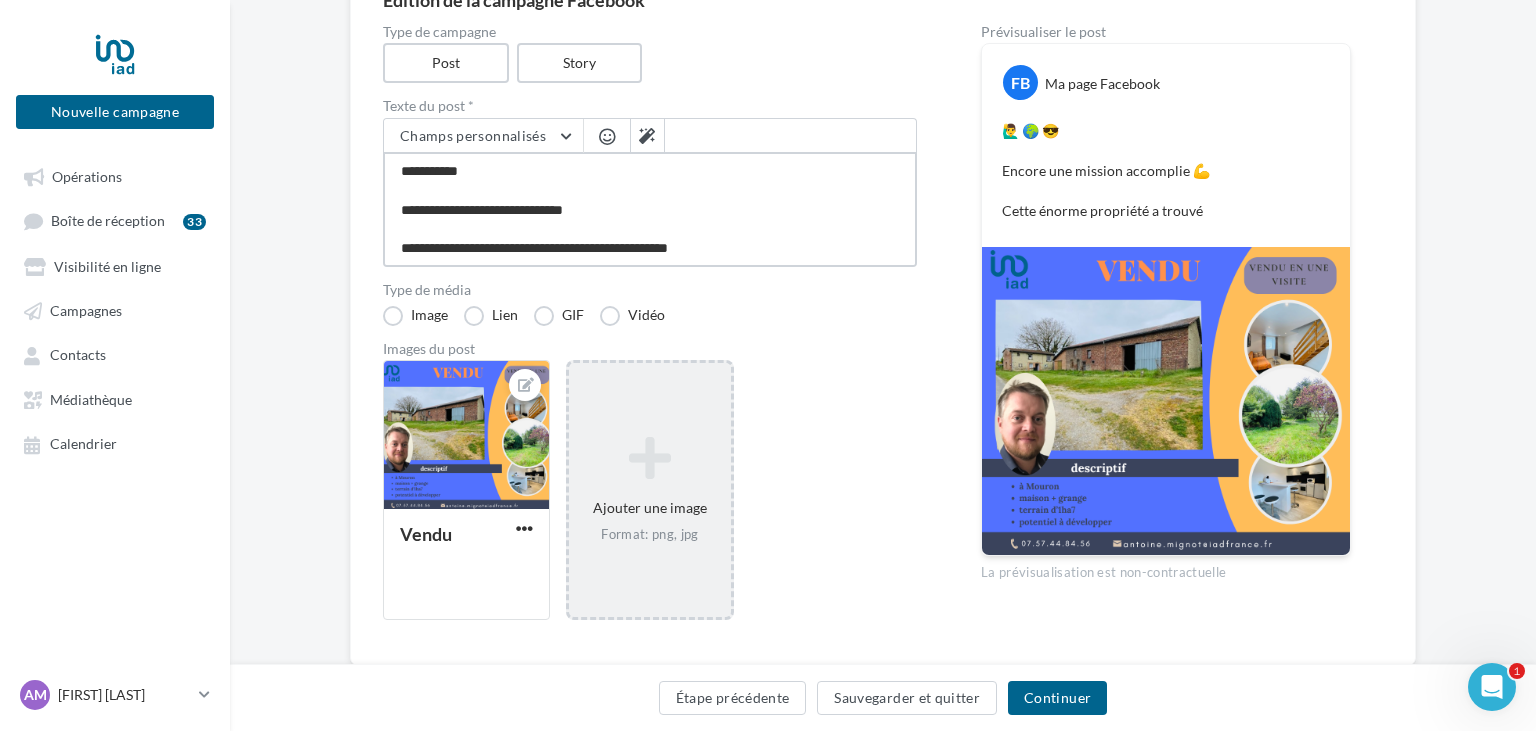 type on "**********" 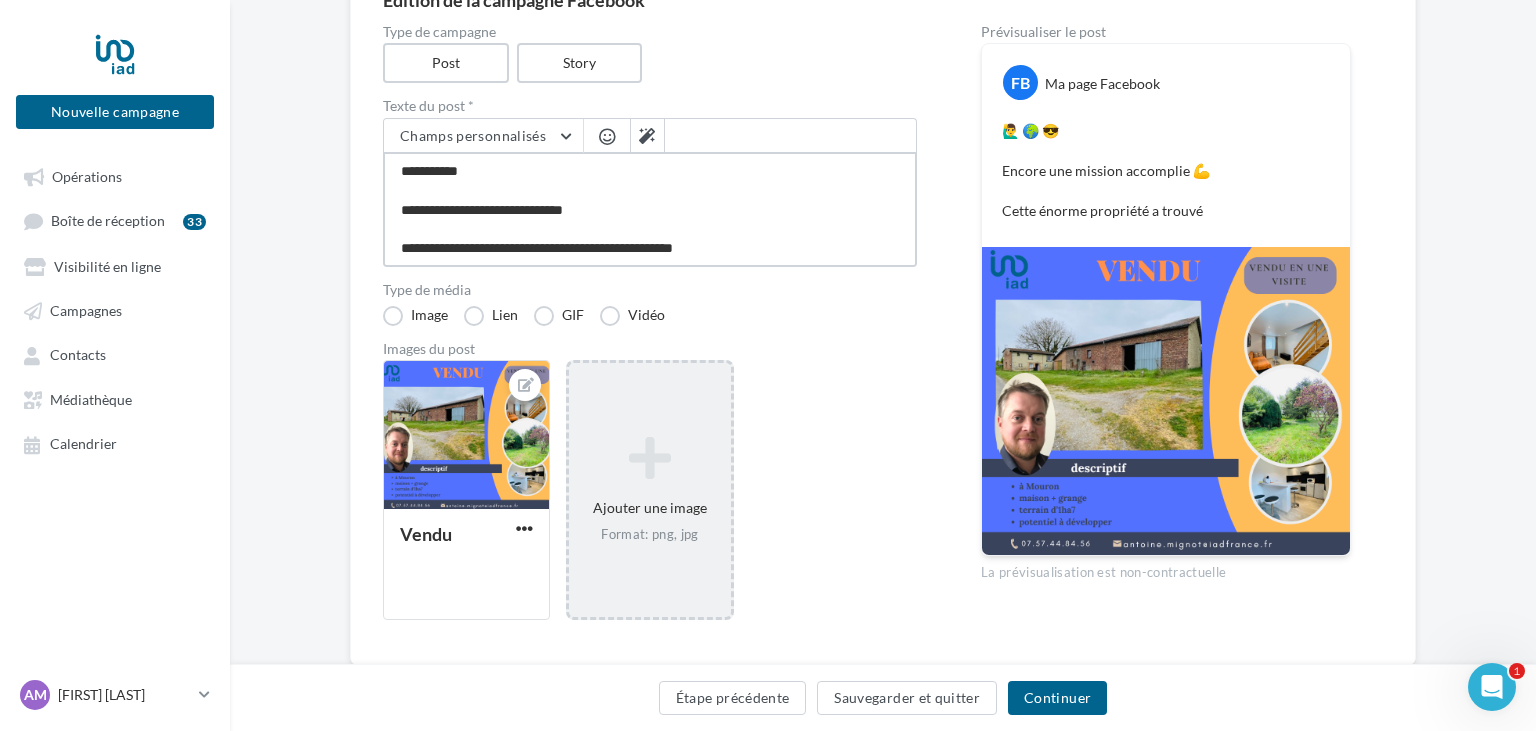 type on "**********" 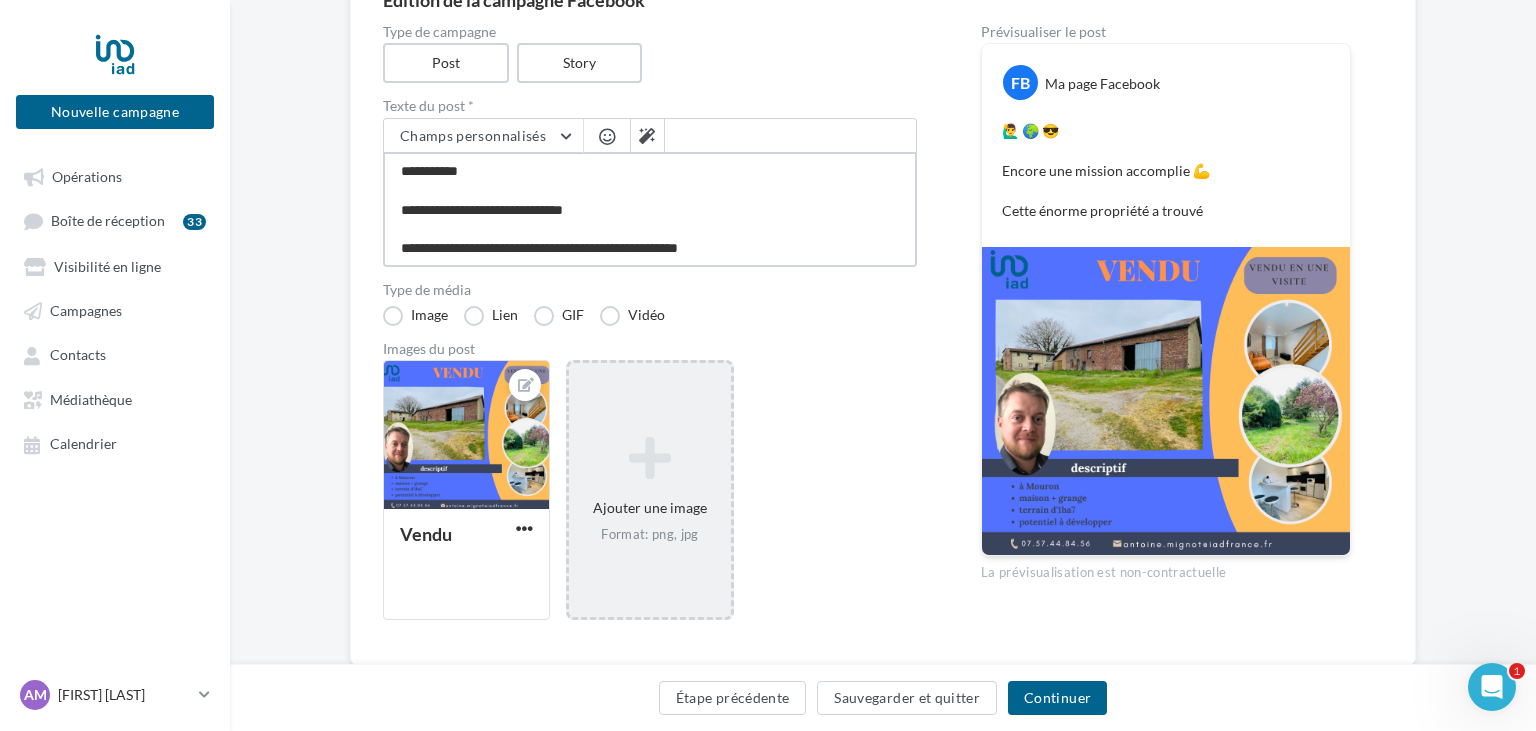 type on "**********" 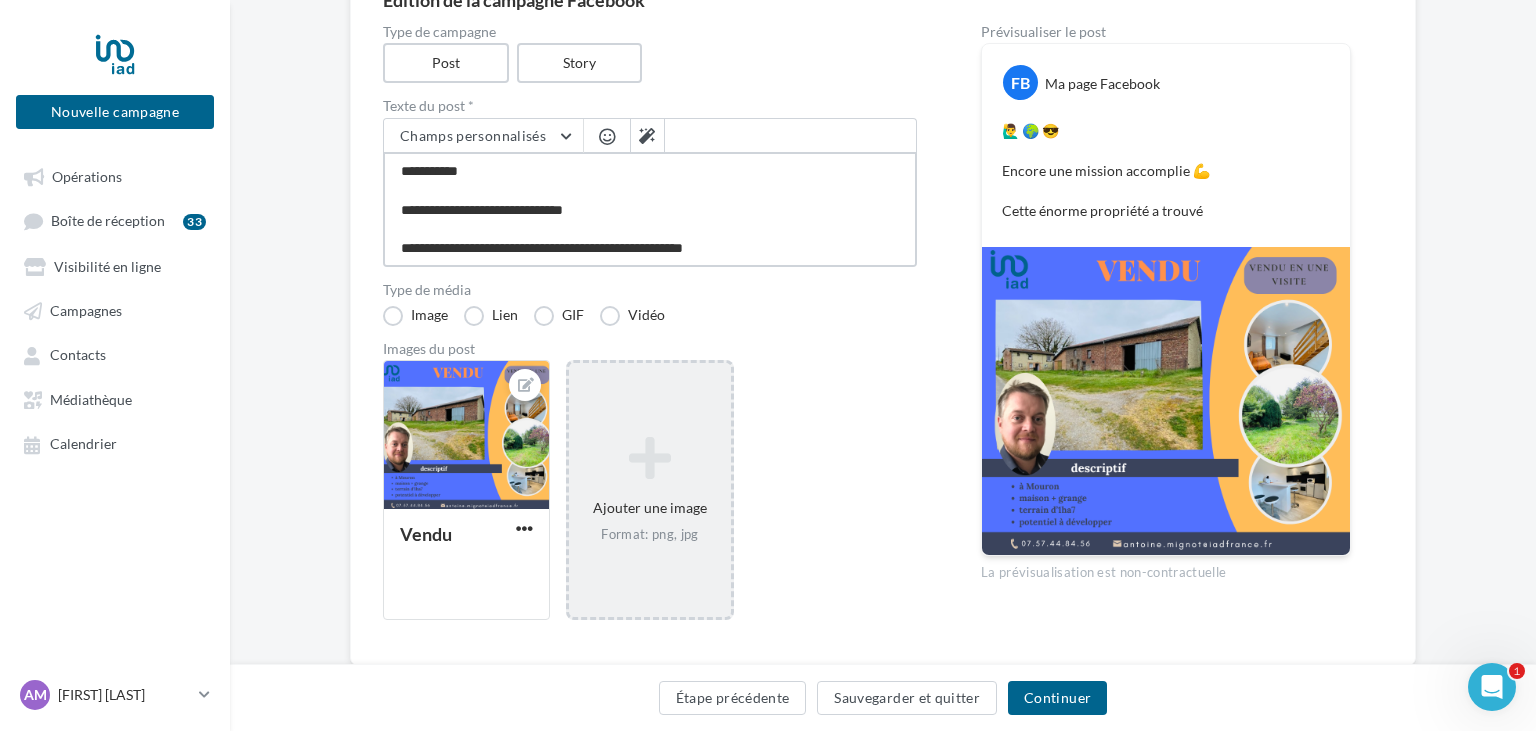 type on "**********" 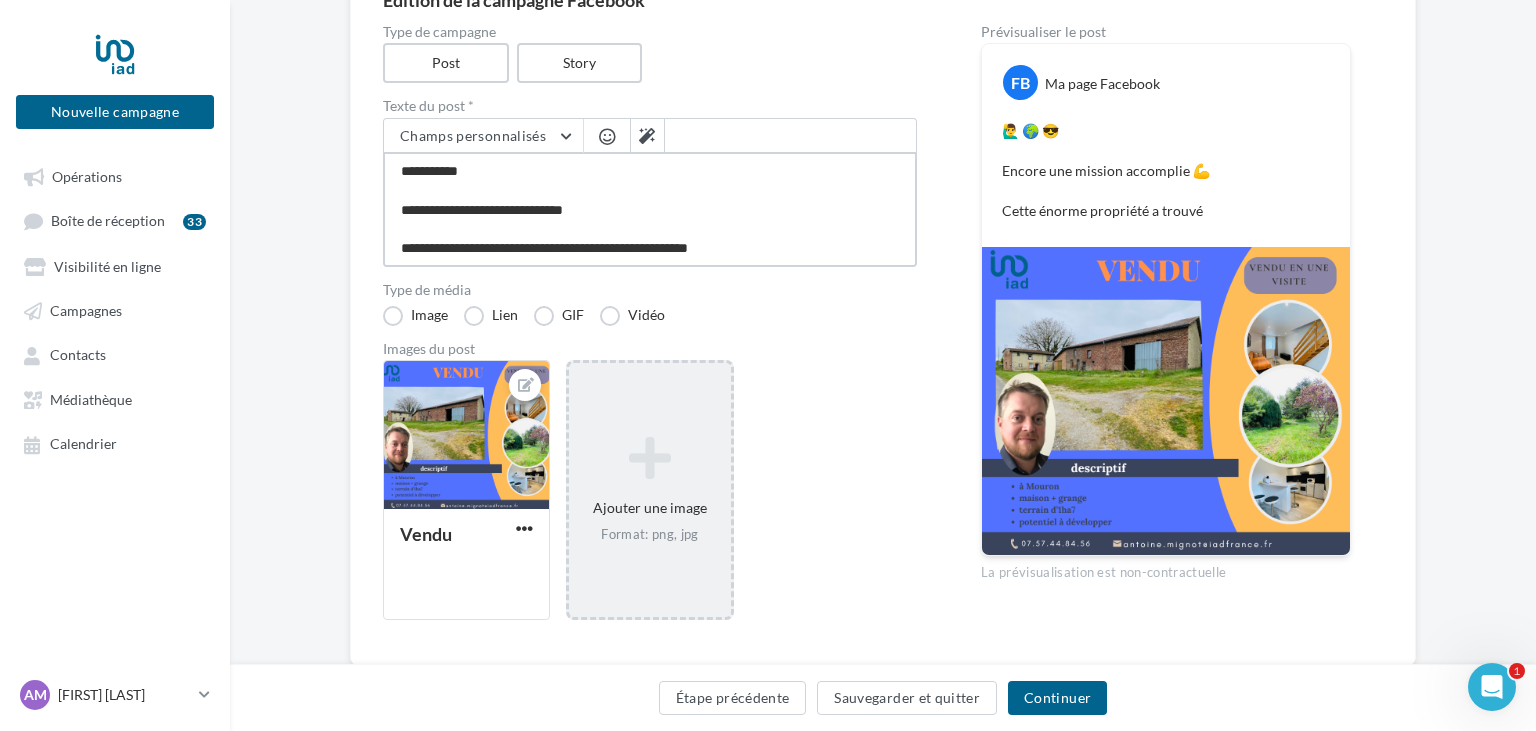 type on "**********" 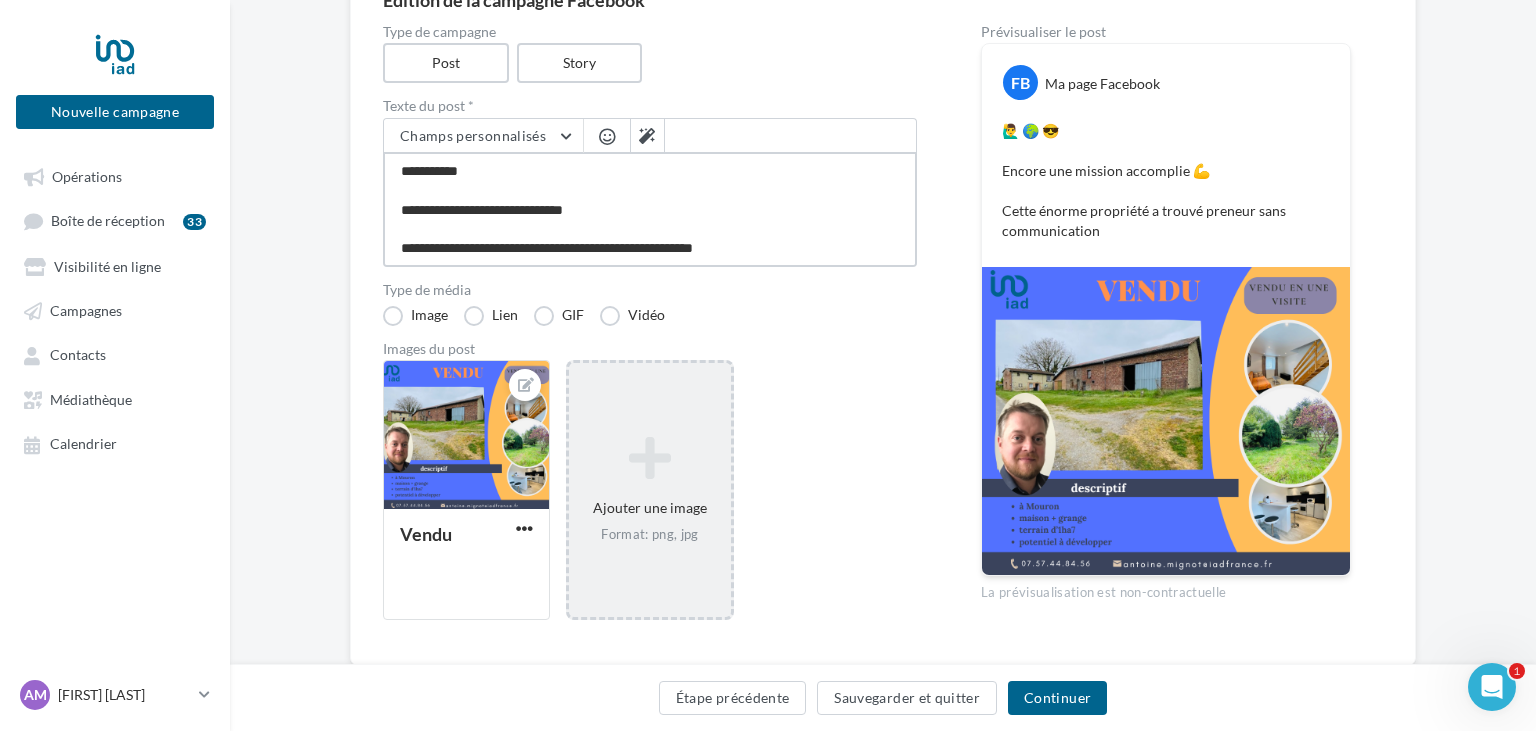 type on "**********" 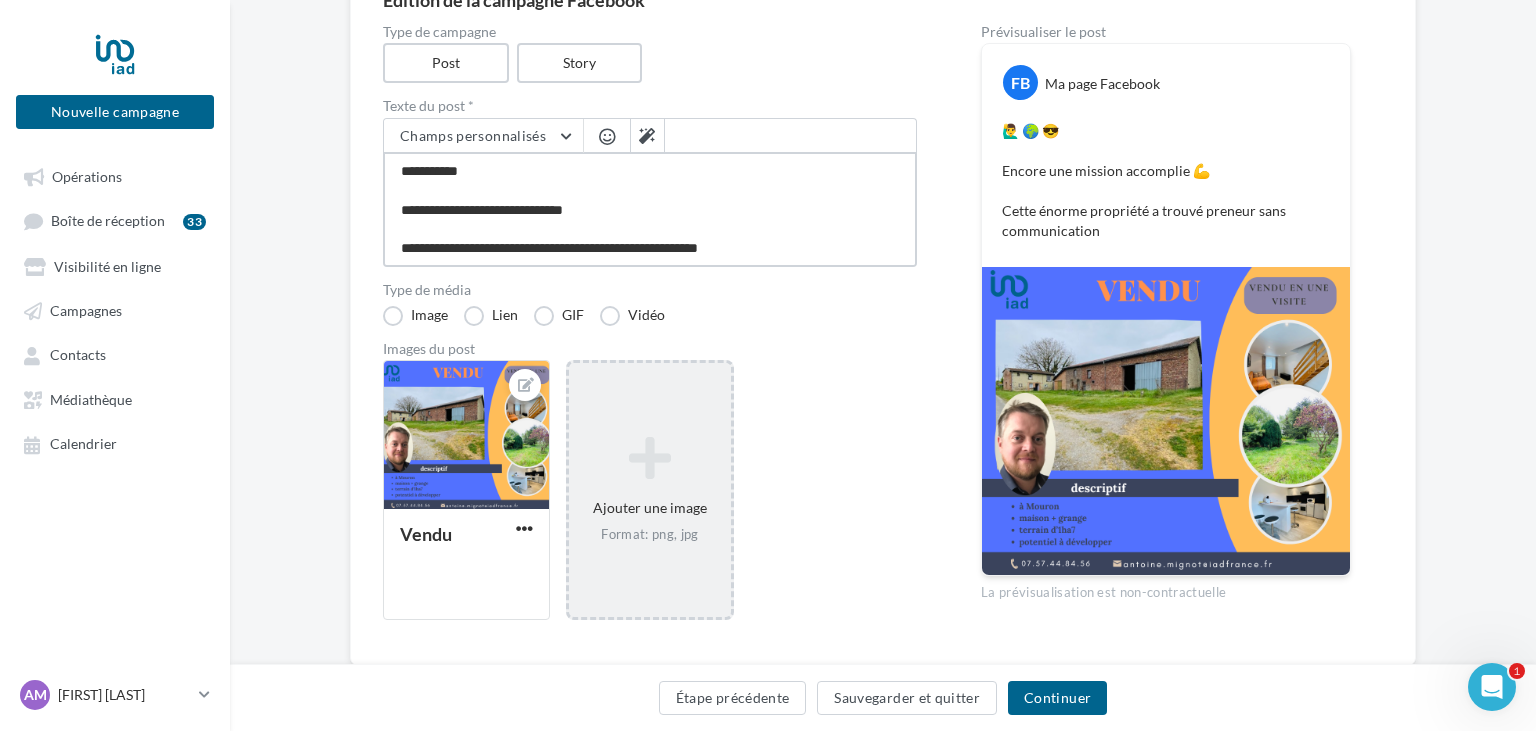 type on "**********" 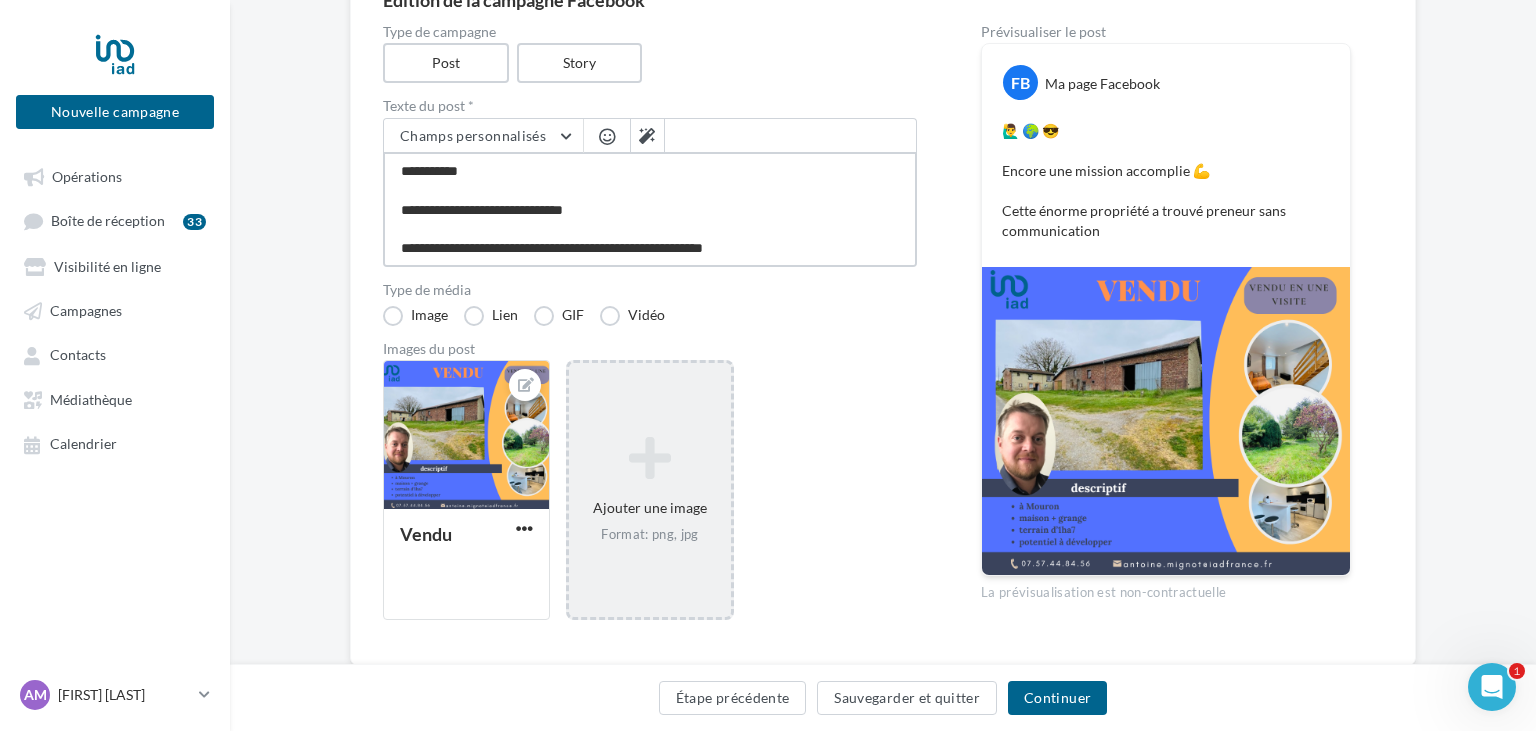 type on "**********" 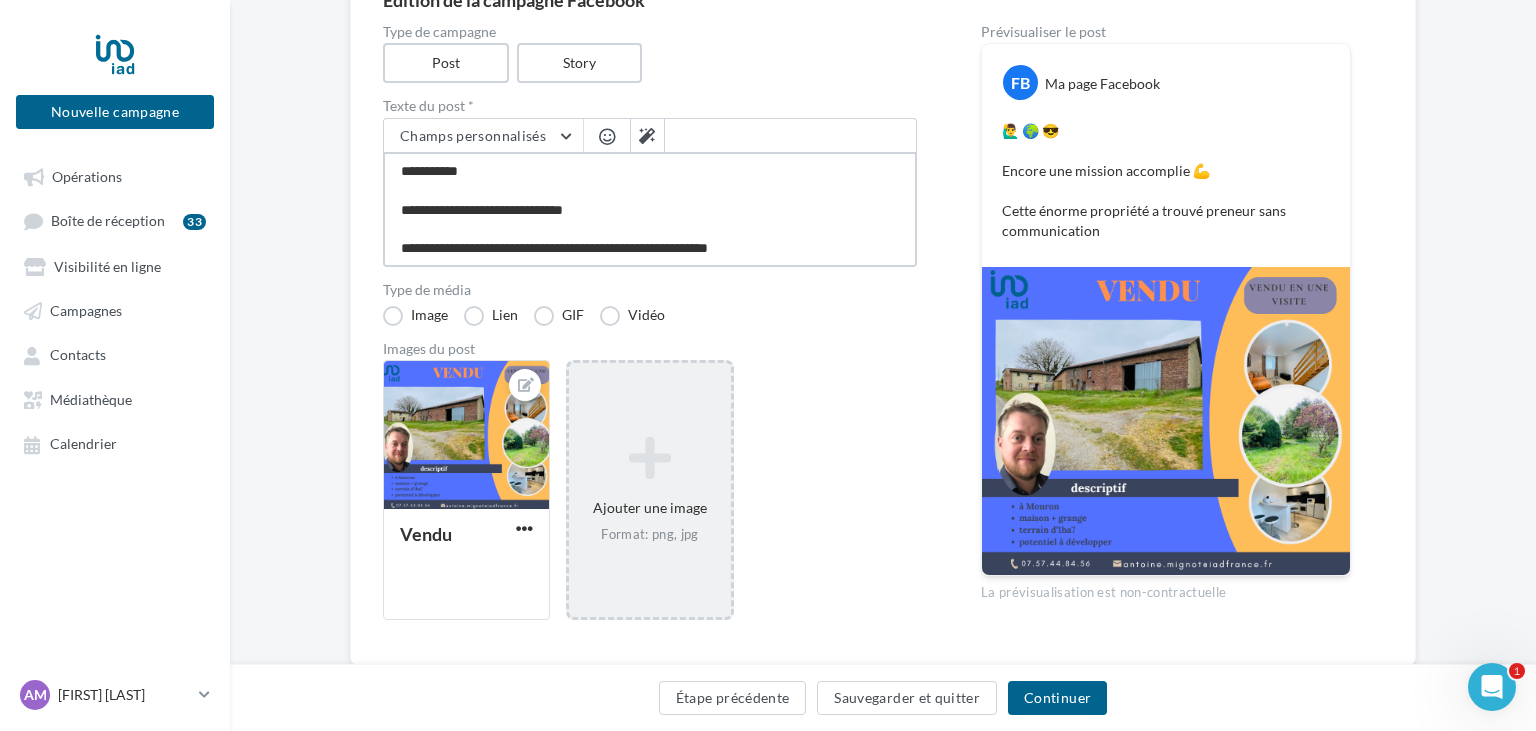 type on "**********" 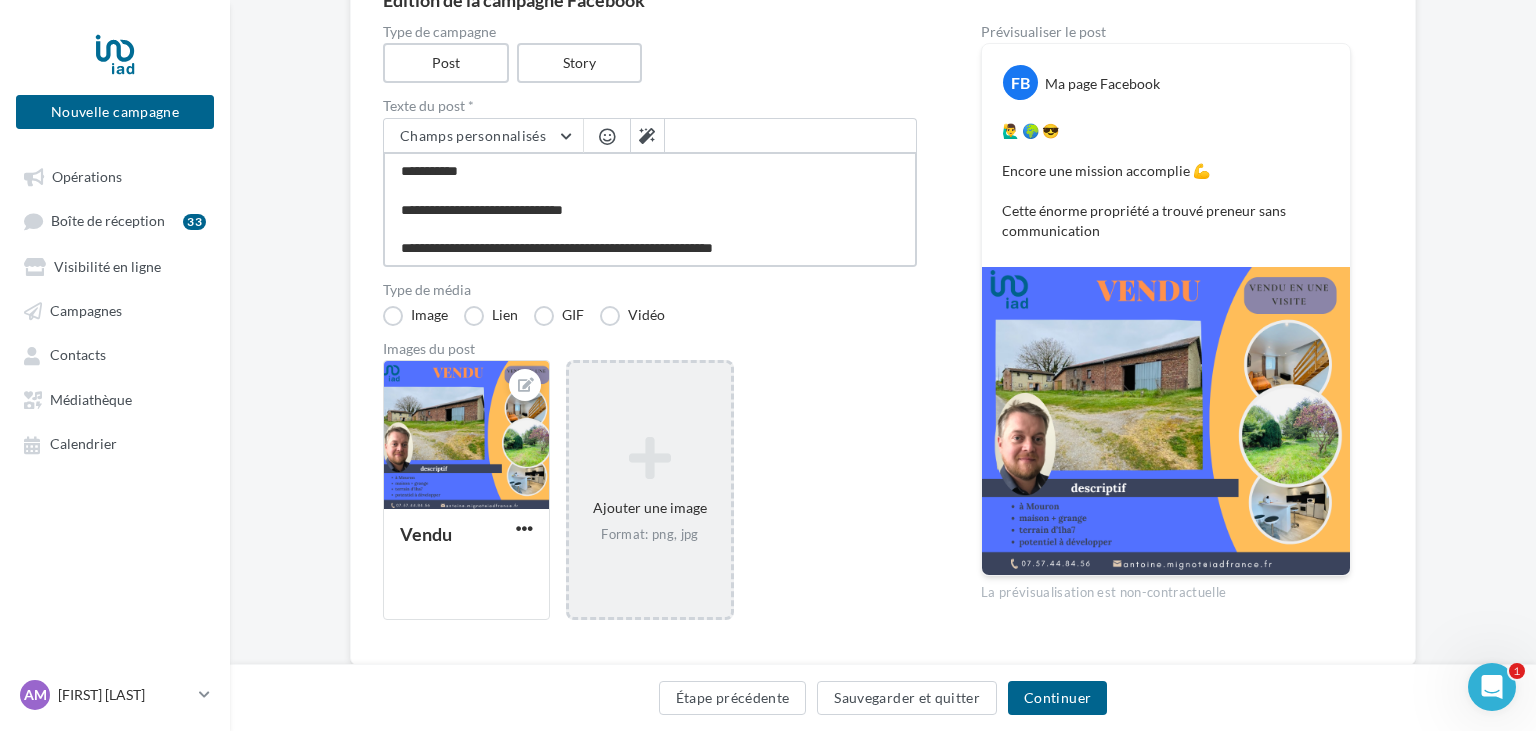 type 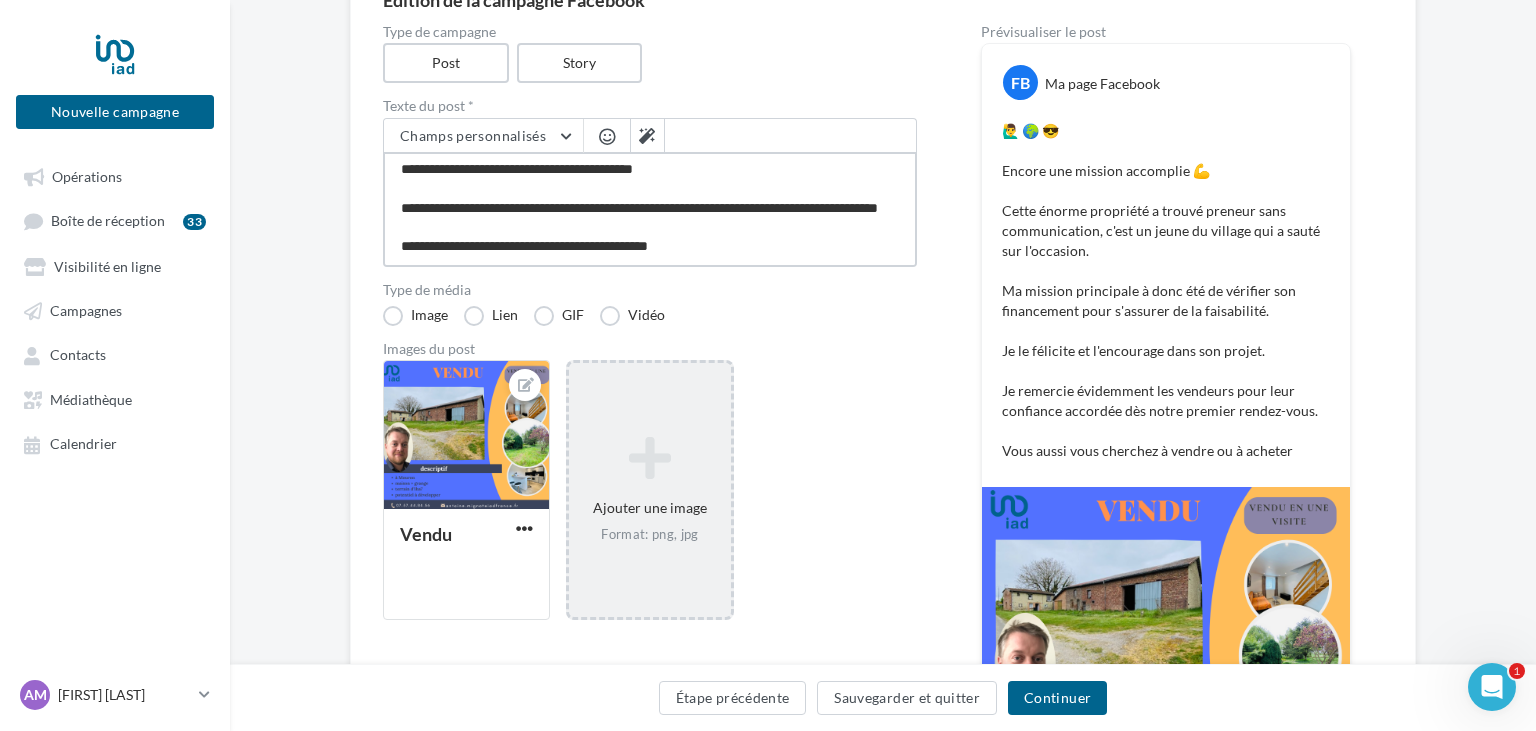 scroll, scrollTop: 243, scrollLeft: 0, axis: vertical 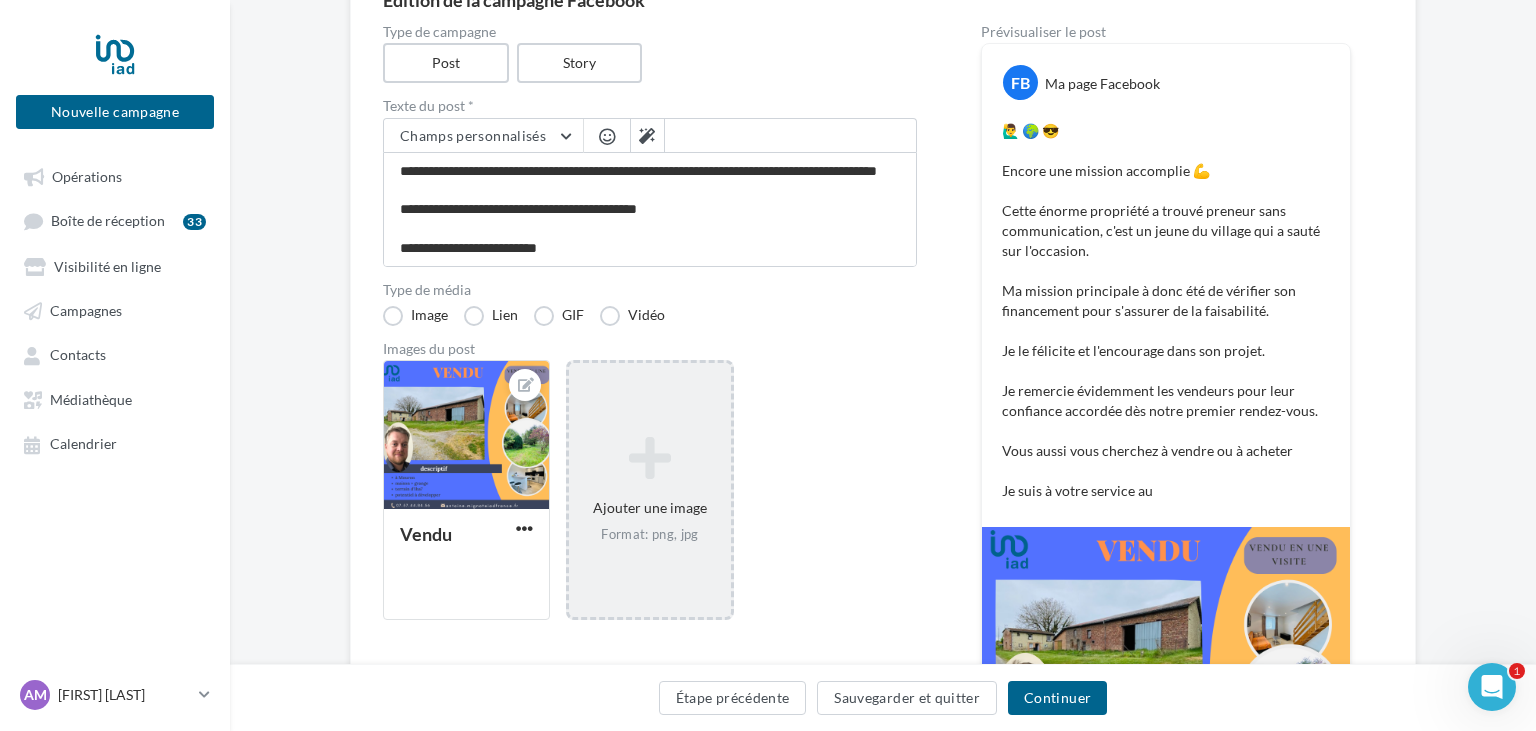 click at bounding box center [607, 136] 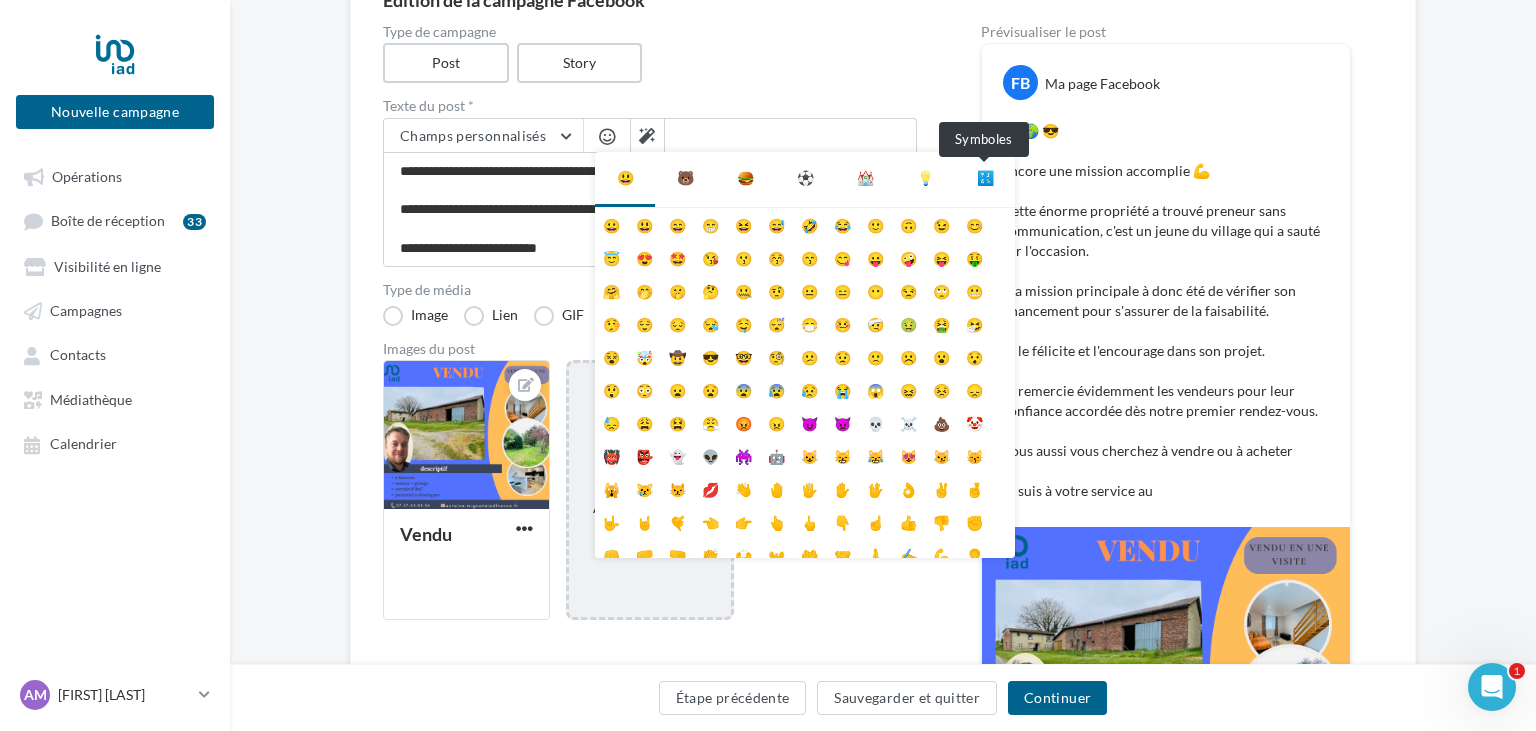 click on "🔣" at bounding box center [985, 178] 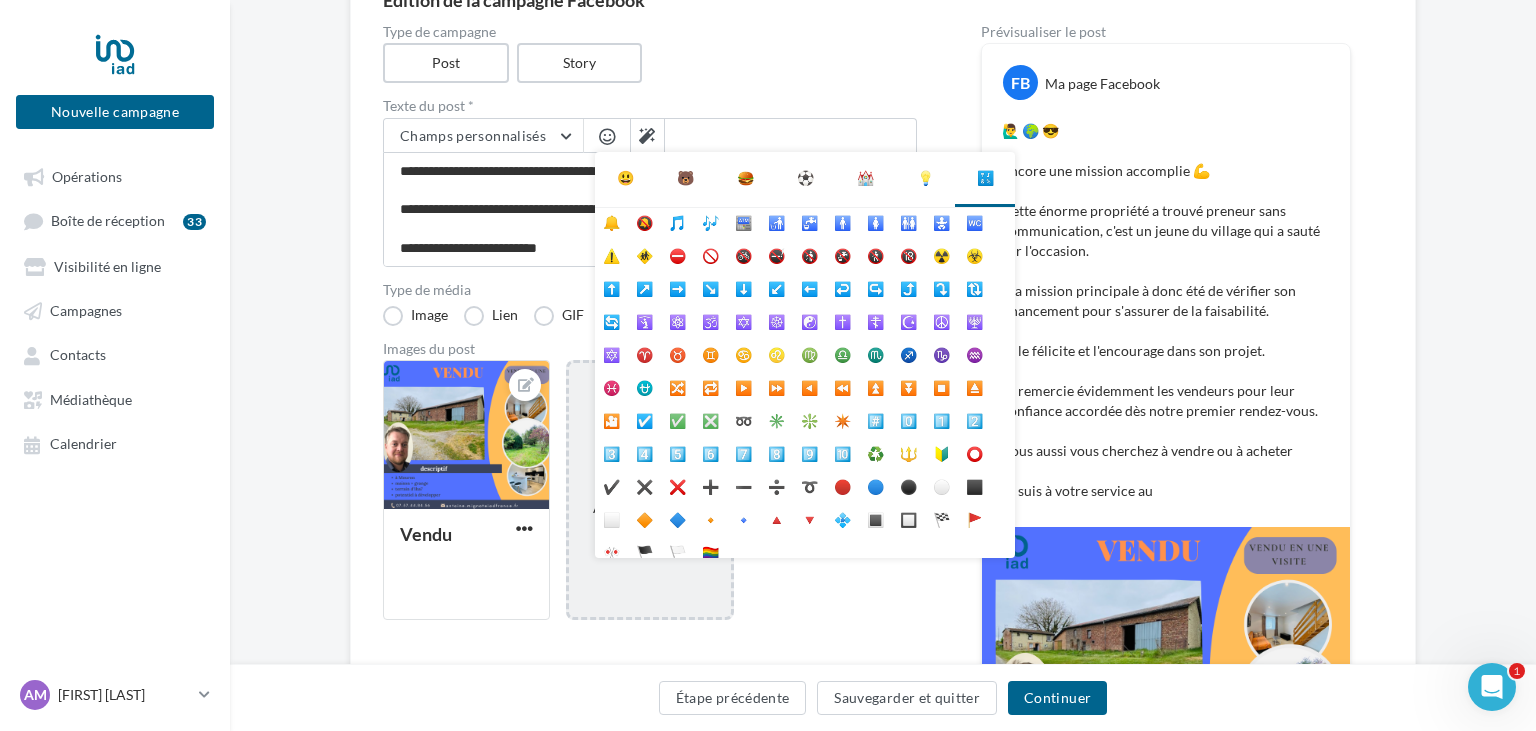scroll, scrollTop: 112, scrollLeft: 0, axis: vertical 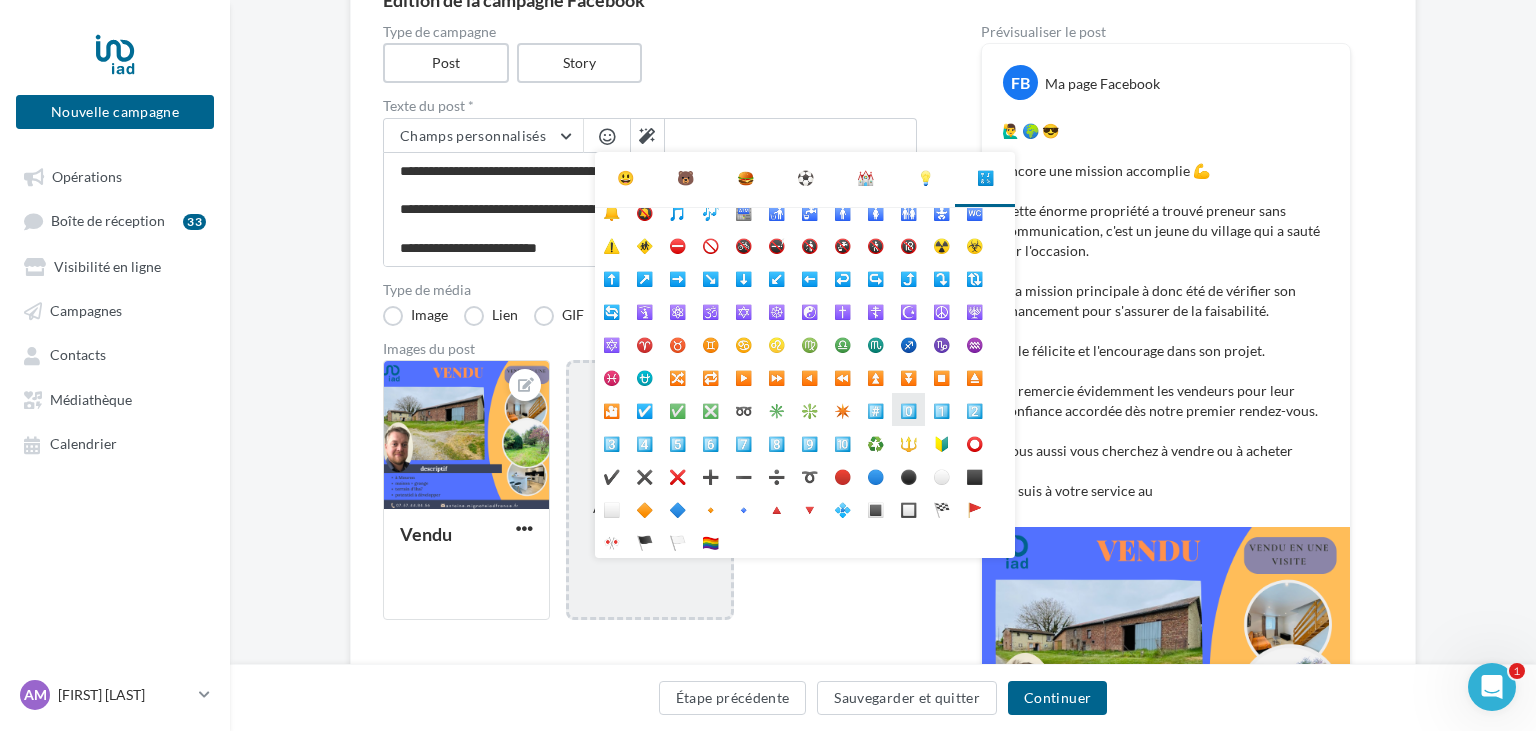 click on "0️⃣" at bounding box center (908, 409) 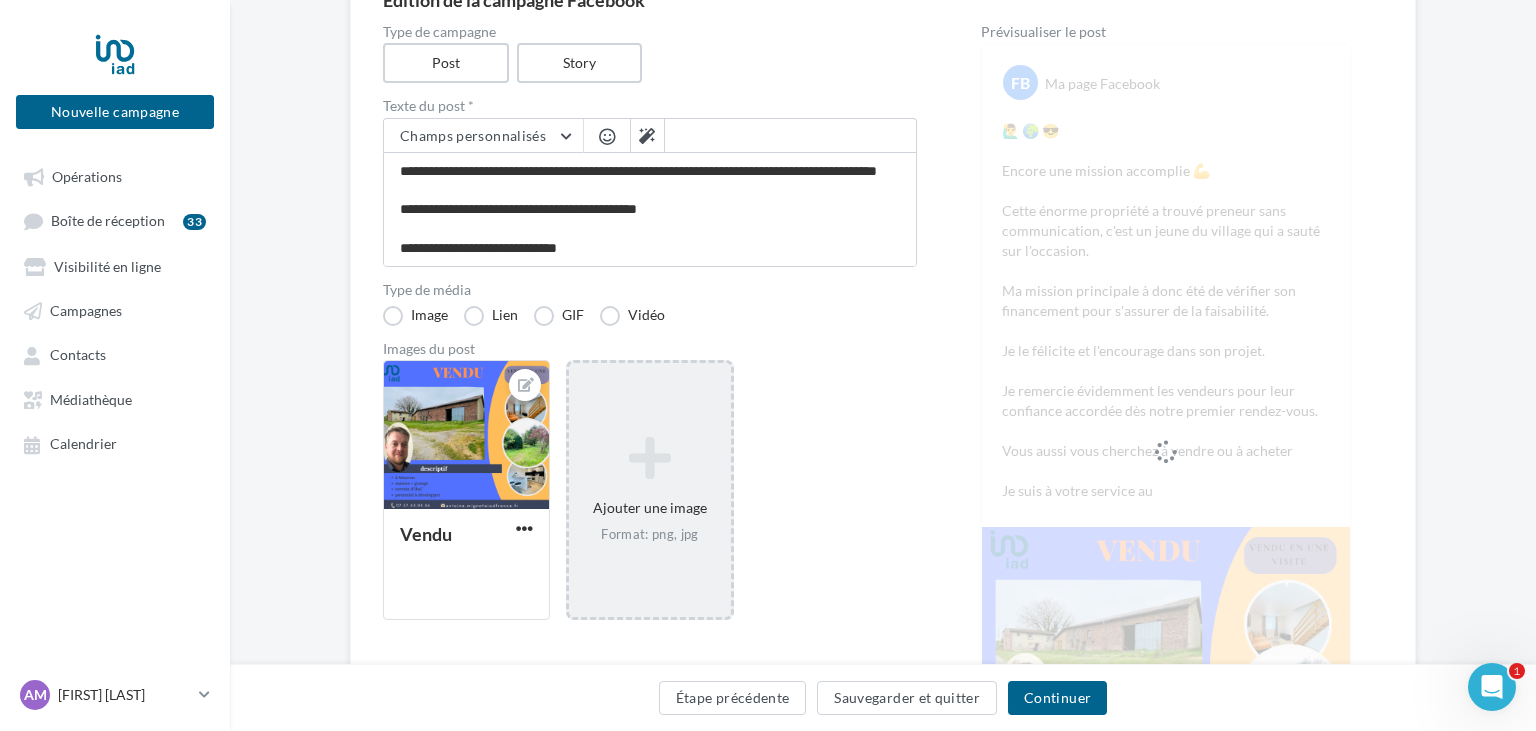 click at bounding box center [607, 136] 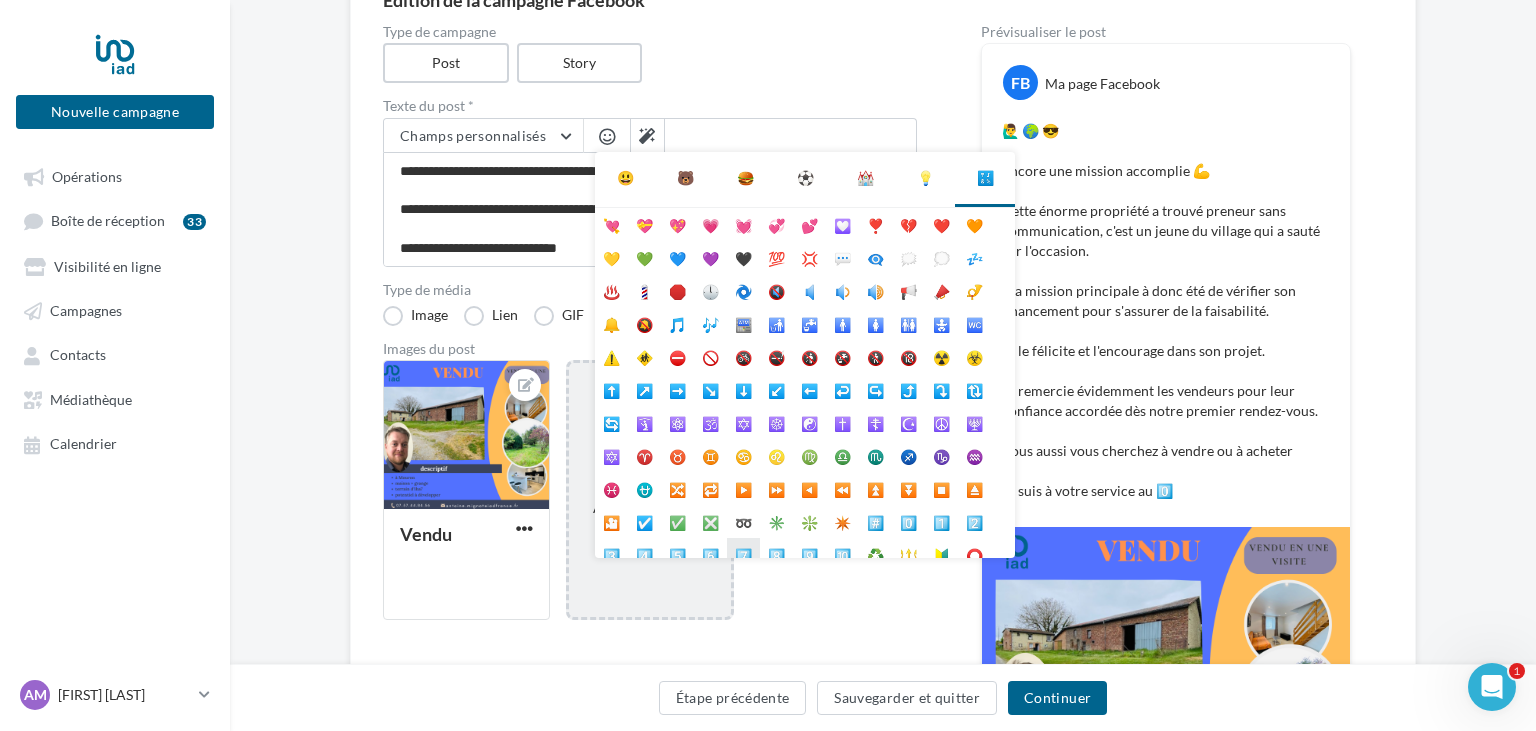 click on "7️⃣" at bounding box center [743, 554] 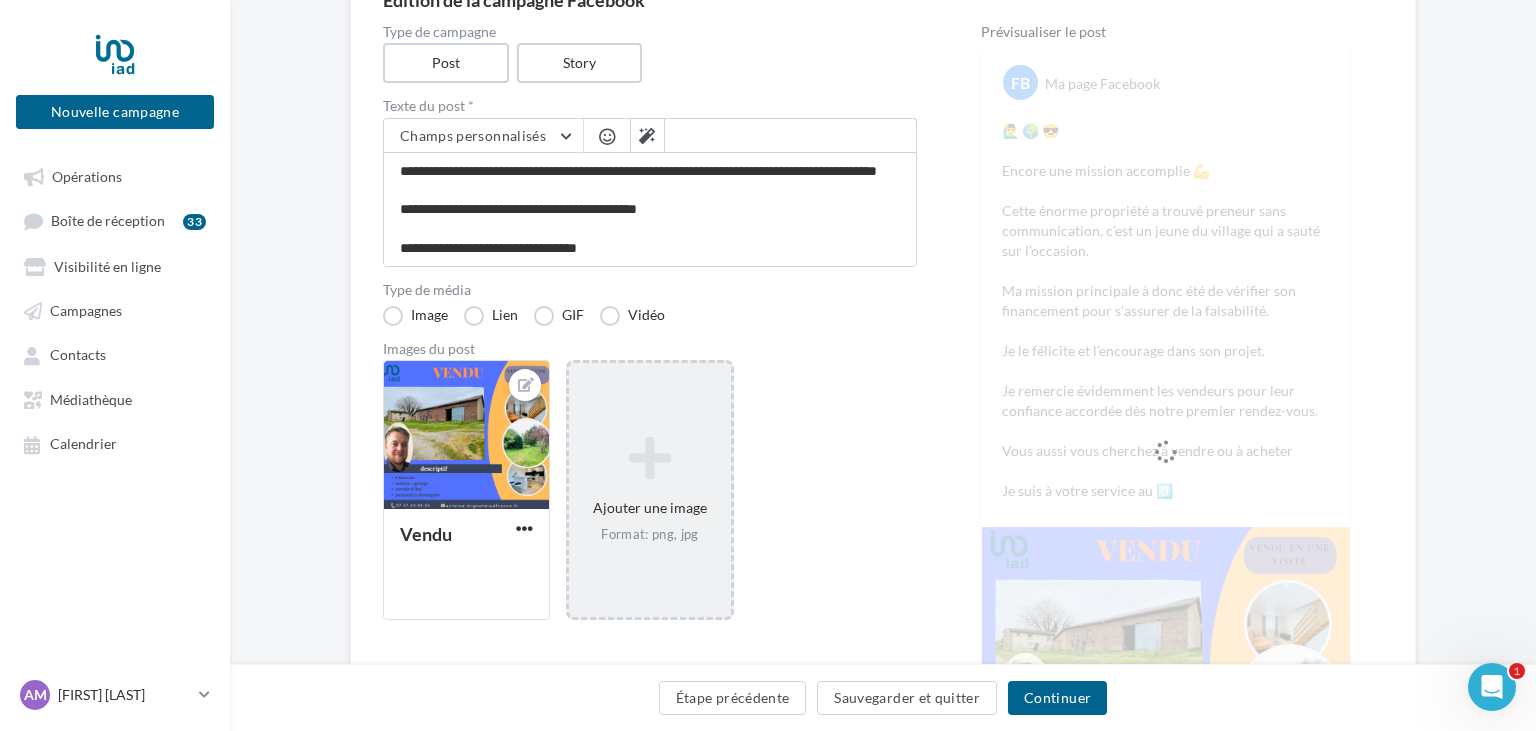 click at bounding box center [607, 136] 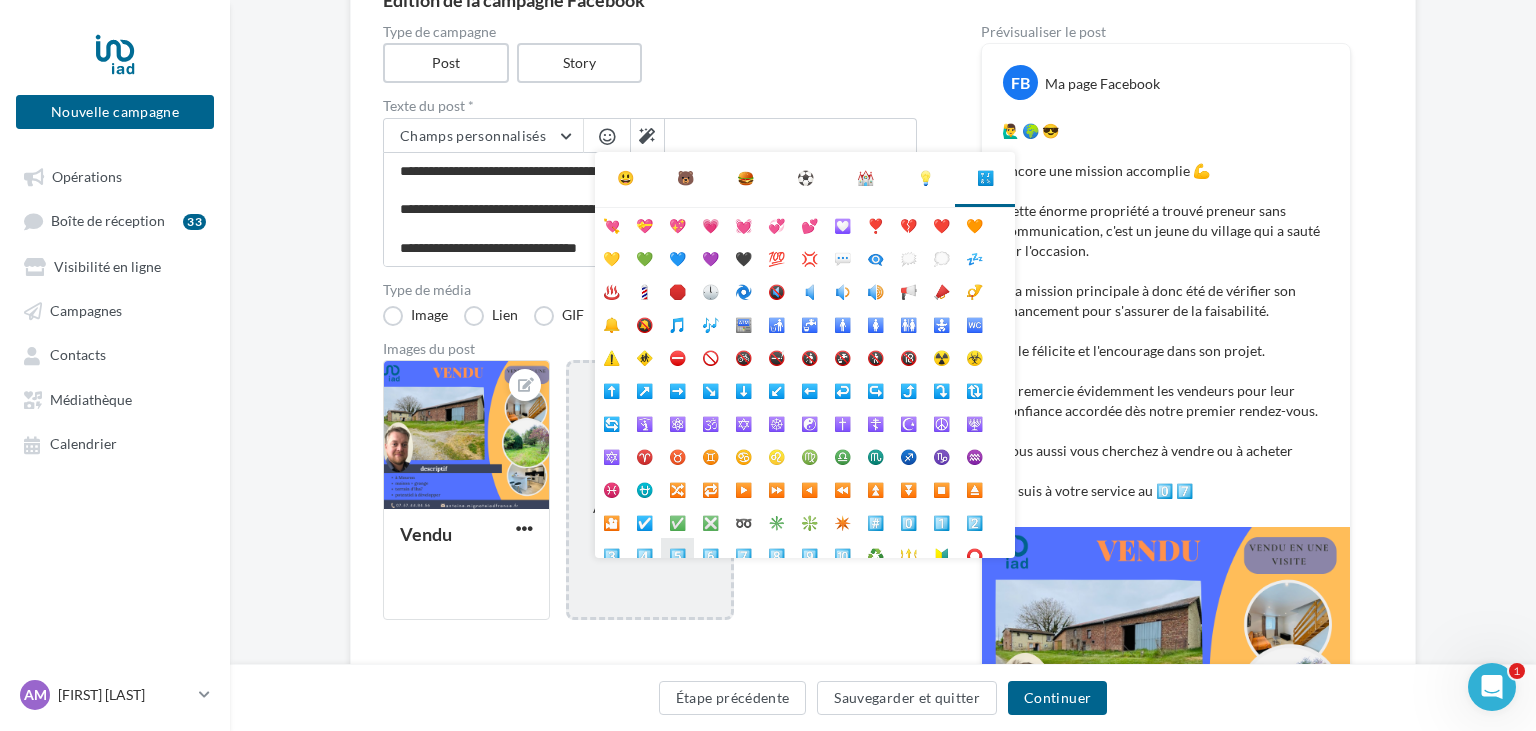 click on "5️⃣" at bounding box center (677, 554) 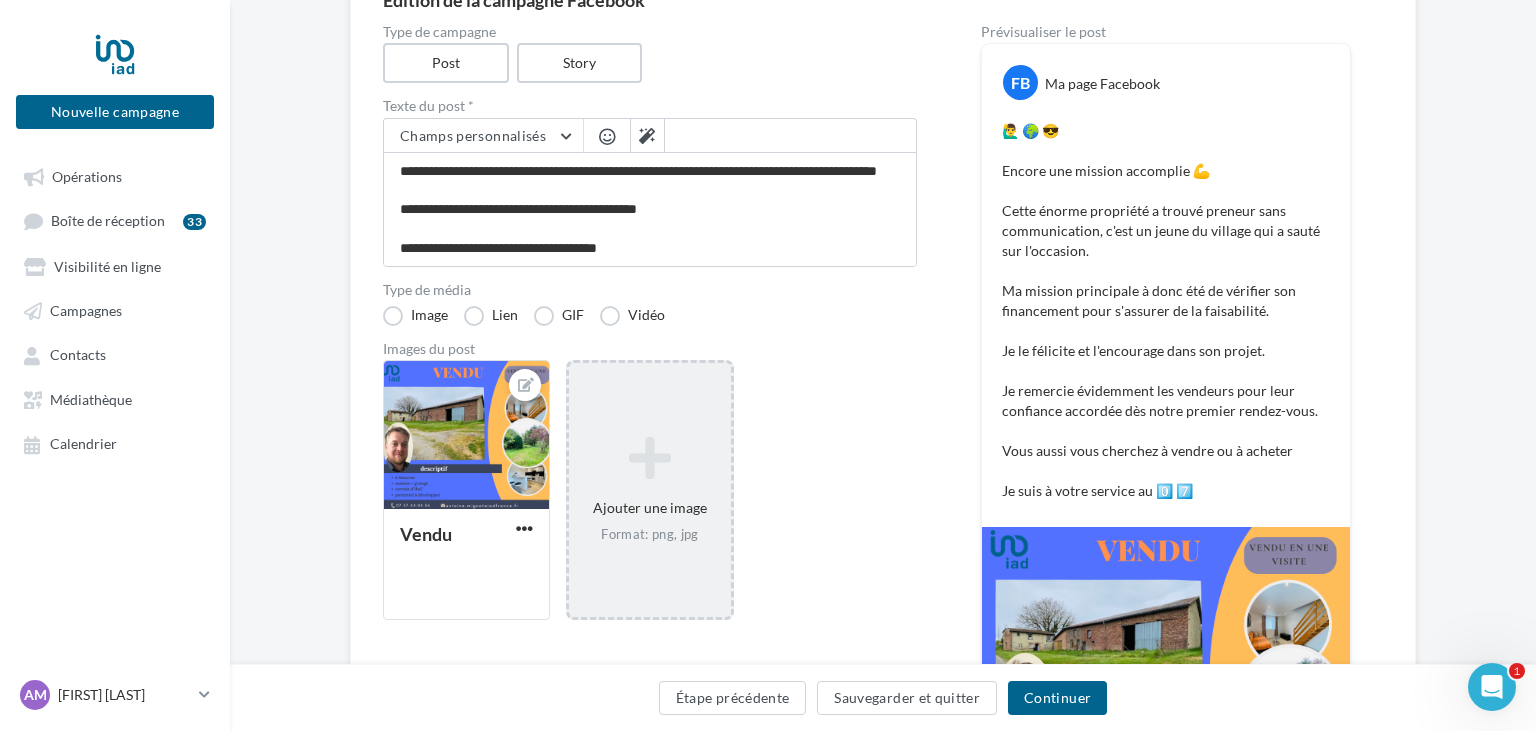 click at bounding box center [607, 136] 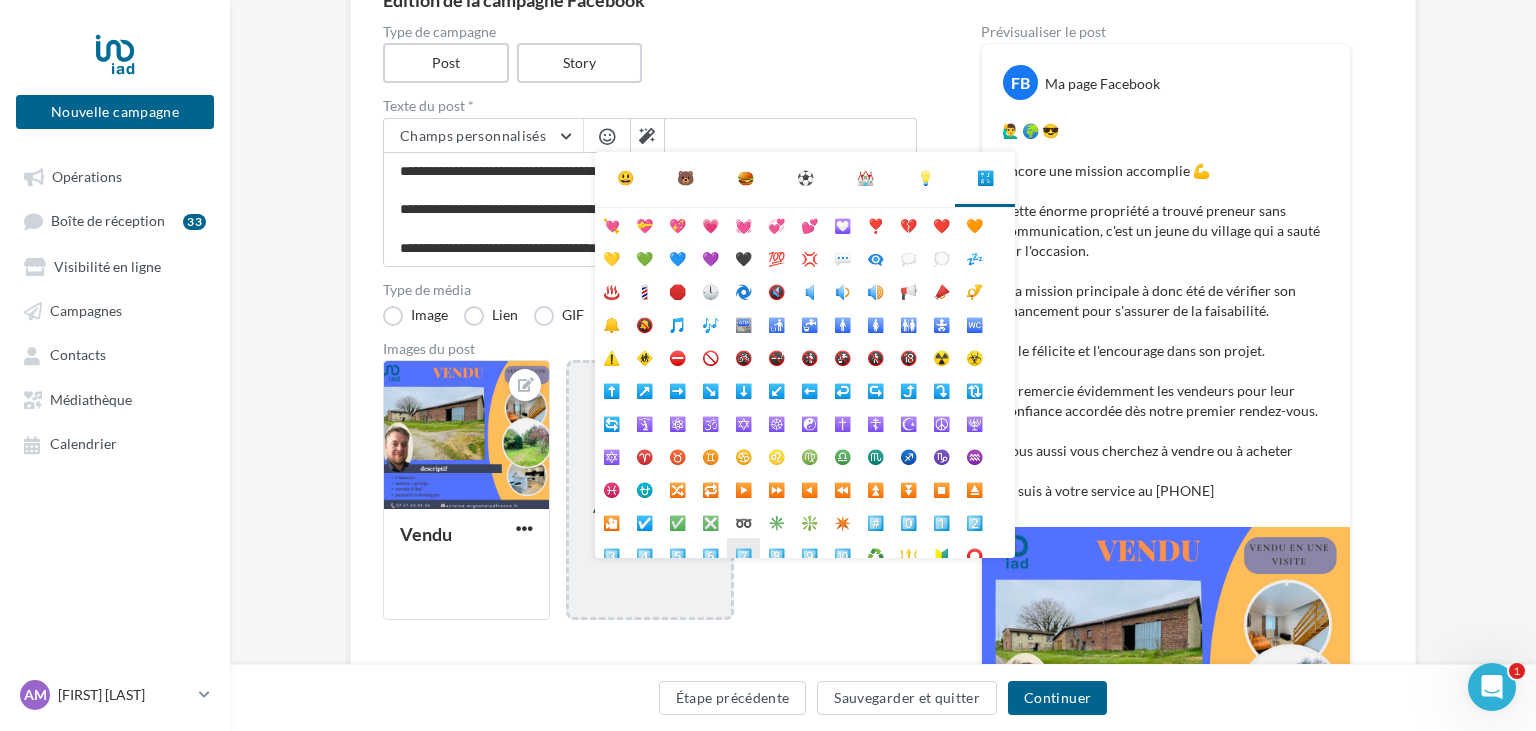 click on "7️⃣" at bounding box center [743, 554] 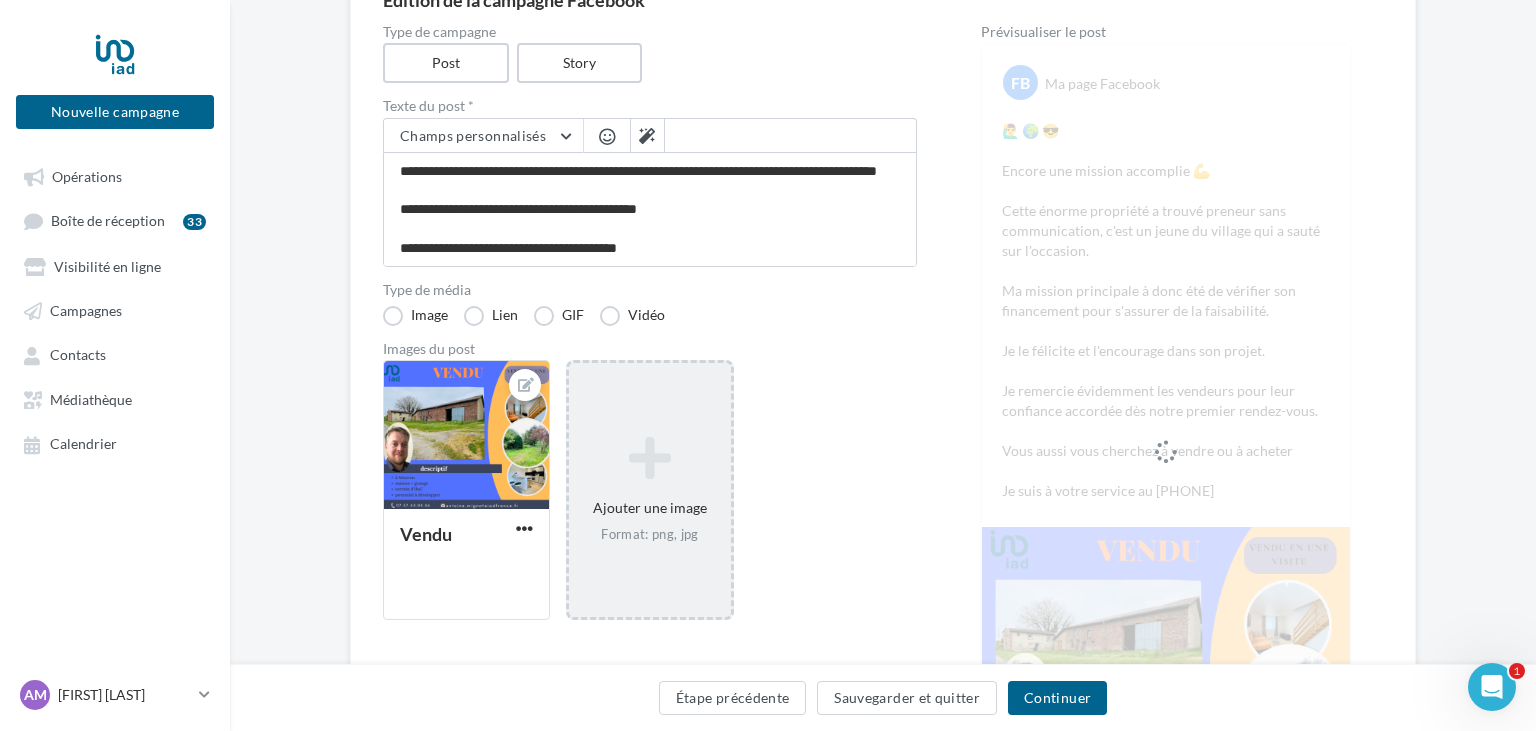click at bounding box center (607, 136) 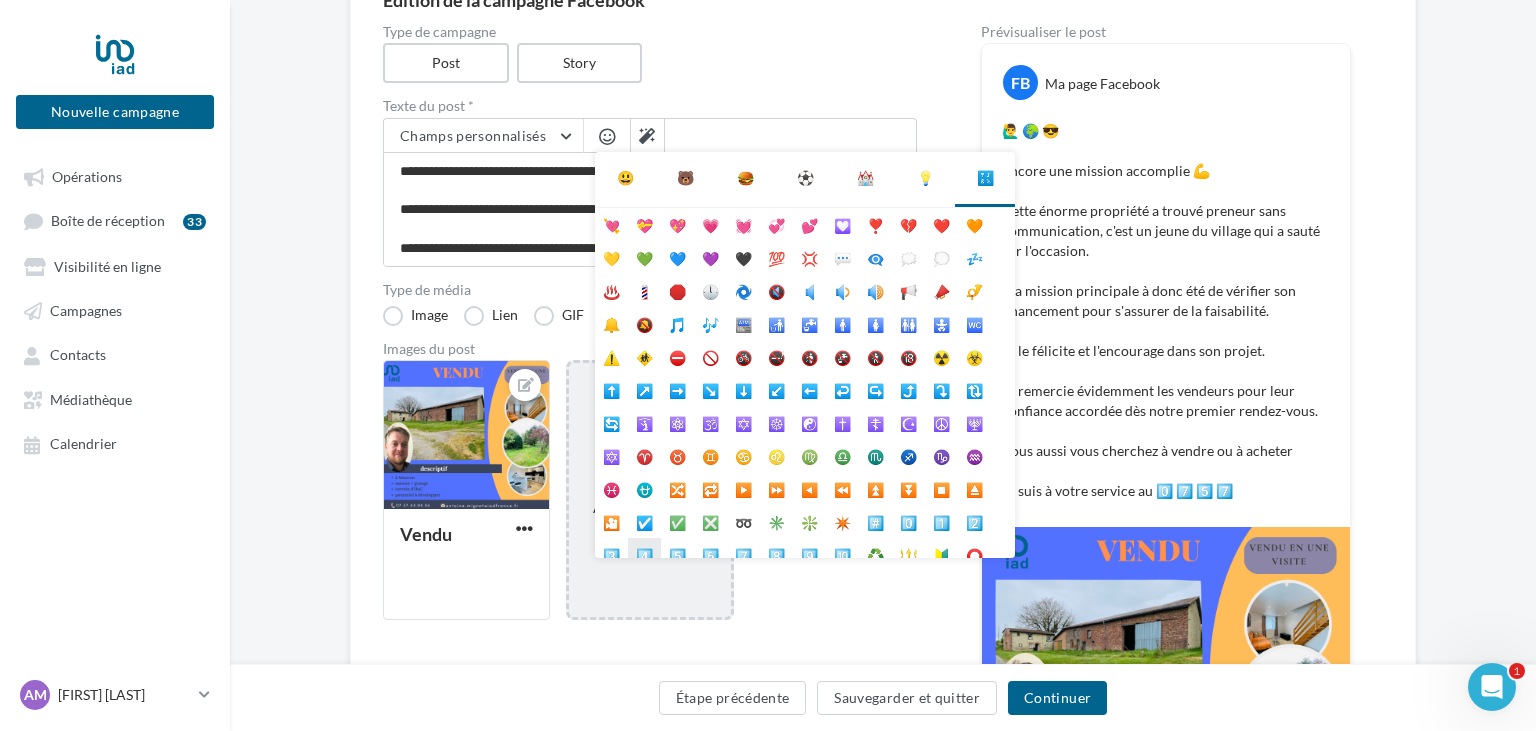 click on "4️⃣" at bounding box center [644, 554] 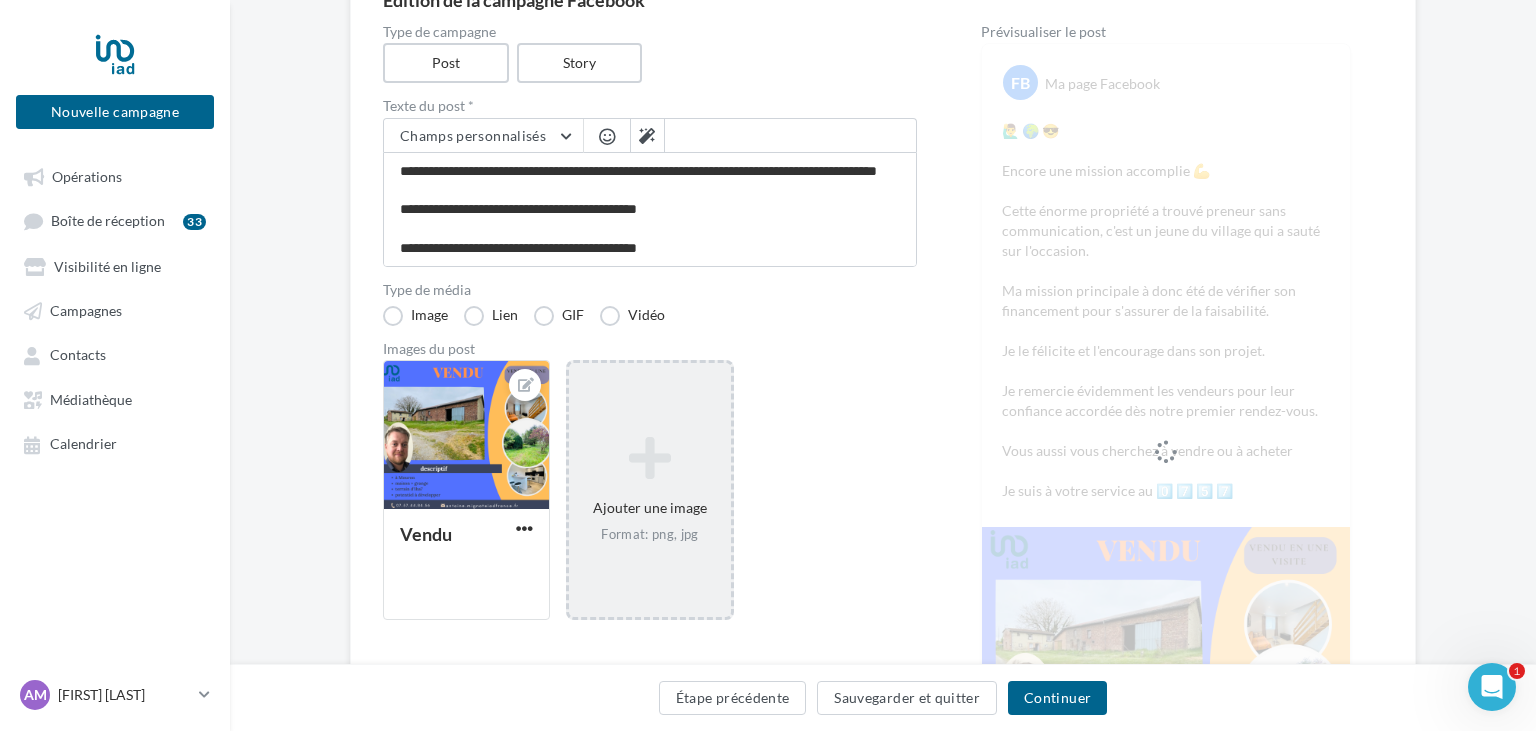 click at bounding box center (607, 136) 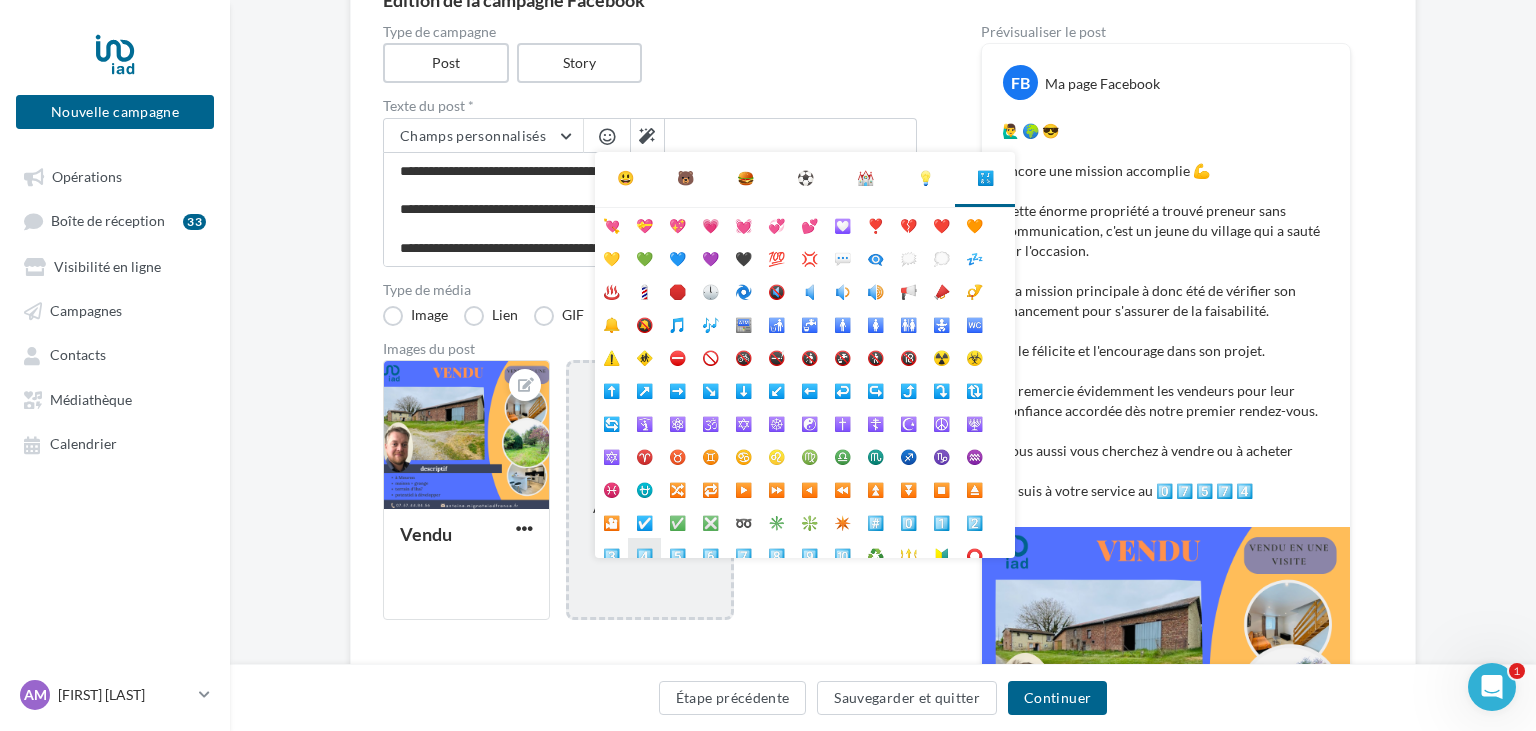 click on "4️⃣" at bounding box center [644, 554] 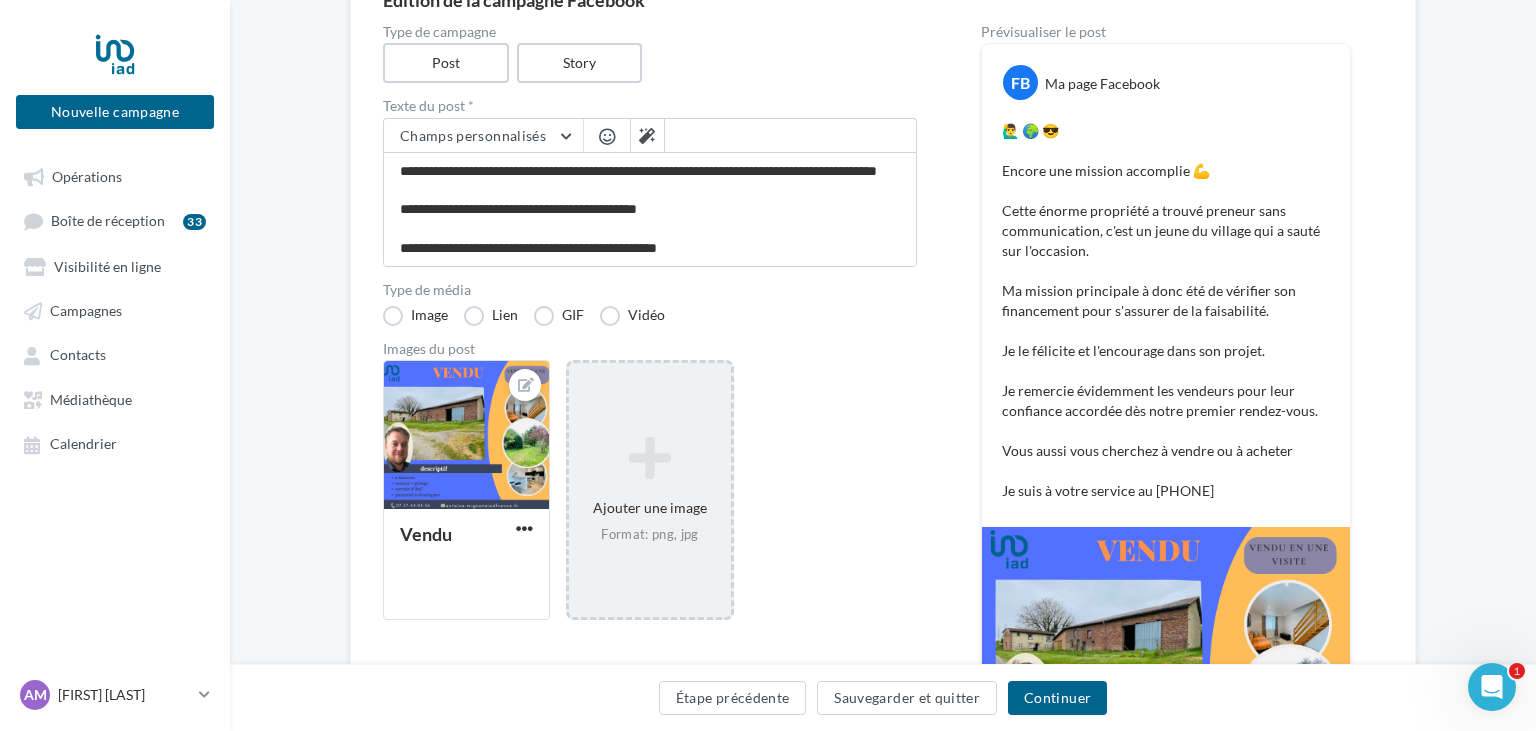 click at bounding box center [607, 136] 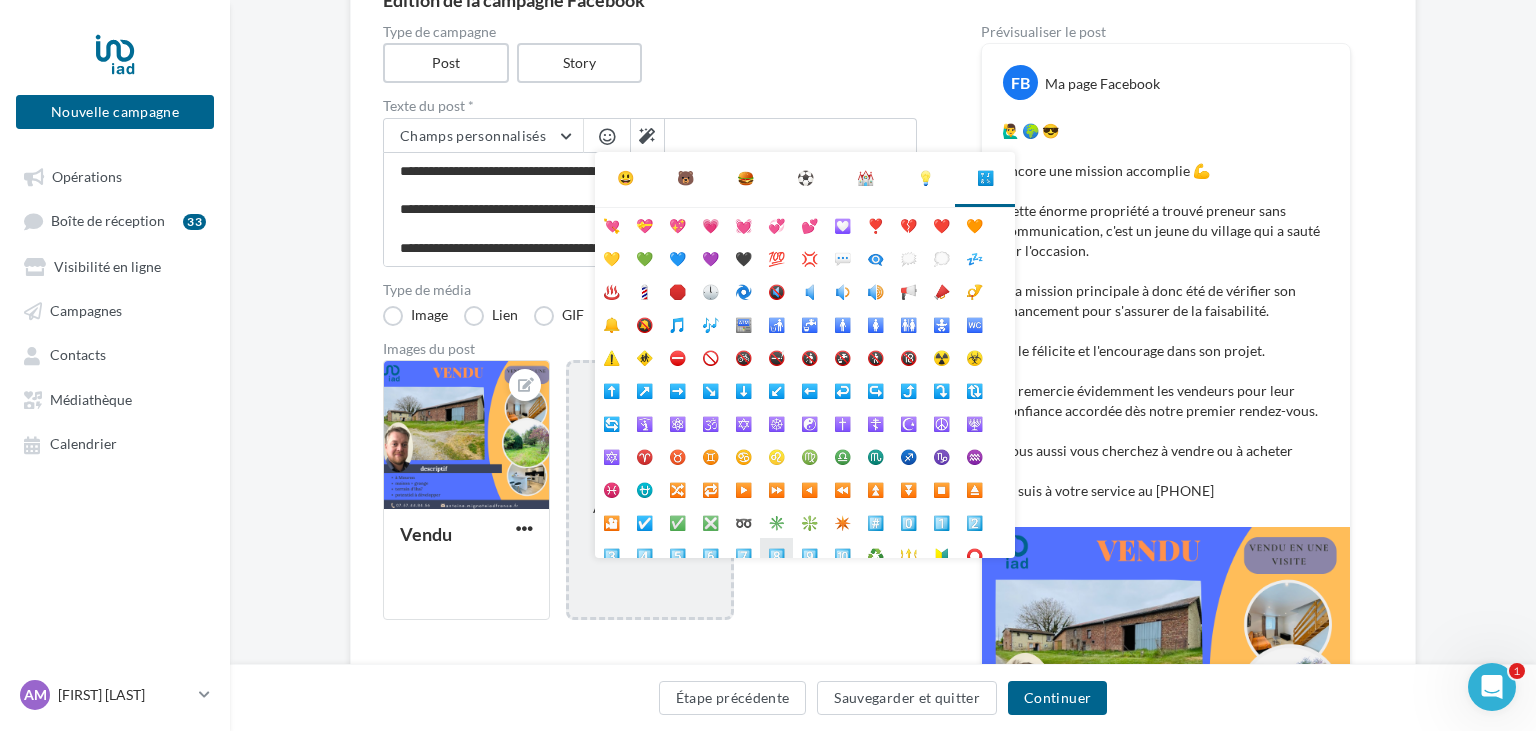 click on "8️⃣" at bounding box center (776, 554) 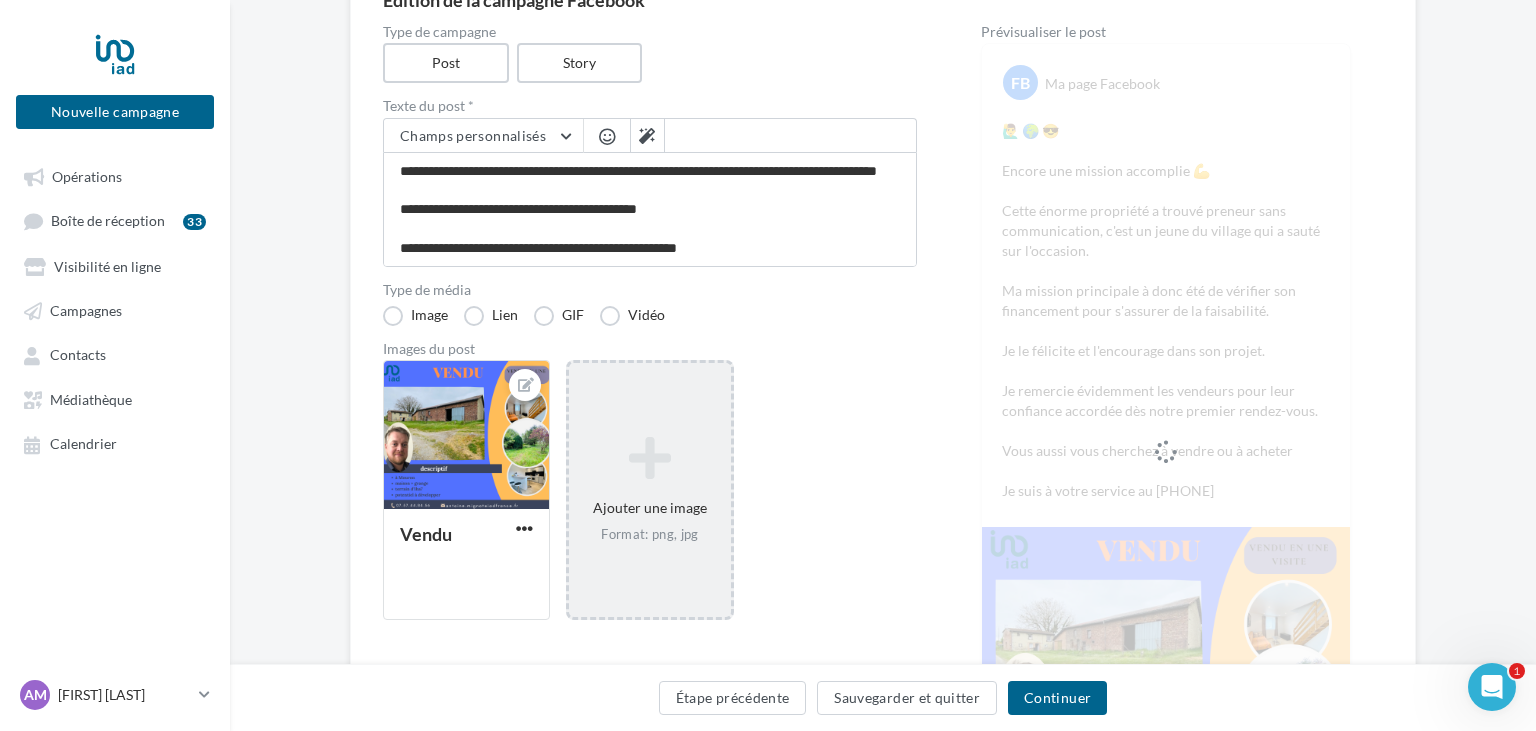 click at bounding box center (607, 136) 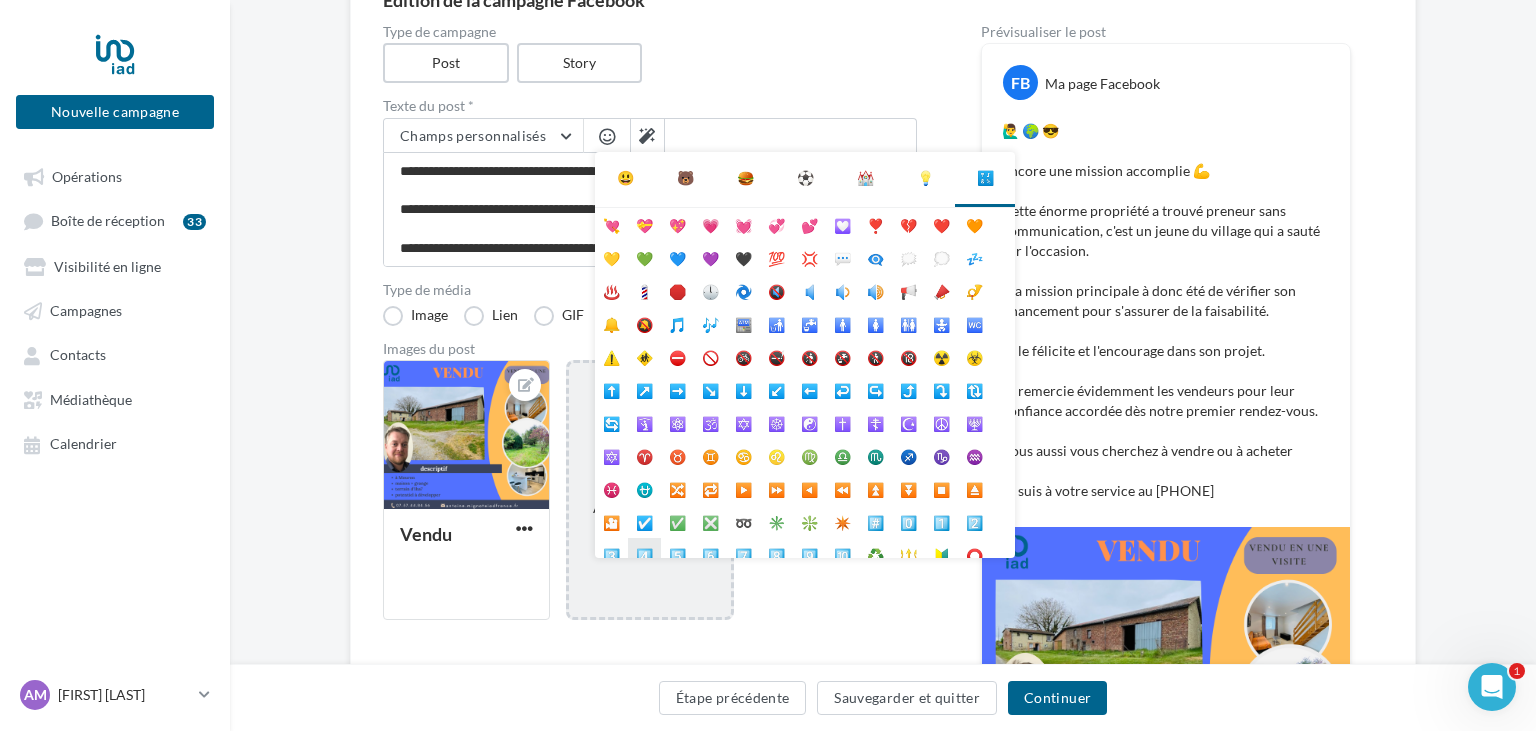 click on "4️⃣" at bounding box center (644, 554) 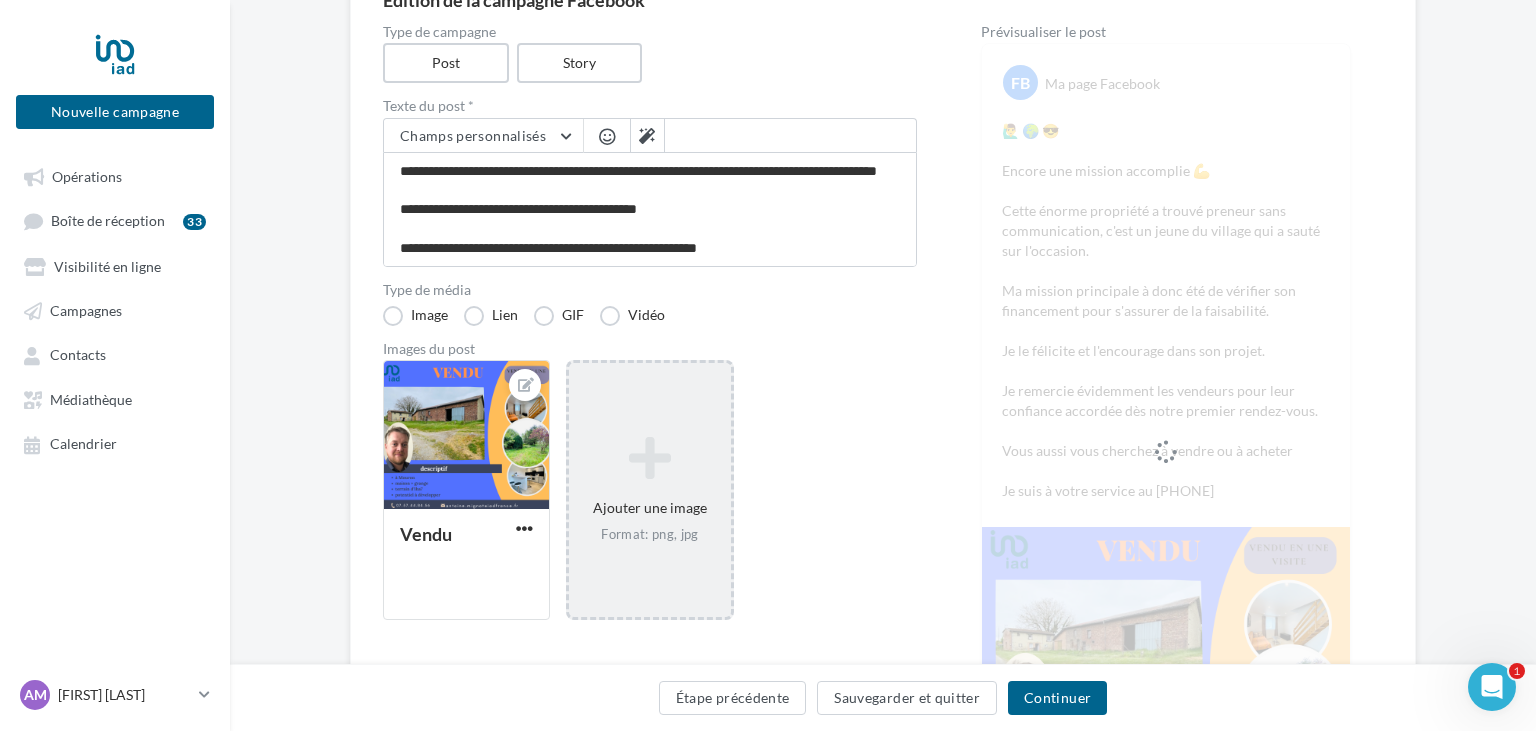 click at bounding box center (607, 136) 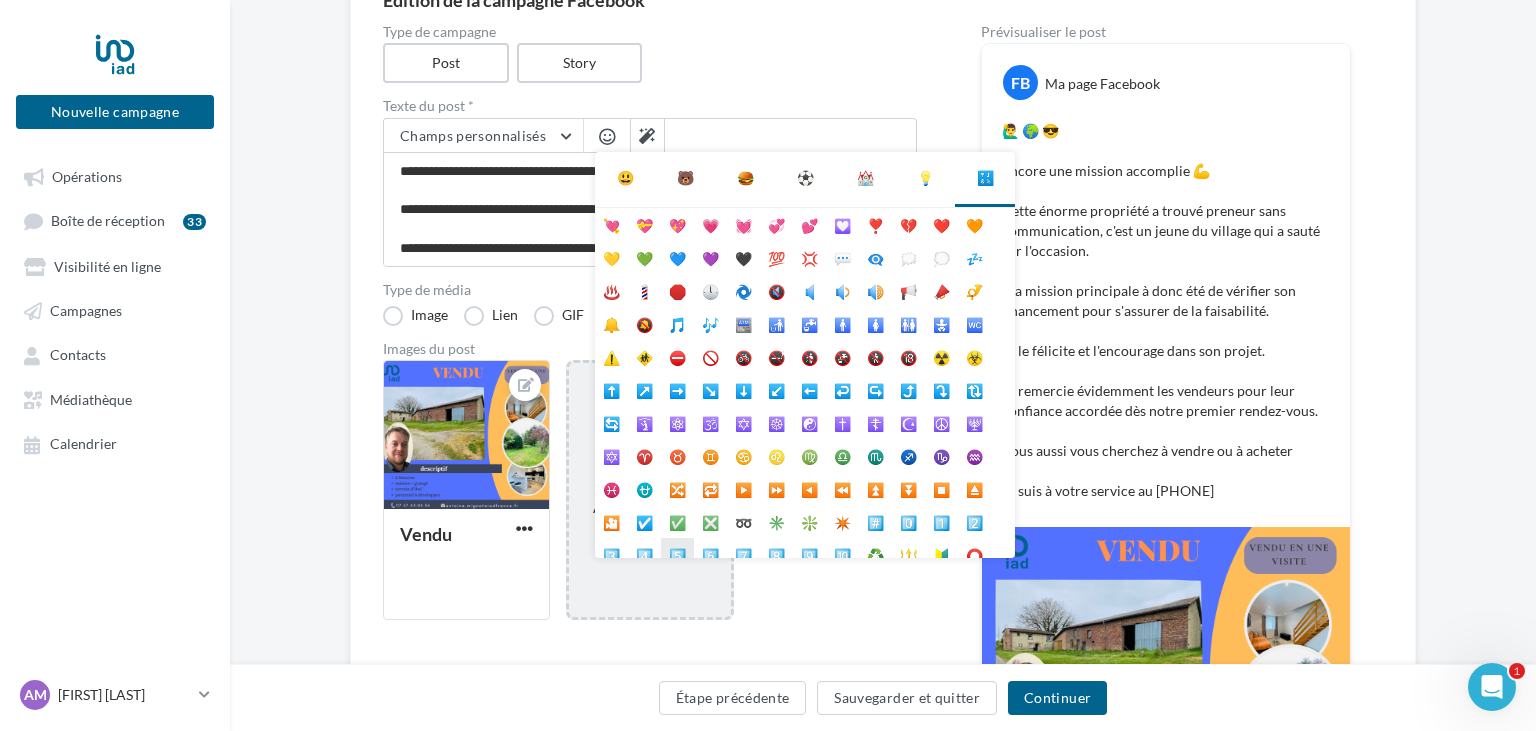 click on "5️⃣" at bounding box center (677, 554) 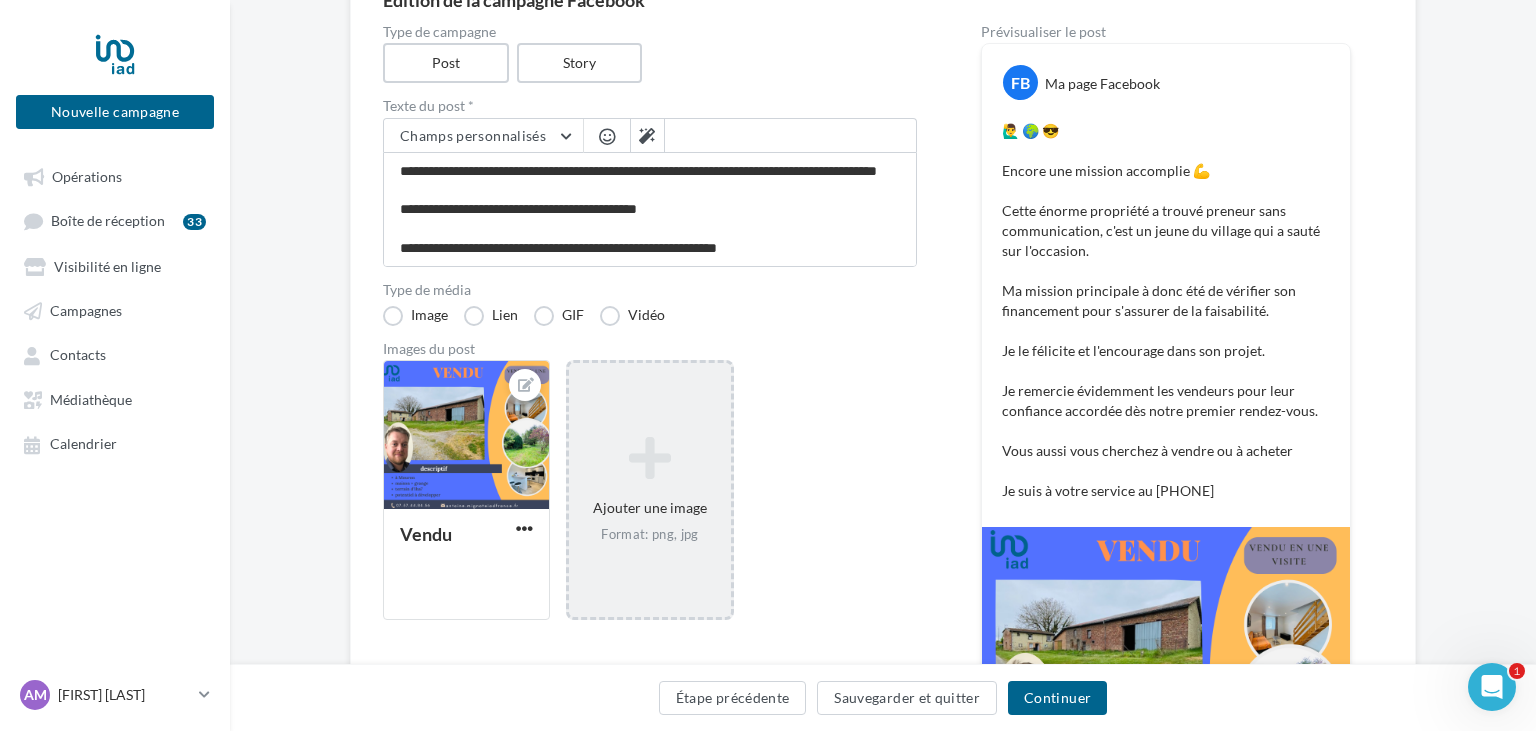 click at bounding box center (607, 136) 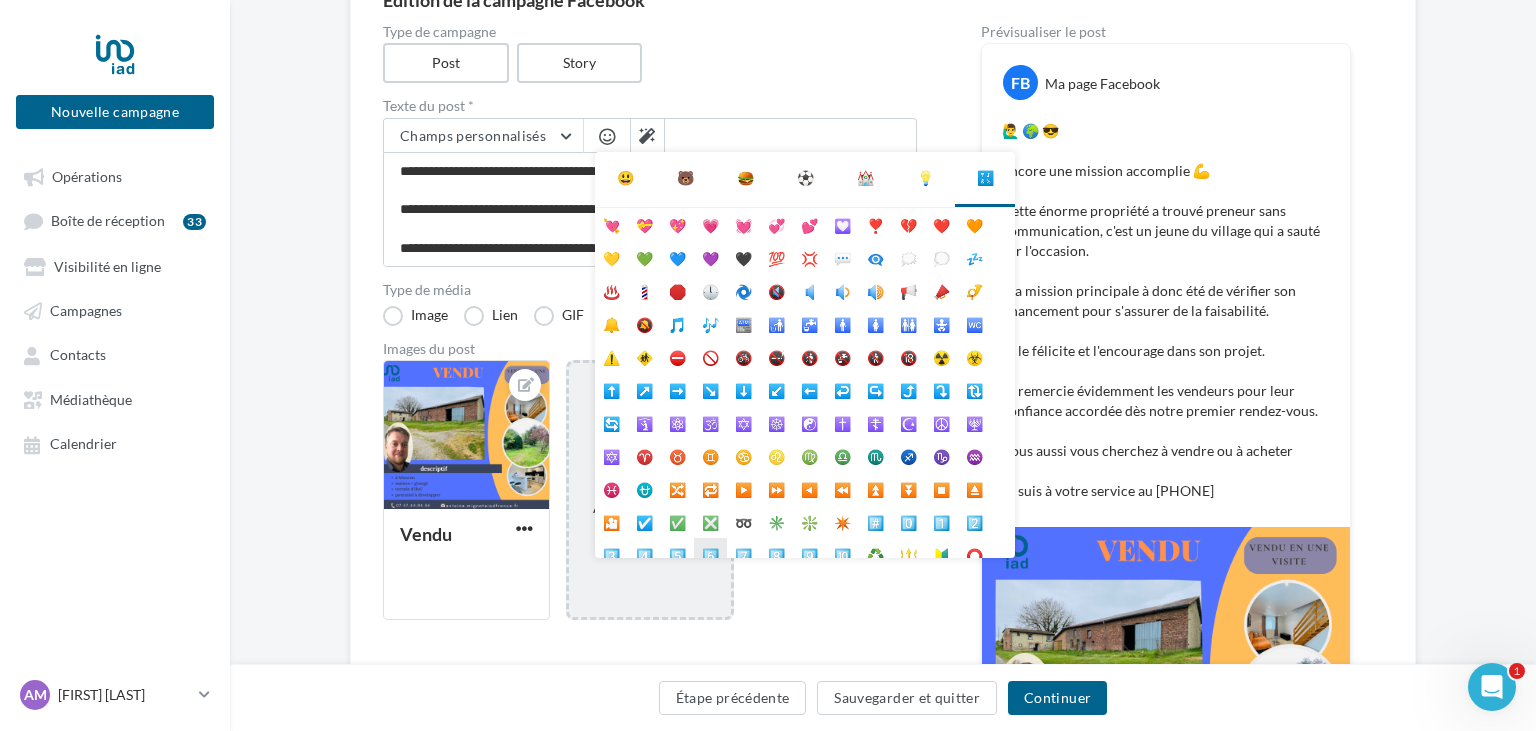click on "6️⃣" at bounding box center [710, 554] 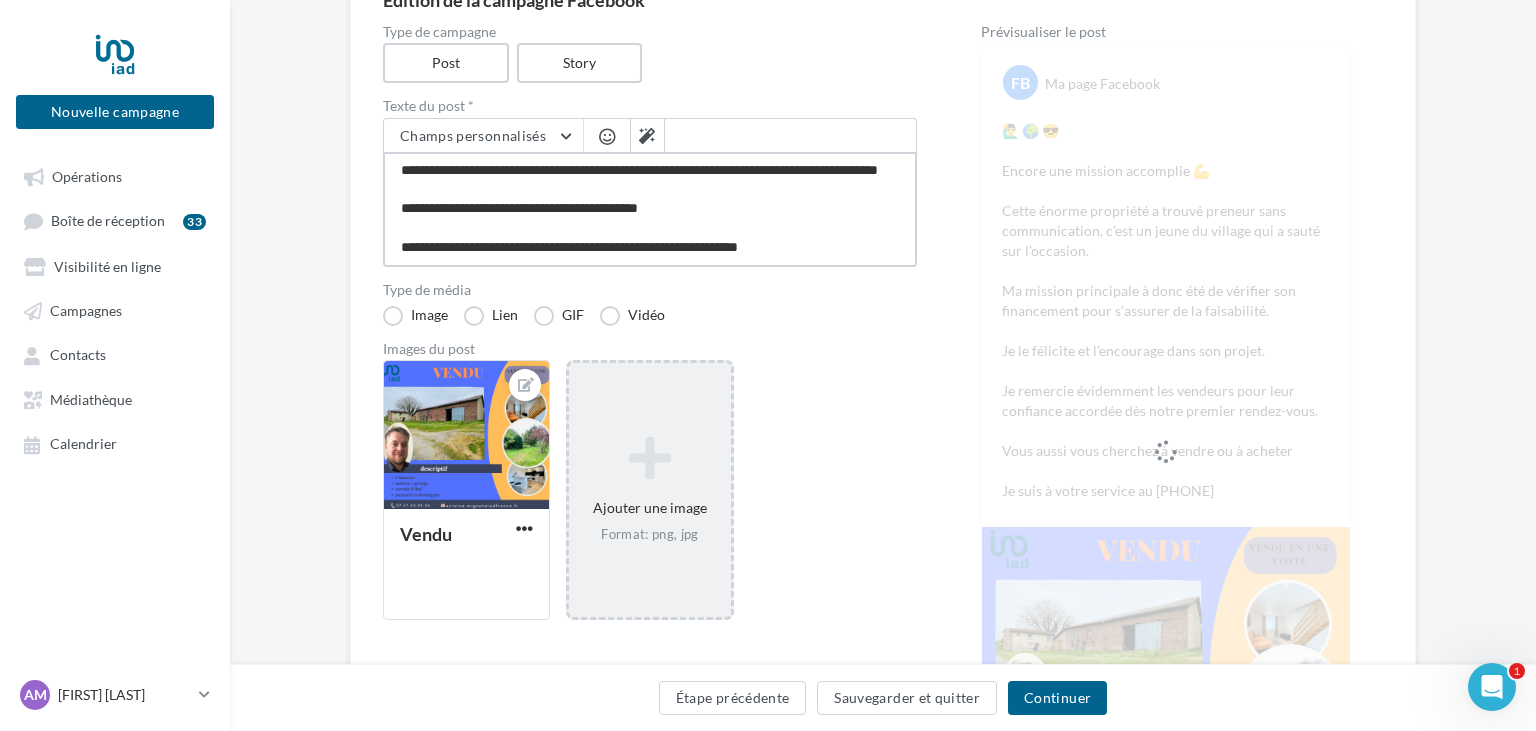 click on "**********" at bounding box center [650, 209] 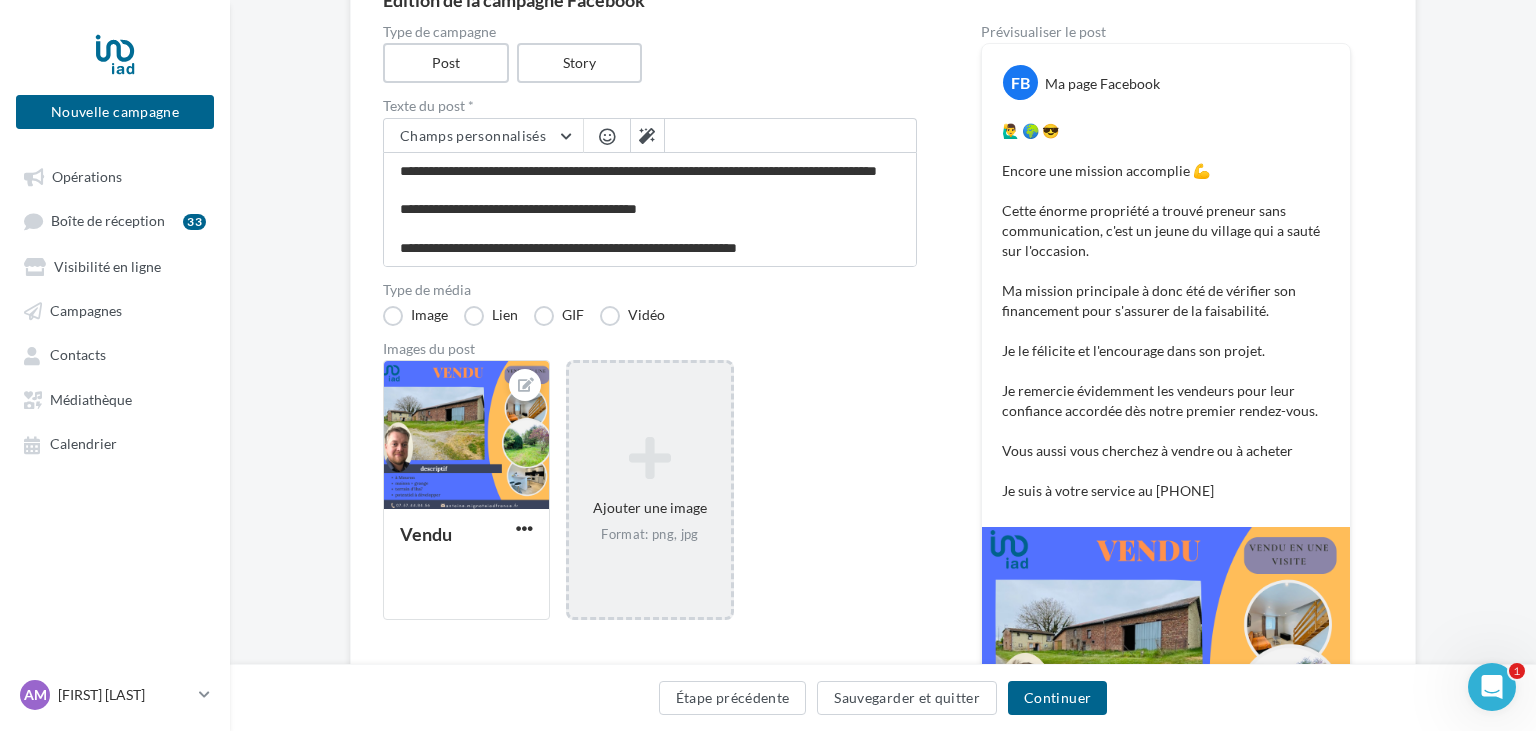click at bounding box center (607, 136) 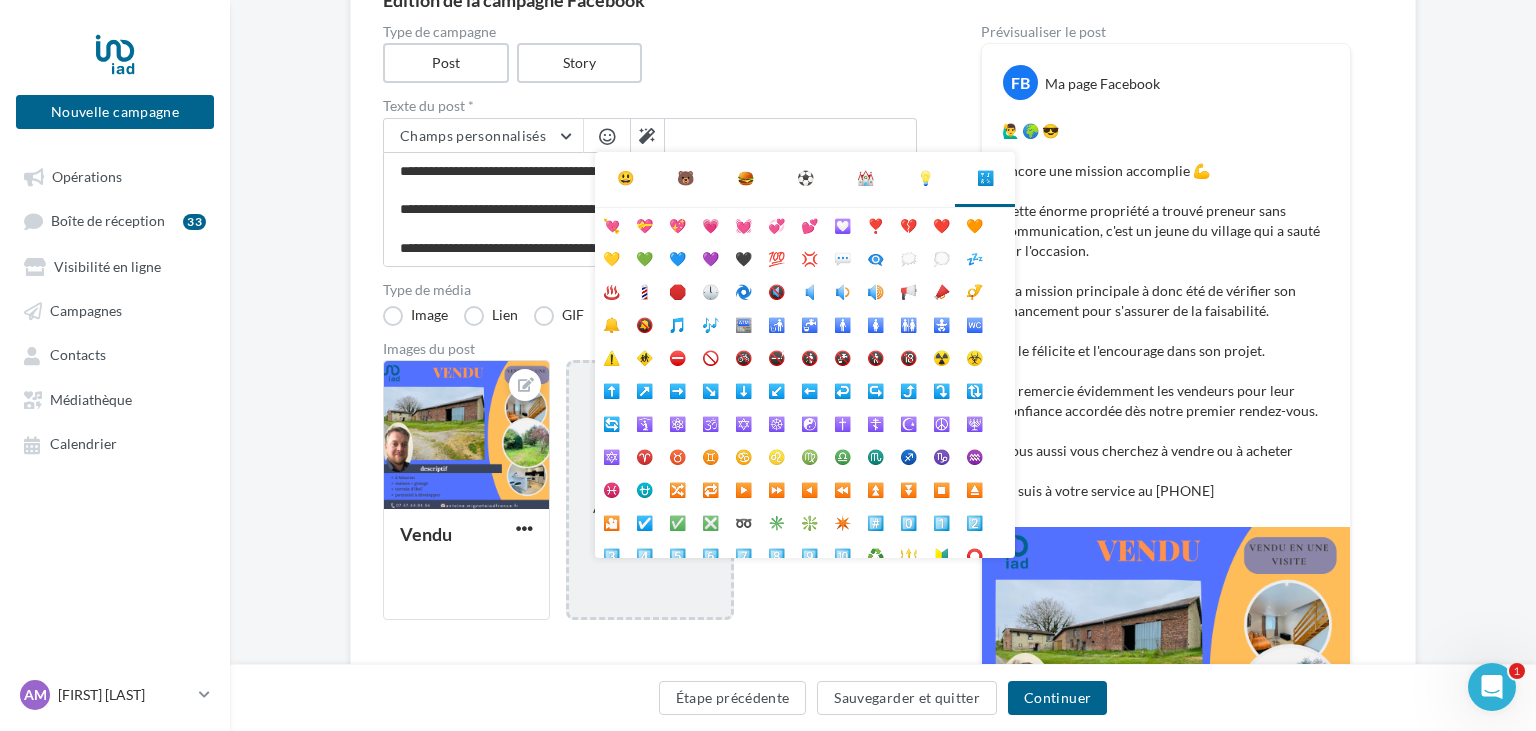 scroll, scrollTop: 0, scrollLeft: 0, axis: both 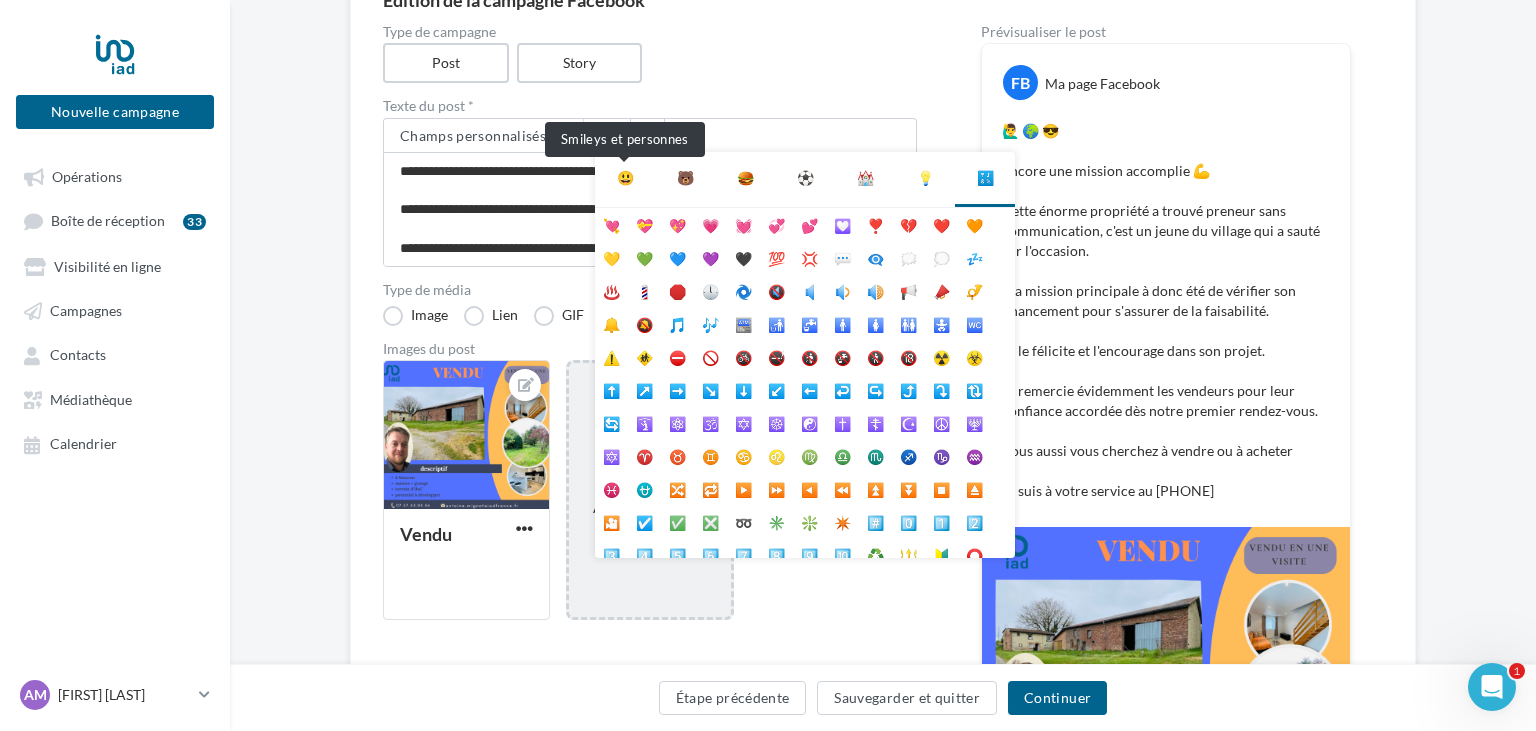 click on "😃" at bounding box center (625, 178) 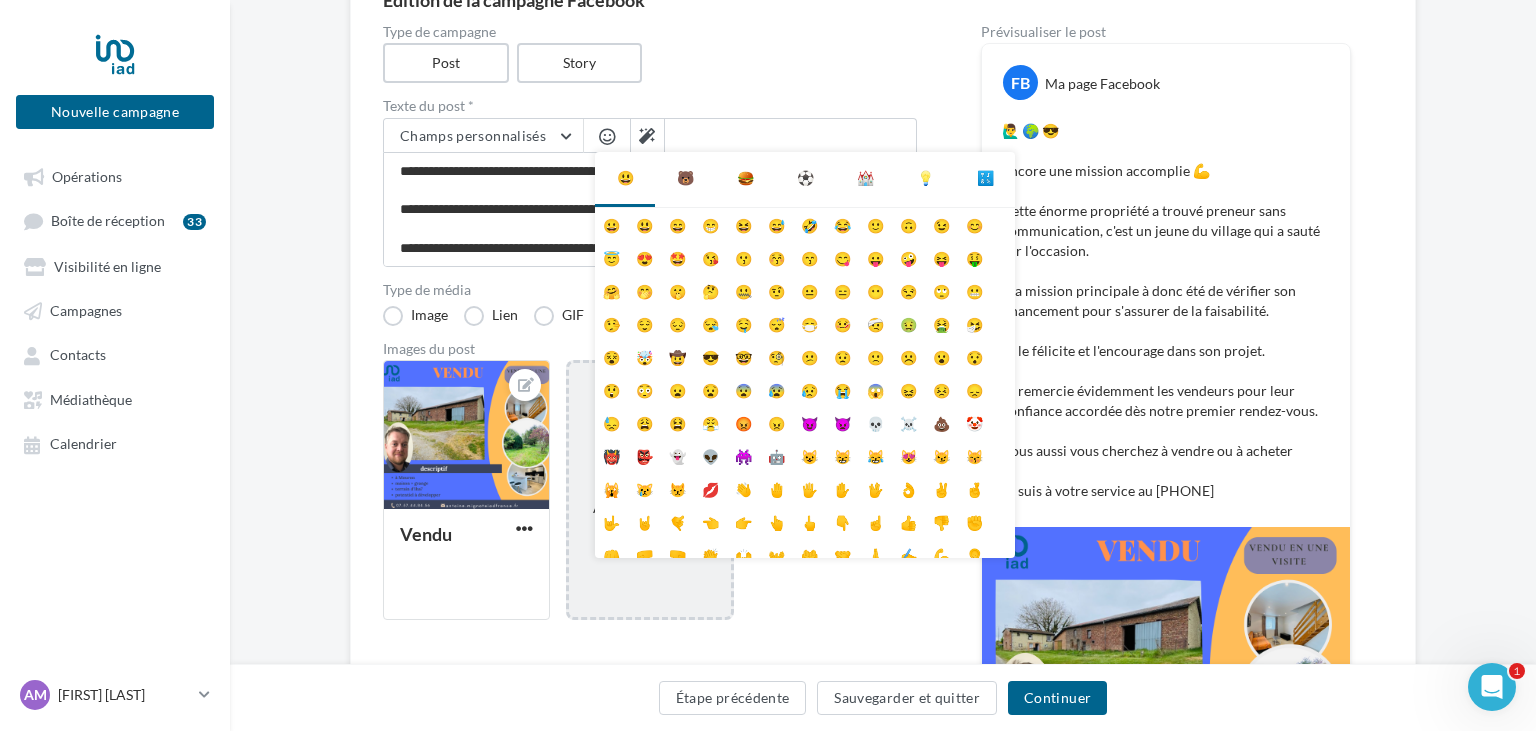 scroll, scrollTop: 79, scrollLeft: 0, axis: vertical 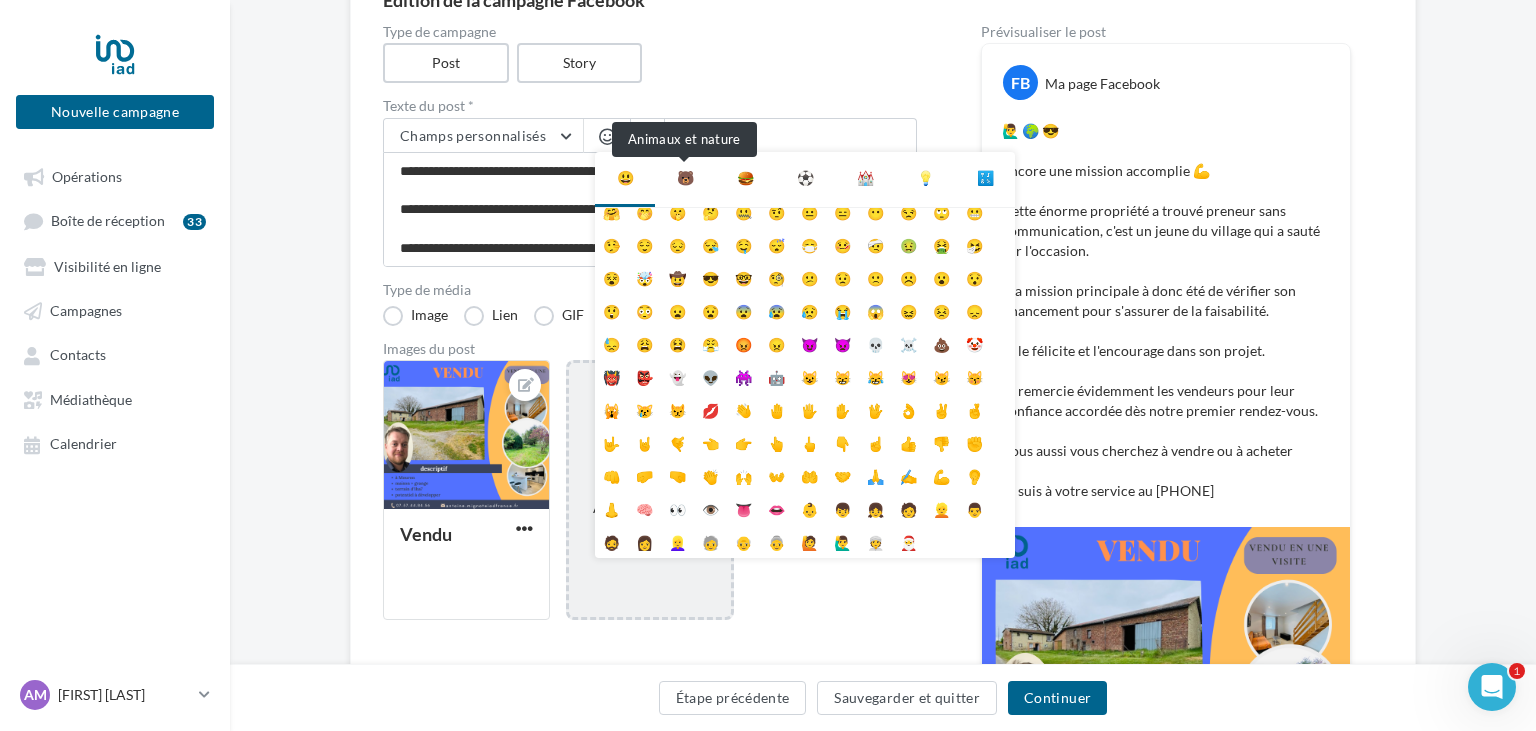 click on "🐻" at bounding box center (685, 178) 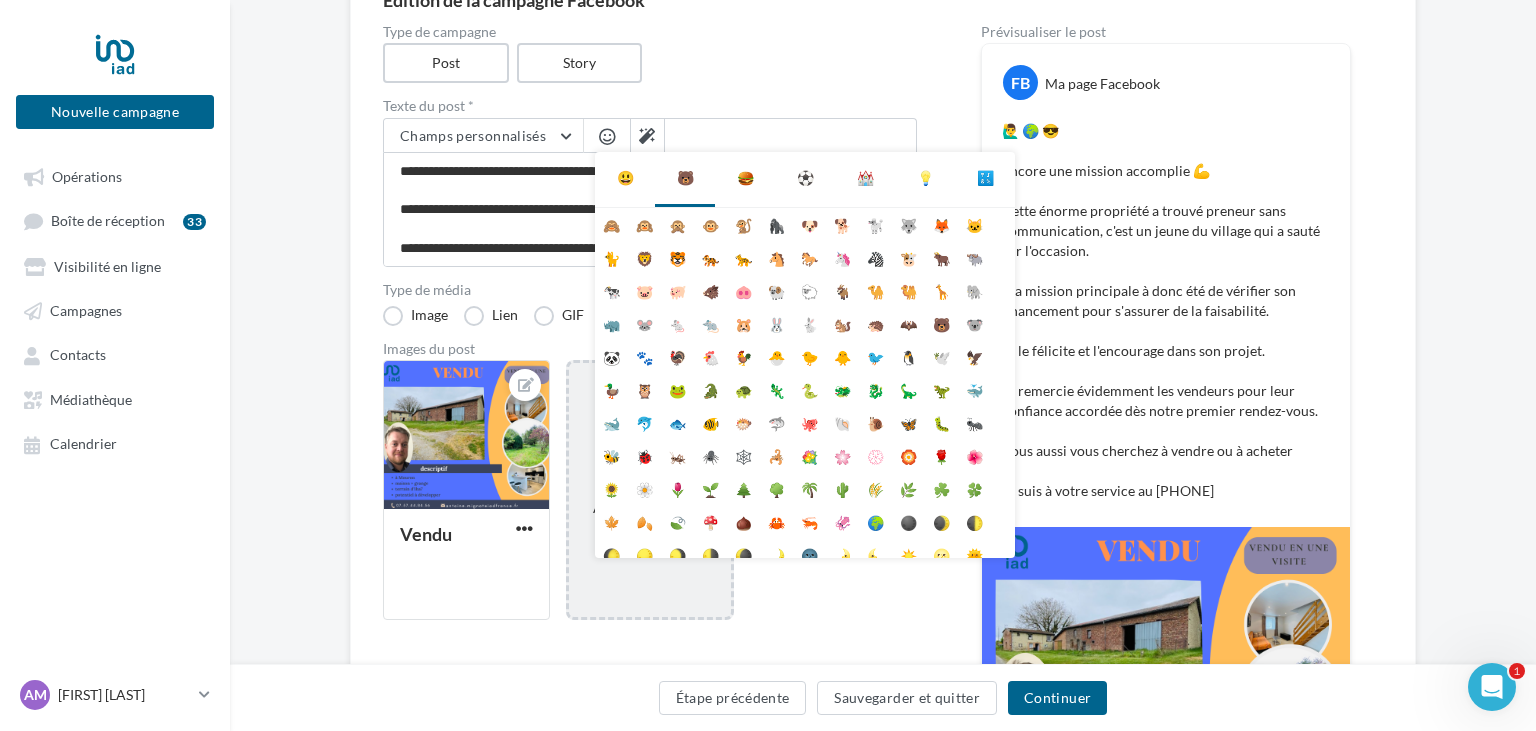 scroll, scrollTop: 0, scrollLeft: 0, axis: both 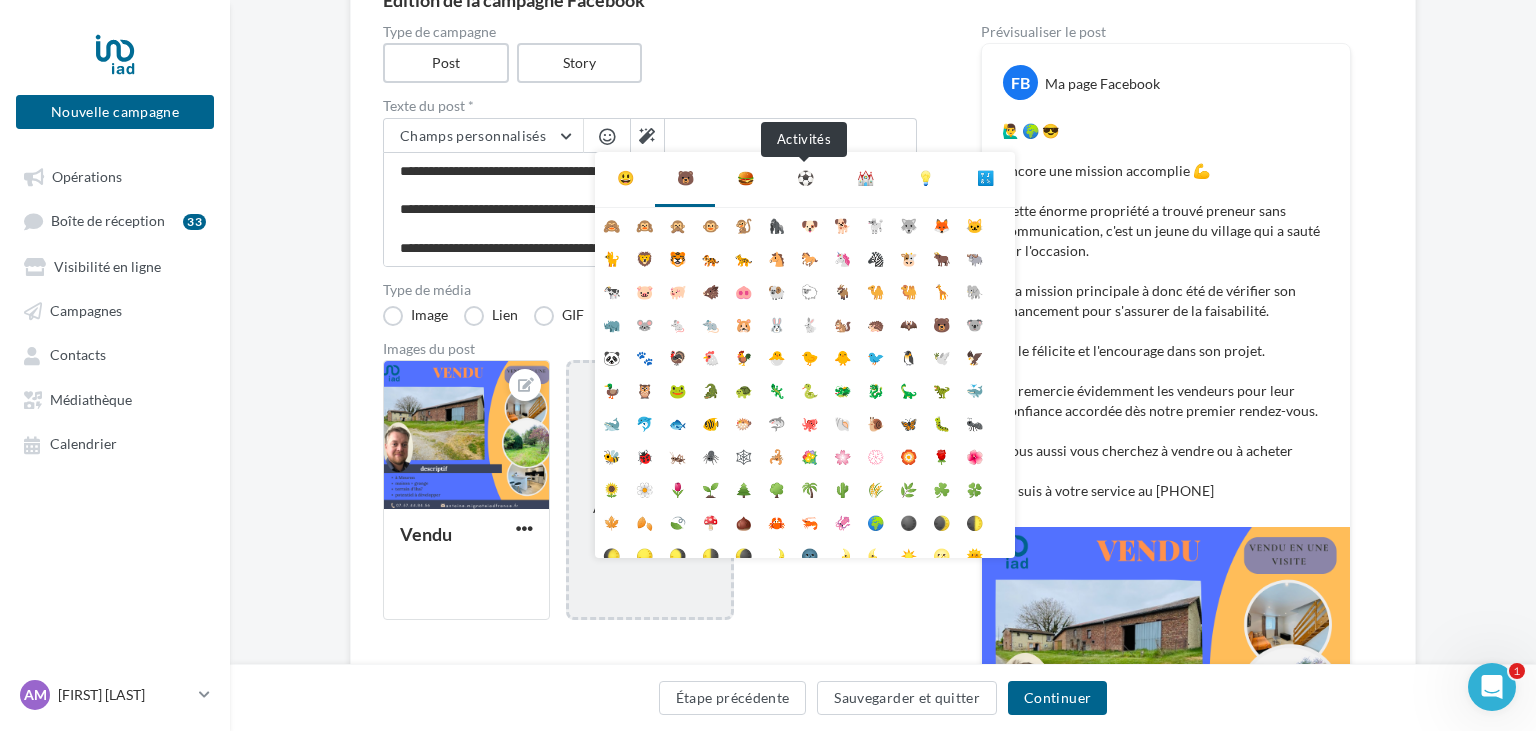 click on "⚽" at bounding box center [805, 178] 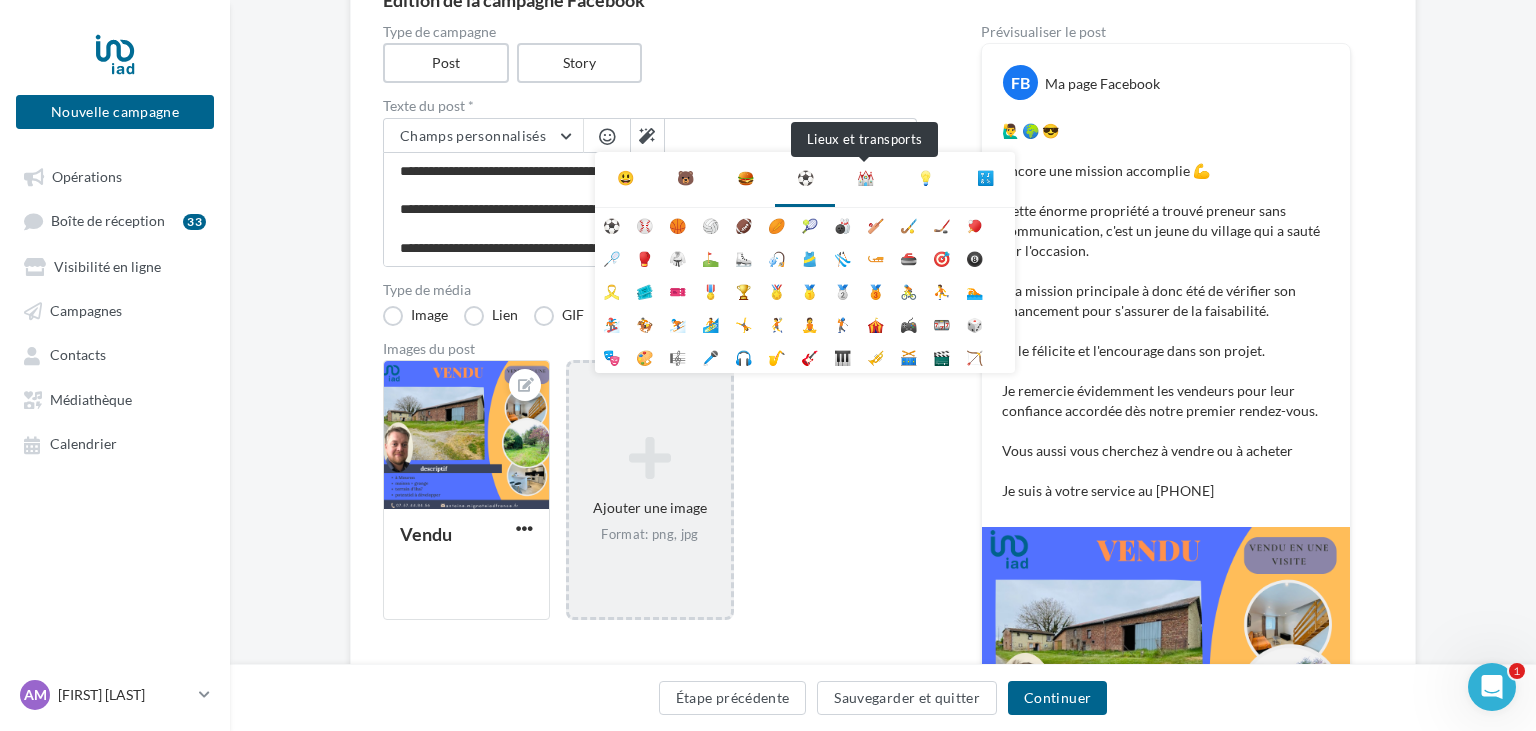 click on "⛪" at bounding box center (865, 178) 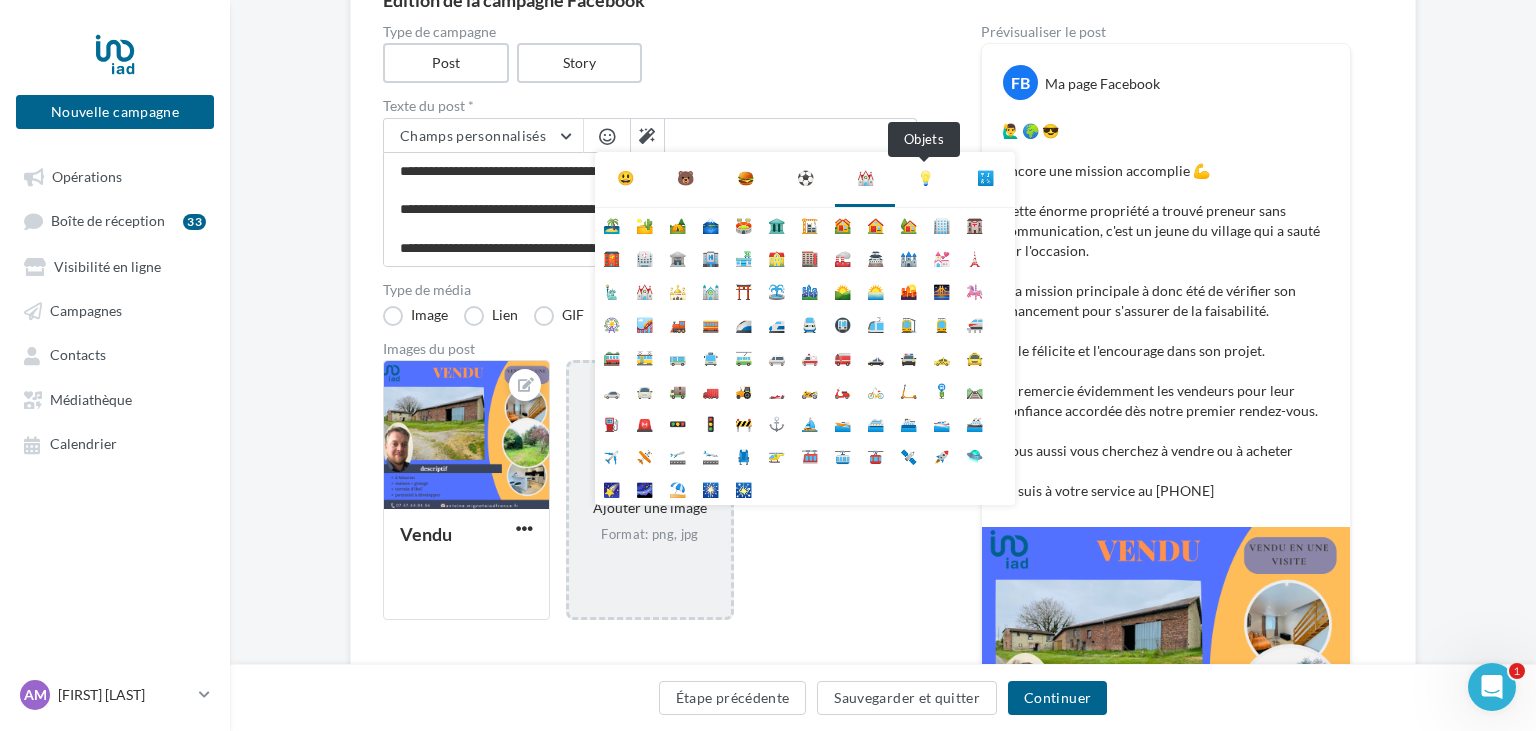 click on "💡" at bounding box center (925, 178) 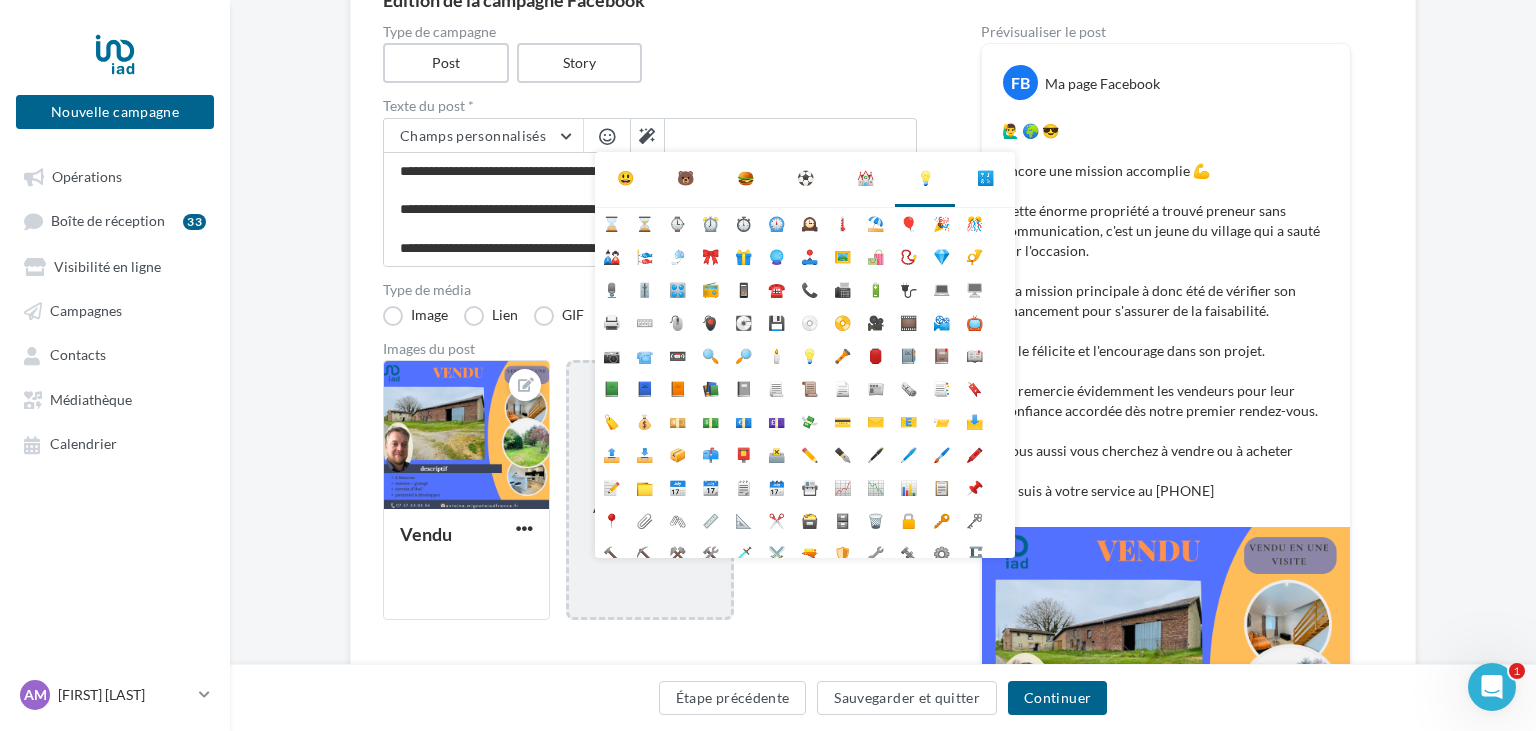 scroll, scrollTop: 0, scrollLeft: 0, axis: both 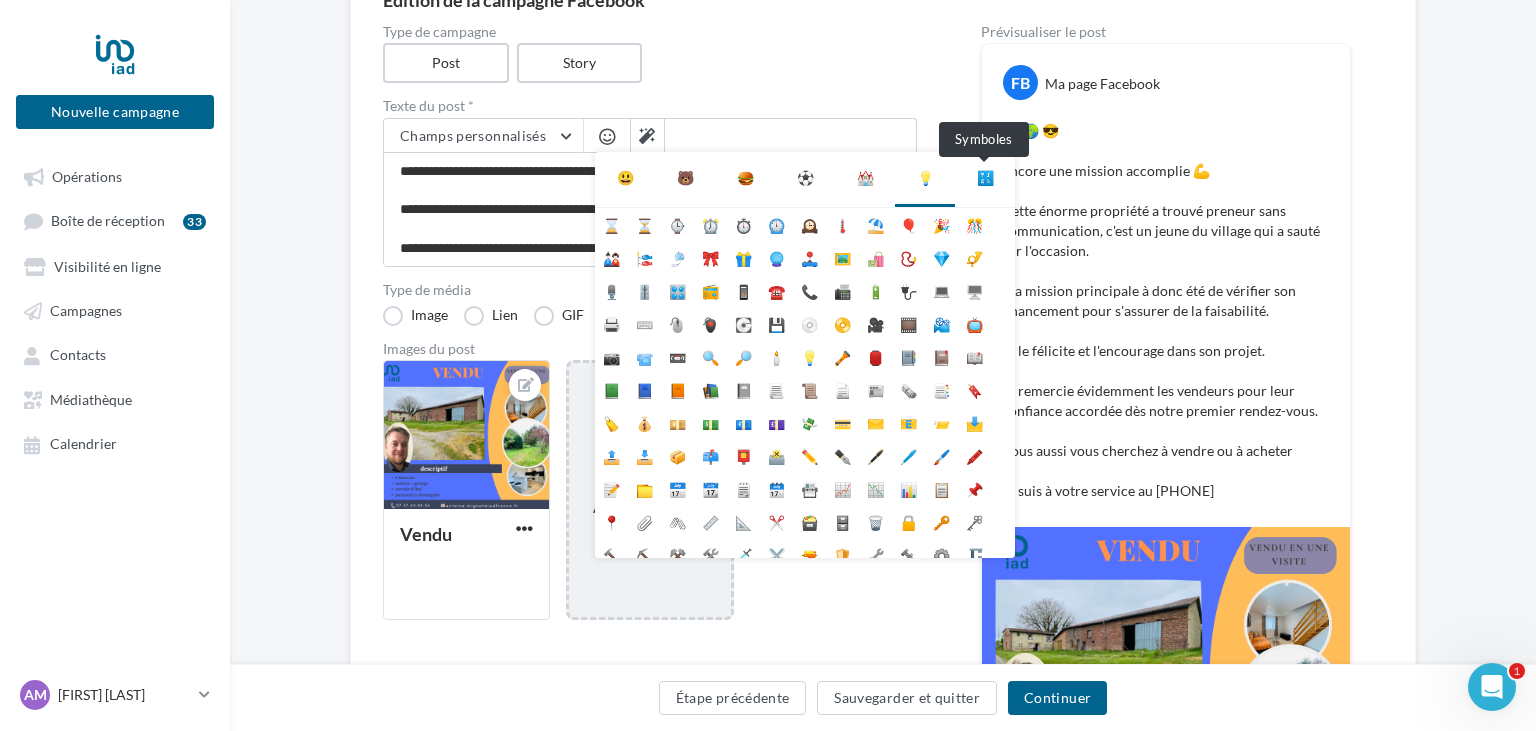 click on "🔣" at bounding box center [985, 178] 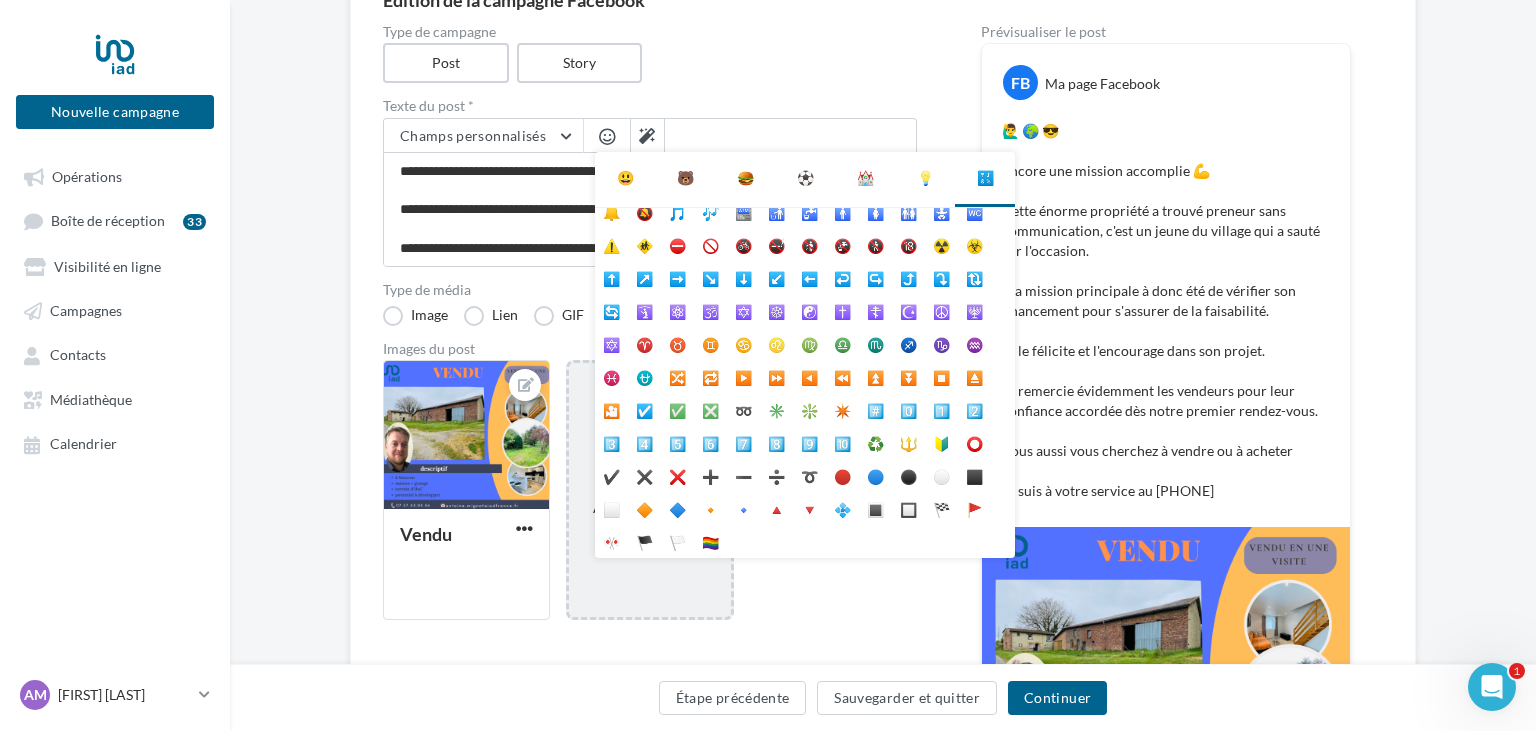 scroll, scrollTop: 77, scrollLeft: 0, axis: vertical 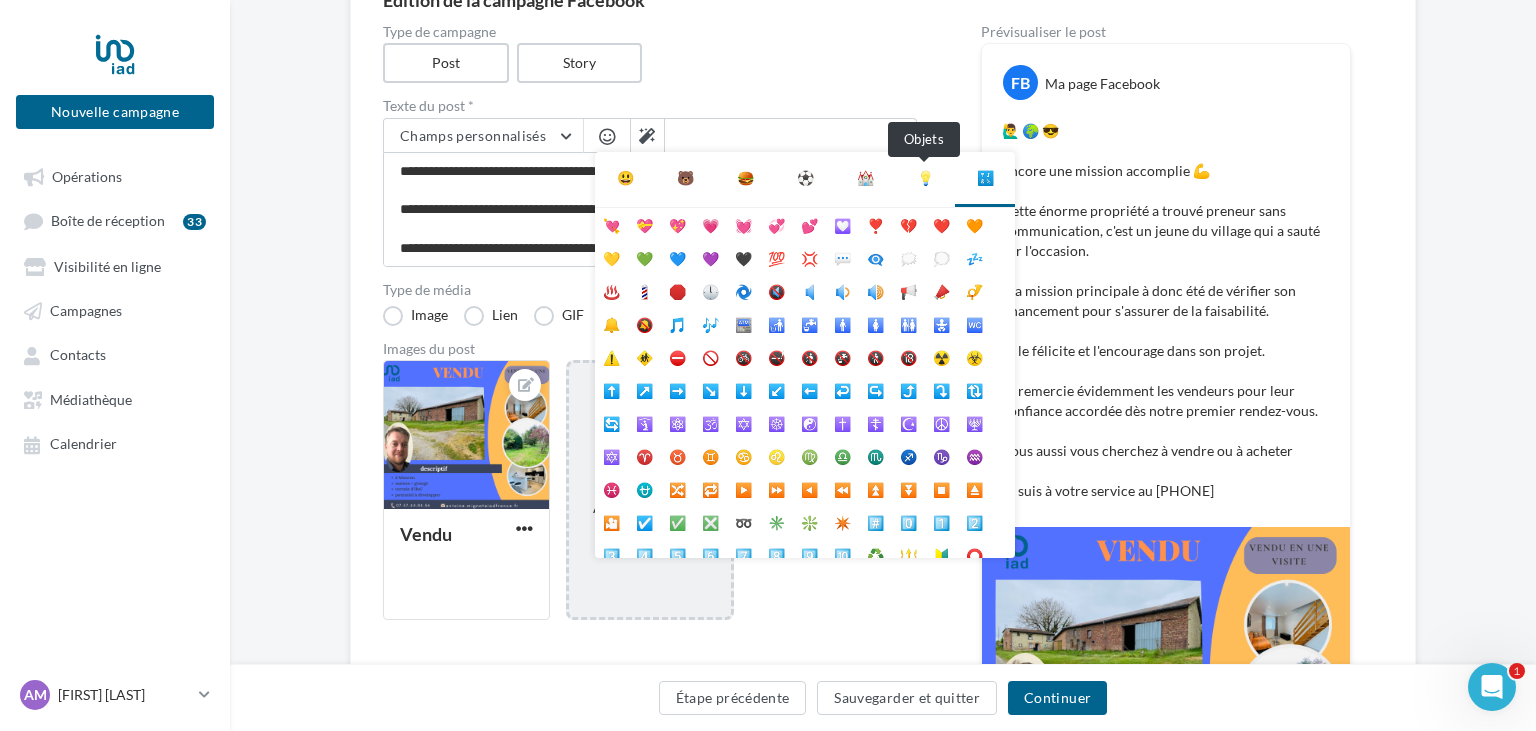 click on "💡" at bounding box center [925, 178] 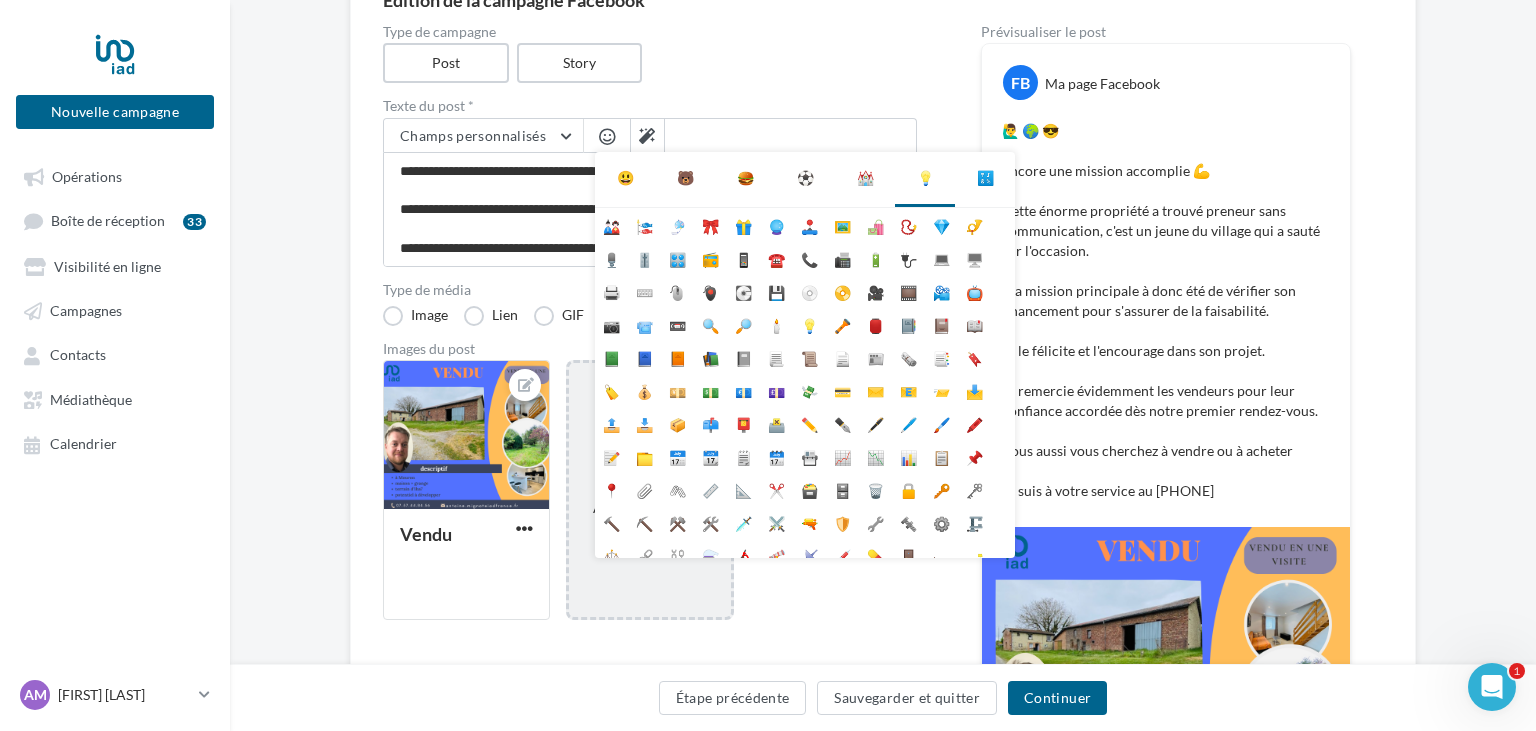 scroll, scrollTop: 30, scrollLeft: 0, axis: vertical 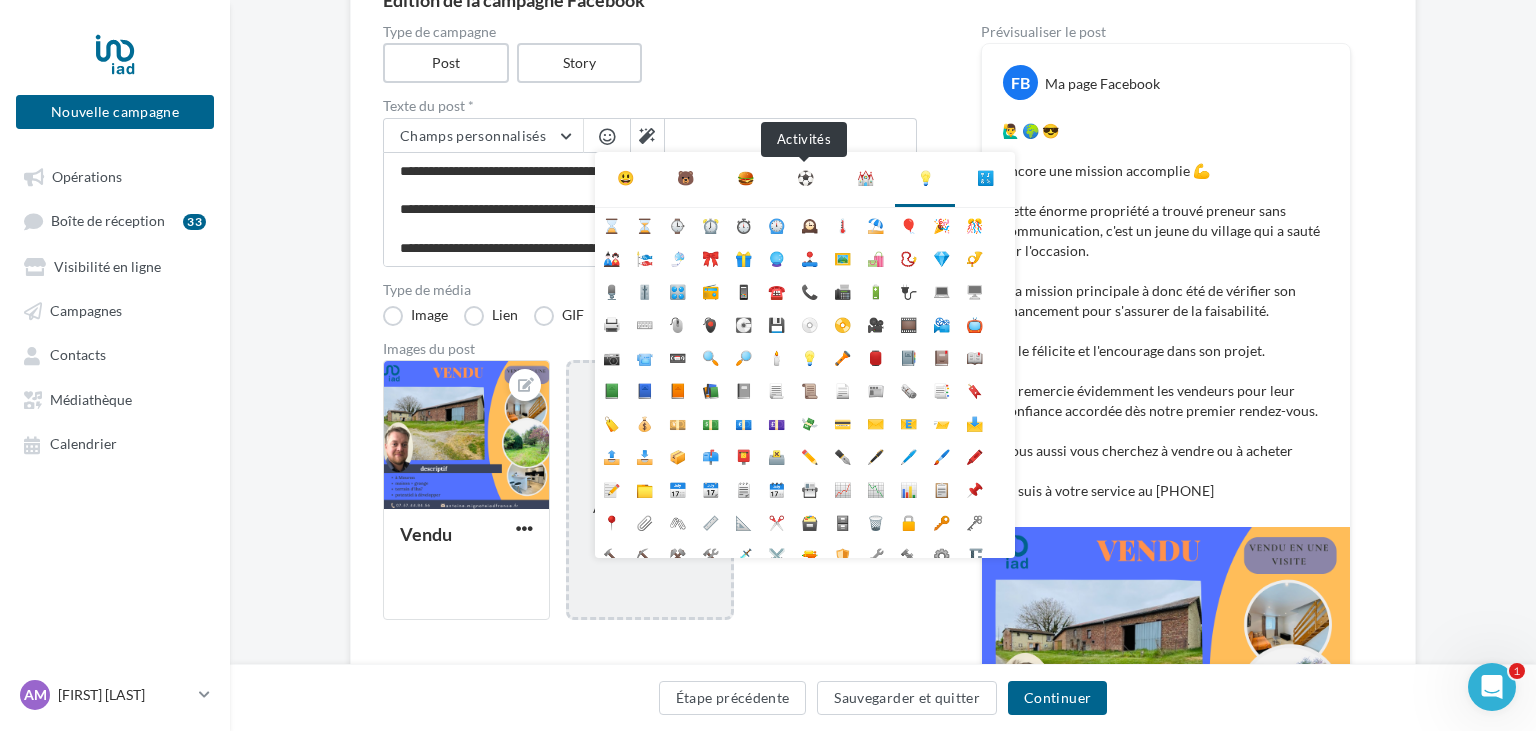 click on "⚽" at bounding box center (805, 178) 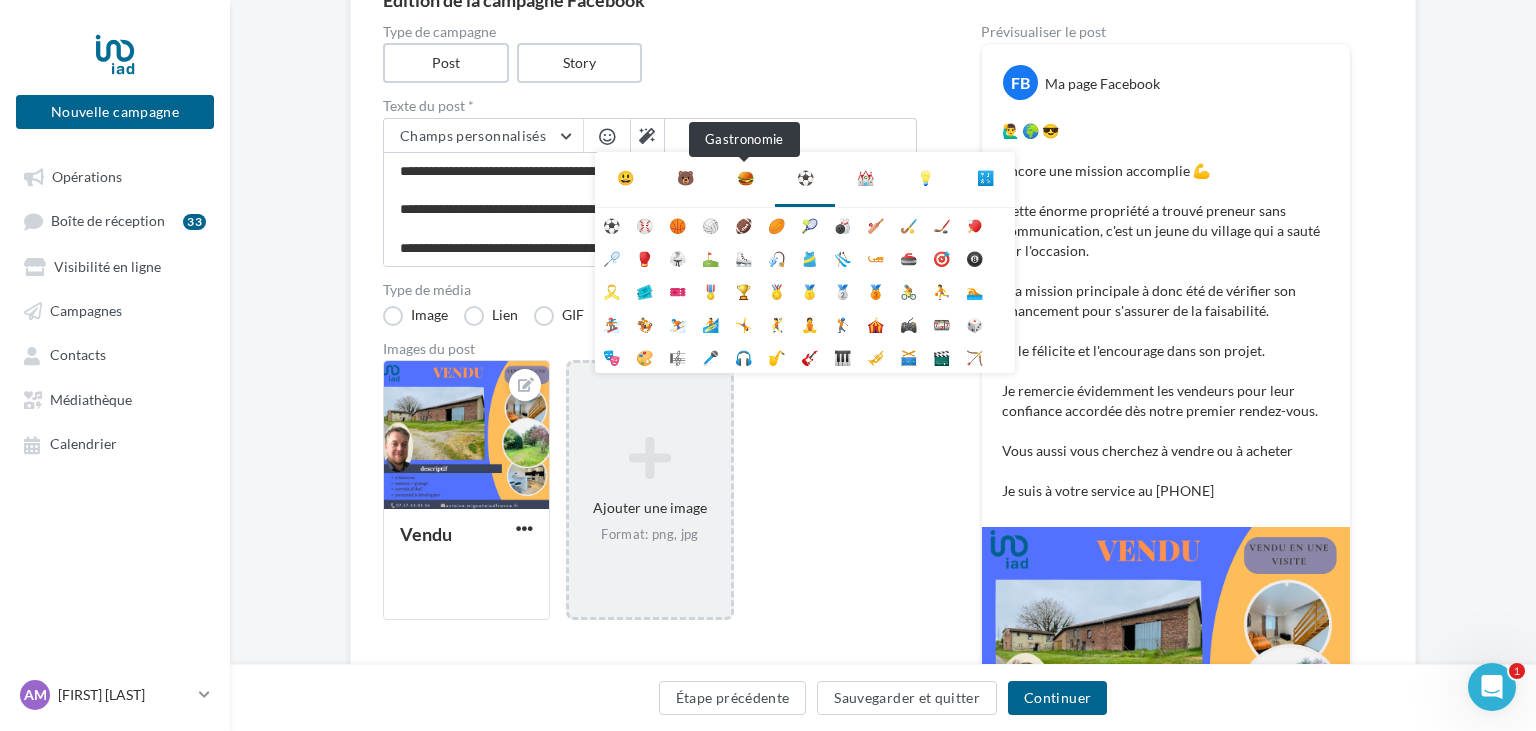 click on "🍔" at bounding box center (745, 178) 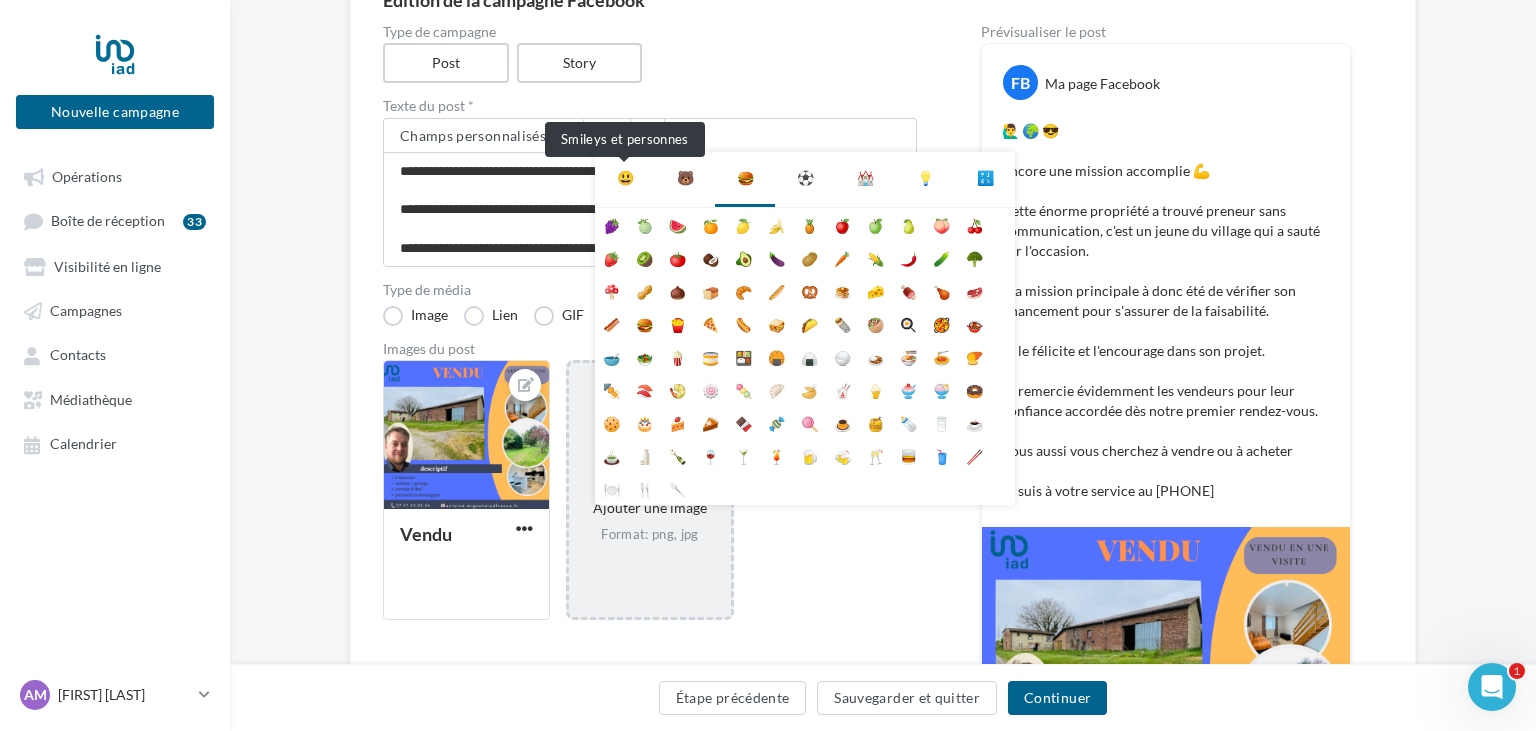 click on "😃" at bounding box center [625, 178] 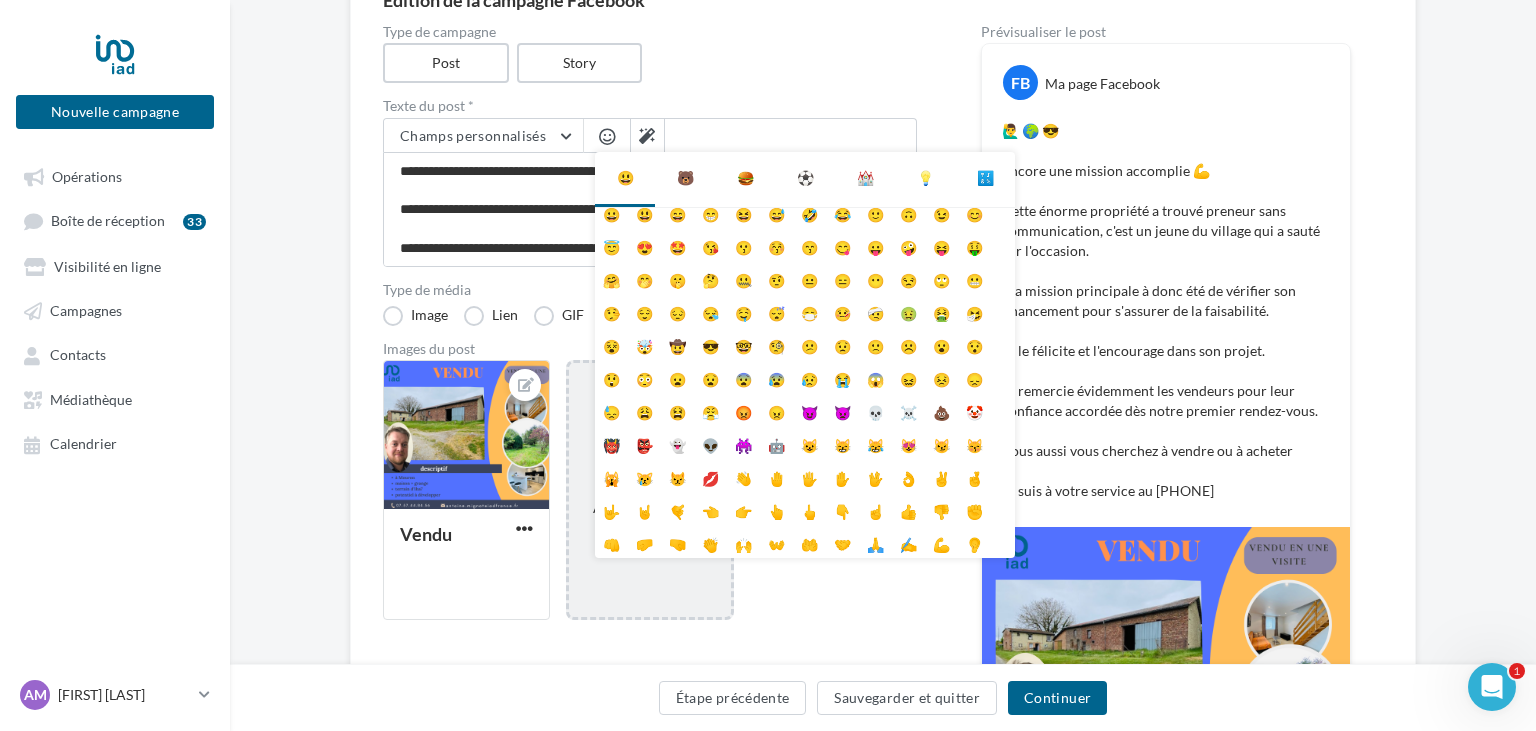 scroll, scrollTop: 0, scrollLeft: 0, axis: both 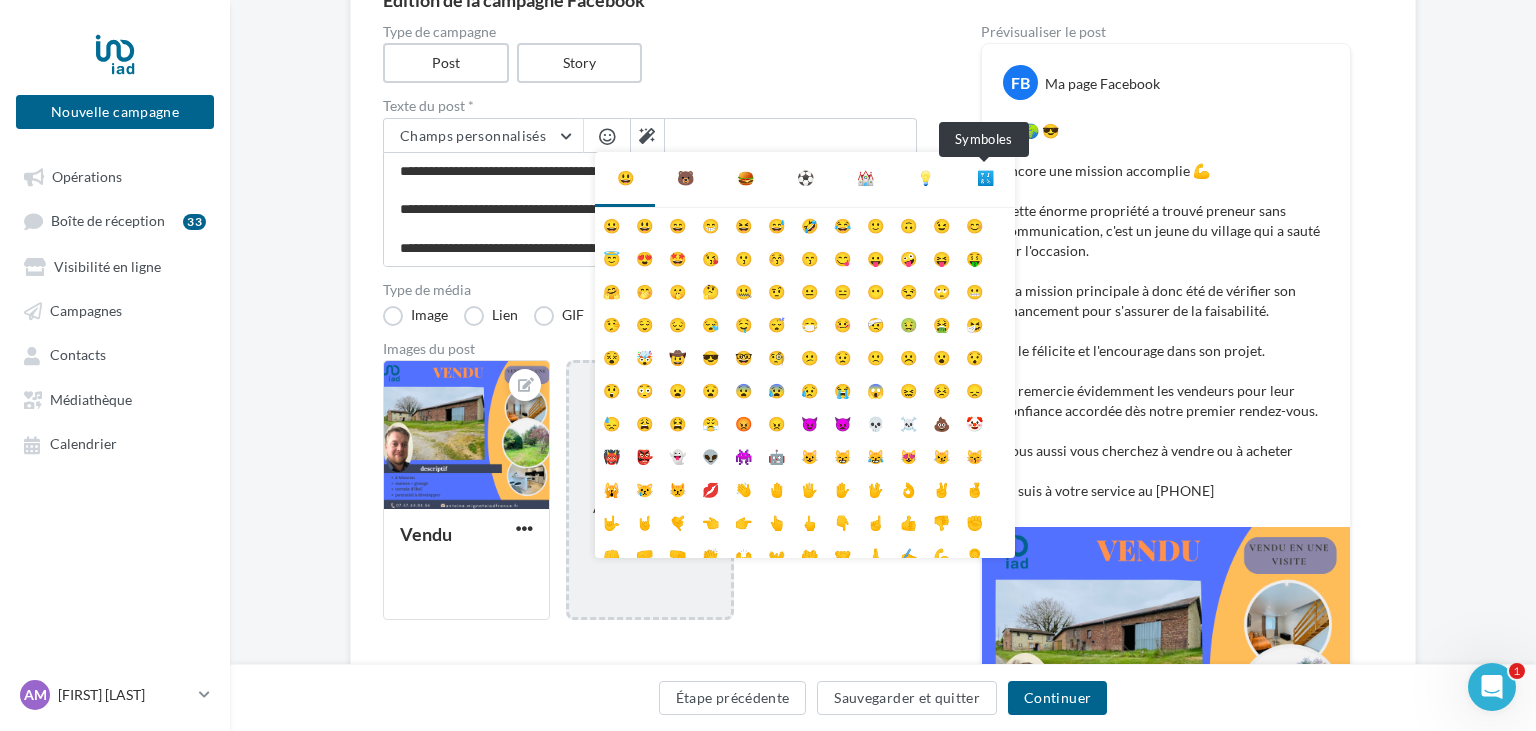 click on "🔣" at bounding box center [985, 178] 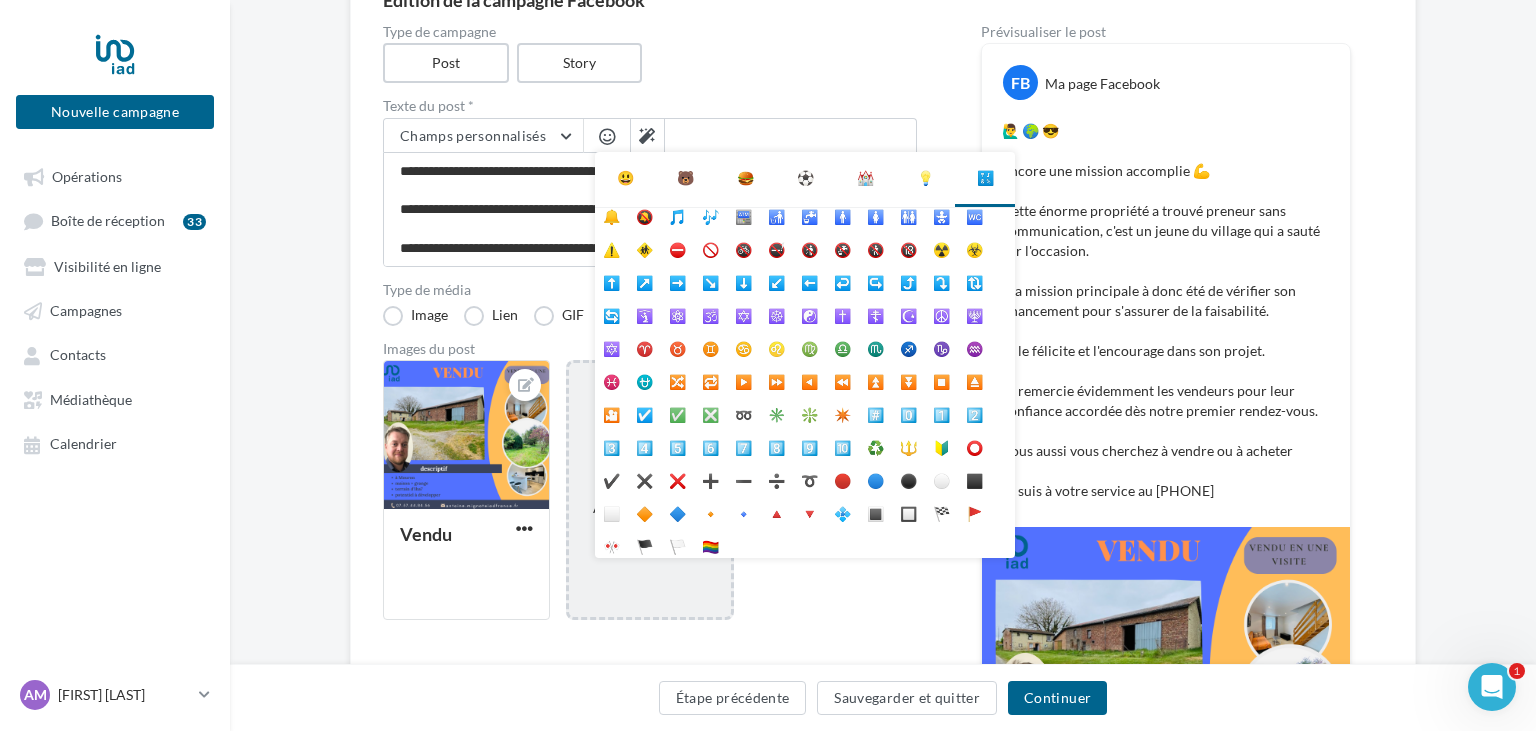 scroll, scrollTop: 112, scrollLeft: 0, axis: vertical 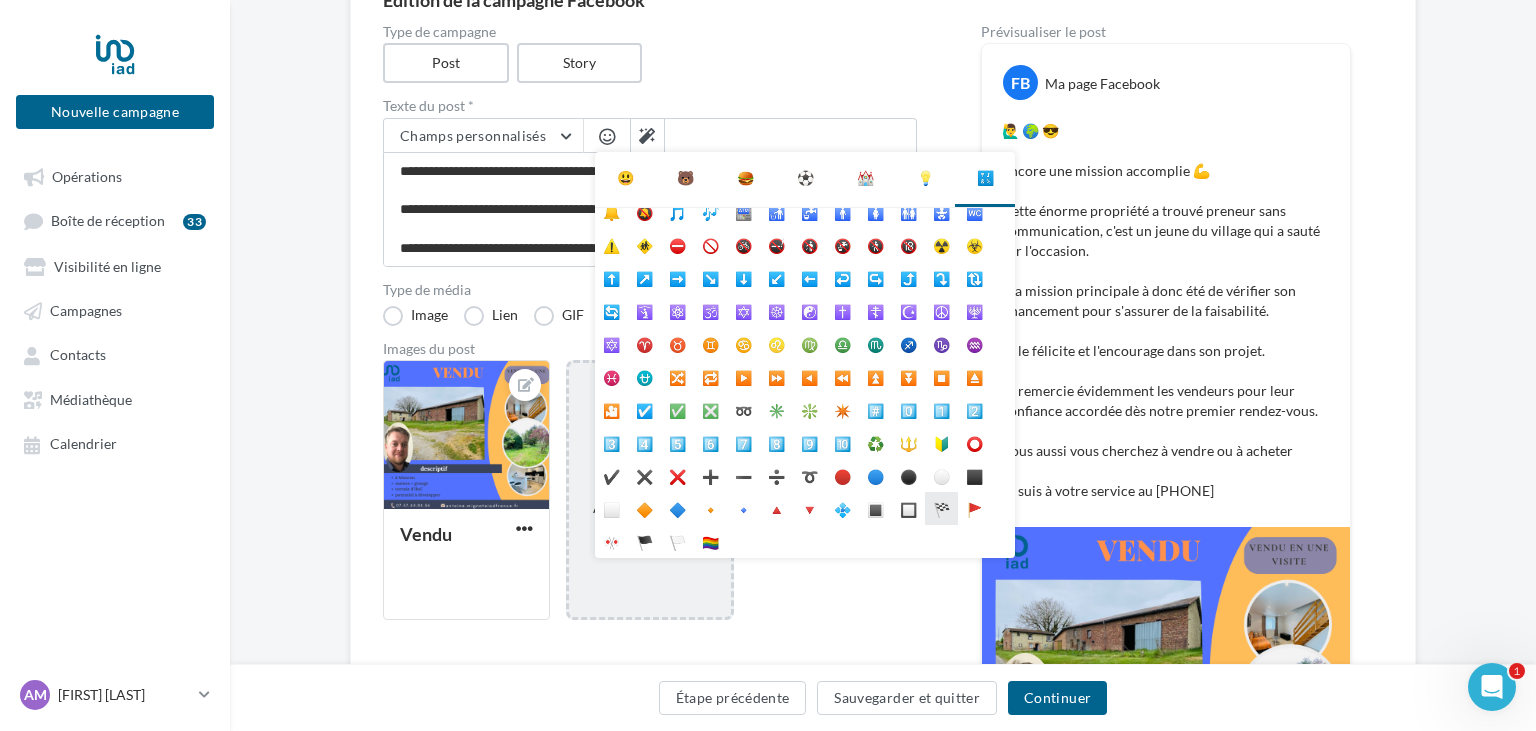 click on "🏁" at bounding box center [941, 508] 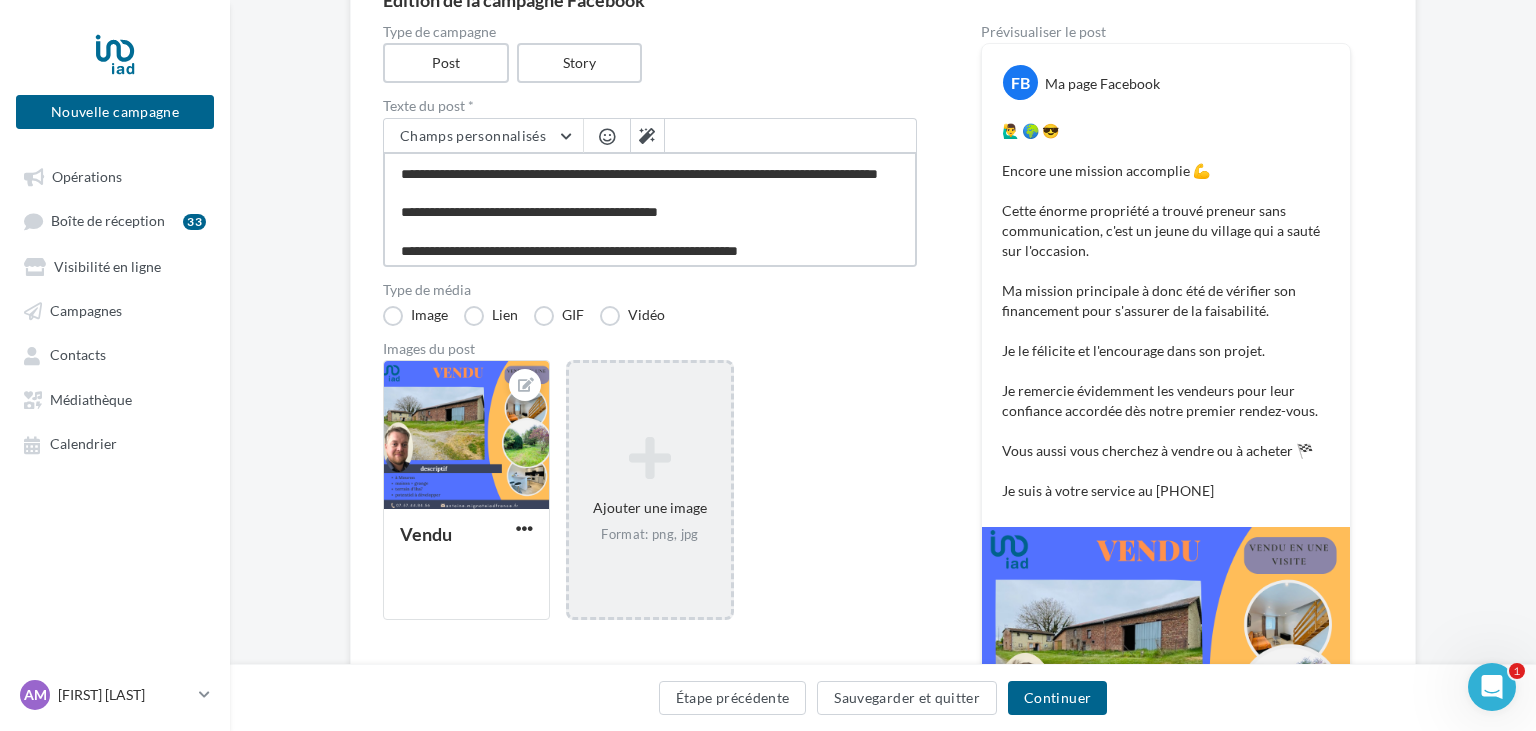scroll, scrollTop: 202, scrollLeft: 0, axis: vertical 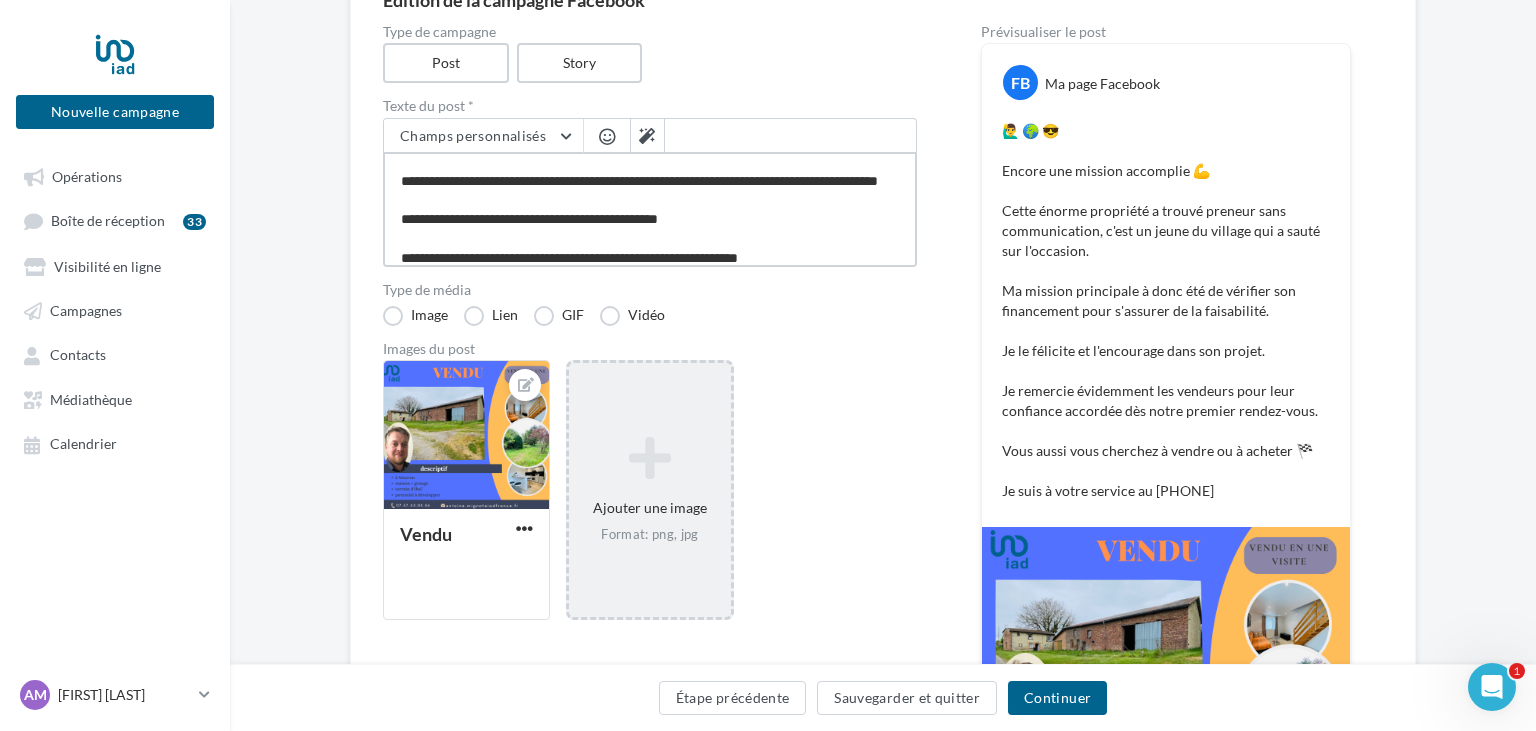 click on "**********" at bounding box center (650, 209) 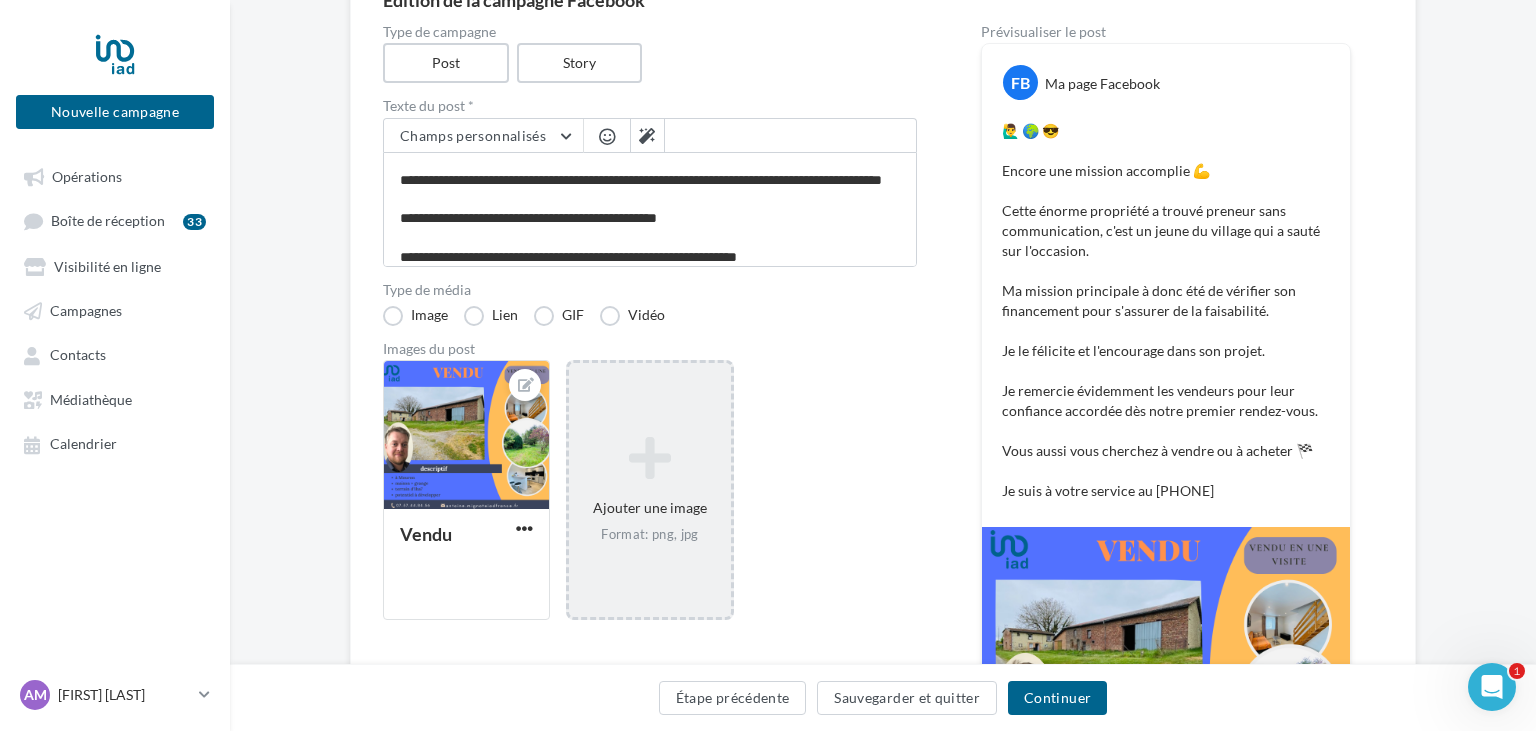 click at bounding box center (607, 136) 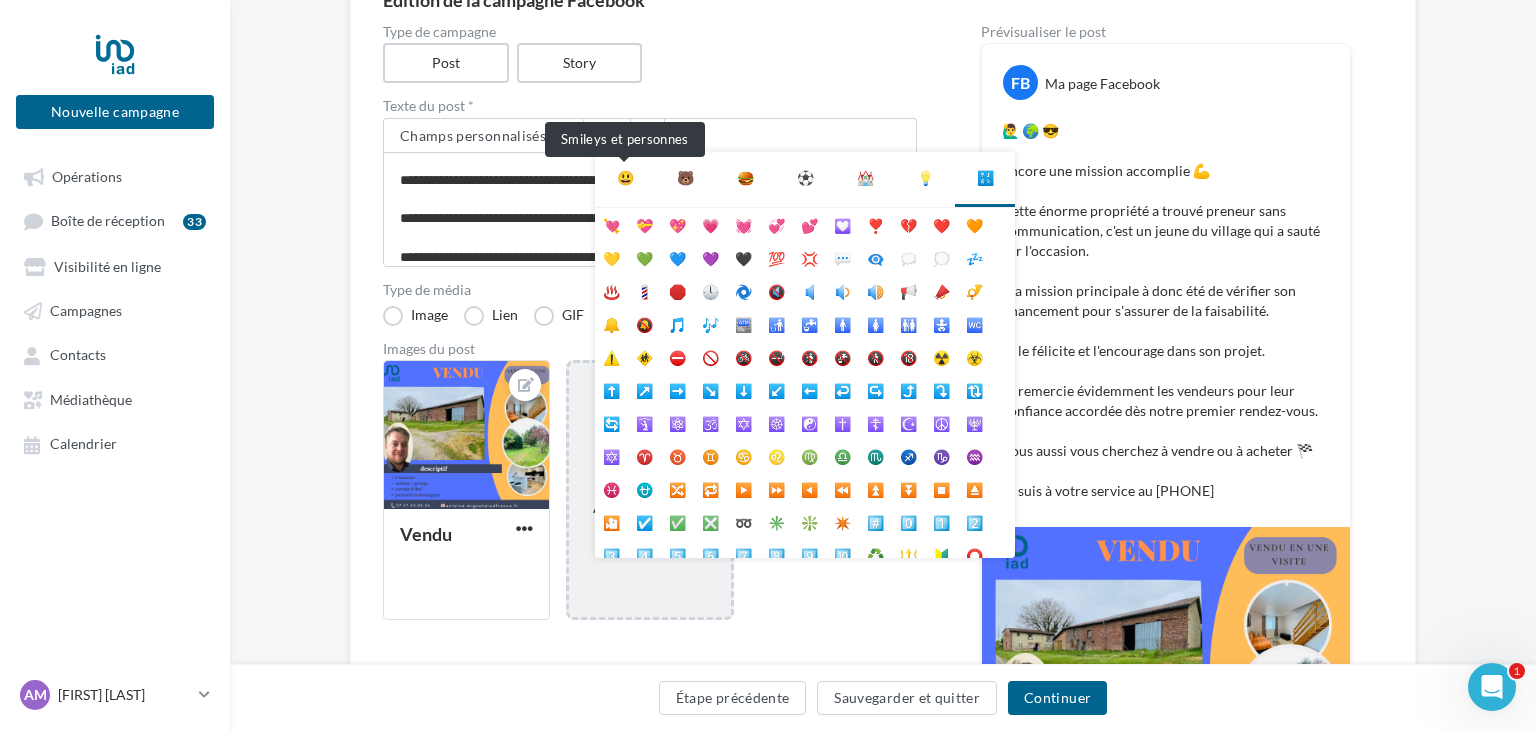click on "😃" at bounding box center [625, 178] 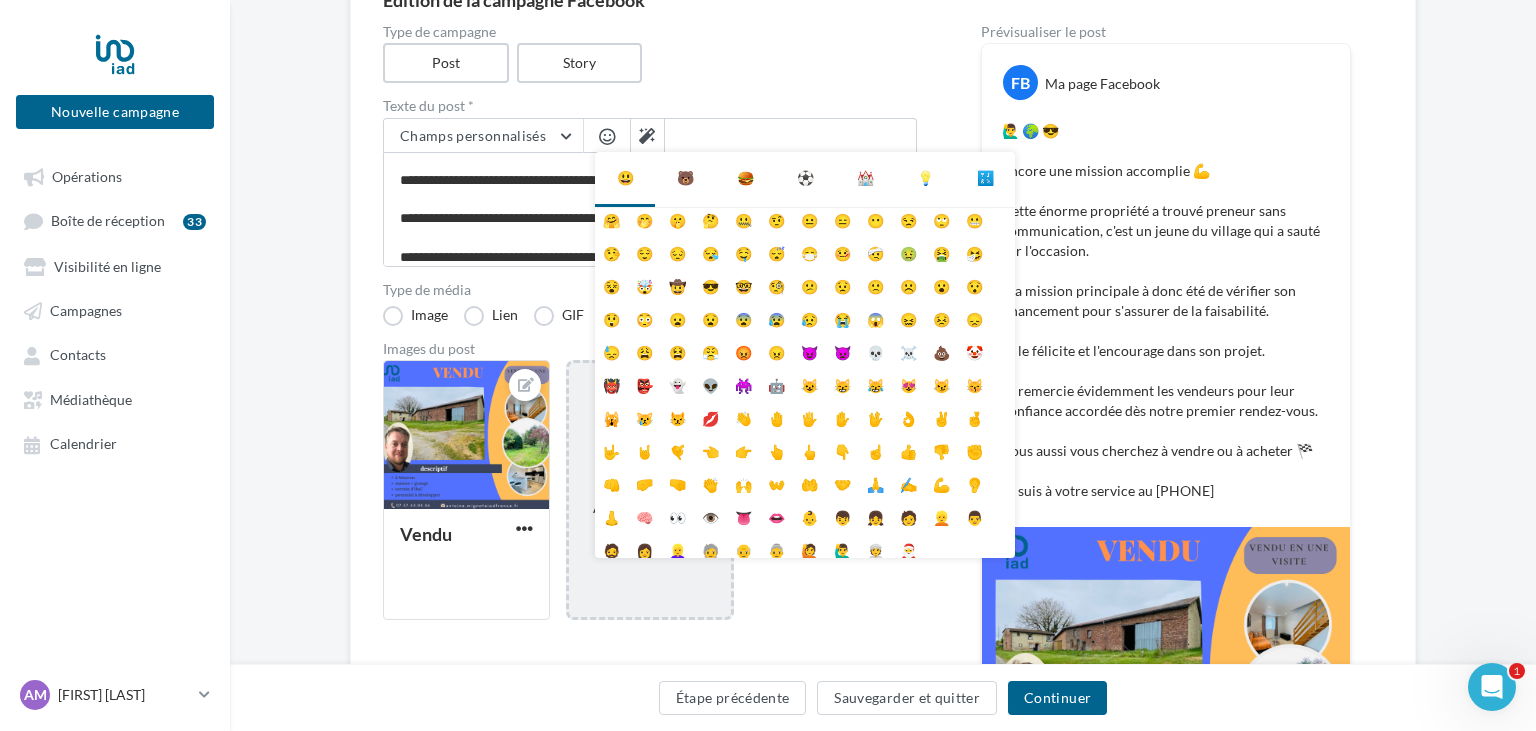 scroll, scrollTop: 79, scrollLeft: 0, axis: vertical 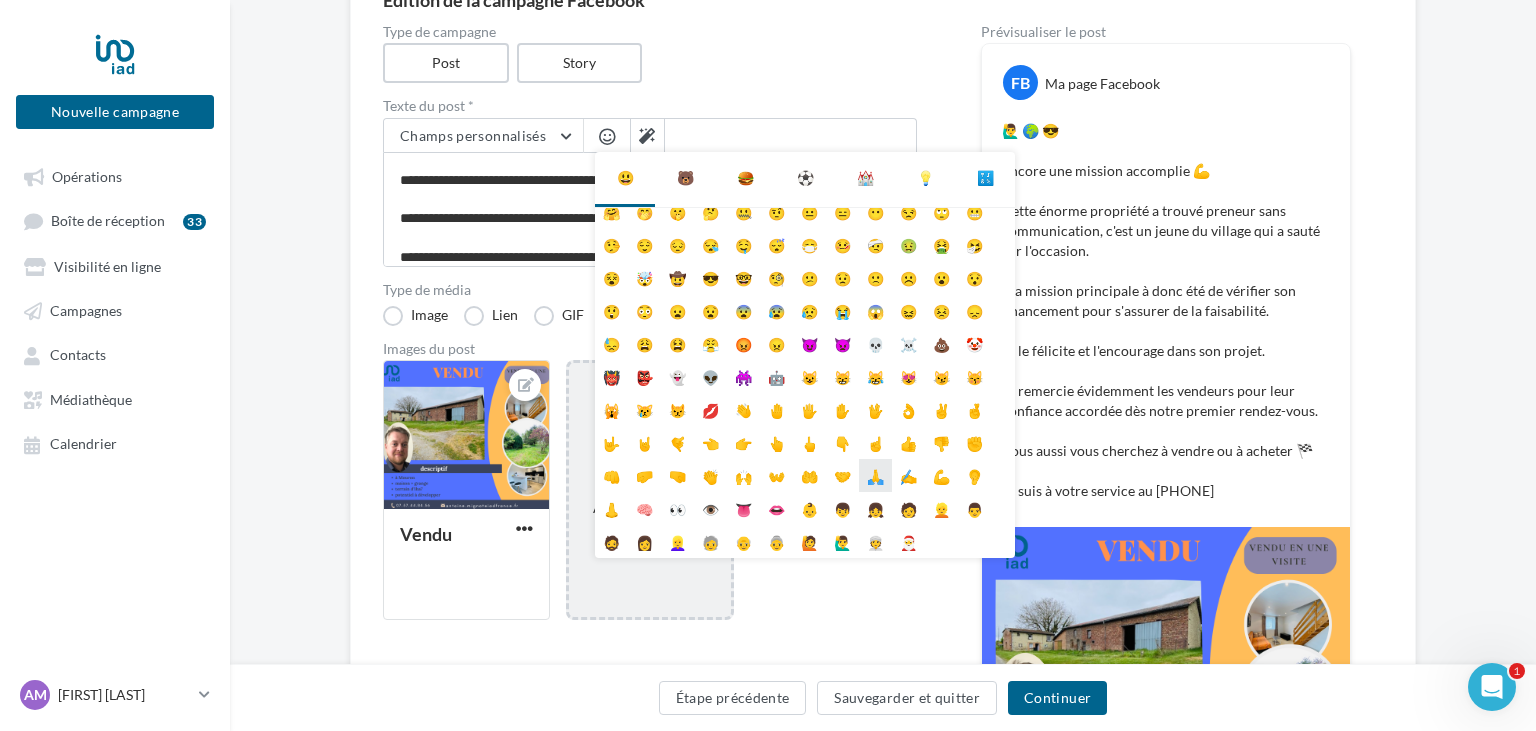 click on "🙏" at bounding box center [875, 475] 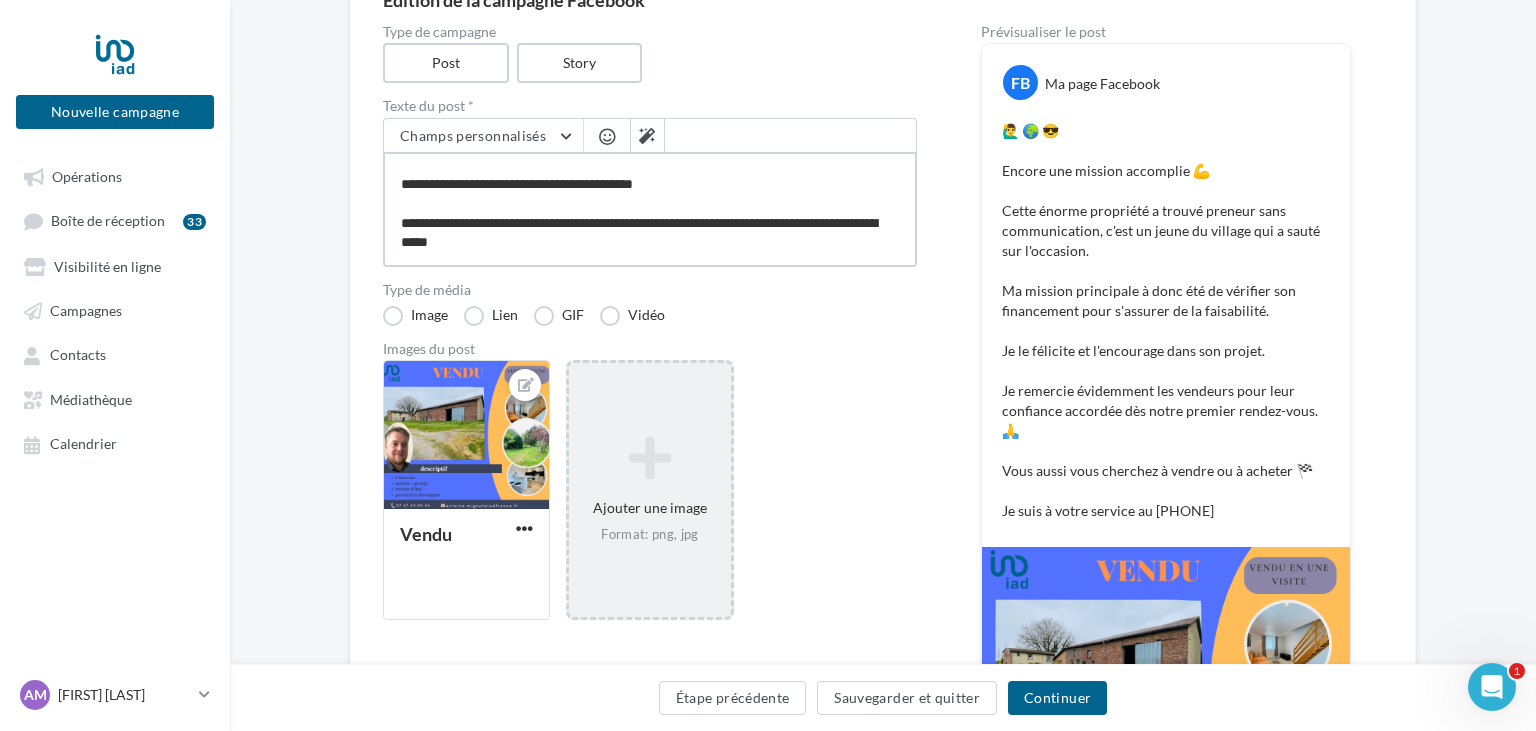 scroll, scrollTop: 158, scrollLeft: 0, axis: vertical 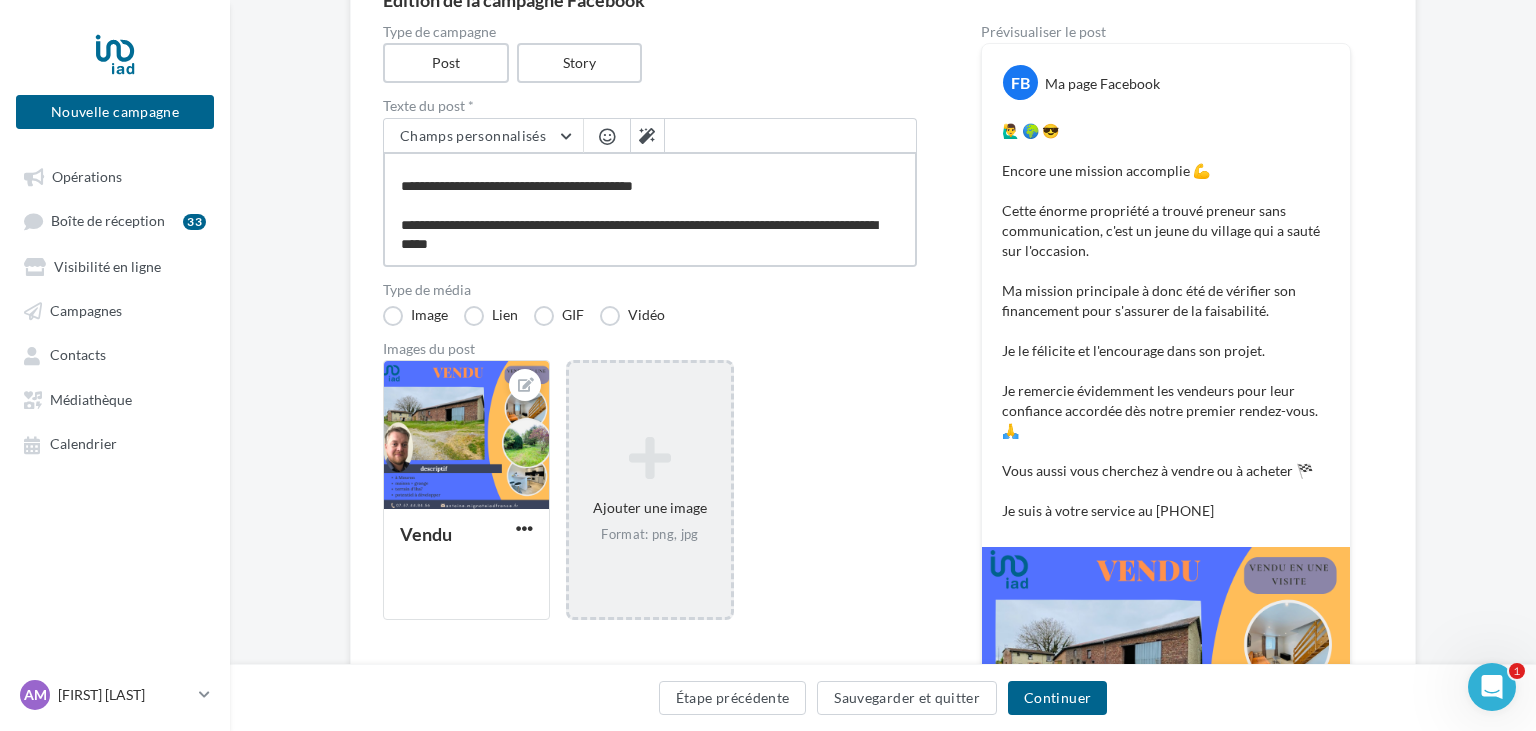 click on "**********" at bounding box center [650, 209] 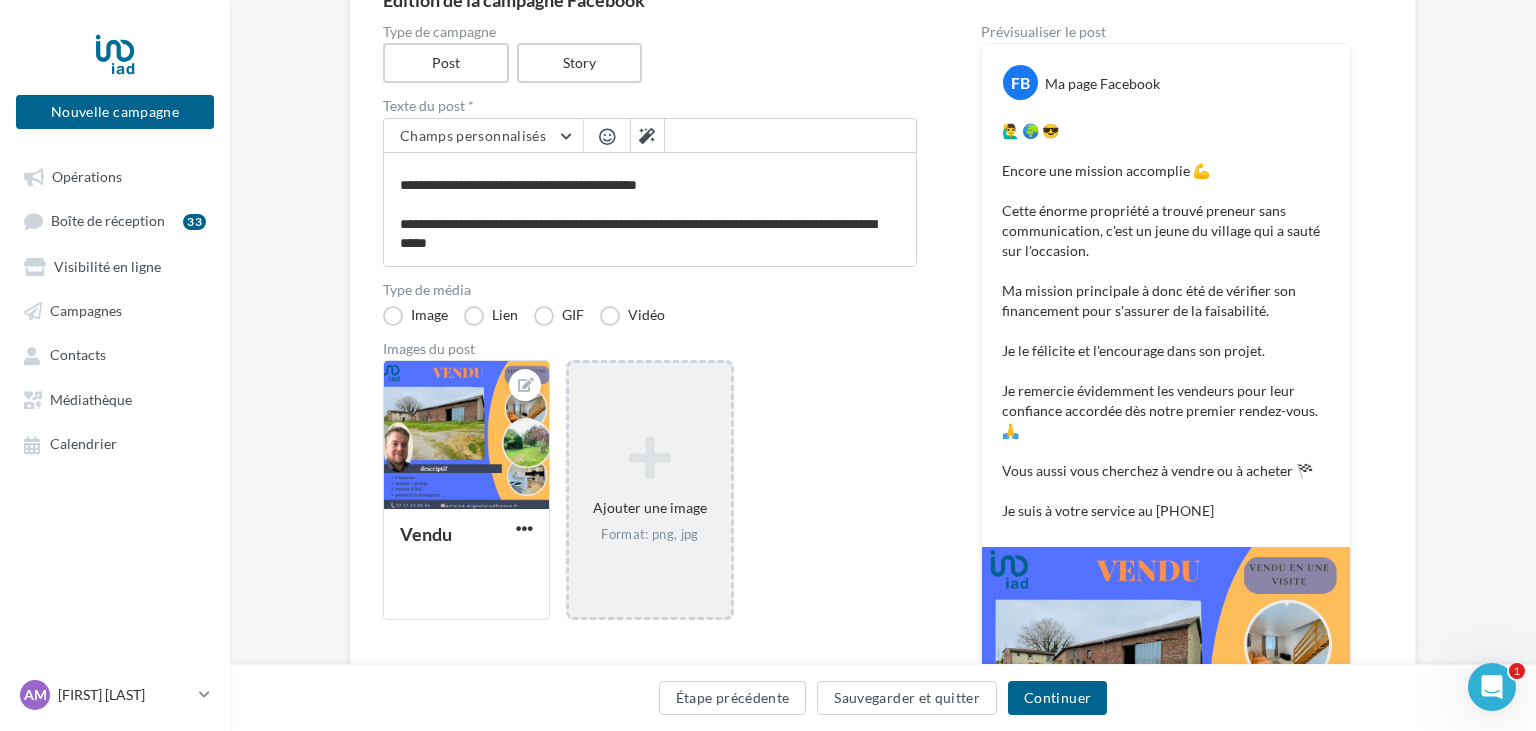 click at bounding box center (607, 136) 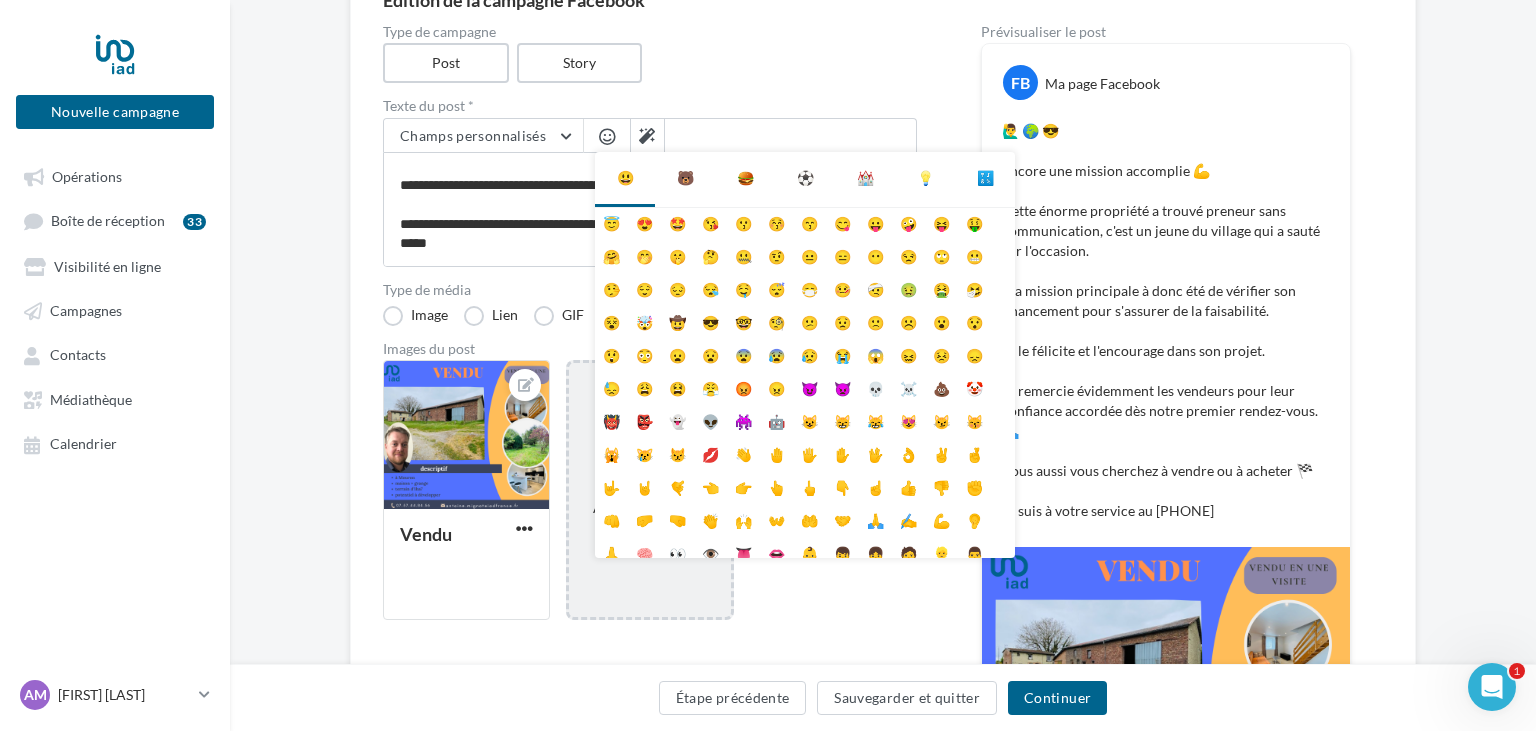 scroll, scrollTop: 42, scrollLeft: 0, axis: vertical 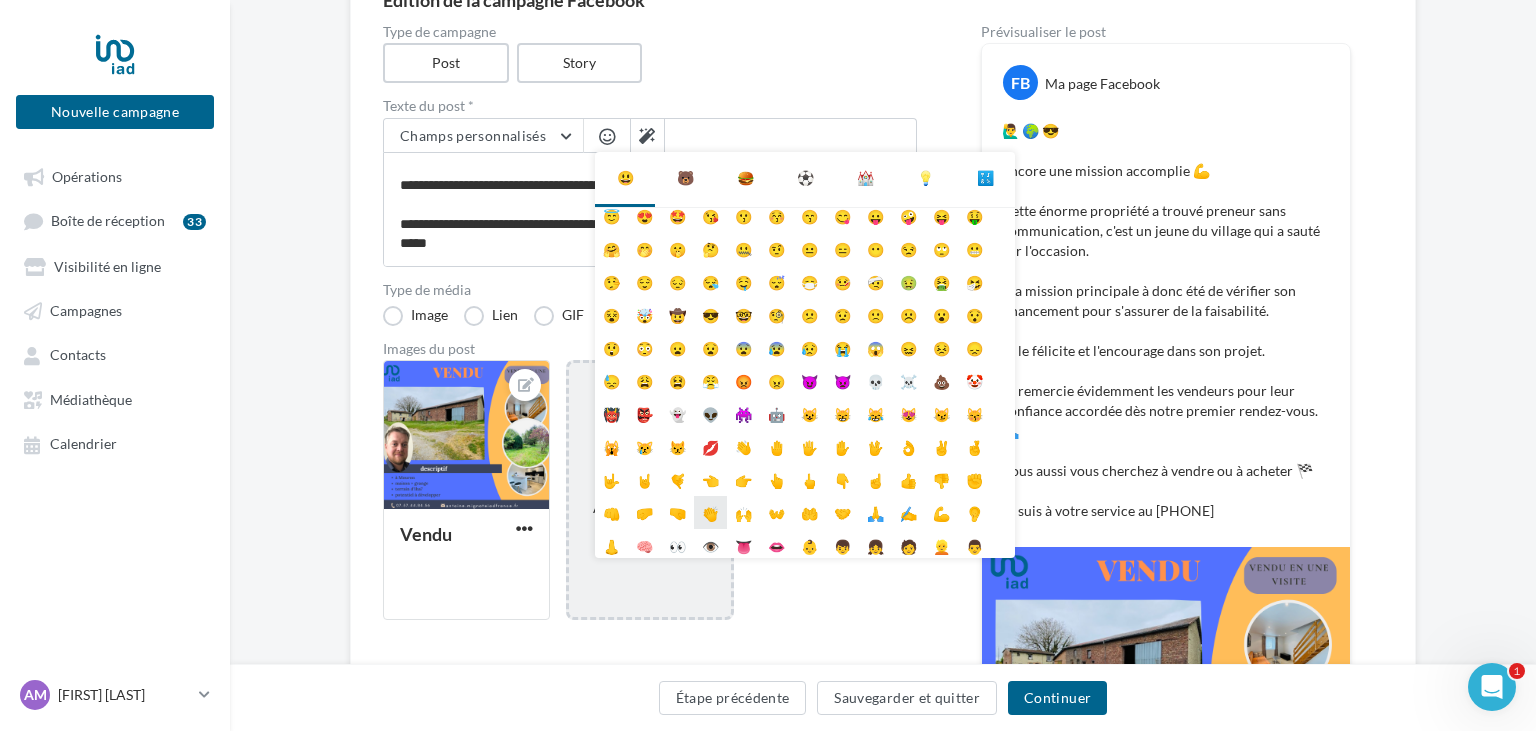click on "👏" at bounding box center (710, 512) 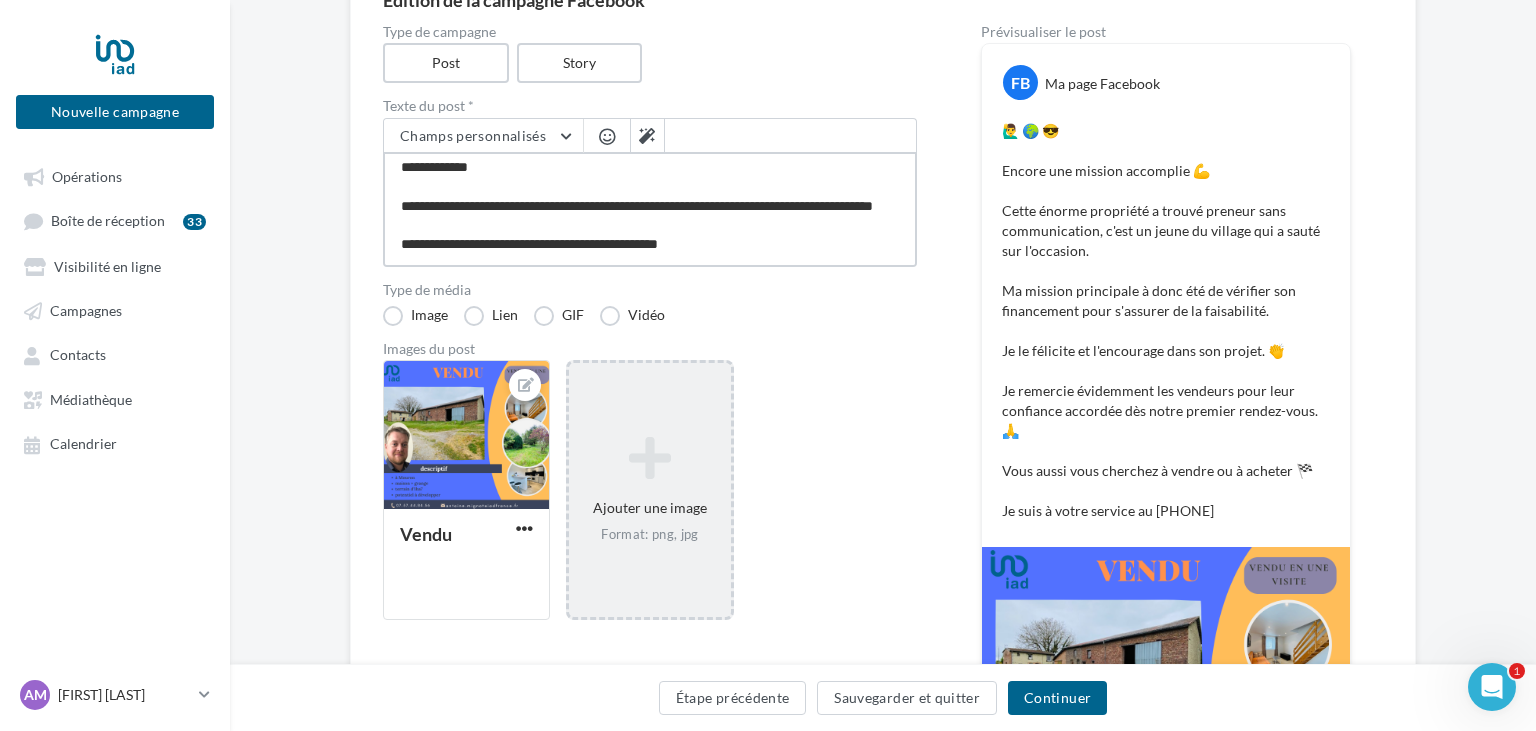 scroll, scrollTop: 97, scrollLeft: 0, axis: vertical 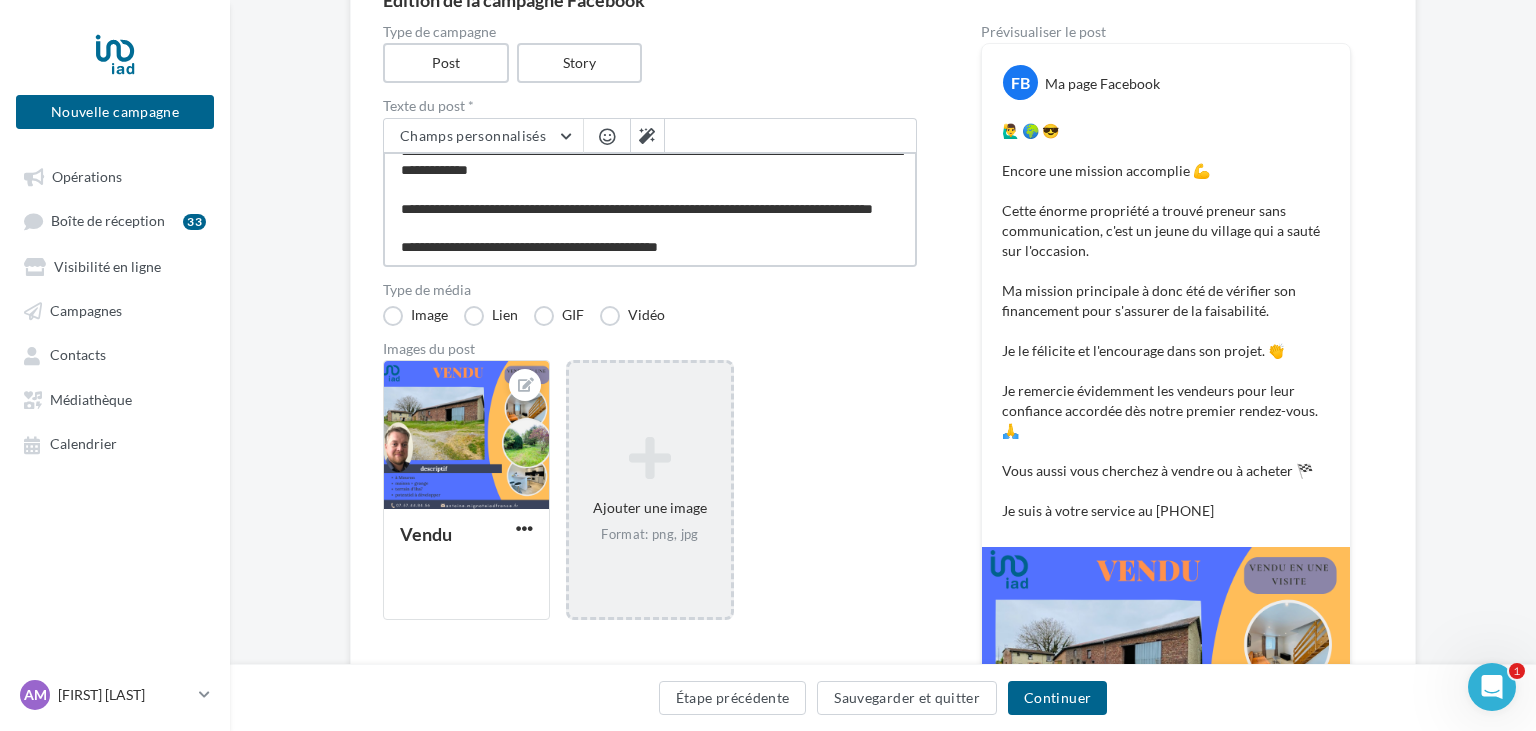 click on "**********" at bounding box center (650, 209) 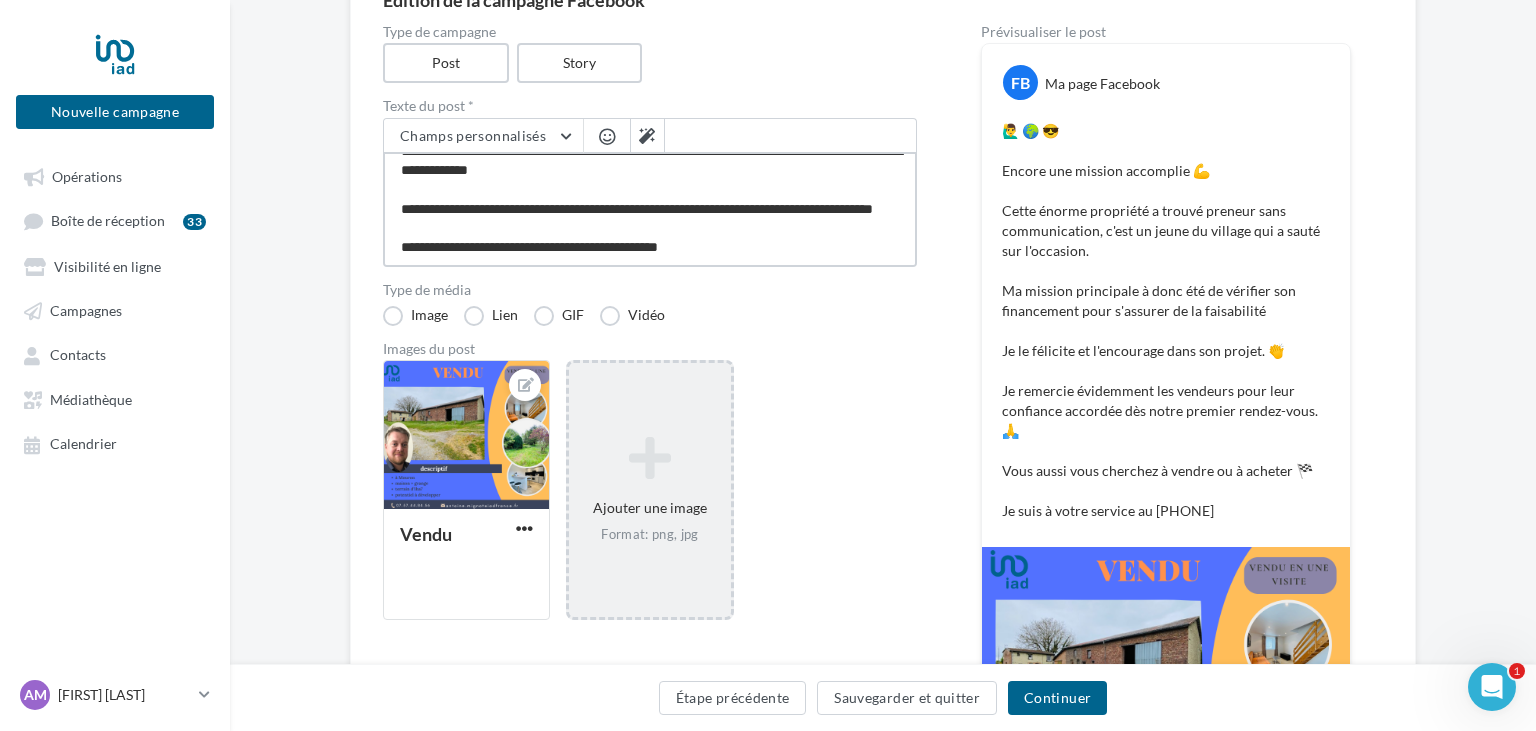 click on "**********" at bounding box center (650, 209) 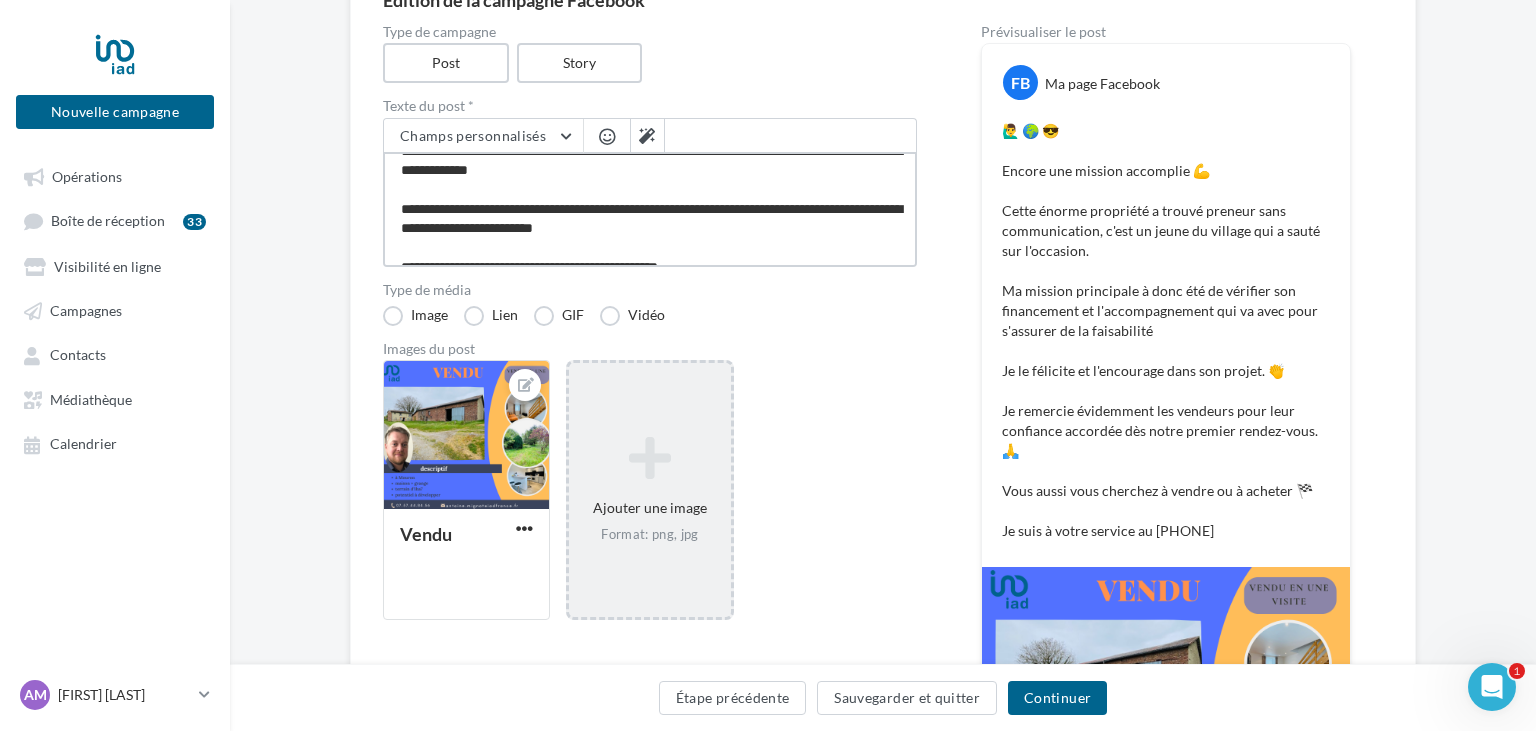 click on "**********" at bounding box center [650, 209] 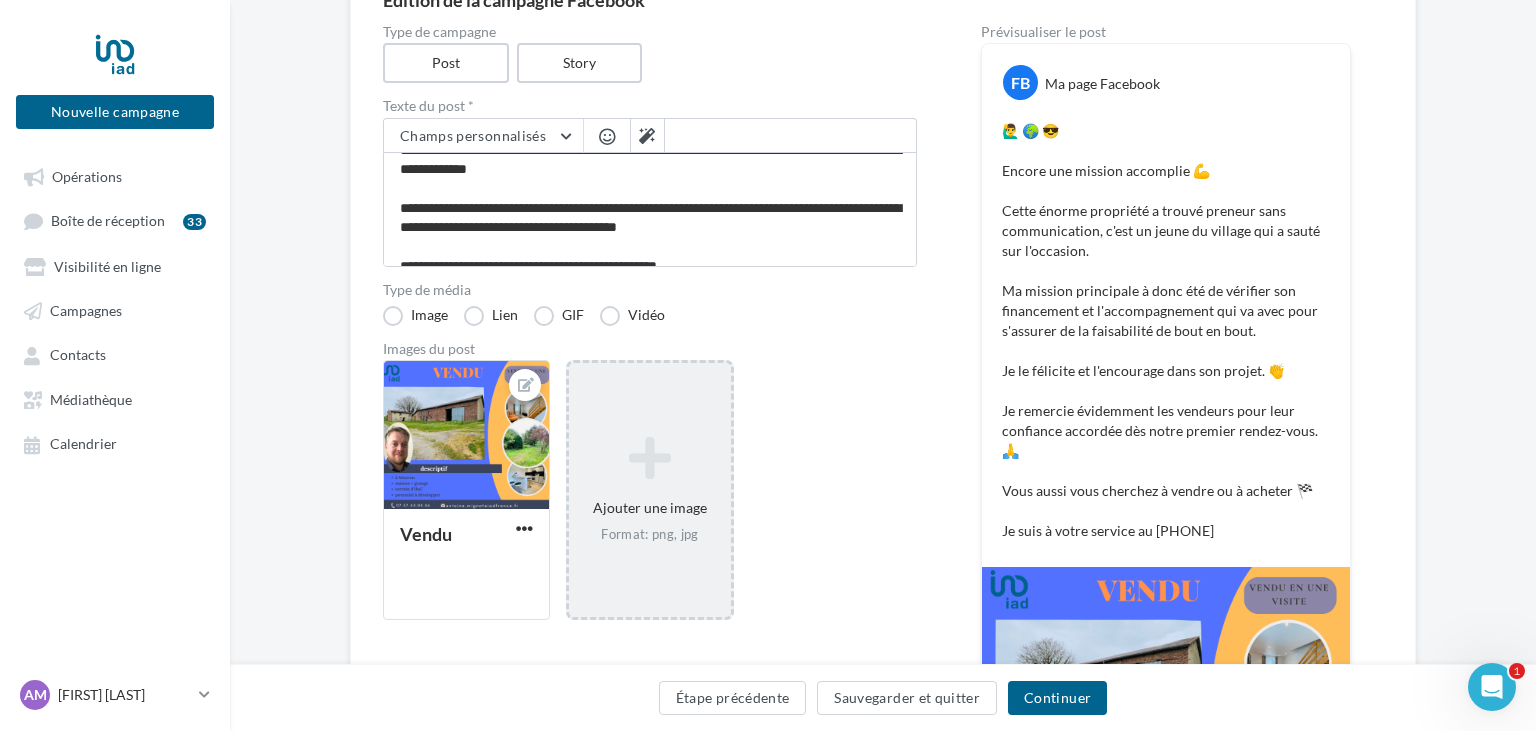 click at bounding box center [607, 136] 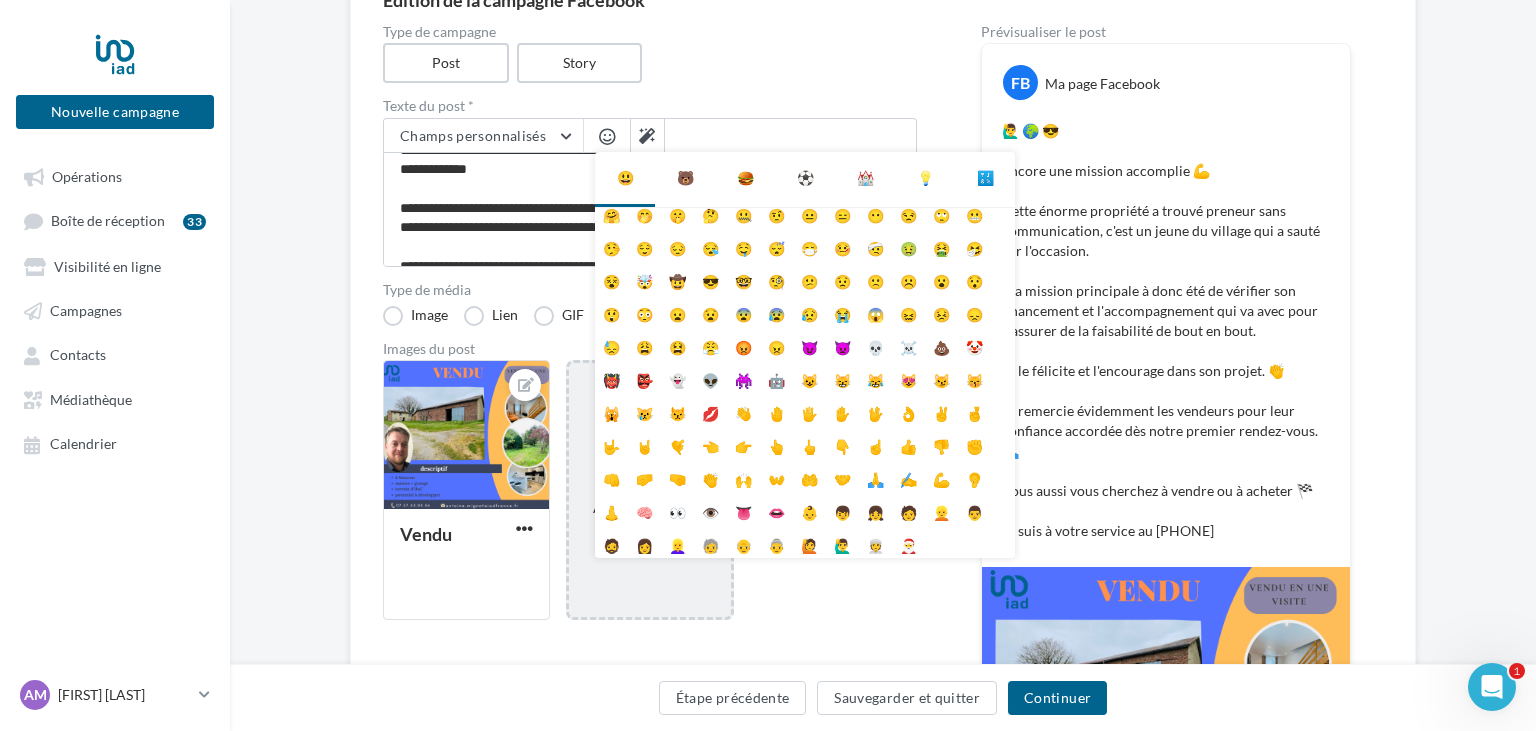 scroll, scrollTop: 79, scrollLeft: 0, axis: vertical 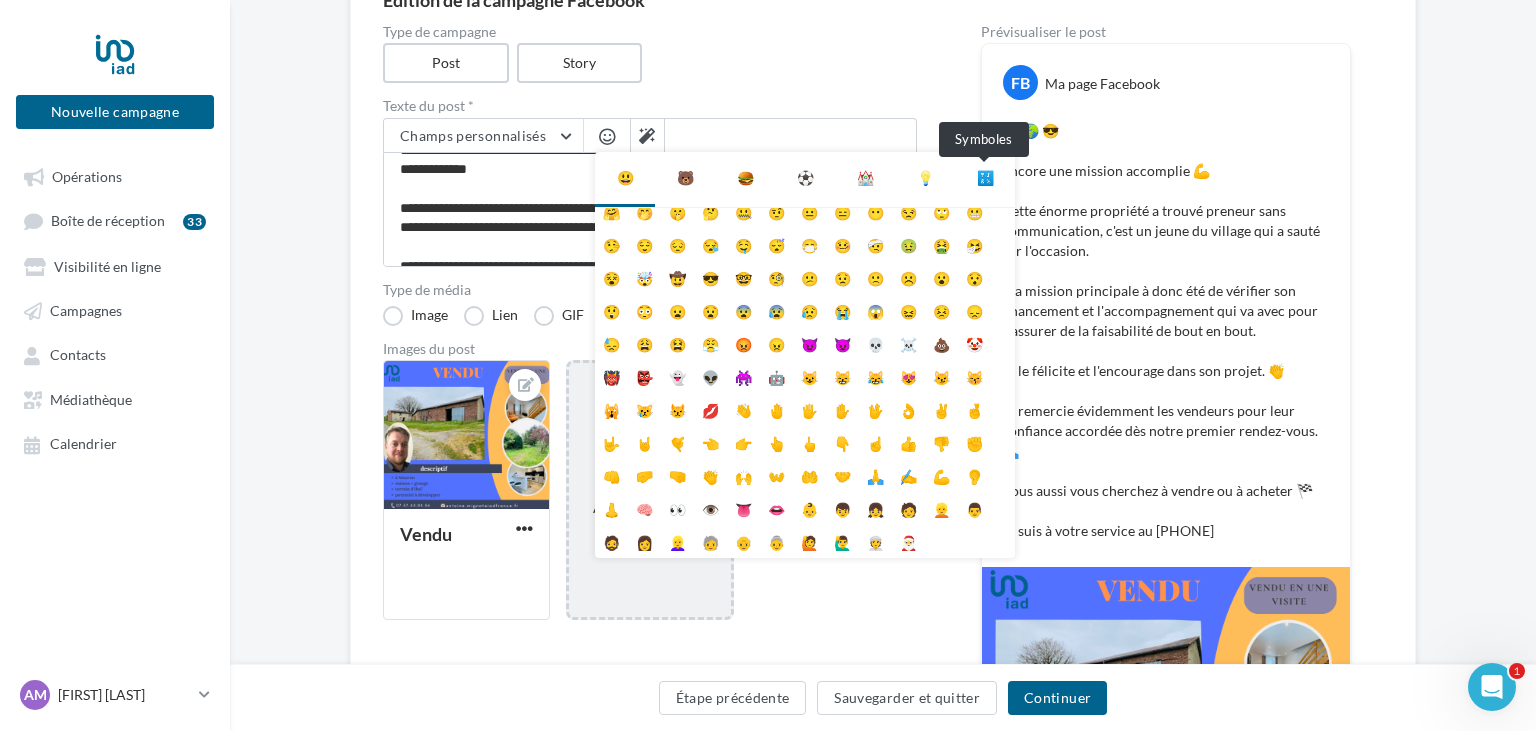 click on "🔣" at bounding box center (985, 178) 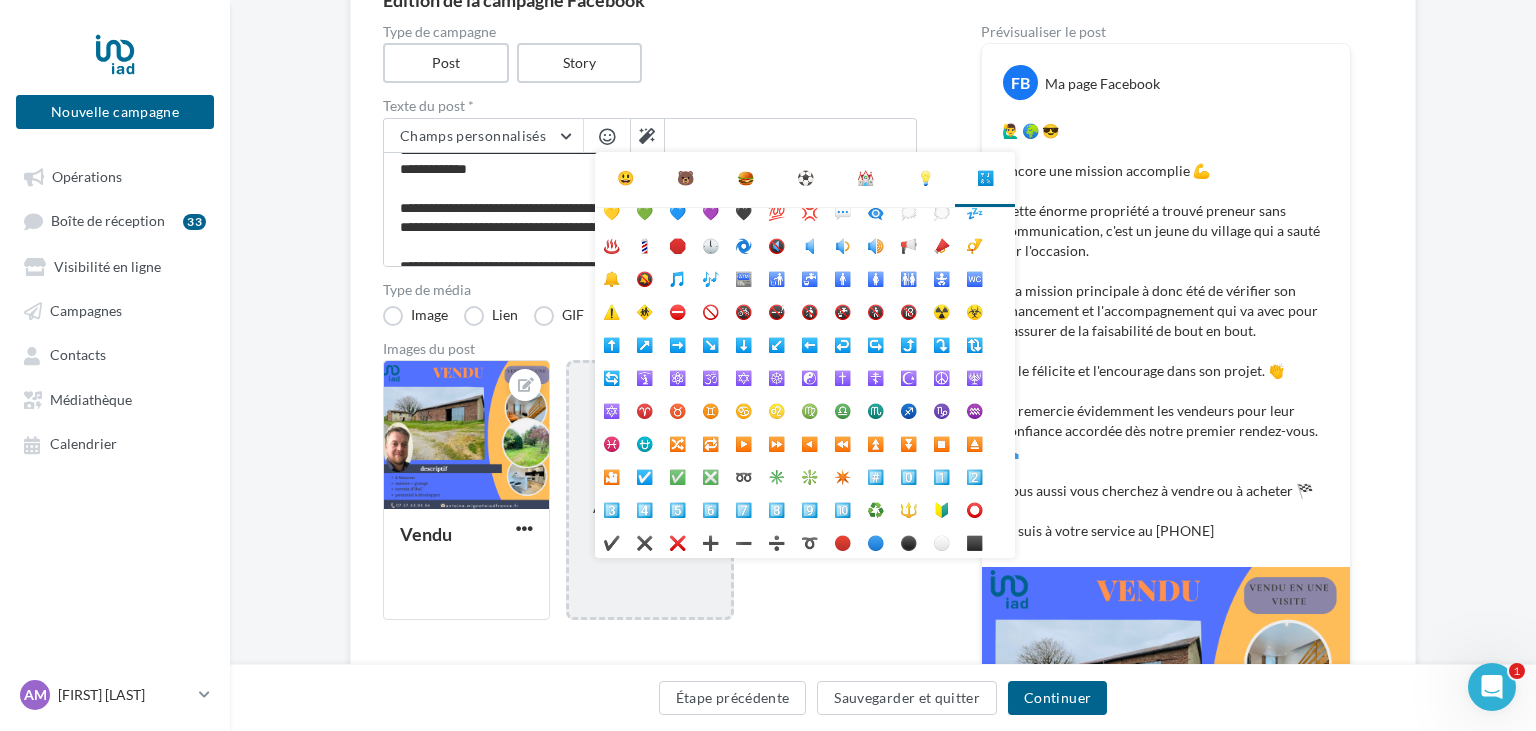 scroll, scrollTop: 0, scrollLeft: 0, axis: both 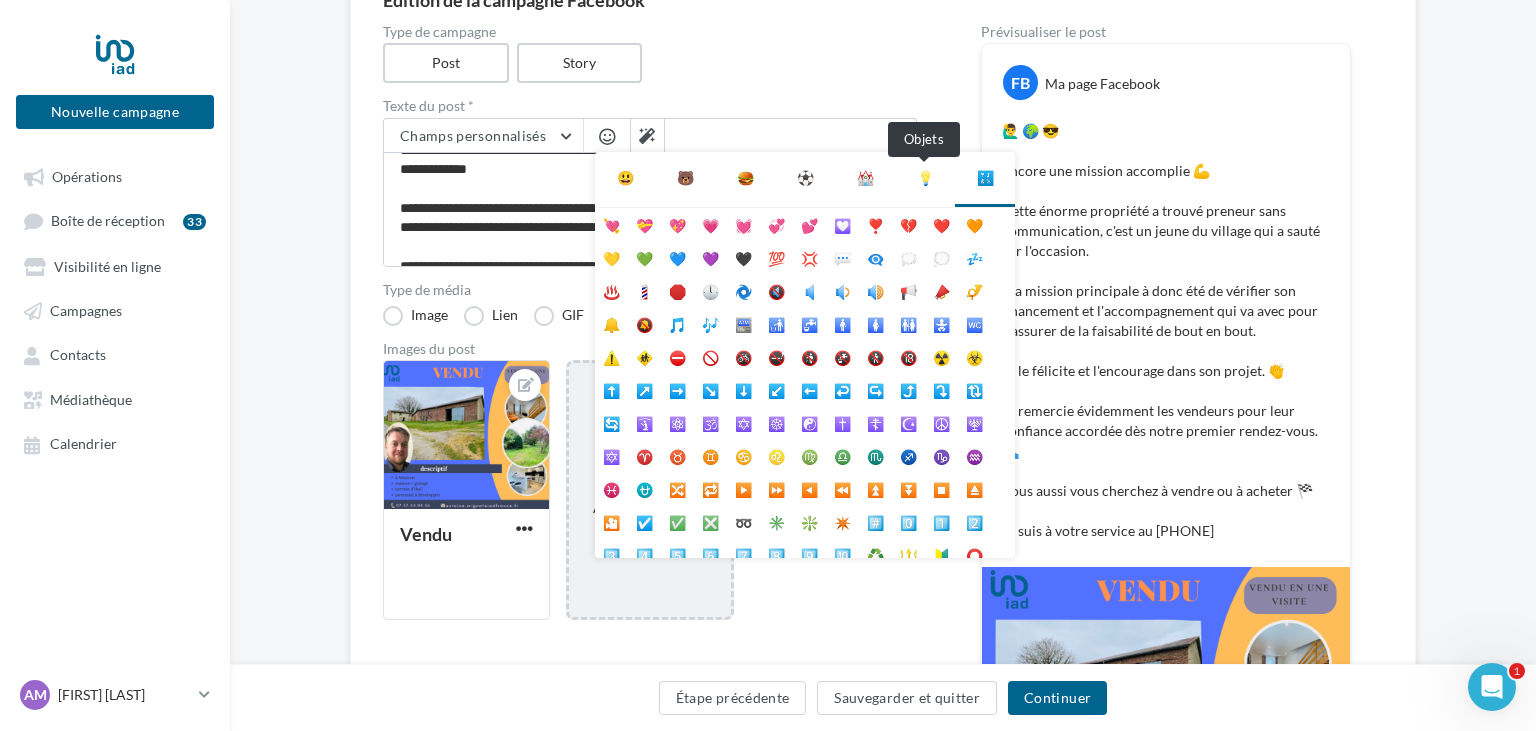 click on "💡" at bounding box center [925, 178] 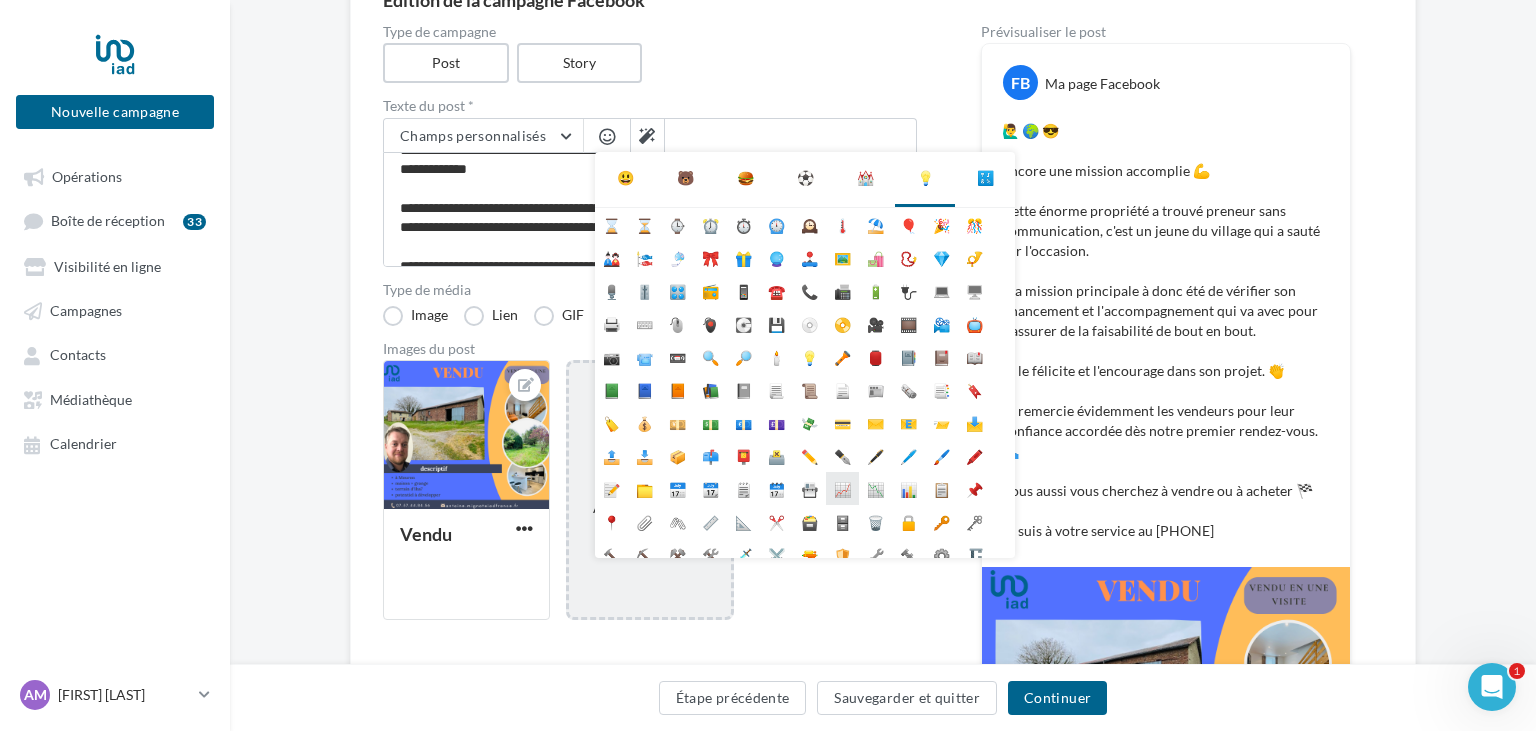 click on "📈" at bounding box center (842, 488) 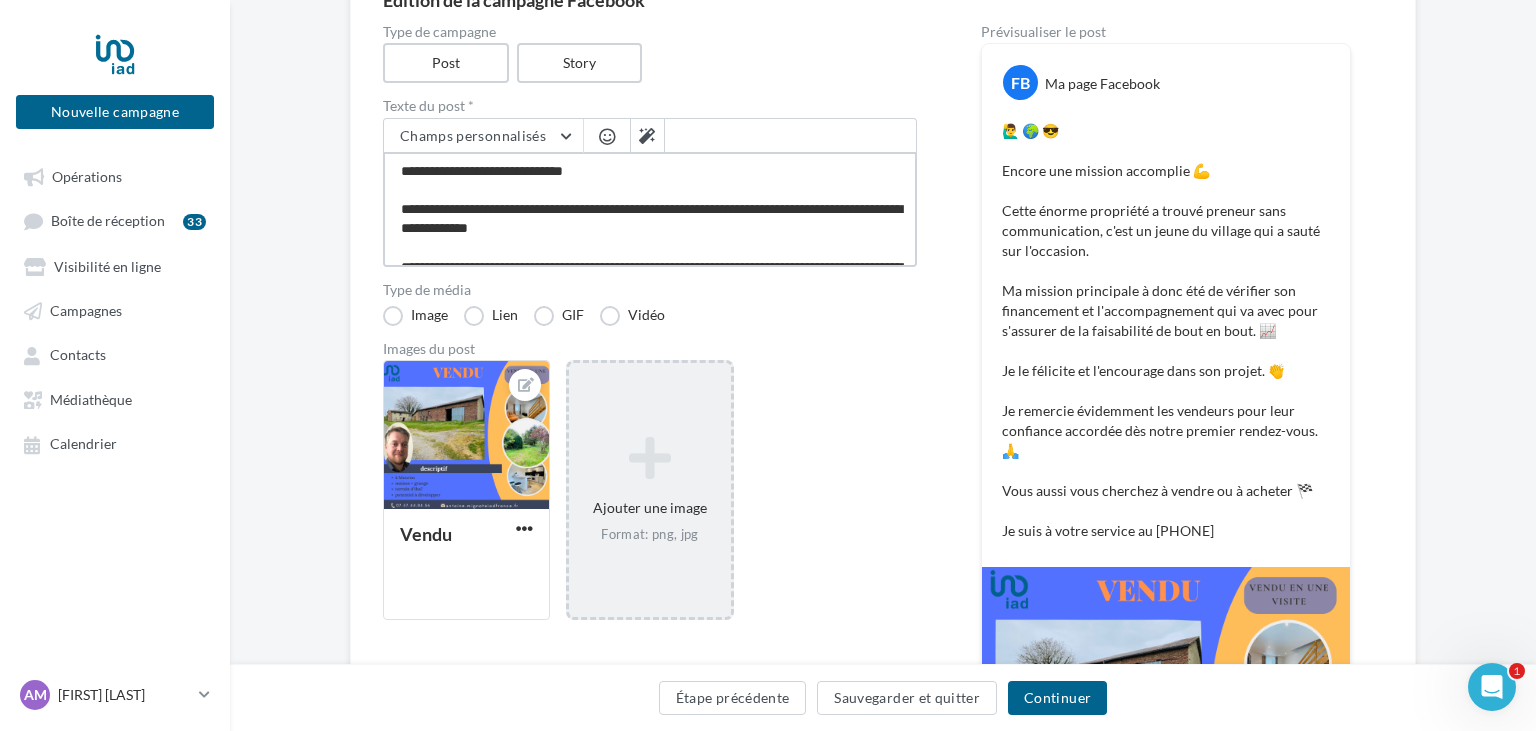 scroll, scrollTop: 36, scrollLeft: 0, axis: vertical 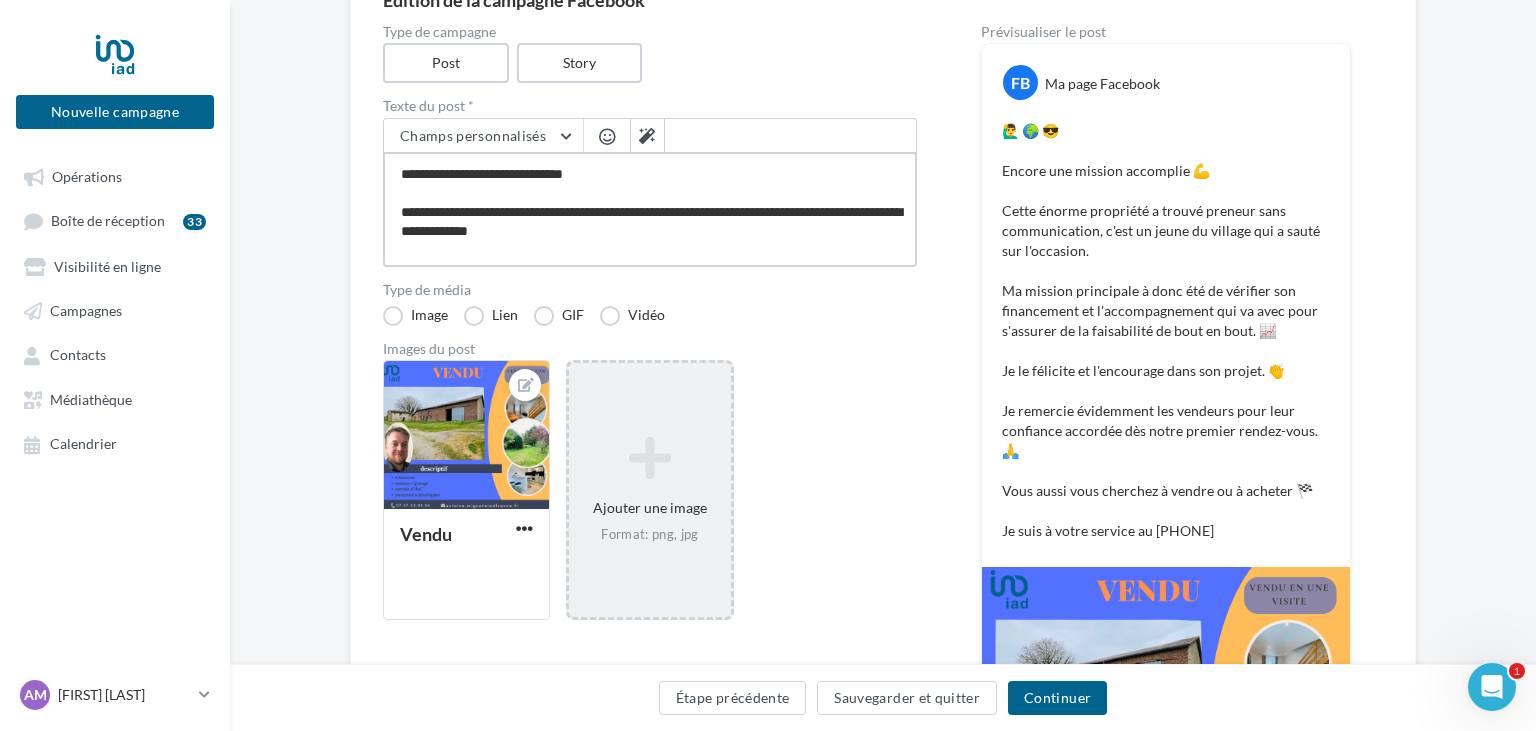 click on "**********" at bounding box center (650, 209) 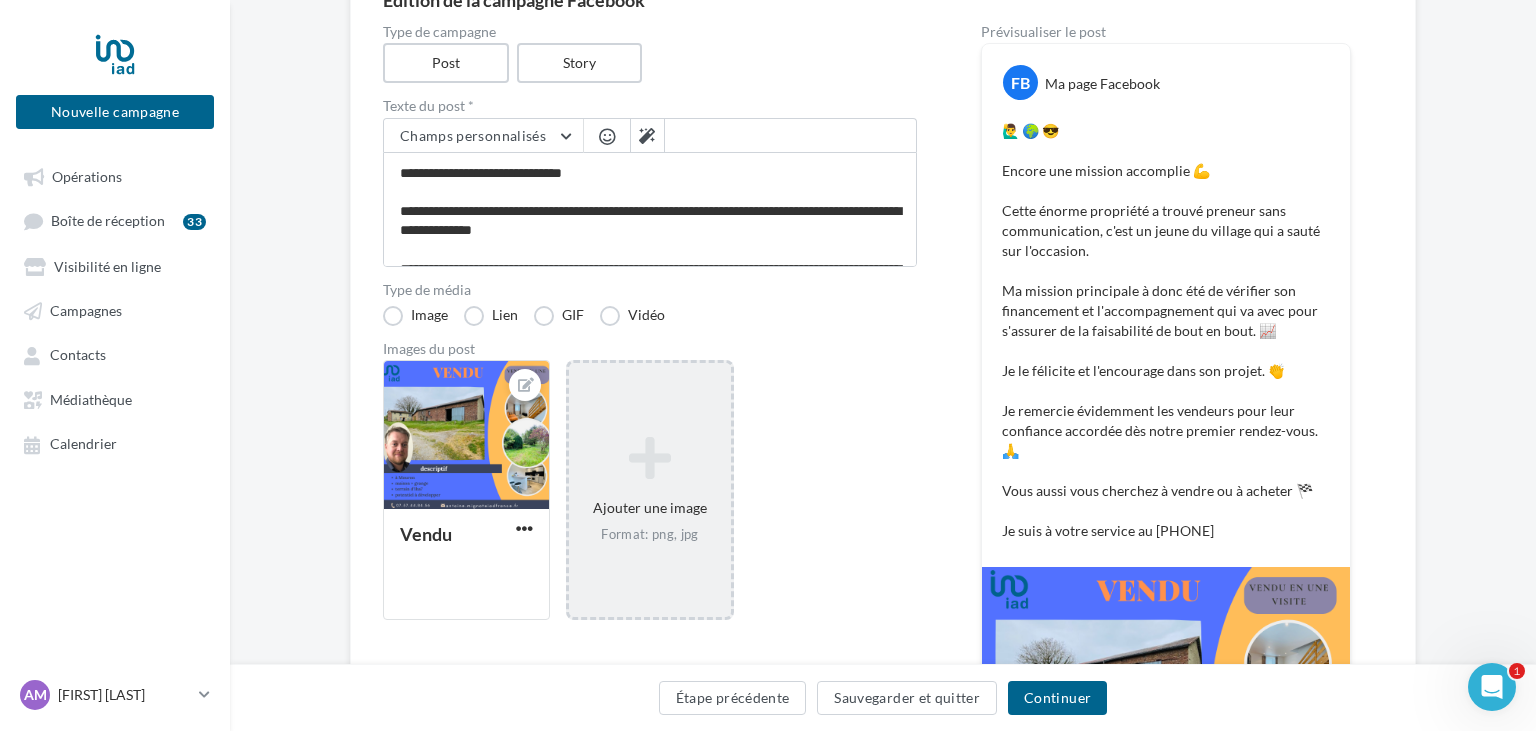 click at bounding box center (607, 136) 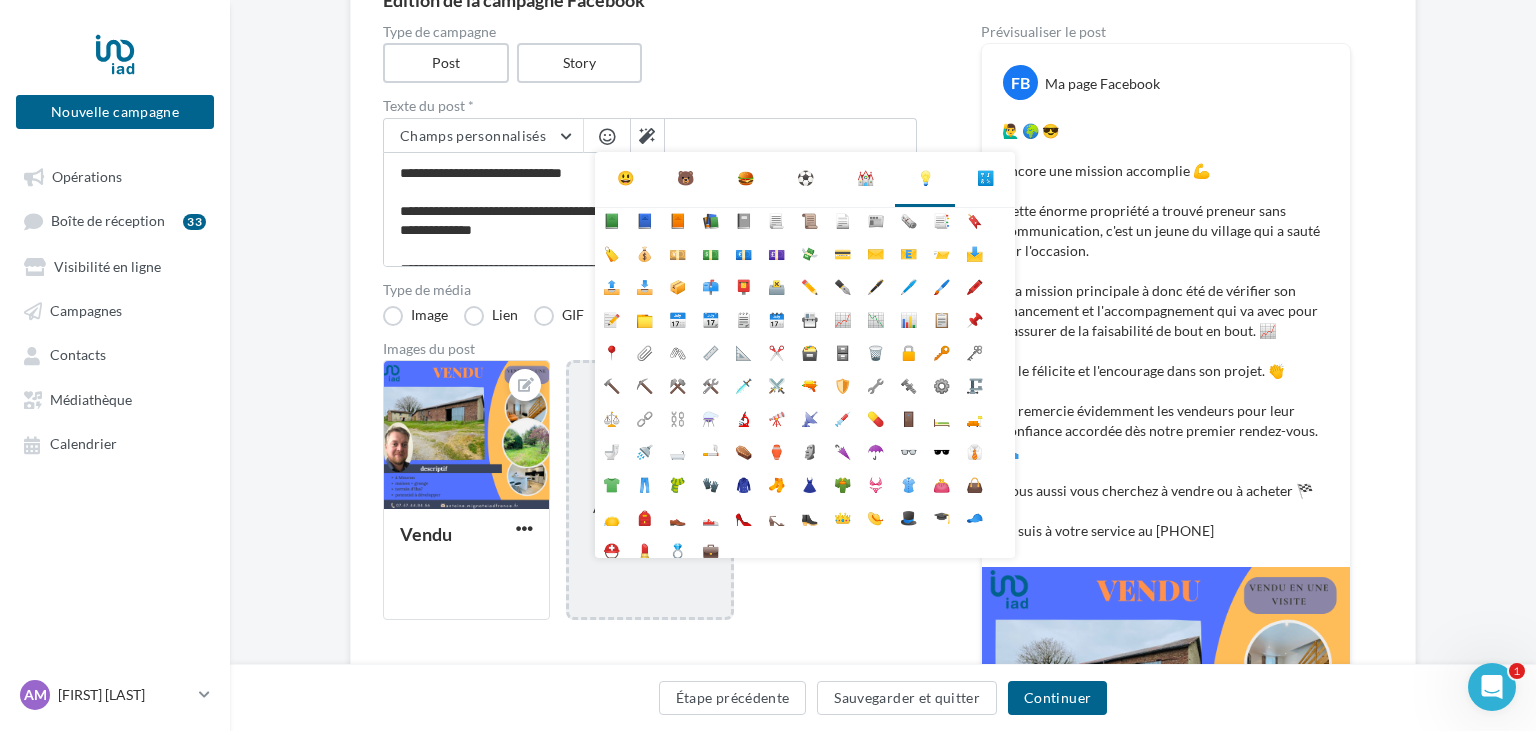 scroll, scrollTop: 178, scrollLeft: 0, axis: vertical 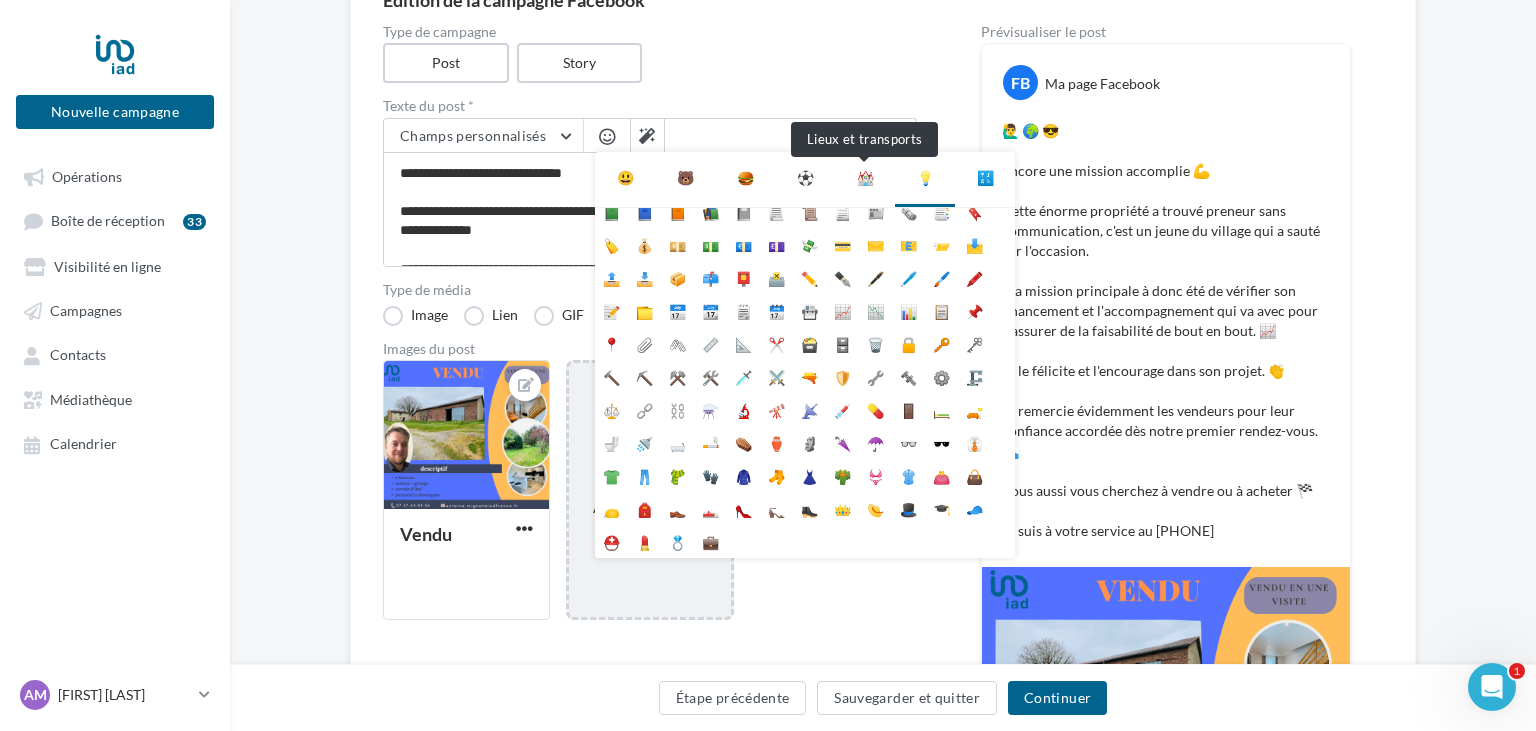 click on "⛪" at bounding box center (865, 178) 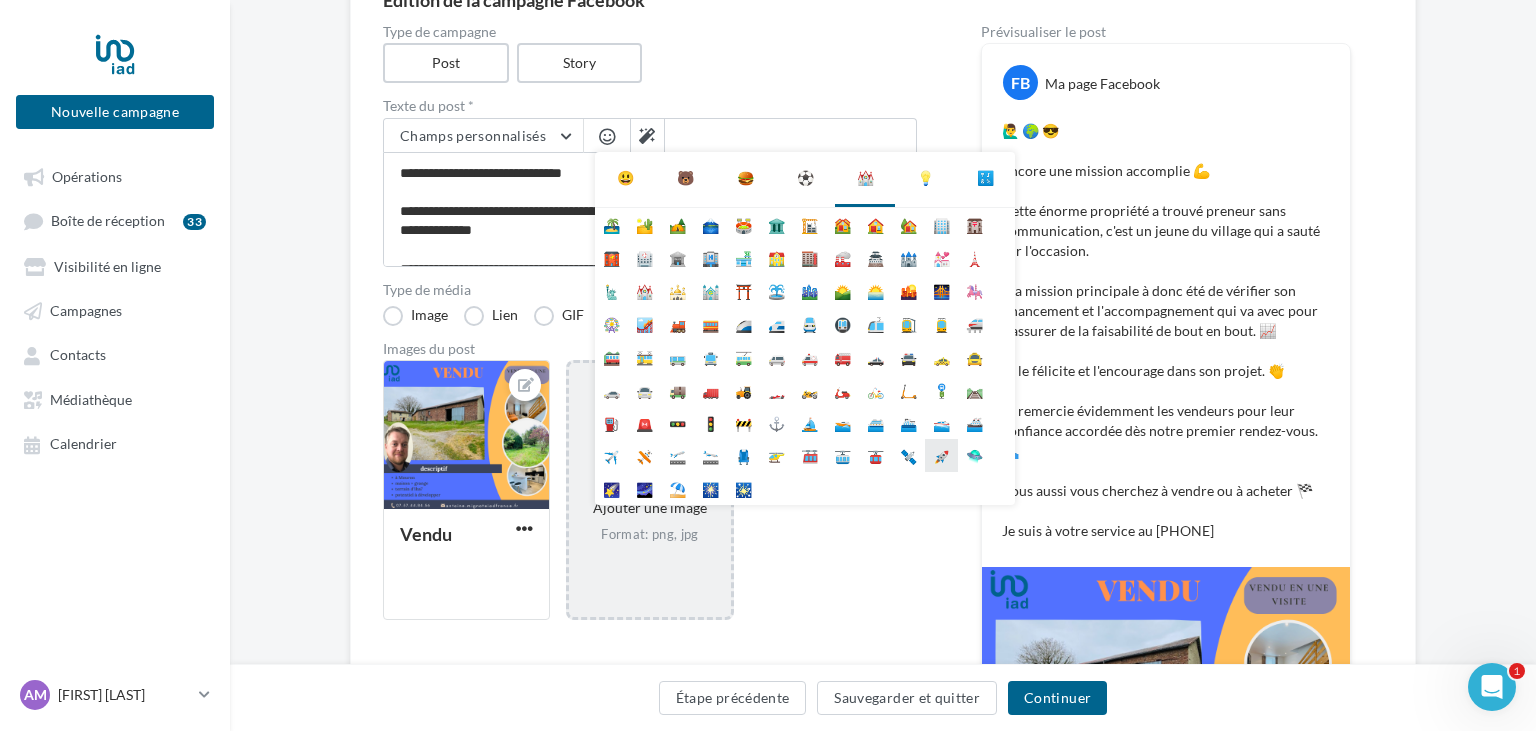 click on "🚀" at bounding box center (941, 455) 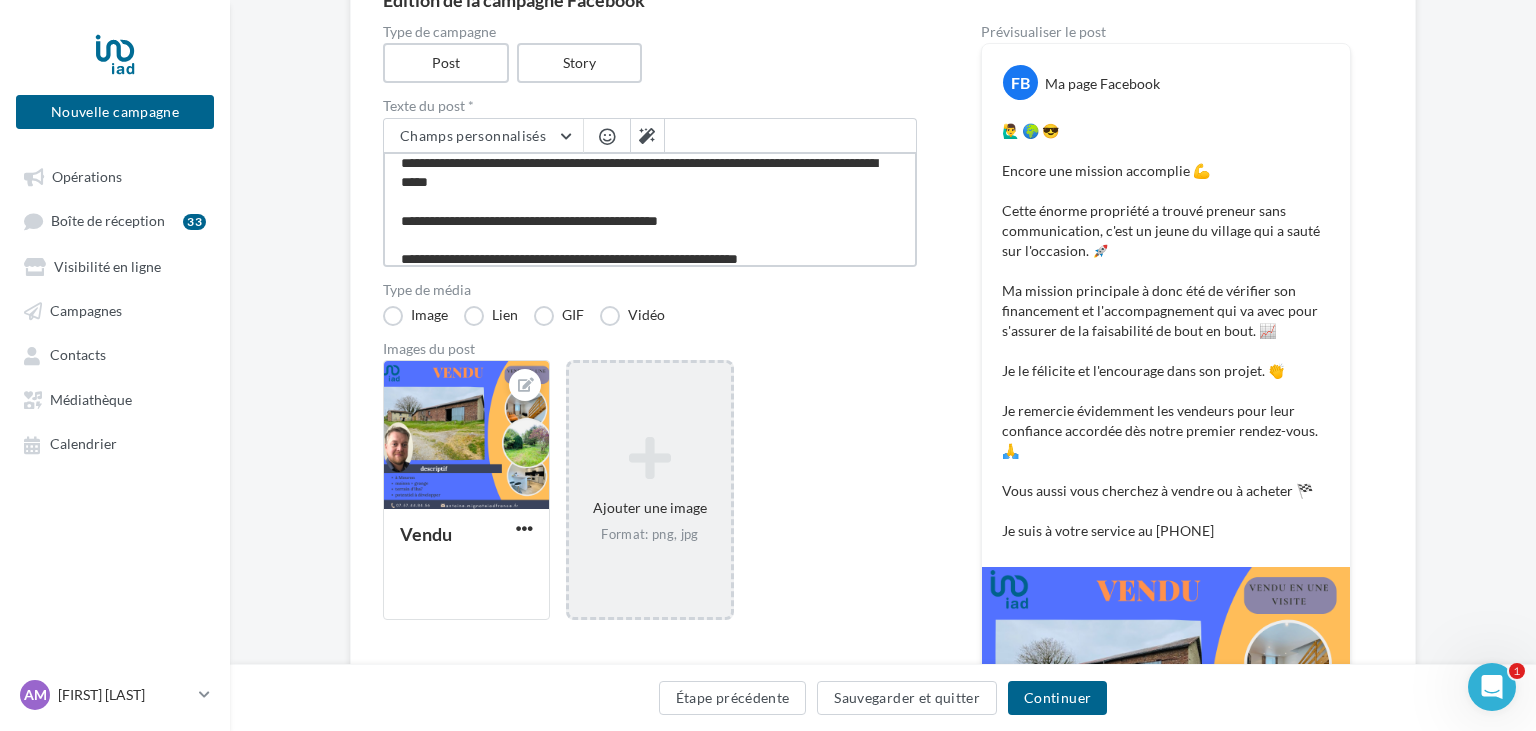 scroll, scrollTop: 250, scrollLeft: 0, axis: vertical 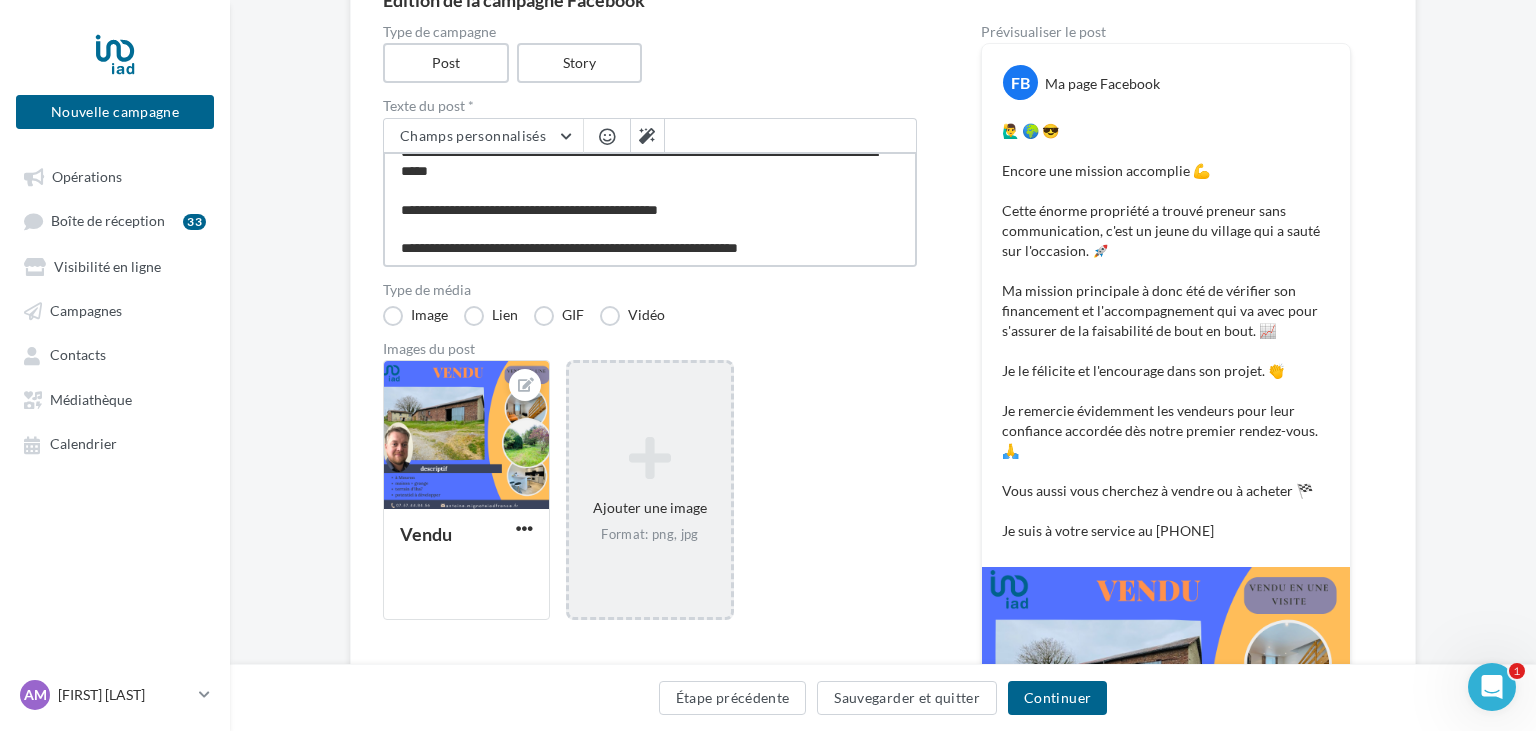 click on "**********" at bounding box center (650, 209) 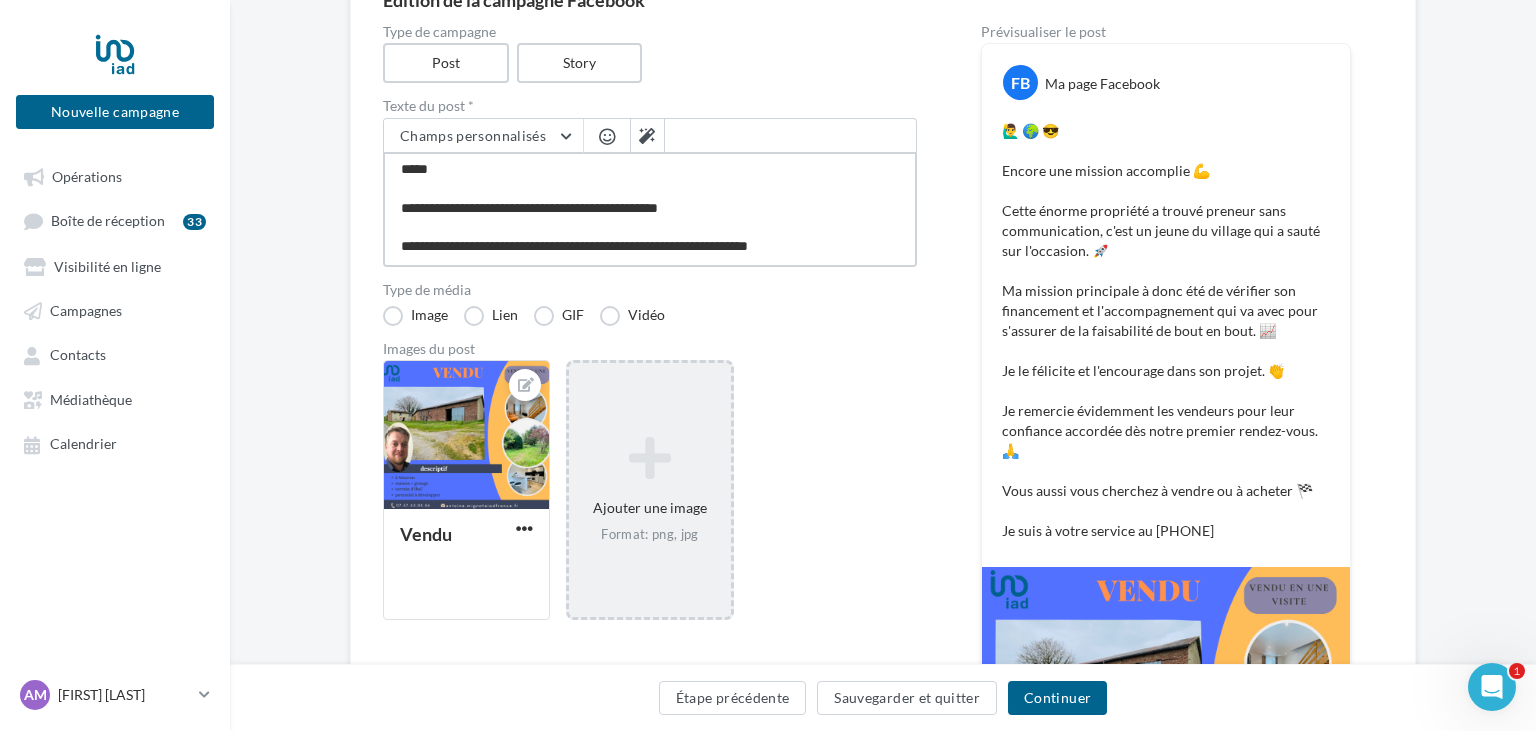 scroll, scrollTop: 281, scrollLeft: 0, axis: vertical 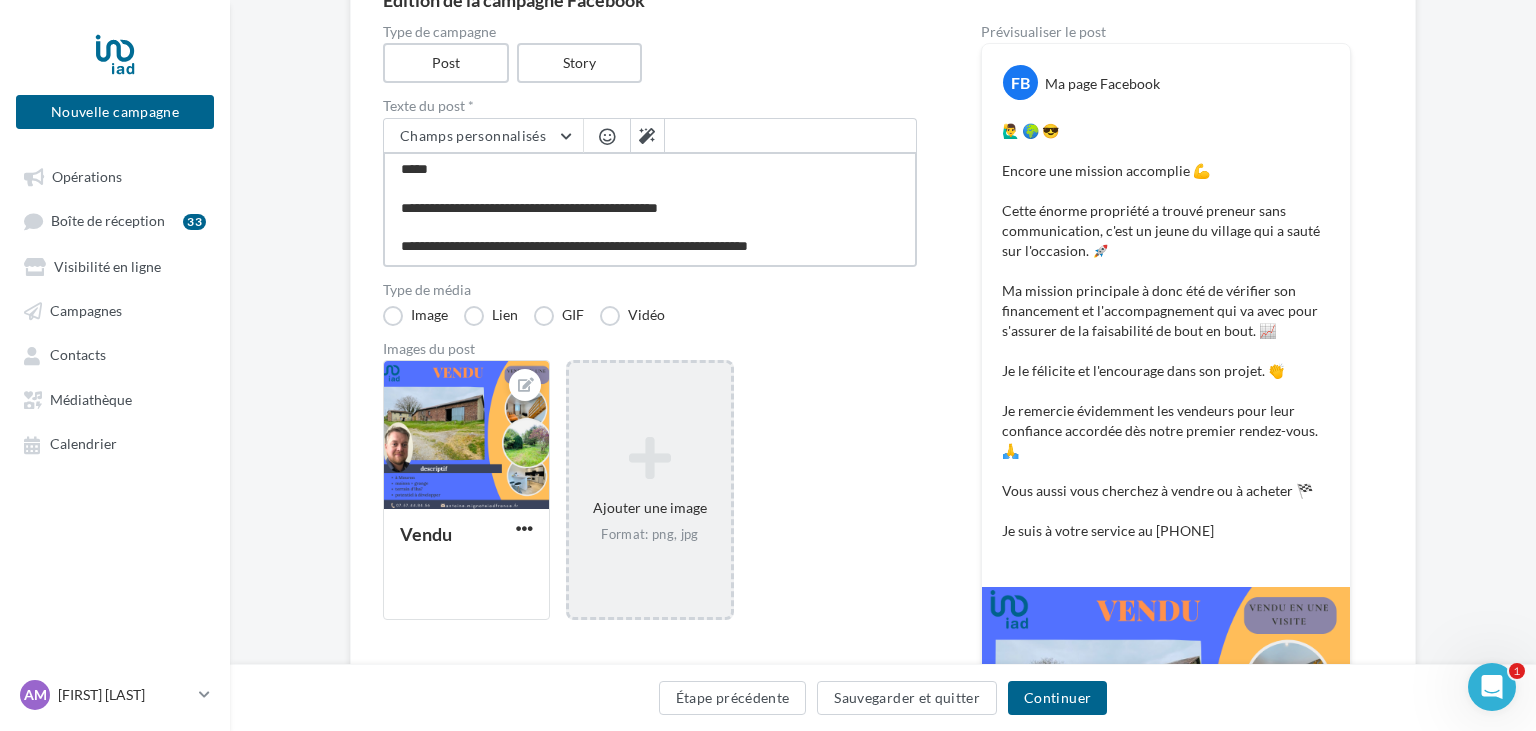 click on "**********" at bounding box center [650, 209] 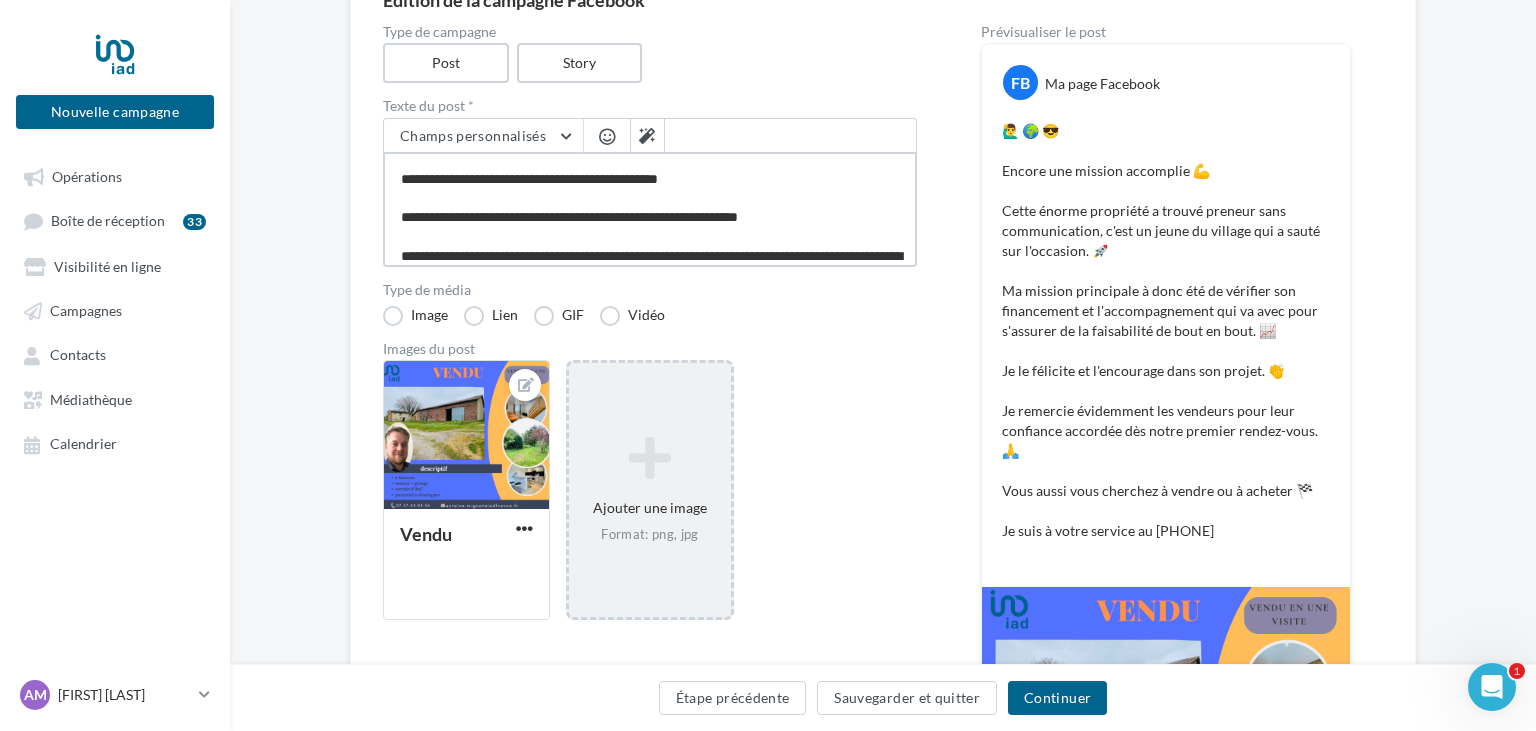 scroll, scrollTop: 338, scrollLeft: 0, axis: vertical 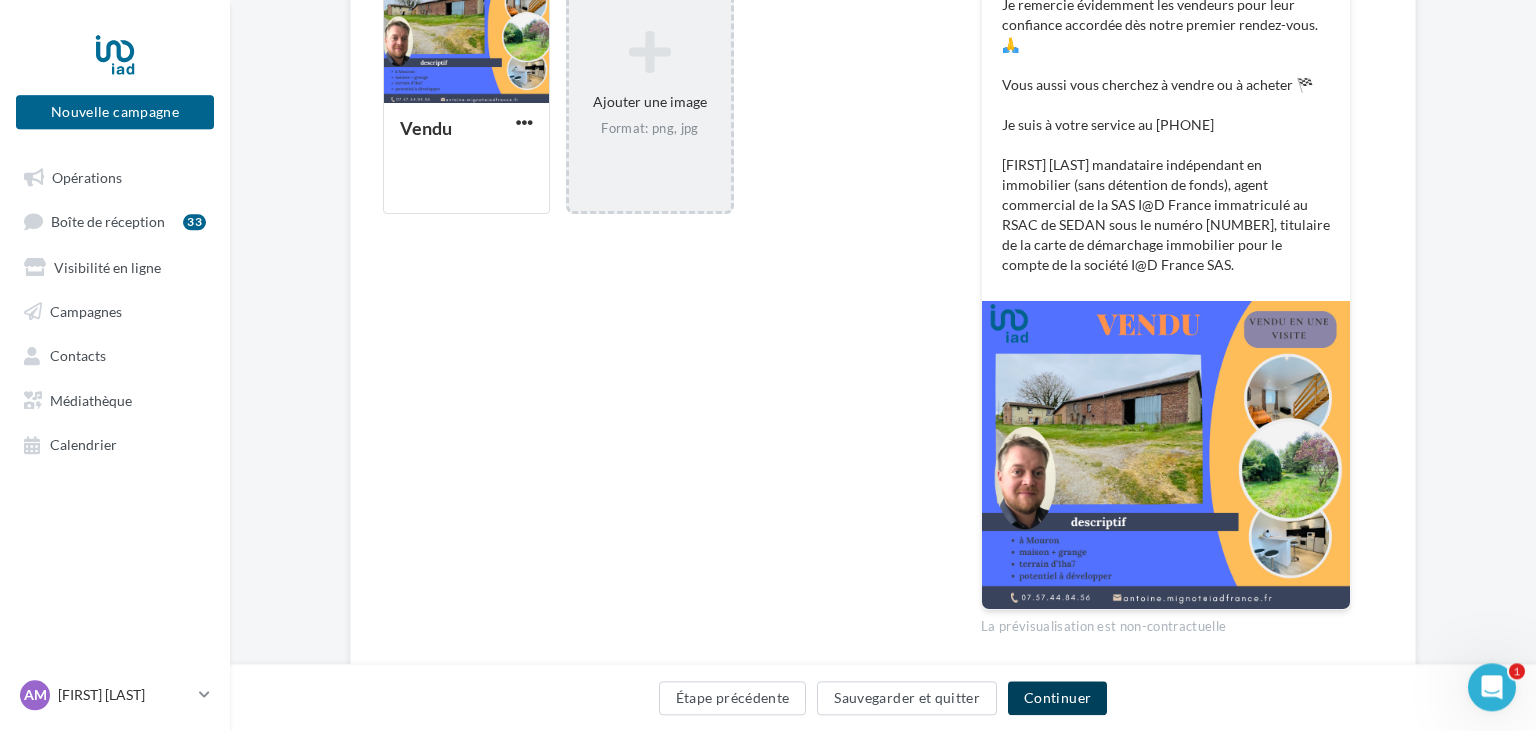 click on "Continuer" at bounding box center [1057, 698] 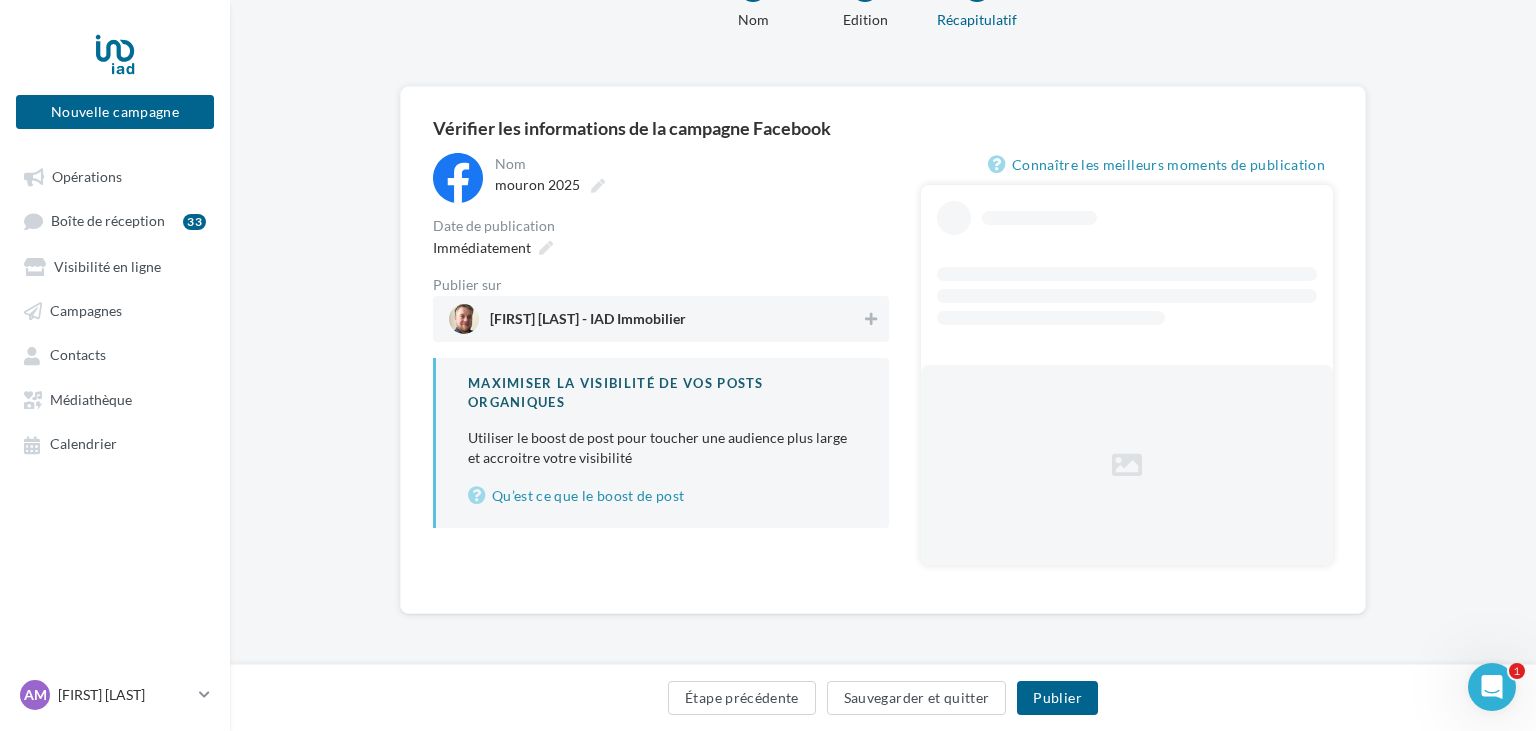 scroll, scrollTop: 29, scrollLeft: 0, axis: vertical 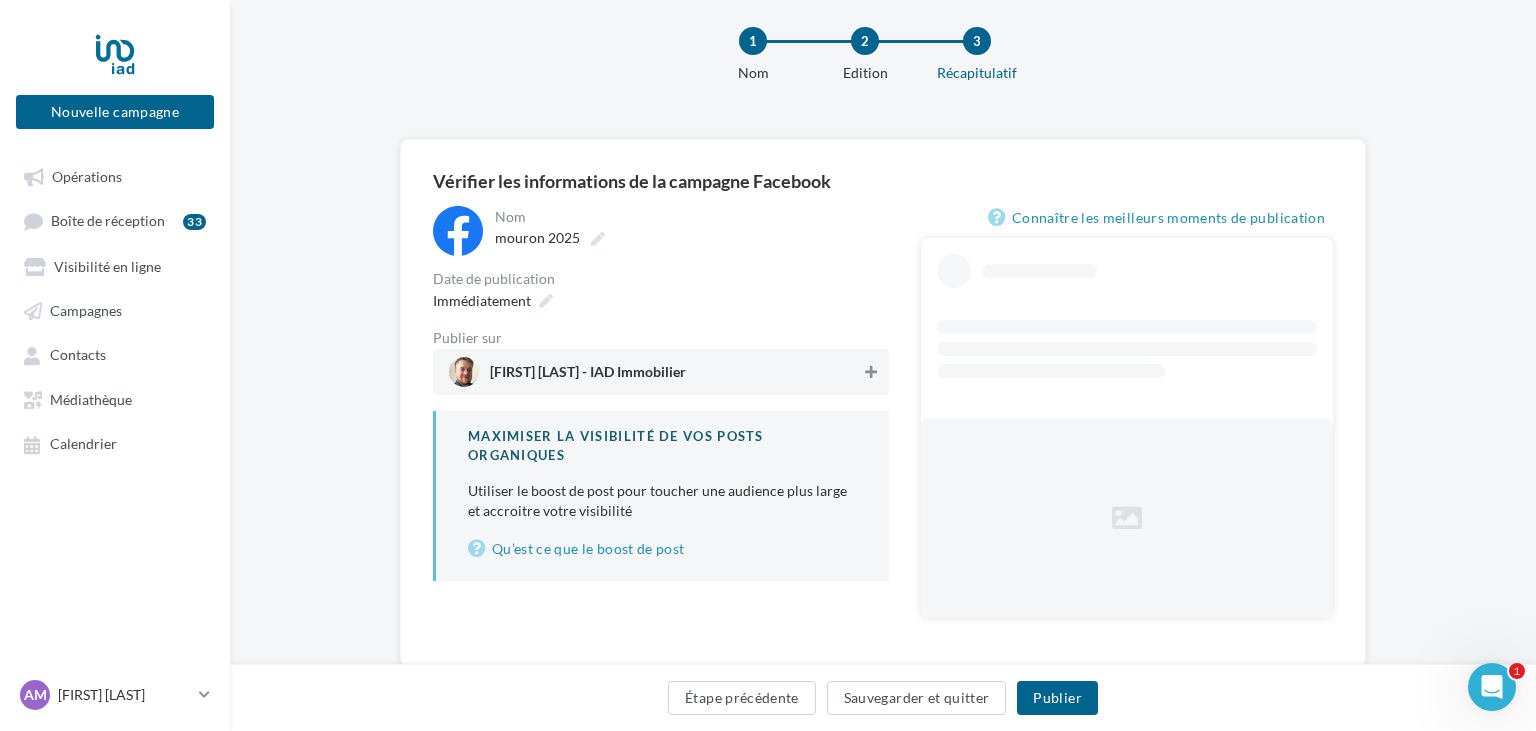 click at bounding box center [871, 372] 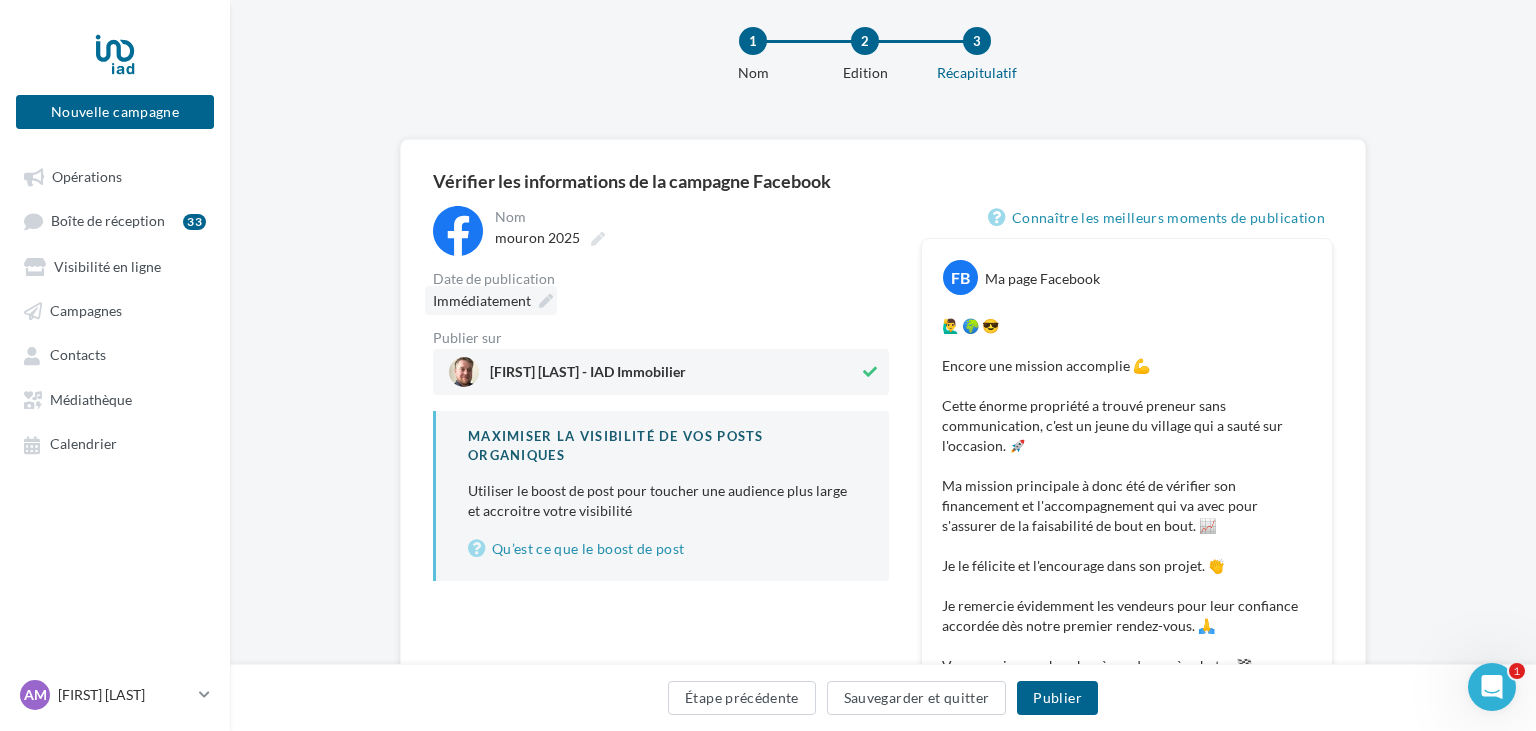 click on "Immédiatement" at bounding box center (482, 300) 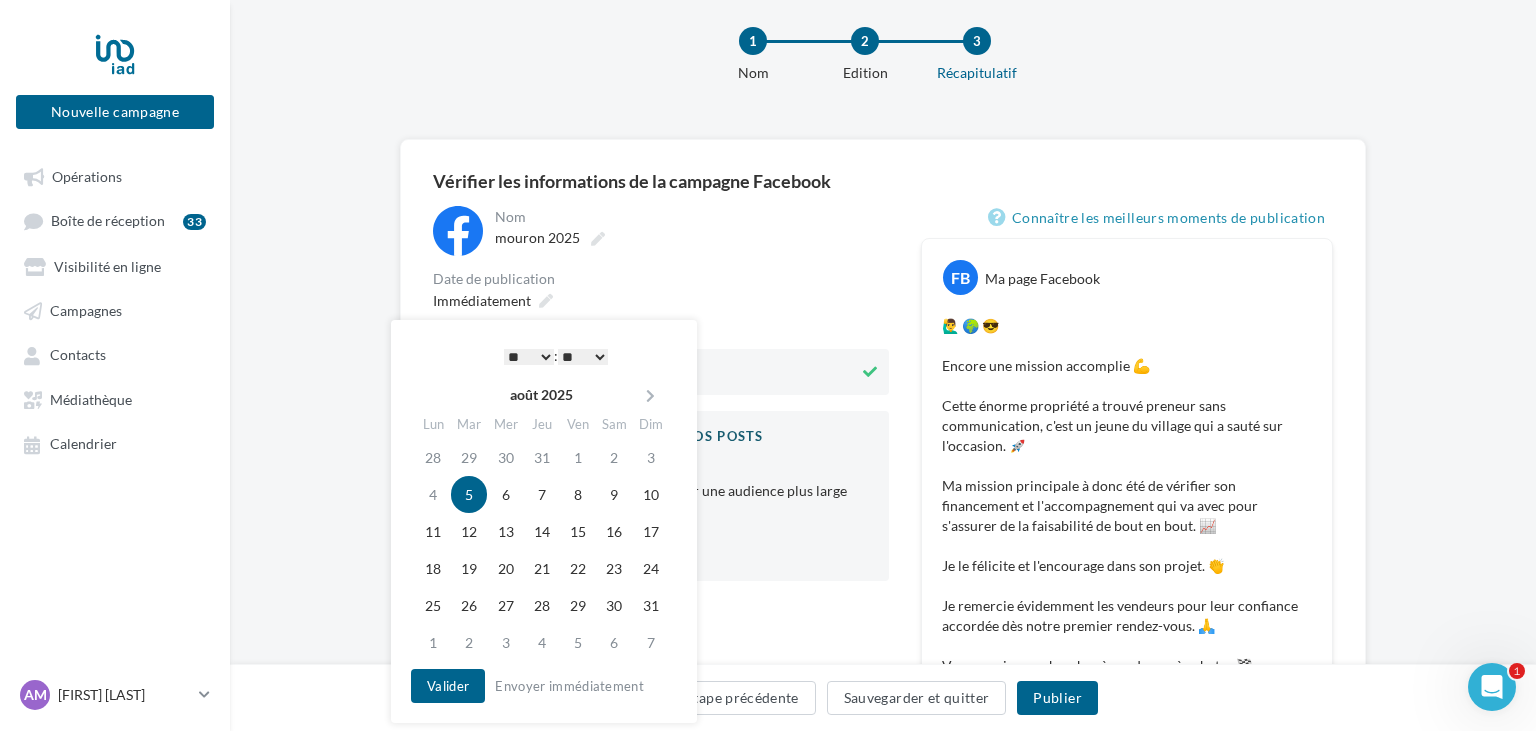 click on "* * * * * * * * * * ** ** ** ** ** ** ** ** ** ** ** ** ** **" at bounding box center [529, 357] 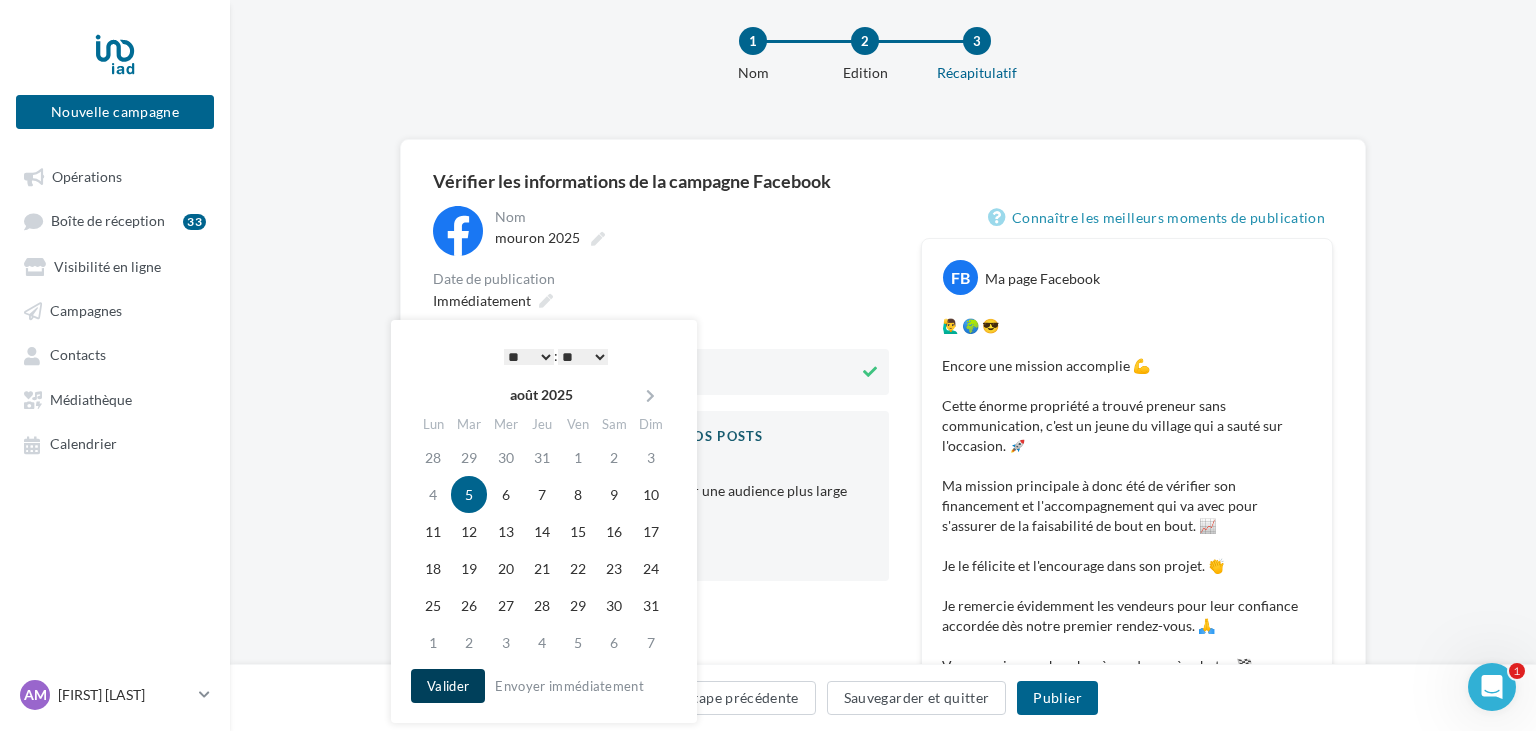 click on "Valider" at bounding box center [448, 686] 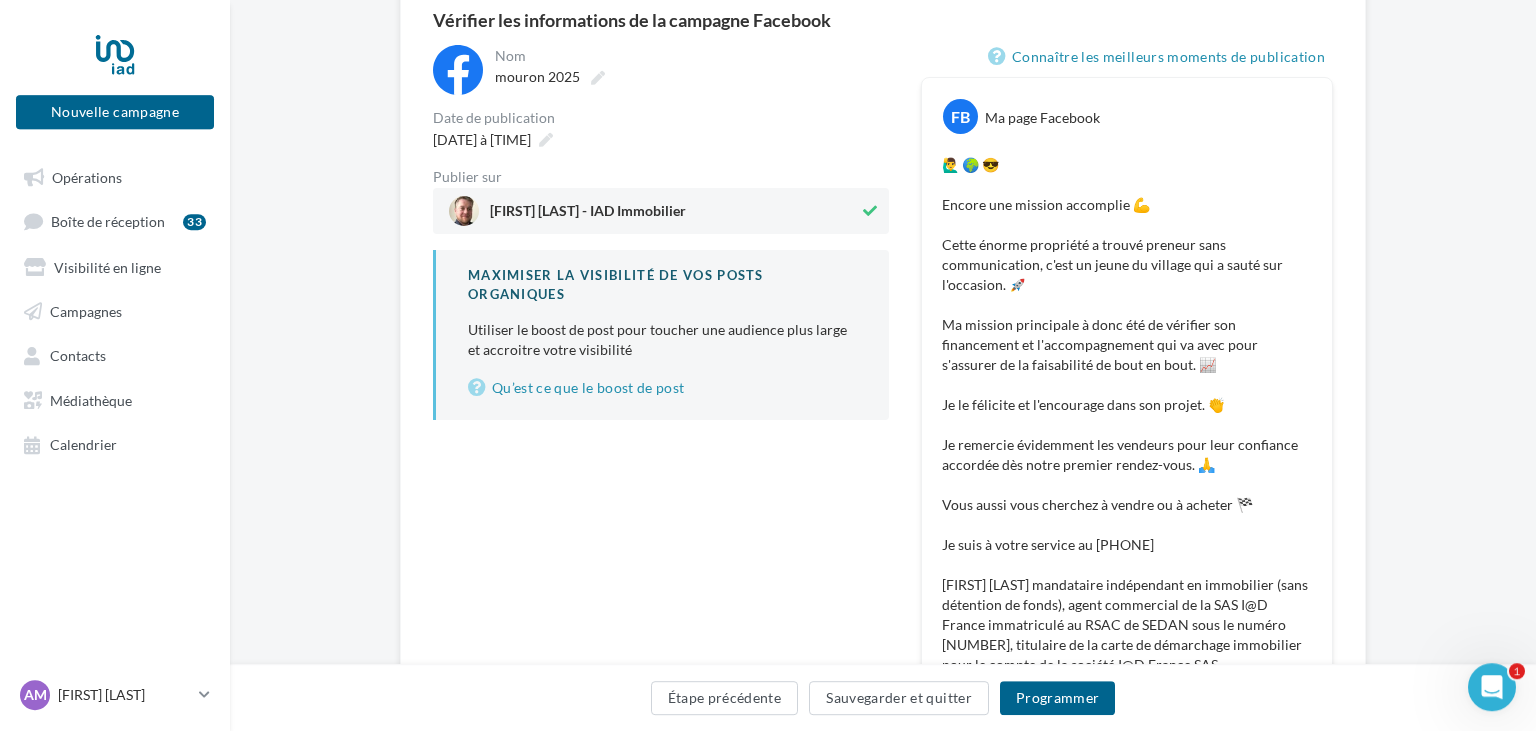 scroll, scrollTop: 193, scrollLeft: 0, axis: vertical 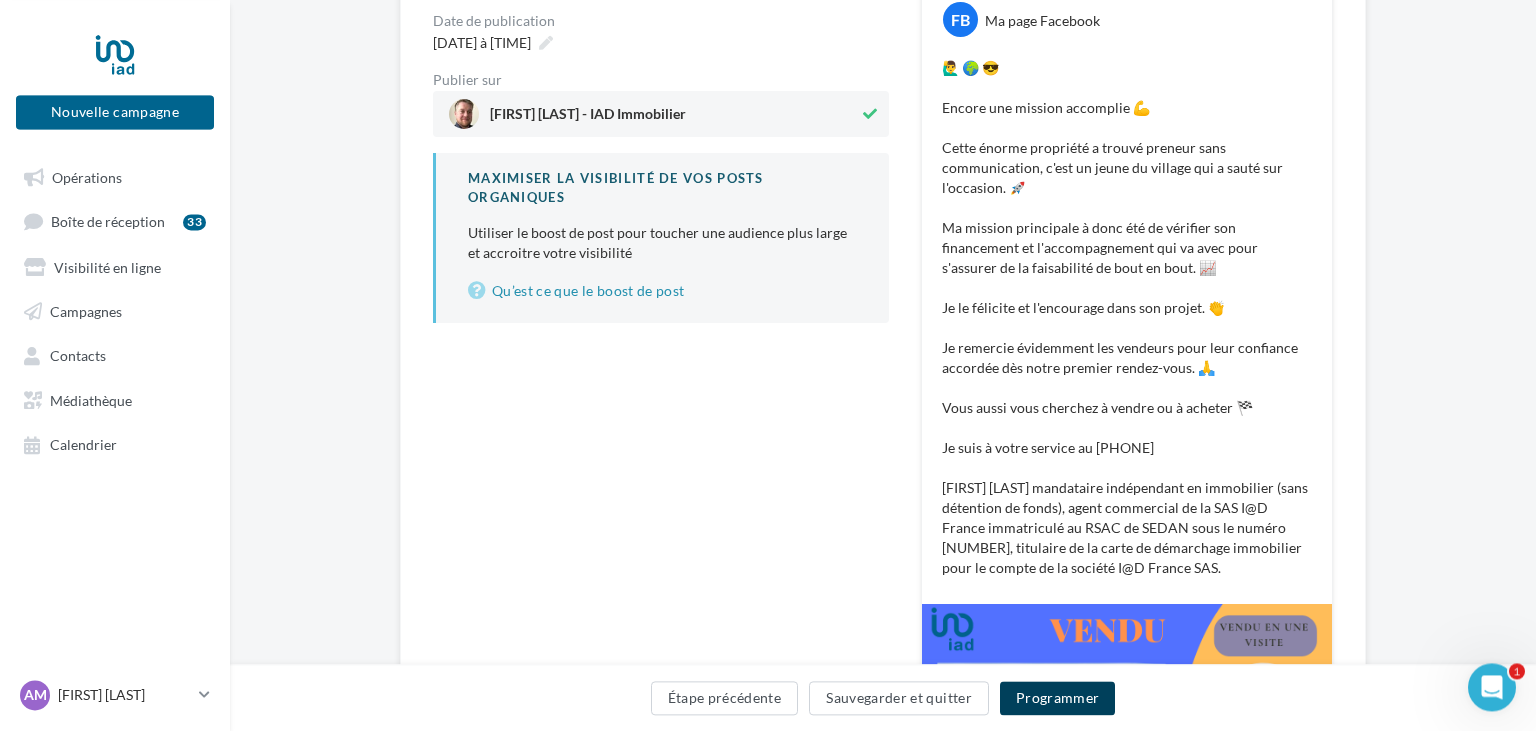 click on "Programmer" at bounding box center (1058, 698) 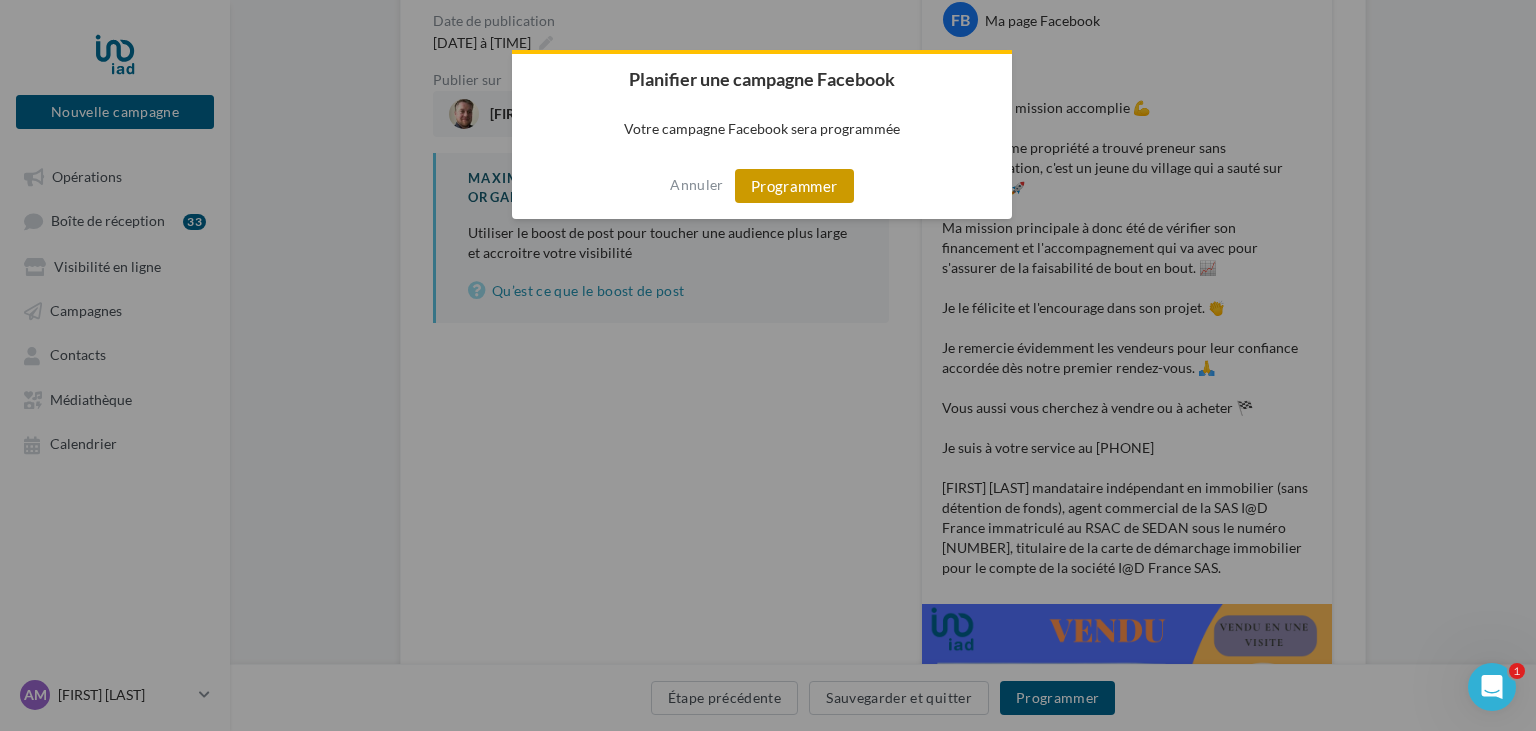 click on "Programmer" at bounding box center (794, 186) 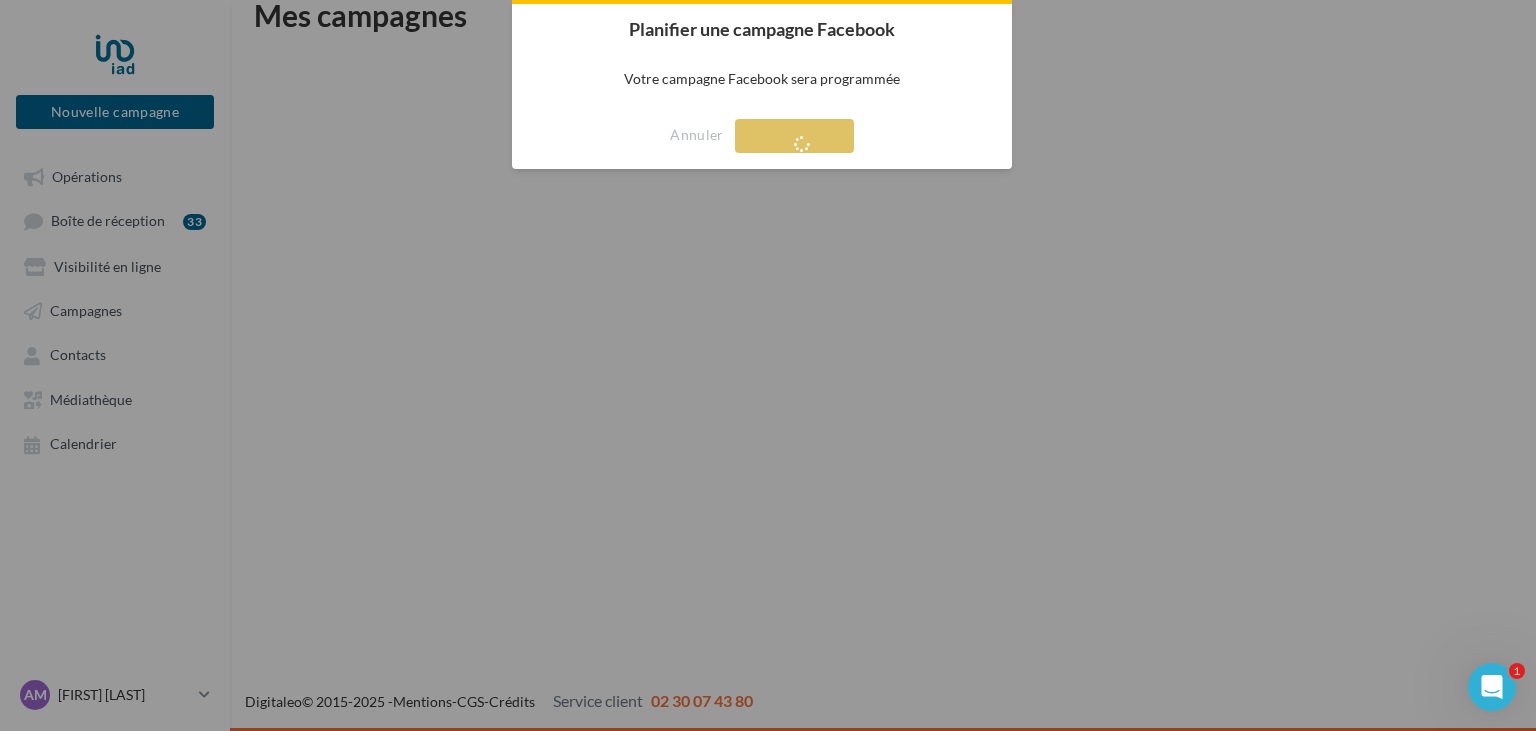 scroll, scrollTop: 32, scrollLeft: 0, axis: vertical 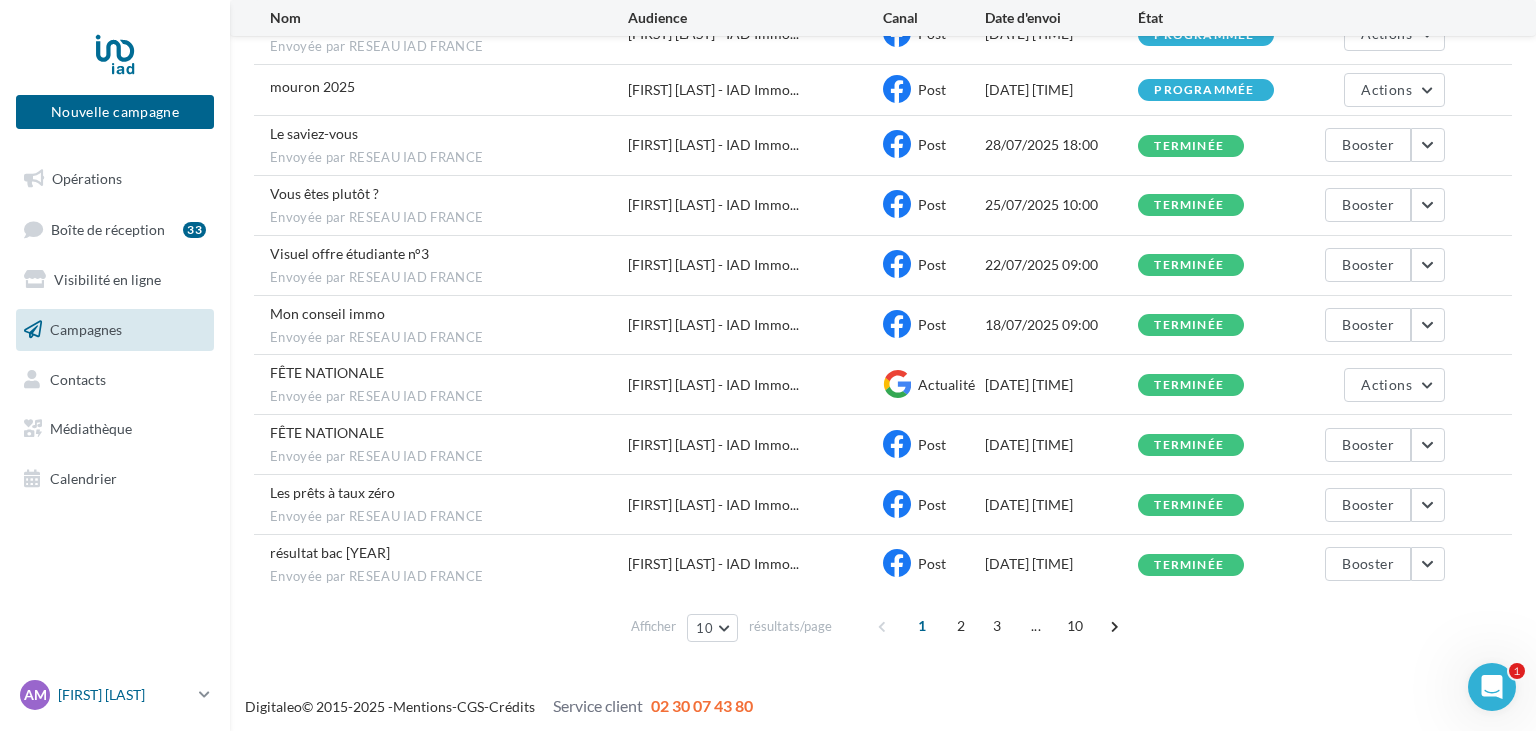 click on "[INITIAL] [FIRST] [LAST] [EMAIL]" at bounding box center [115, 695] 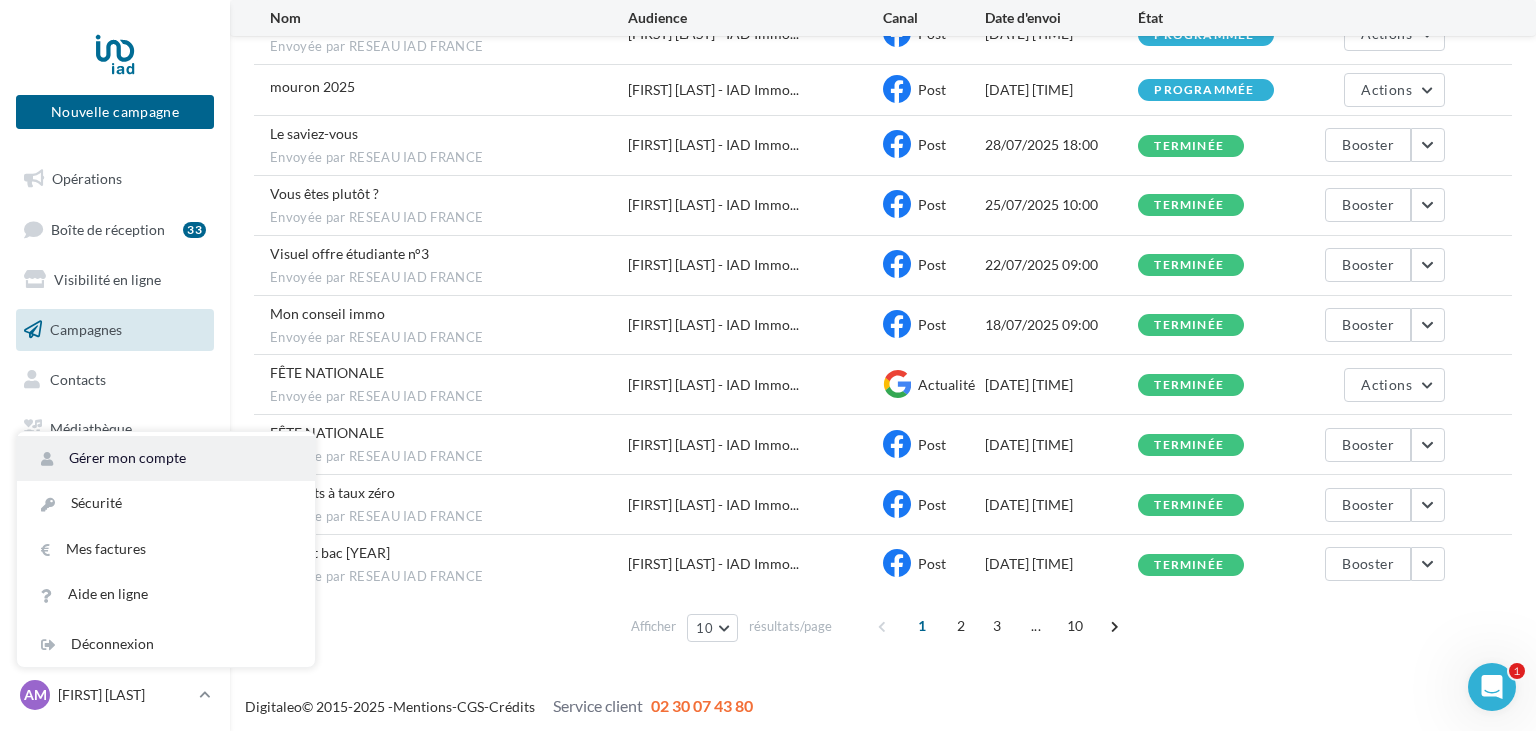 click on "Gérer mon compte" at bounding box center [166, 458] 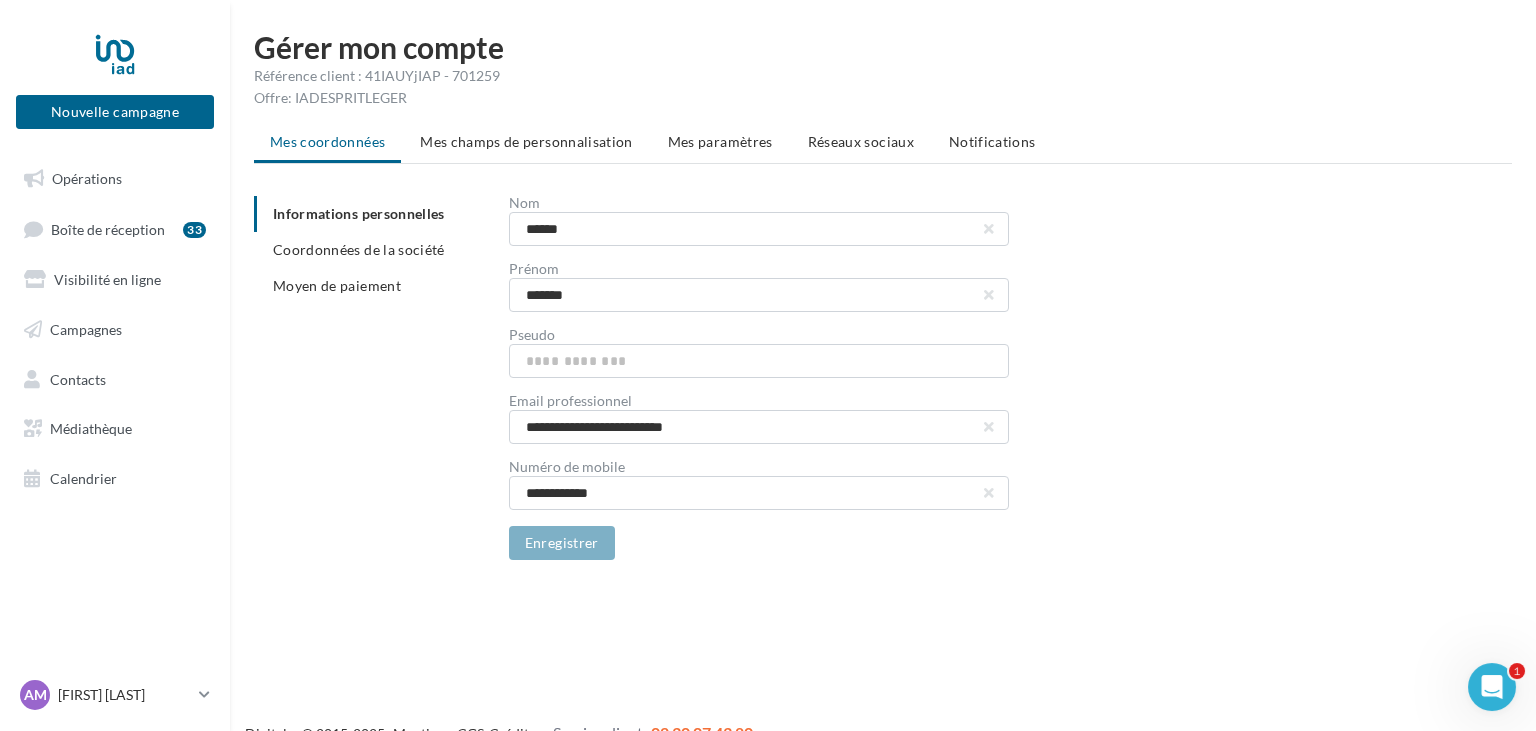 scroll, scrollTop: 0, scrollLeft: 0, axis: both 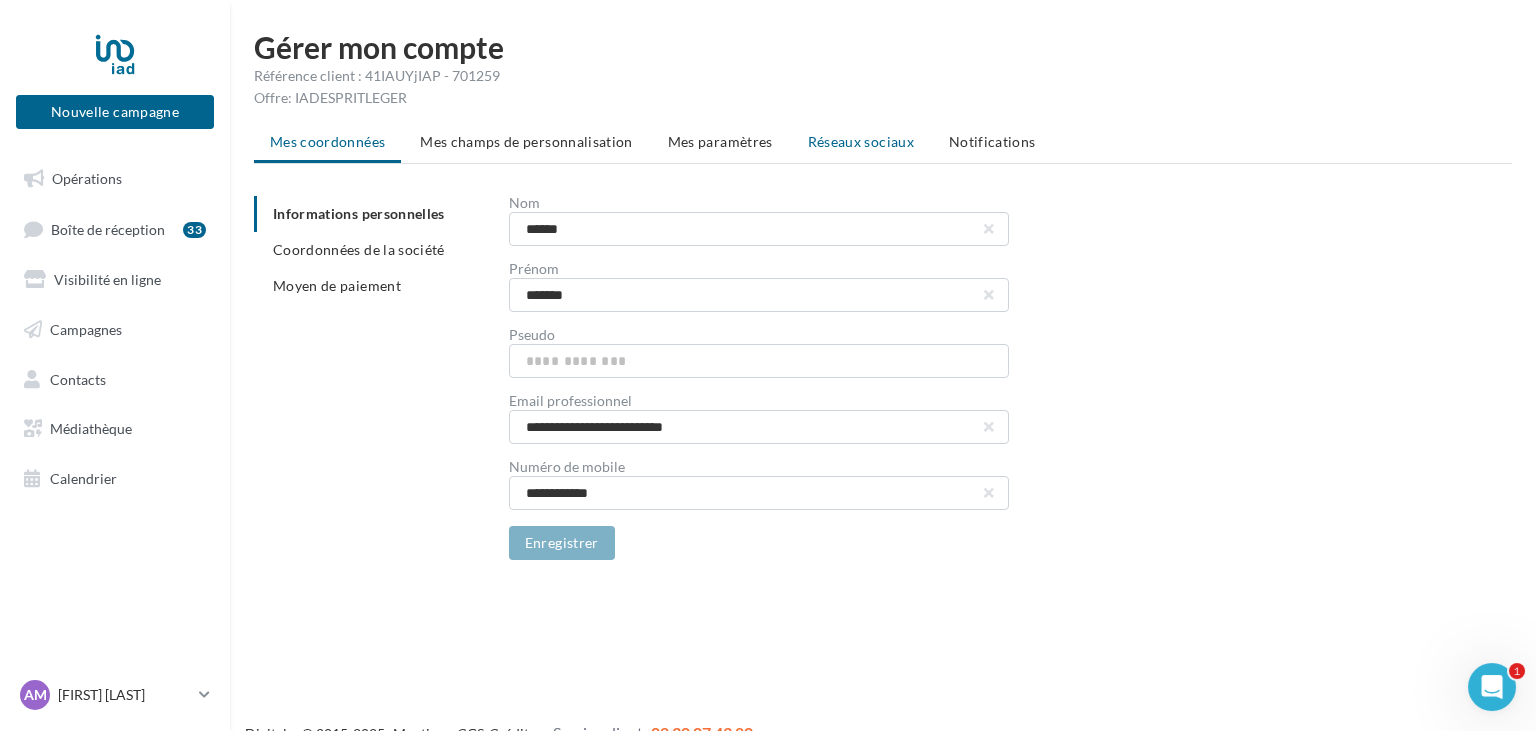 click on "Réseaux sociaux" at bounding box center (861, 141) 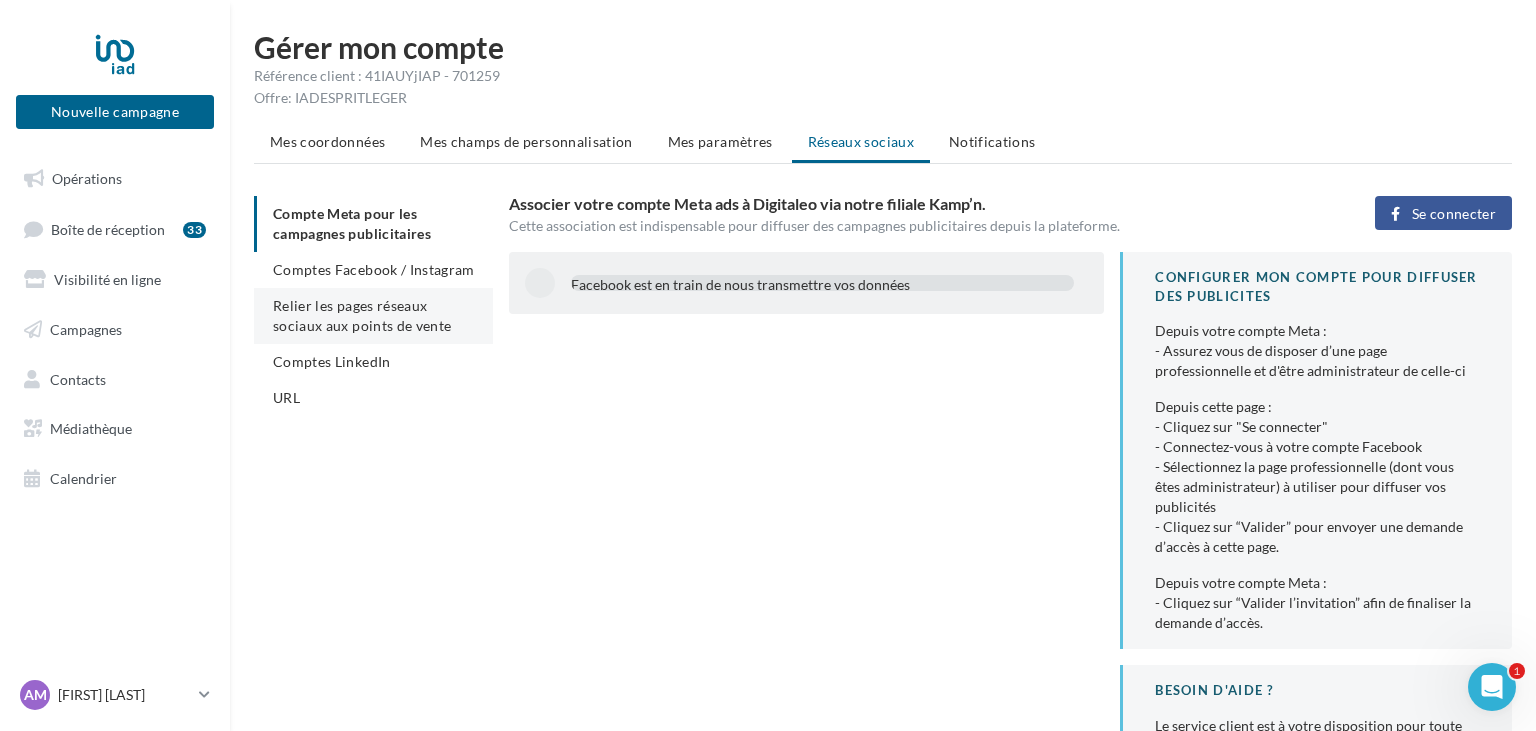 click on "Relier les pages réseaux sociaux aux points de vente" at bounding box center [362, 315] 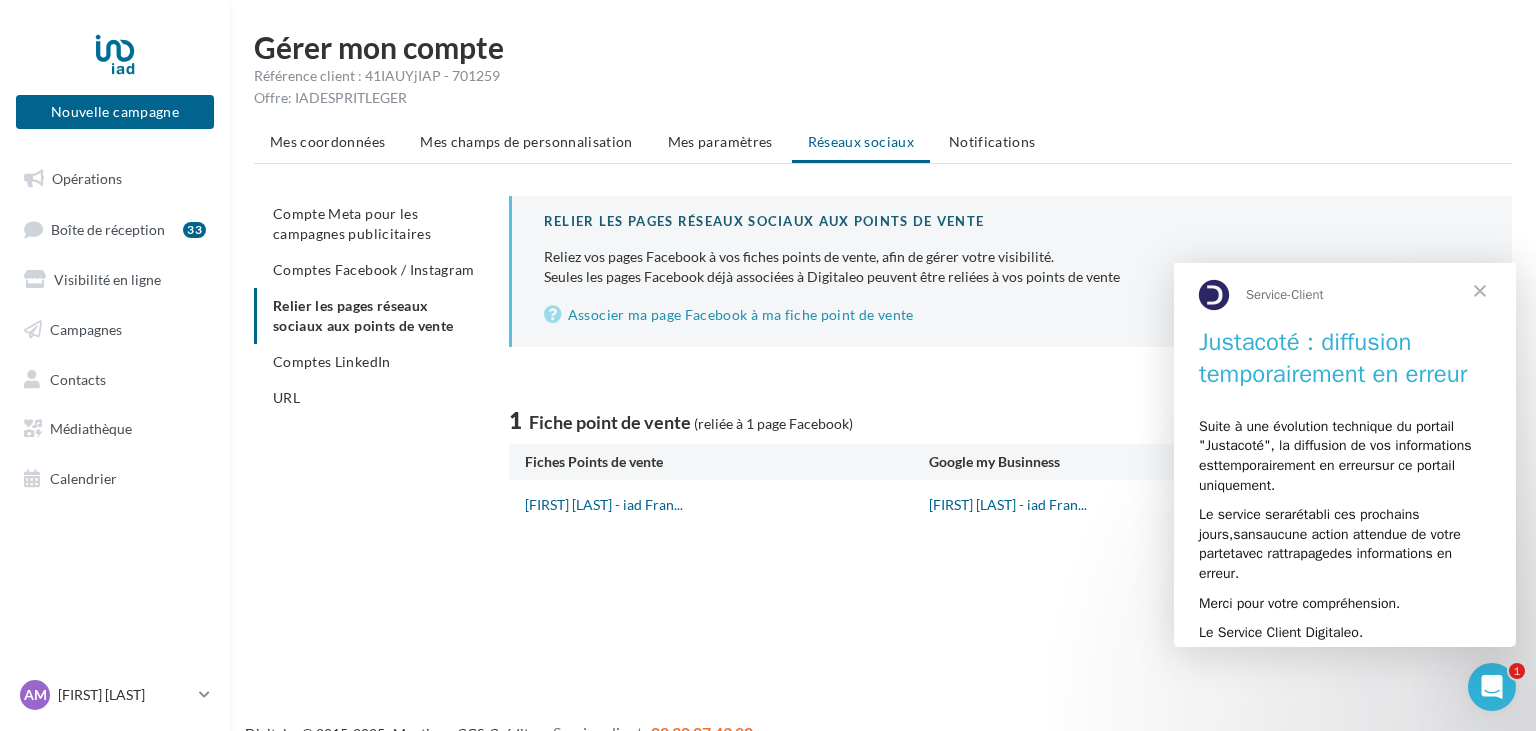 scroll, scrollTop: 0, scrollLeft: 0, axis: both 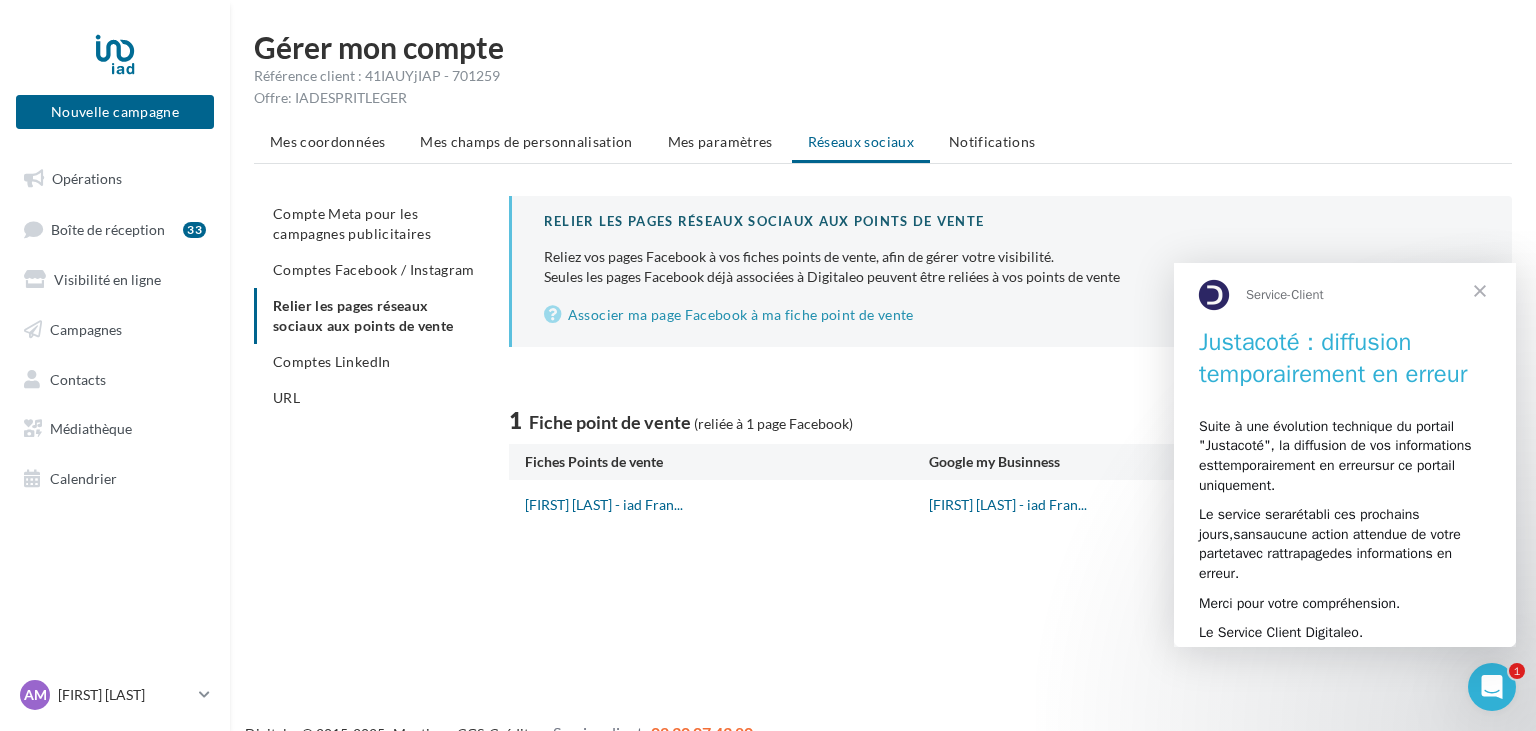 click at bounding box center [1480, 290] 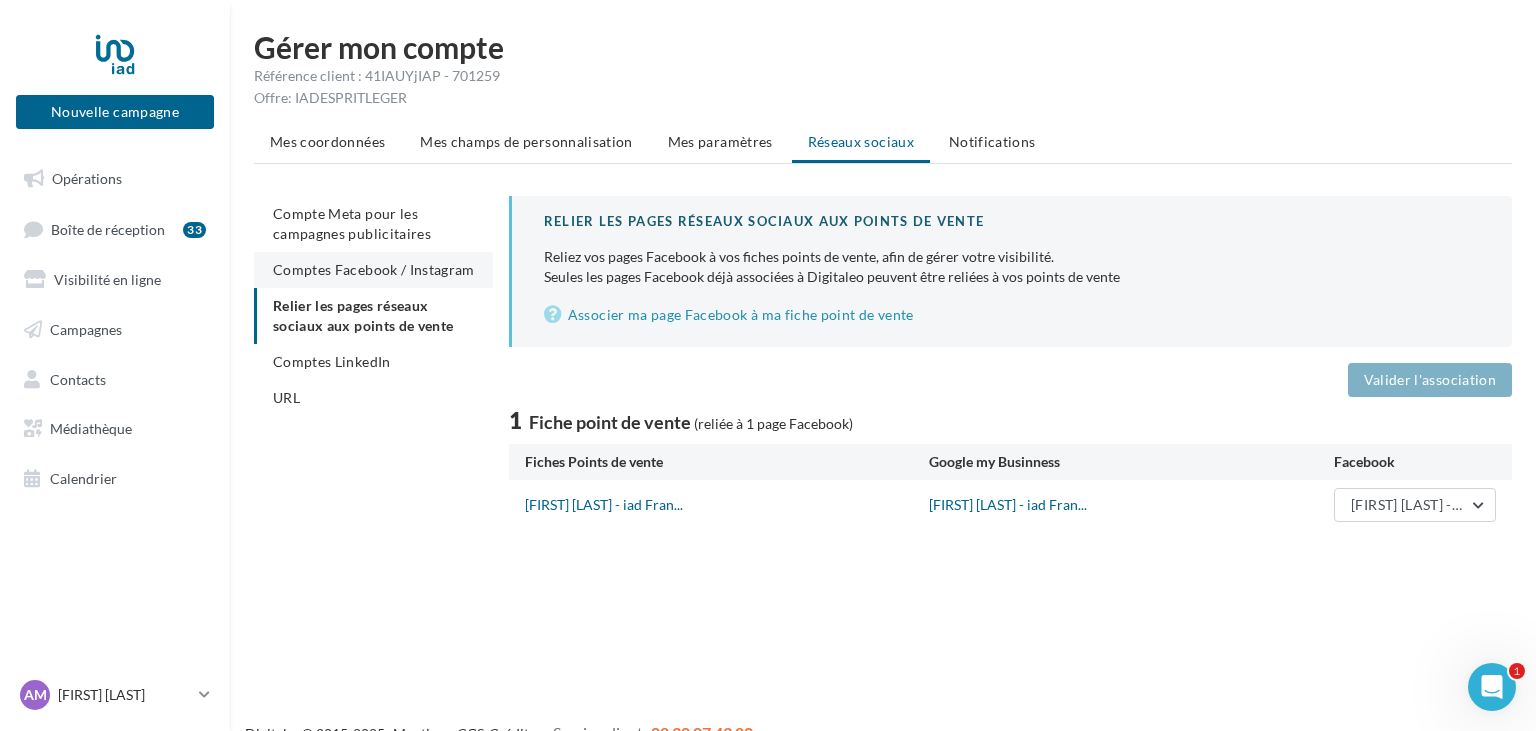 click on "Comptes Facebook / Instagram" at bounding box center (374, 269) 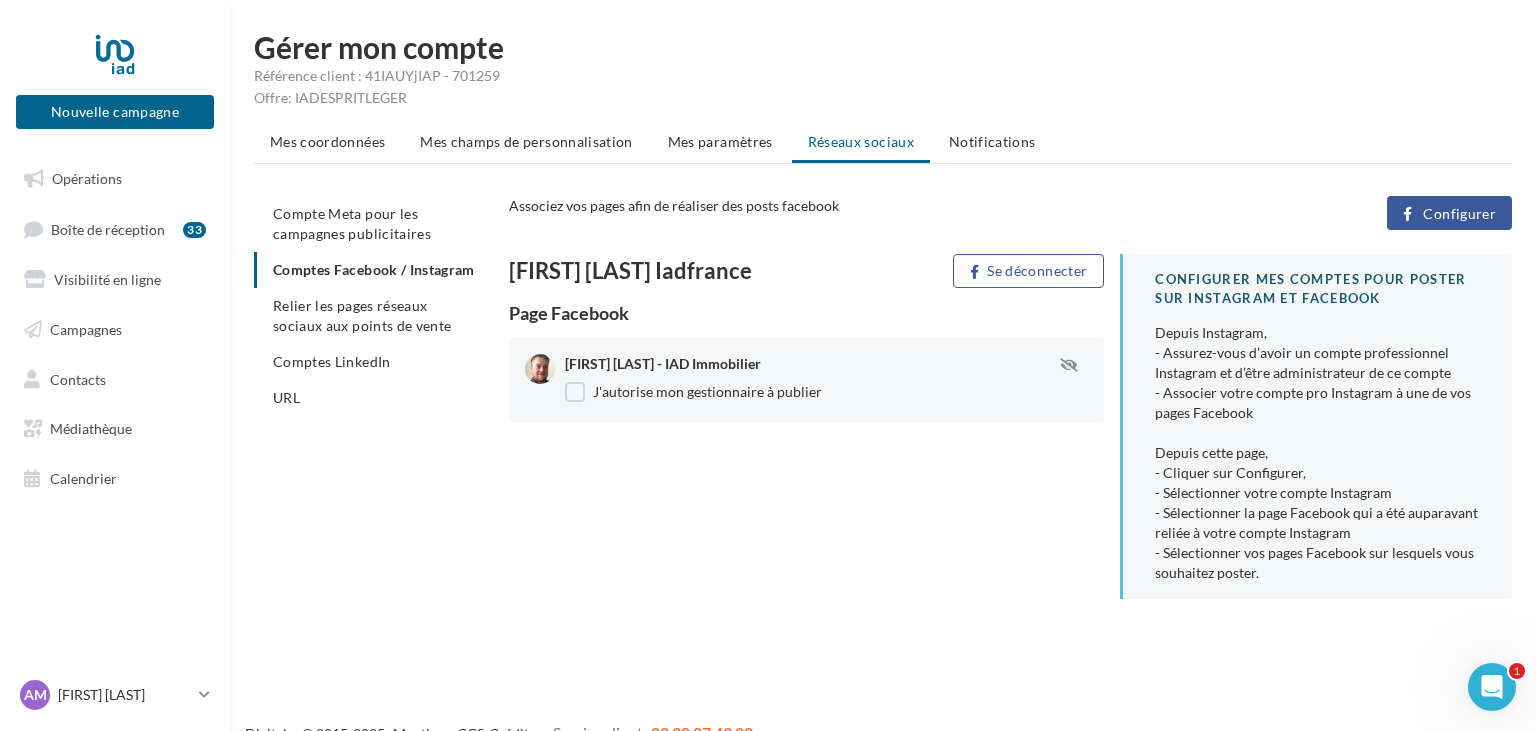 click on "Configurer" at bounding box center [1459, 214] 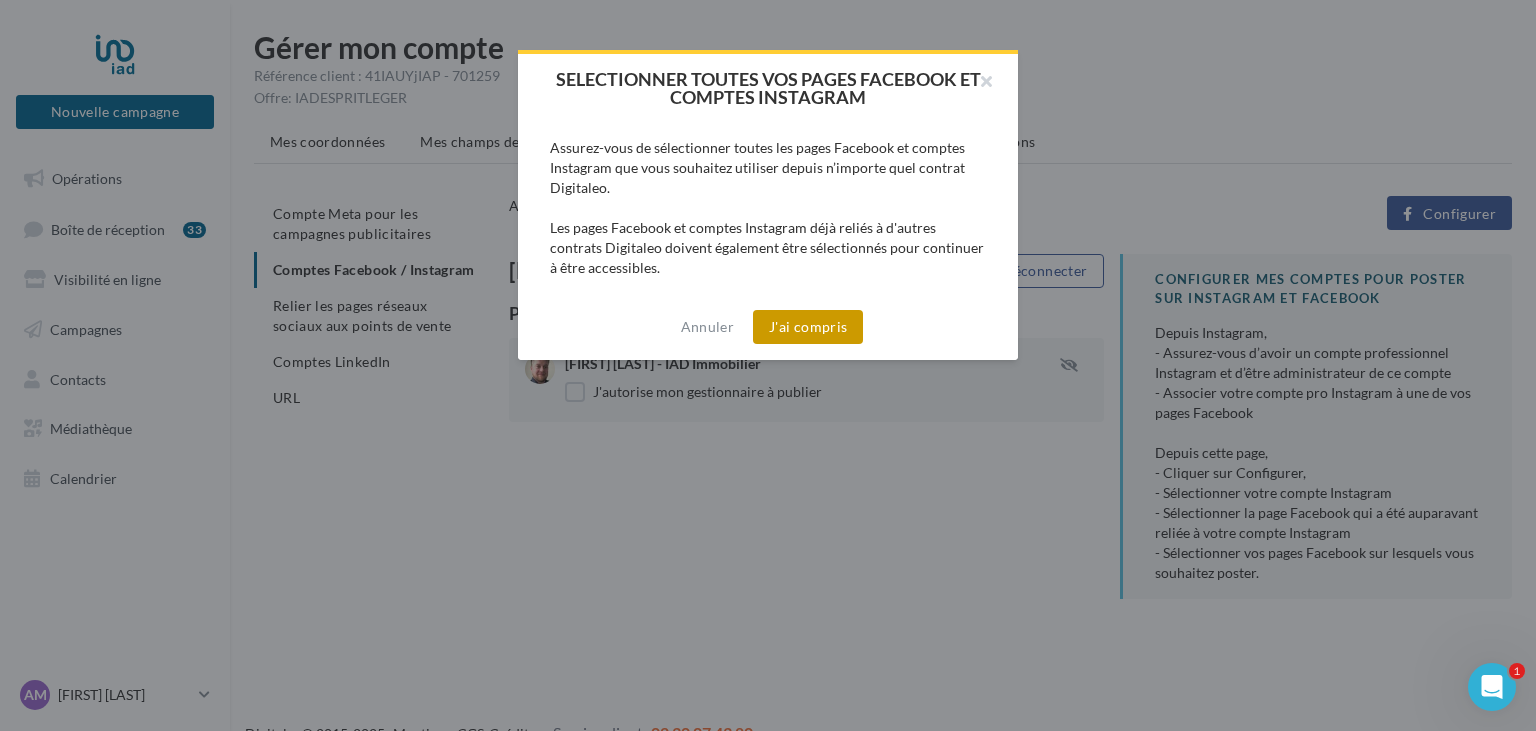 click on "J'ai compris" at bounding box center [808, 327] 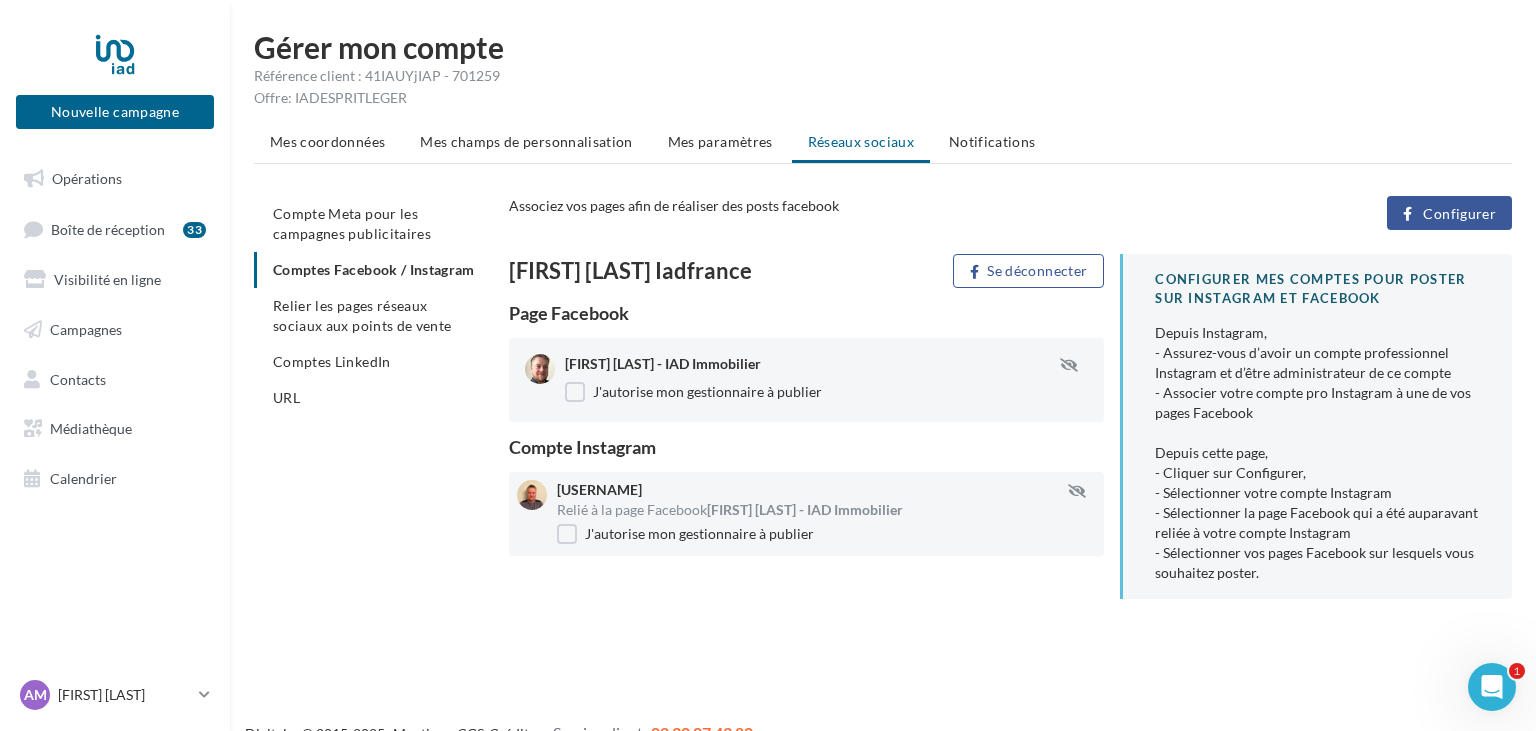 scroll, scrollTop: 0, scrollLeft: 0, axis: both 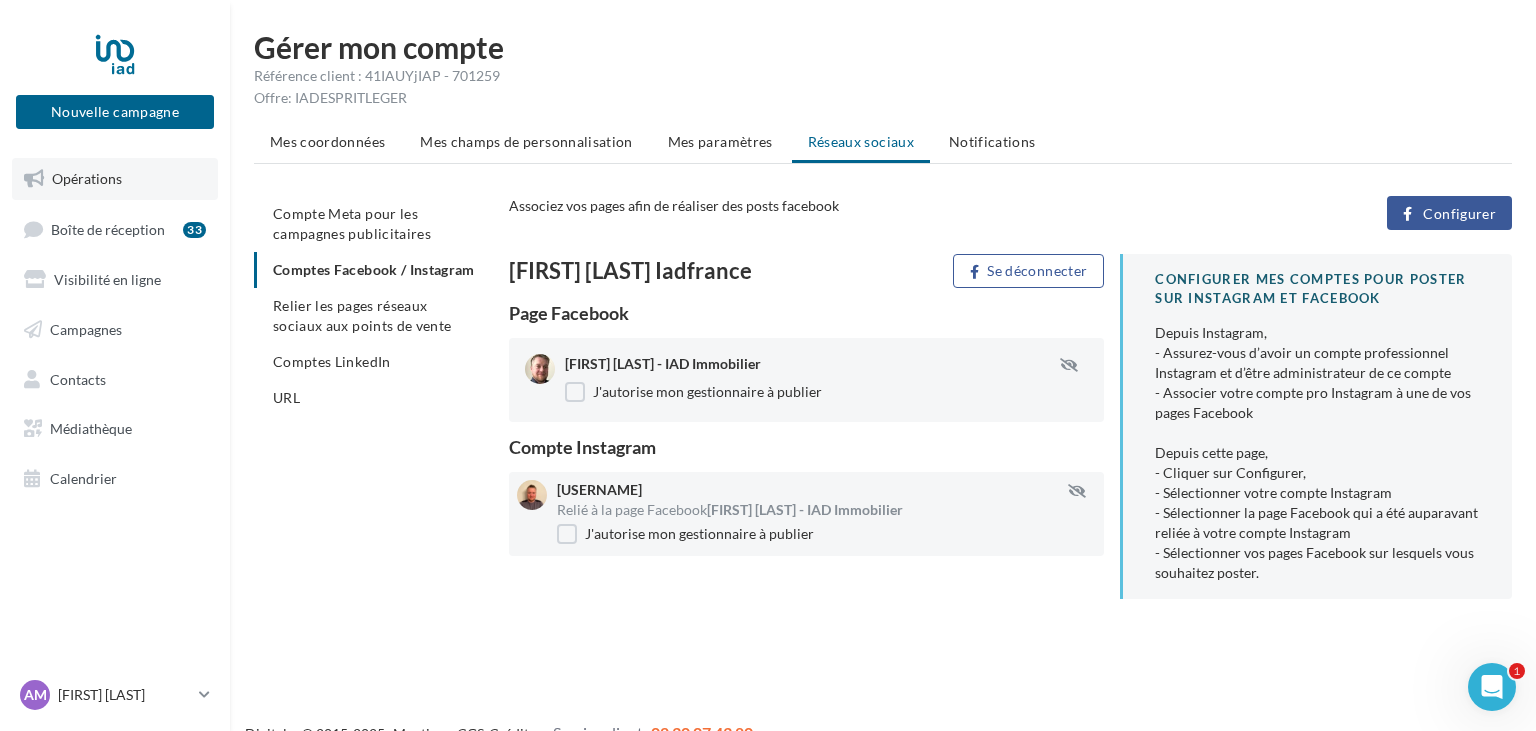 click on "Opérations" at bounding box center (87, 178) 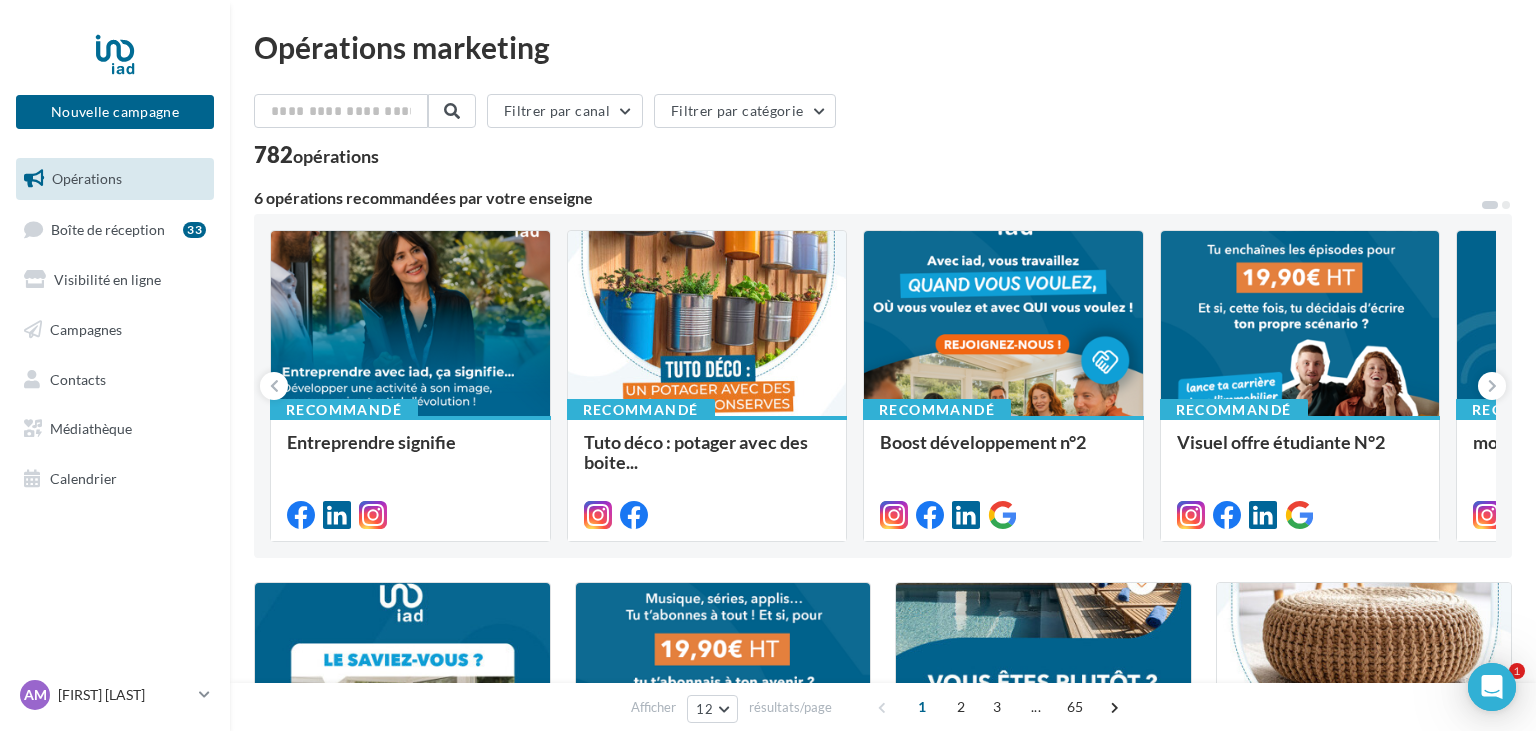 scroll, scrollTop: 0, scrollLeft: 0, axis: both 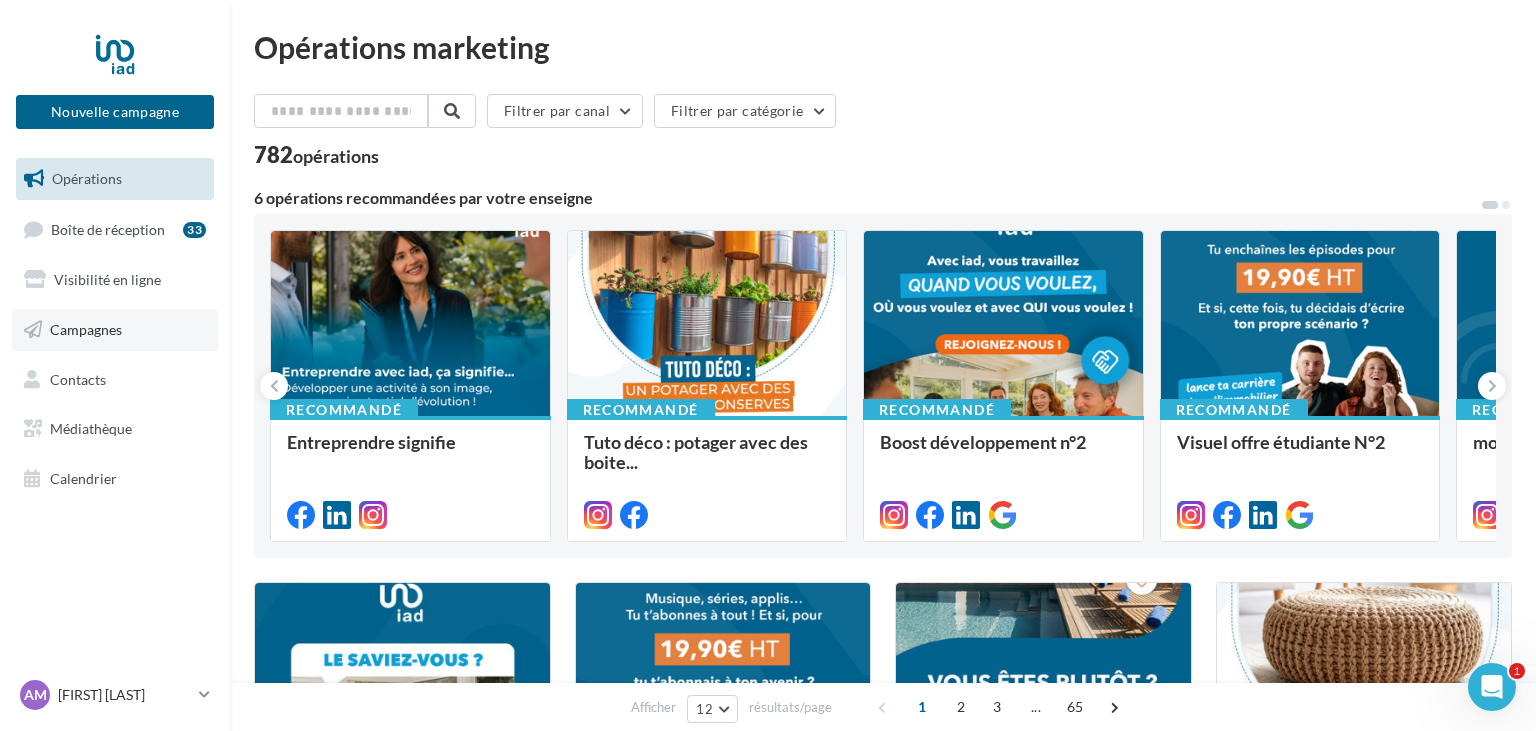 click on "Campagnes" at bounding box center [86, 329] 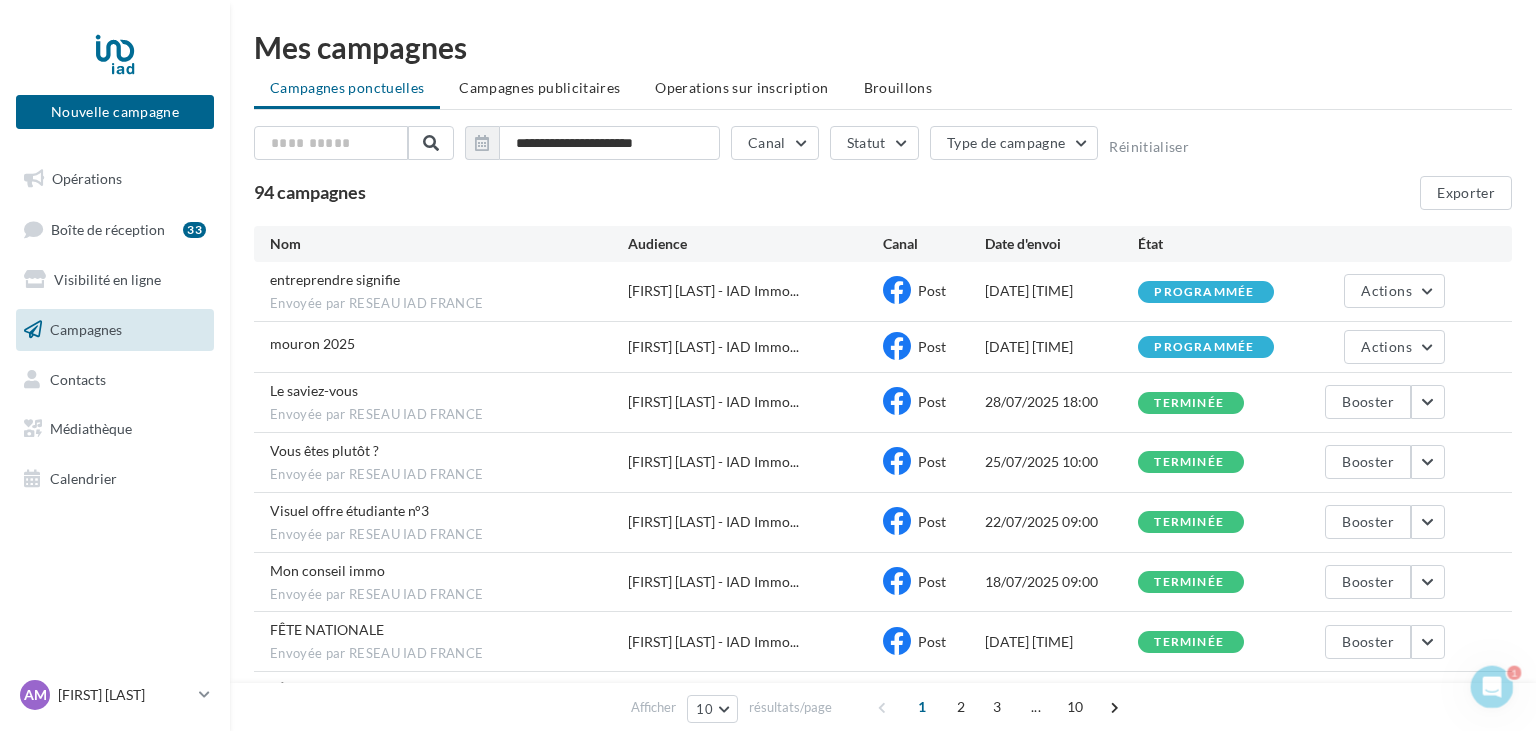 scroll, scrollTop: 0, scrollLeft: 0, axis: both 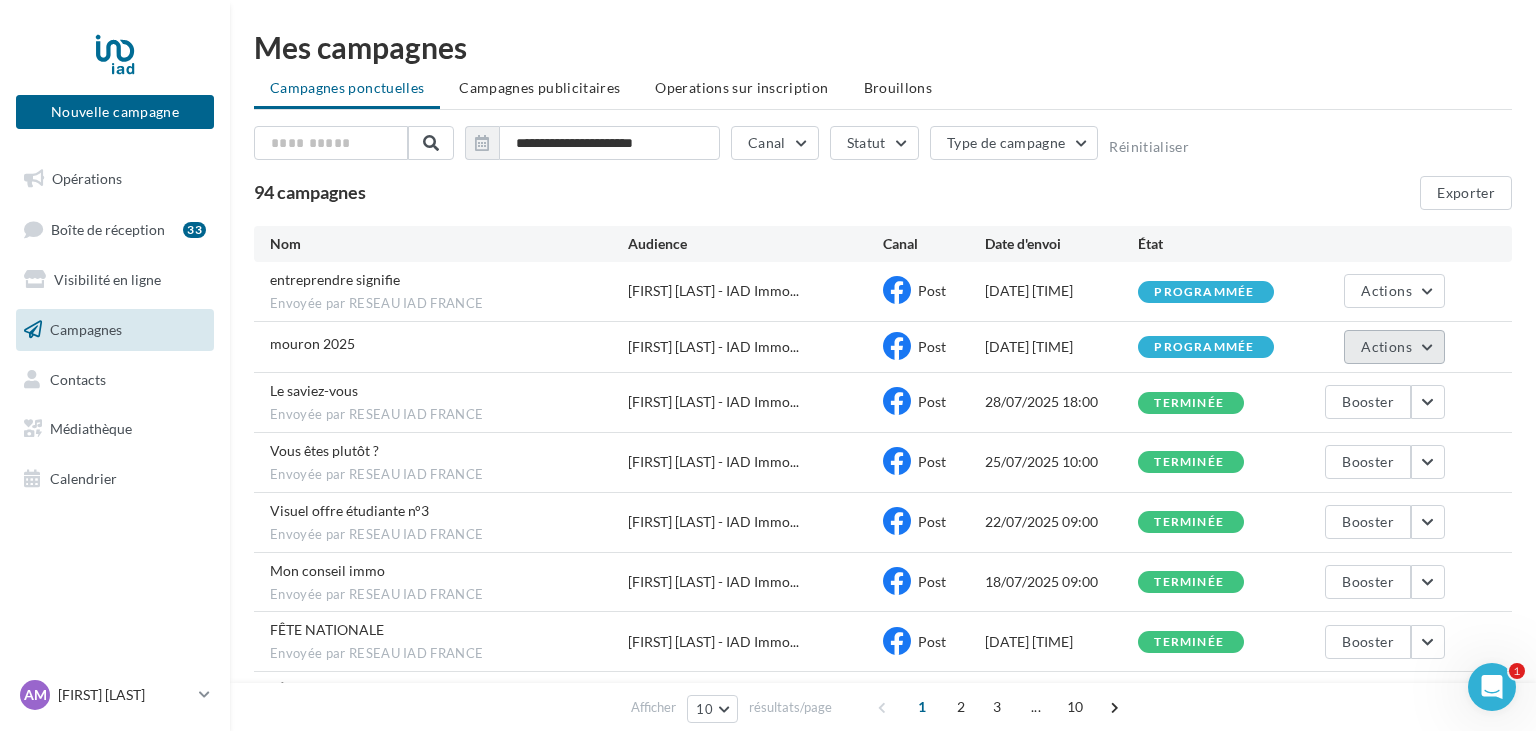 click on "Actions" at bounding box center (1394, 347) 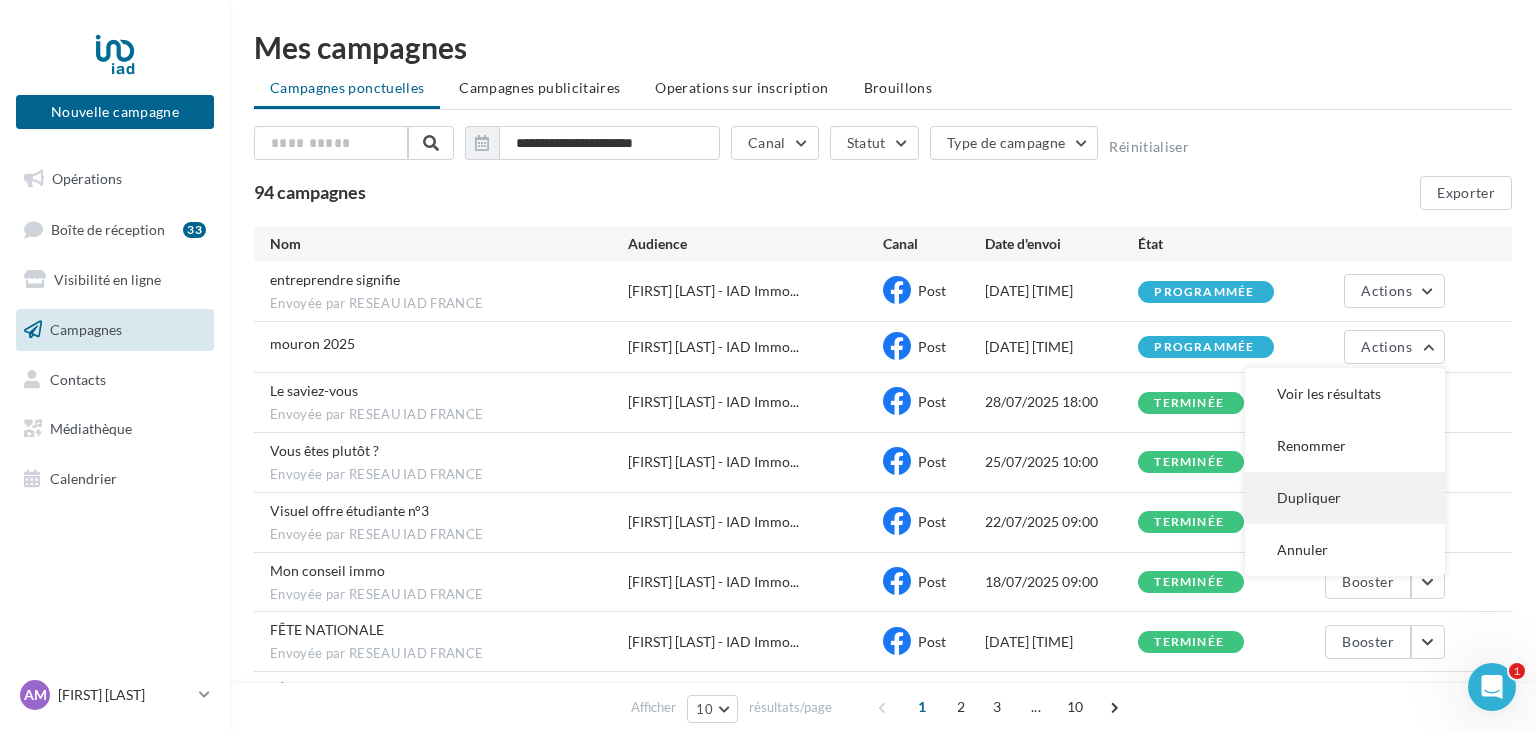 click on "Dupliquer" at bounding box center [1345, 498] 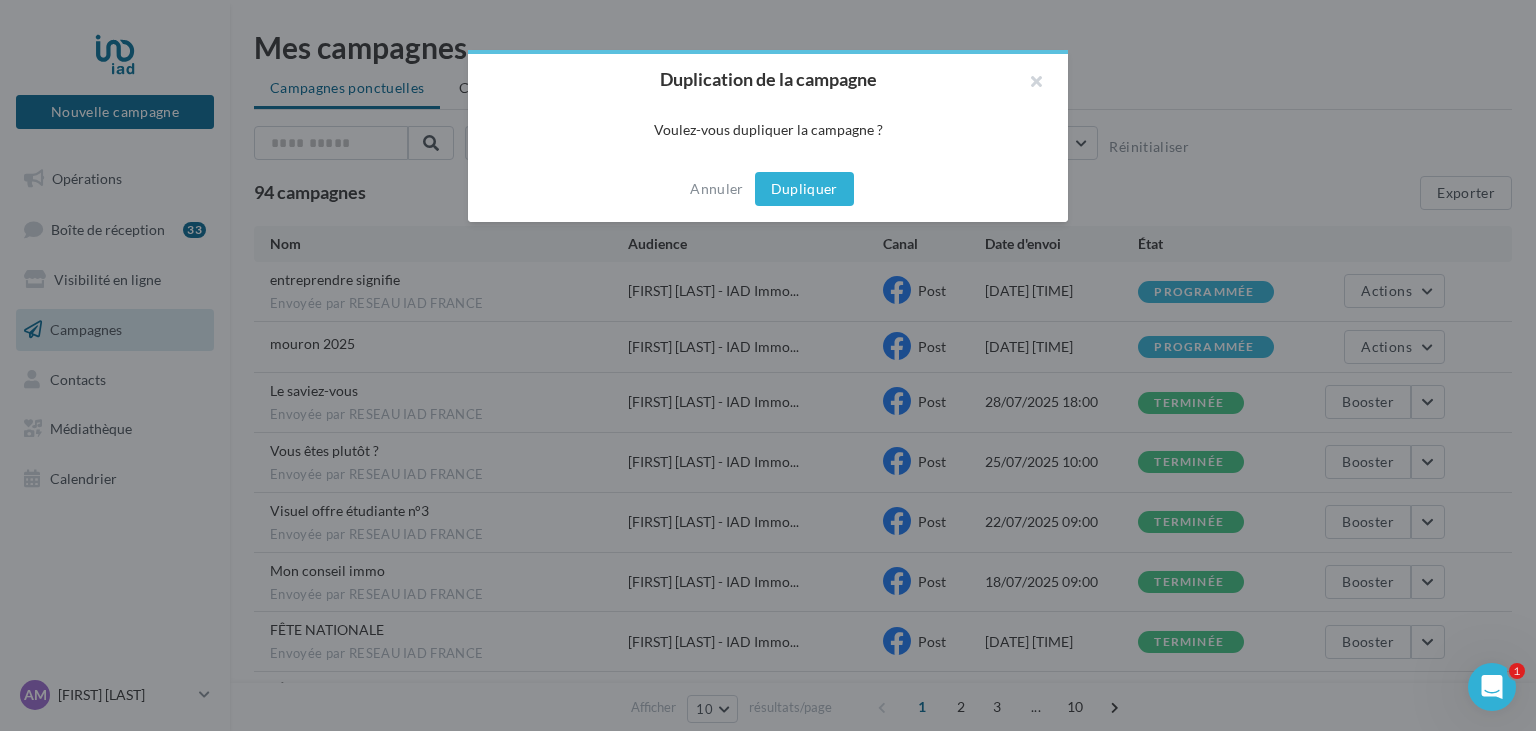 click on "Dupliquer" at bounding box center [804, 189] 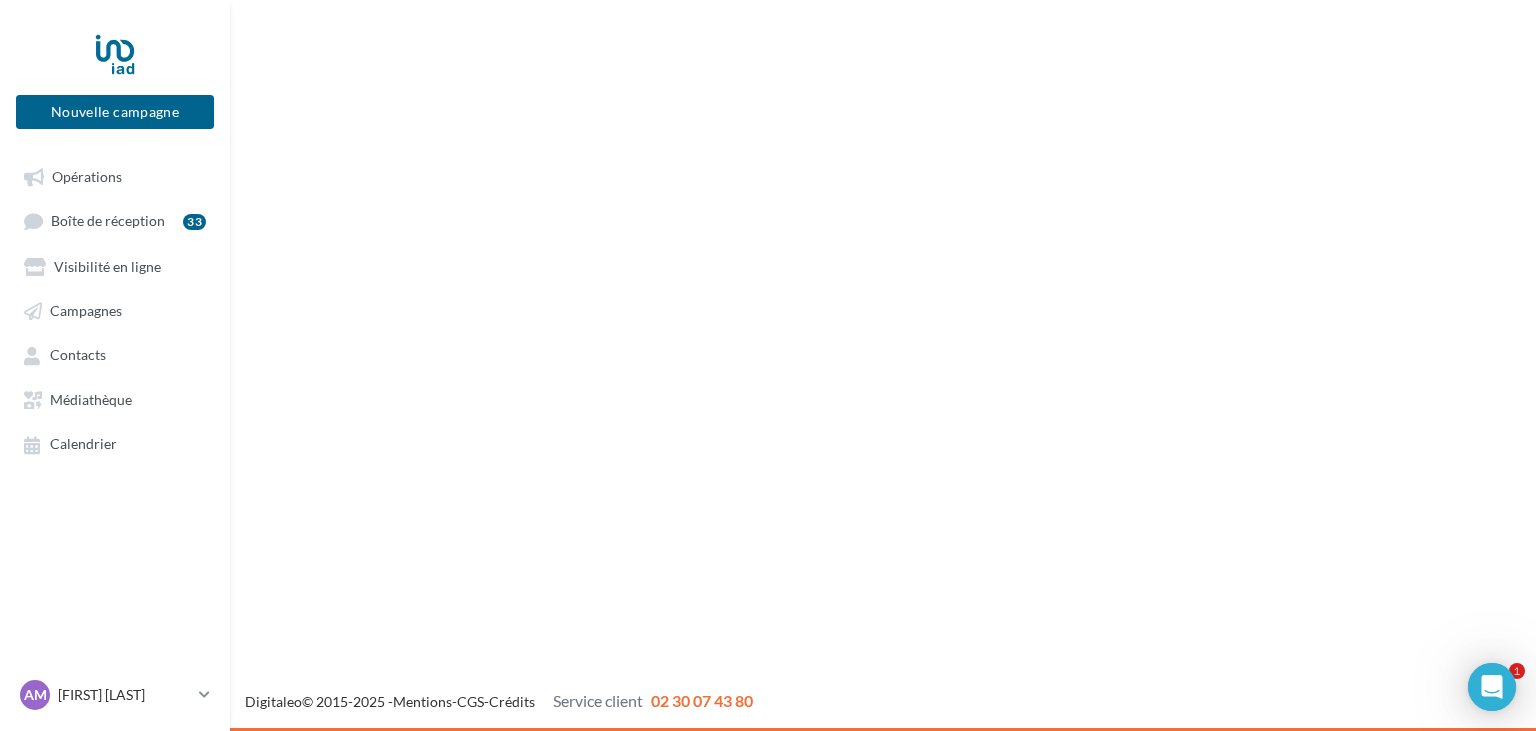 scroll, scrollTop: 0, scrollLeft: 0, axis: both 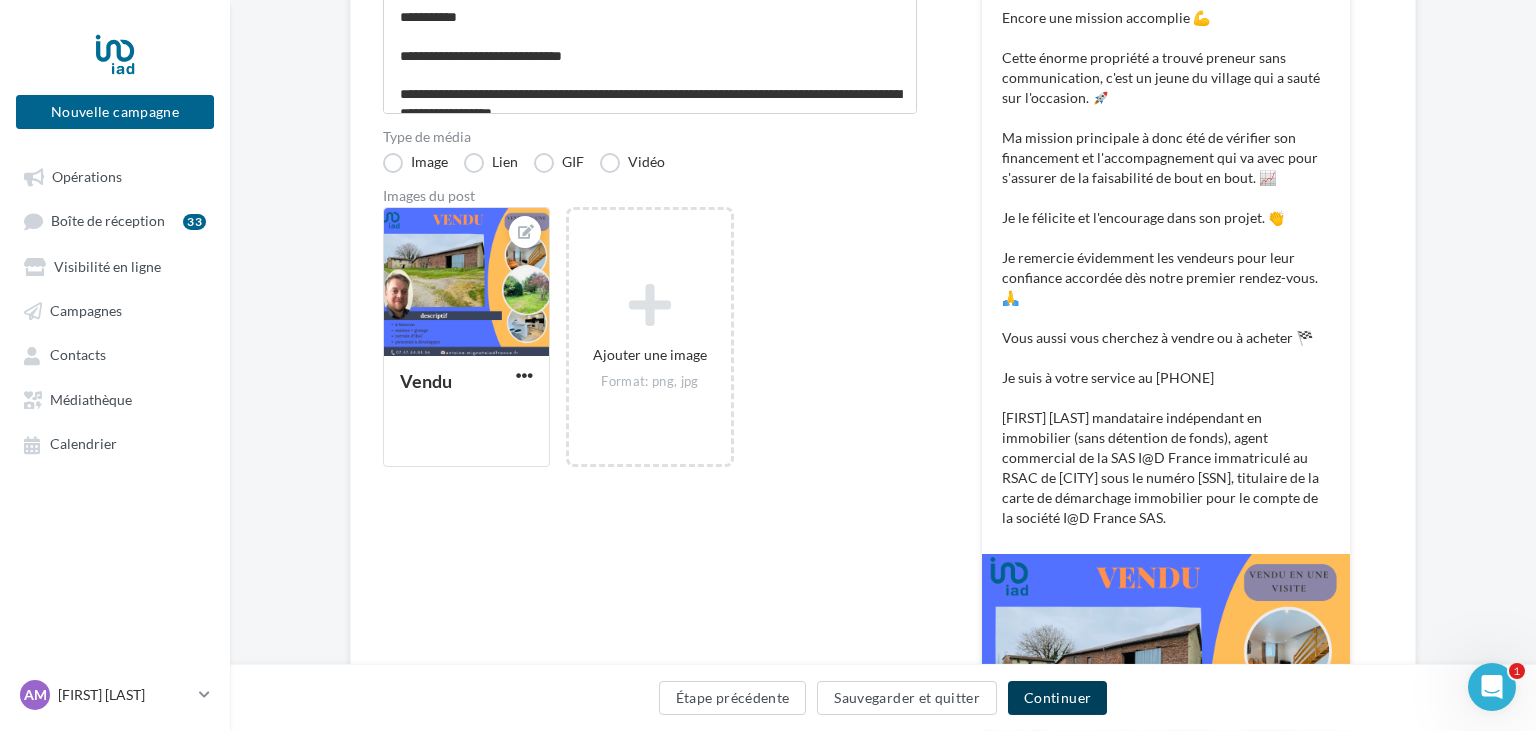 click on "Continuer" at bounding box center (1057, 698) 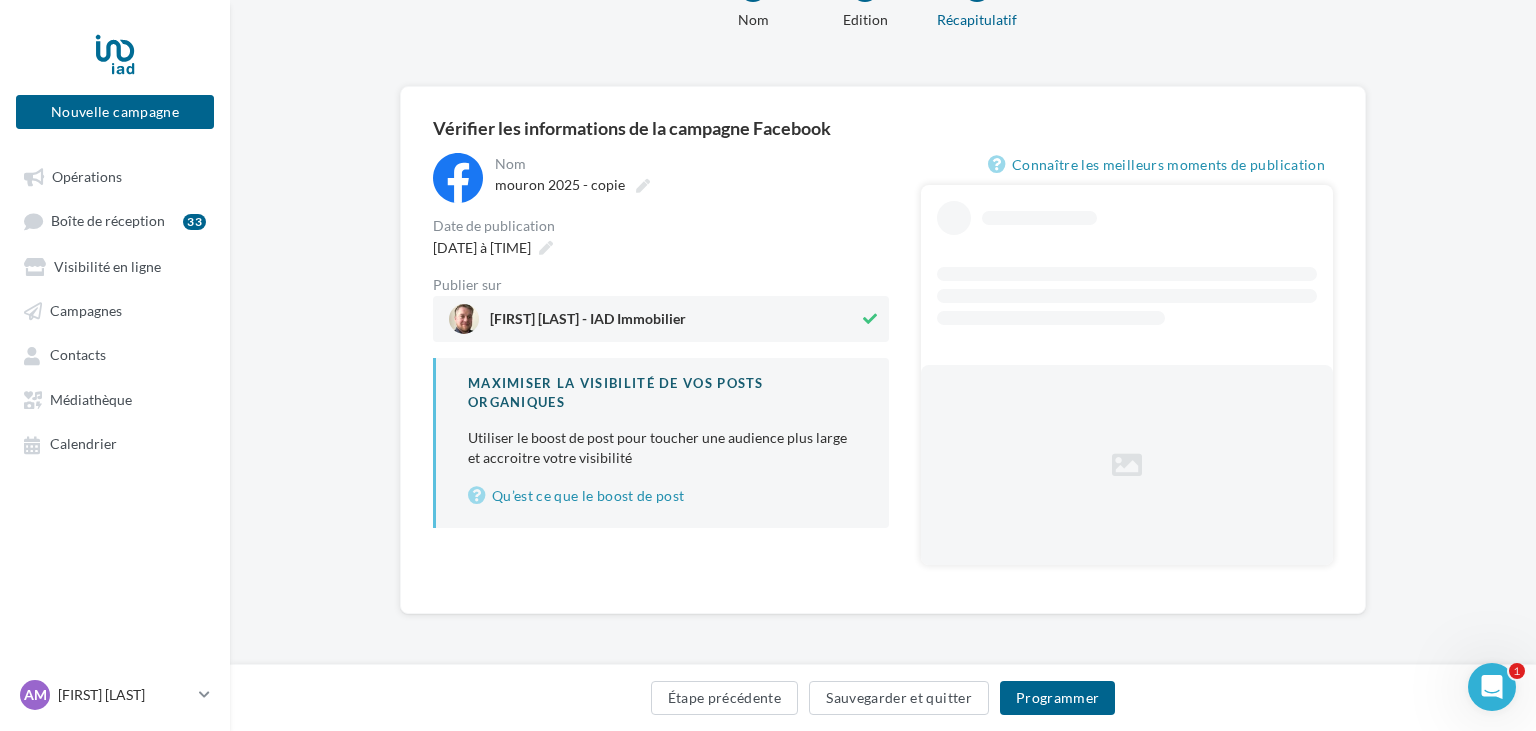 scroll, scrollTop: 29, scrollLeft: 0, axis: vertical 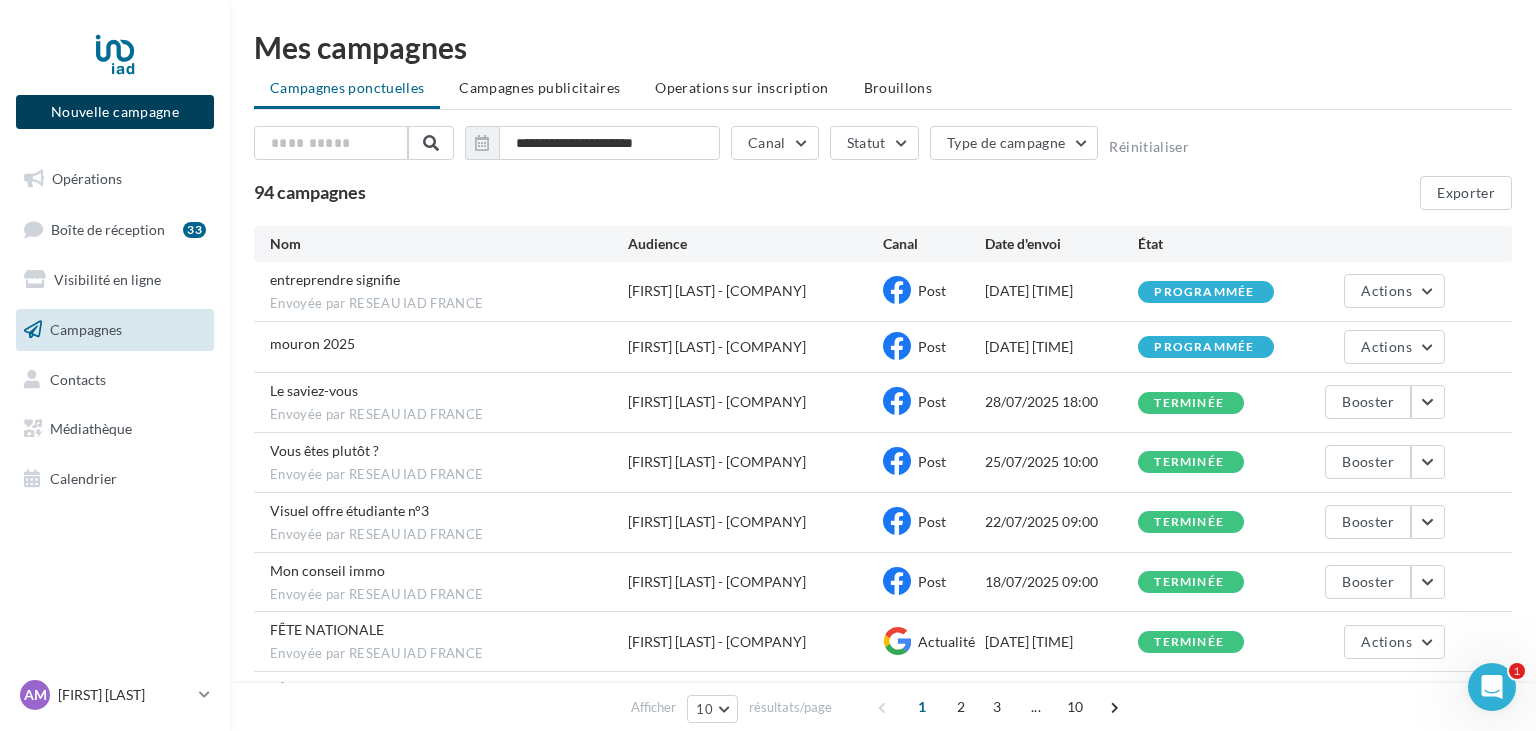 click on "Nouvelle campagne" at bounding box center (115, 112) 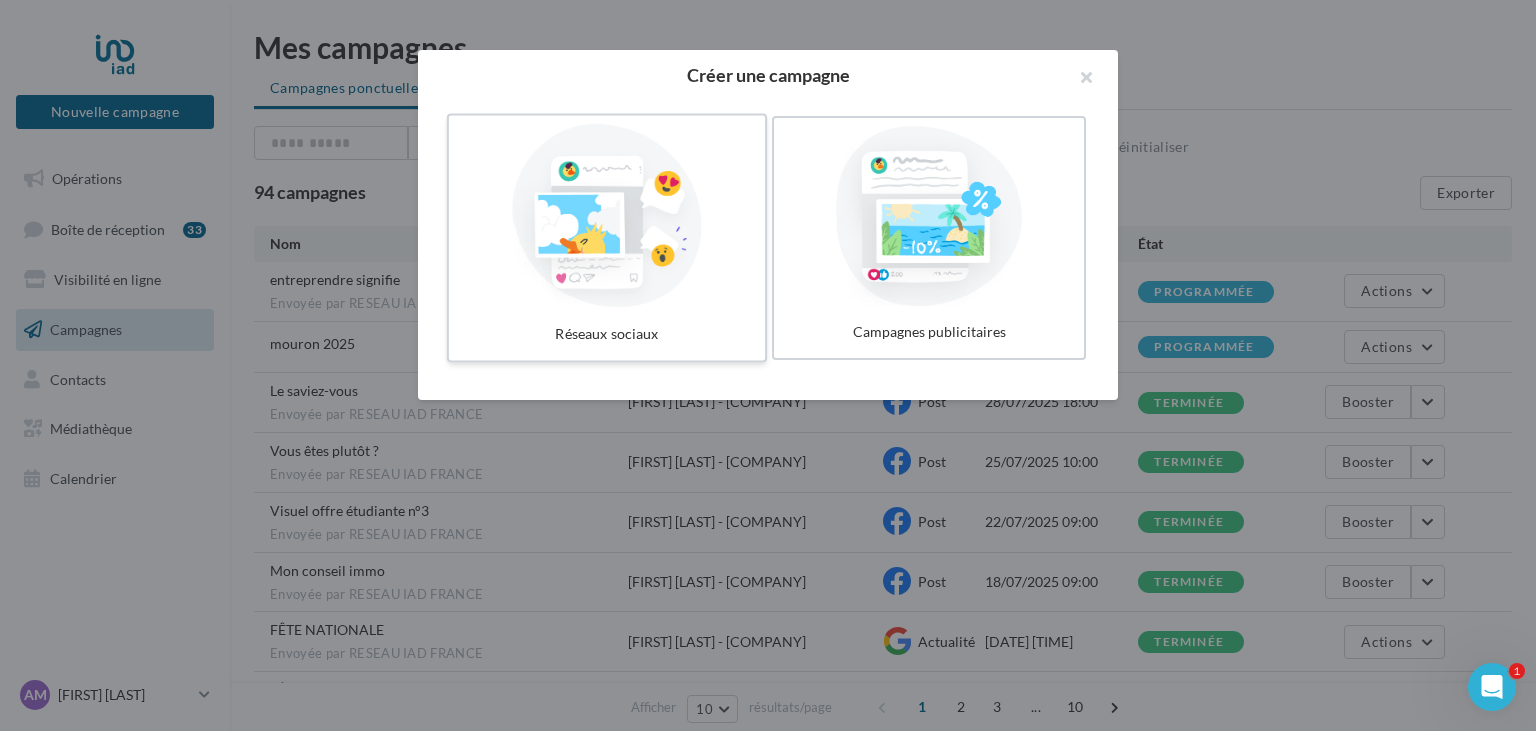 click at bounding box center [607, 216] 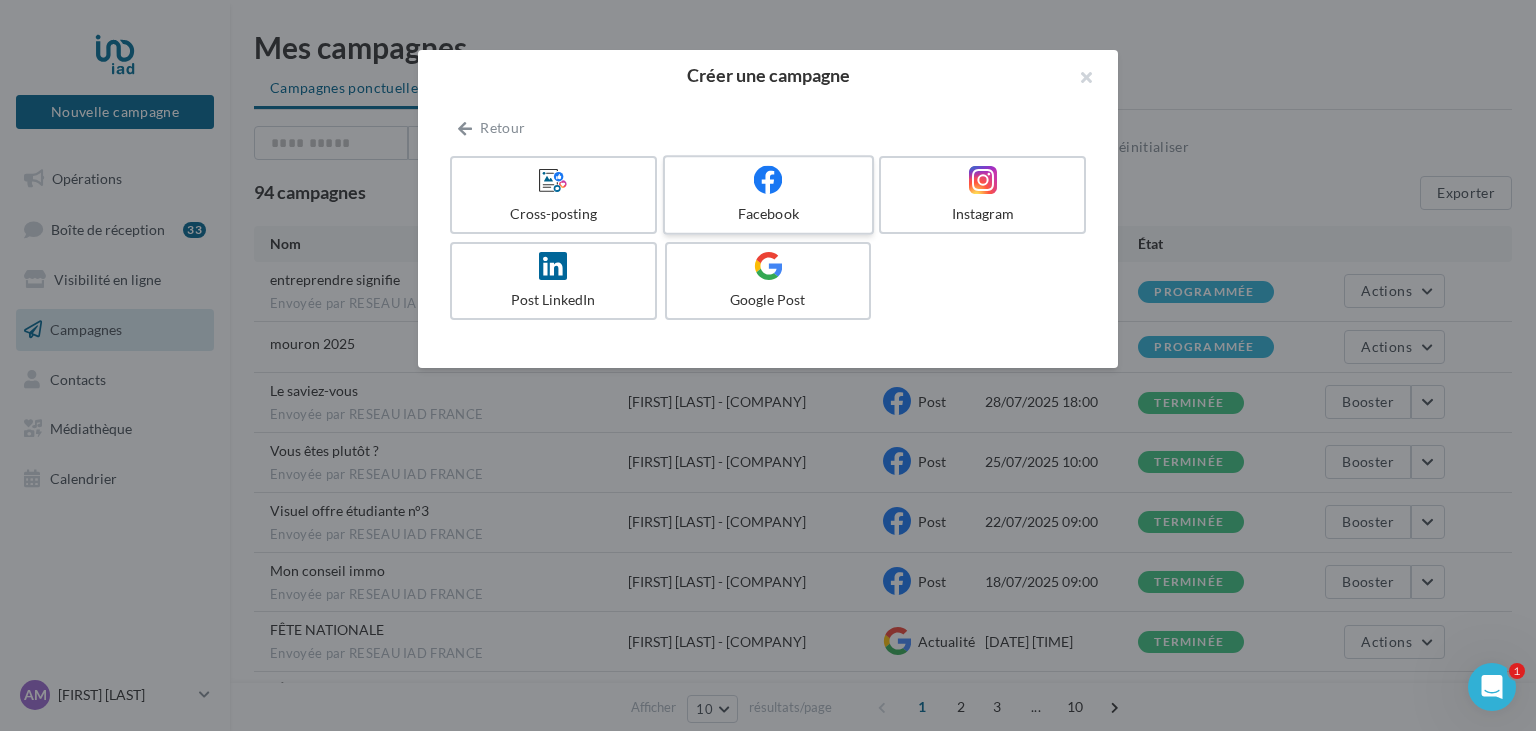 click at bounding box center (768, 180) 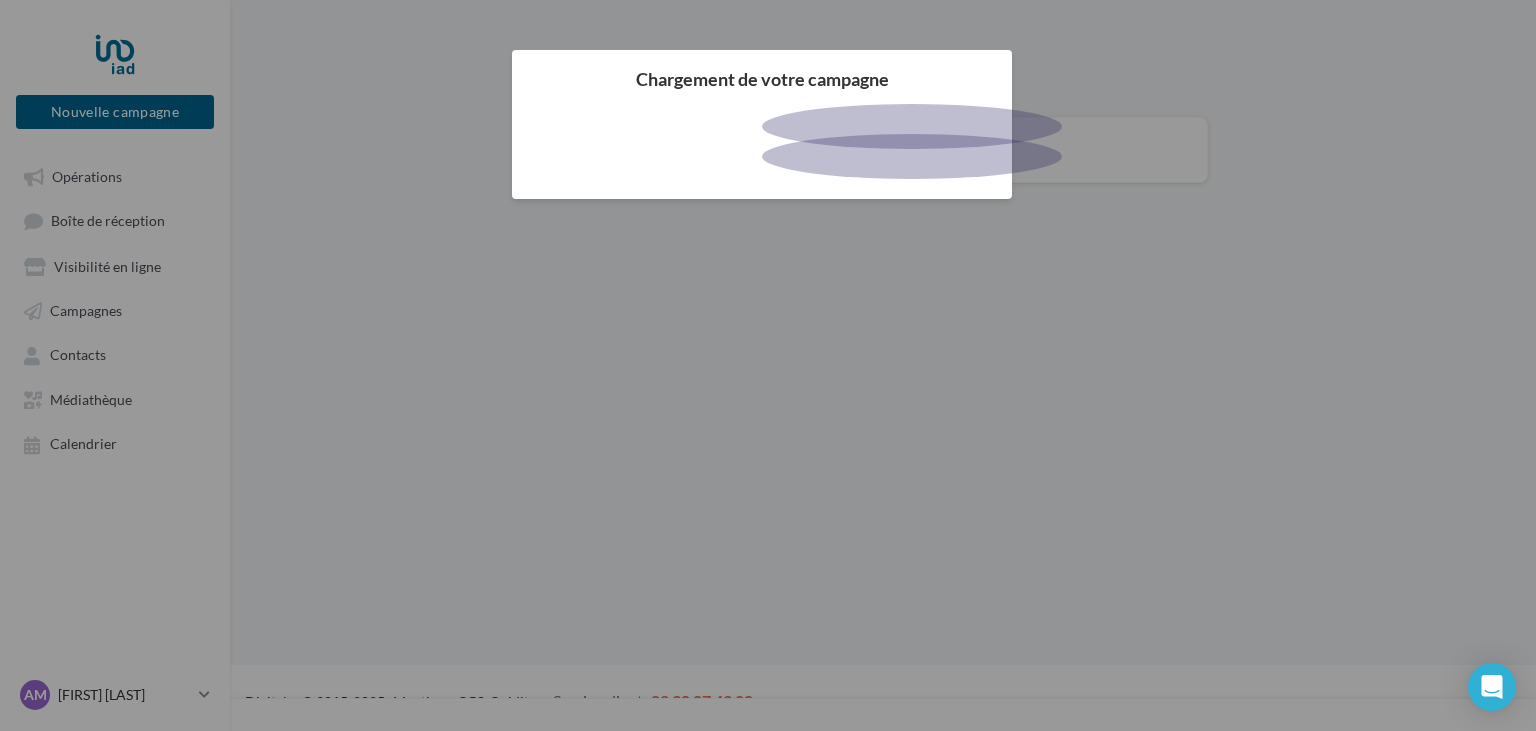 scroll, scrollTop: 0, scrollLeft: 0, axis: both 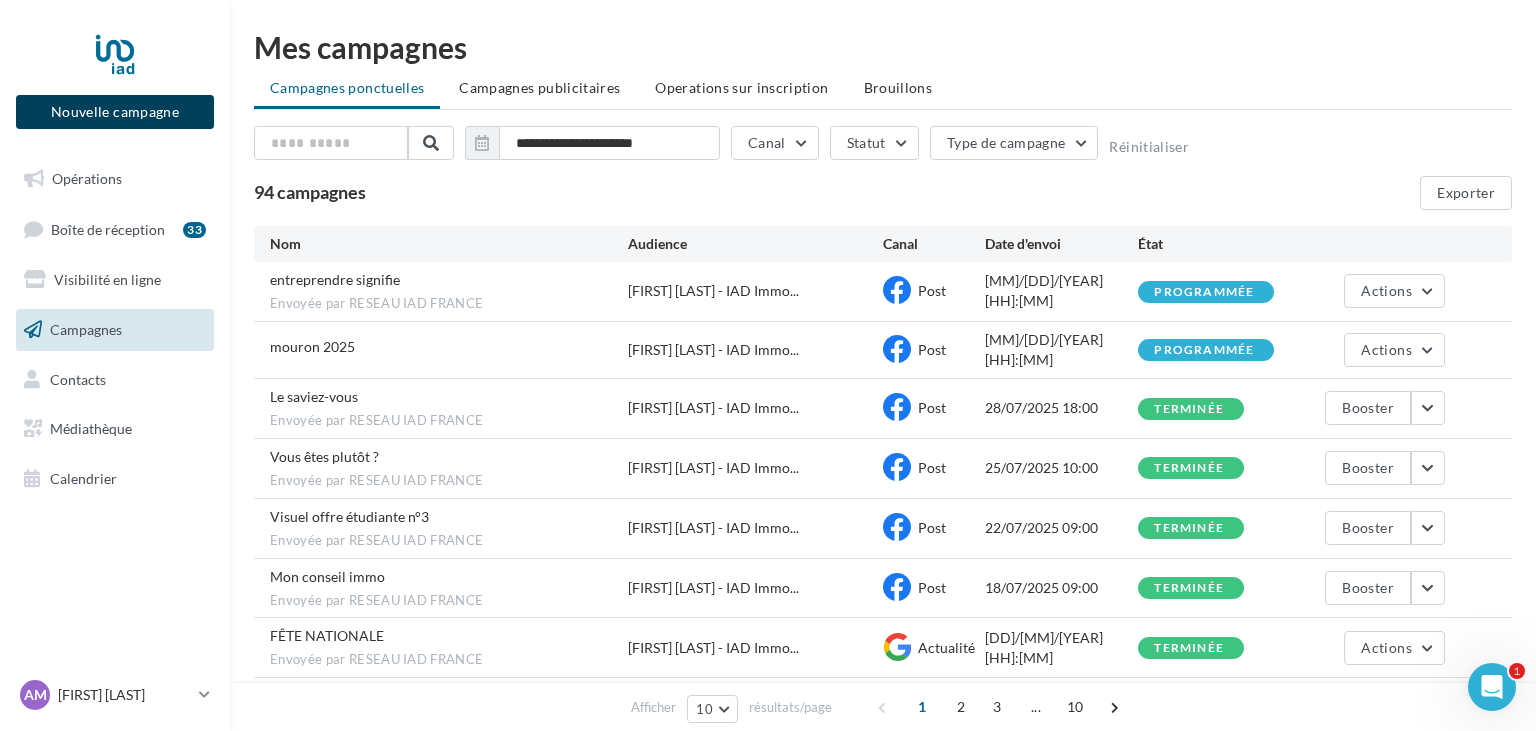 click on "Nouvelle campagne" at bounding box center (115, 112) 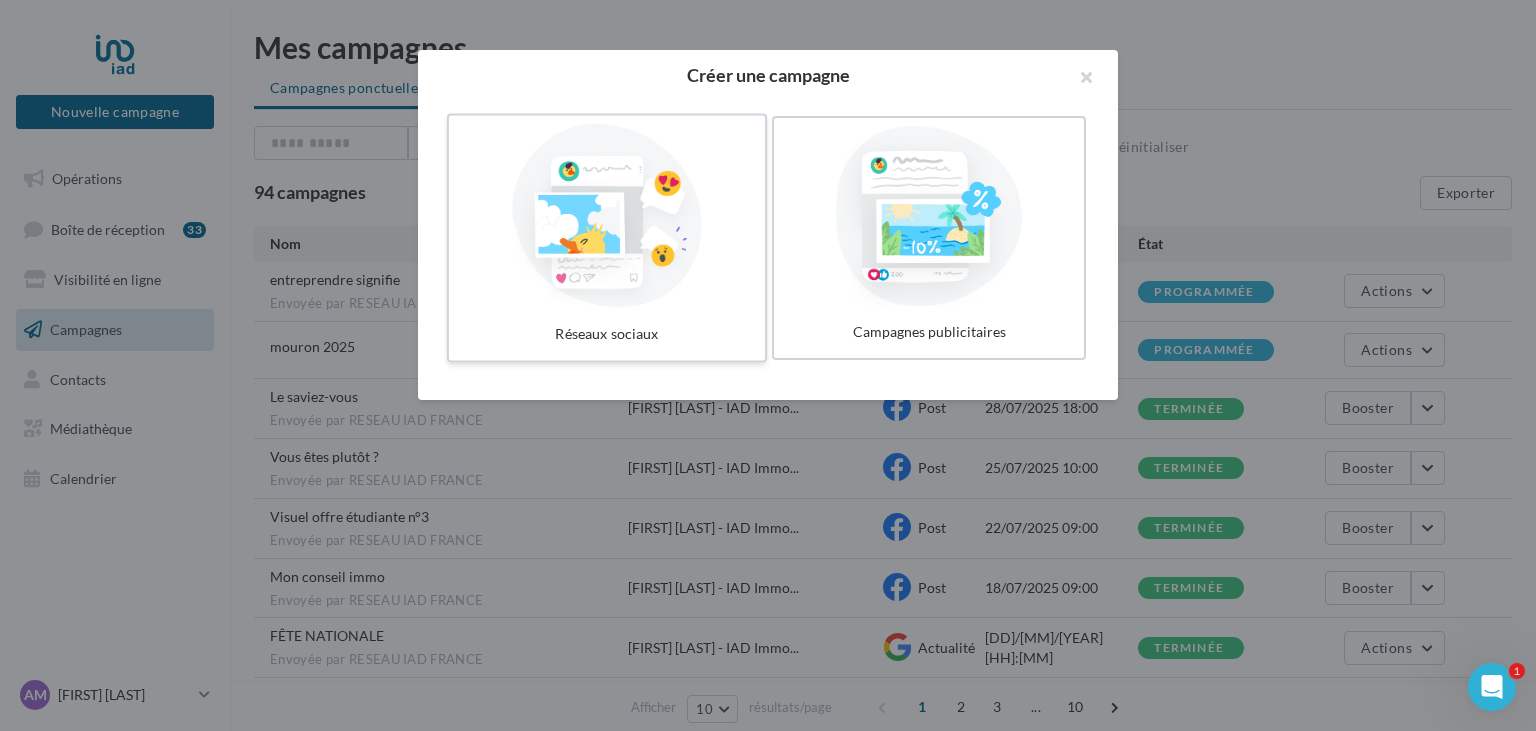click at bounding box center (607, 216) 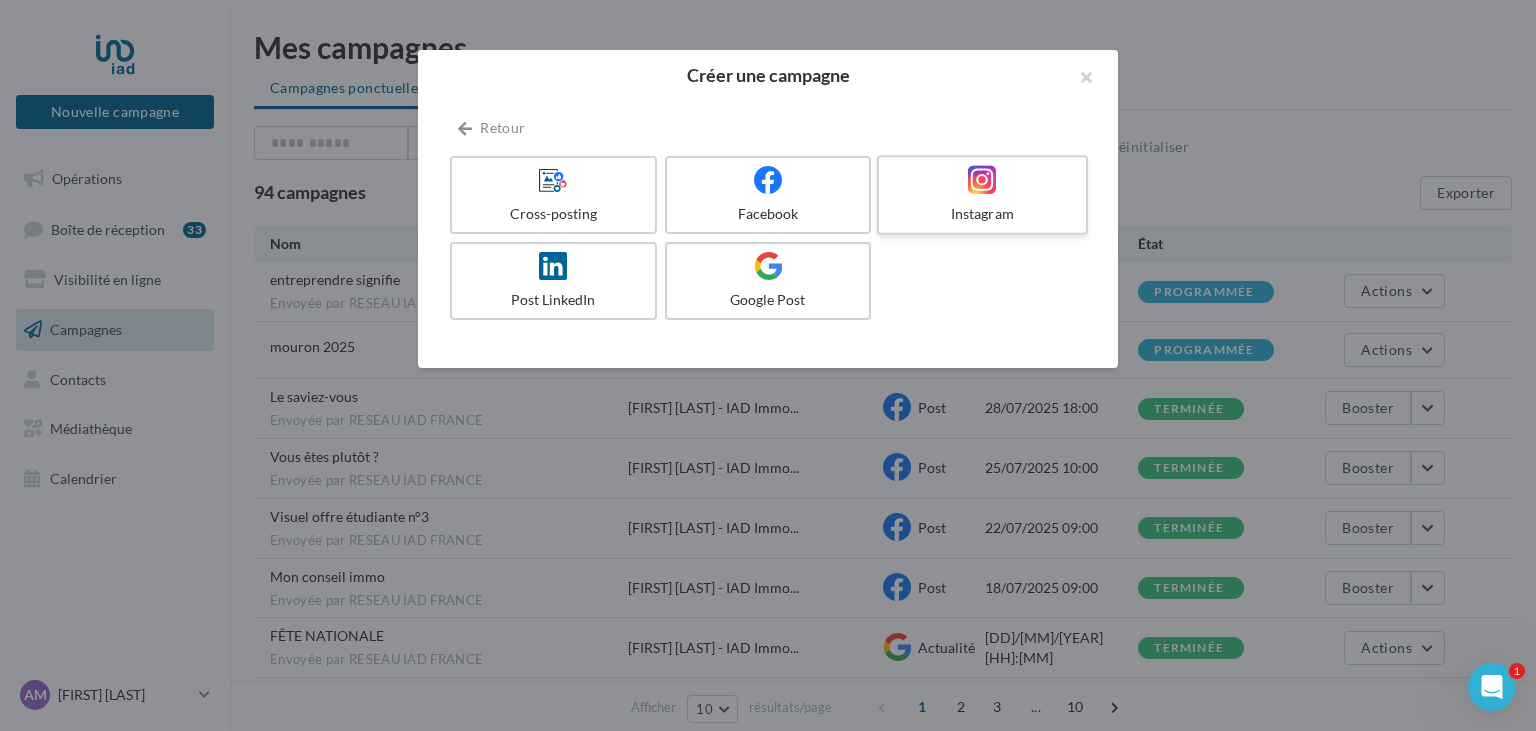 click at bounding box center [982, 180] 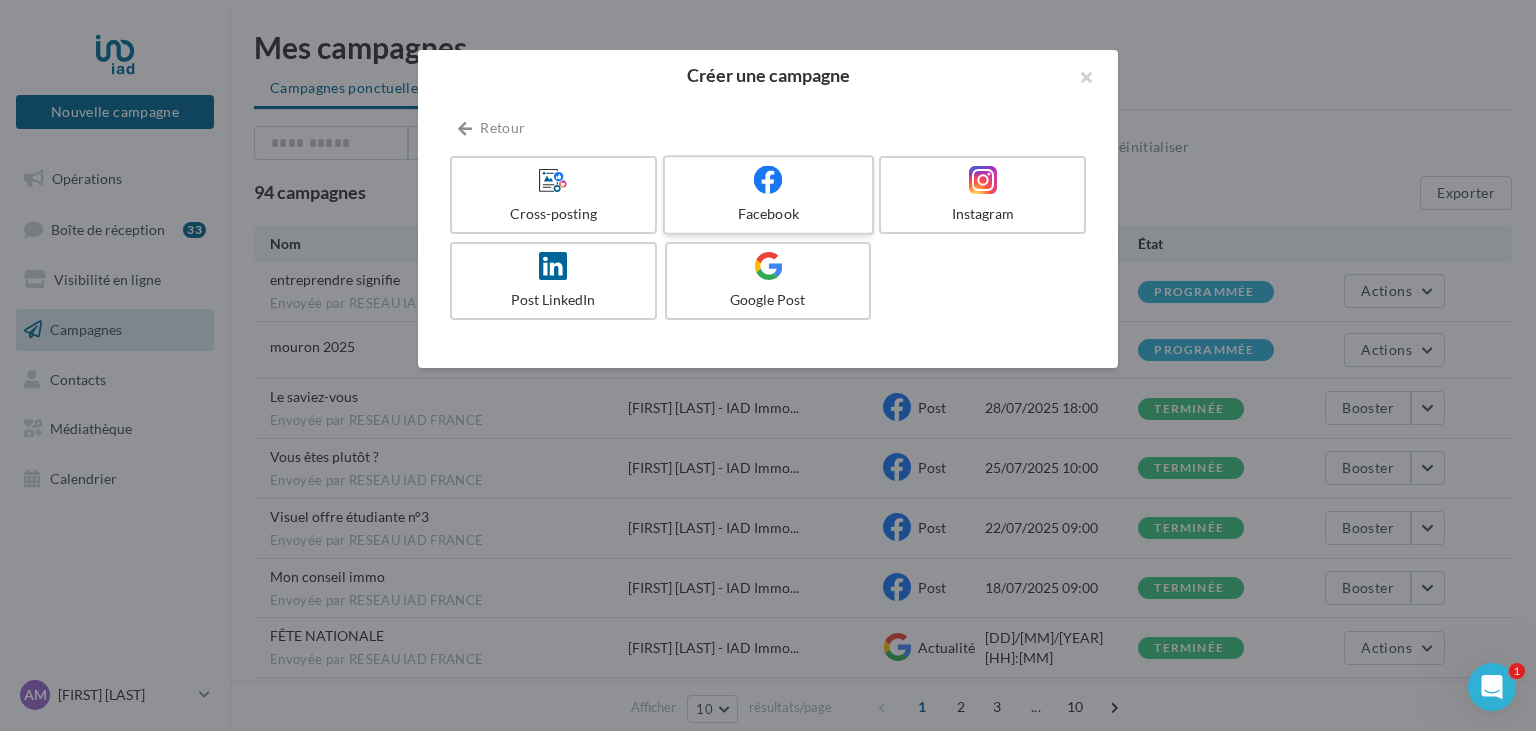 click on "Facebook" at bounding box center [768, 195] 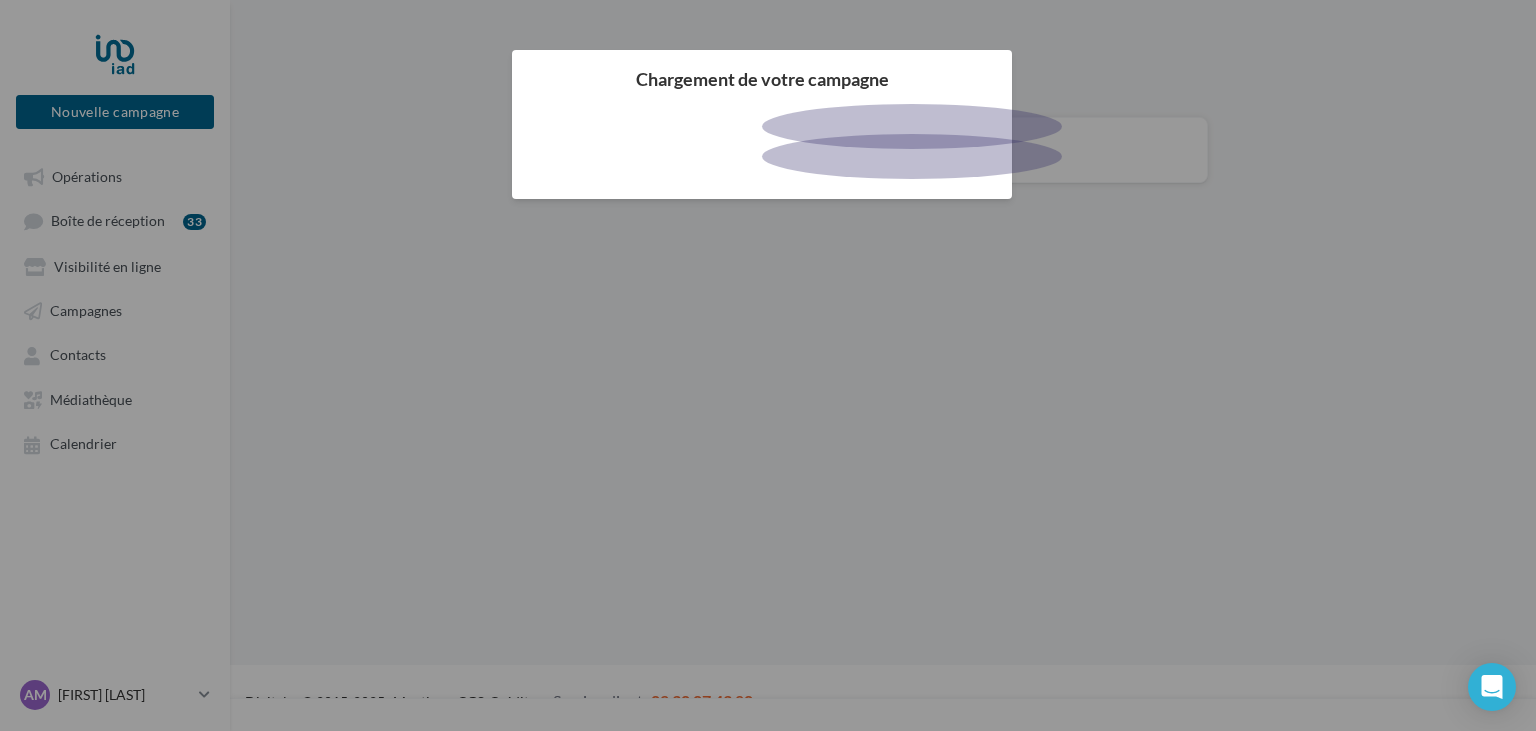scroll, scrollTop: 0, scrollLeft: 0, axis: both 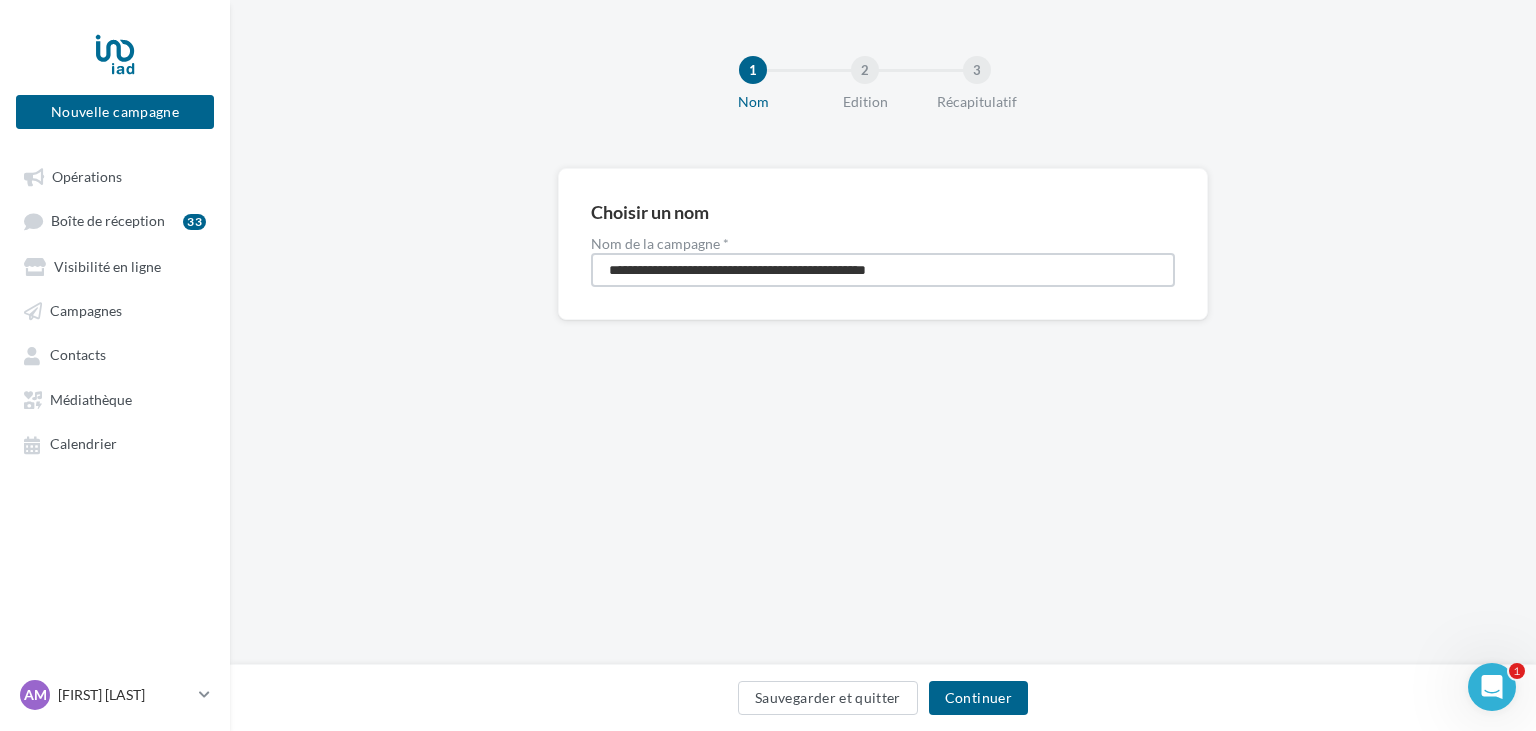 click on "**********" at bounding box center (883, 270) 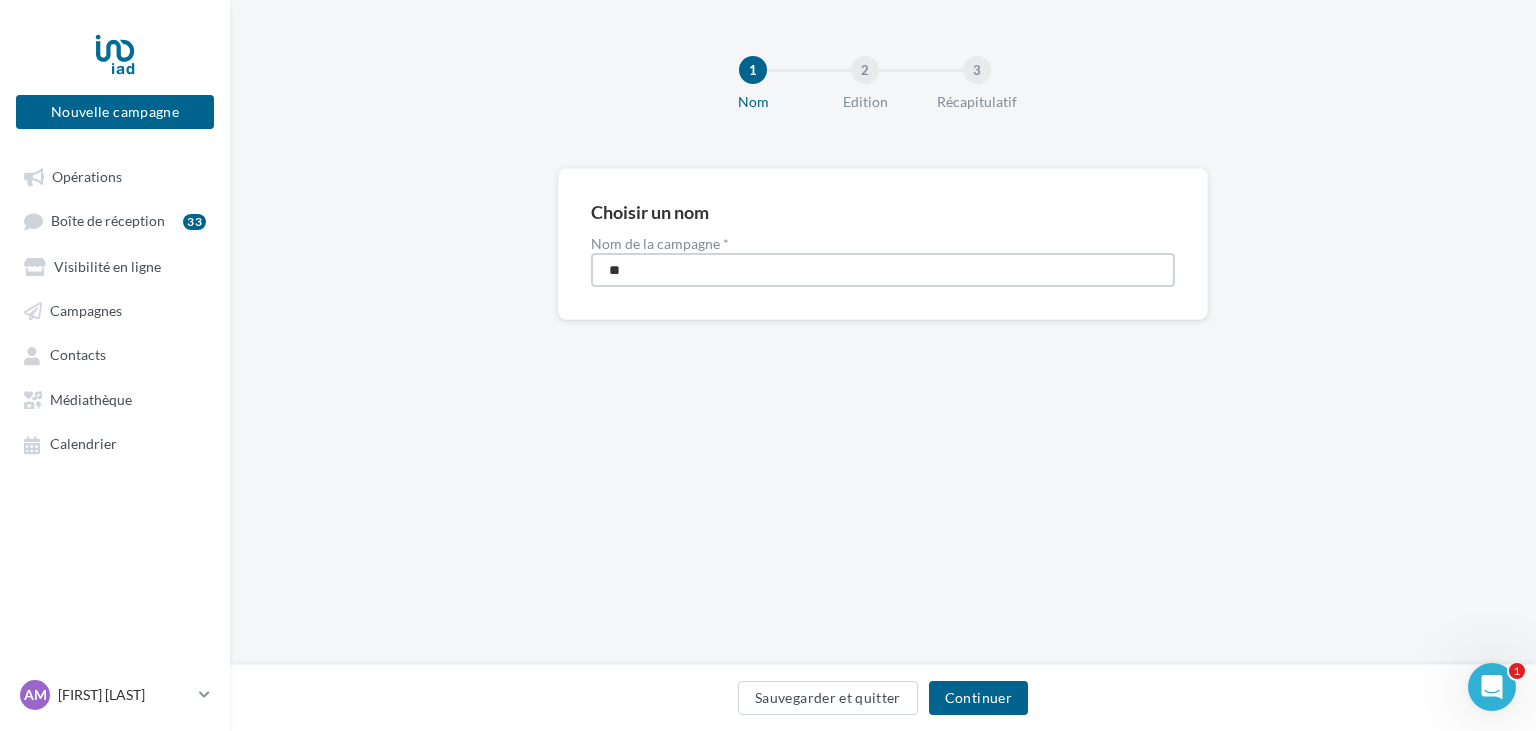 type on "*" 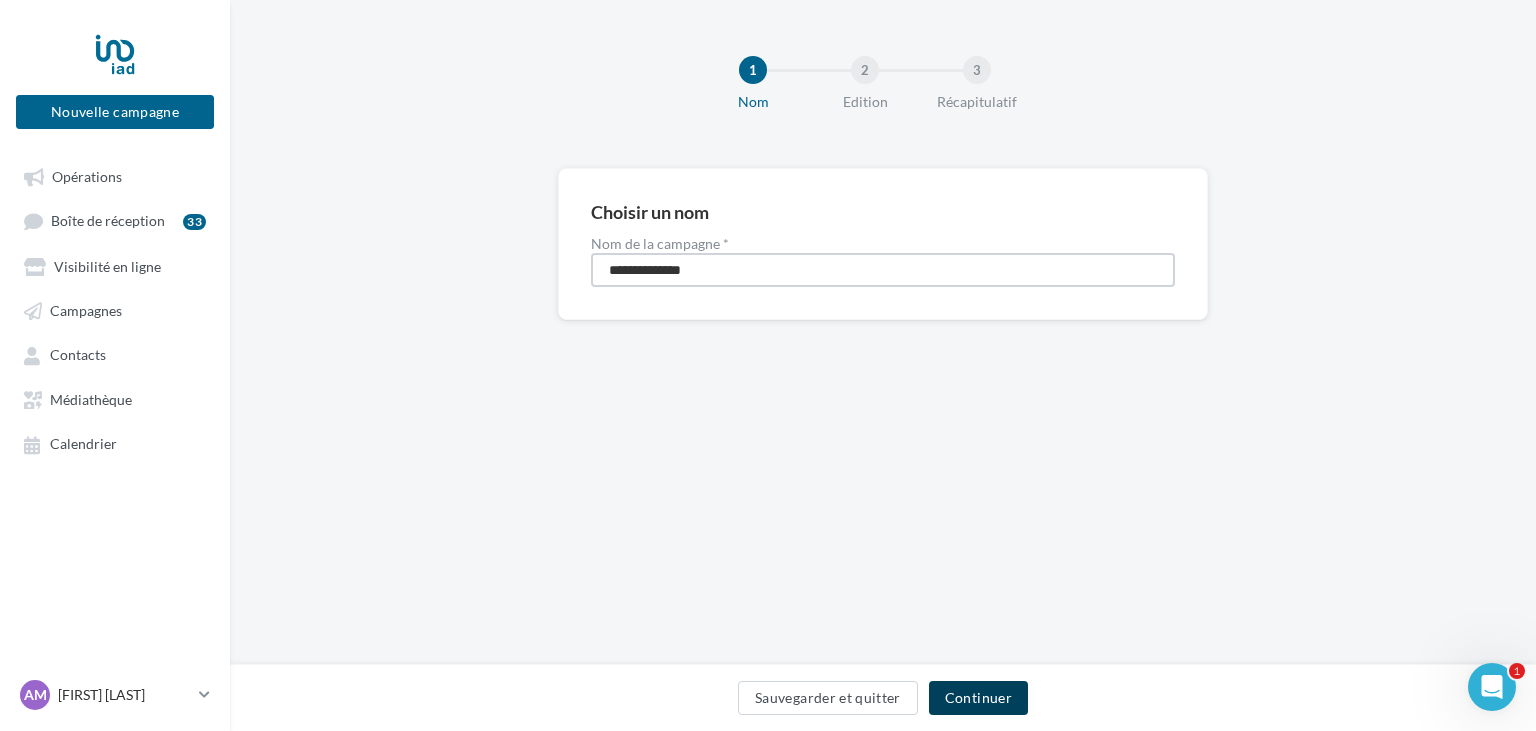 type on "**********" 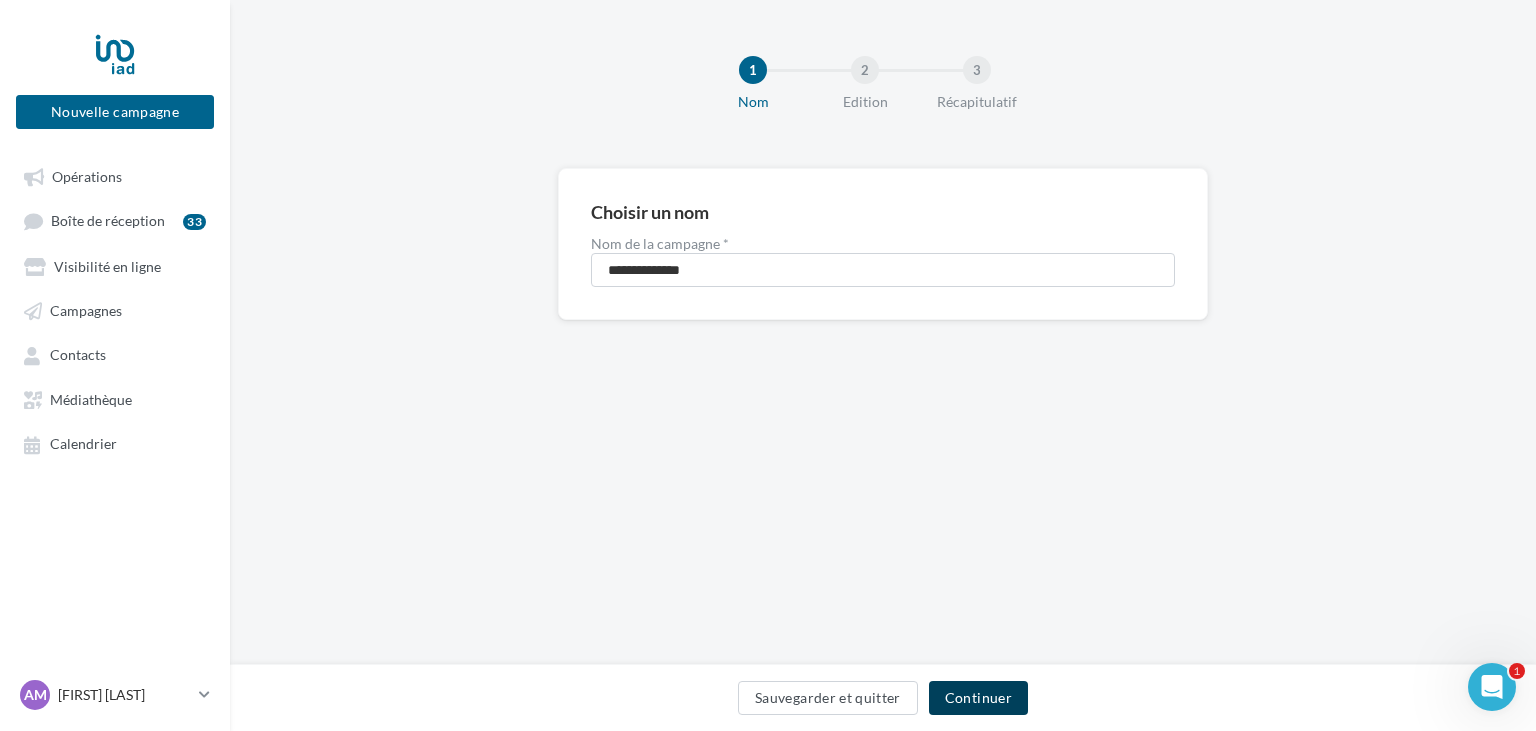 click on "Continuer" at bounding box center [978, 698] 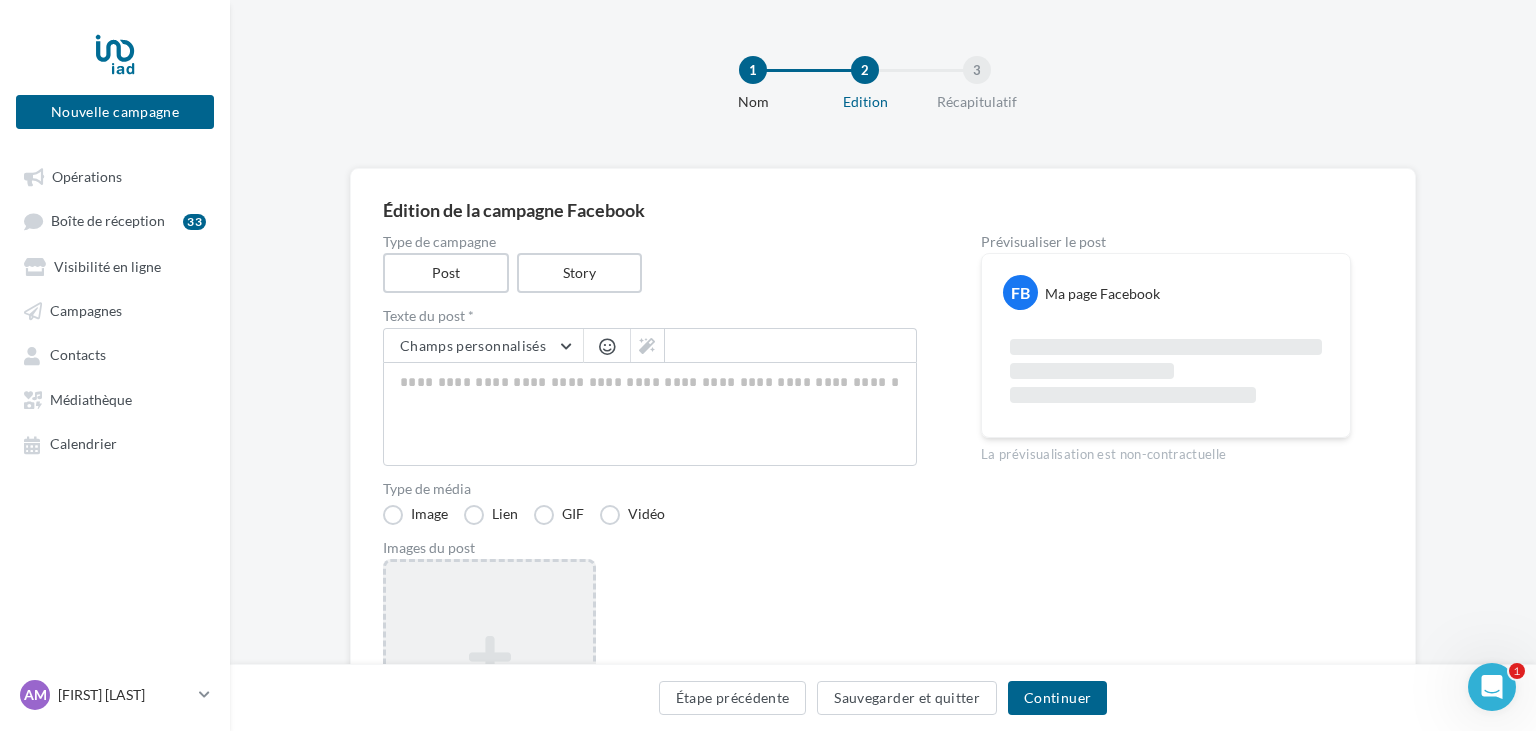 click on "Ajouter une image     Format: png, jpg" at bounding box center (489, 689) 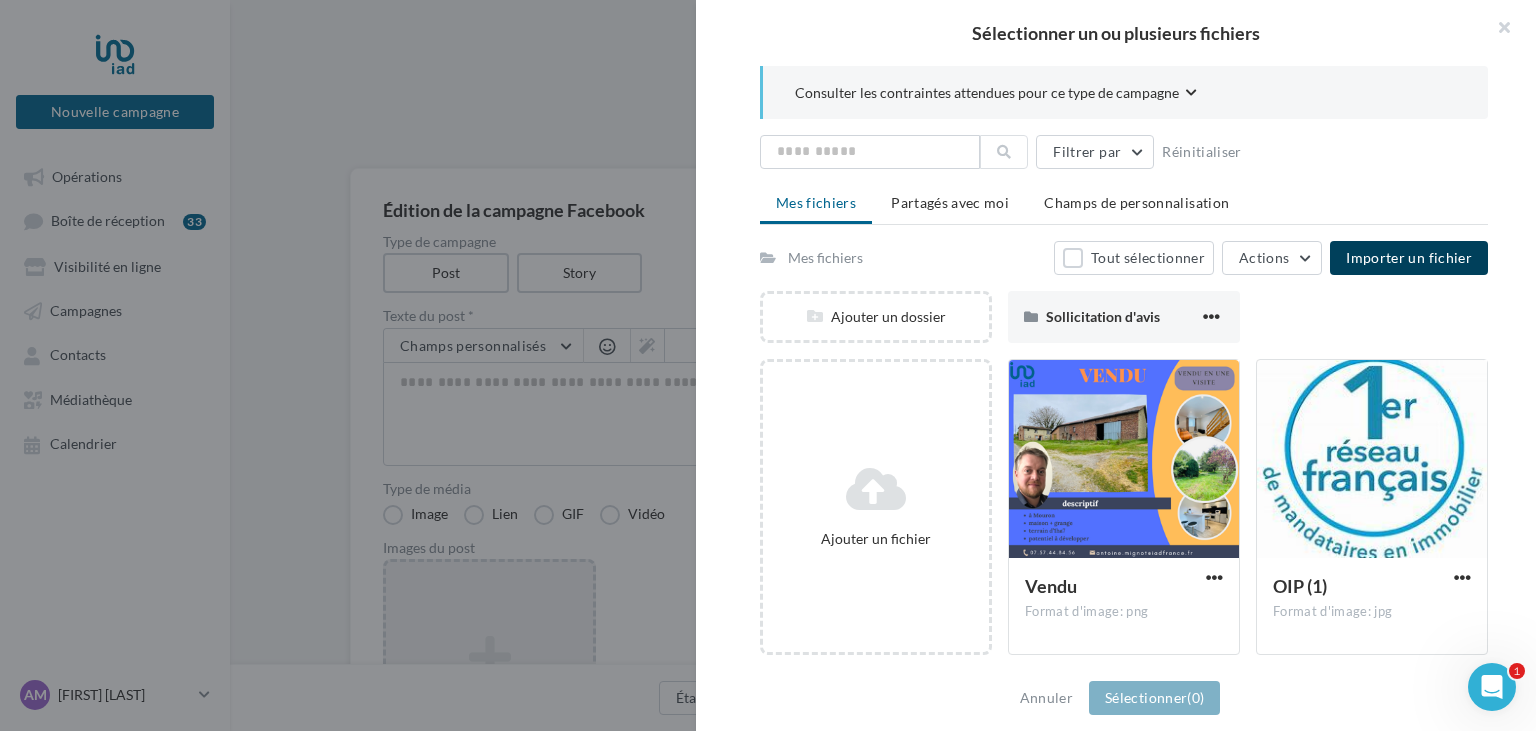 click on "Importer un fichier" at bounding box center (1409, 257) 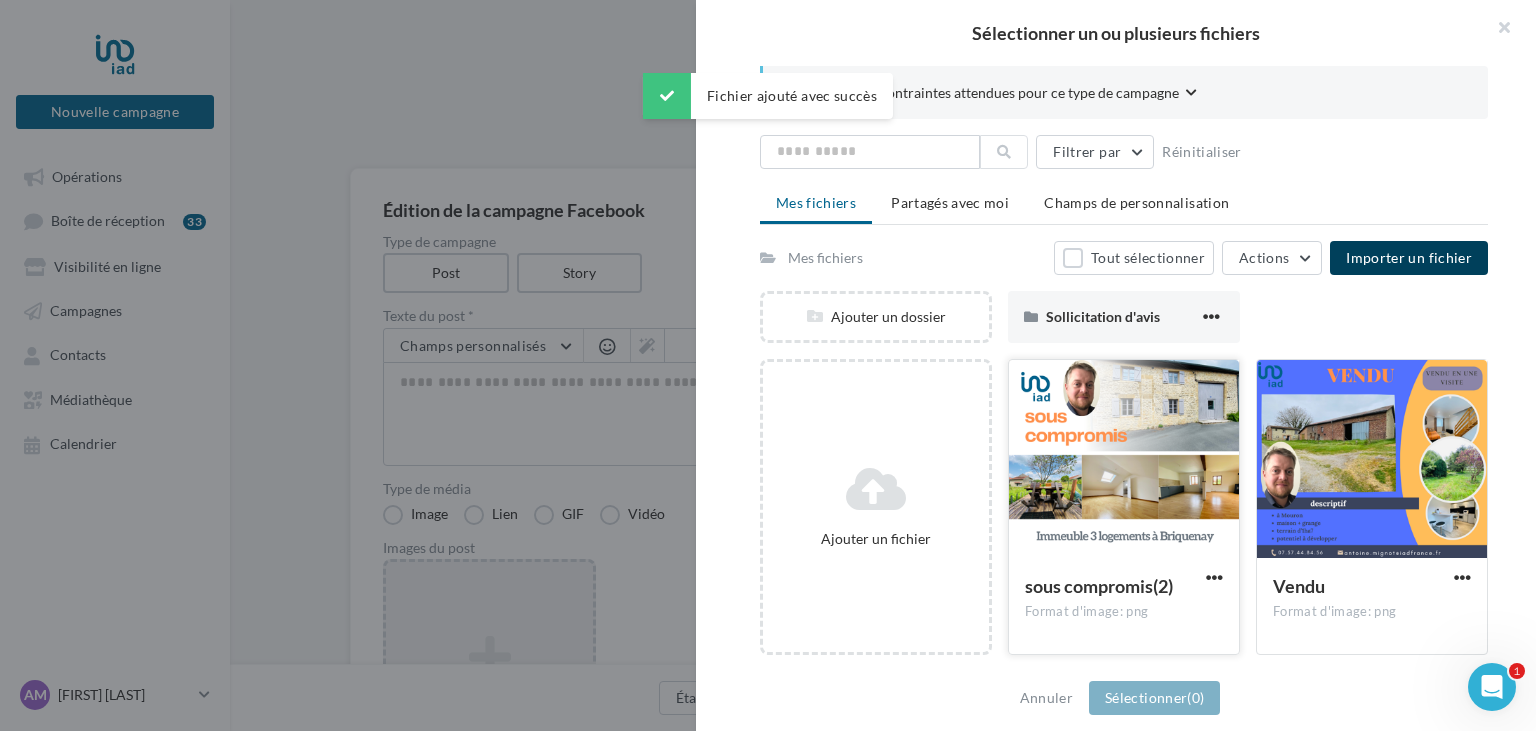 click at bounding box center (1124, 460) 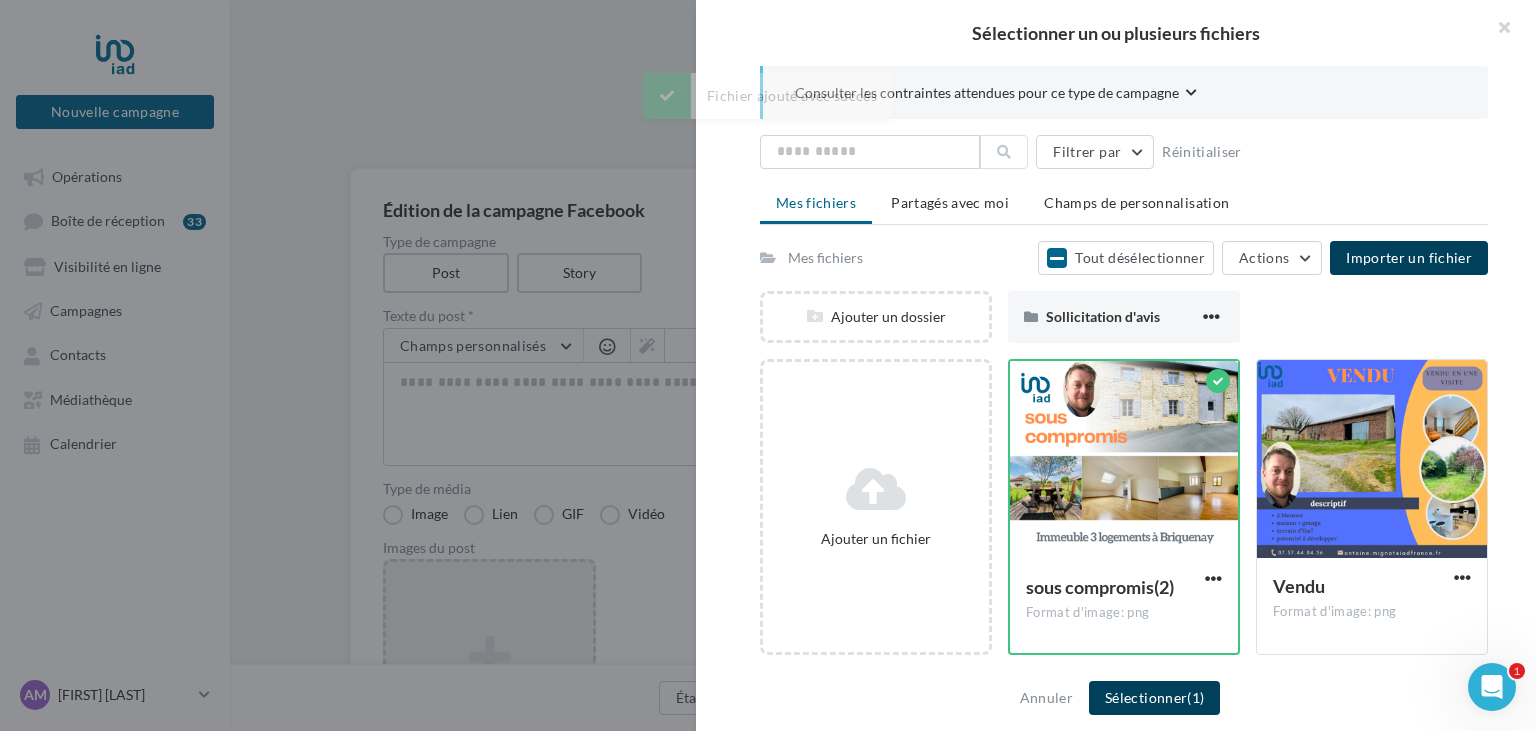 click on "Sélectionner   (1)" at bounding box center [1154, 698] 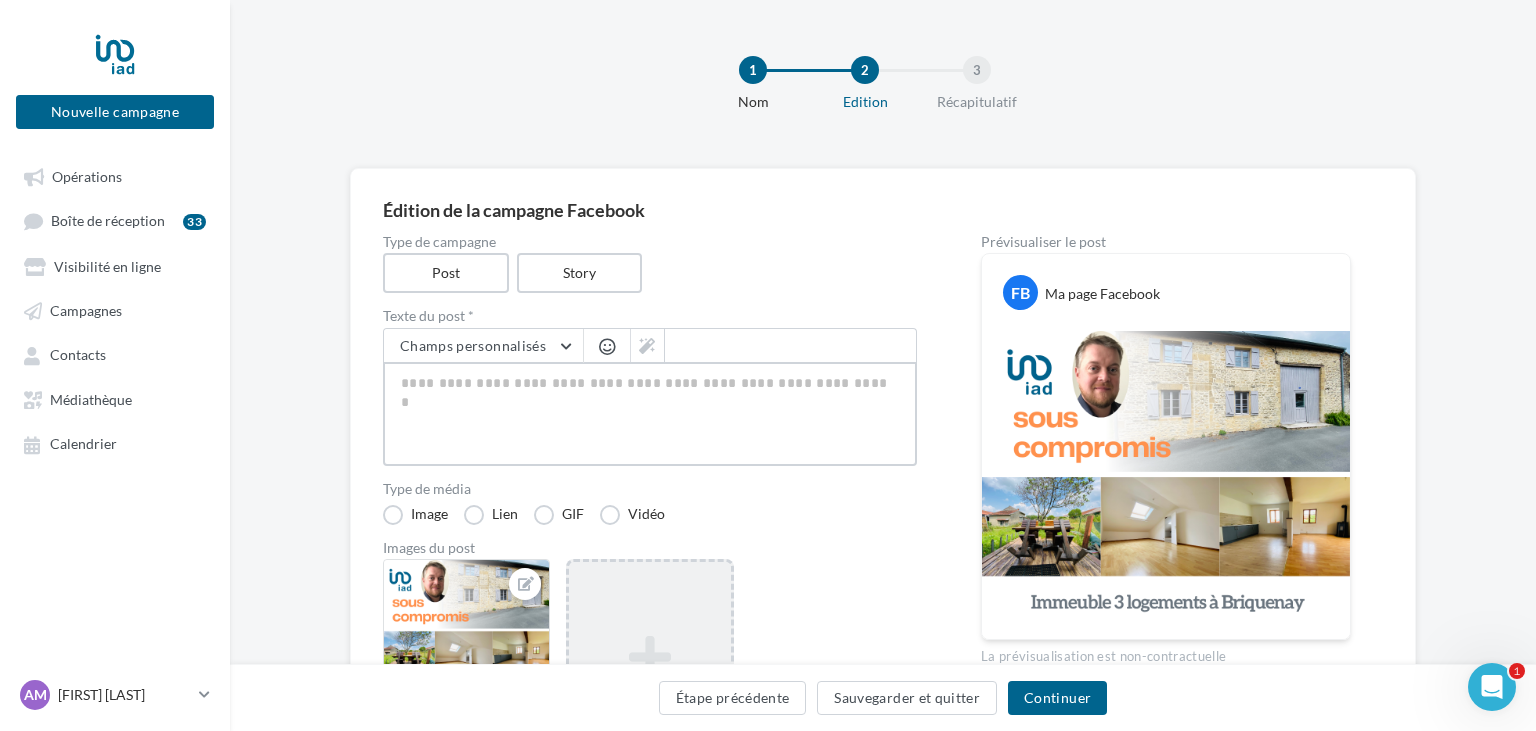 click at bounding box center (650, 414) 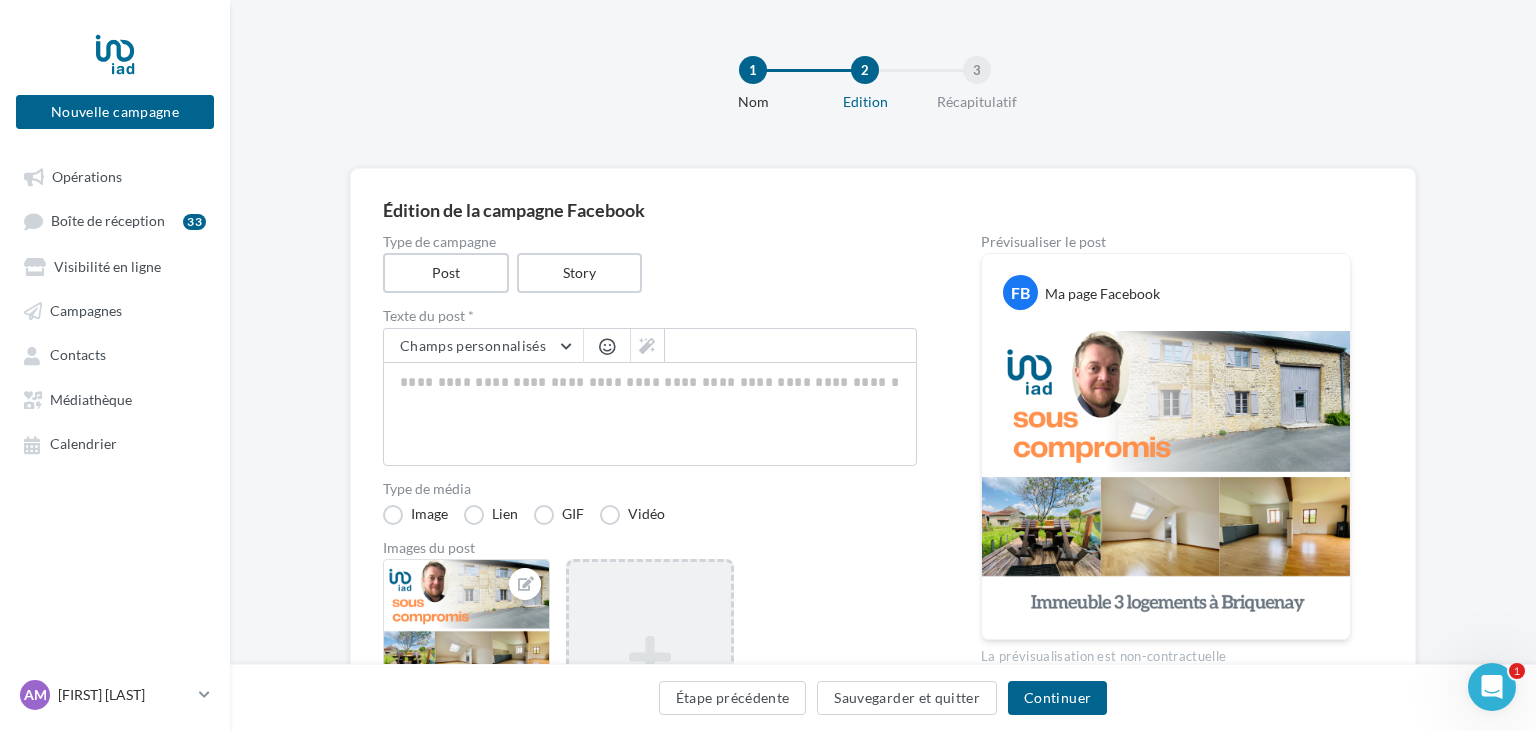click at bounding box center [607, 346] 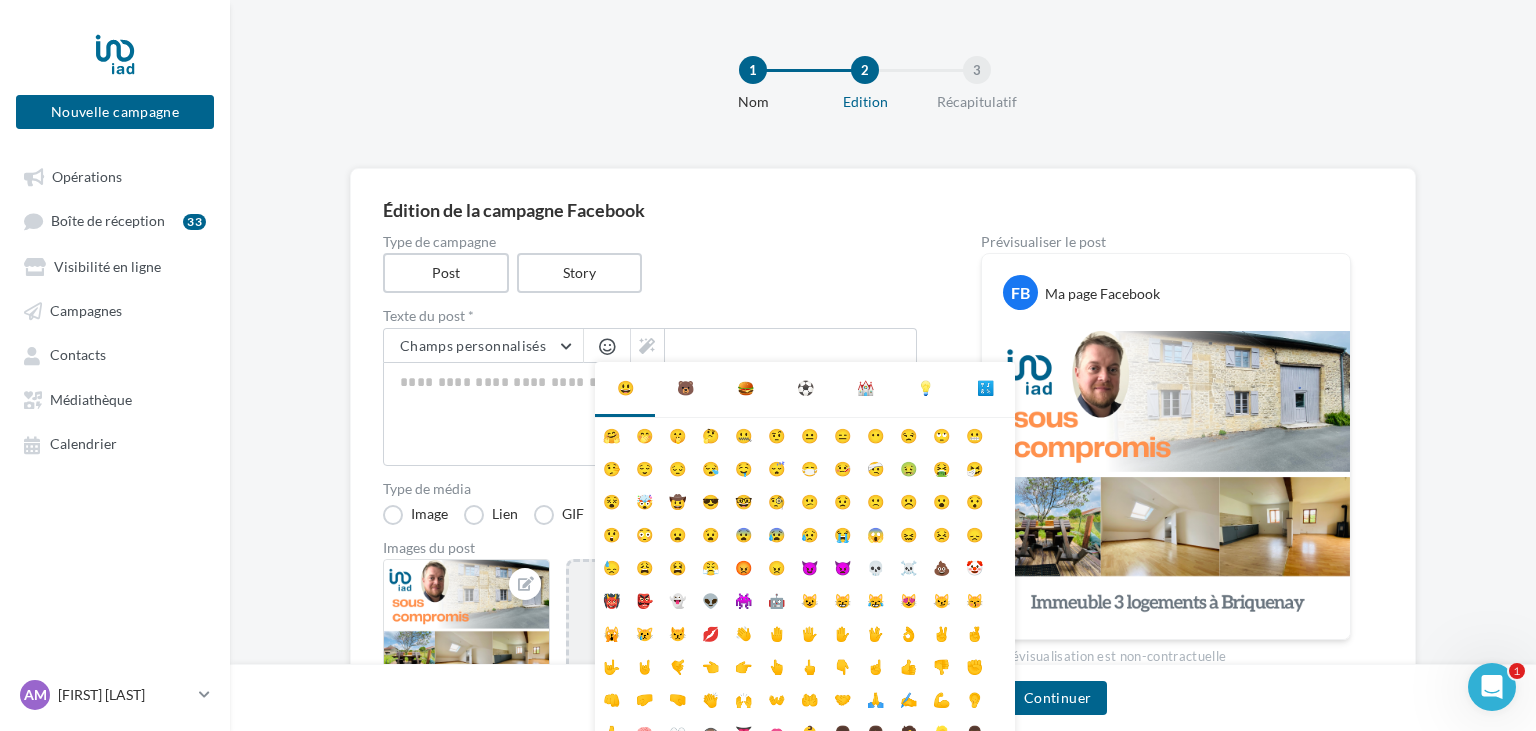 scroll, scrollTop: 79, scrollLeft: 0, axis: vertical 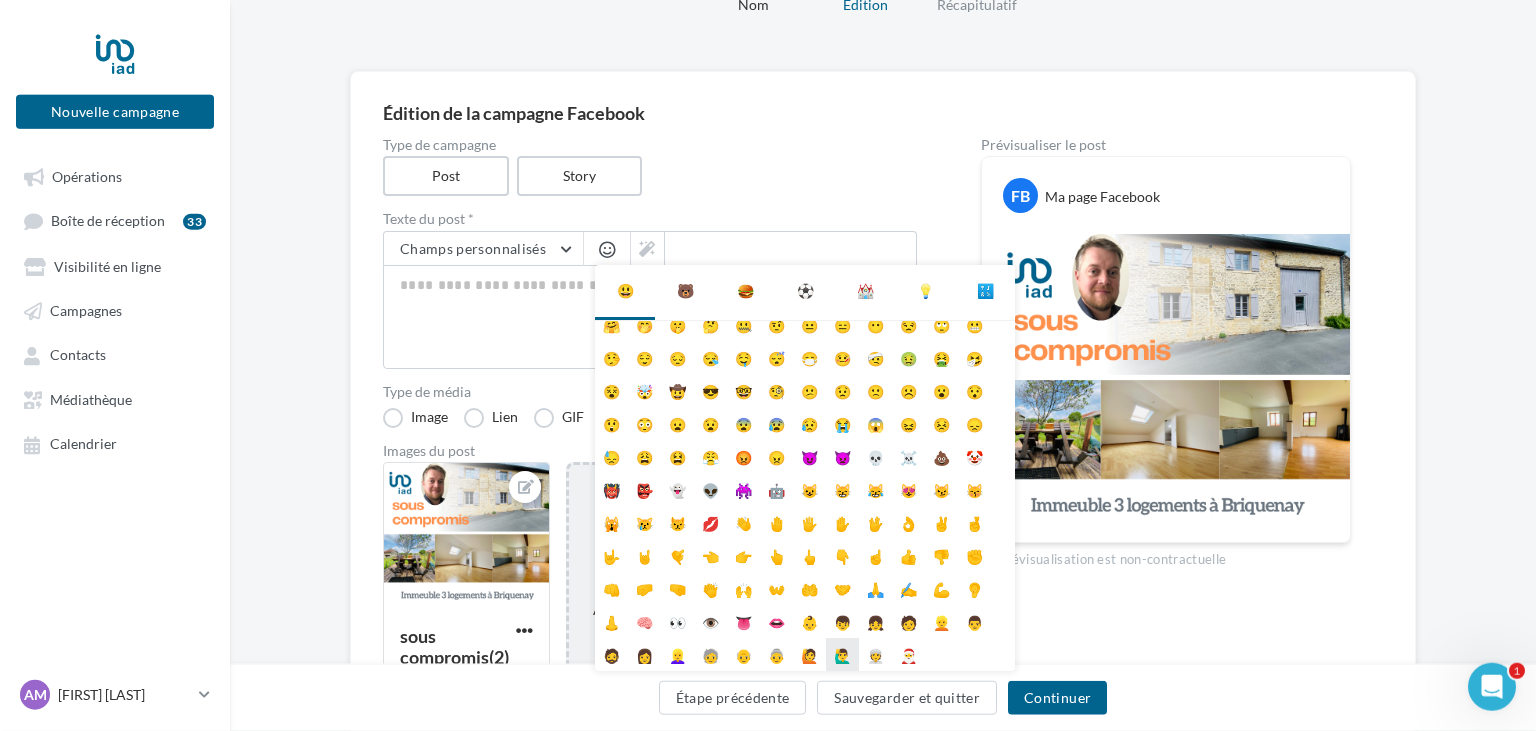 click on "🙋‍♂️" at bounding box center [842, 654] 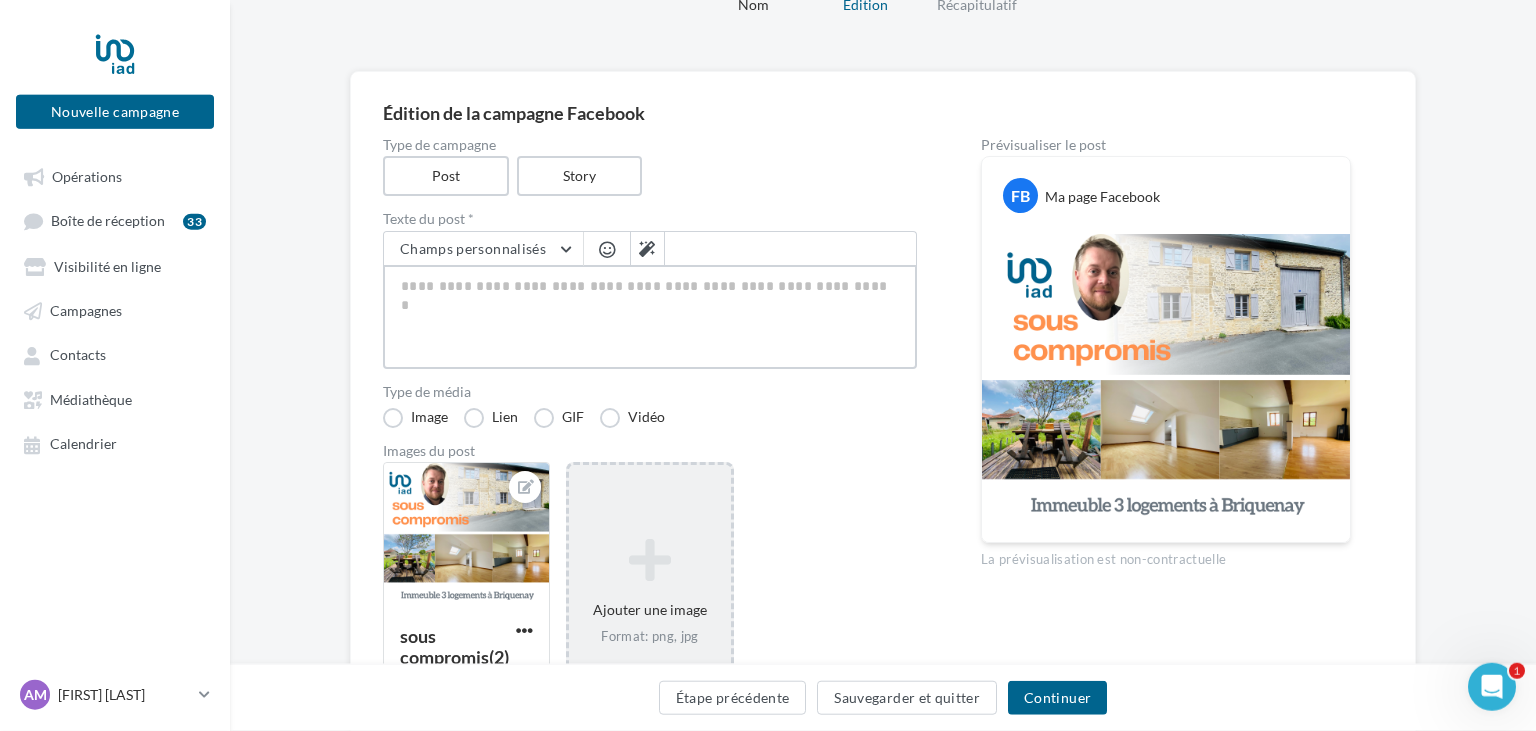 type on "*****" 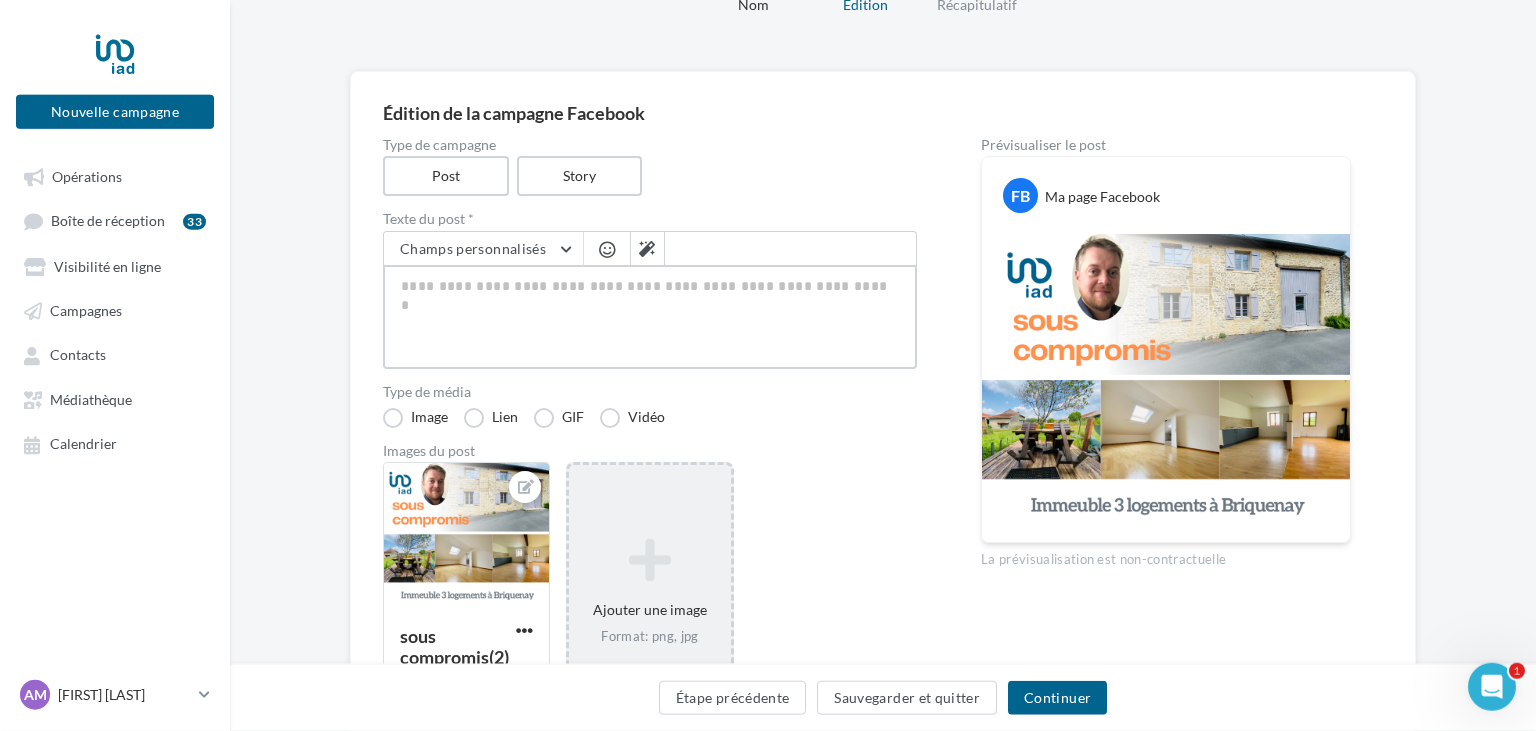 type on "*****" 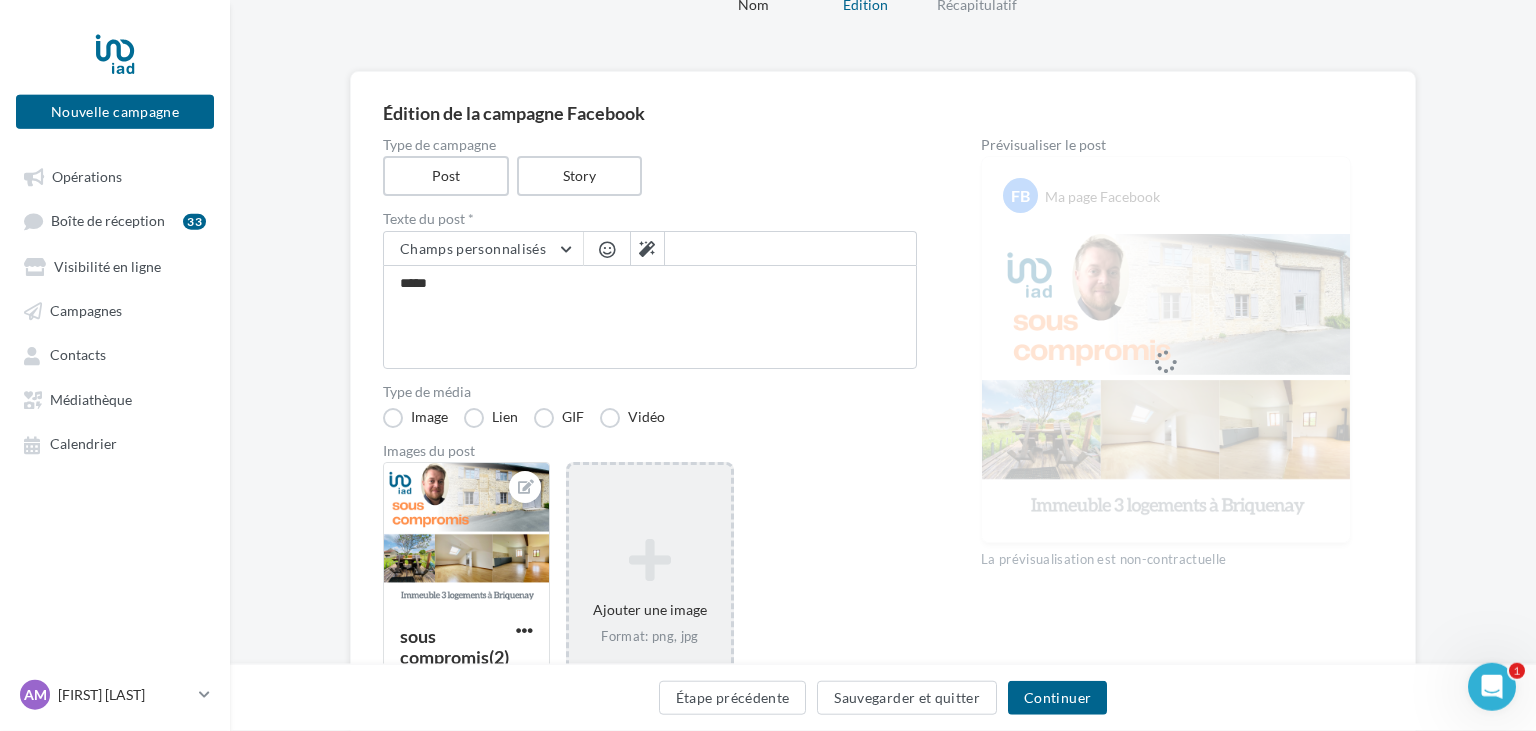click at bounding box center [607, 249] 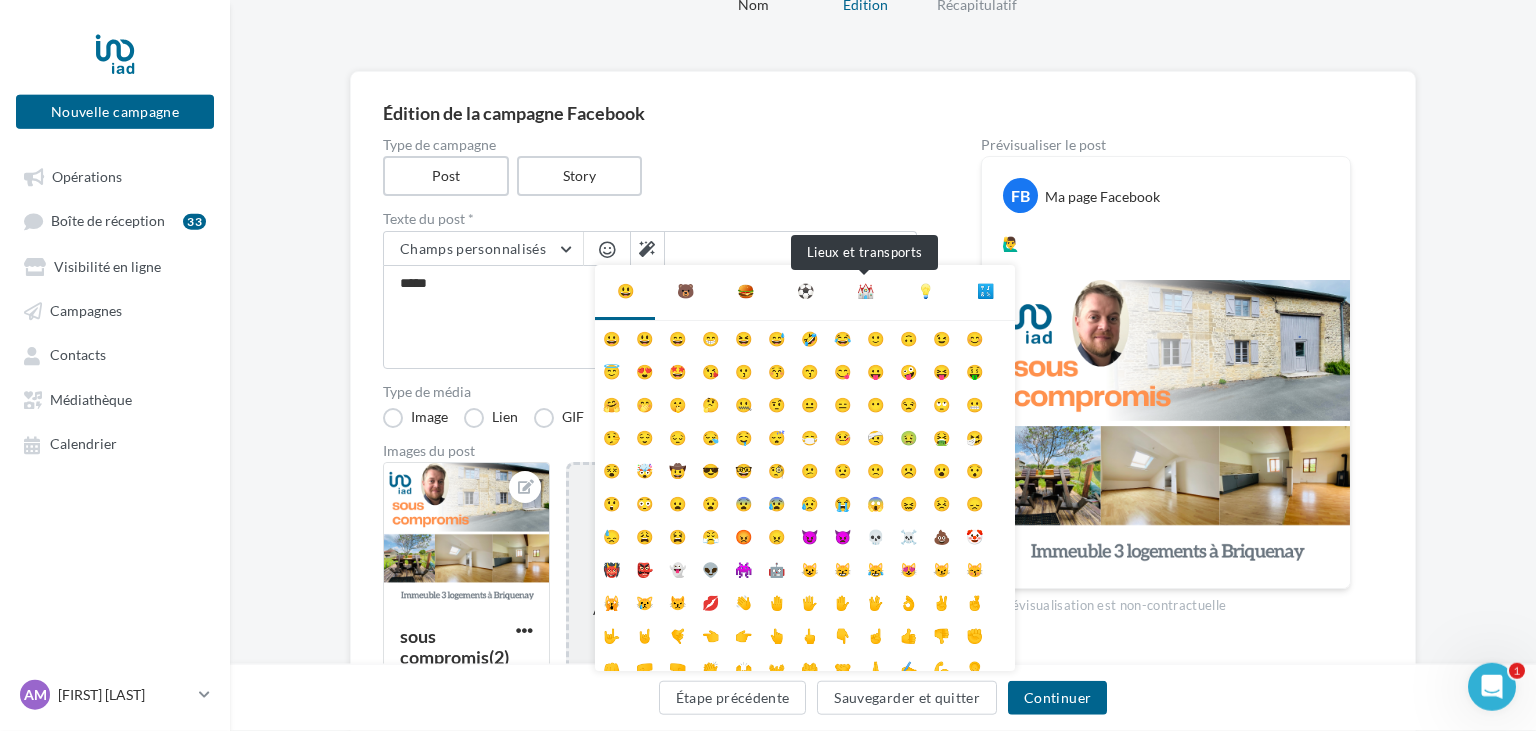 click on "⛪" at bounding box center (865, 291) 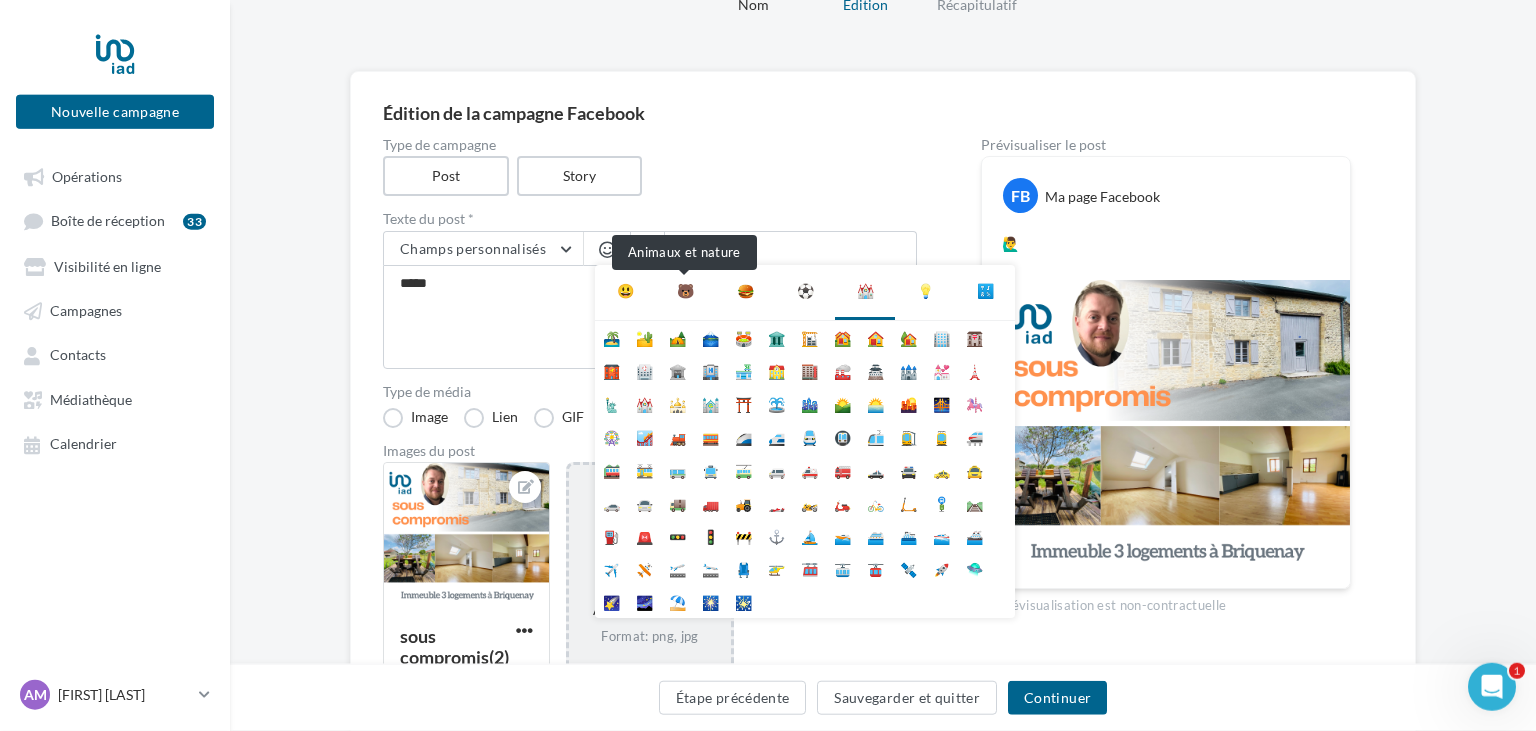click on "🐻" at bounding box center [685, 291] 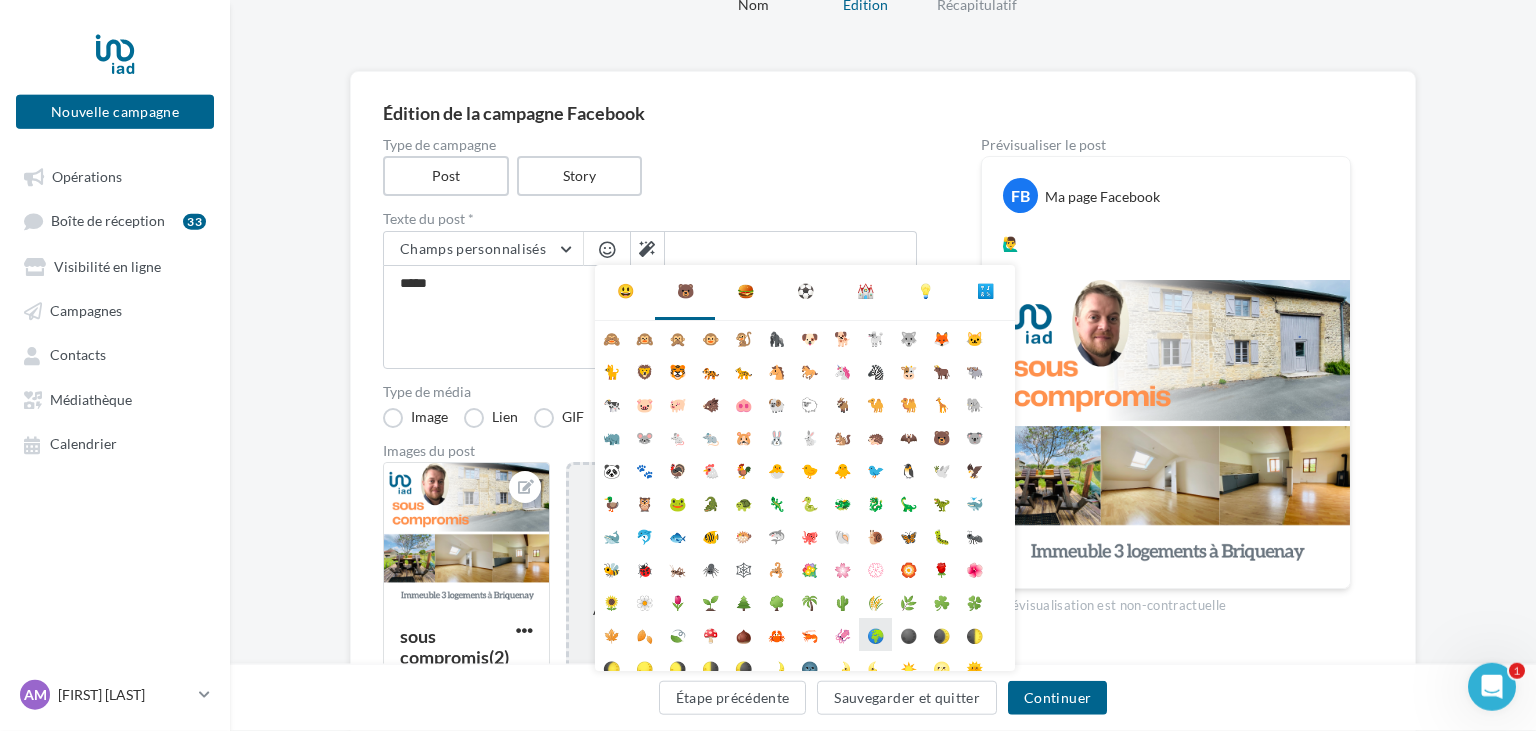 click on "🌍" at bounding box center [875, 634] 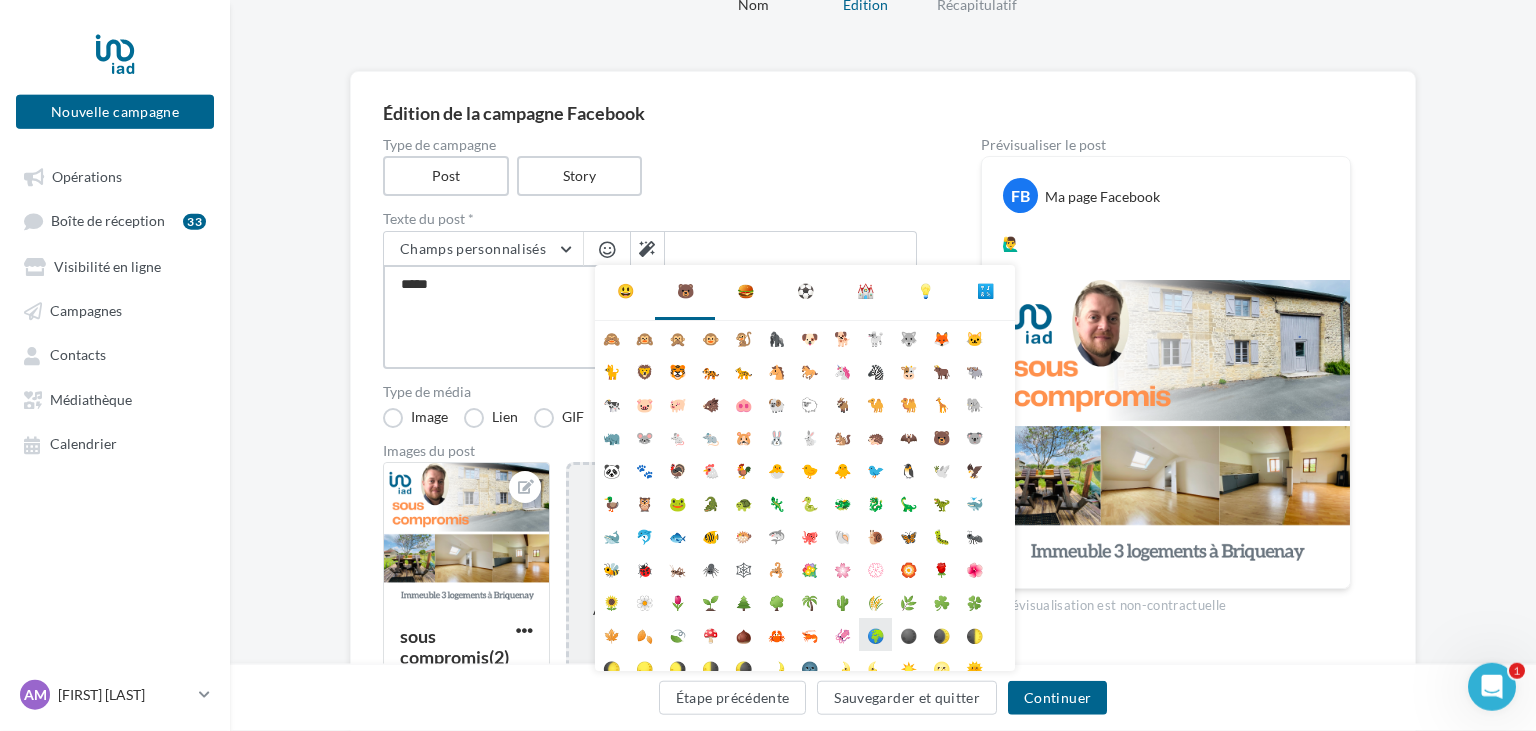 type on "********" 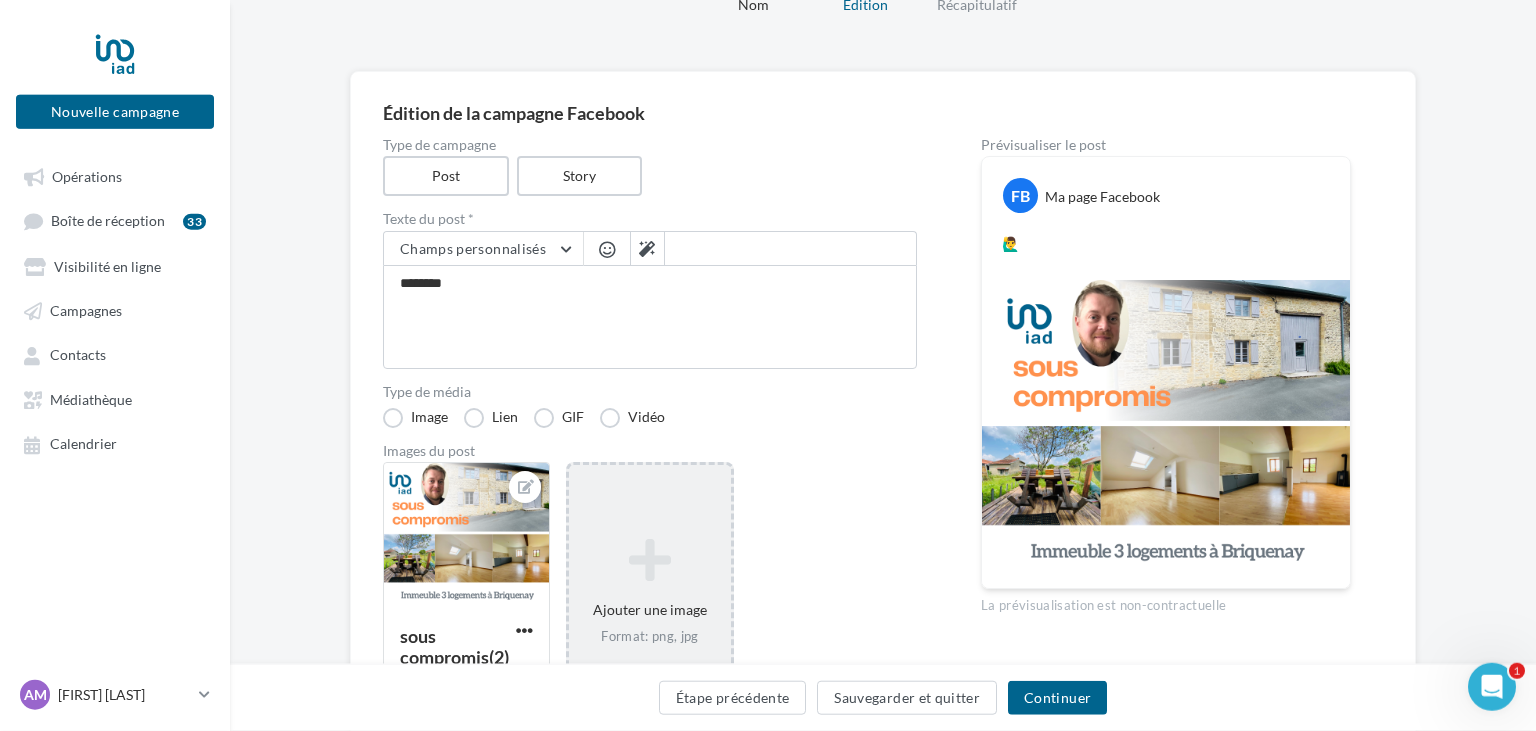 click at bounding box center [607, 249] 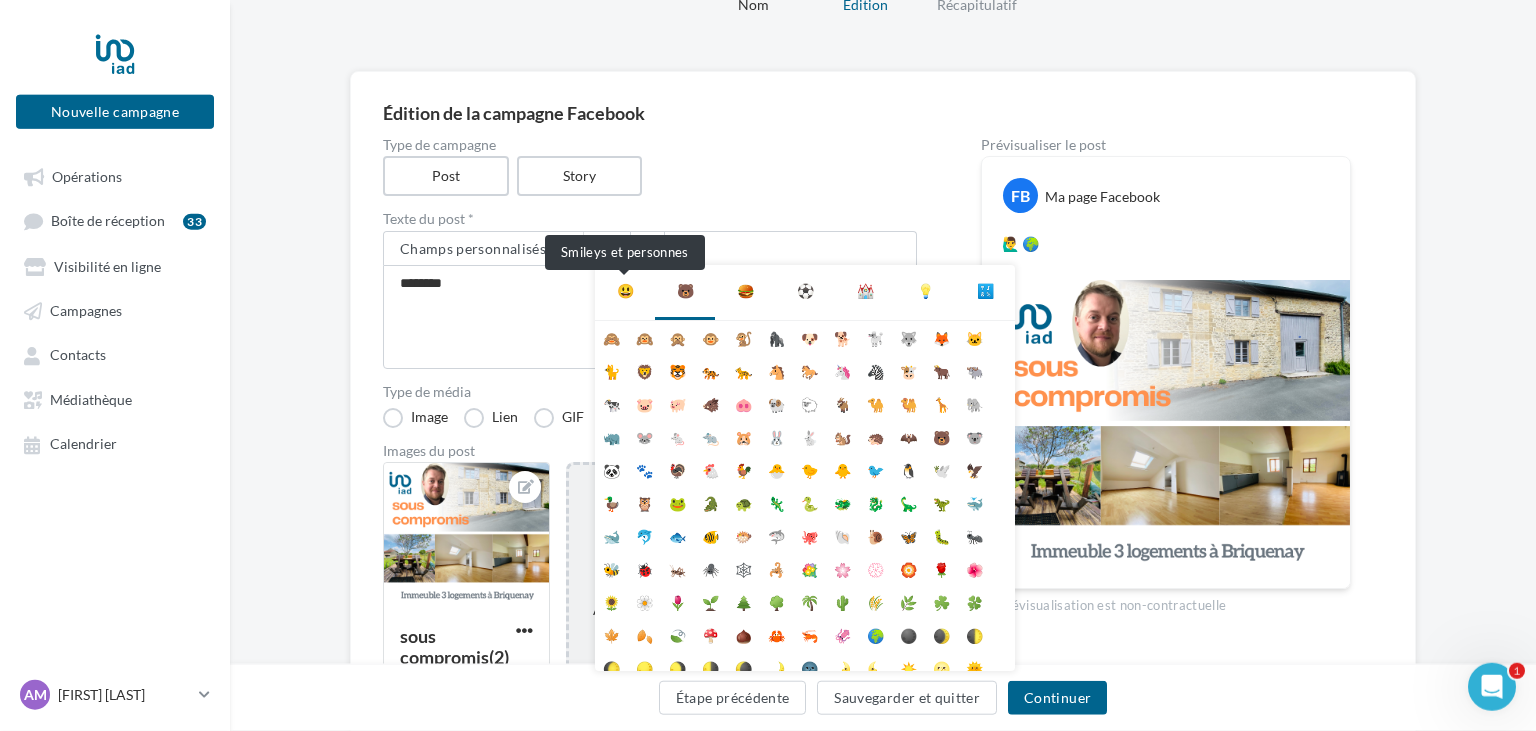 click on "😃" at bounding box center (625, 291) 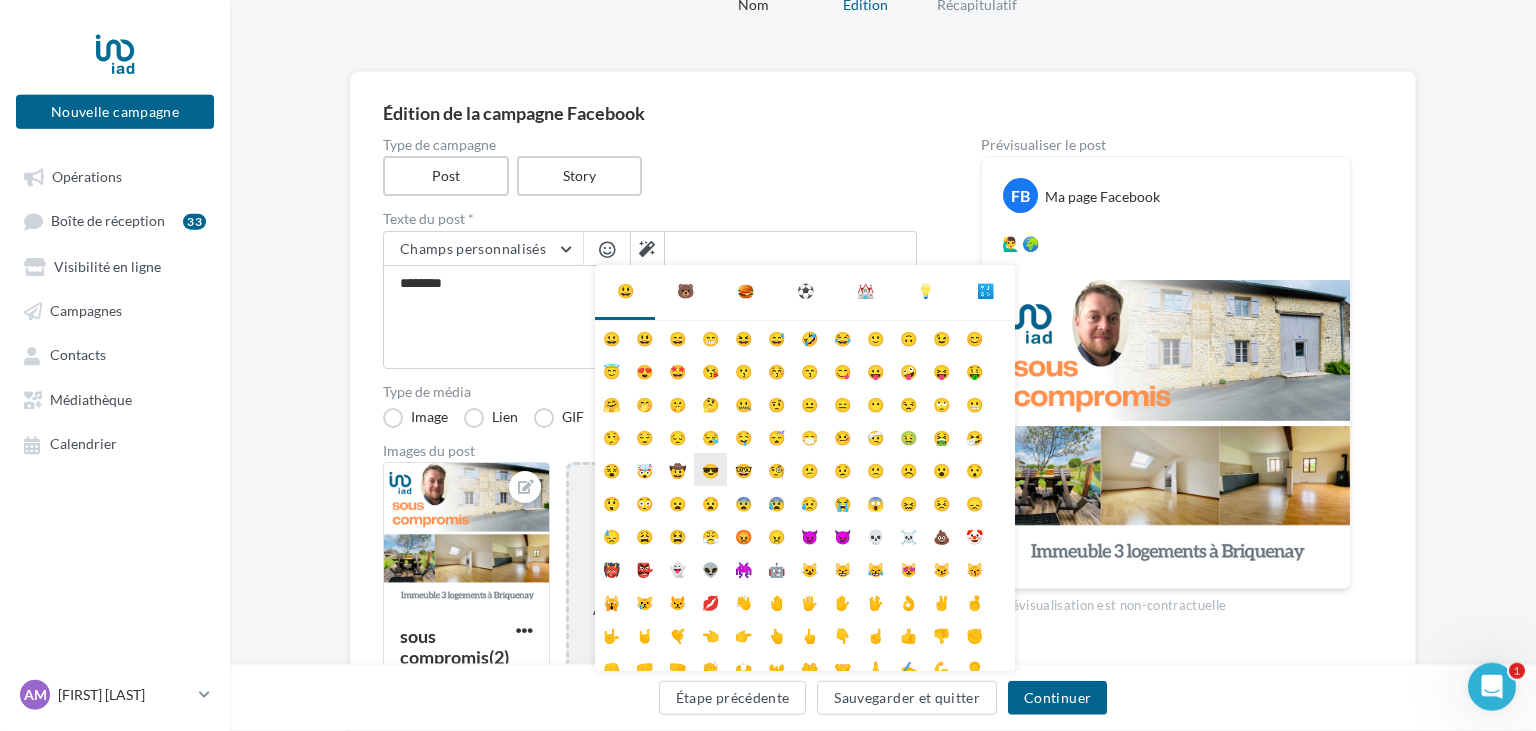 click on "😎" at bounding box center [710, 469] 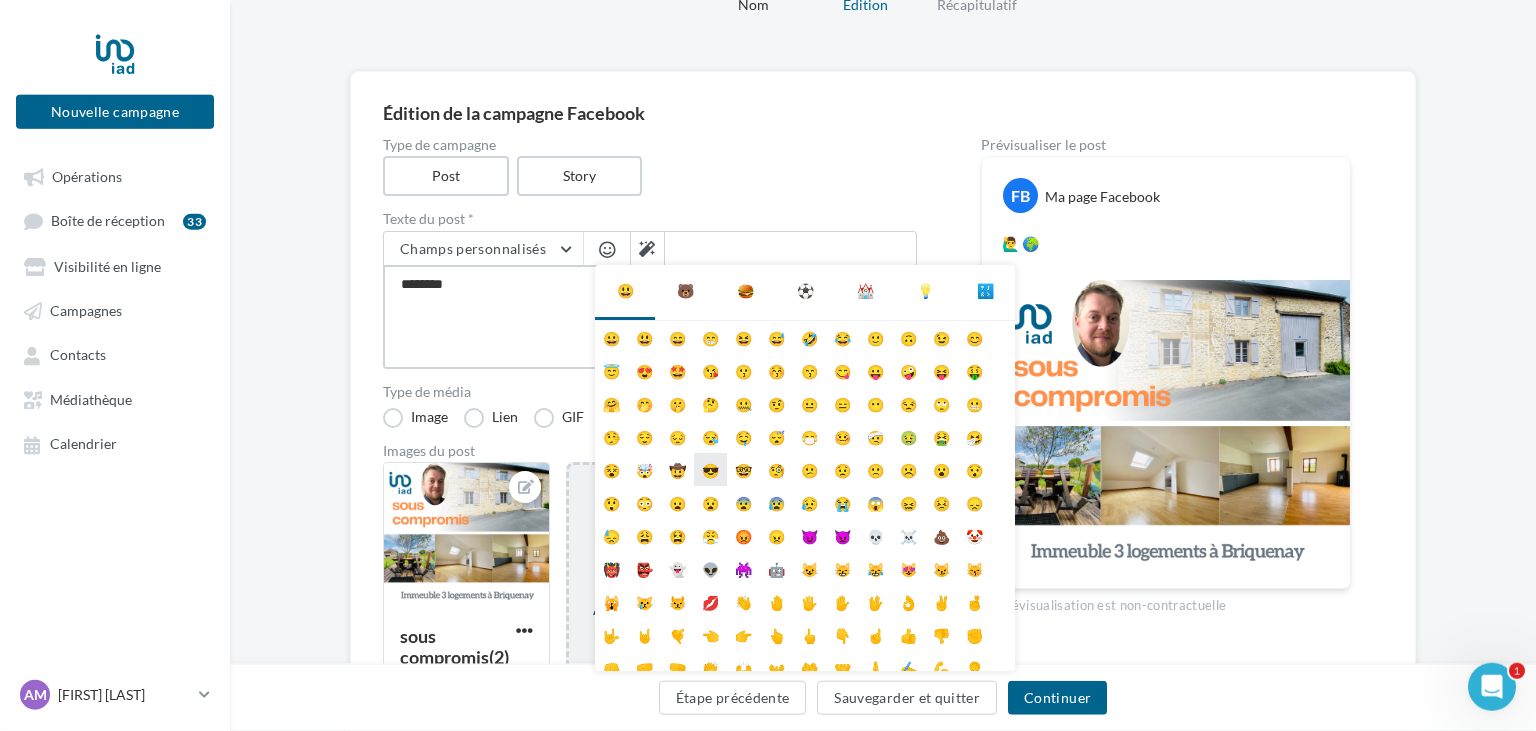 type on "**********" 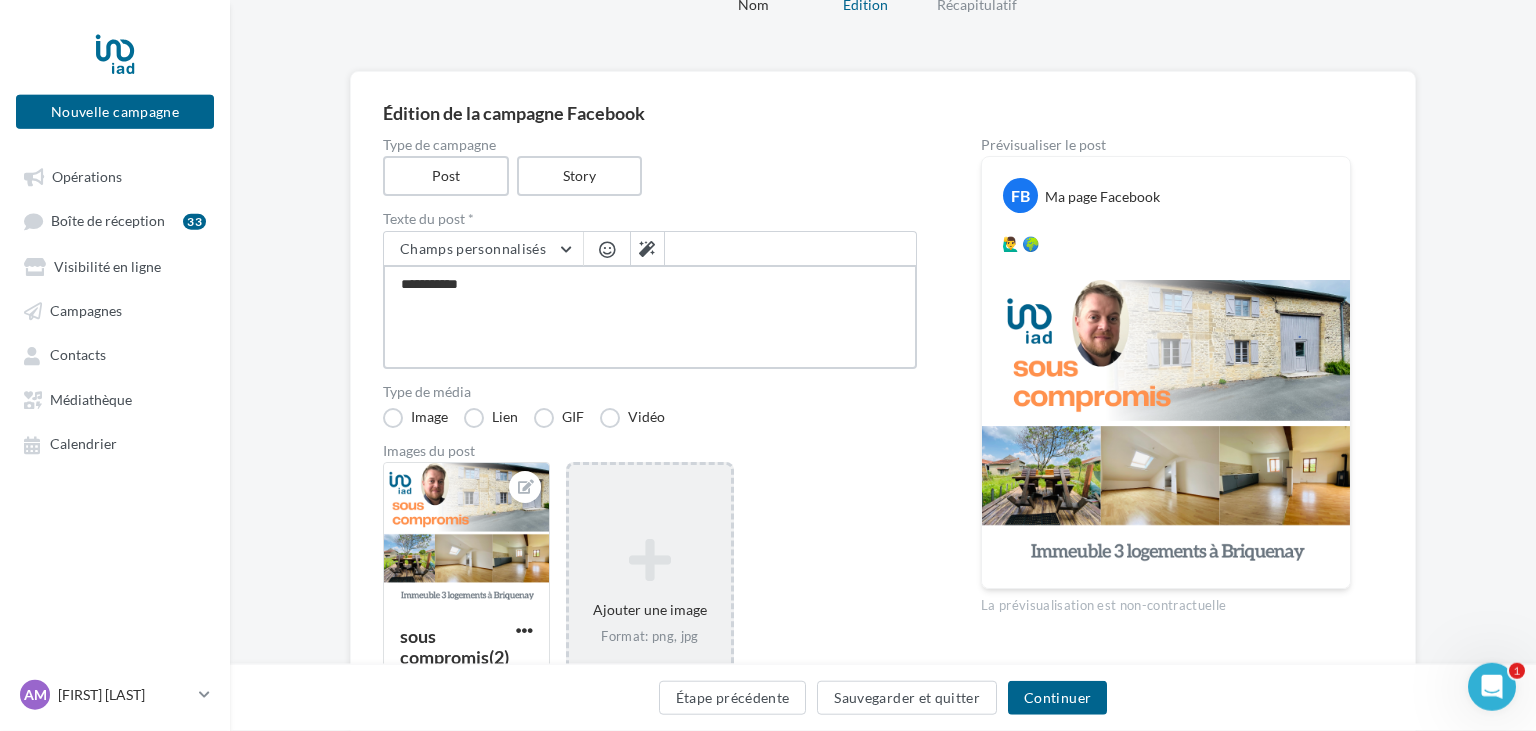 type on "**********" 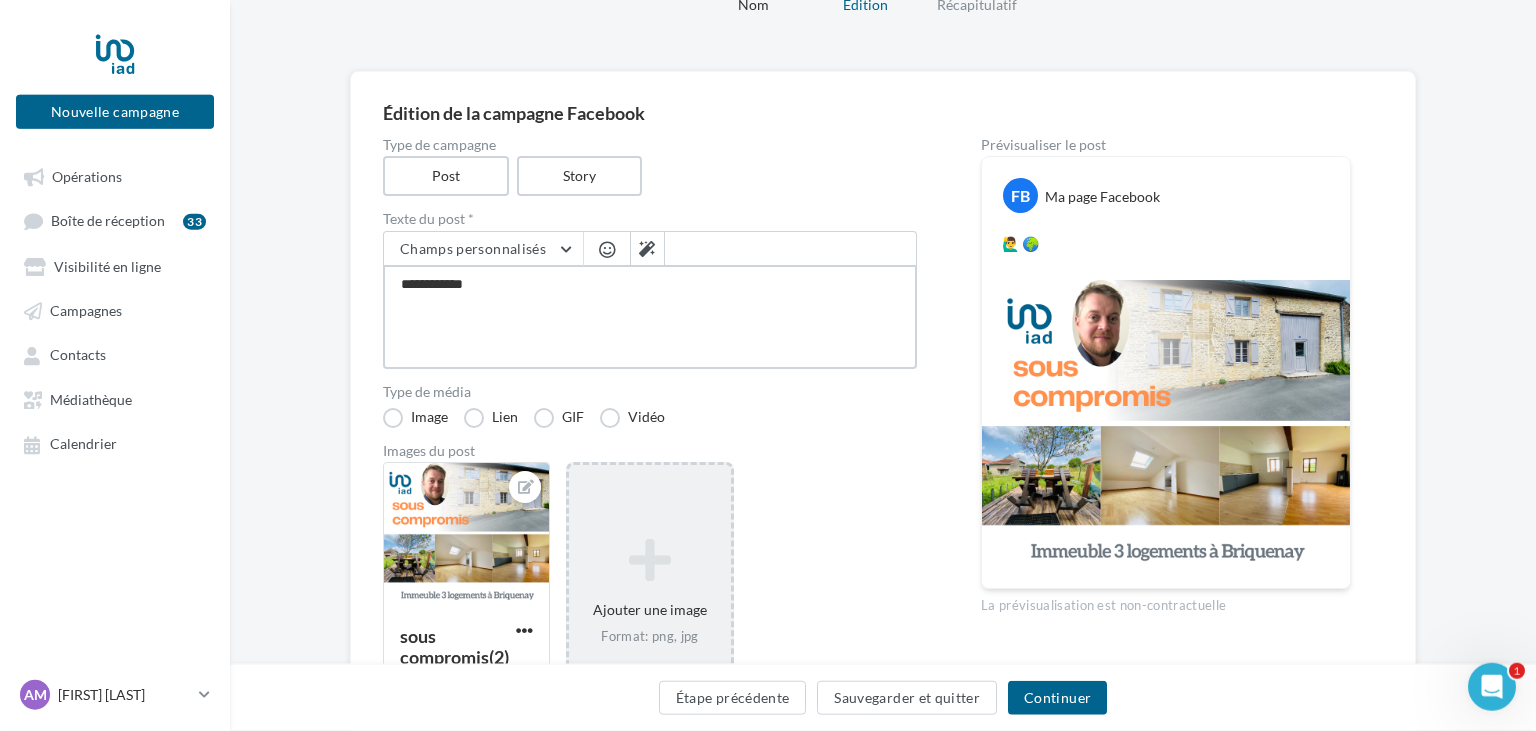 type on "**********" 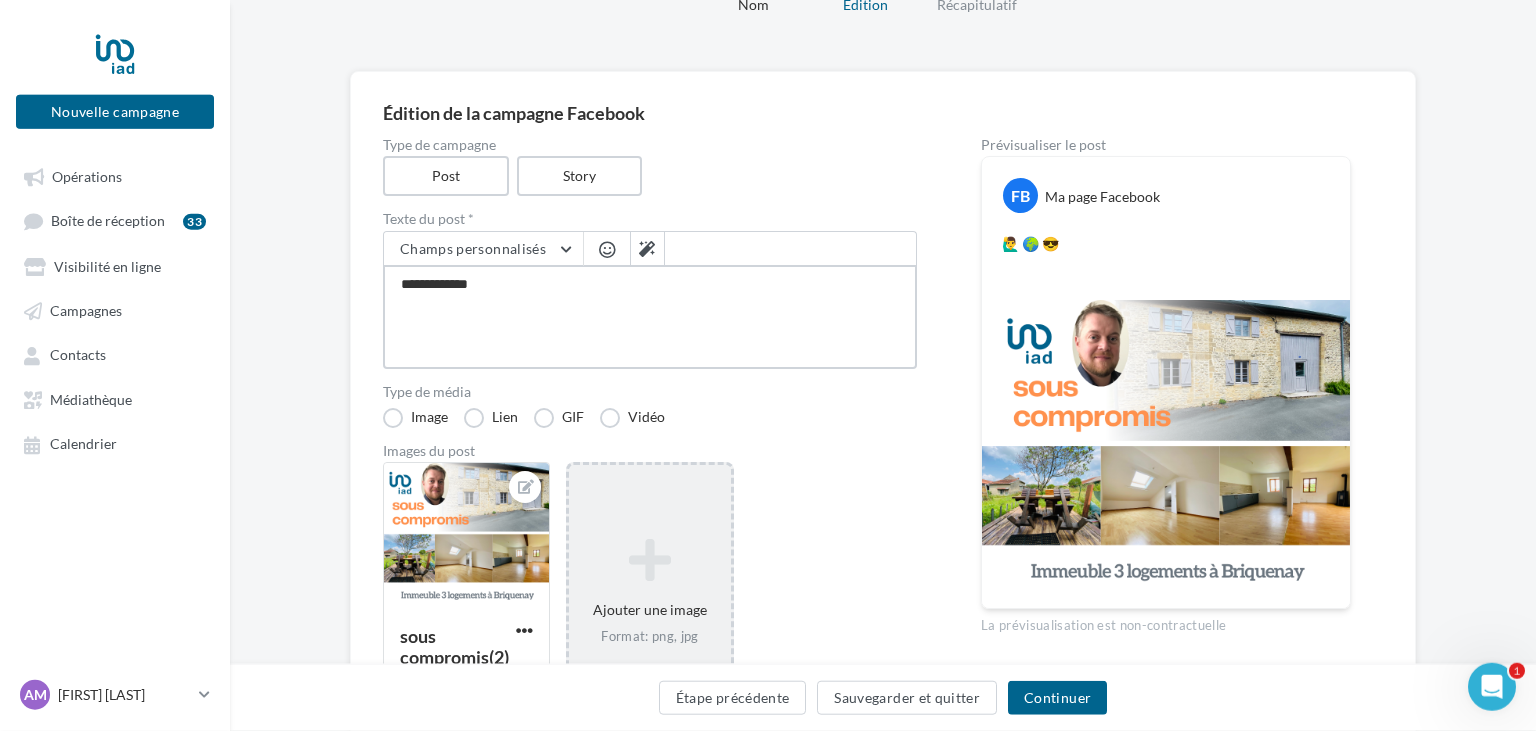 type on "**********" 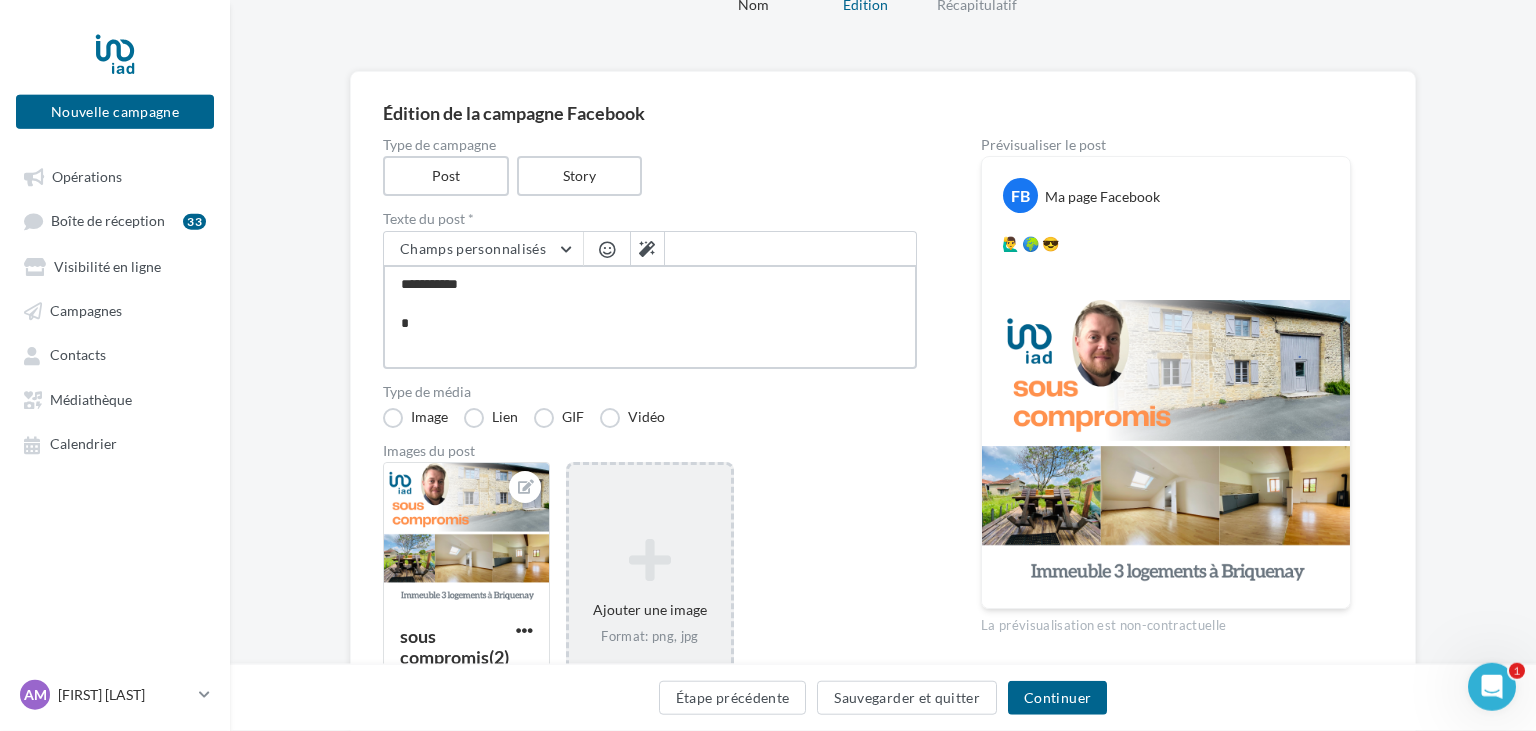 type on "**********" 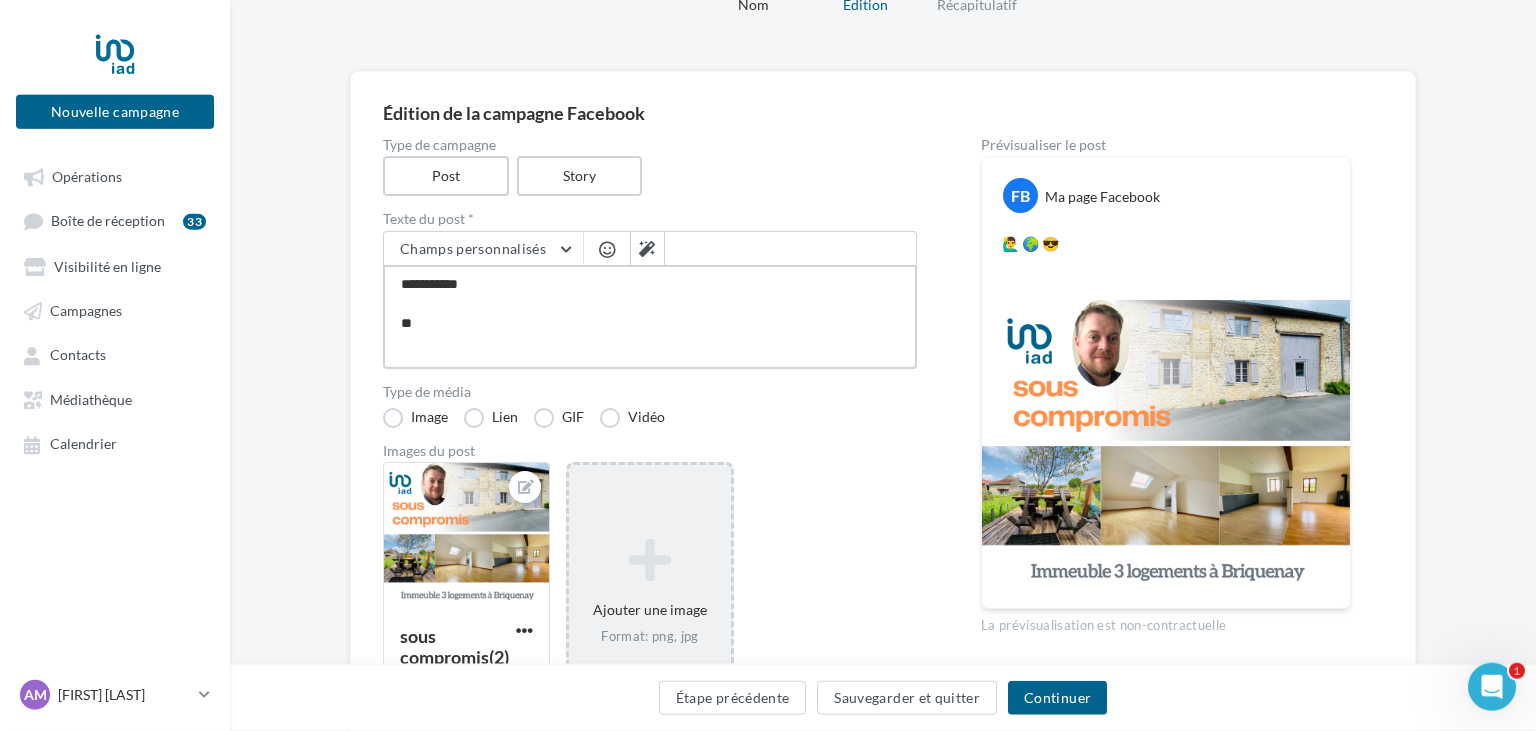type on "**********" 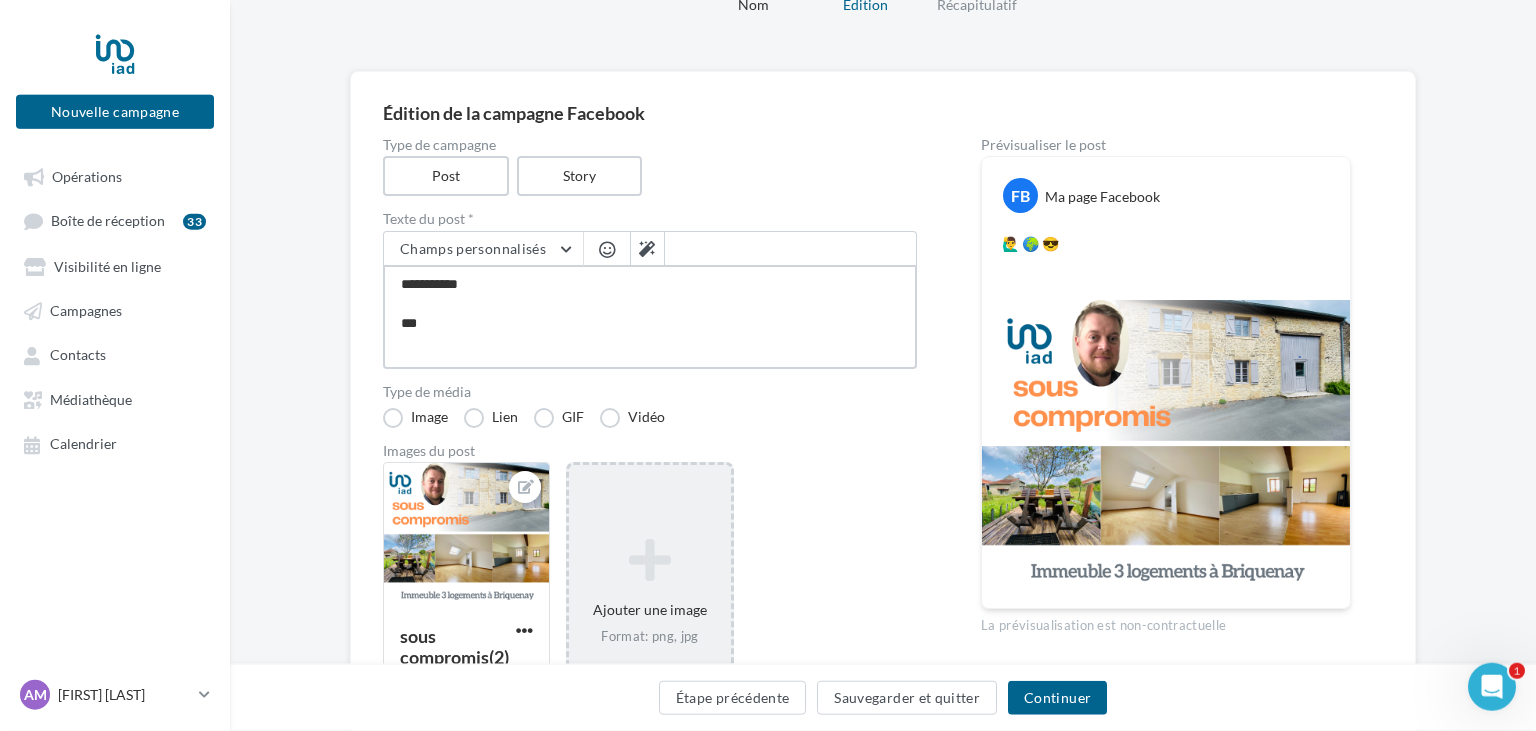 type on "**********" 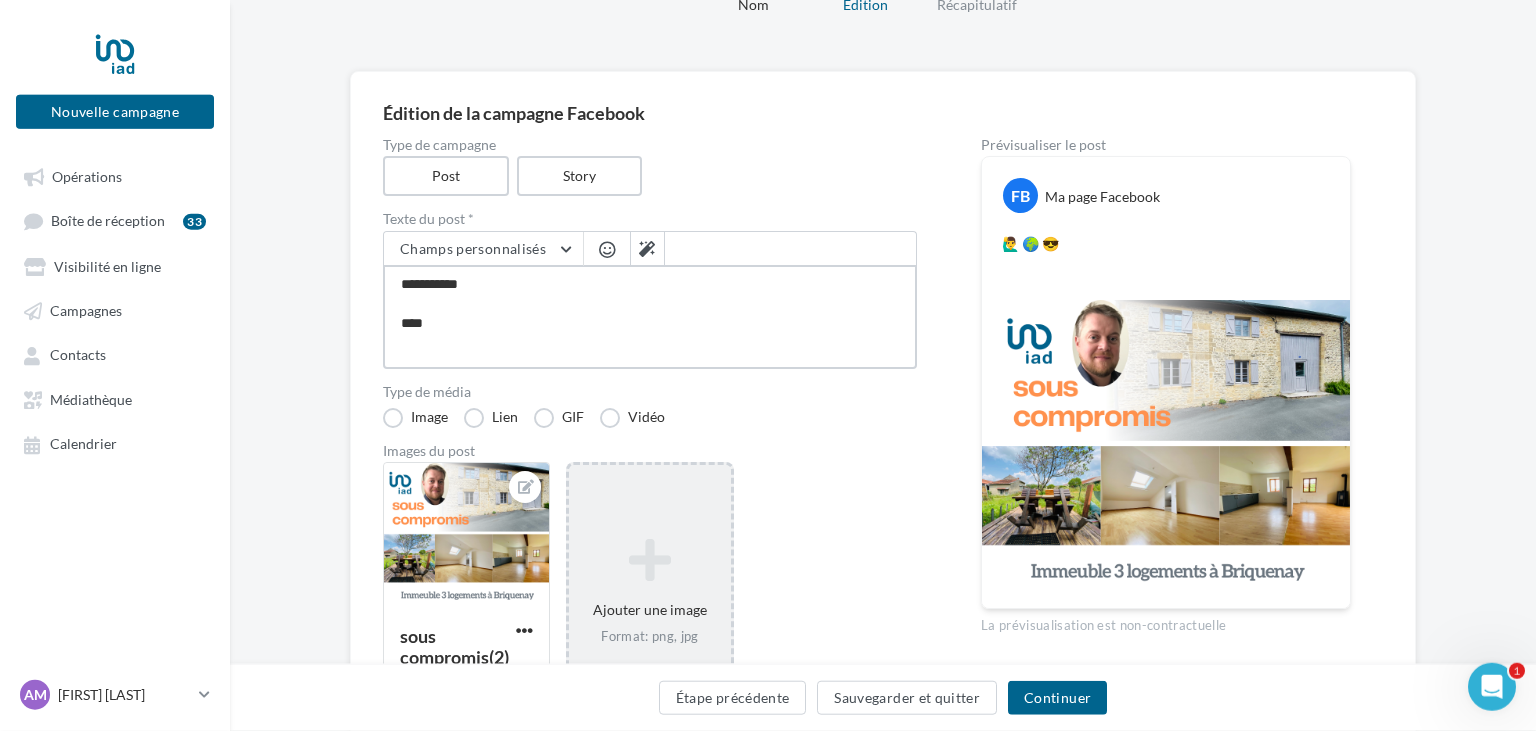 type on "**********" 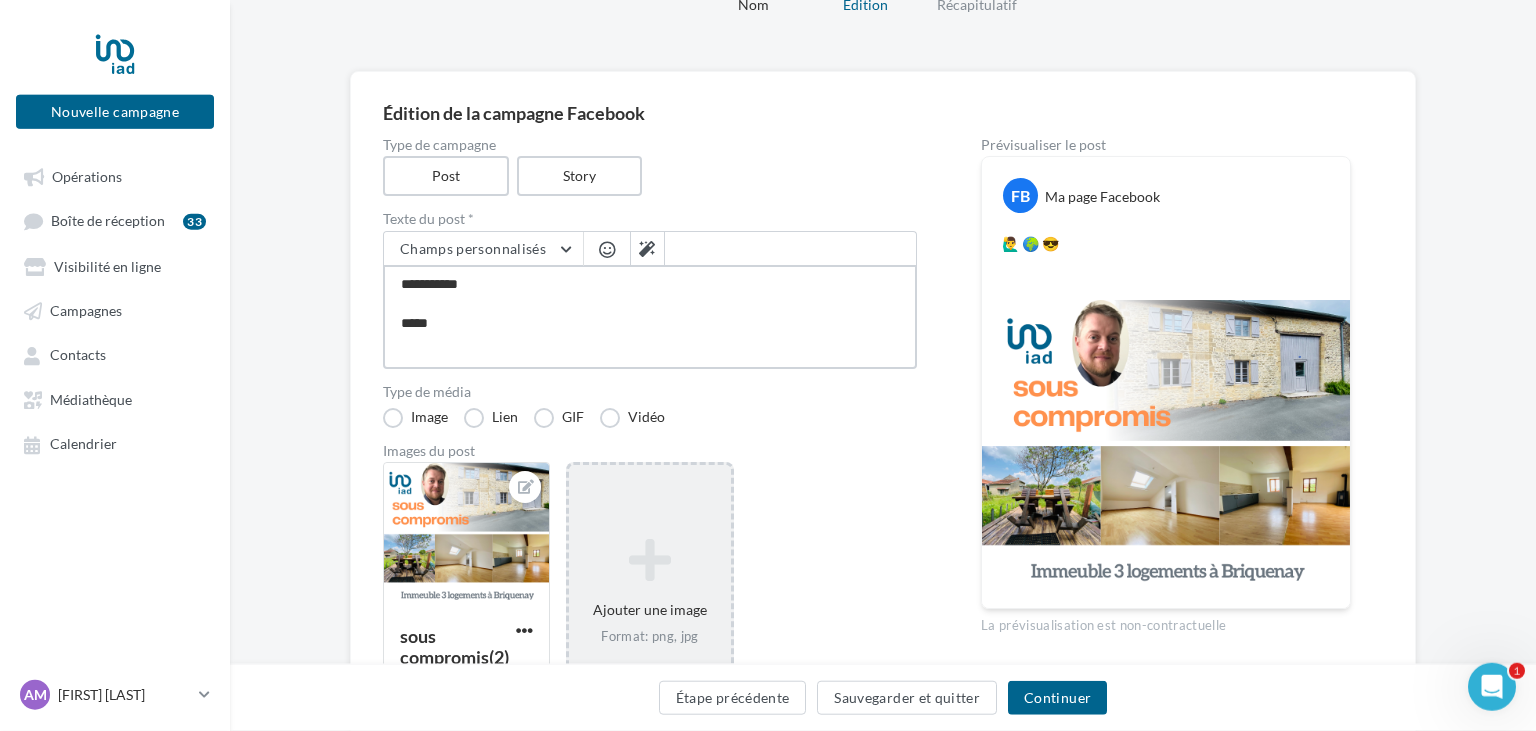 type on "**********" 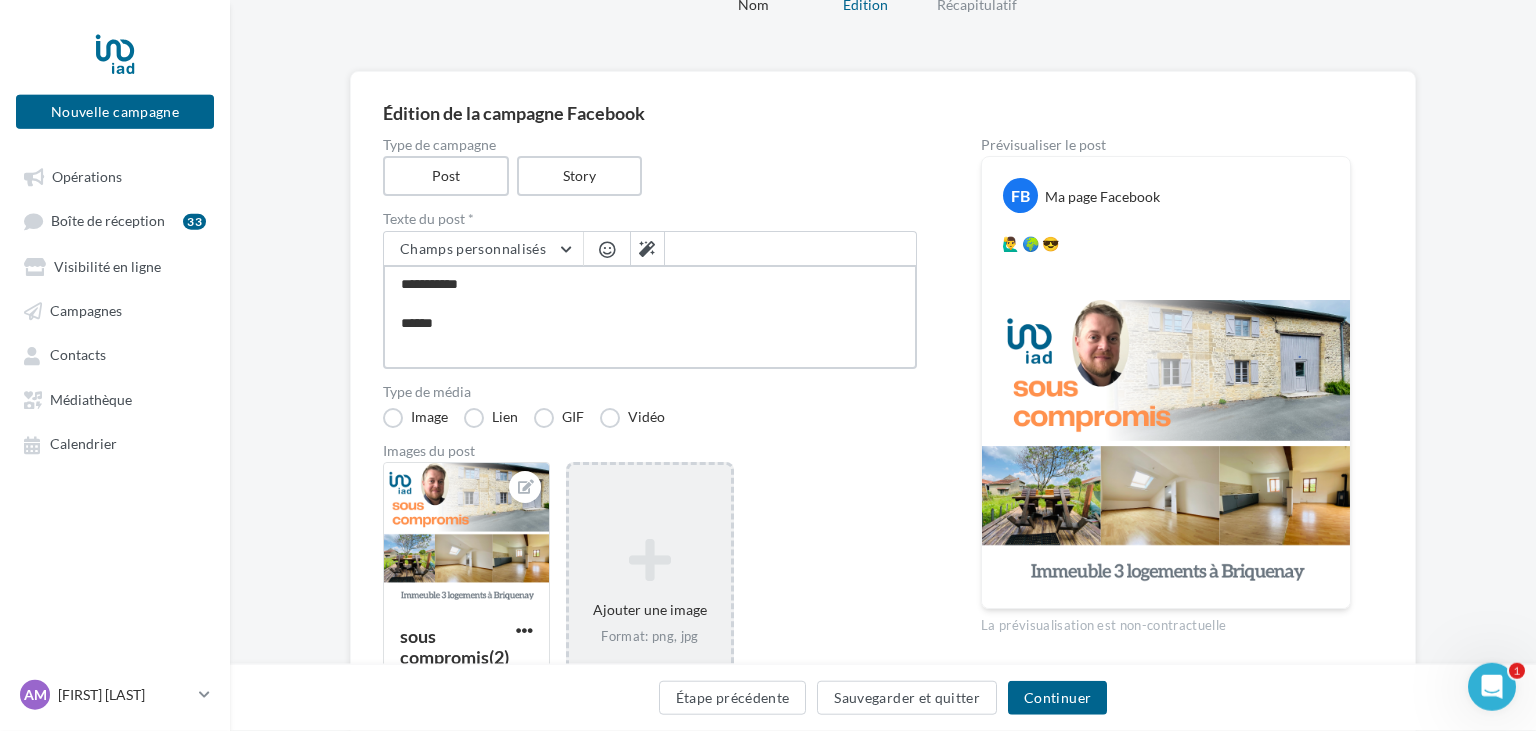 type on "**********" 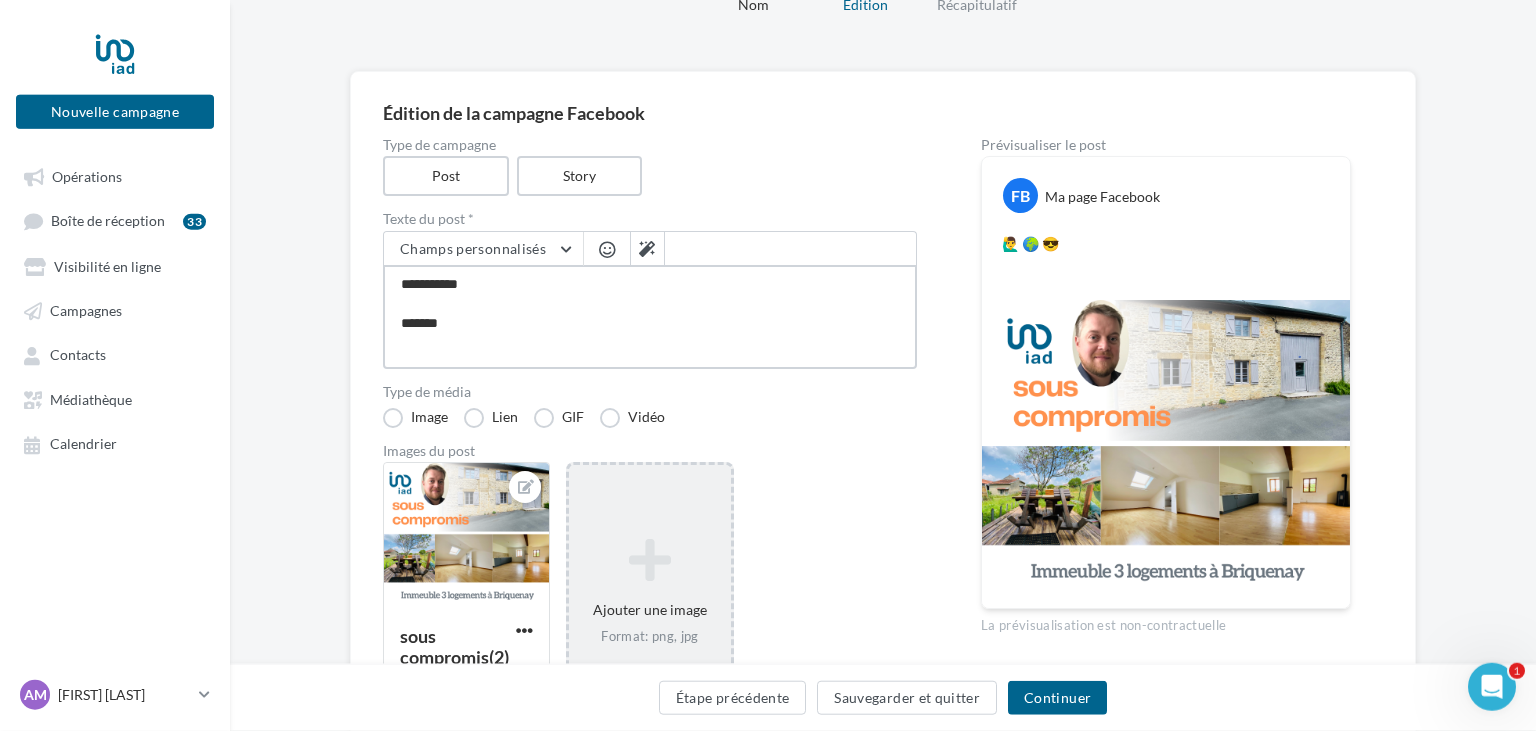 type on "**********" 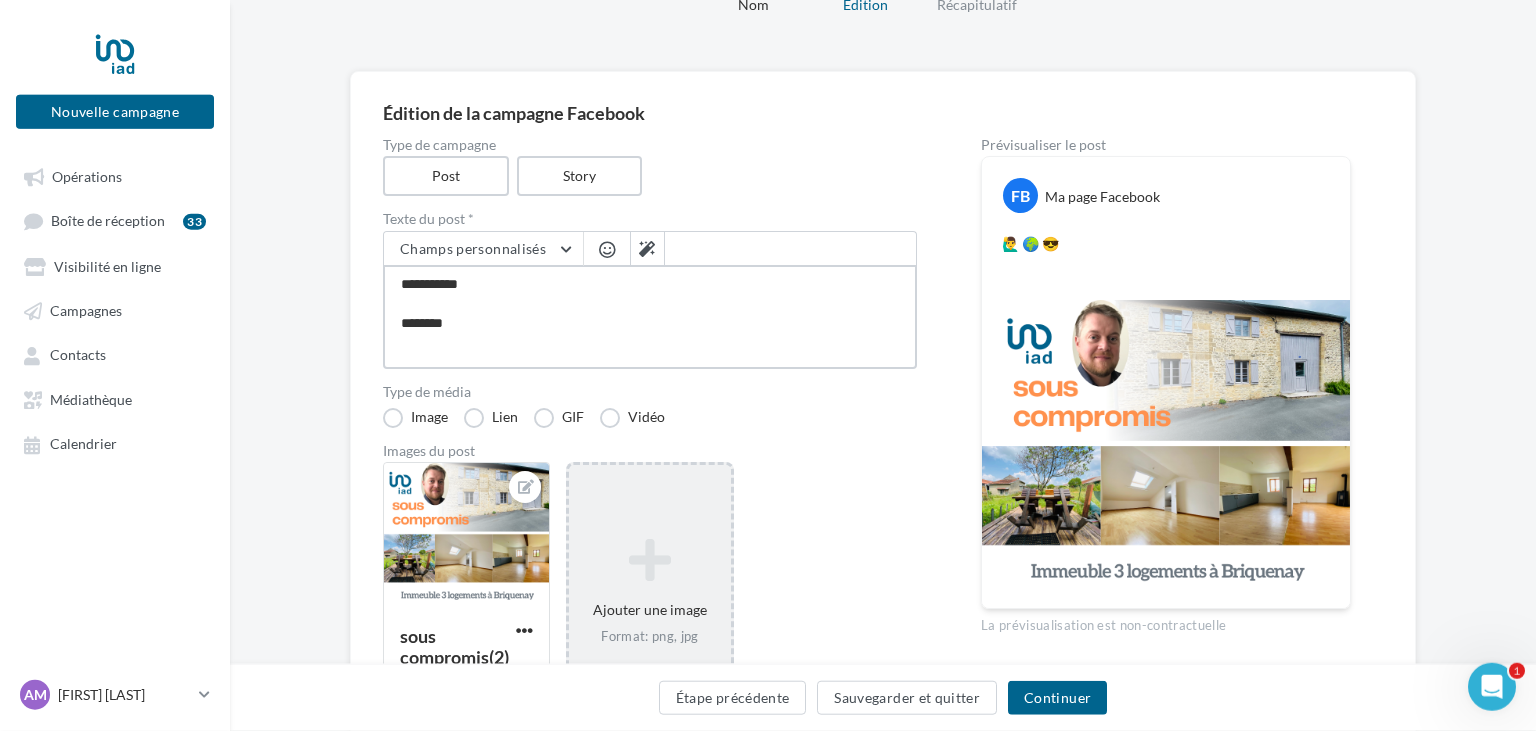 type on "**********" 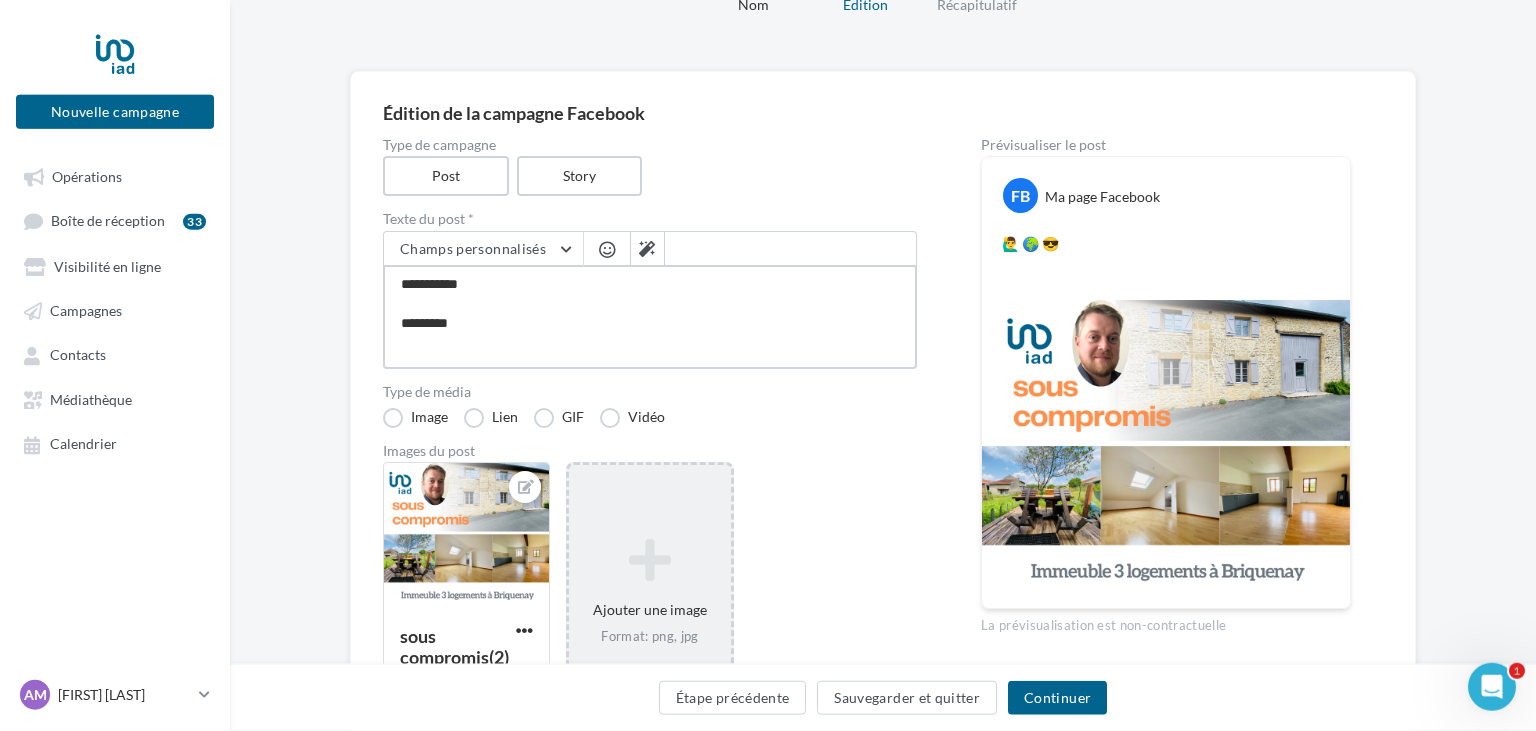 type on "**********" 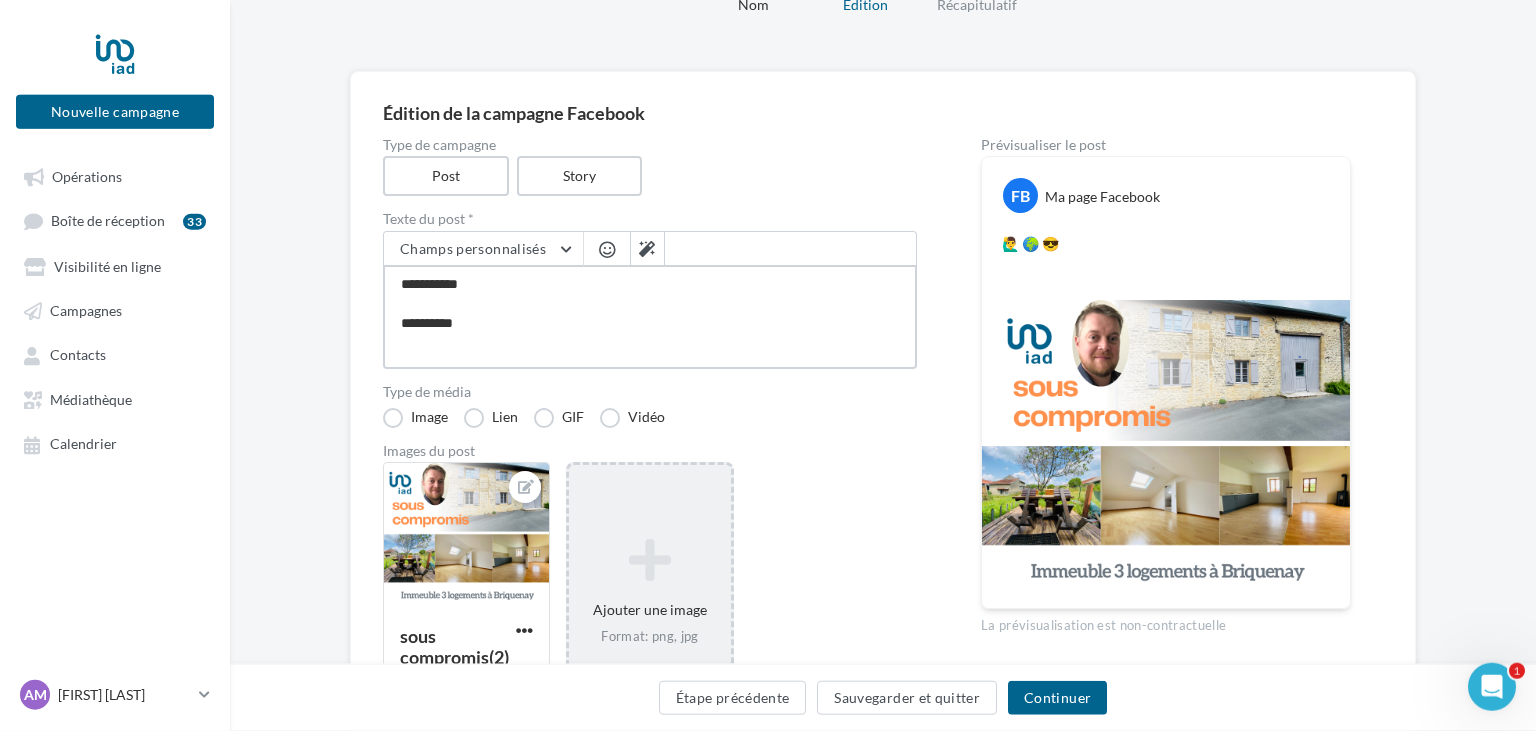 type on "**********" 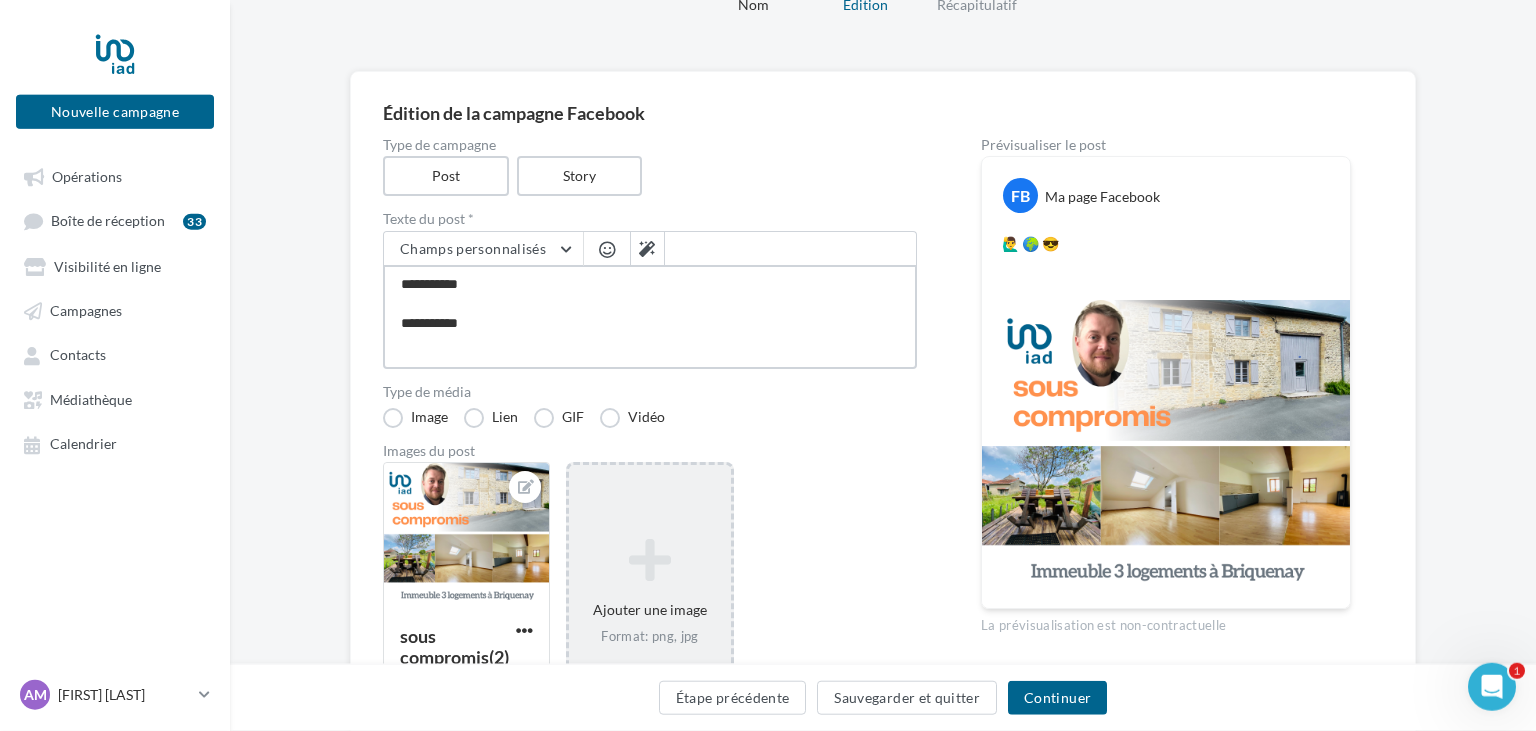 type on "**********" 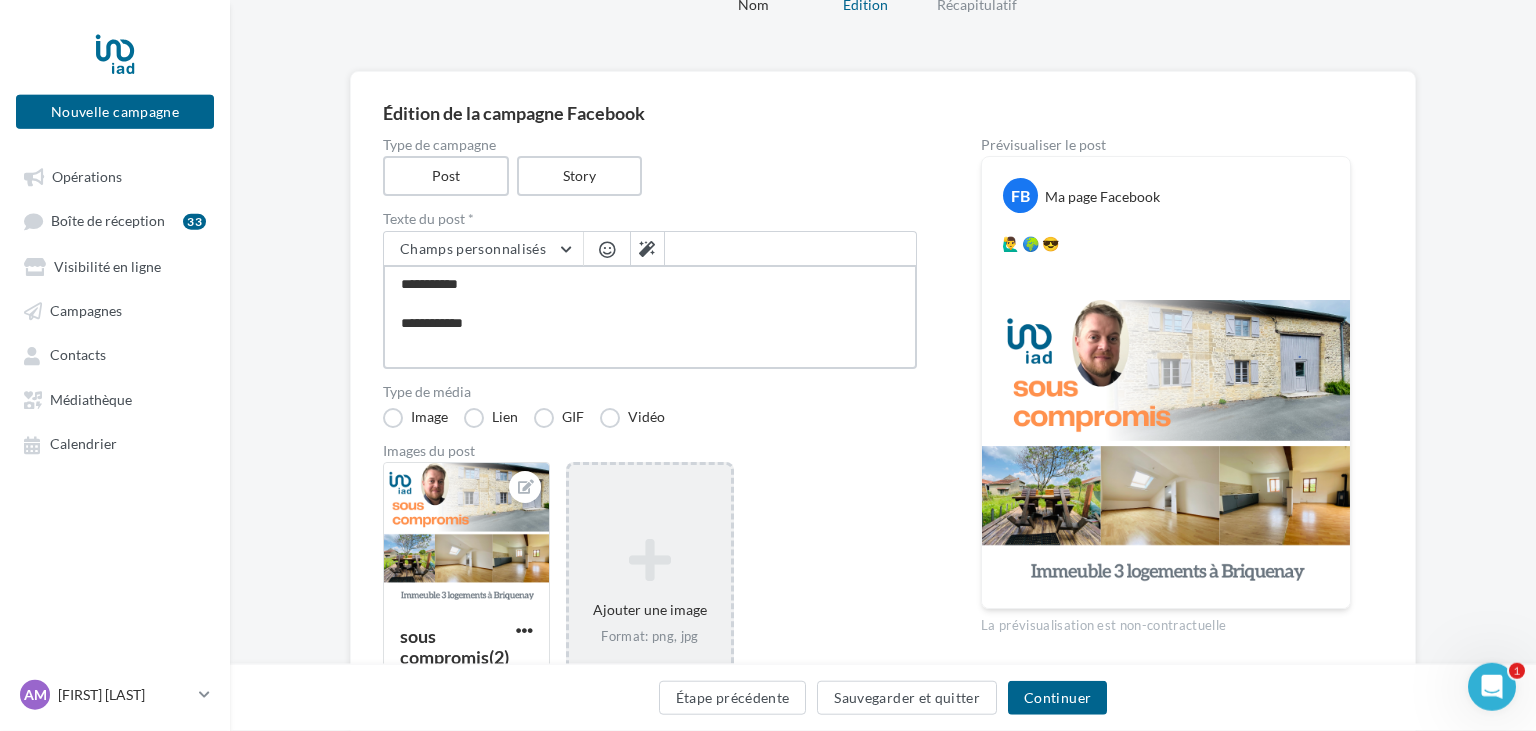 type on "**********" 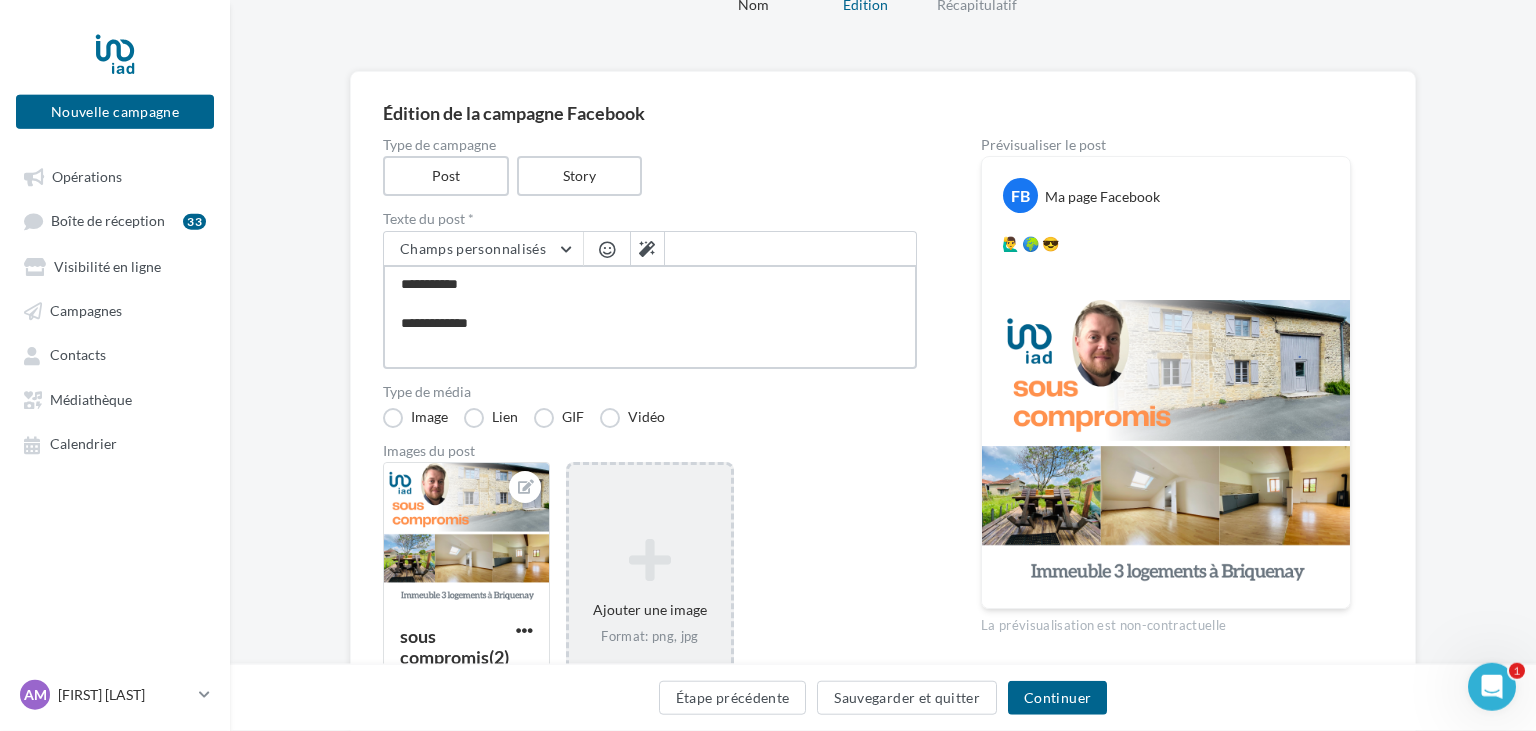 type on "**********" 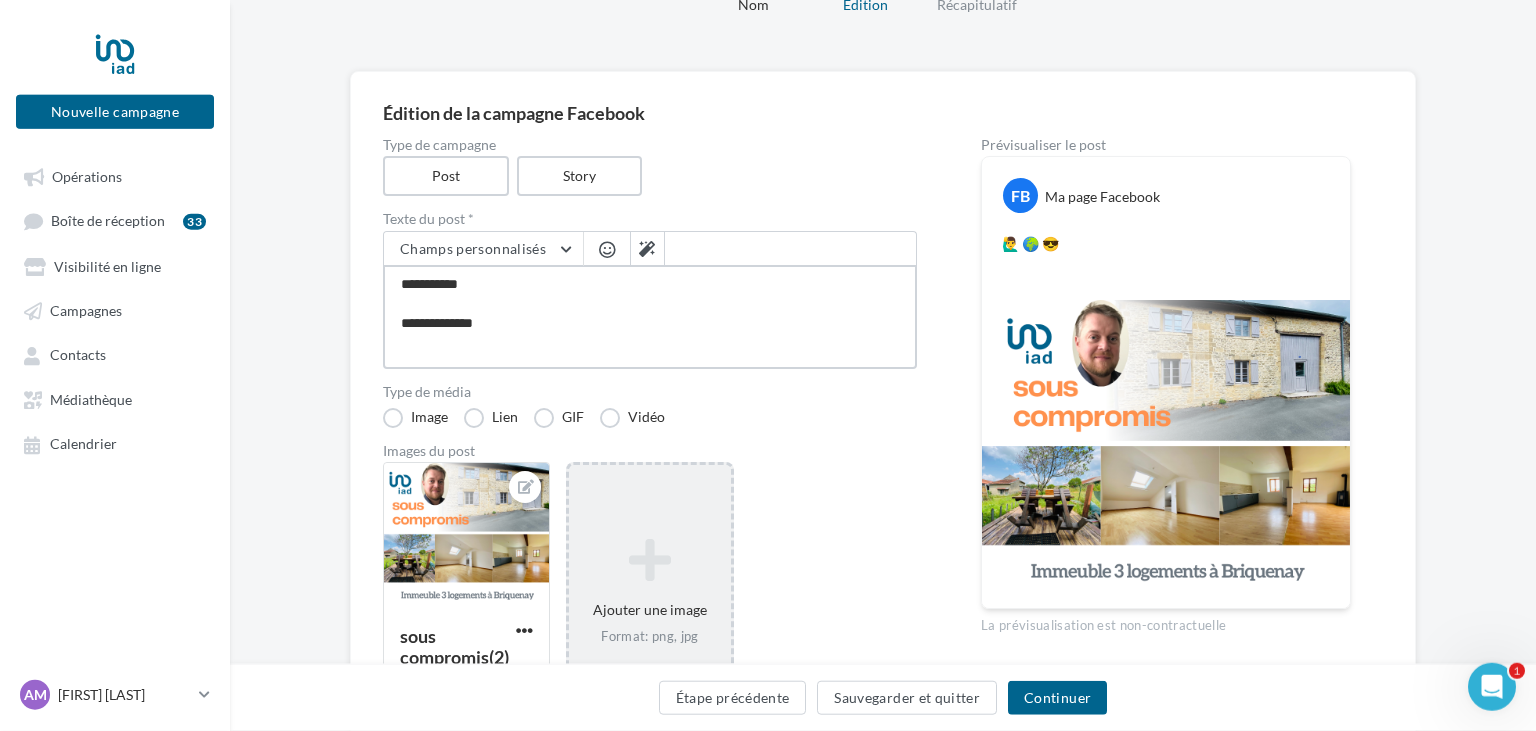 type on "**********" 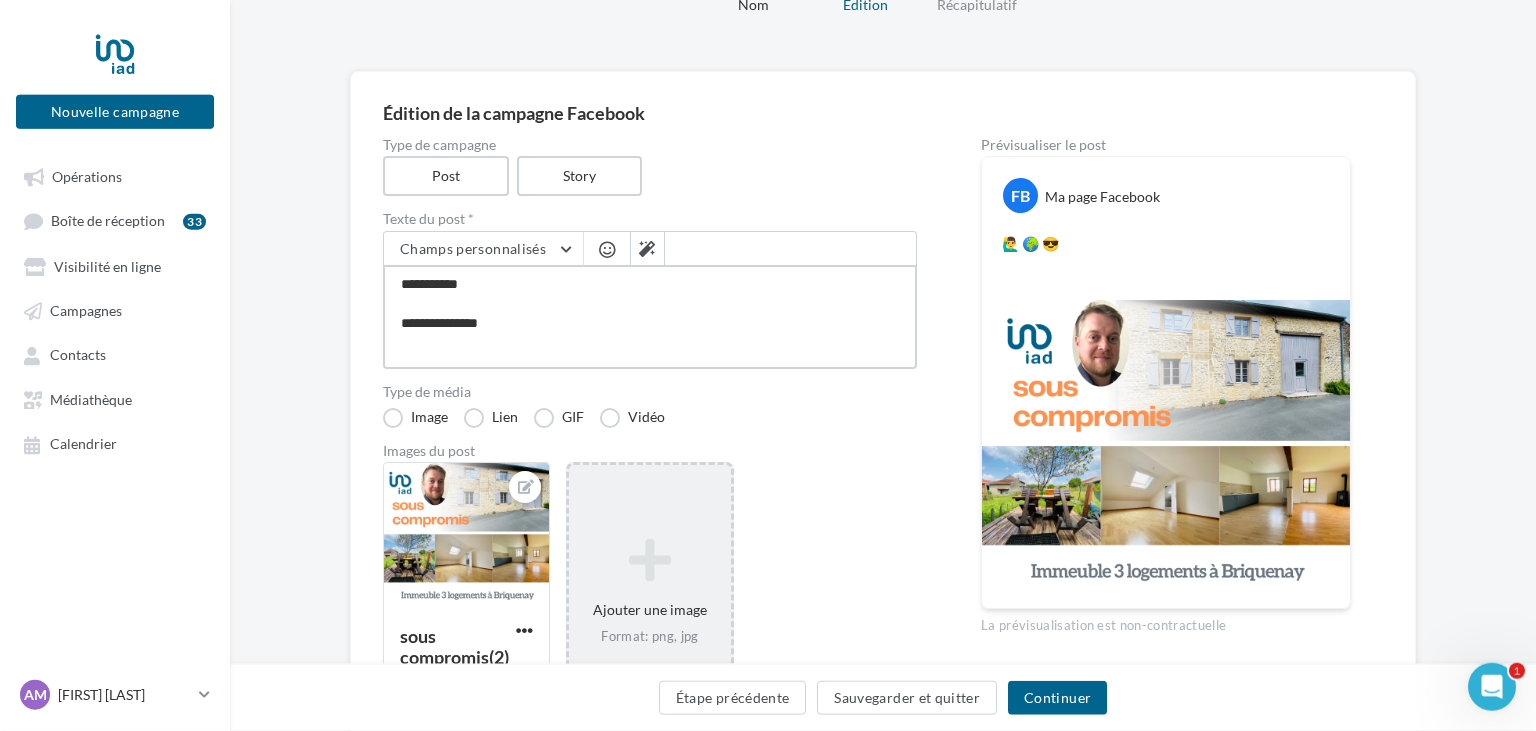 type on "**********" 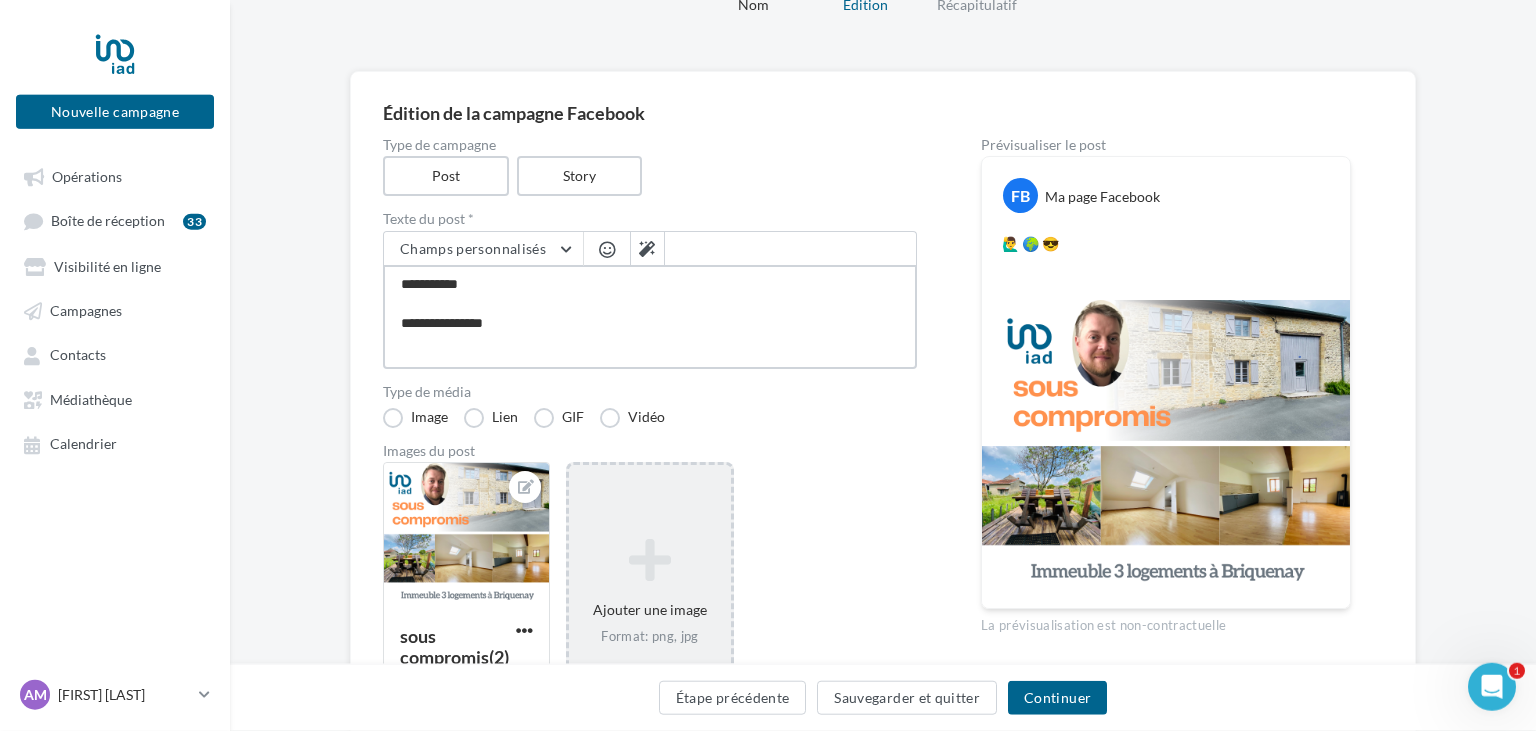 type on "**********" 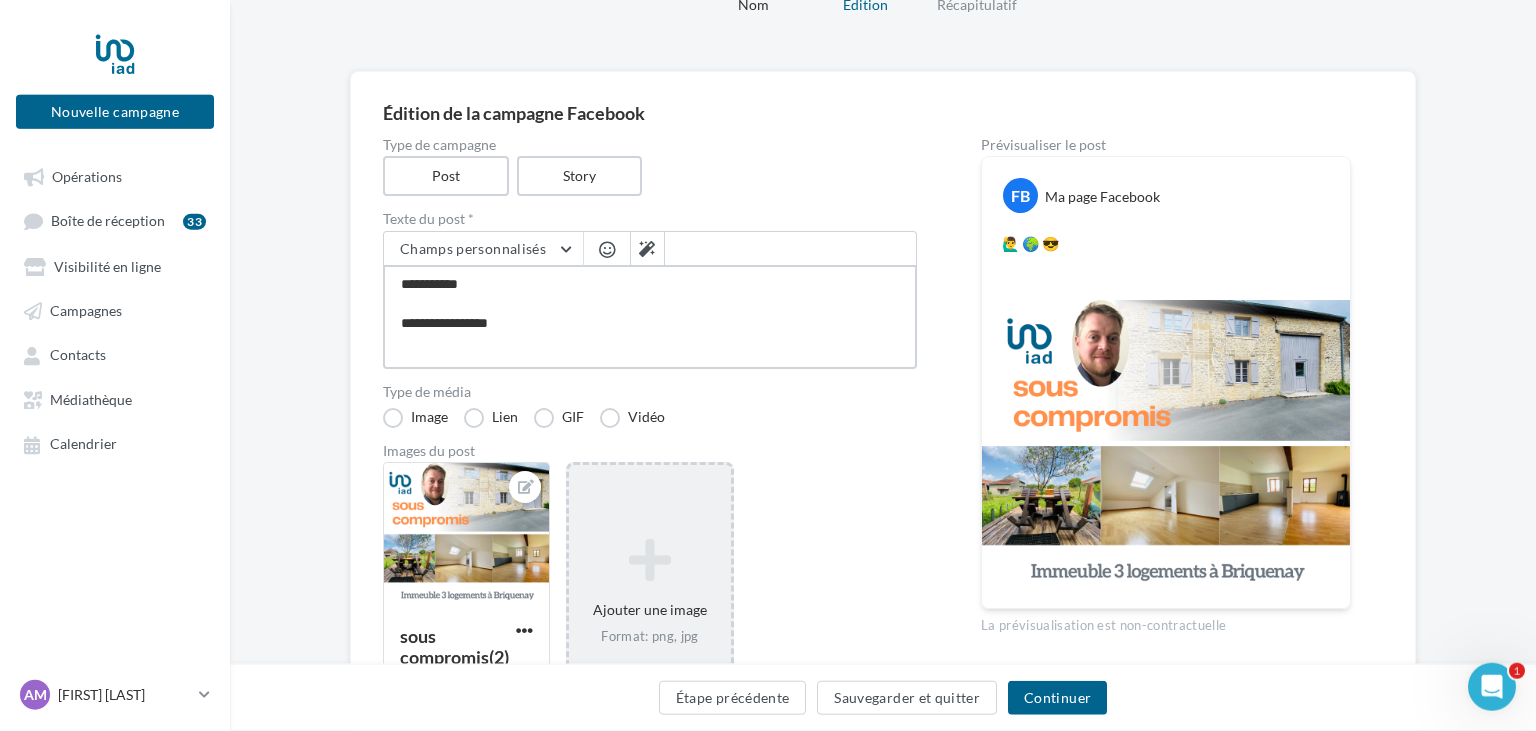 type on "**********" 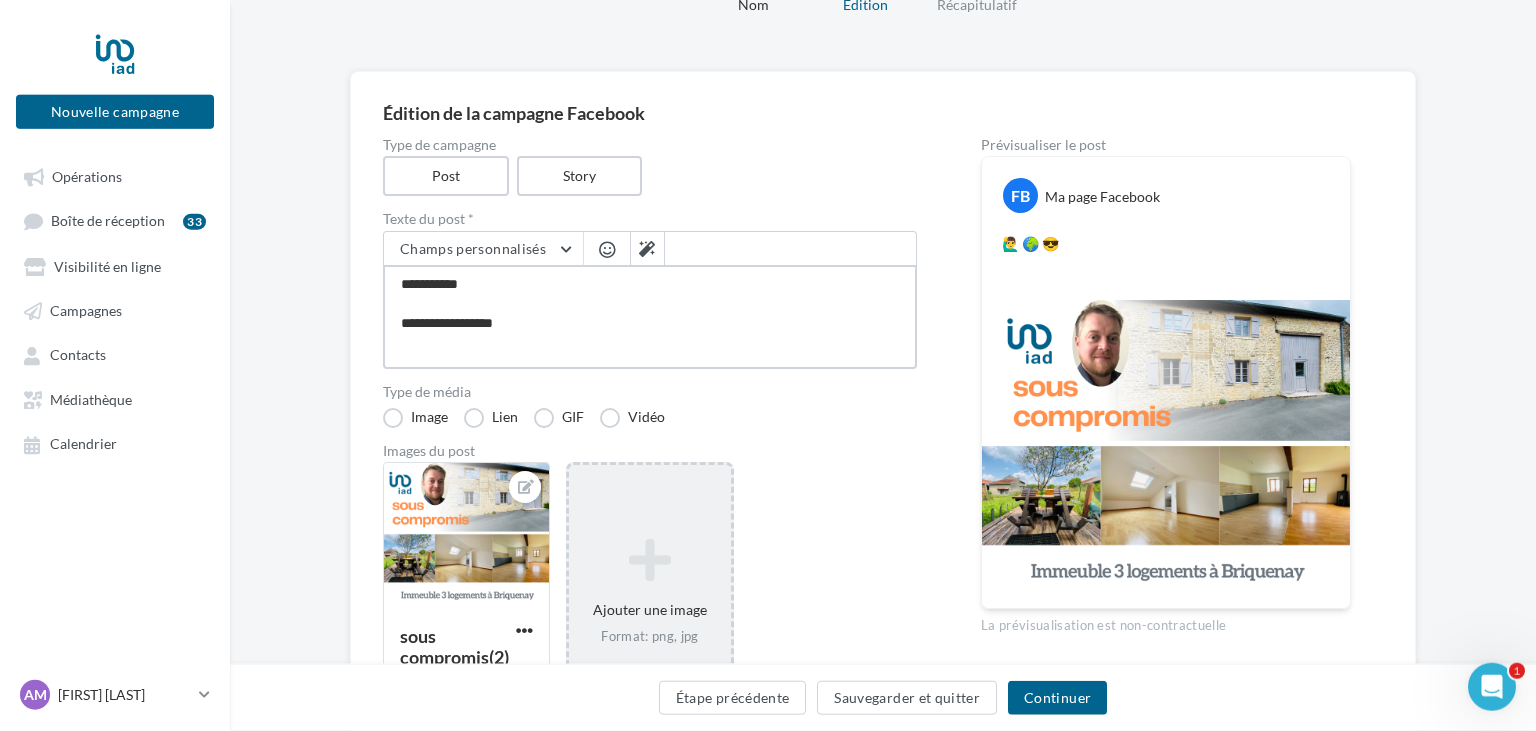 type on "**********" 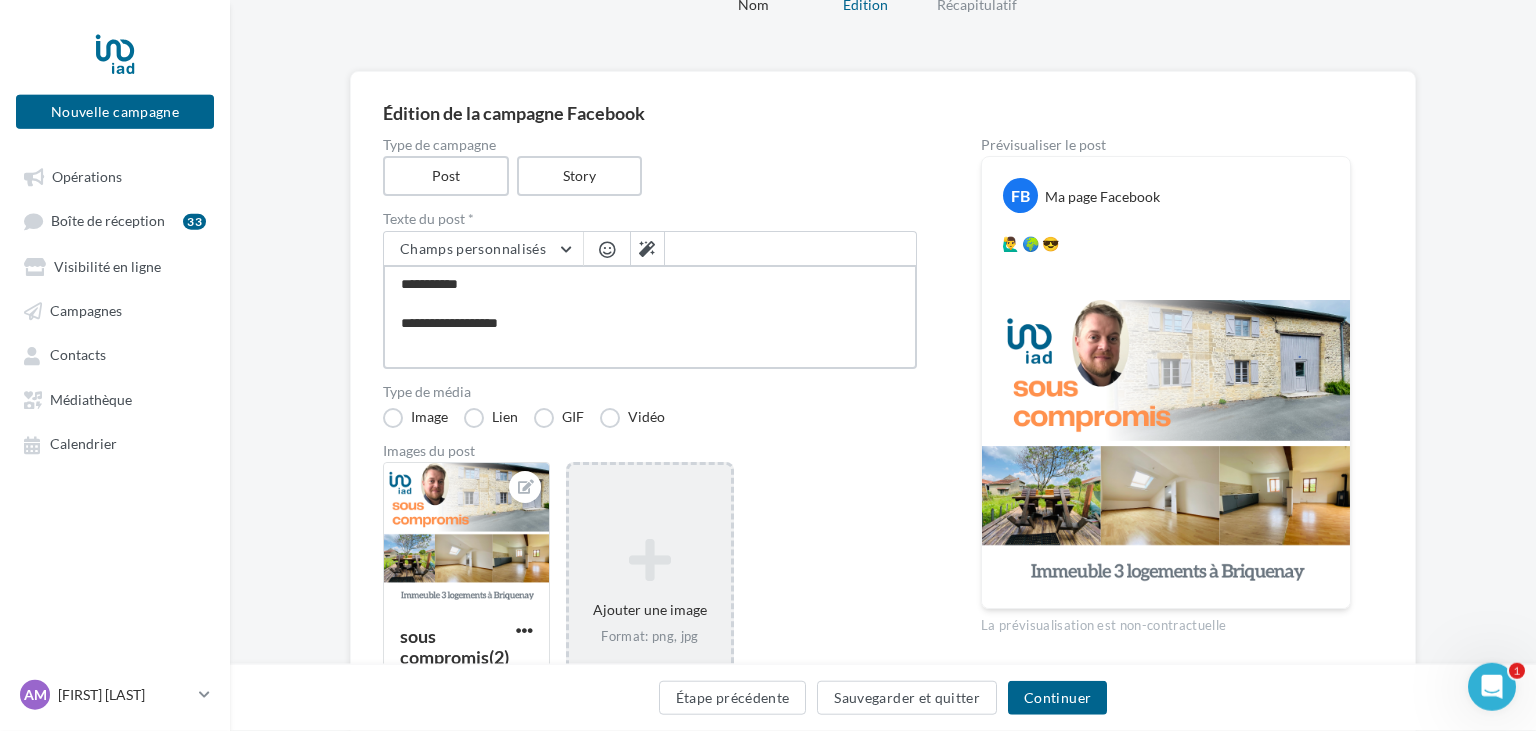 type on "**********" 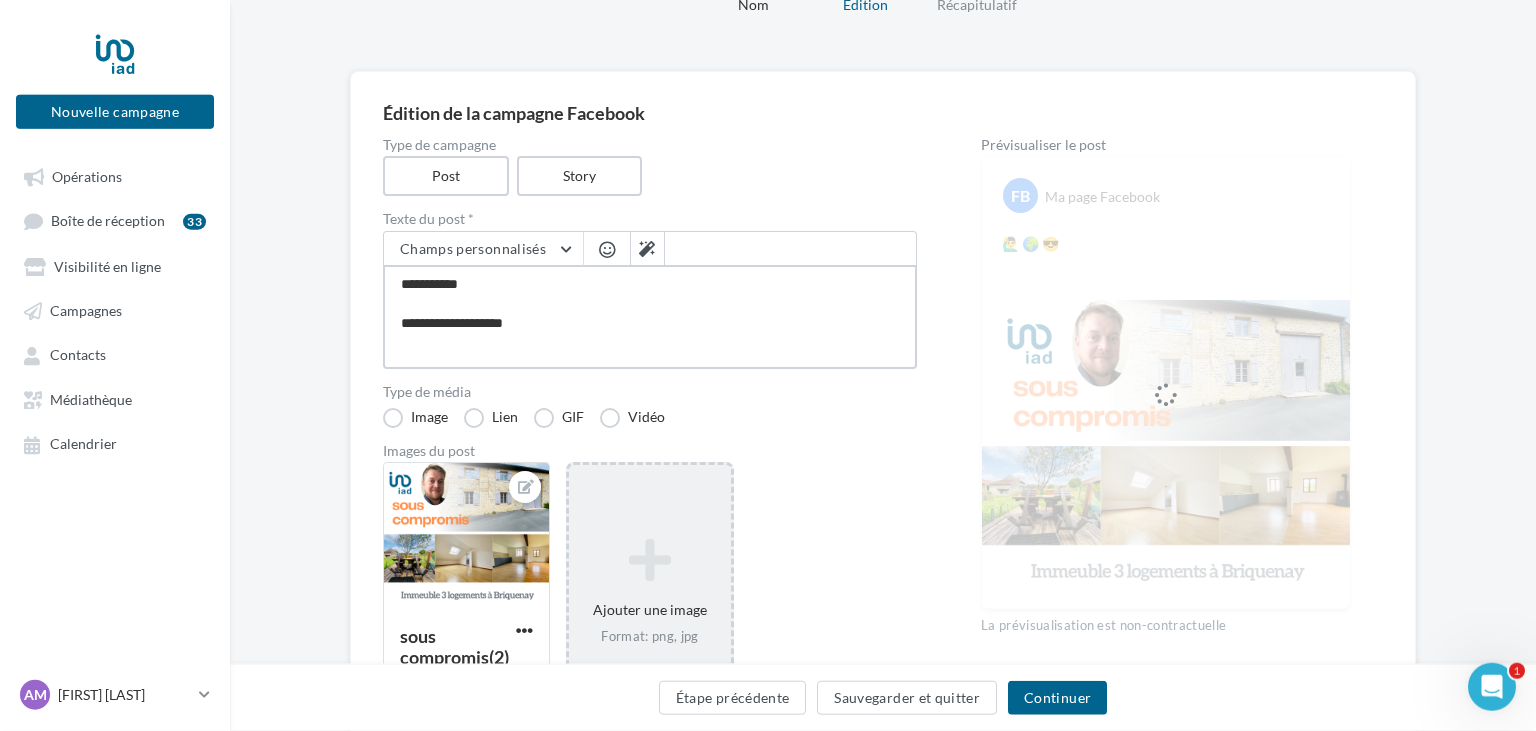 type on "**********" 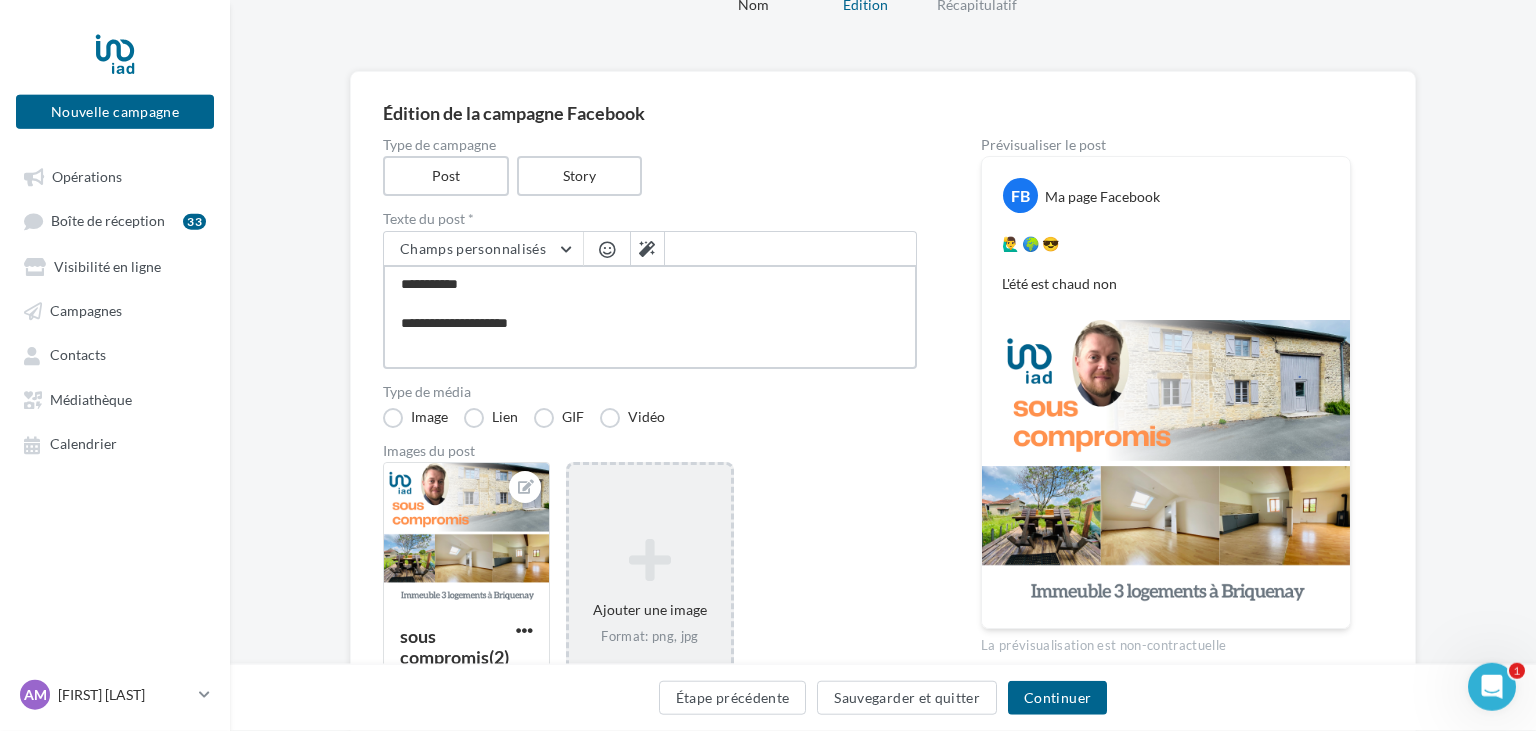 type on "**********" 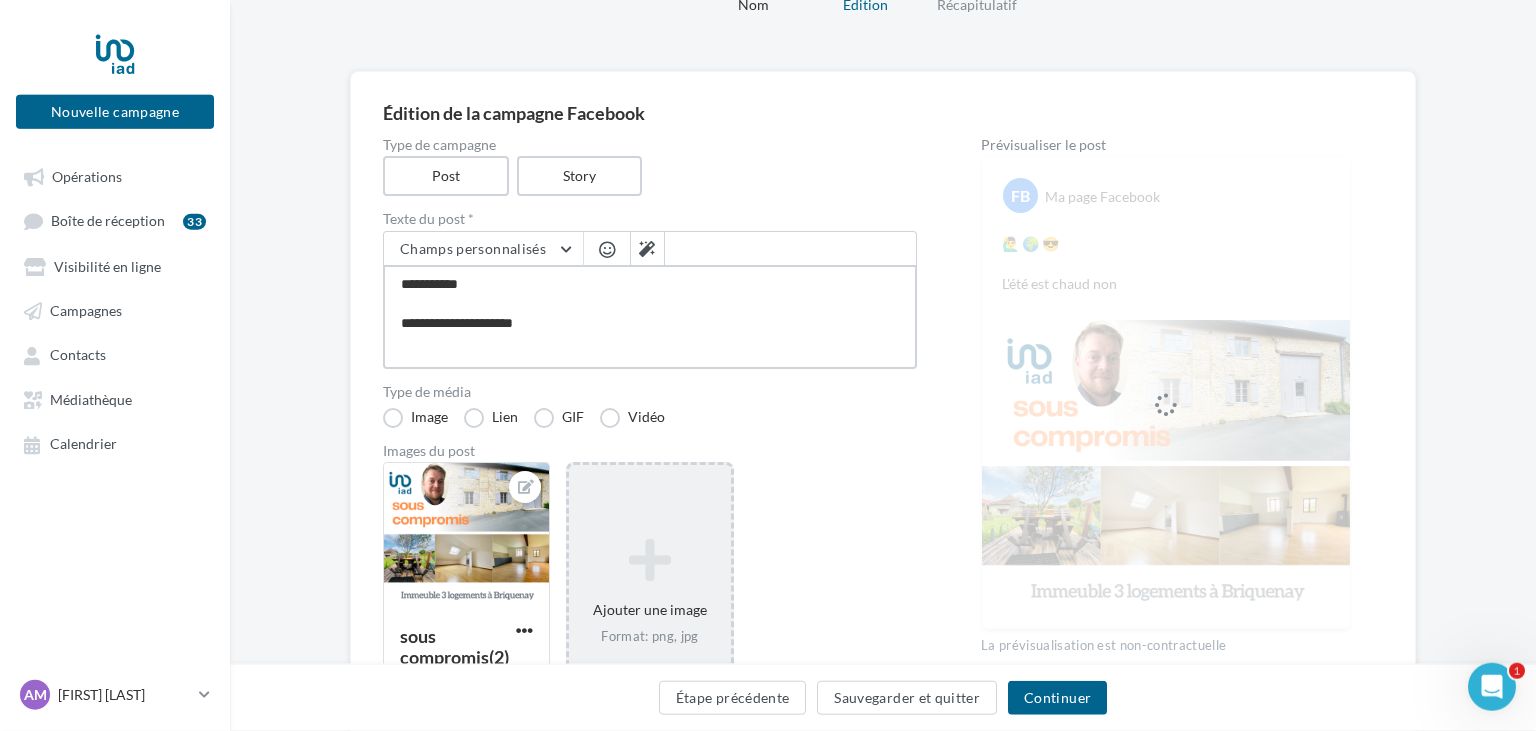 type on "**********" 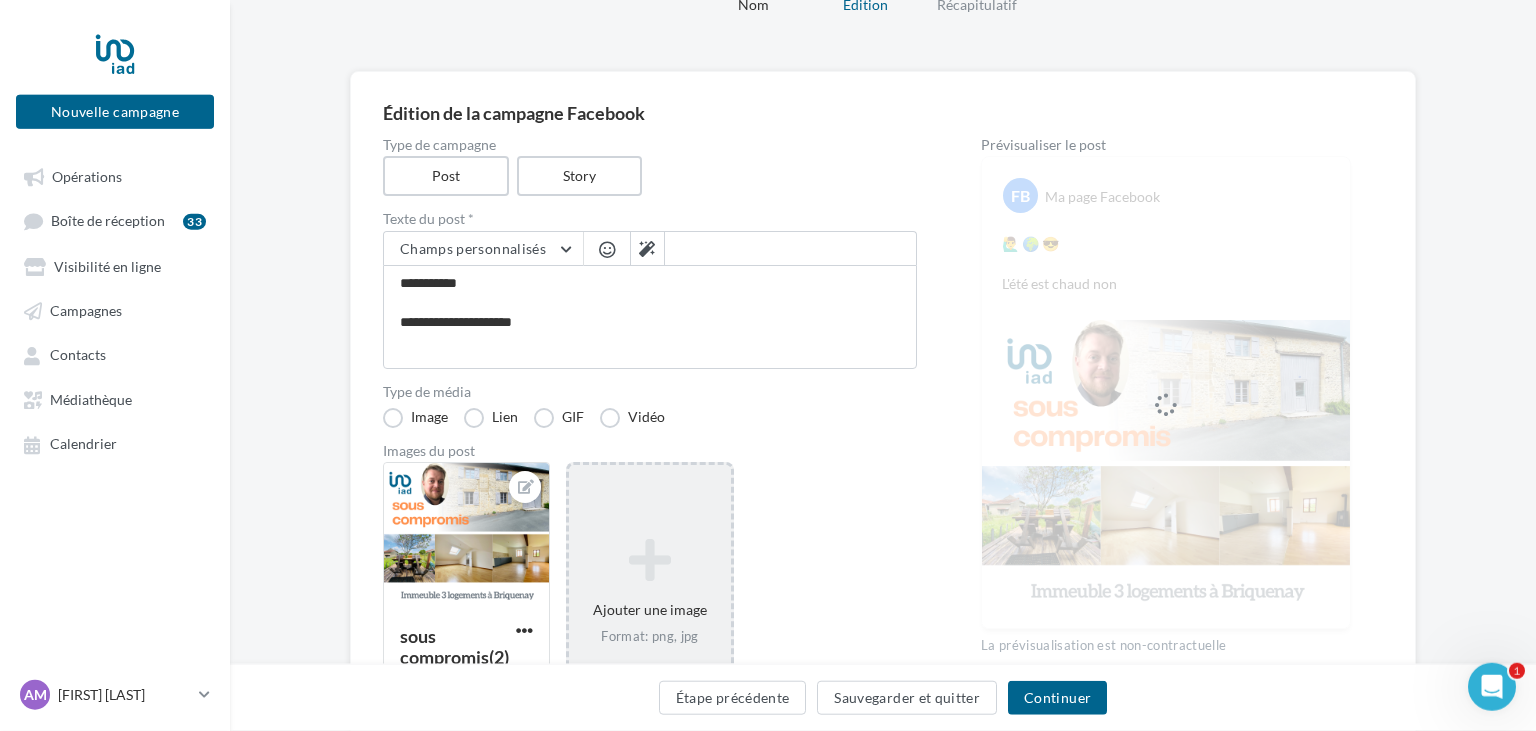 click at bounding box center (607, 249) 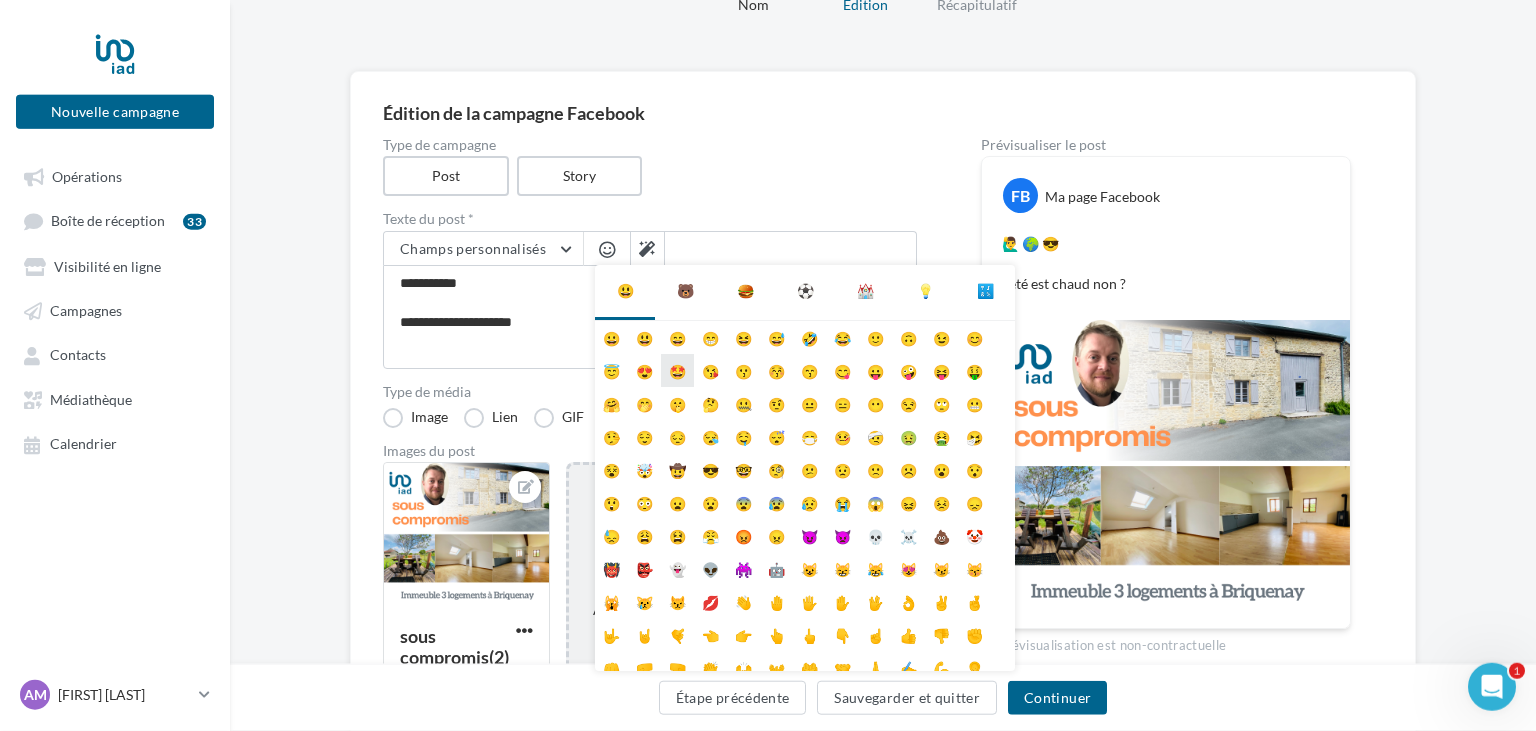 click on "🤩" at bounding box center (677, 370) 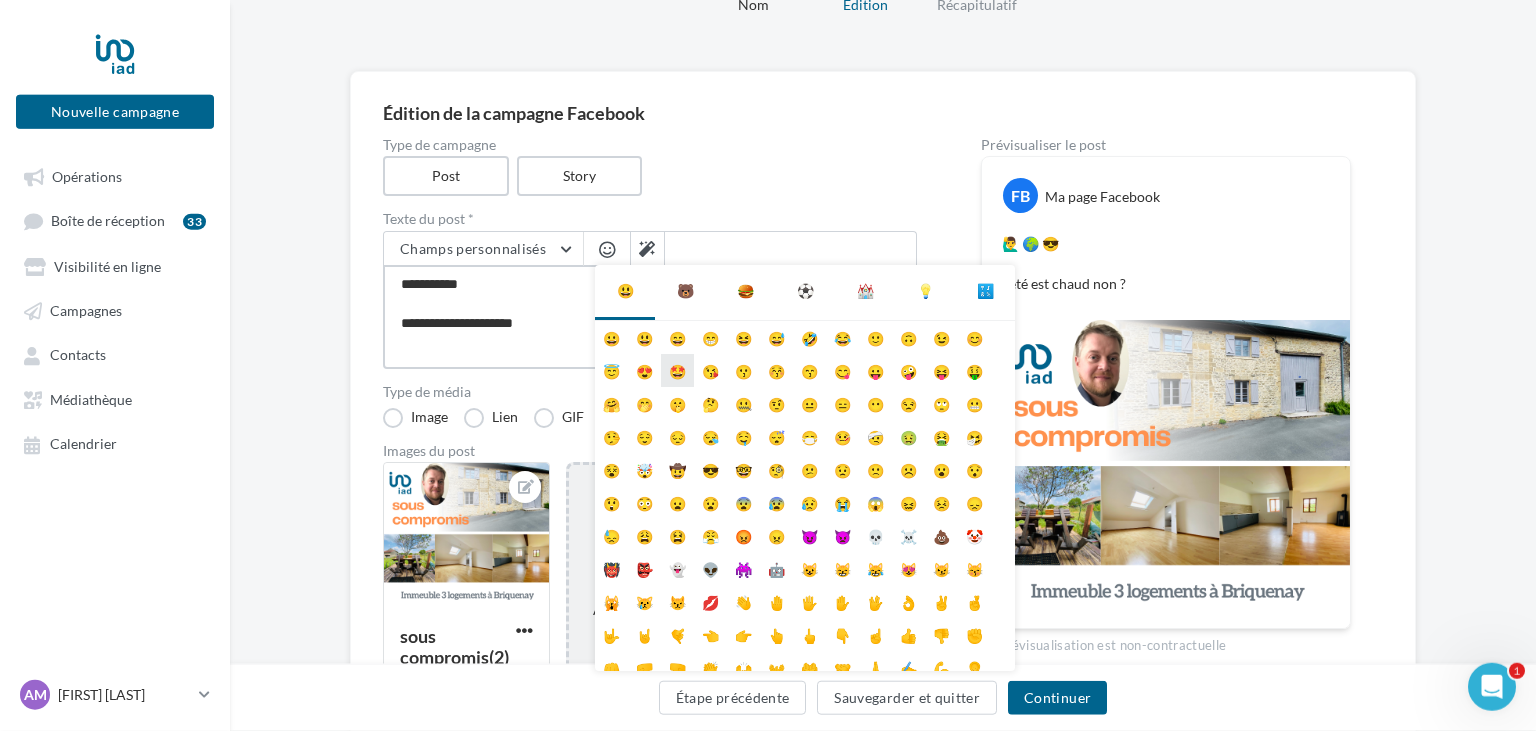 type on "**********" 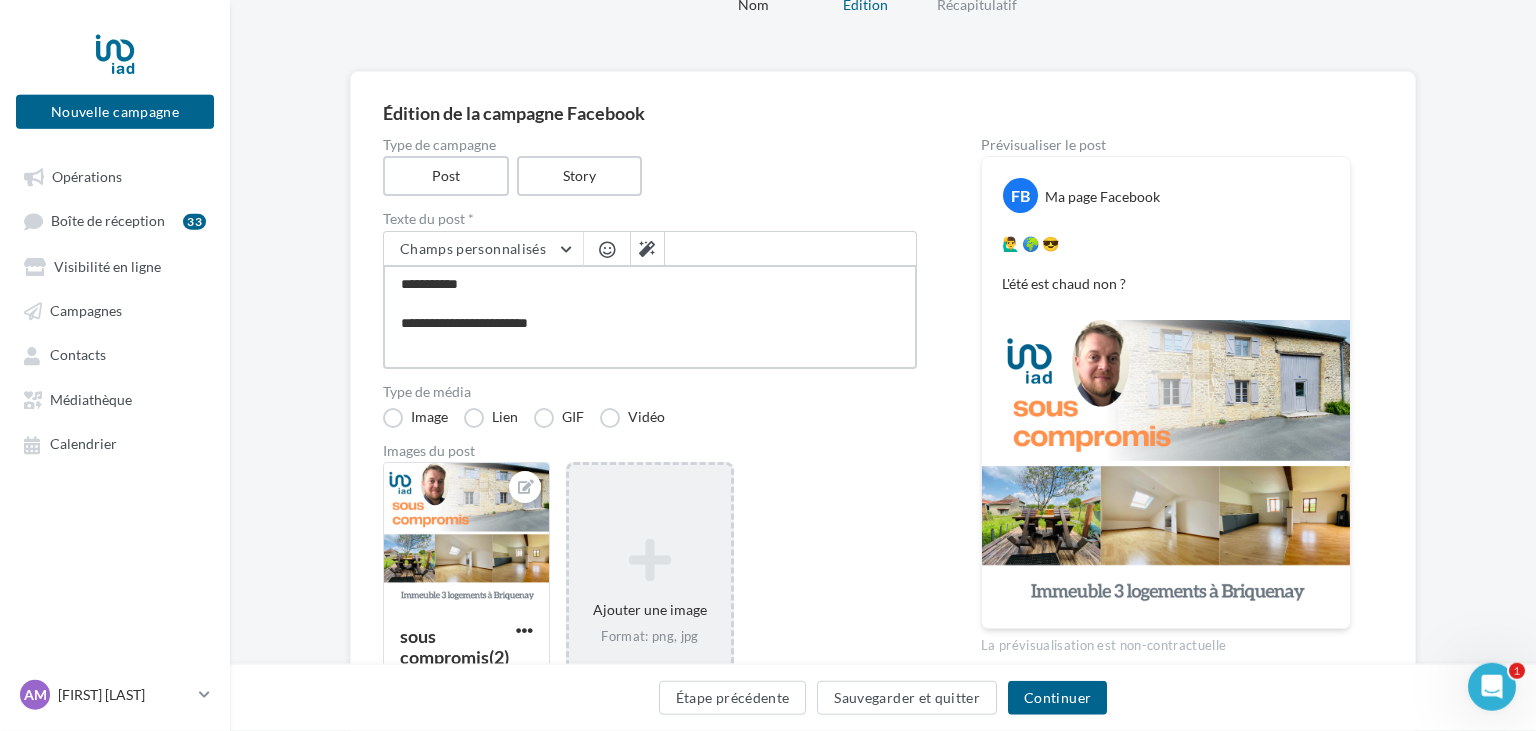 type on "**********" 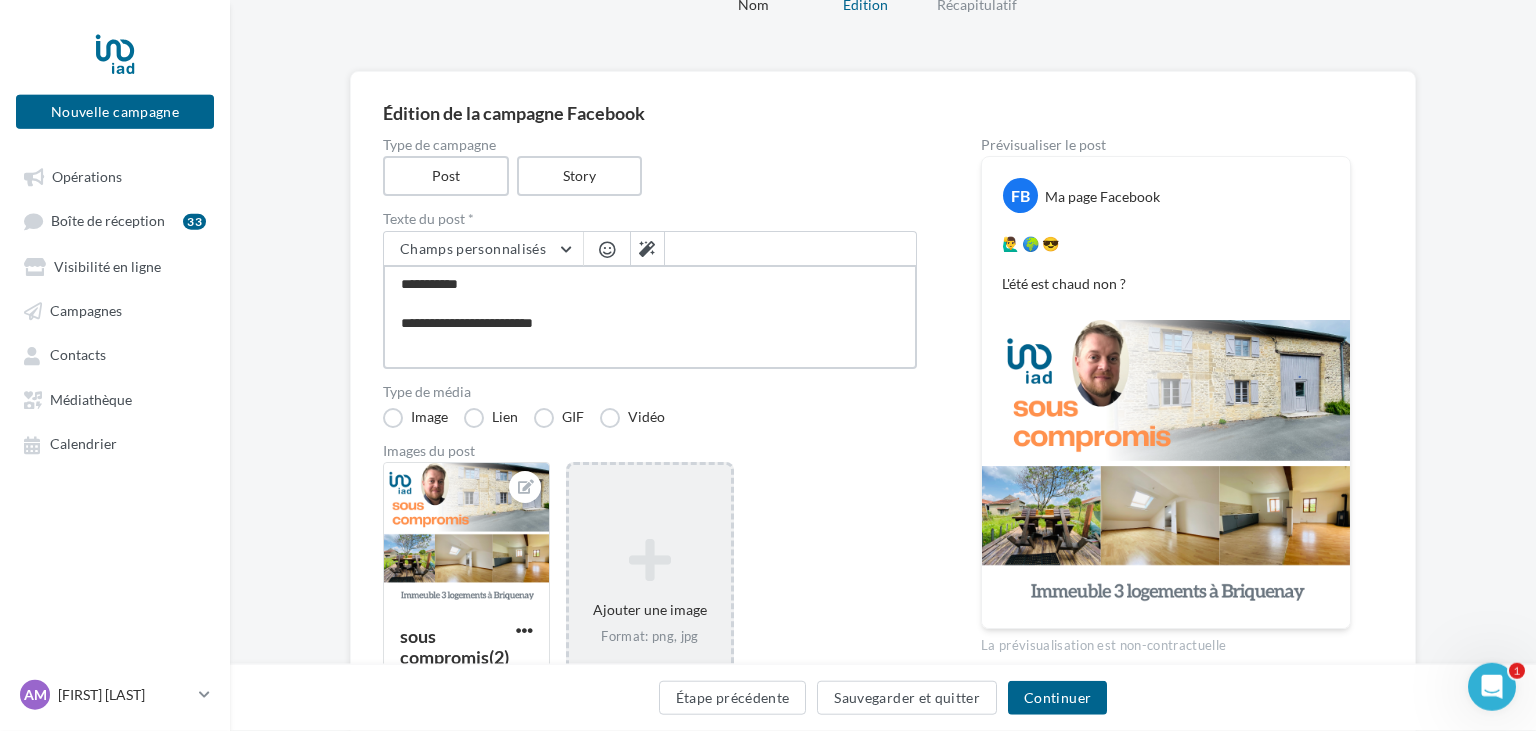 type on "**********" 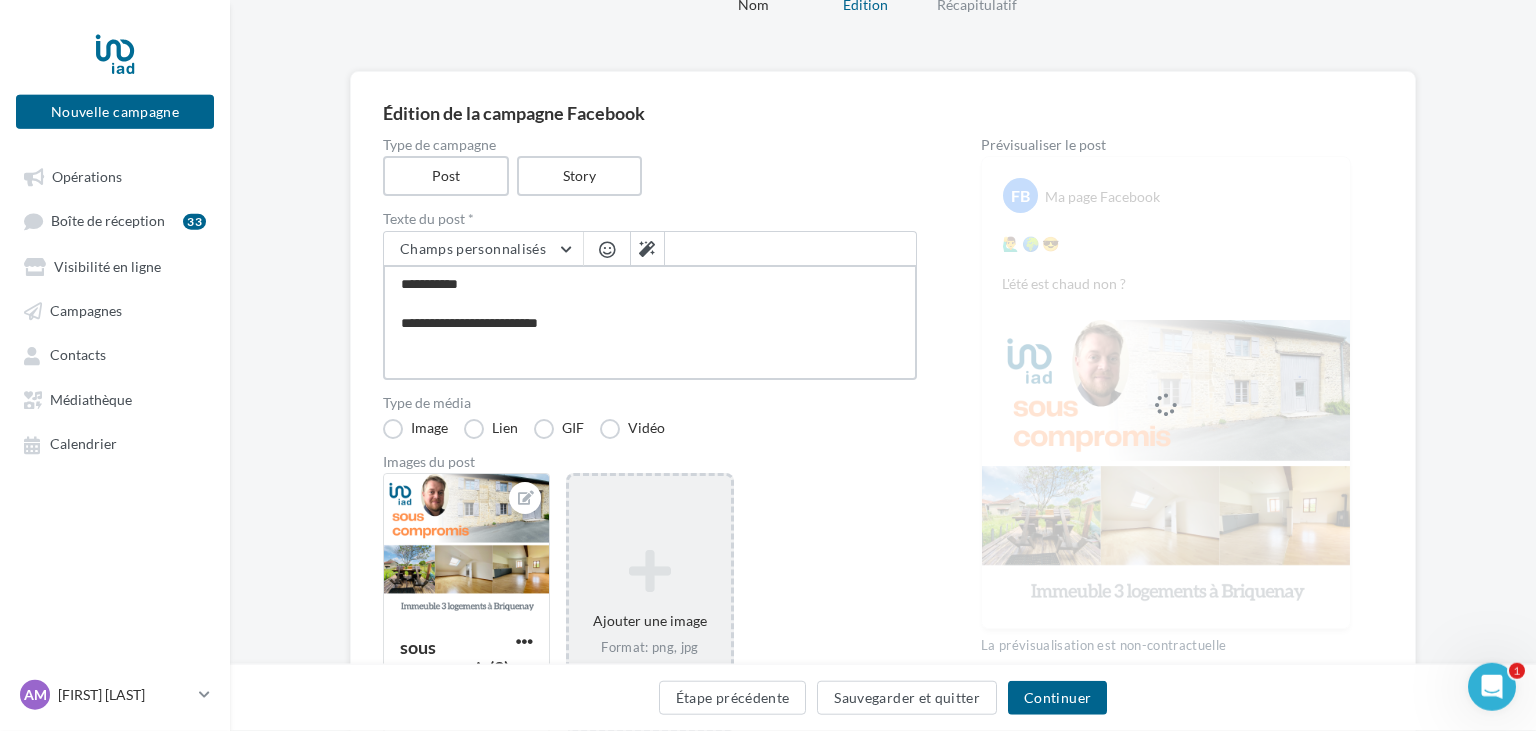 type on "**********" 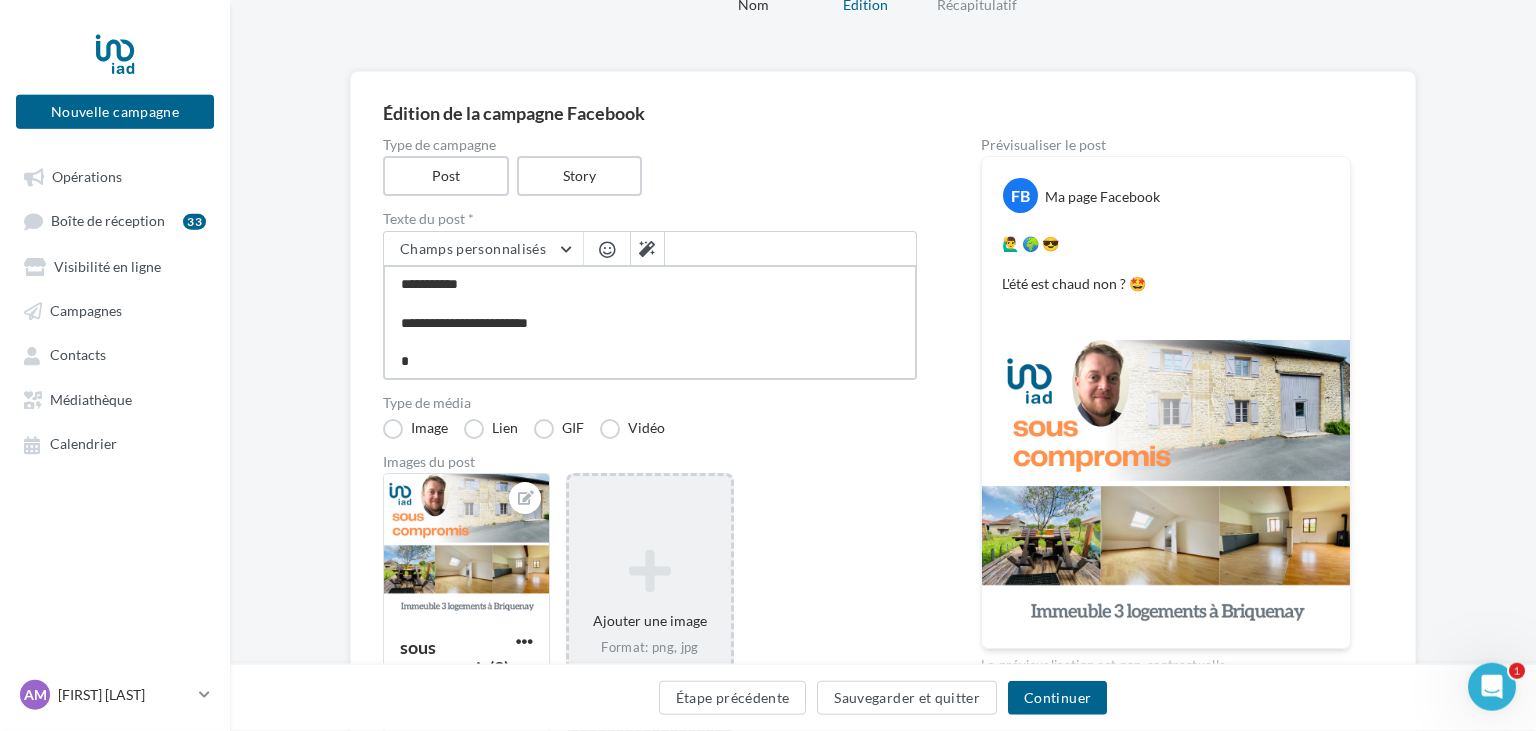 type on "**********" 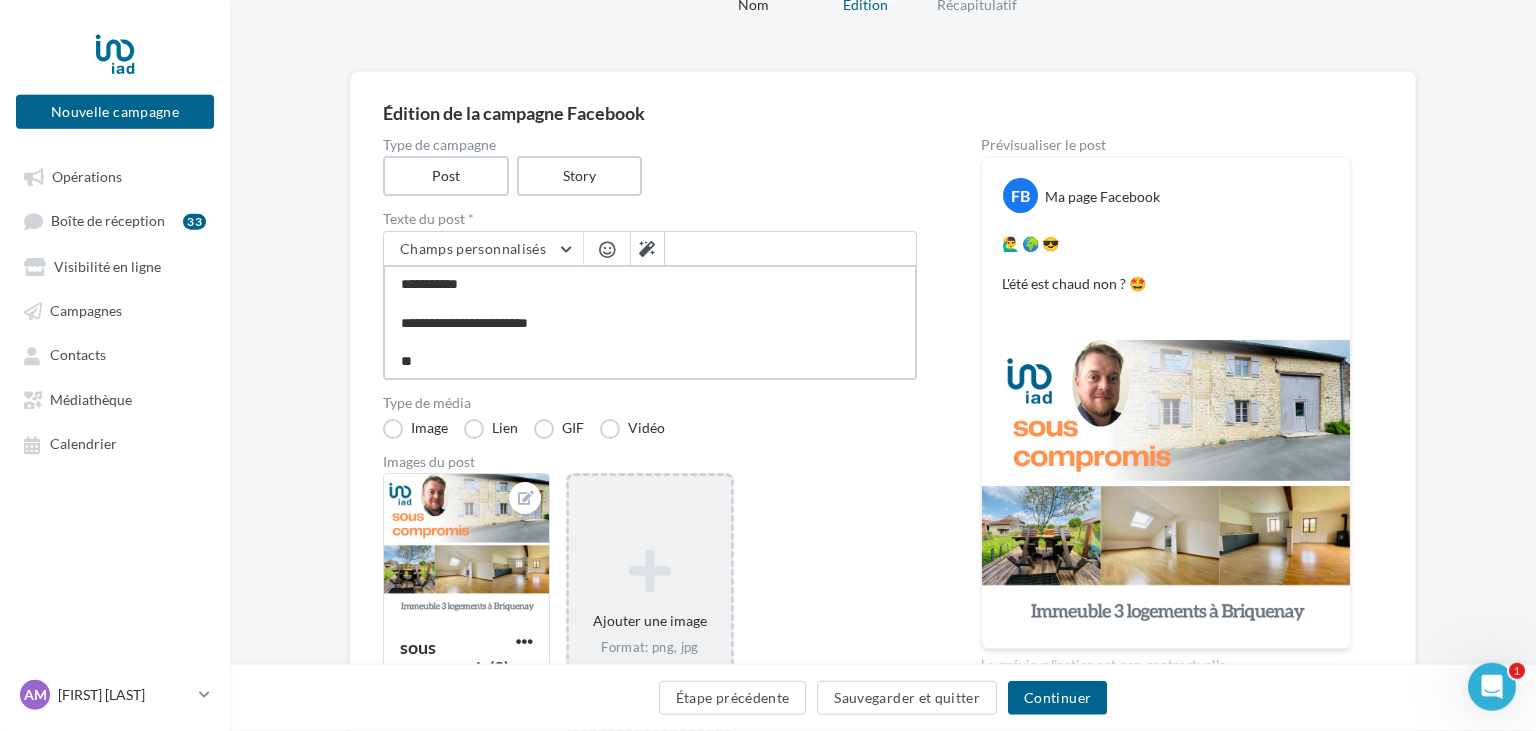 type on "**********" 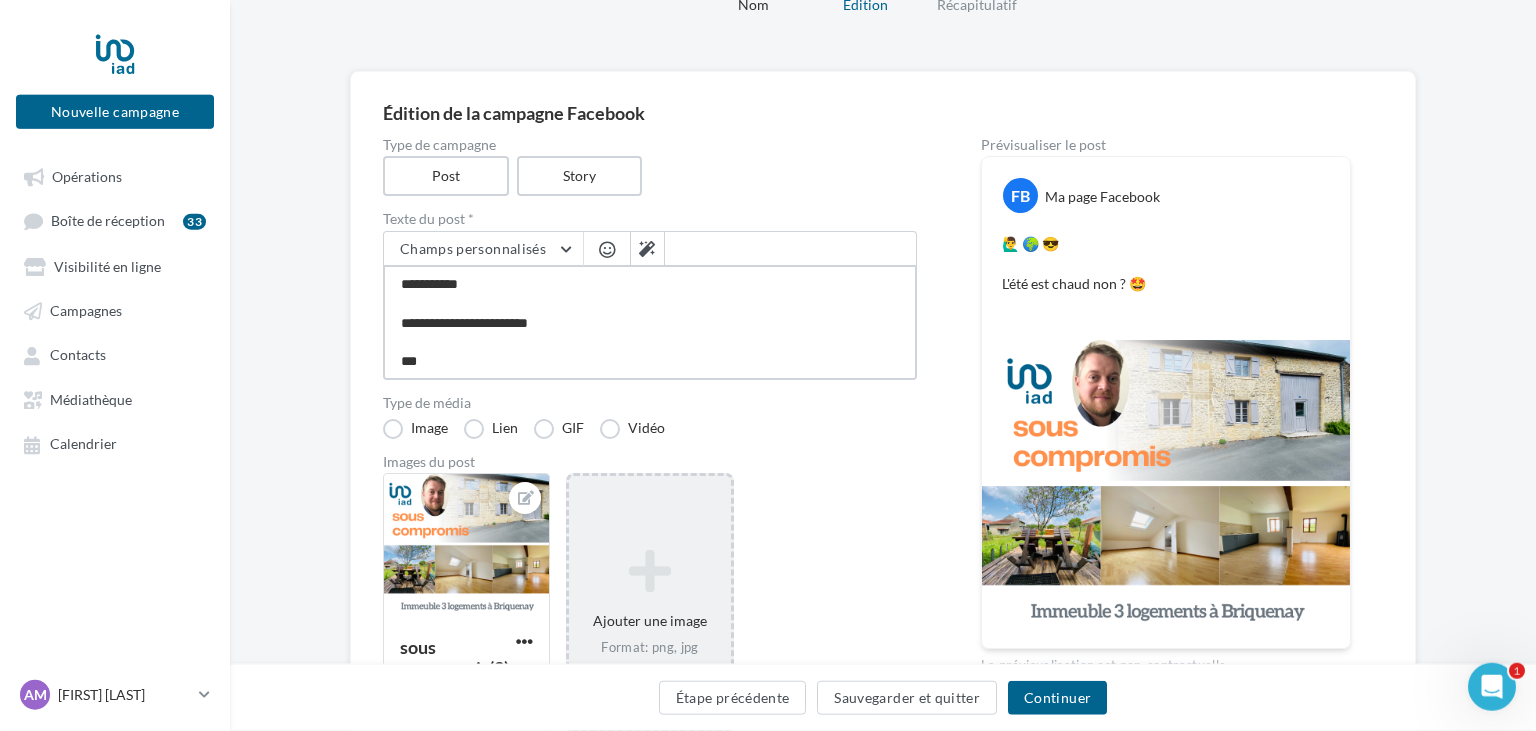 type on "**********" 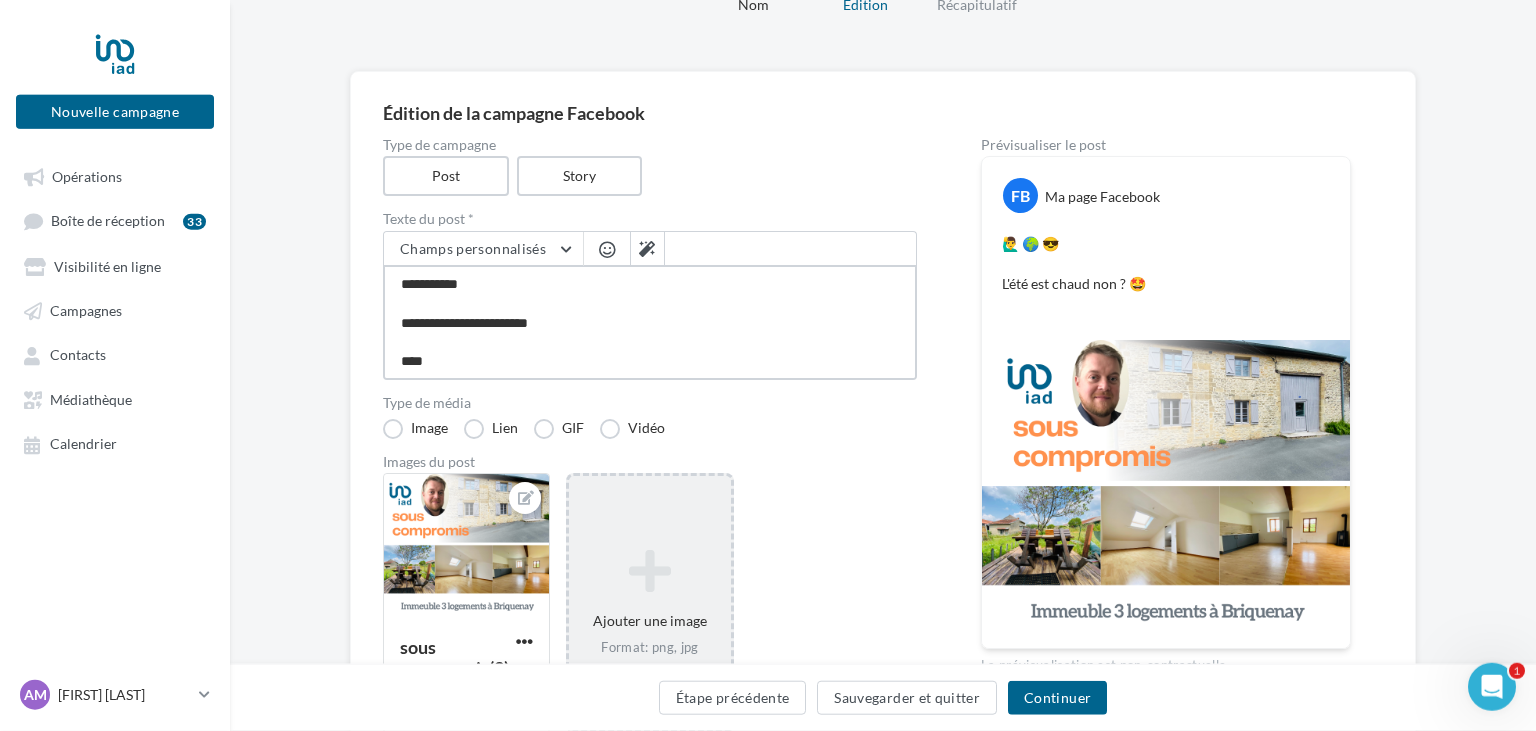 type on "**********" 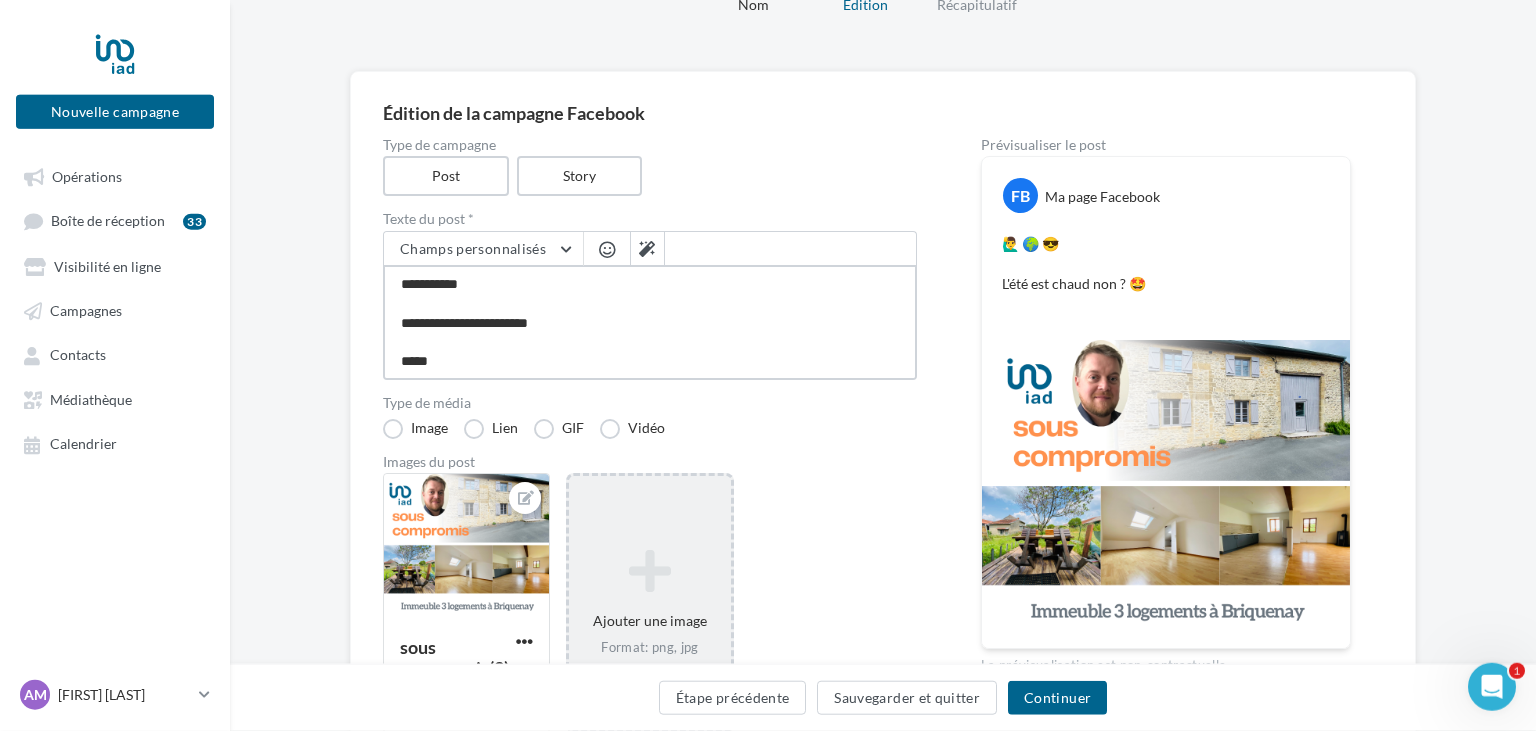 type on "**********" 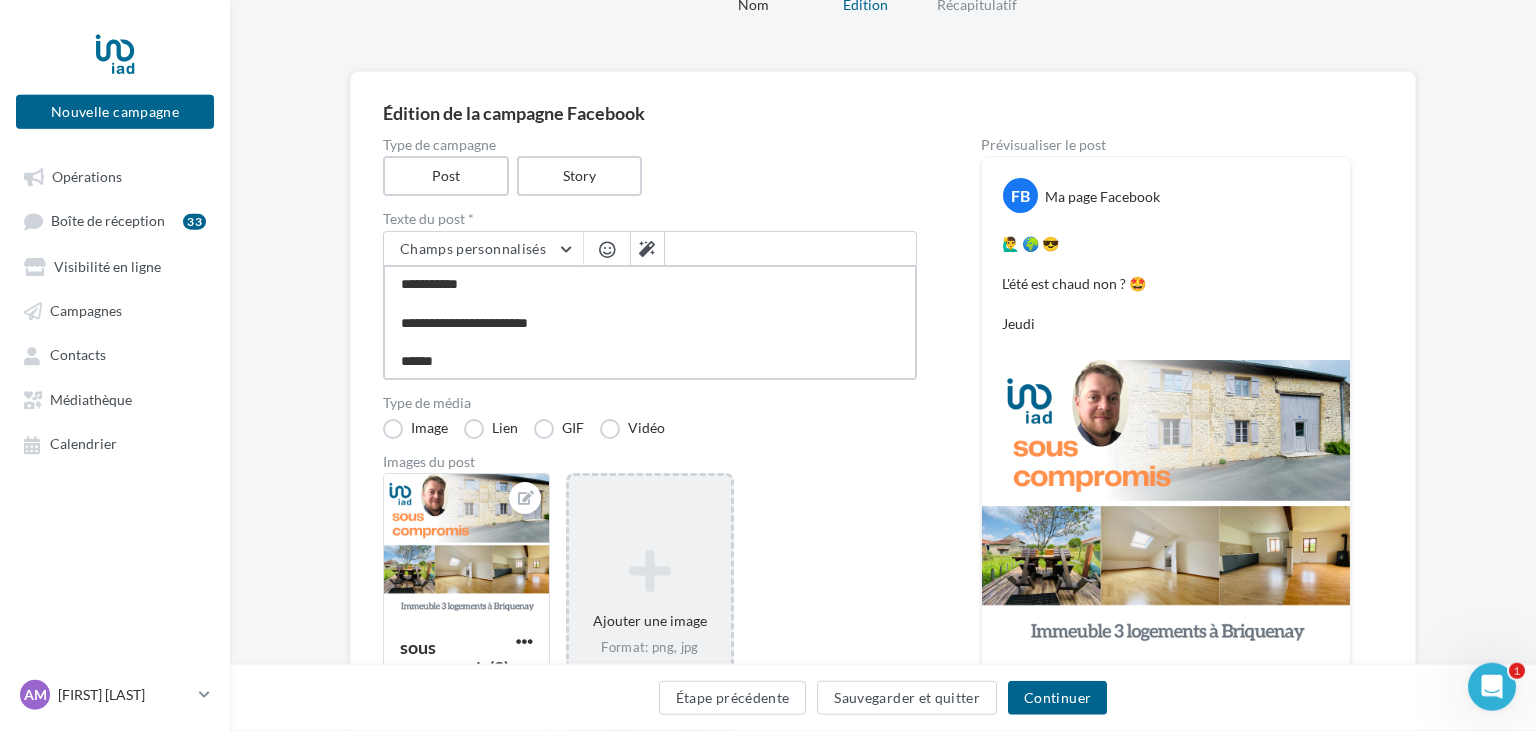type on "**********" 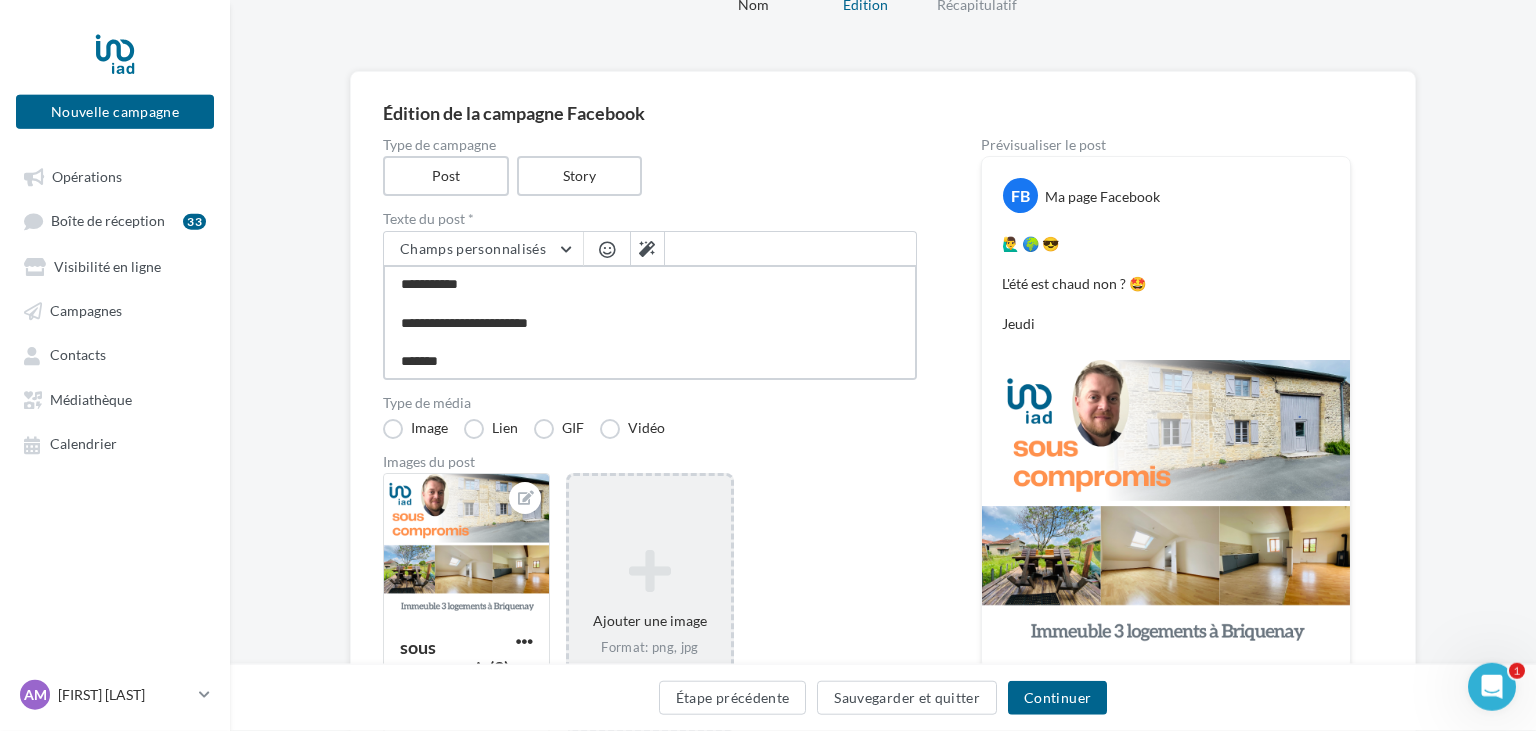 type on "**********" 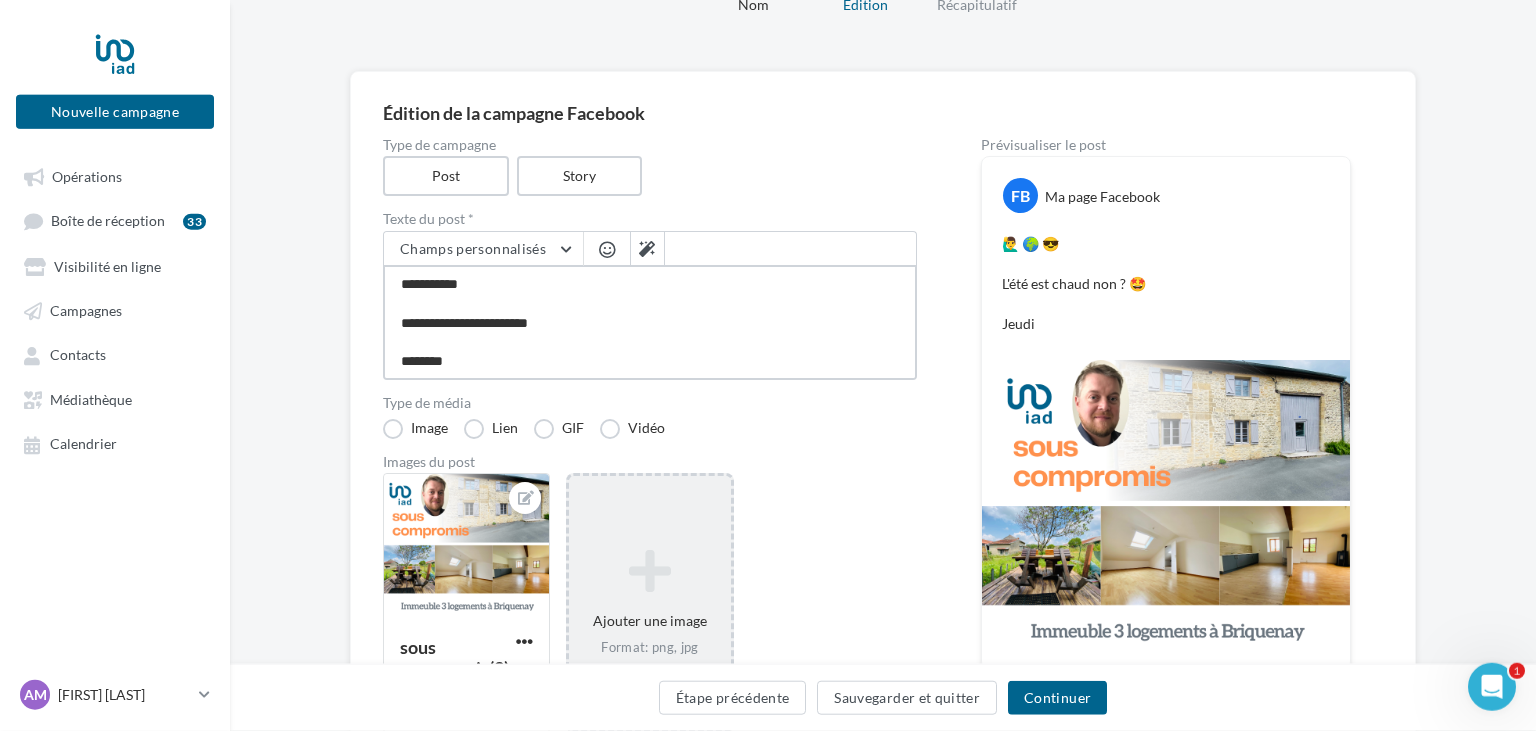 type on "**********" 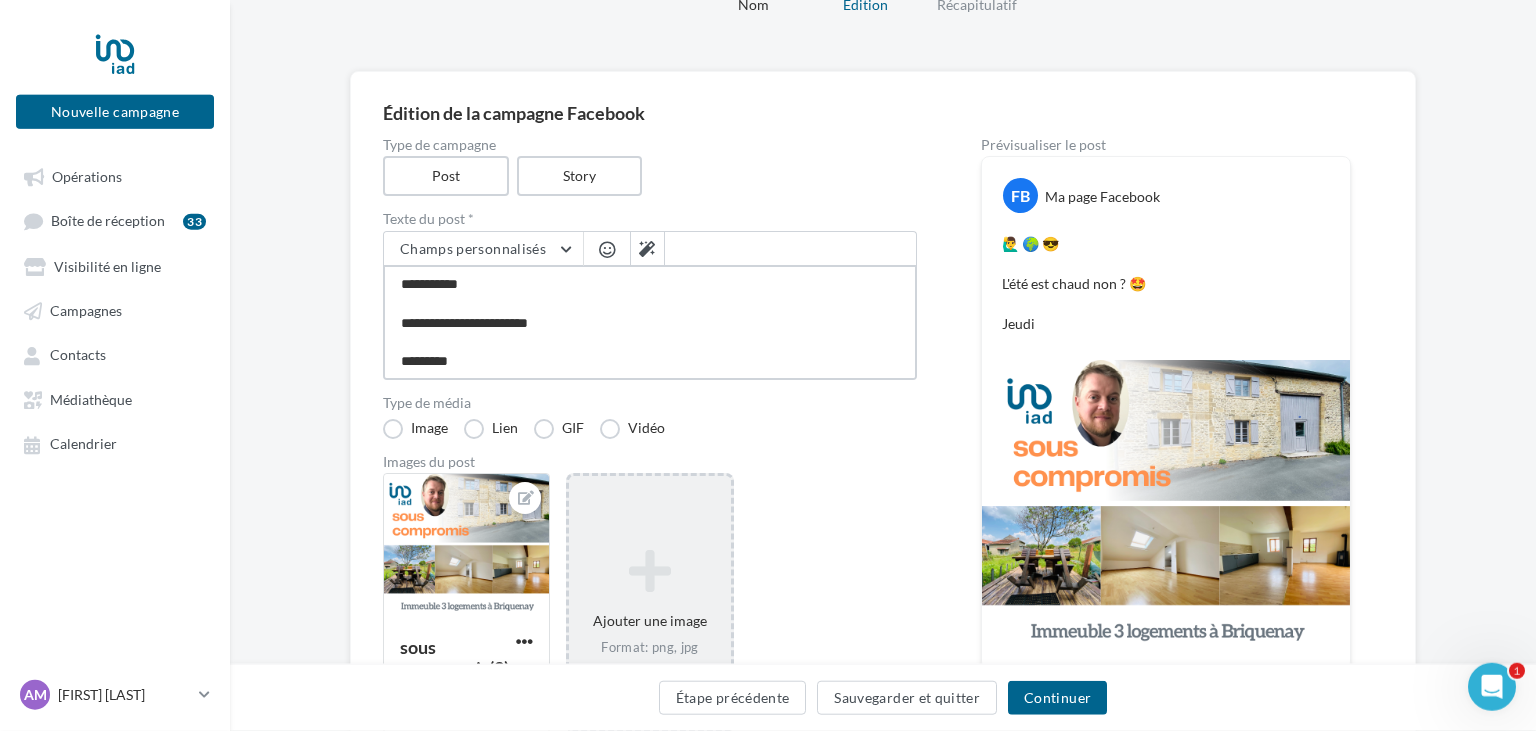 type on "**********" 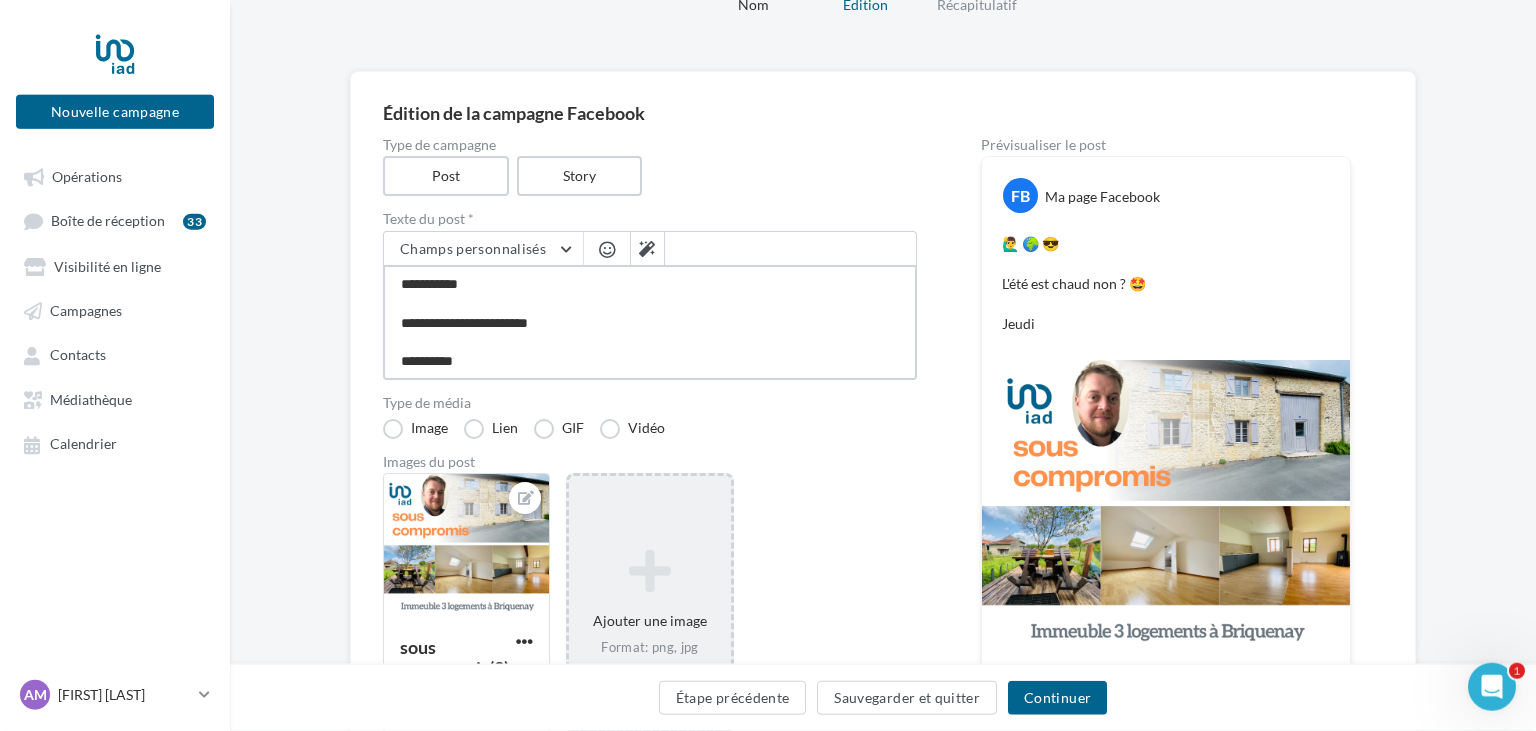 type on "**********" 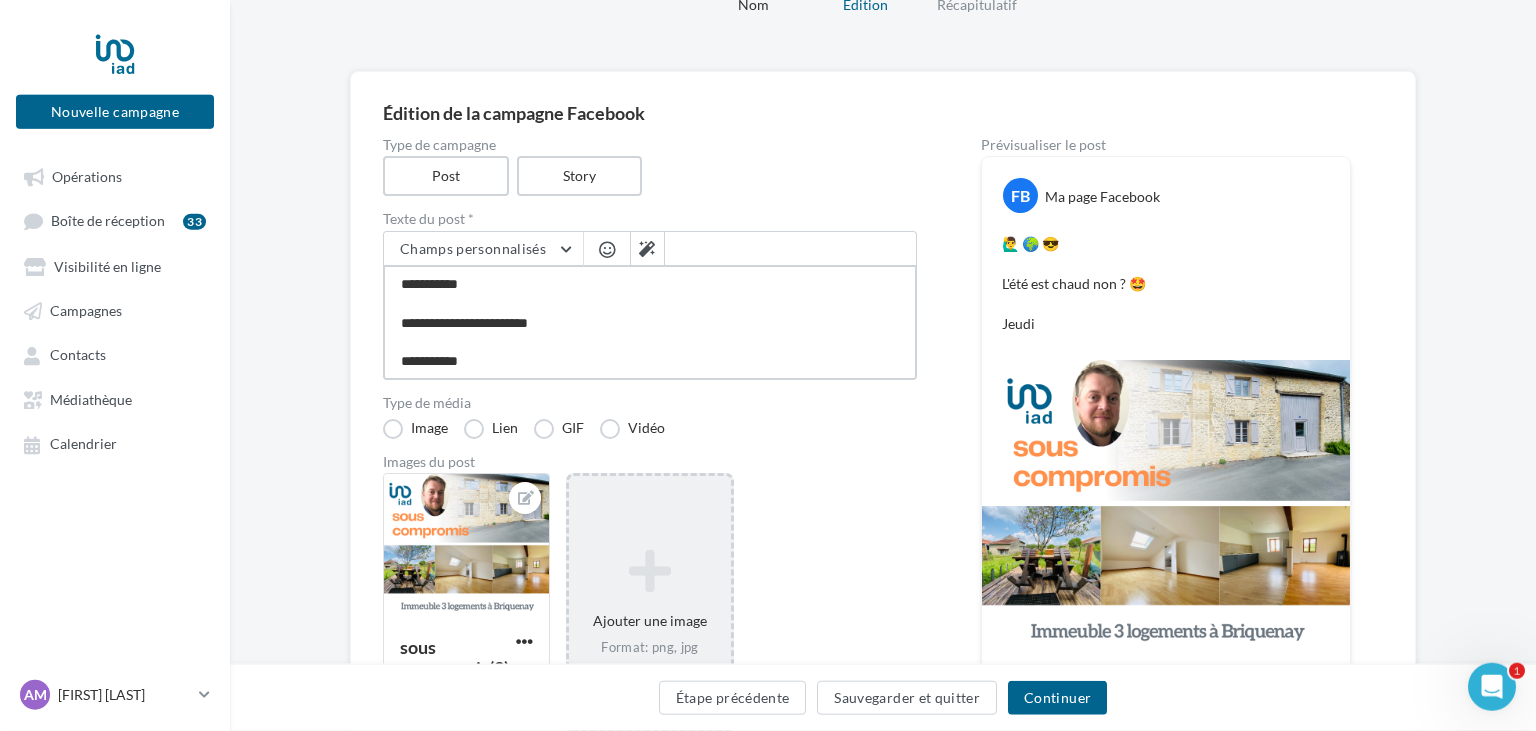 type on "**********" 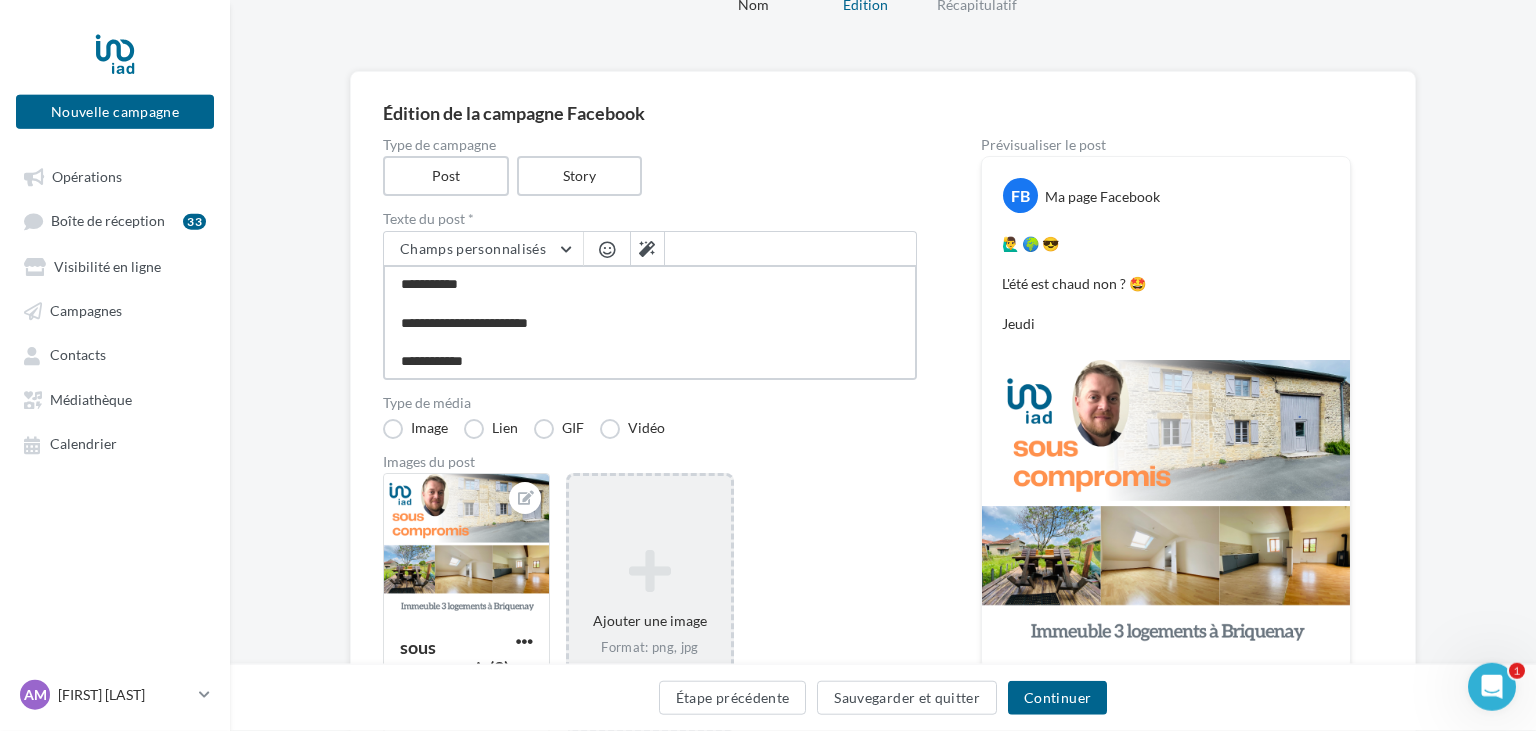 type on "**********" 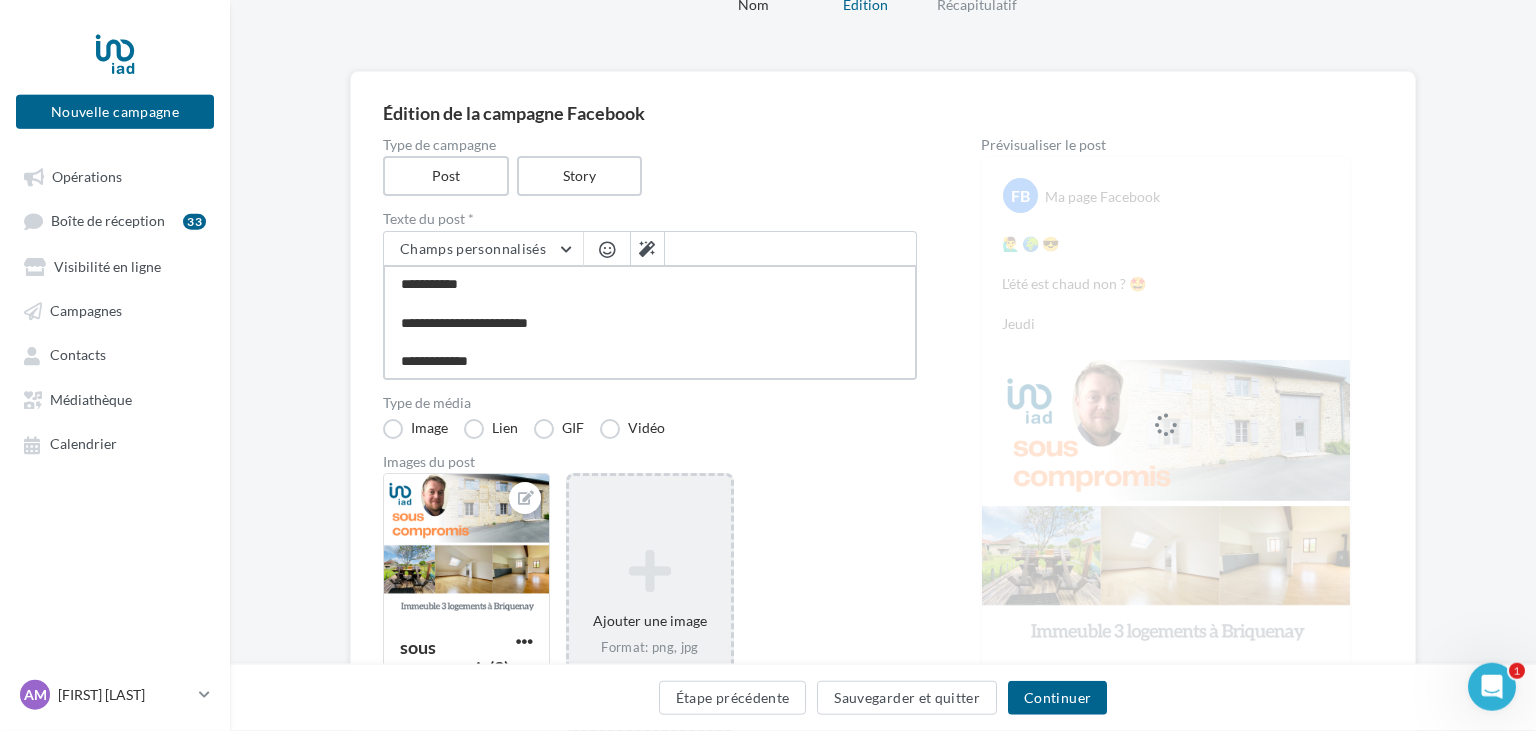type on "**********" 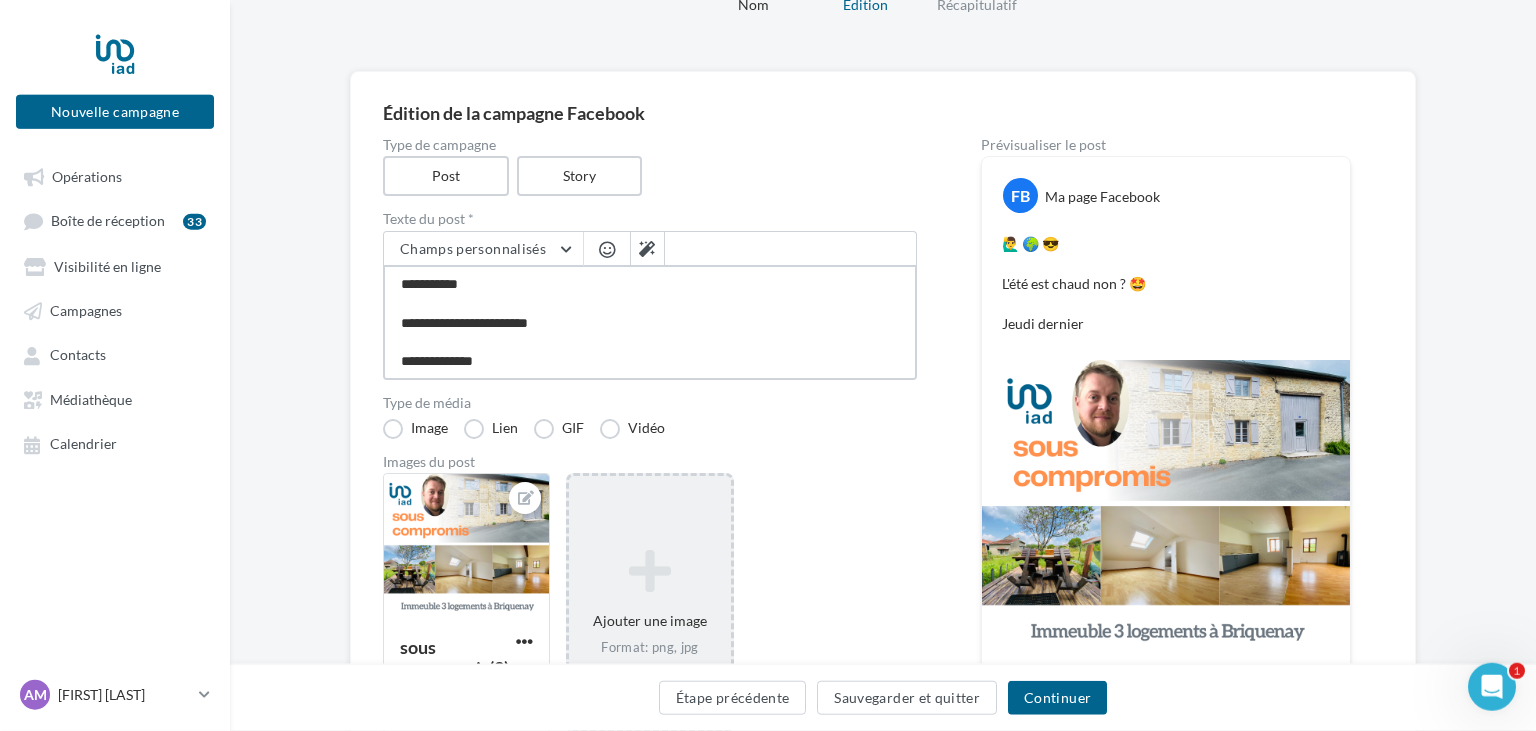 type on "**********" 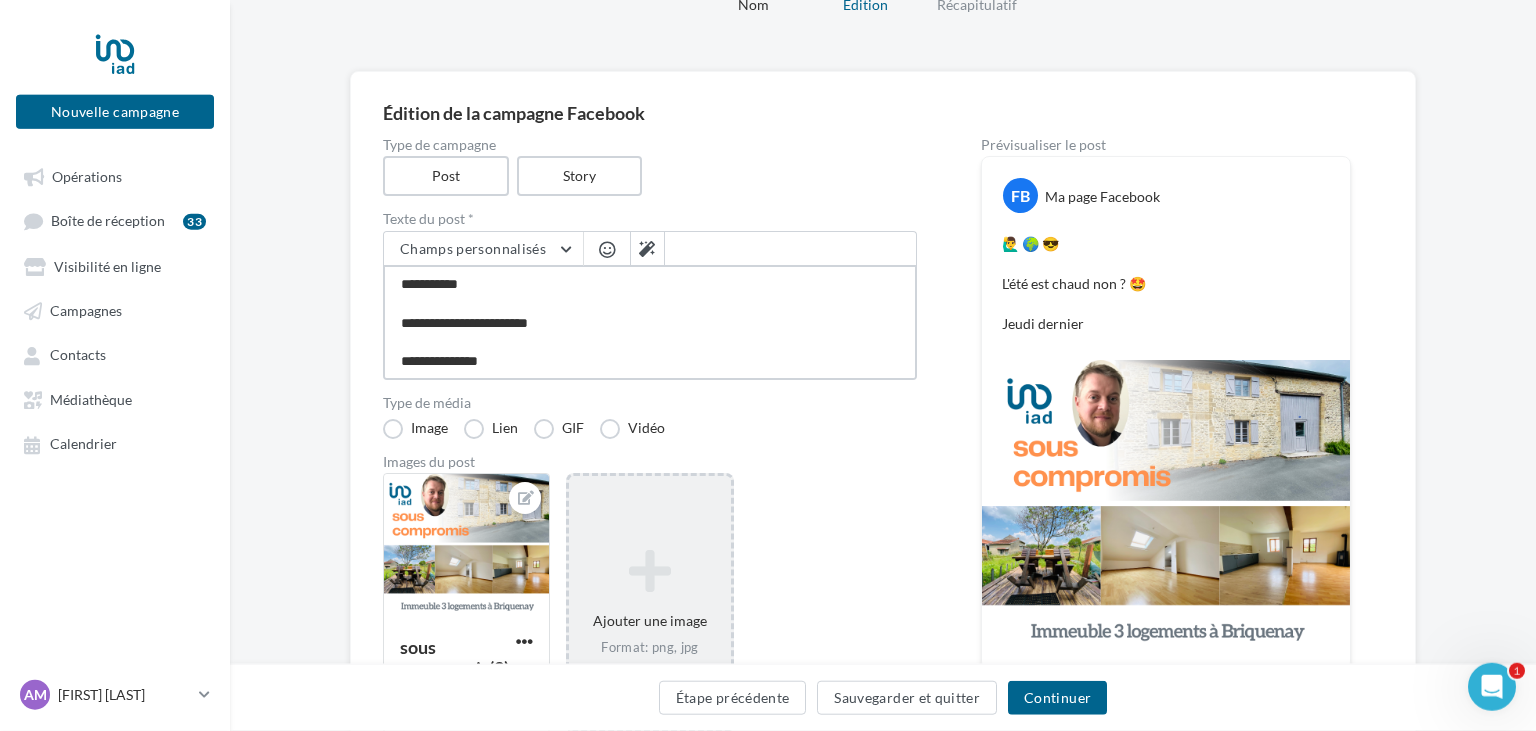 type on "**********" 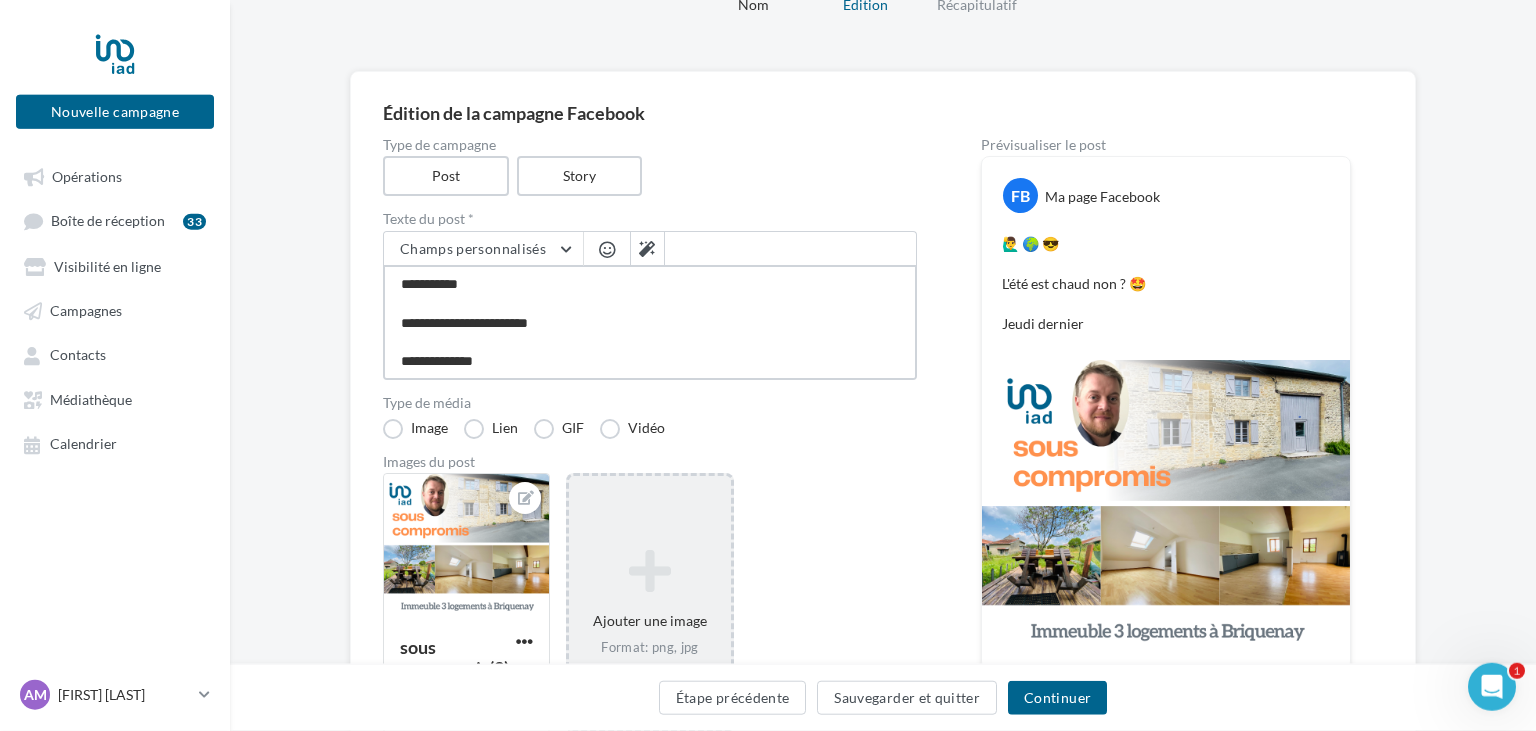 type on "**********" 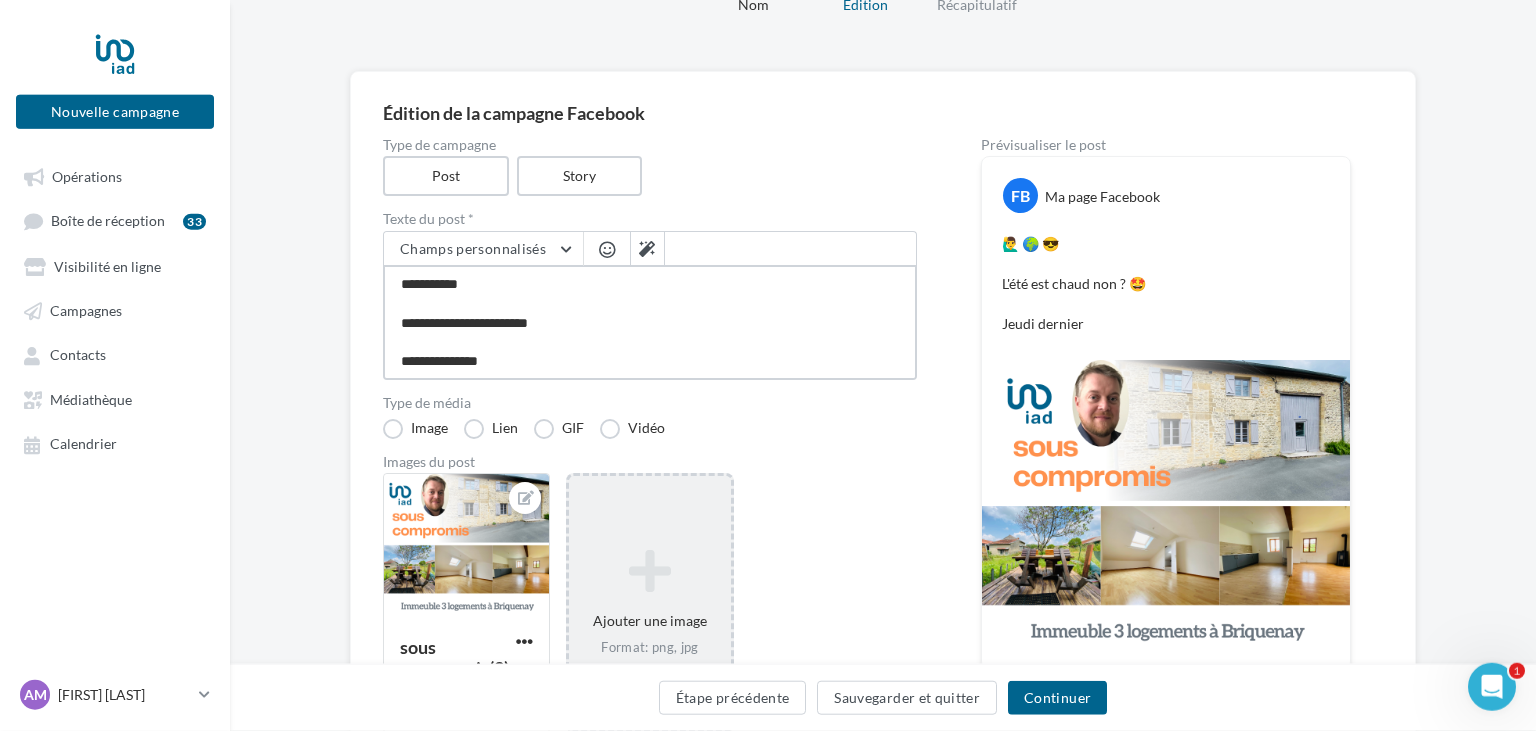 type on "**********" 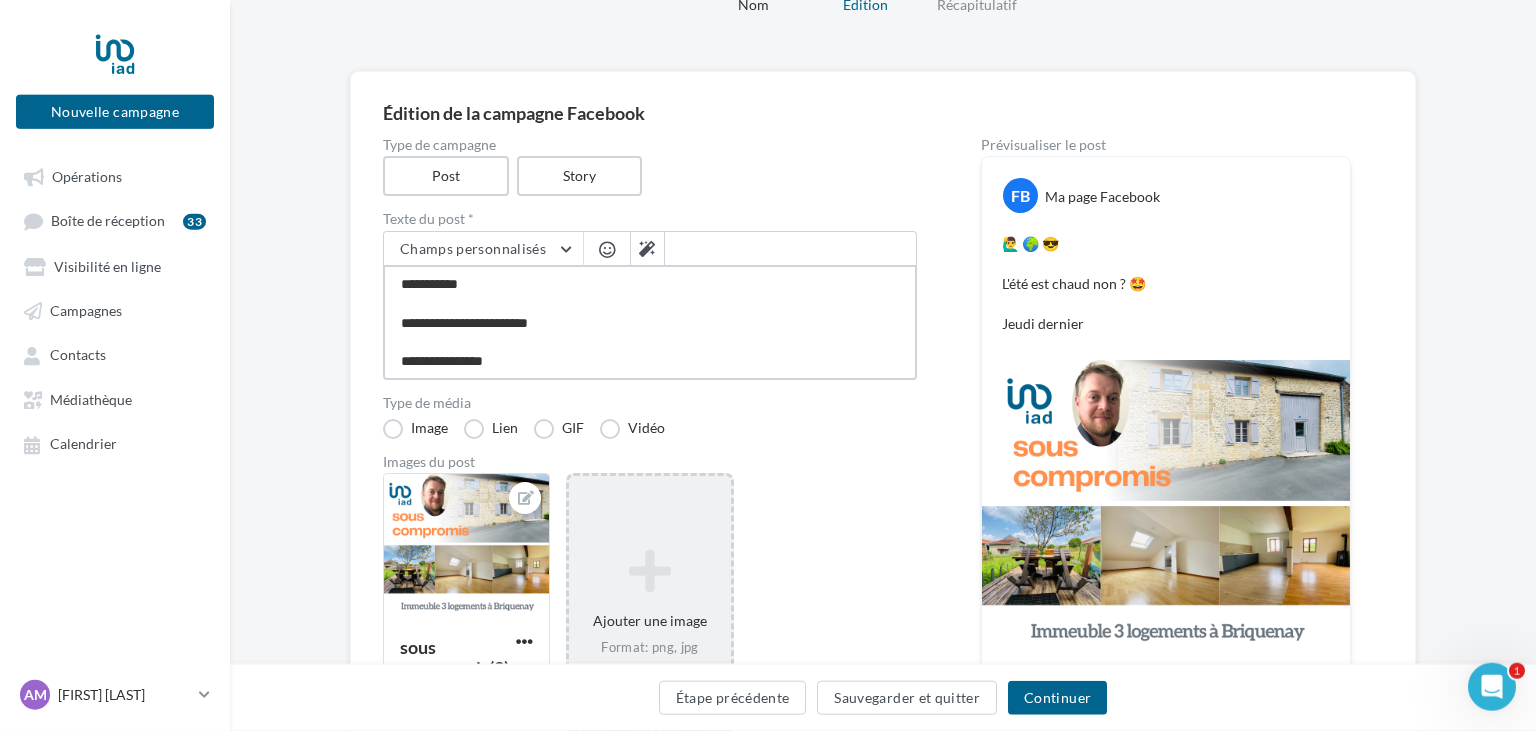type on "**********" 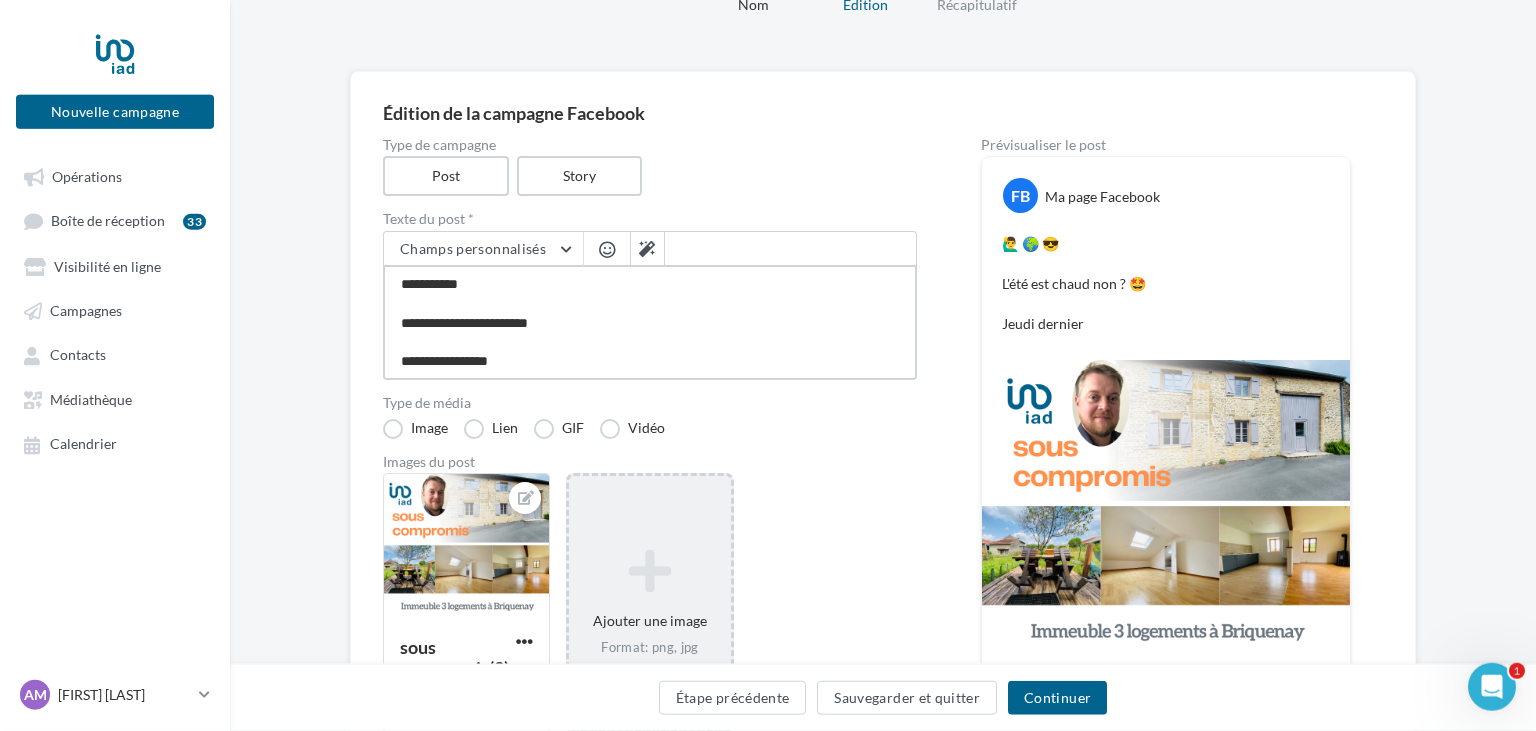 type on "**********" 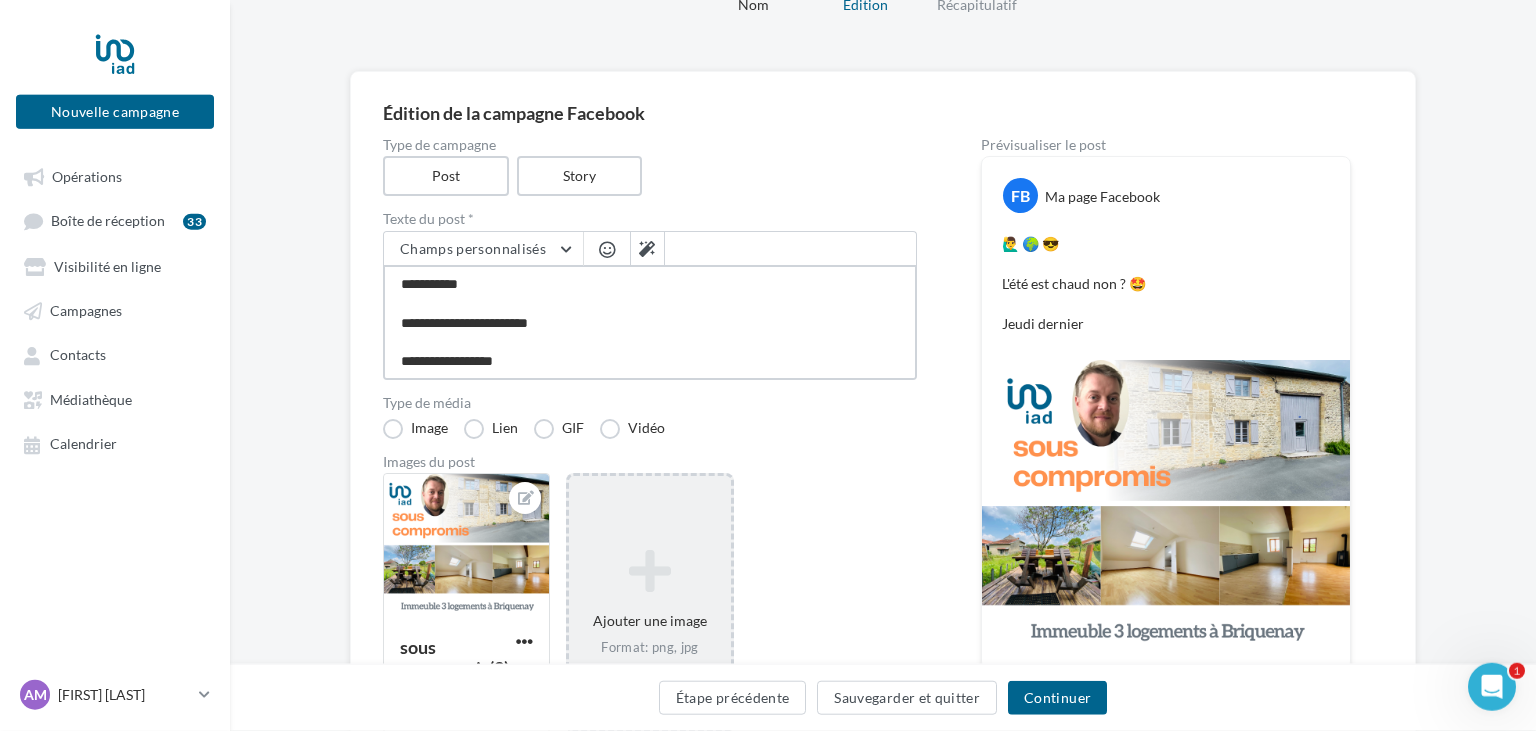 type on "**********" 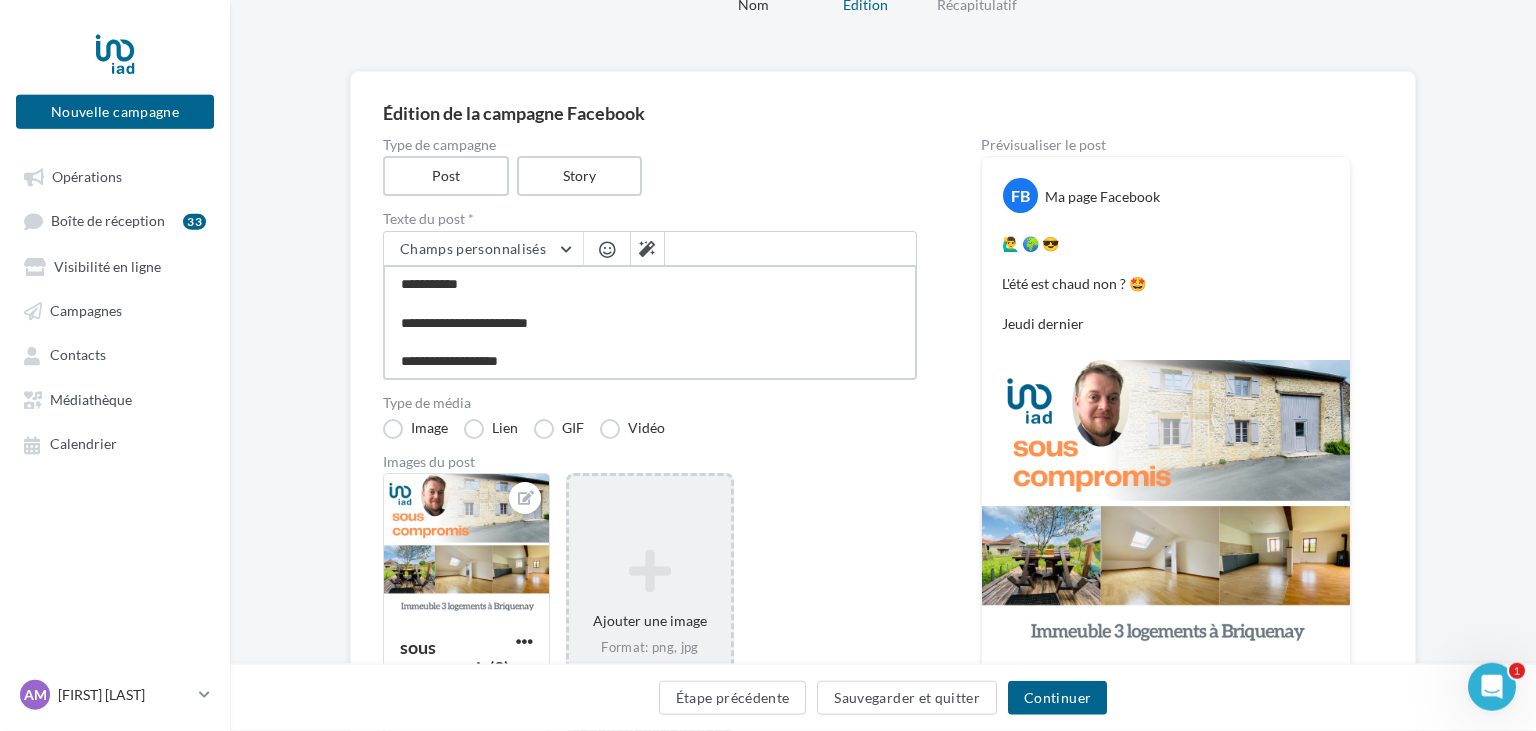 type on "**********" 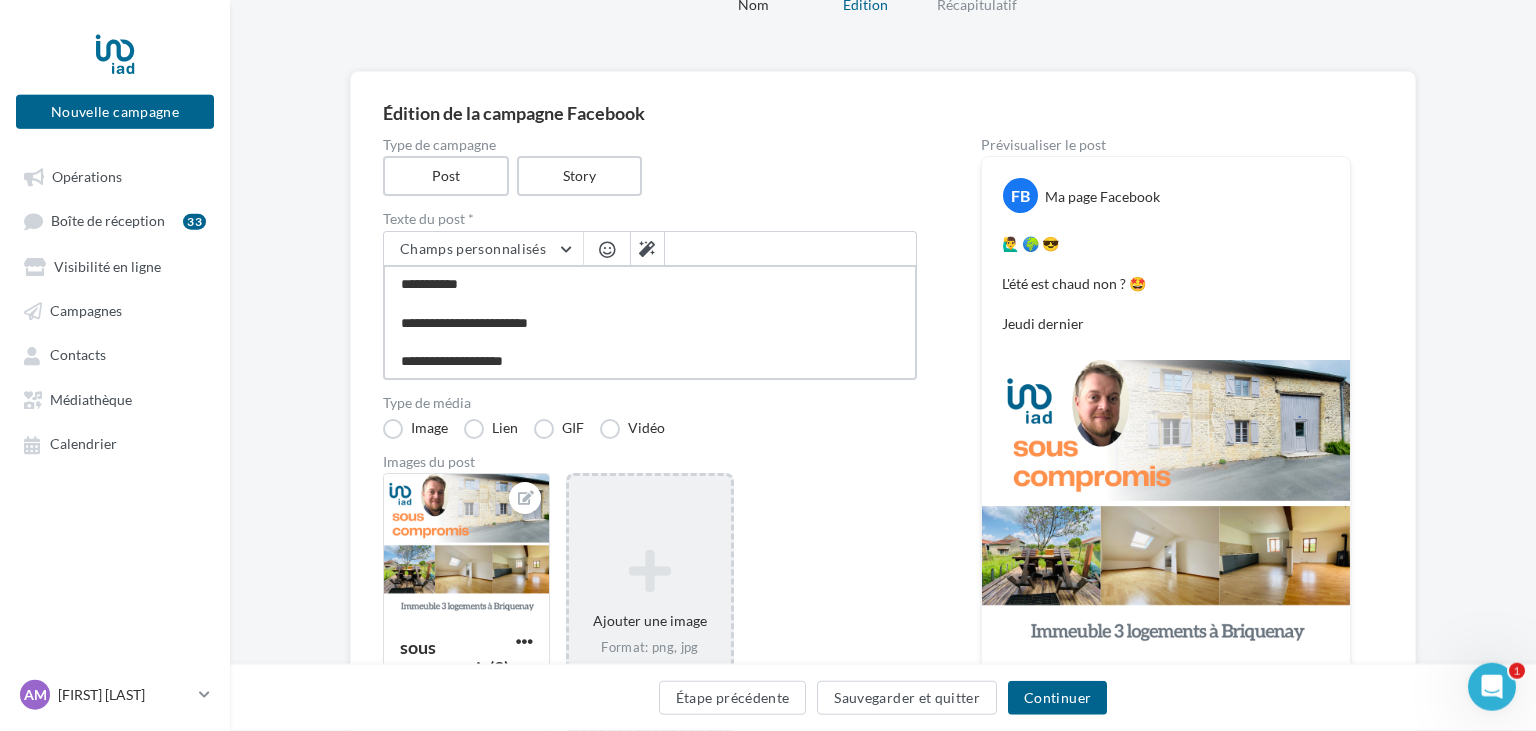 type on "**********" 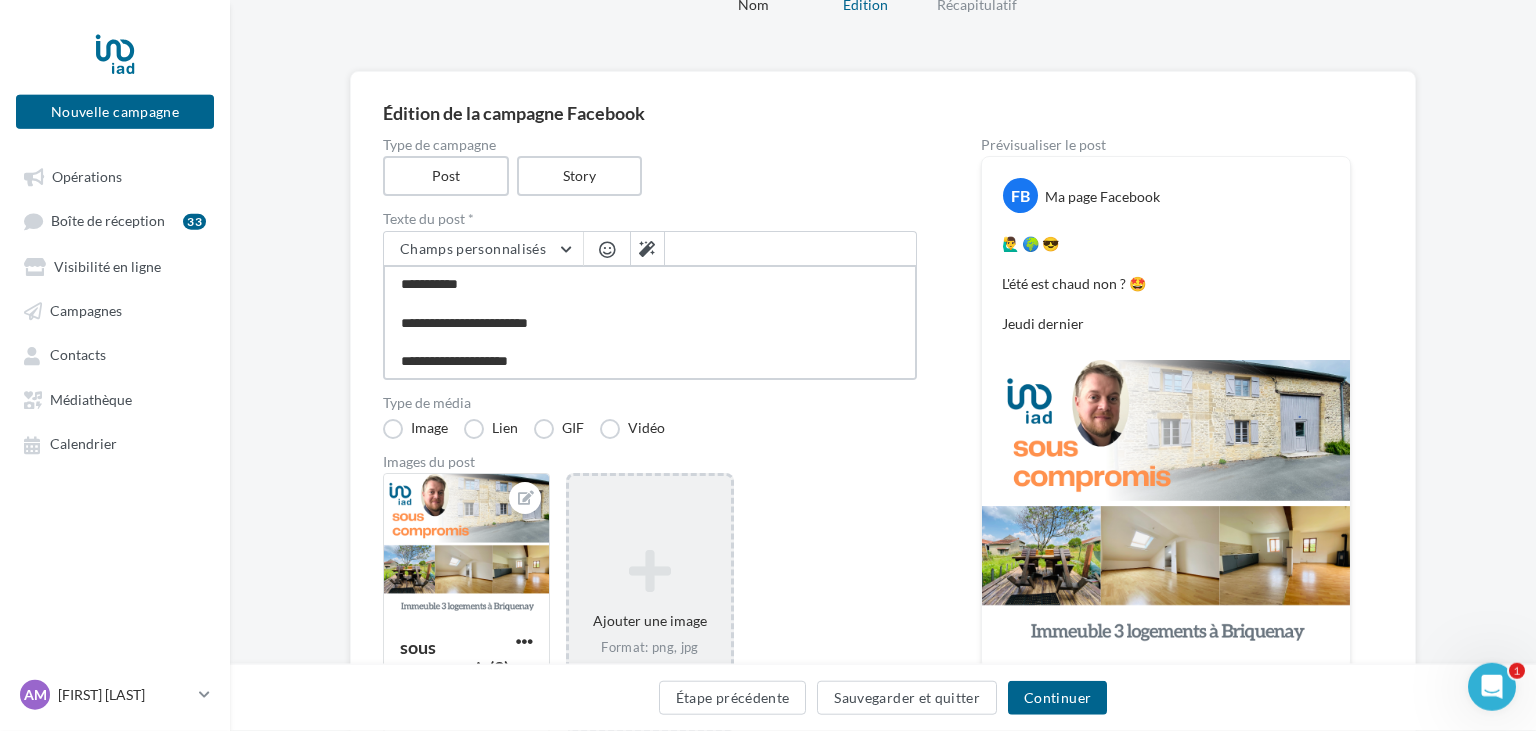 type on "**********" 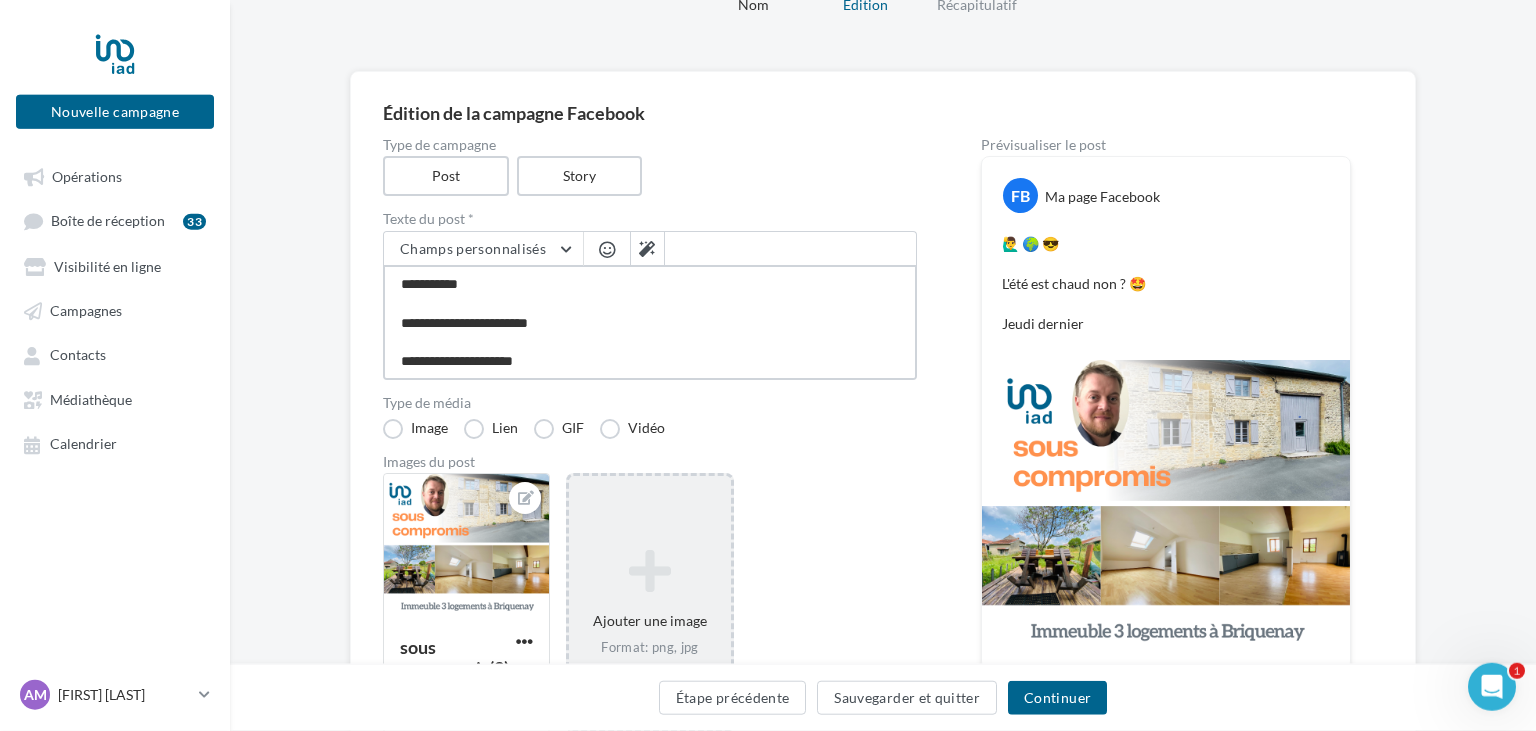 type on "**********" 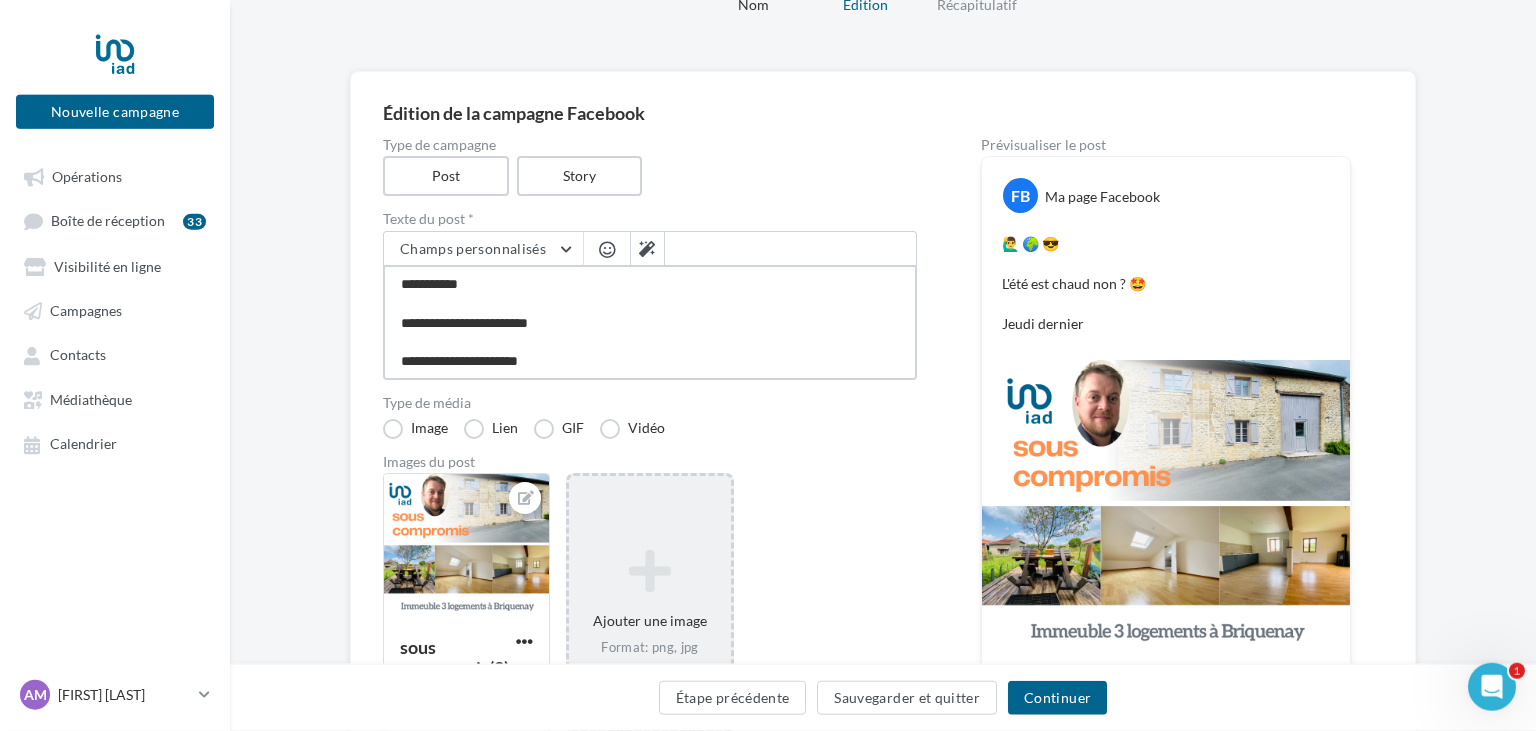 type on "**********" 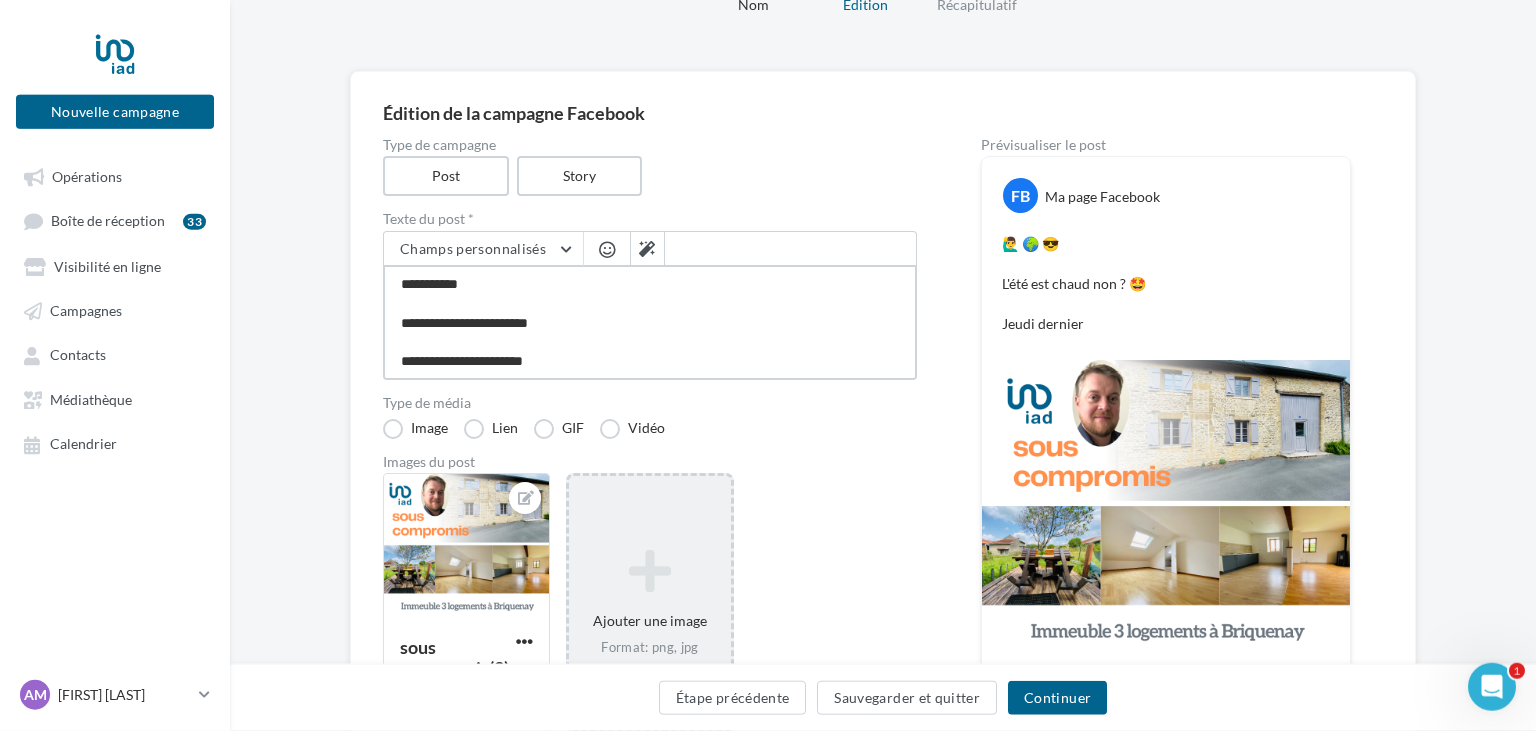 type on "**********" 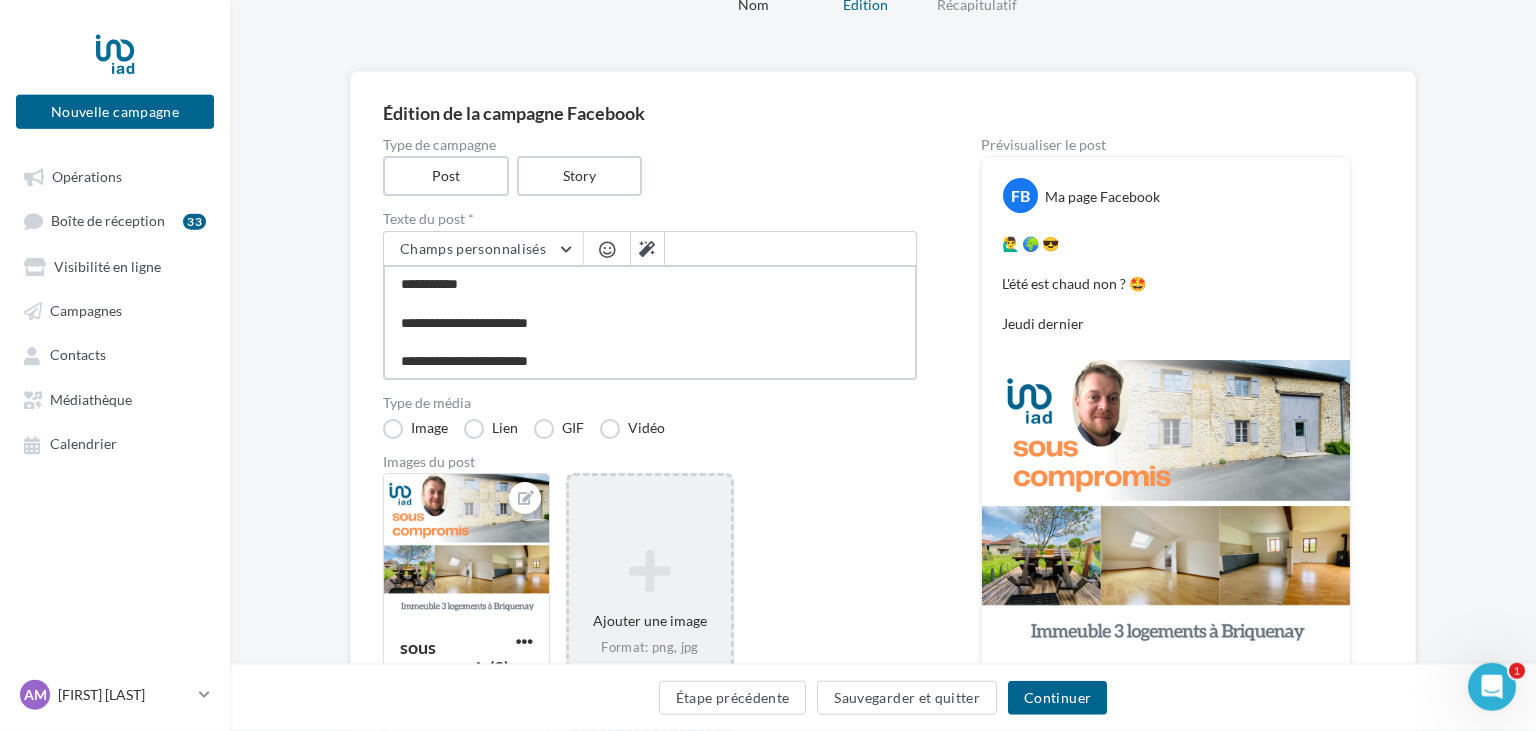 type on "**********" 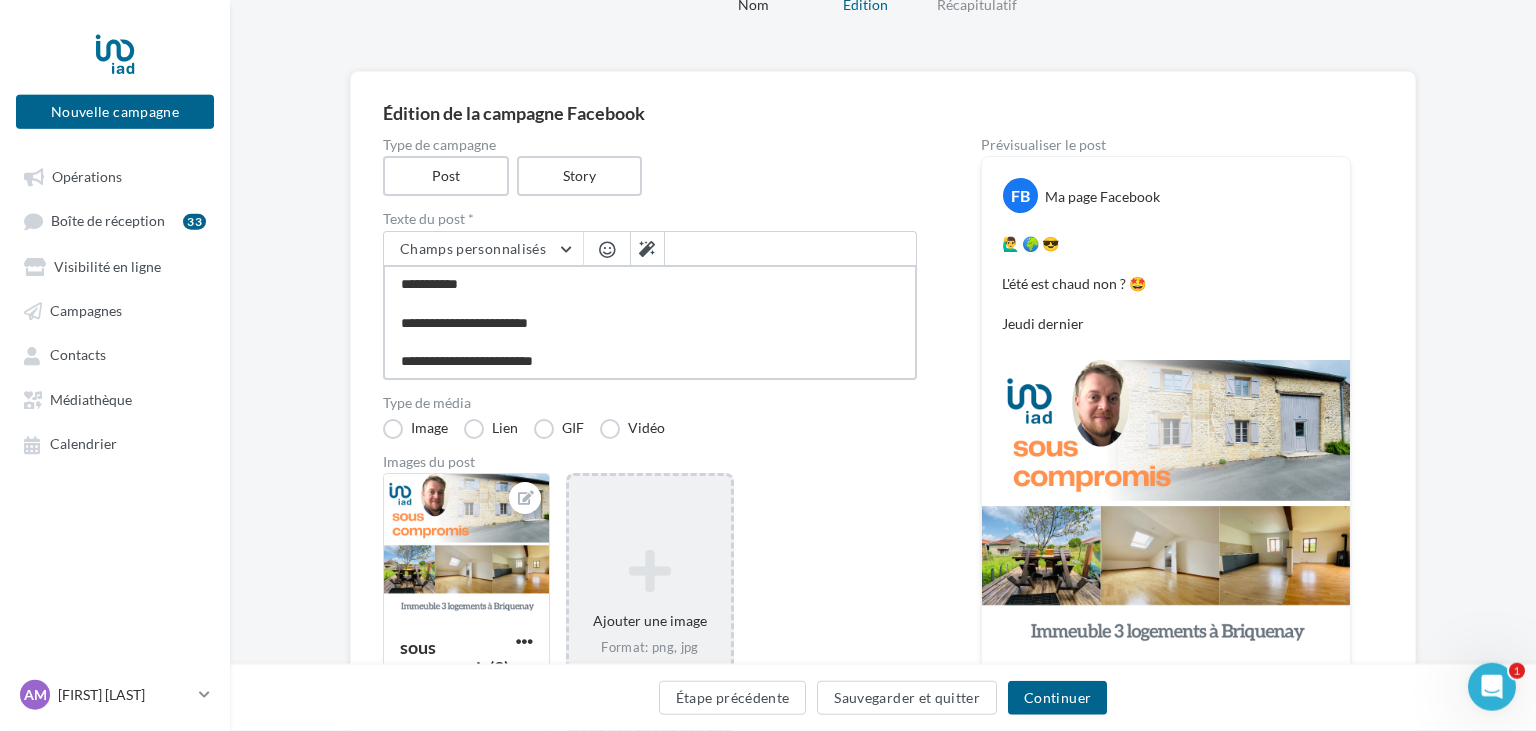 type on "**********" 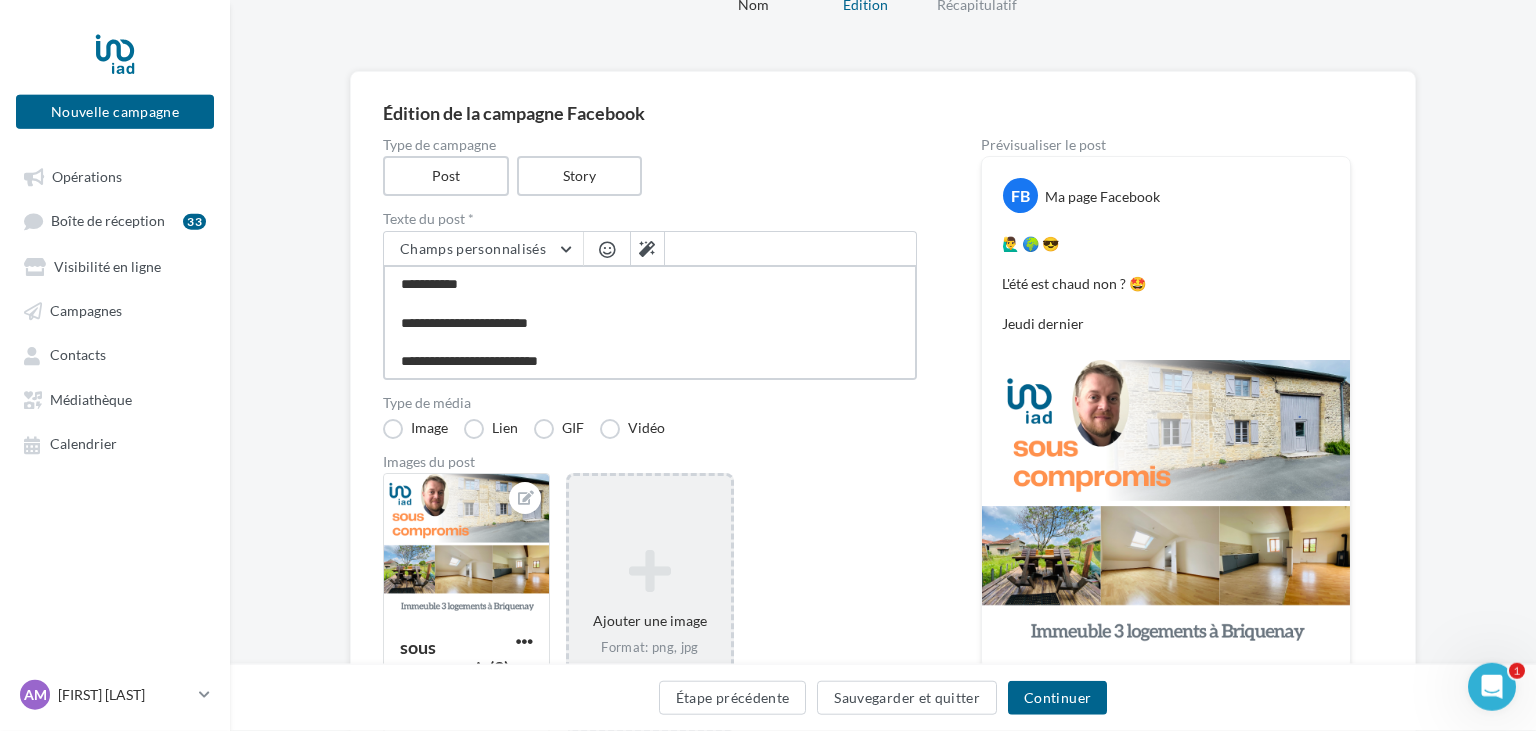 type on "**********" 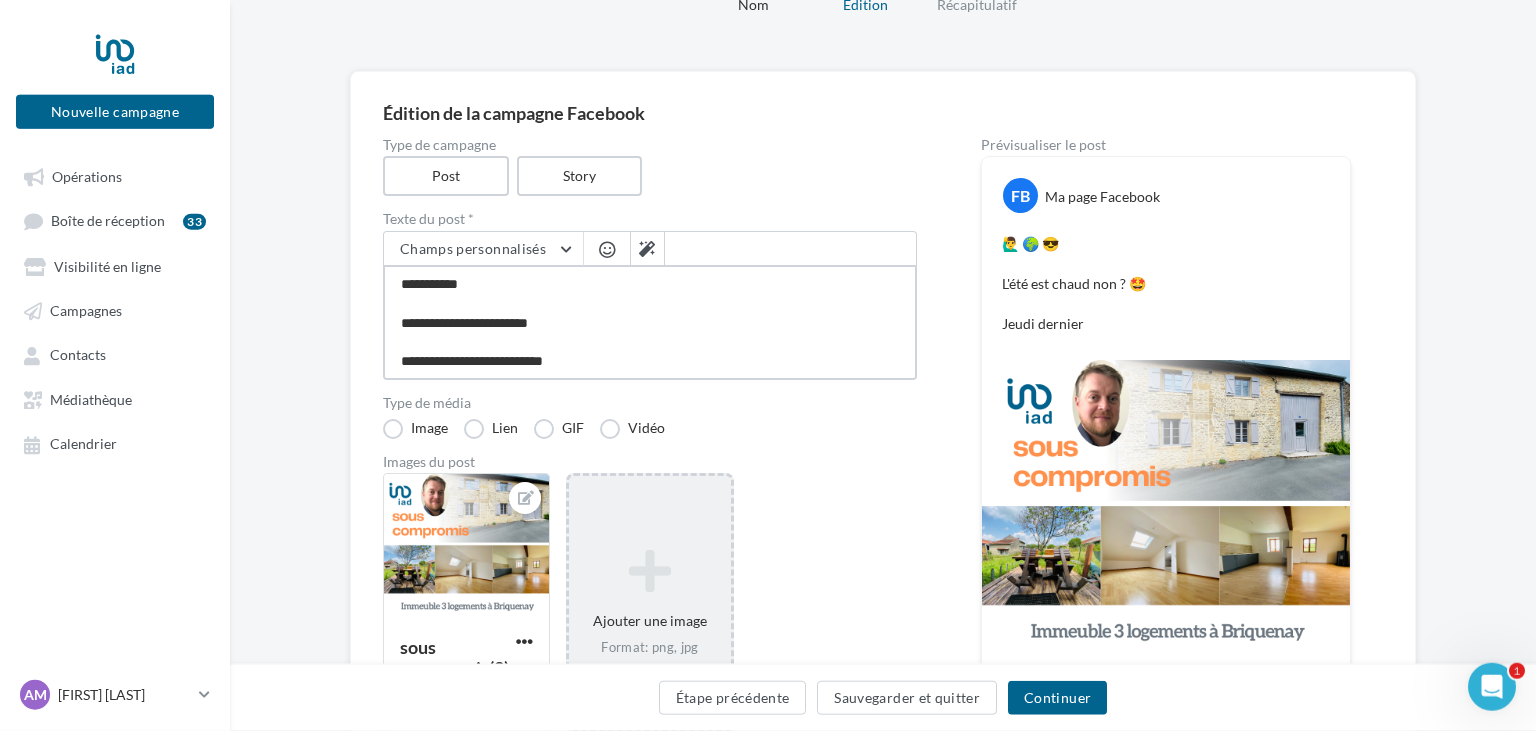 type on "**********" 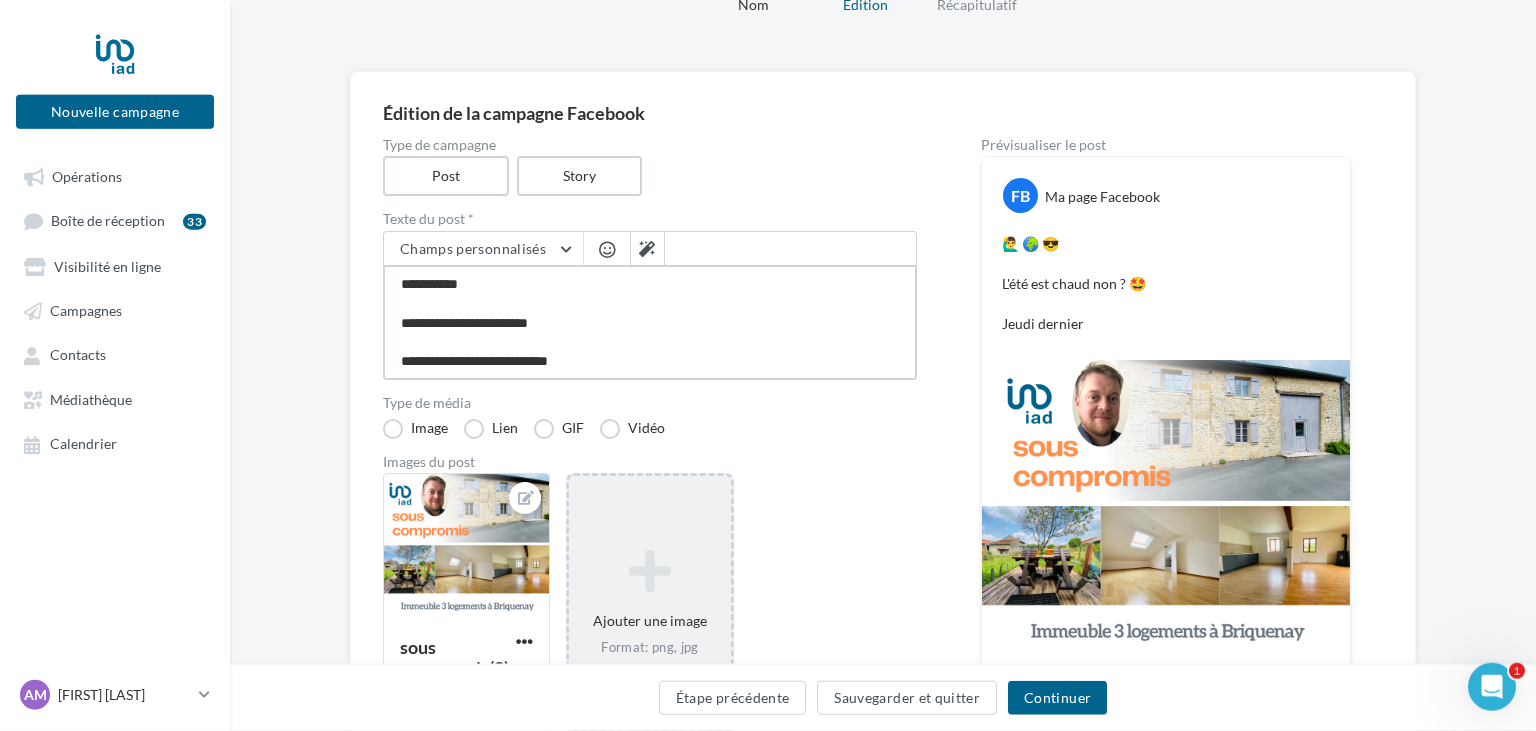 type on "**********" 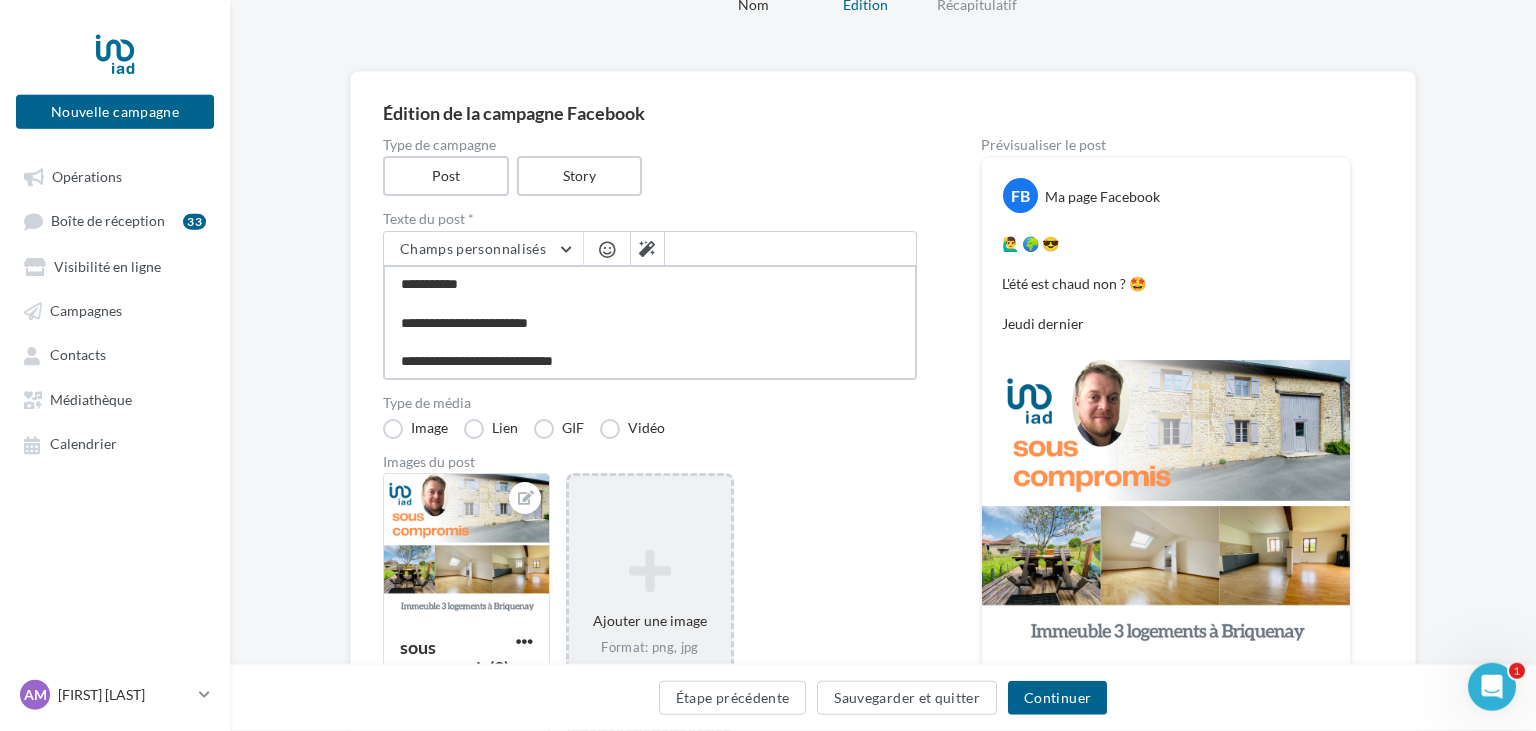 type on "**********" 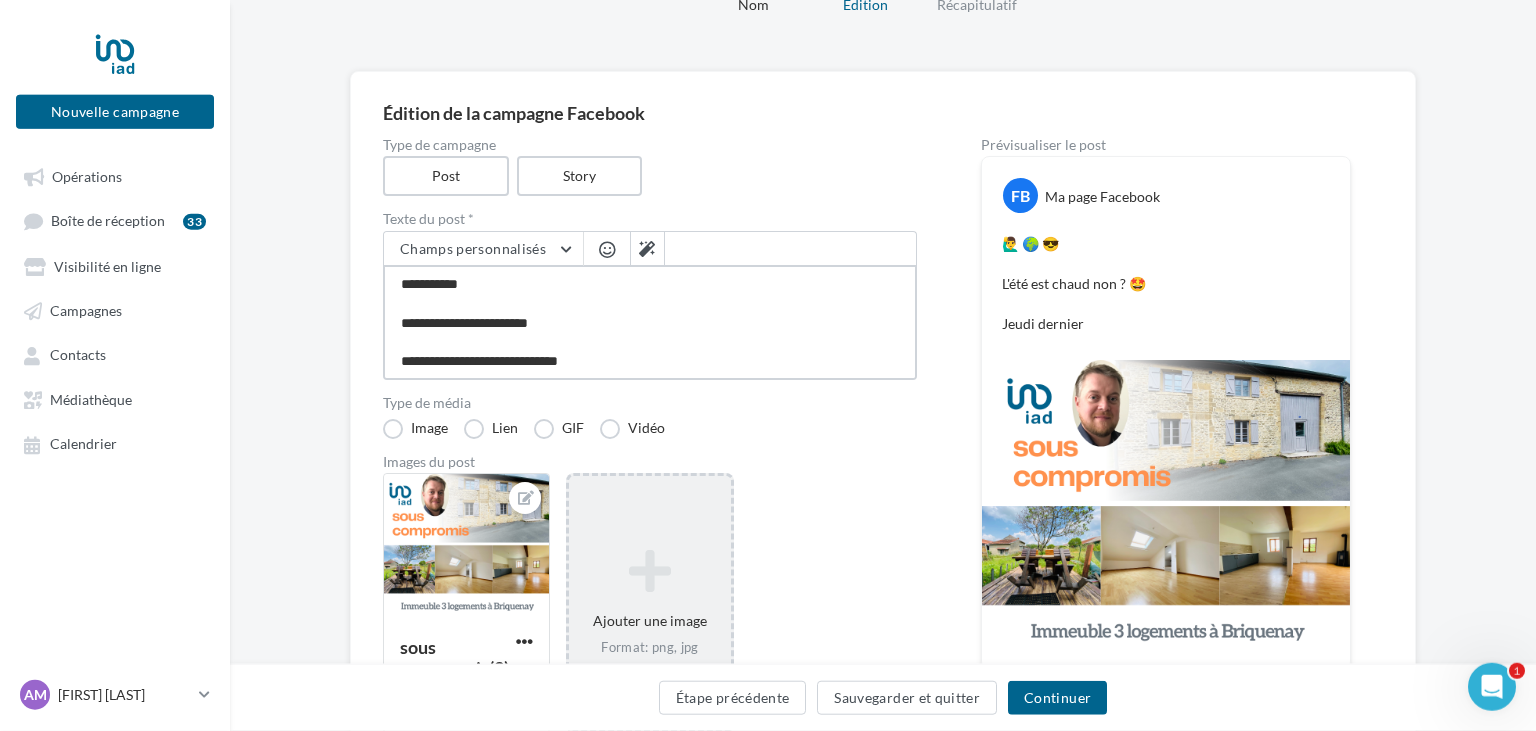 type on "**********" 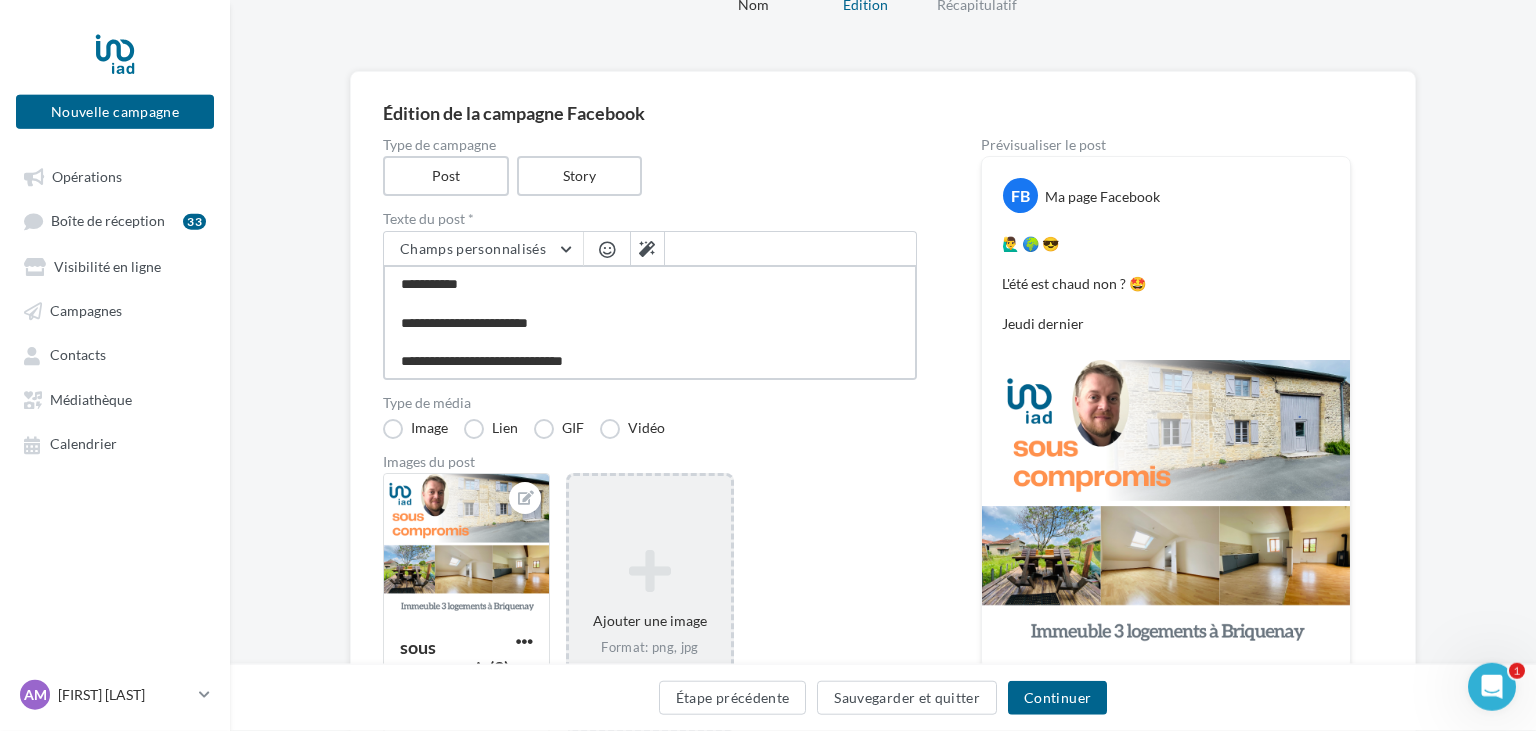 type on "**********" 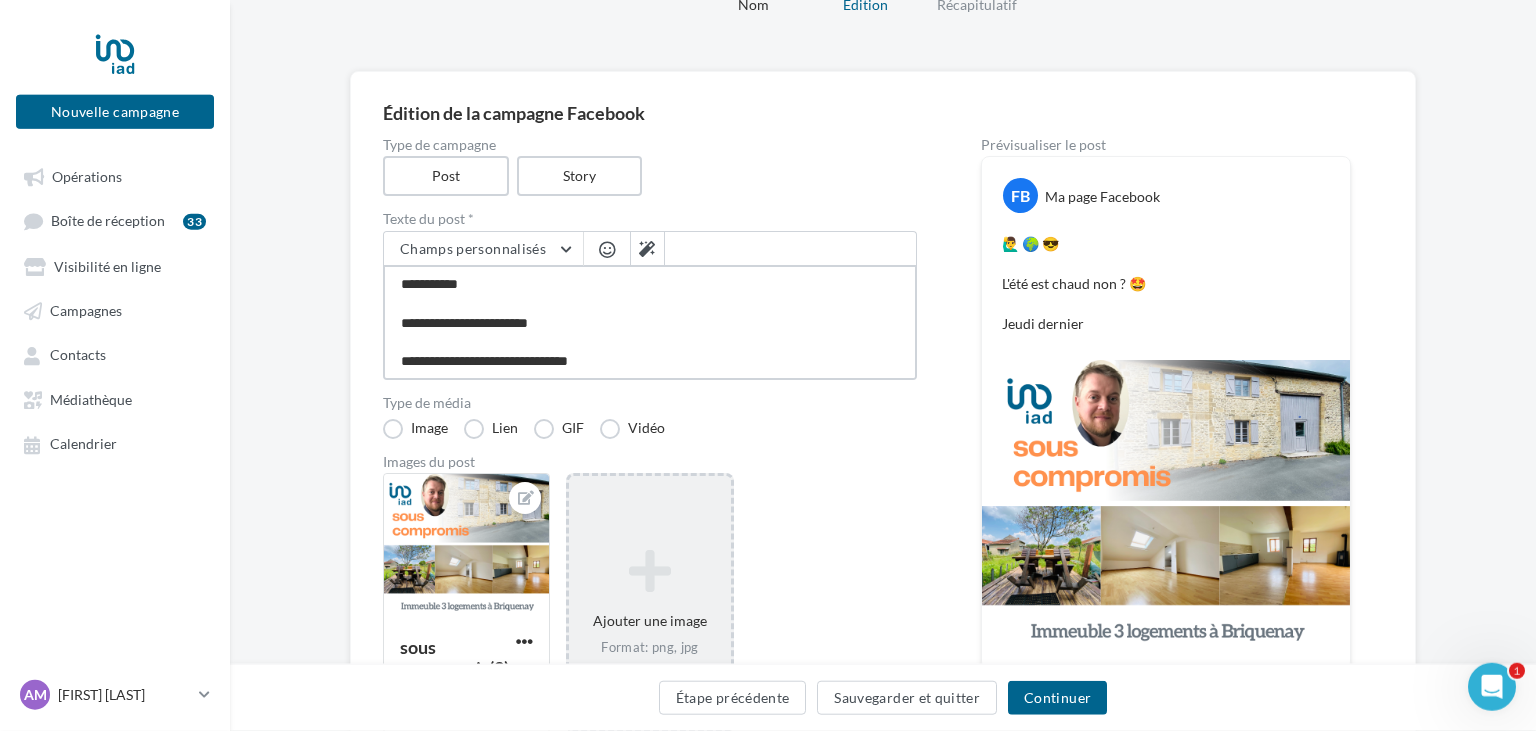 type on "**********" 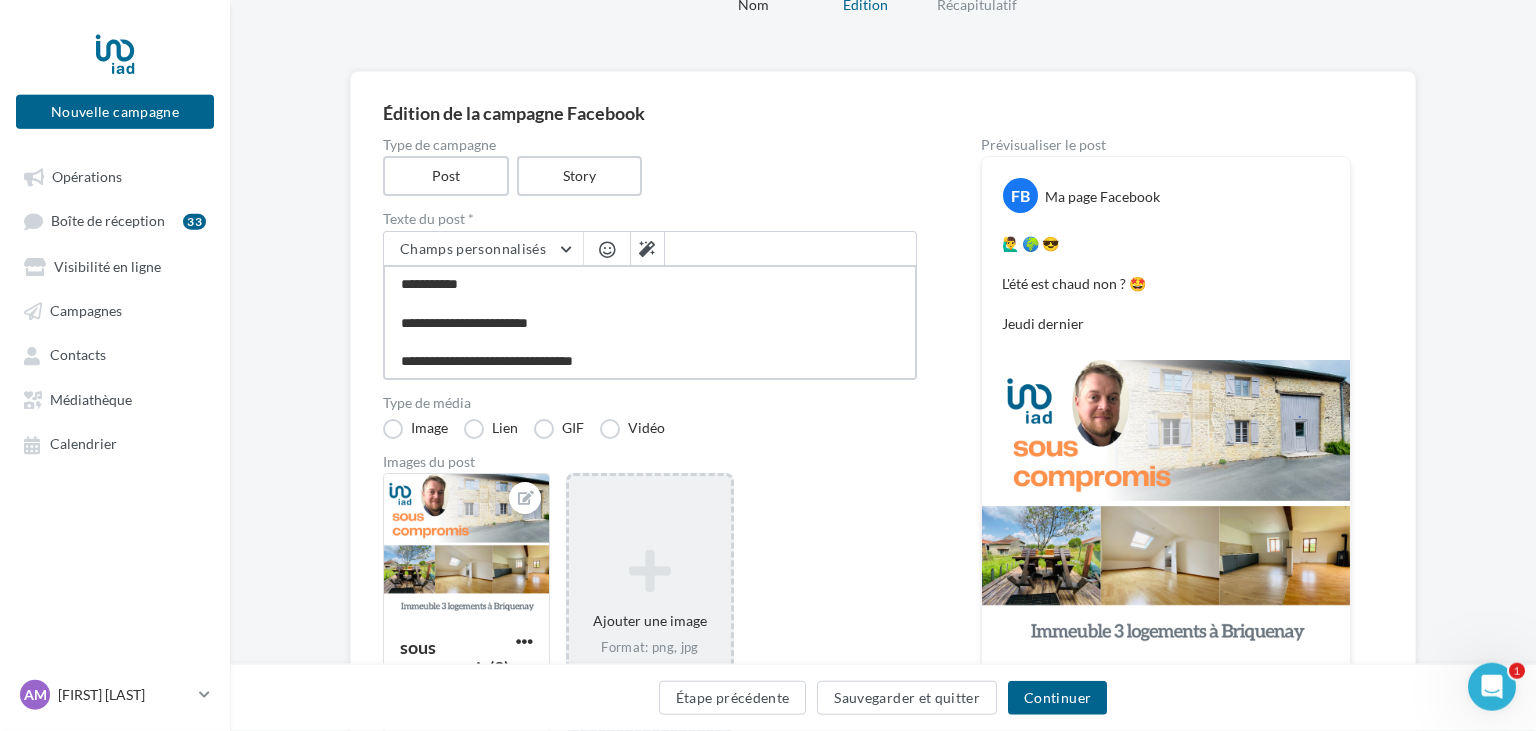 type on "**********" 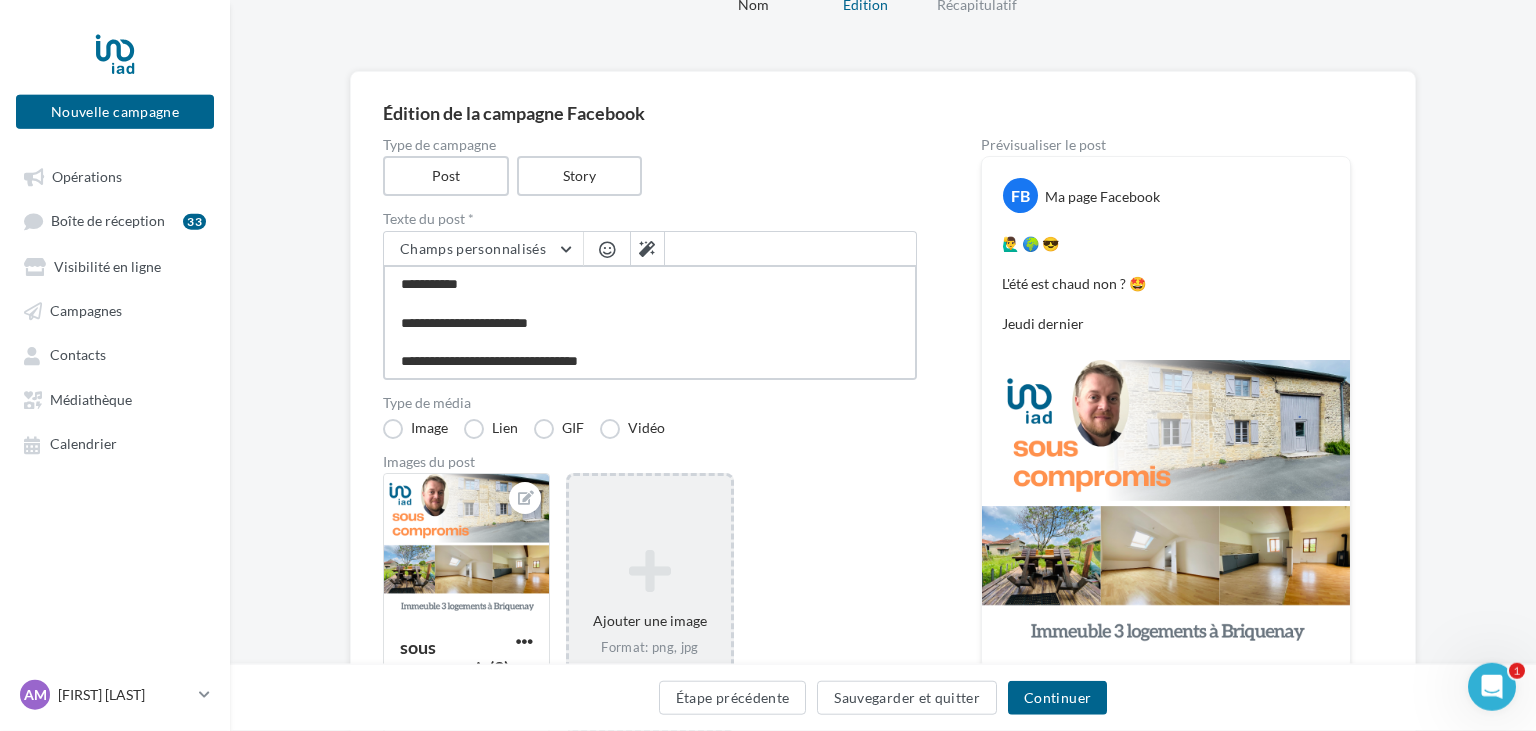 type on "**********" 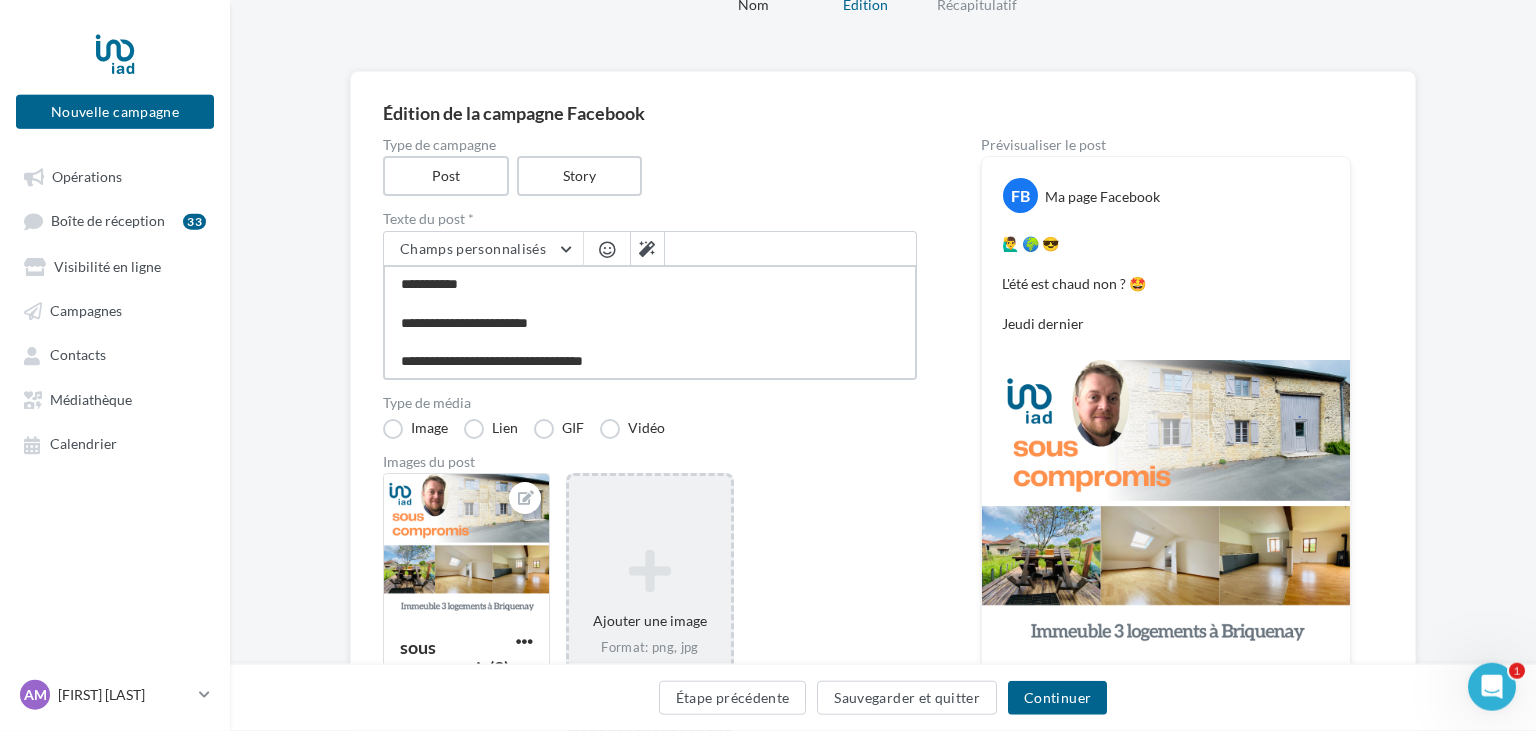 type on "**********" 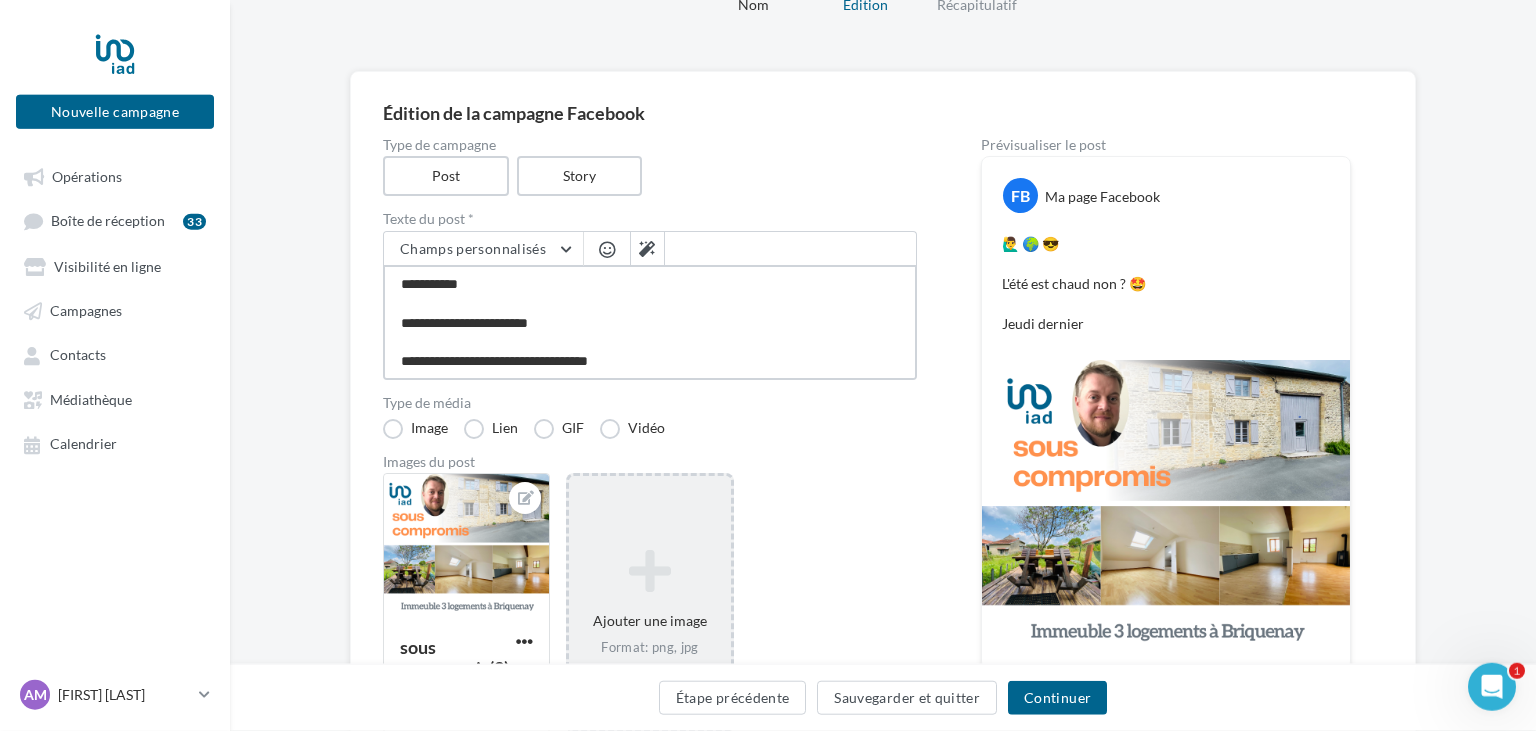 type on "**********" 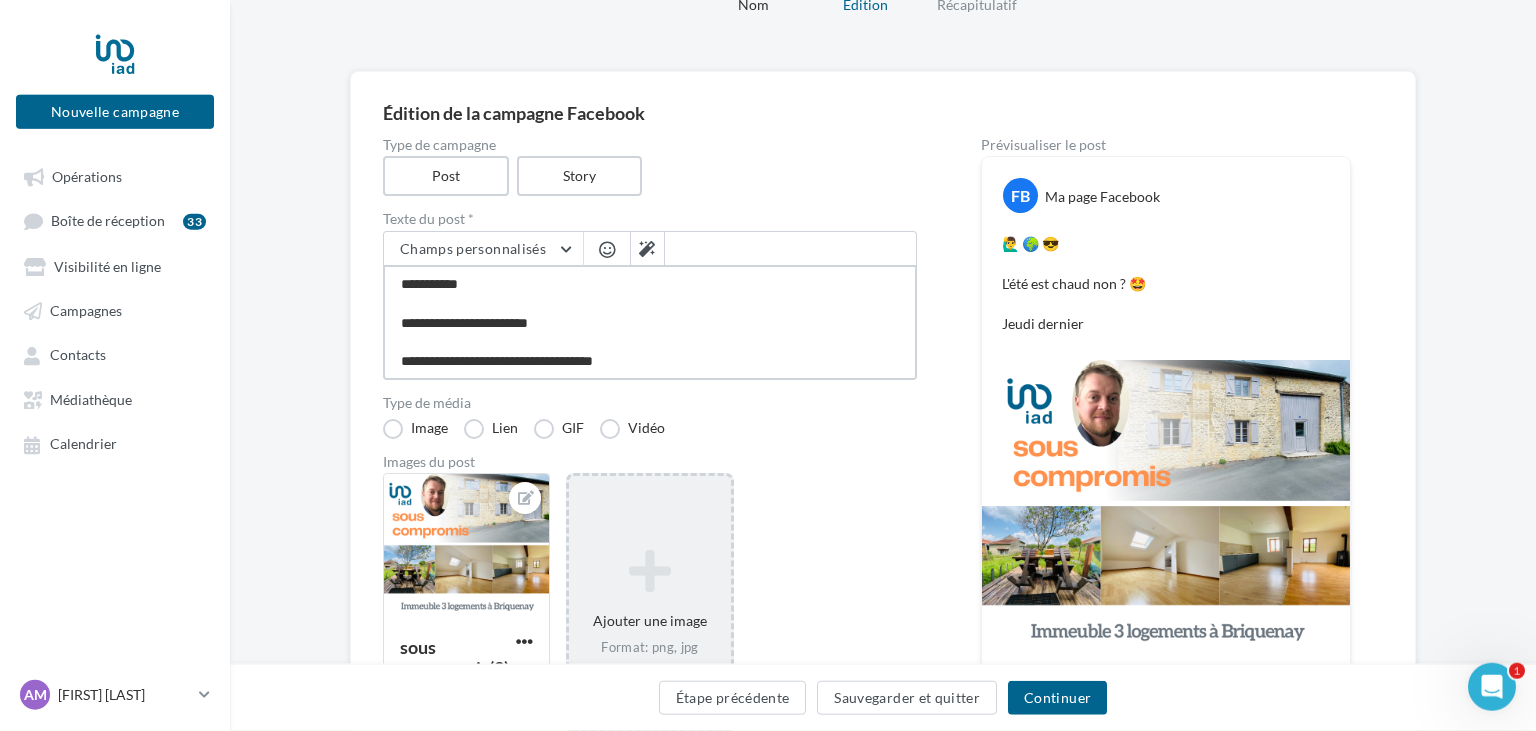 type on "**********" 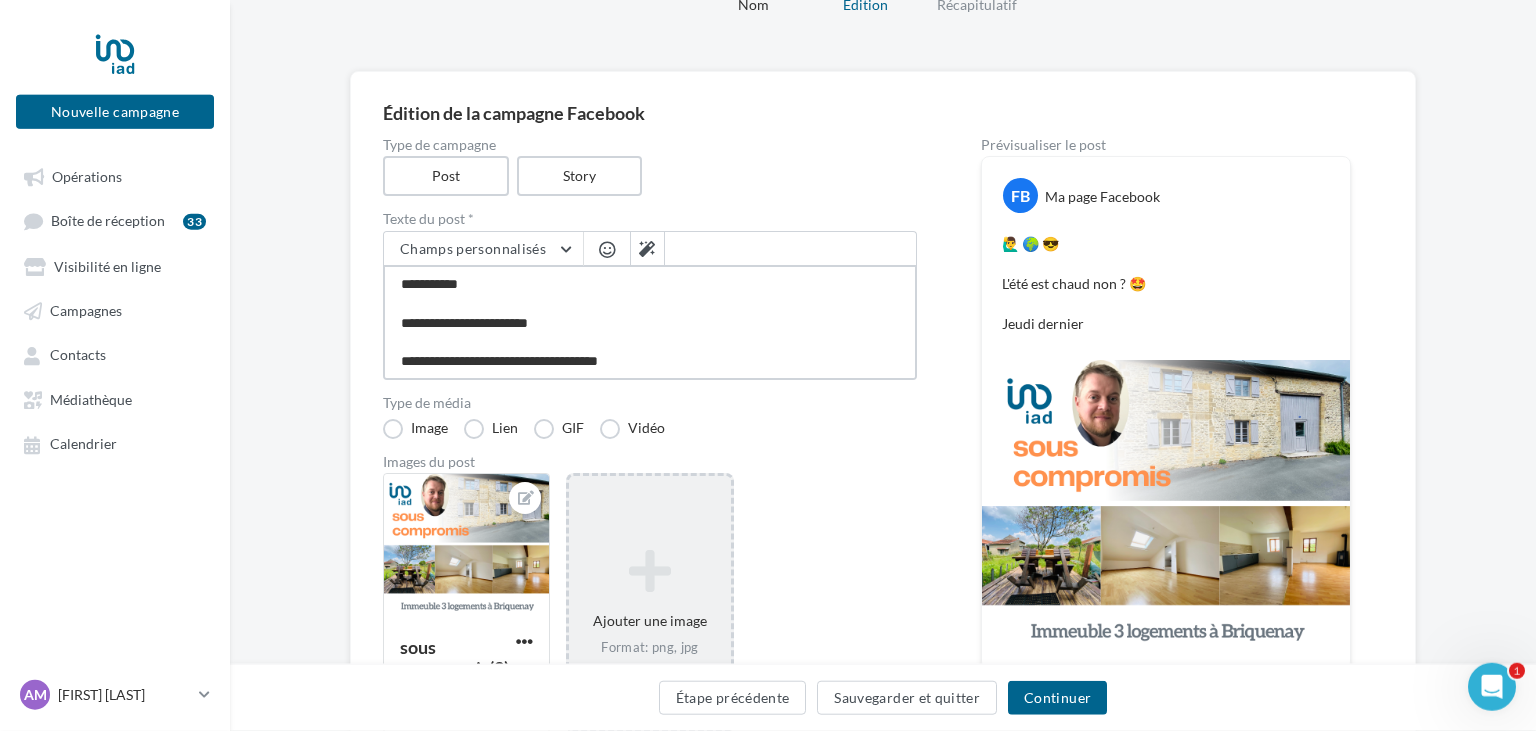 type on "**********" 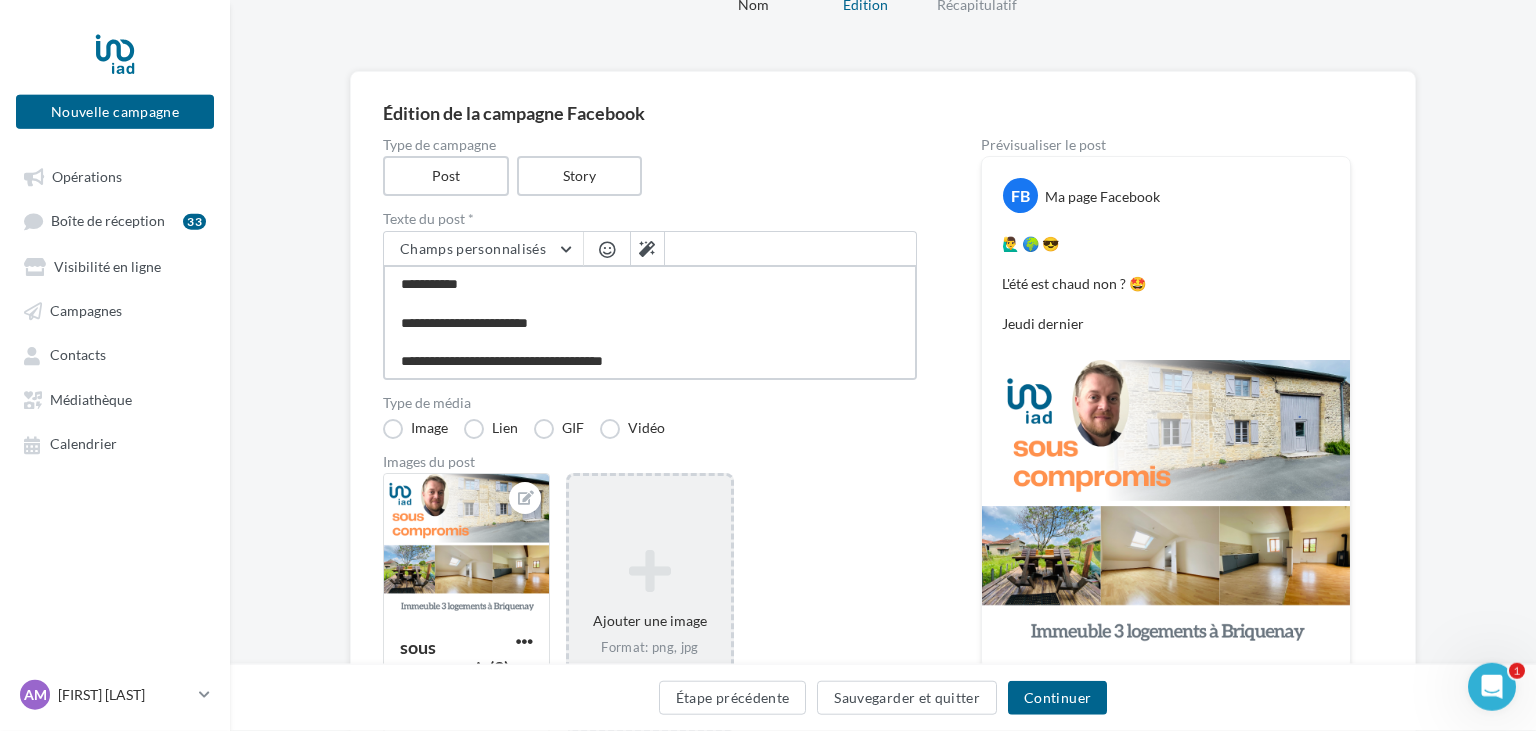 type on "**********" 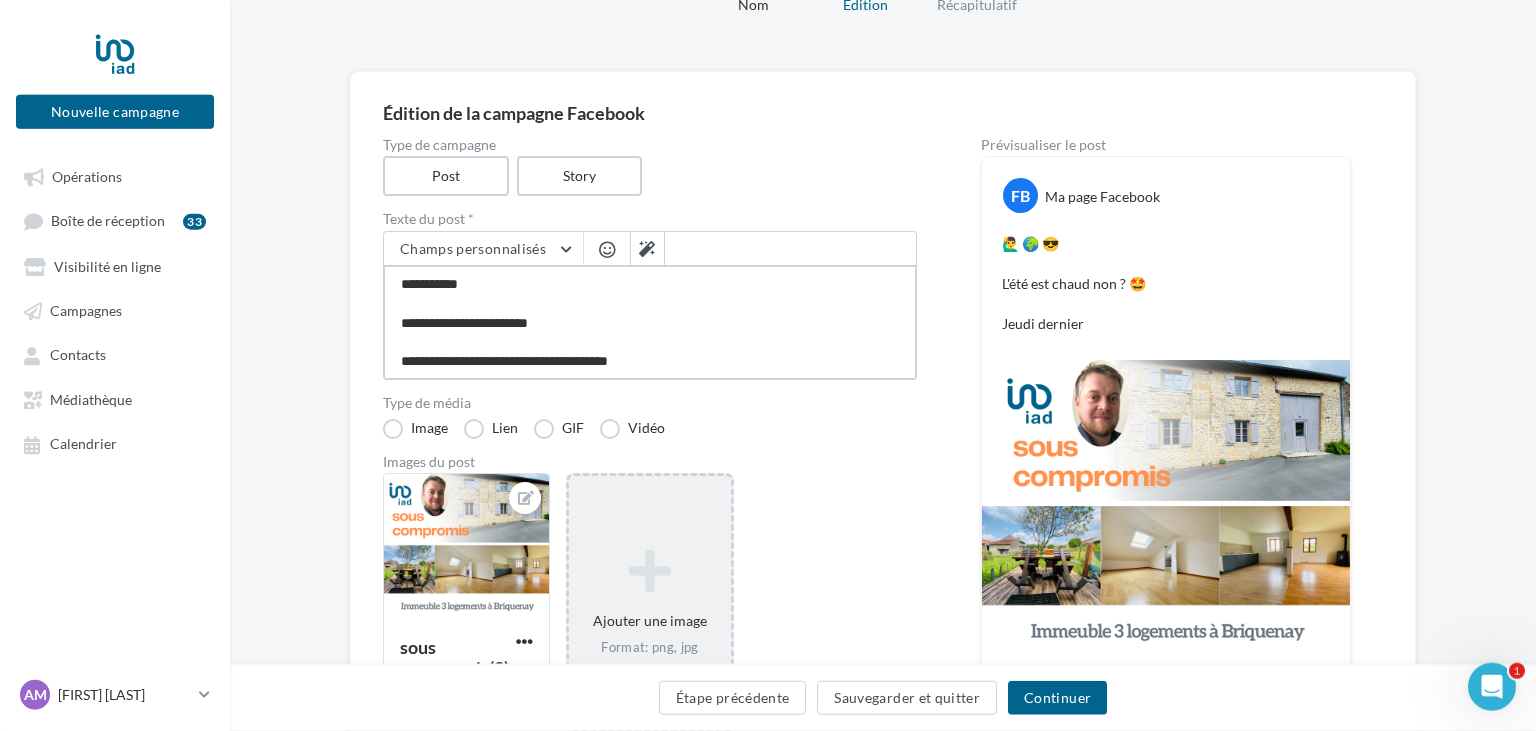 type on "**********" 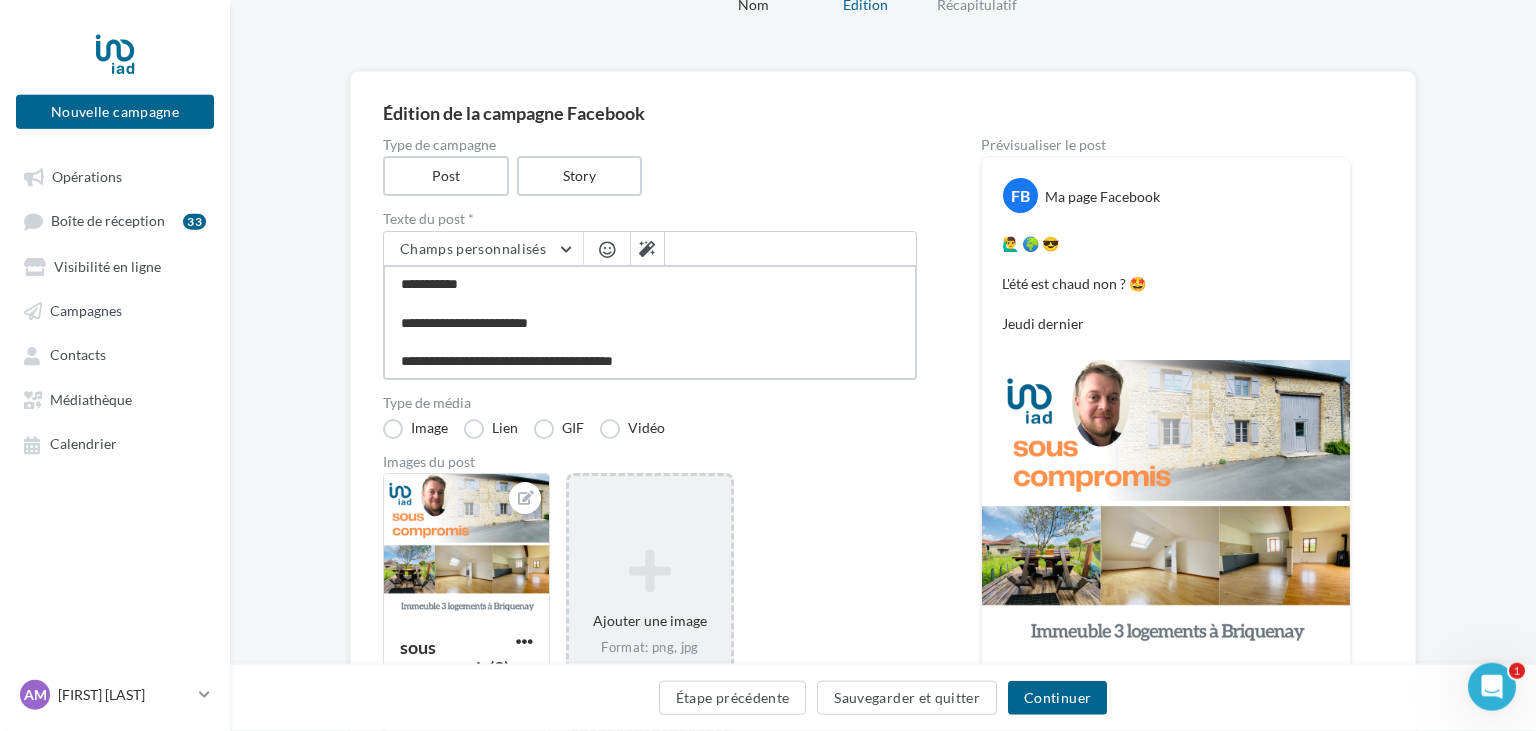 type on "**********" 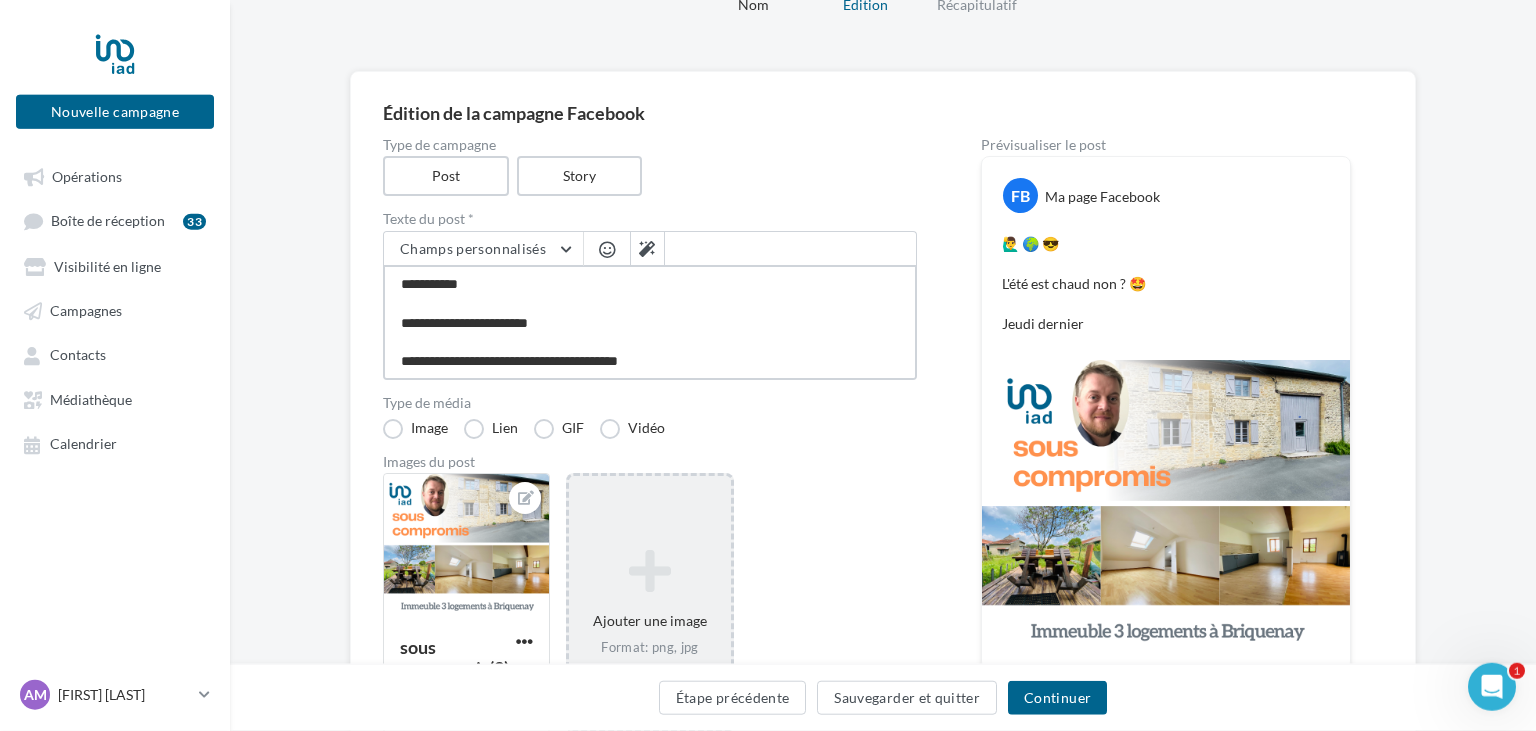 type on "**********" 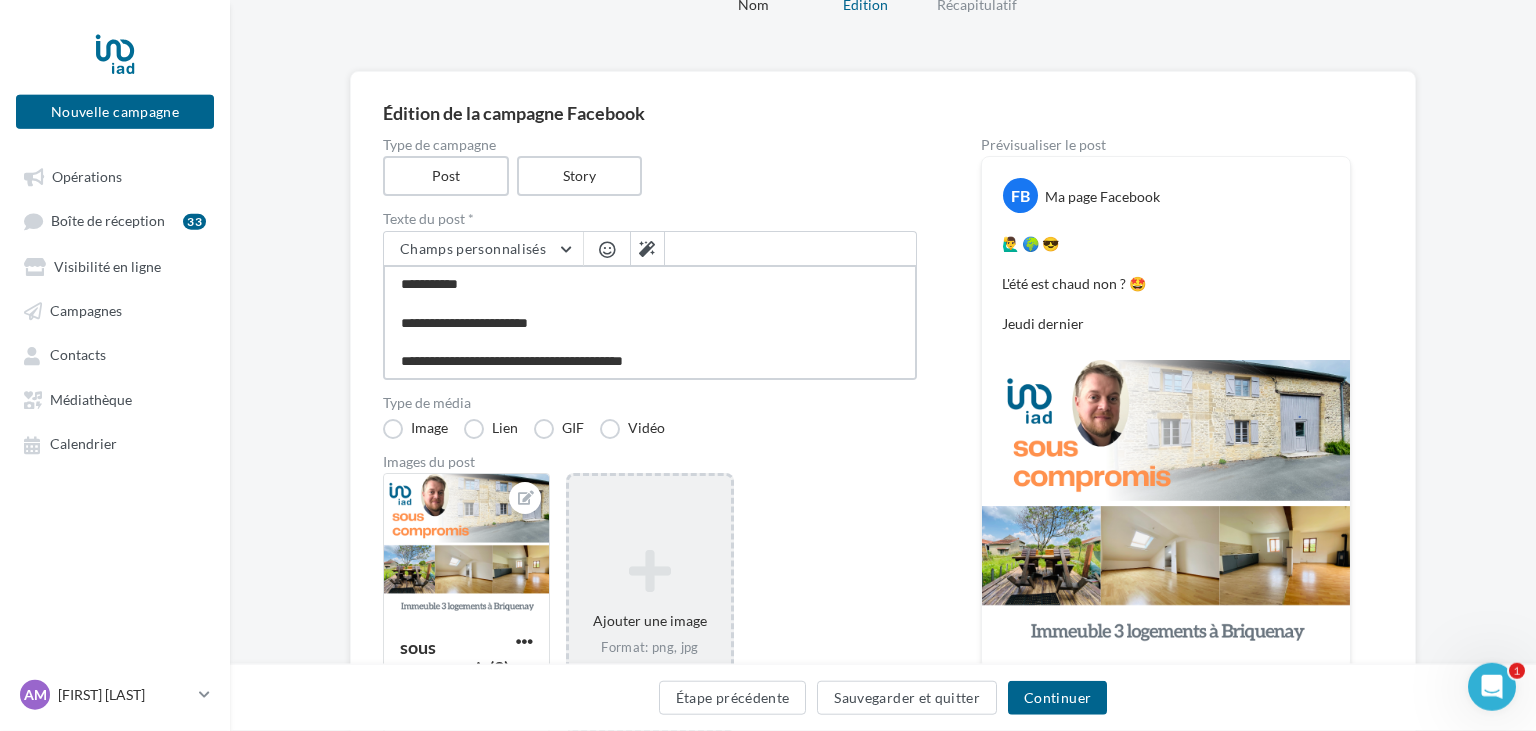 type on "**********" 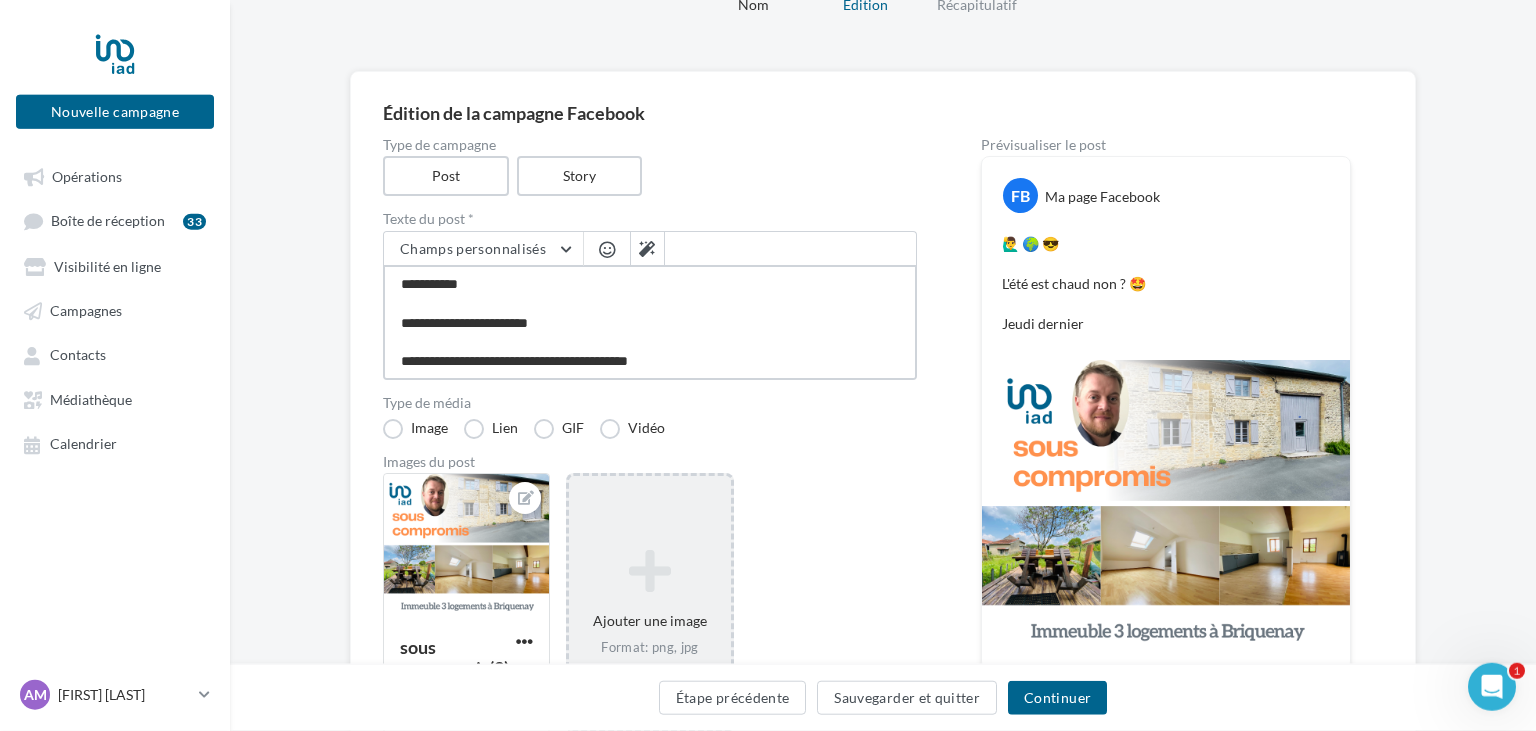 type on "**********" 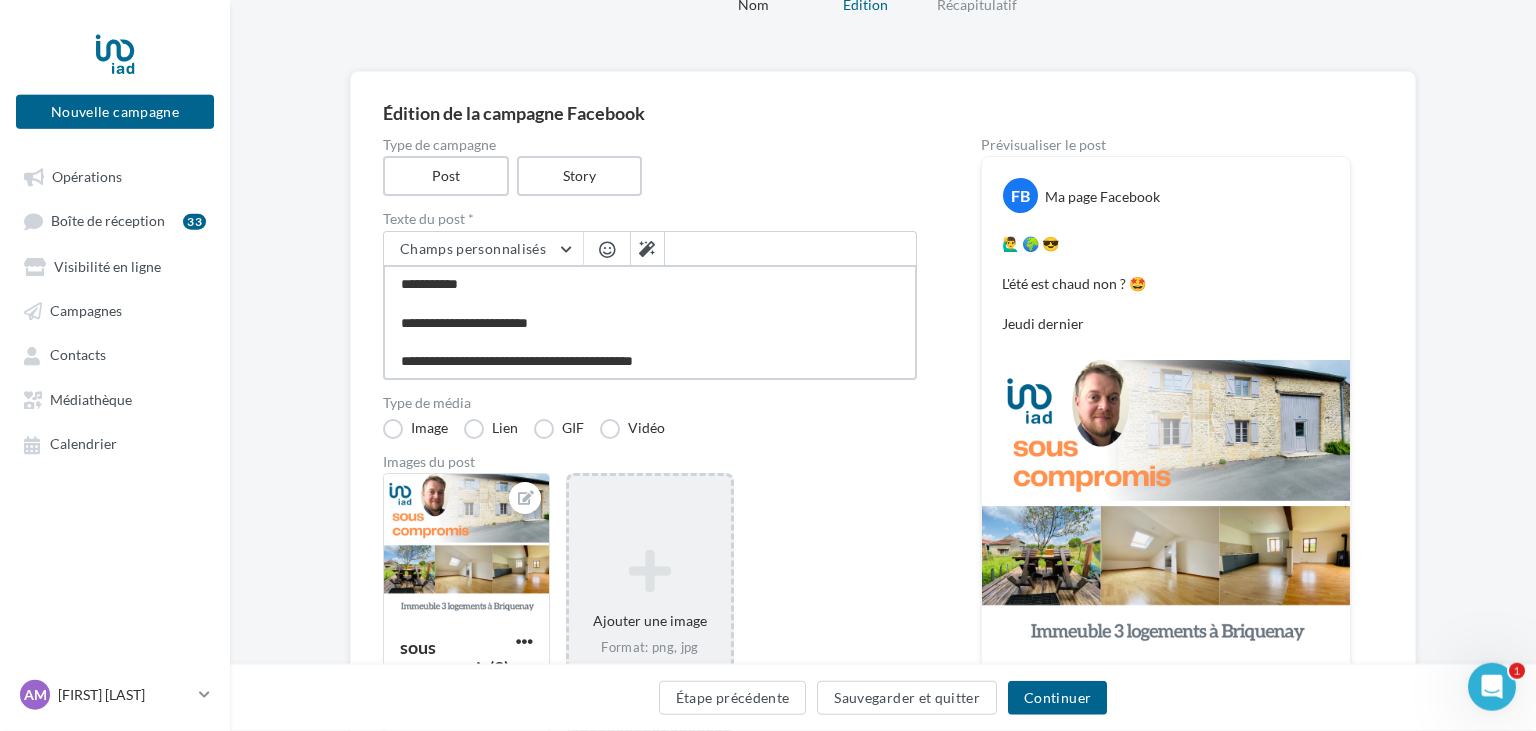 type on "**********" 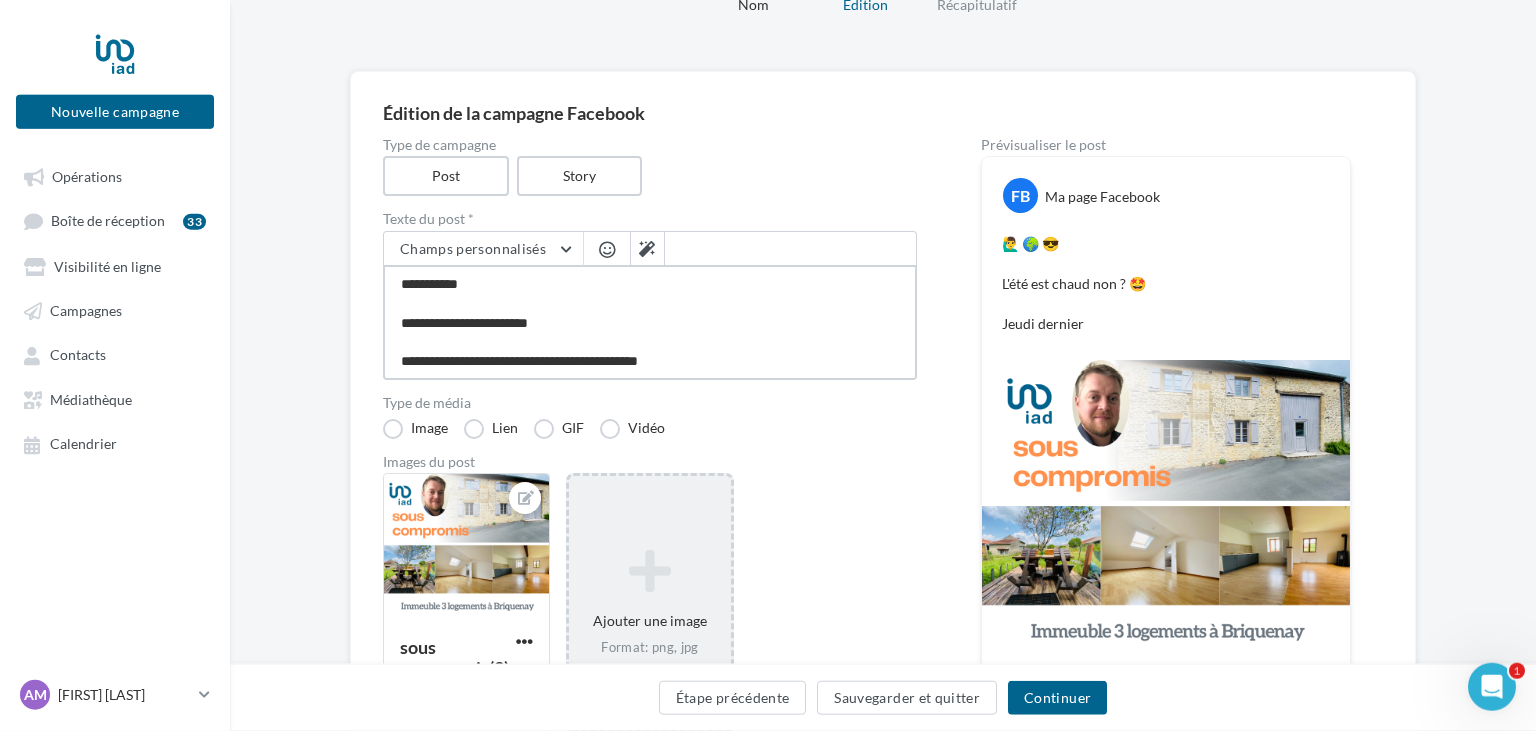 type on "**********" 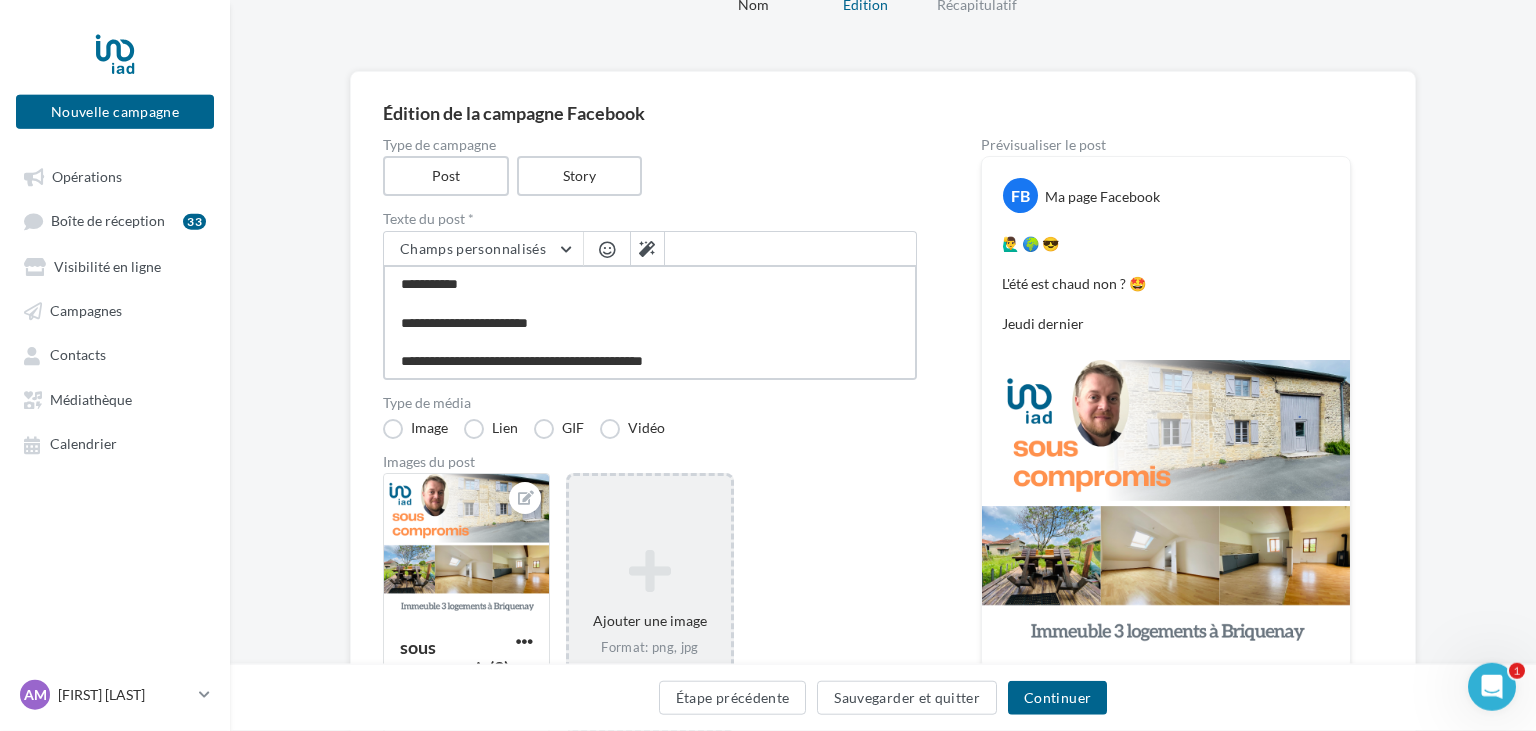 type on "**********" 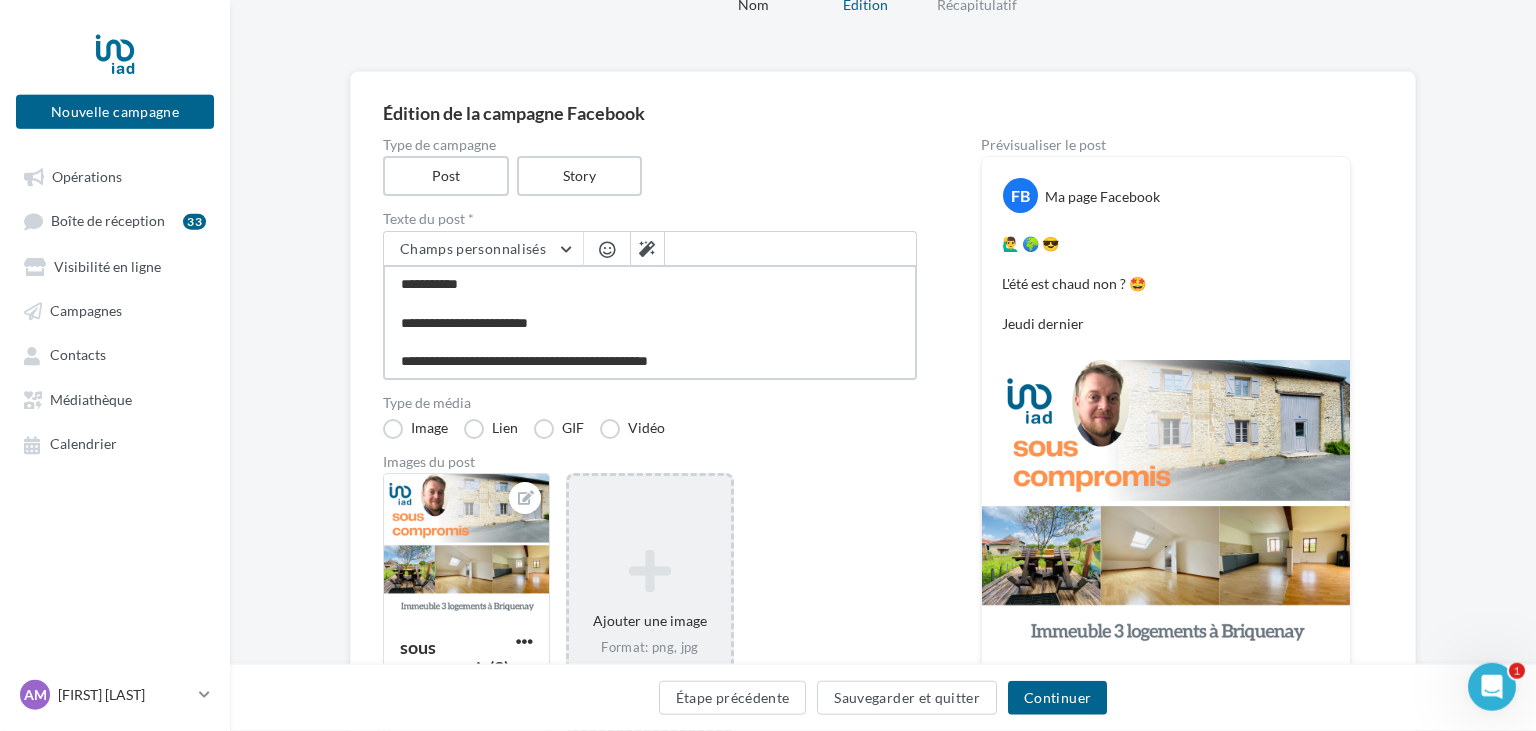 type on "**********" 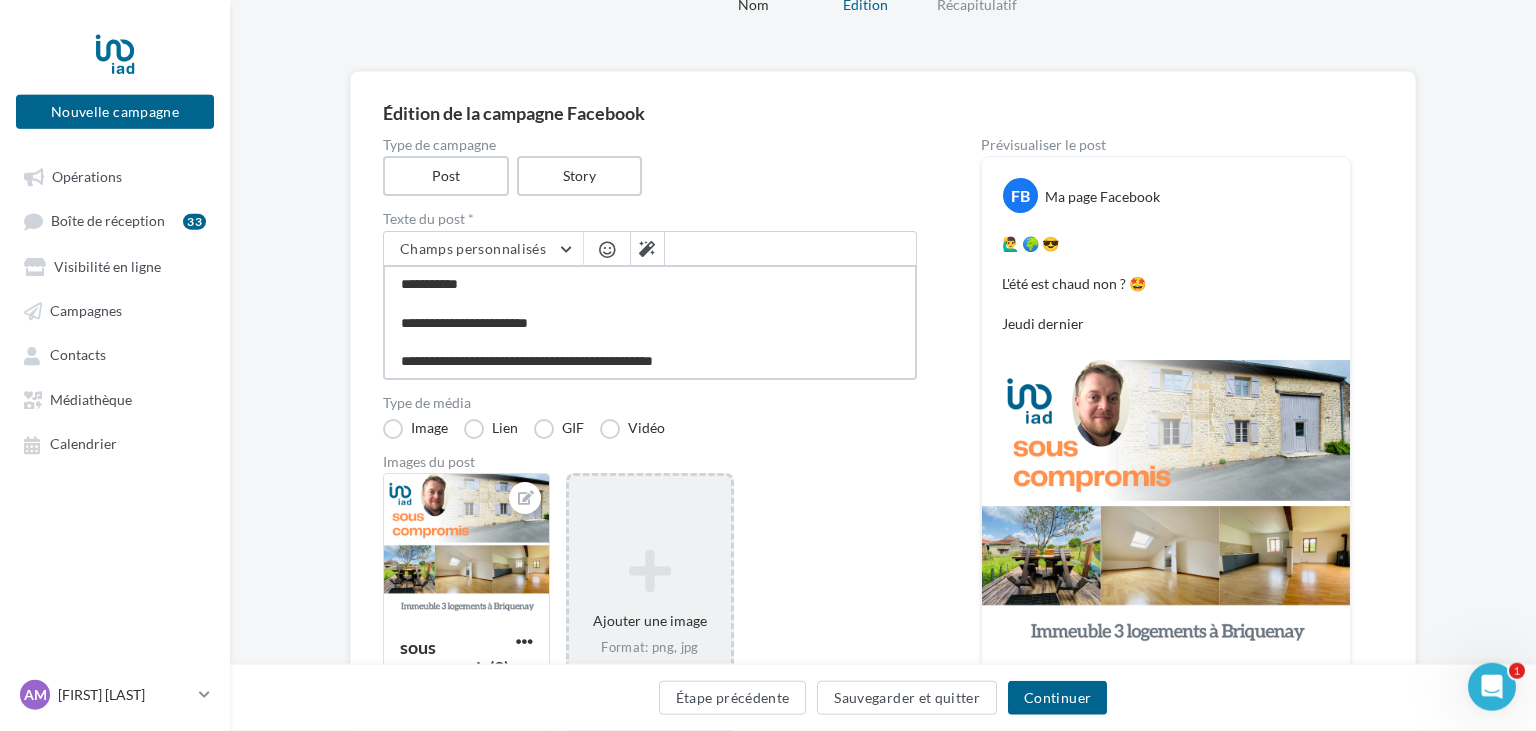 type on "**********" 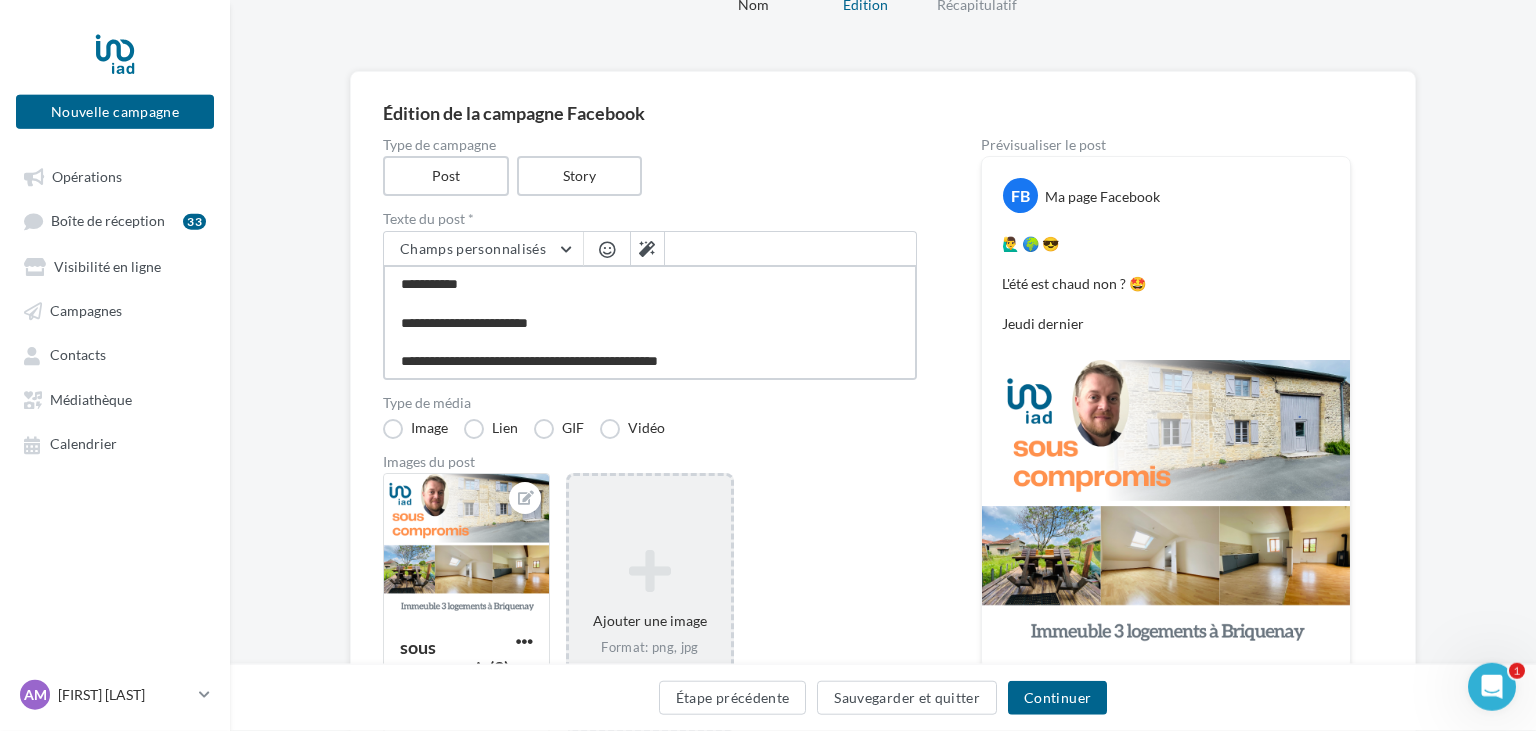 type on "**********" 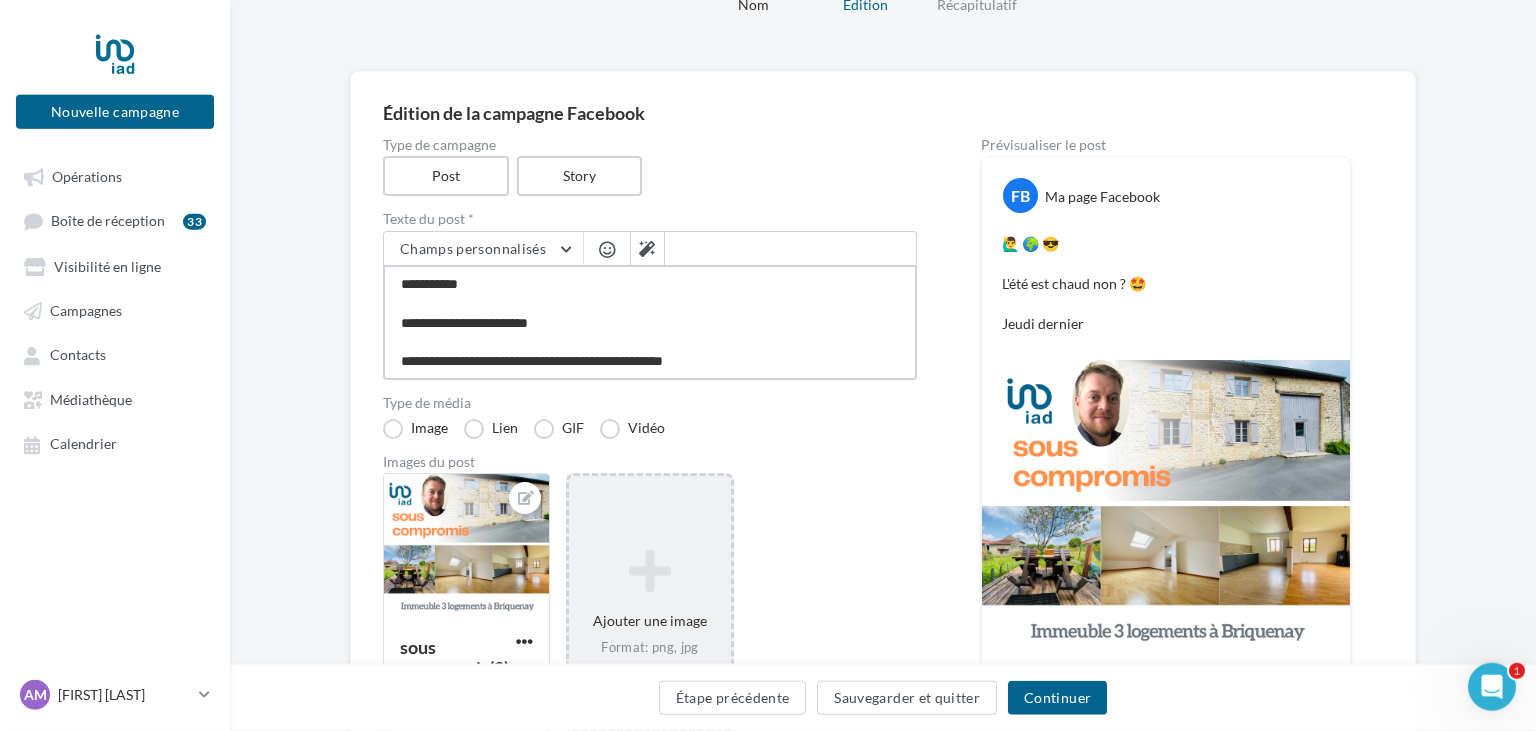 type on "**********" 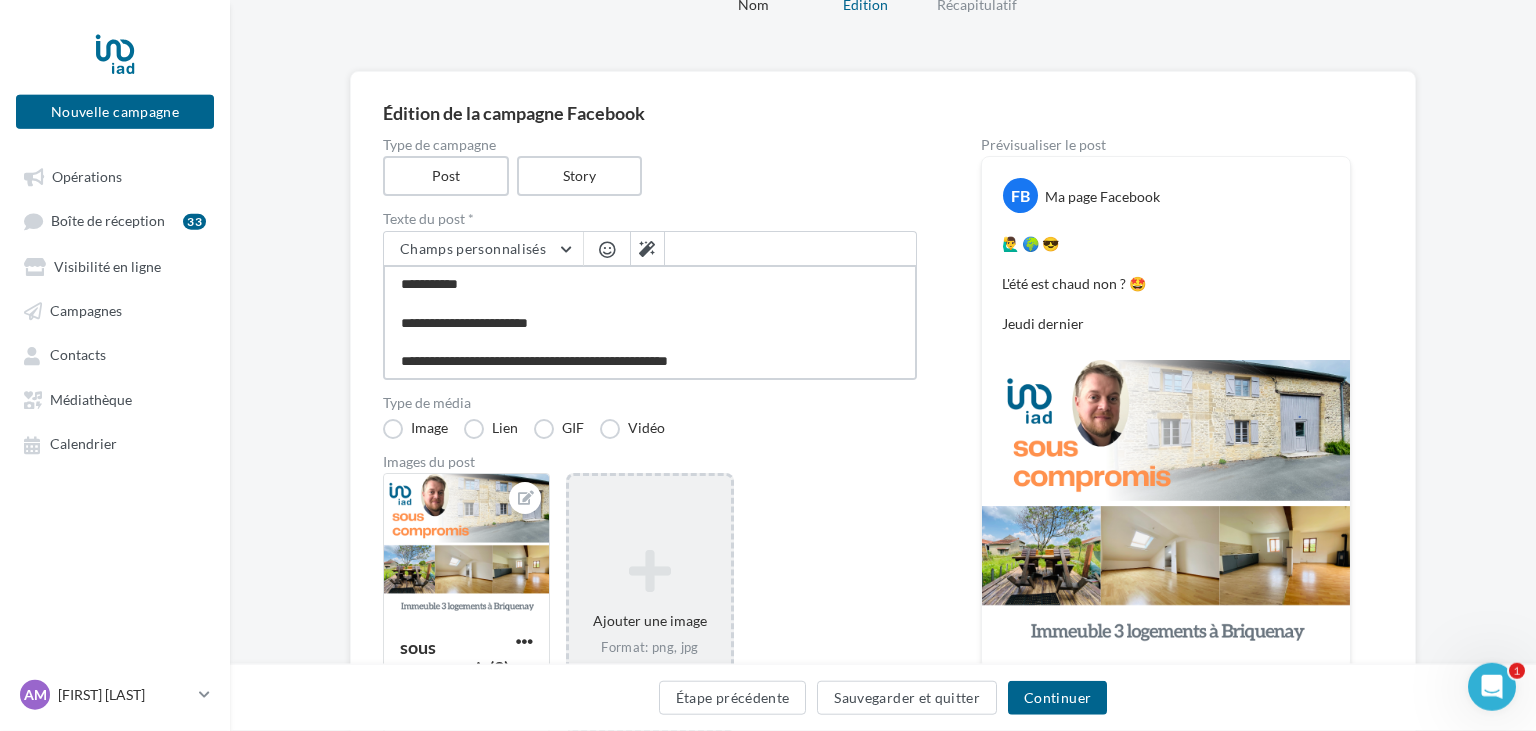 type on "**********" 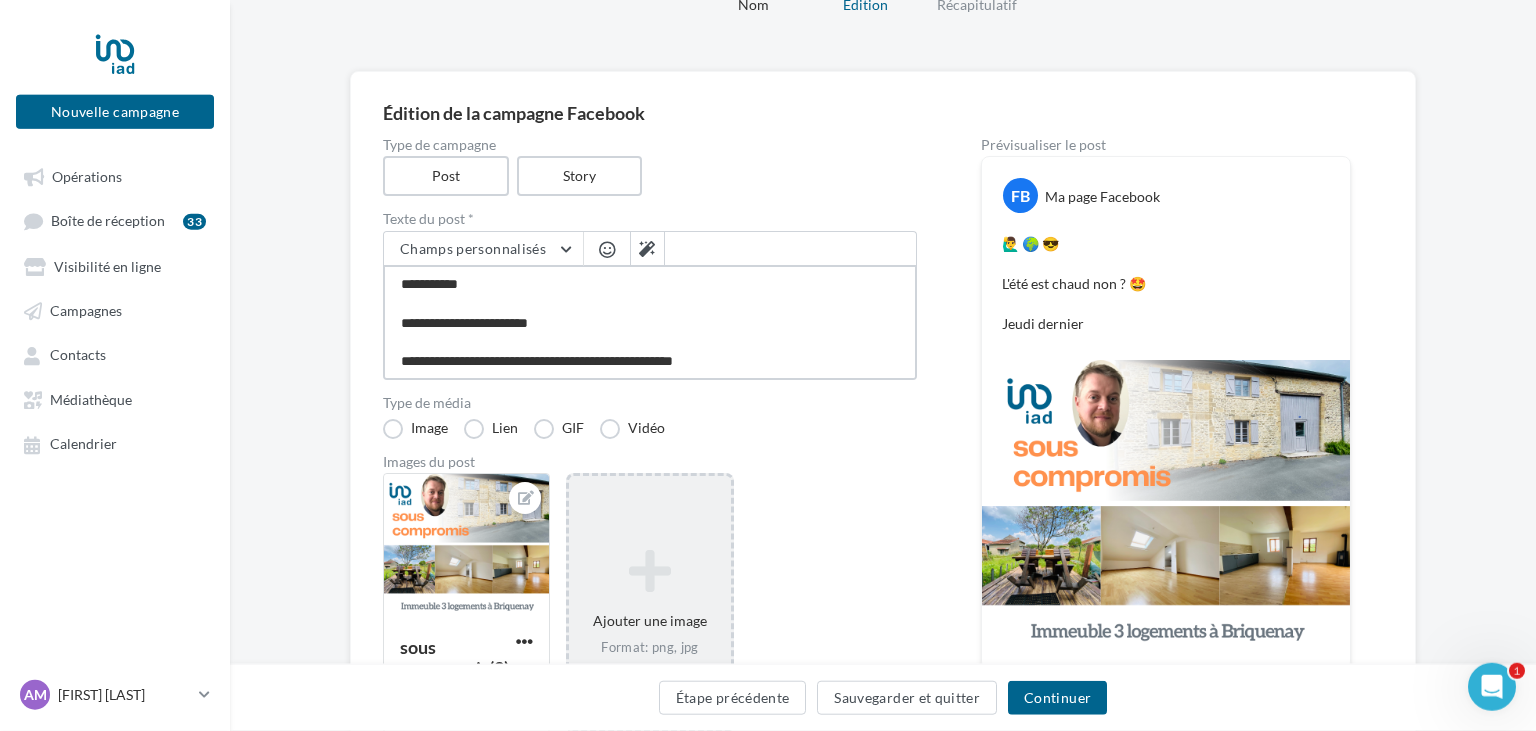 type on "**********" 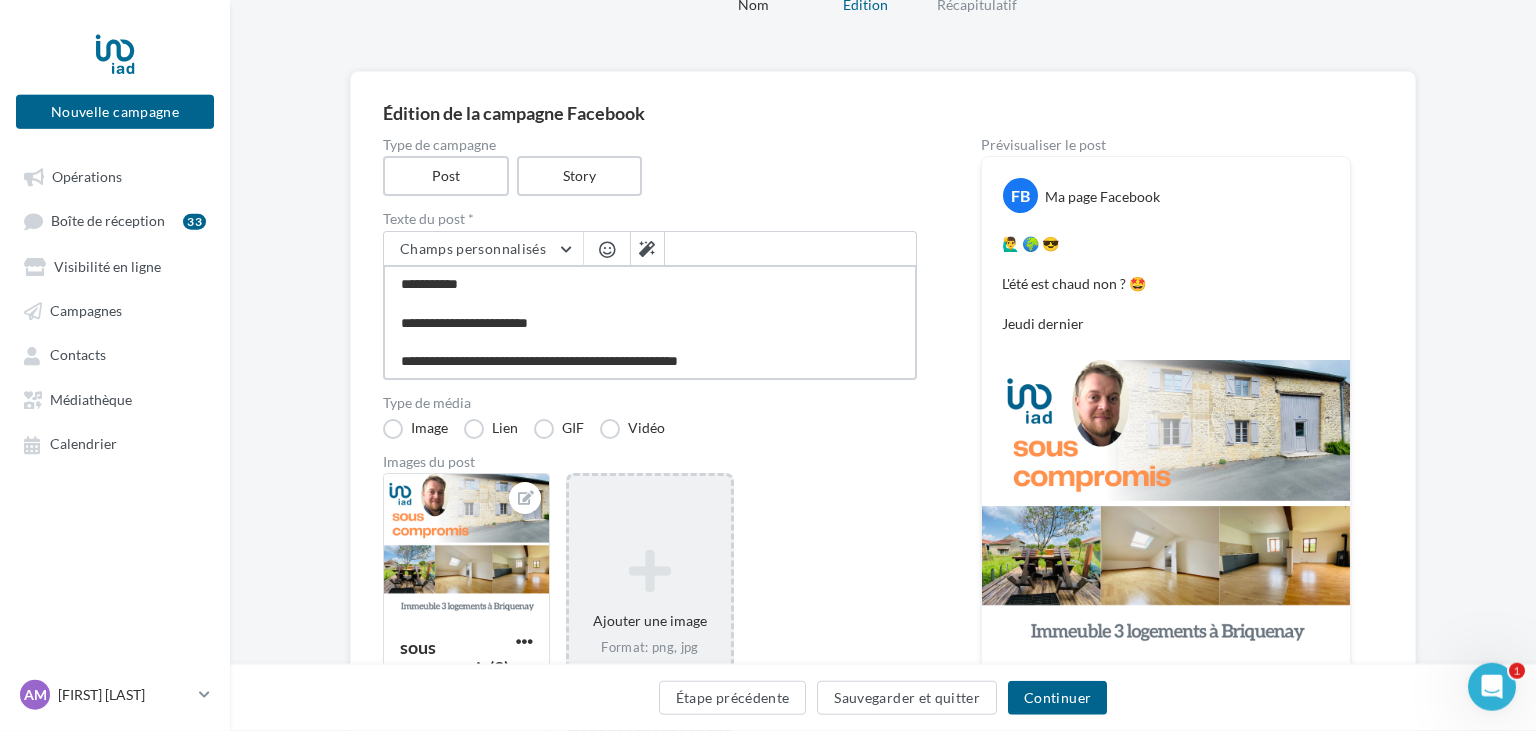 type on "**********" 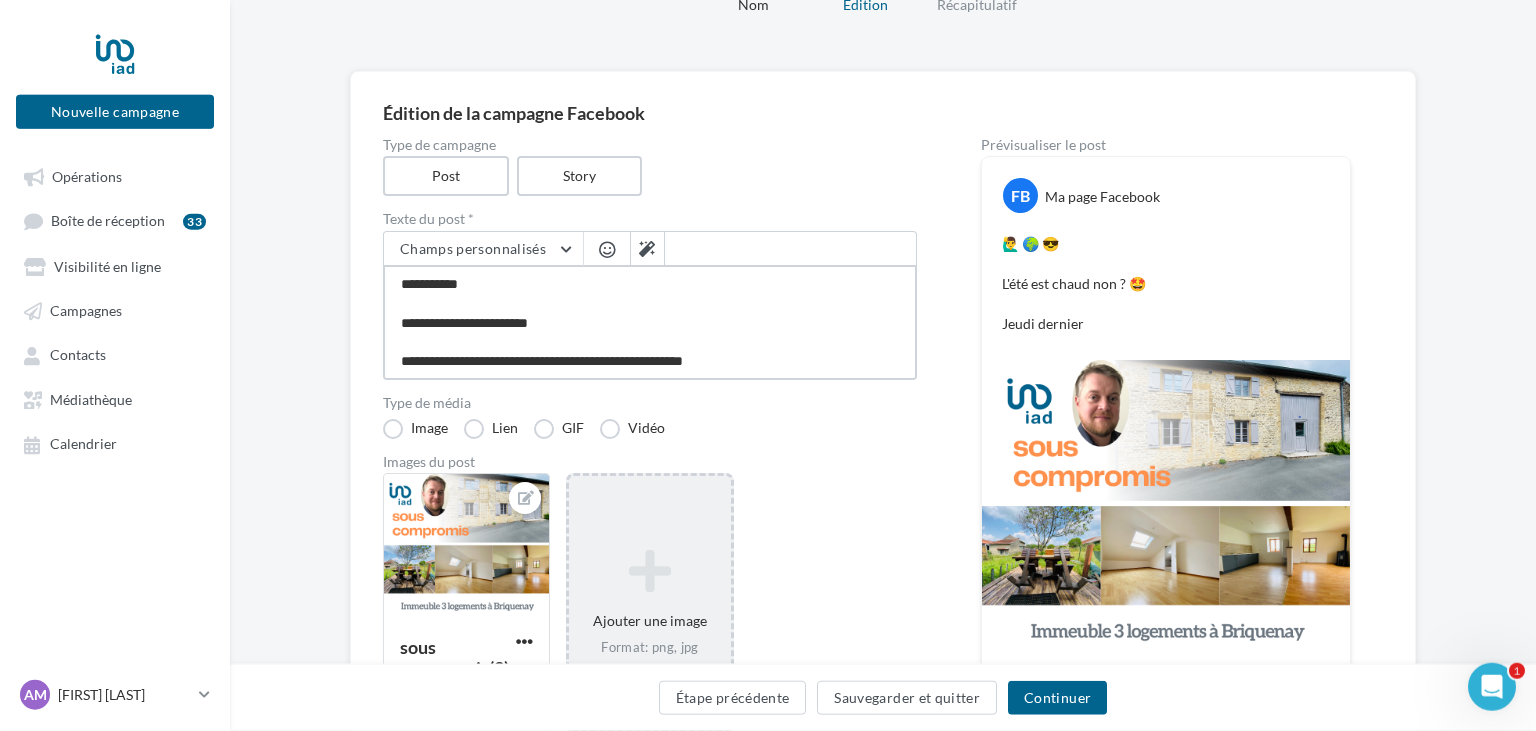 type on "**********" 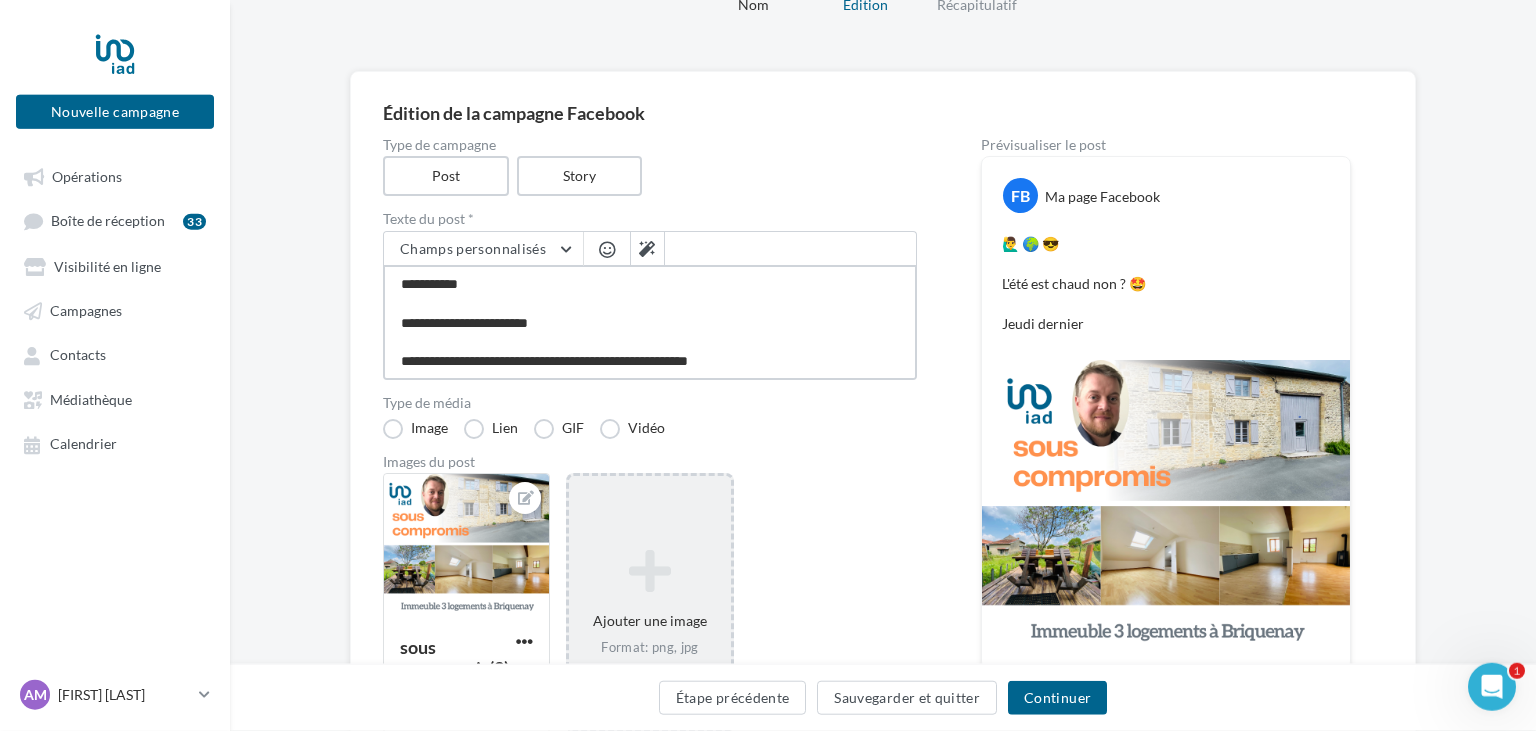 type on "**********" 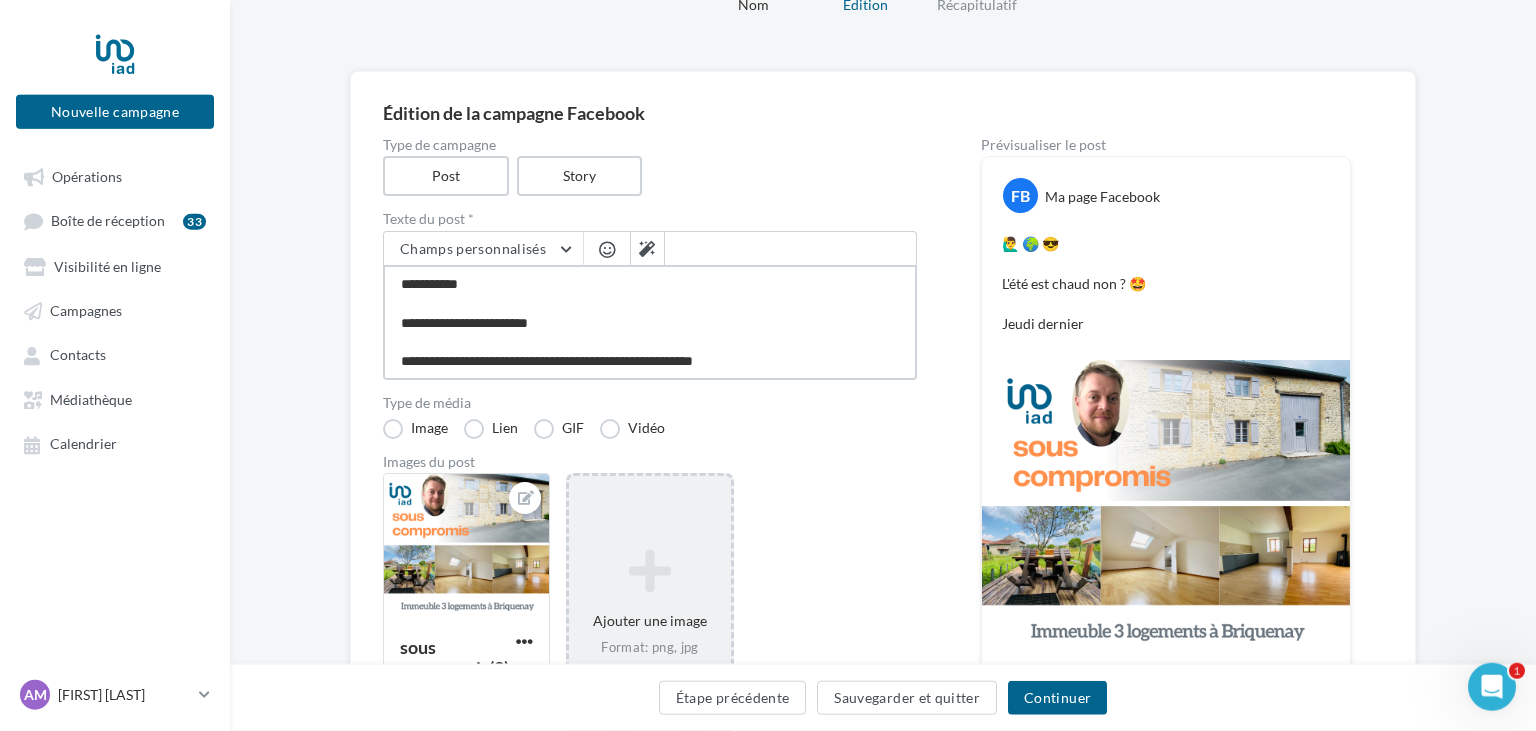 type on "**********" 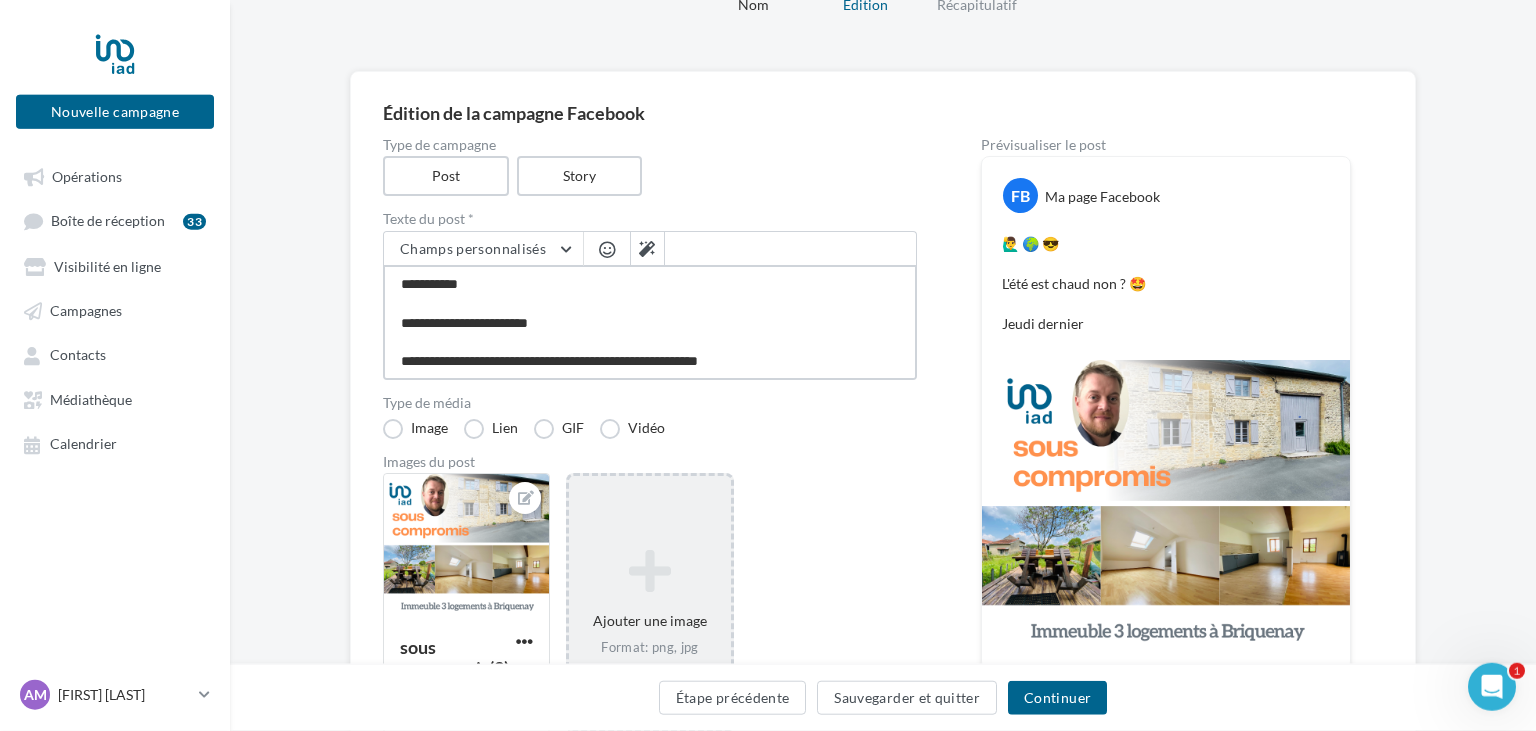 type on "**********" 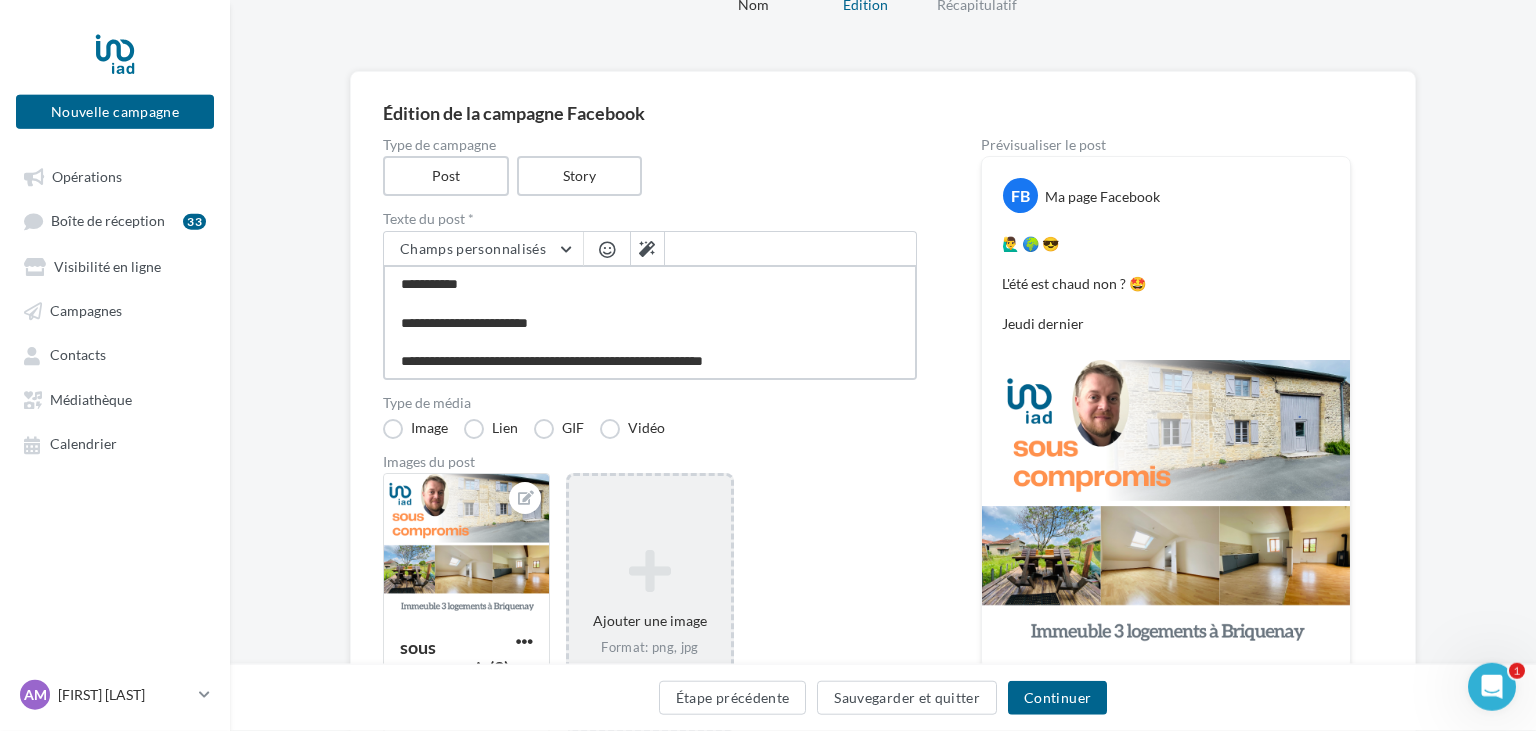 type on "**********" 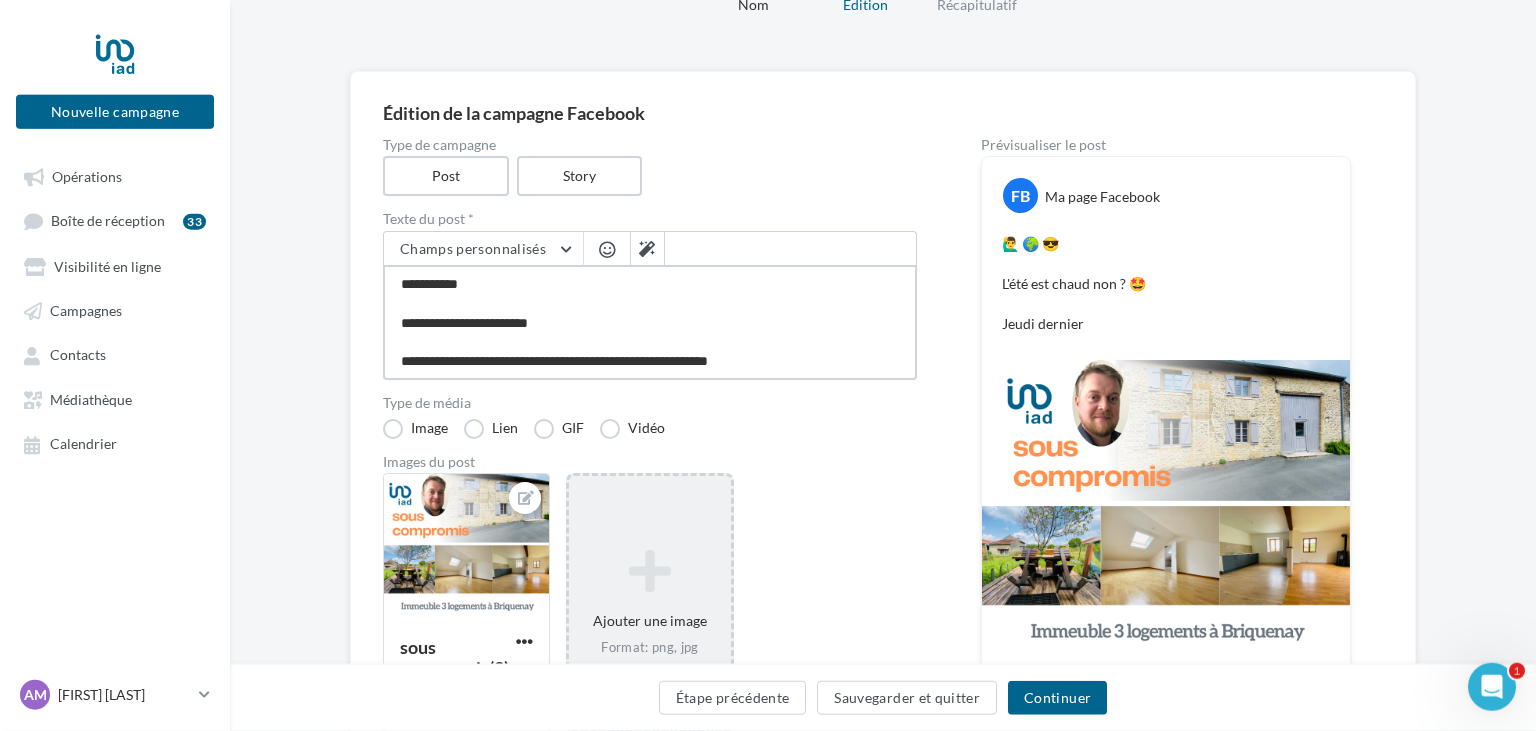 type on "**********" 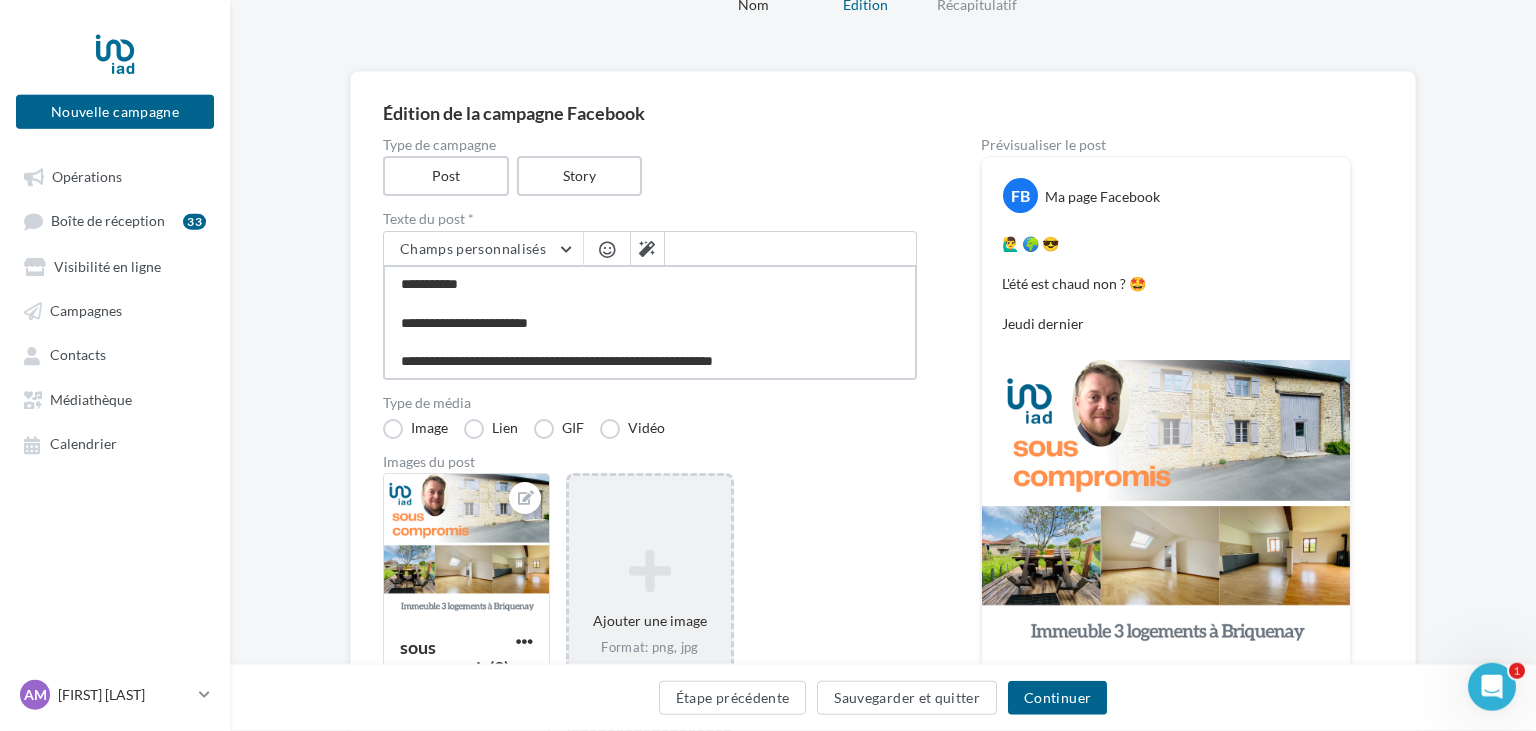type on "**********" 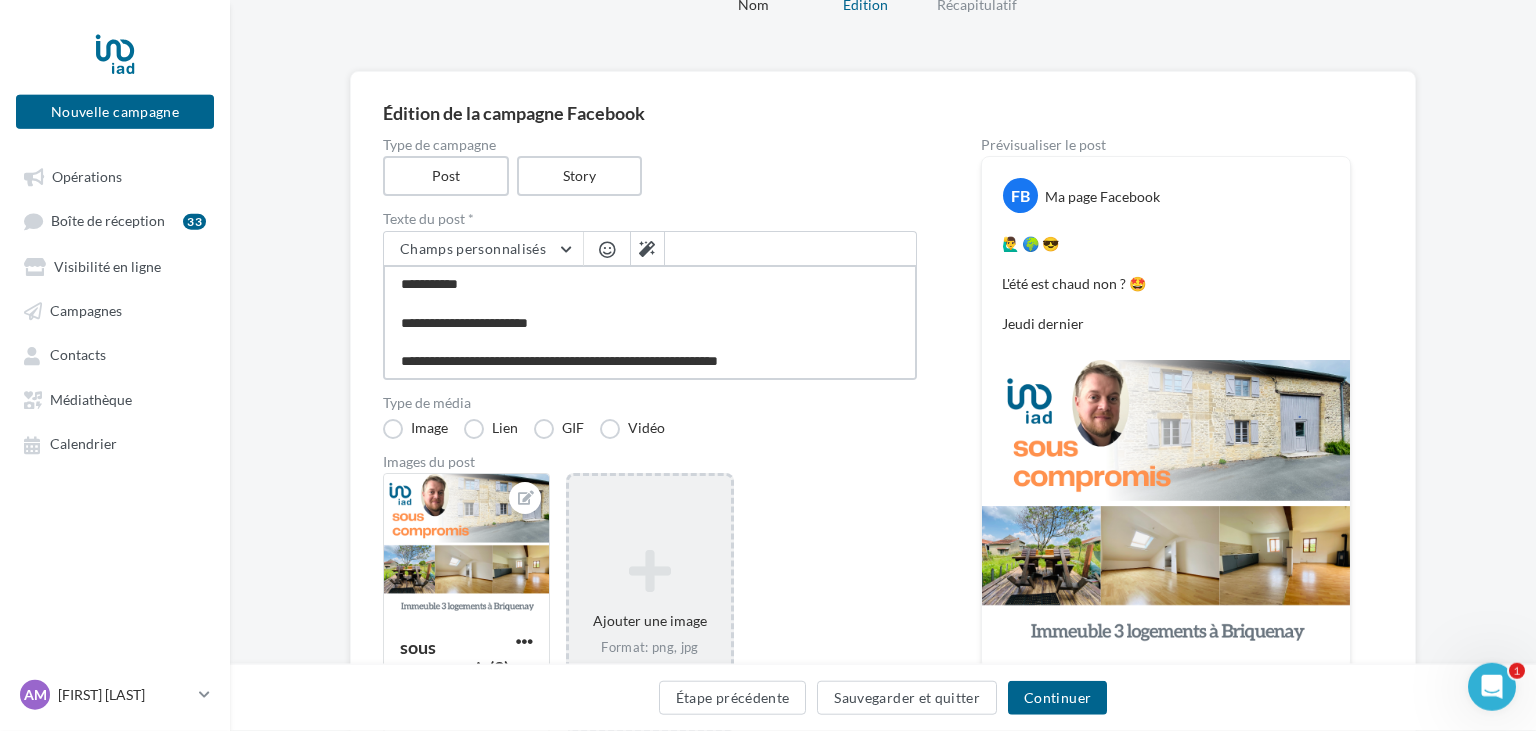 type on "**********" 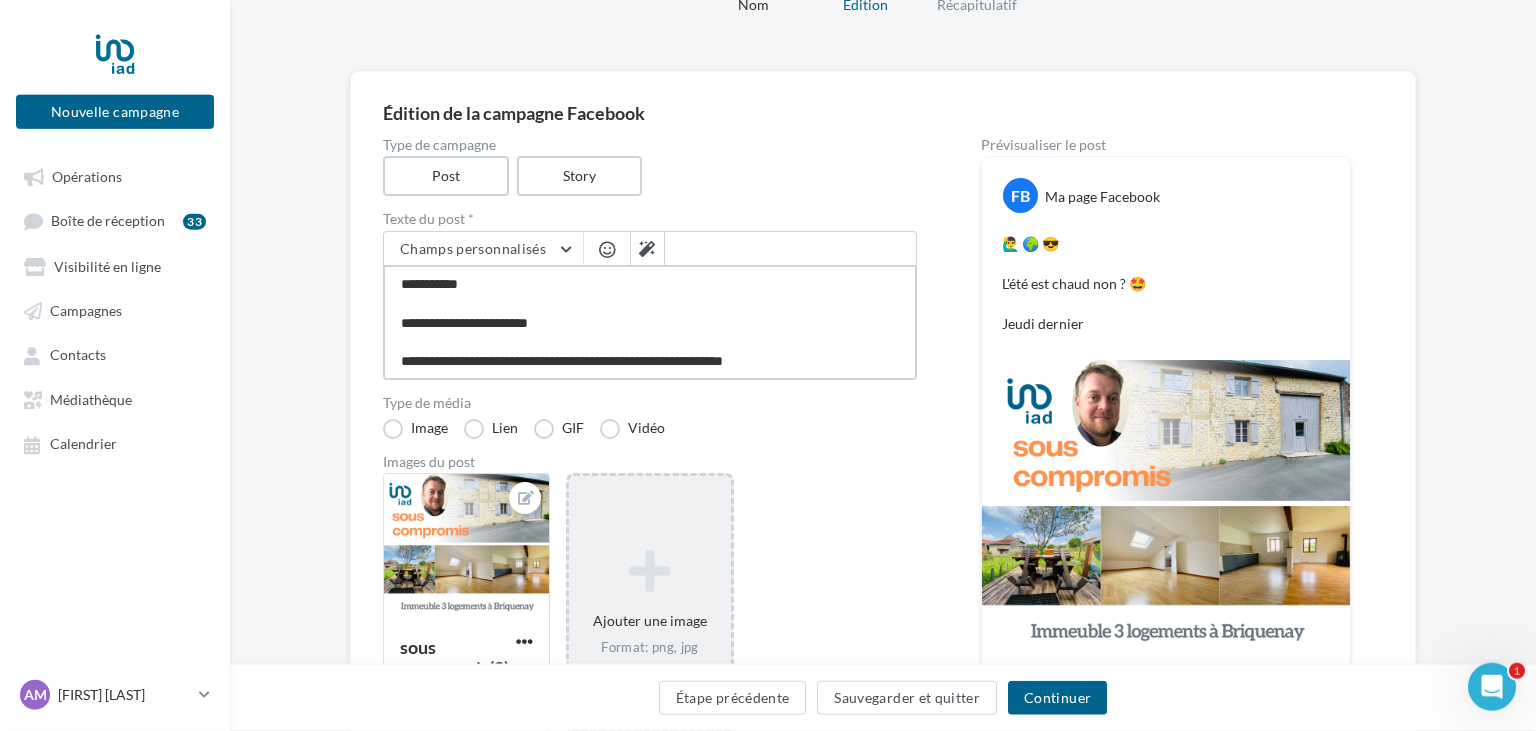 type on "**********" 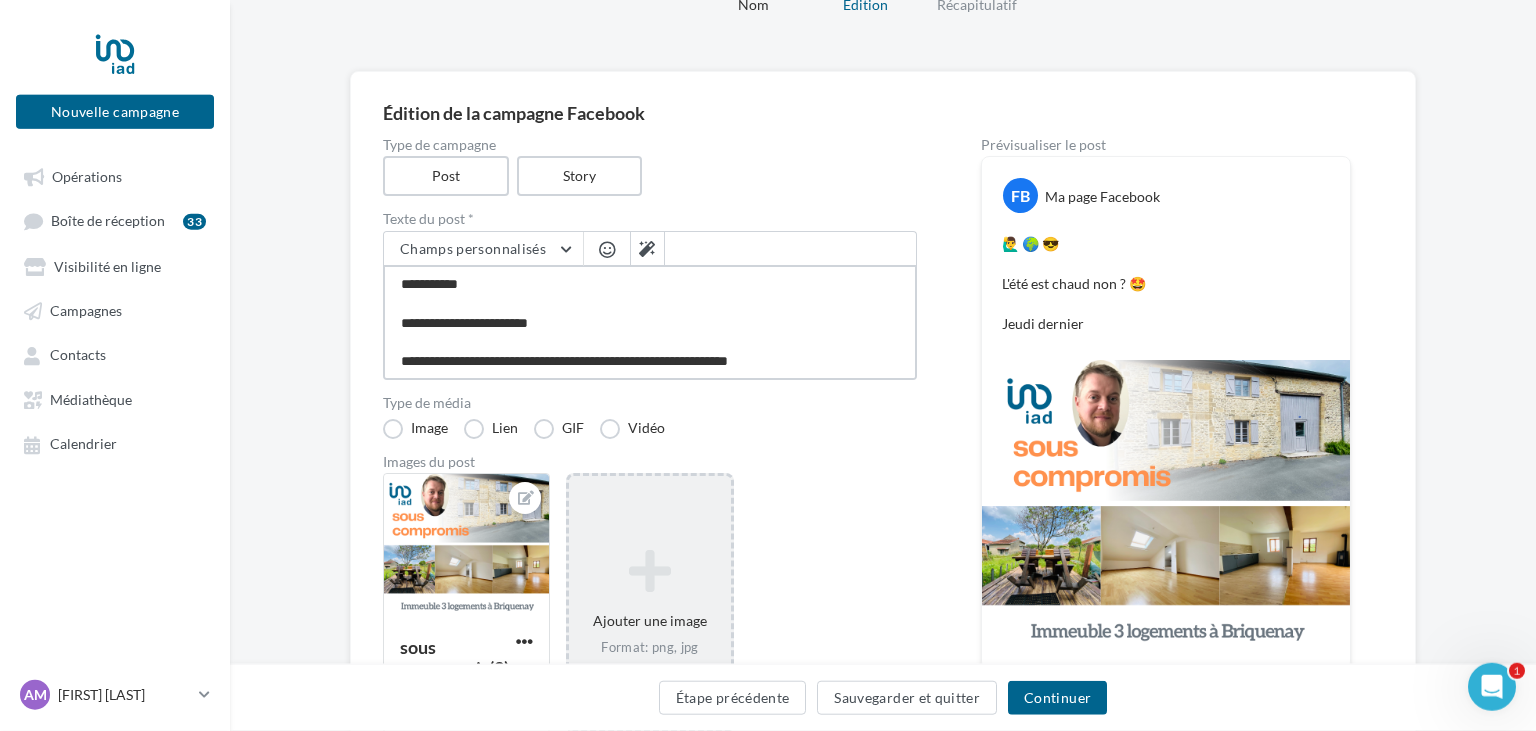 type on "**********" 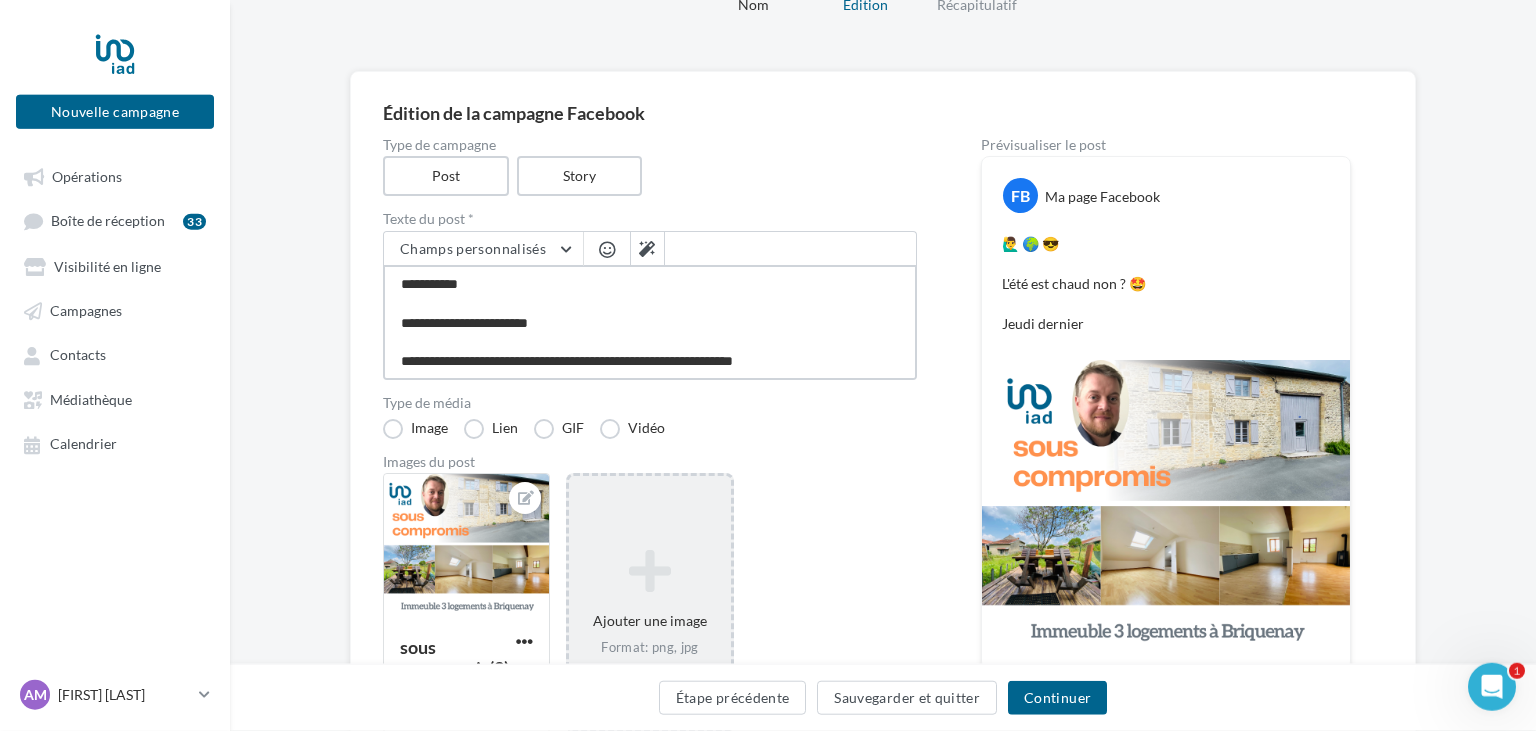 type on "**********" 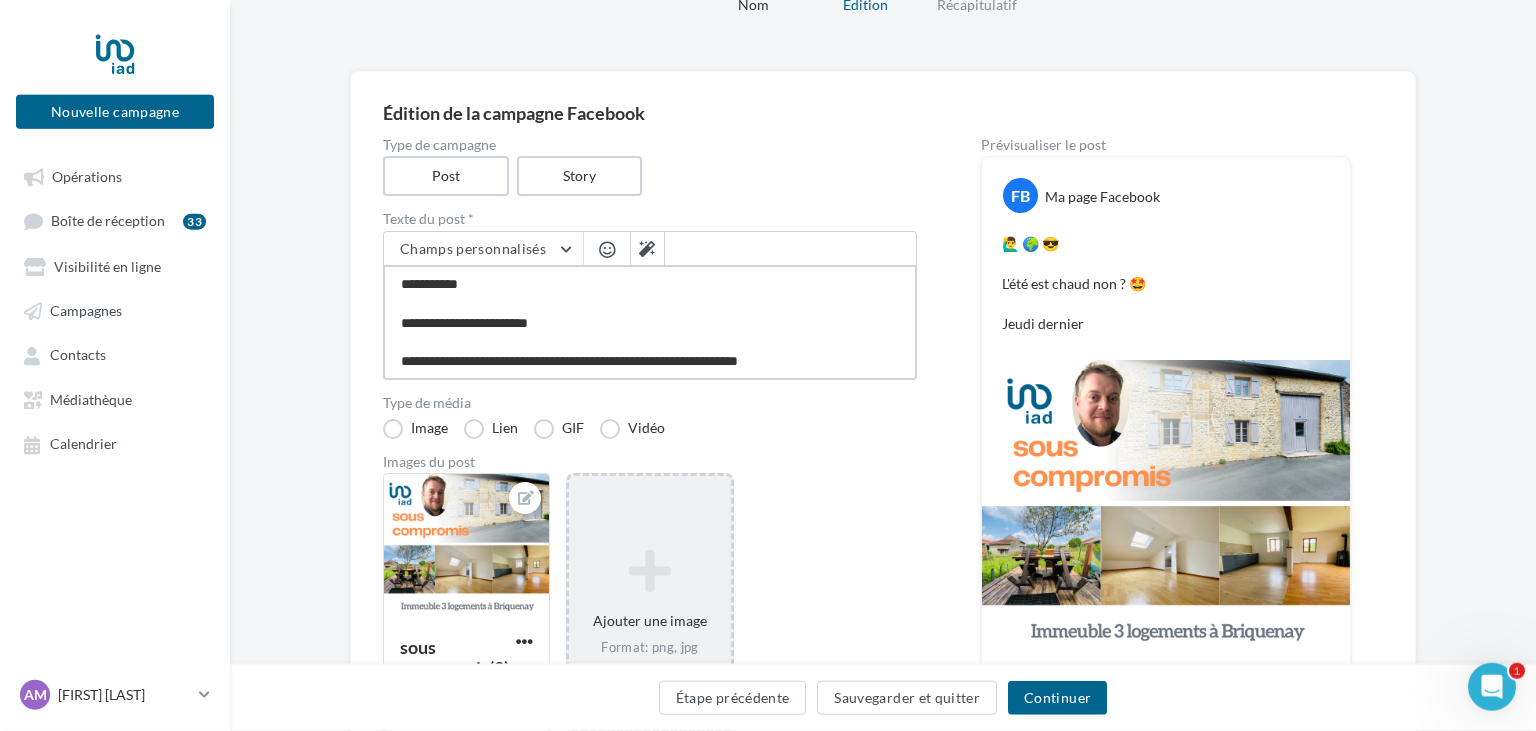 type 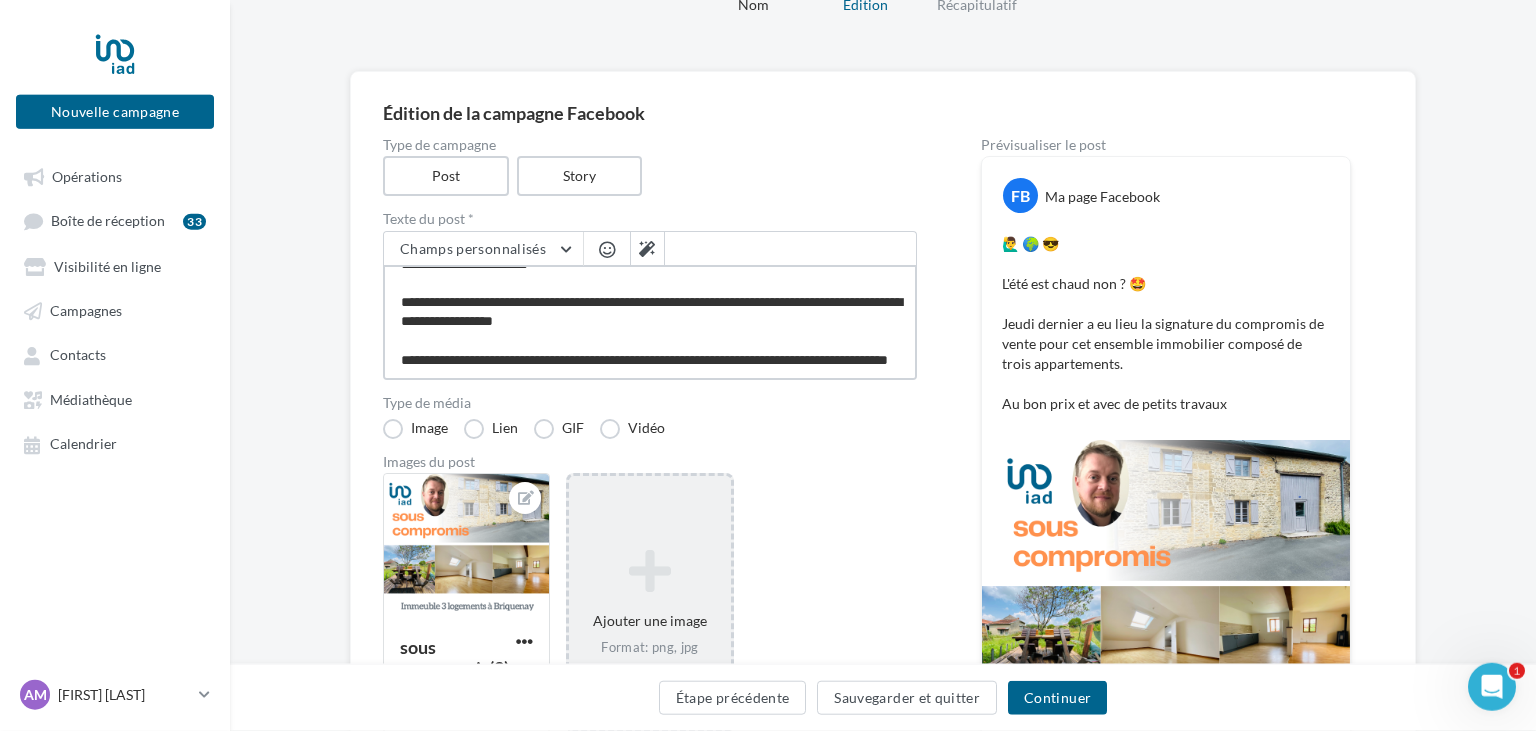 scroll, scrollTop: 108, scrollLeft: 0, axis: vertical 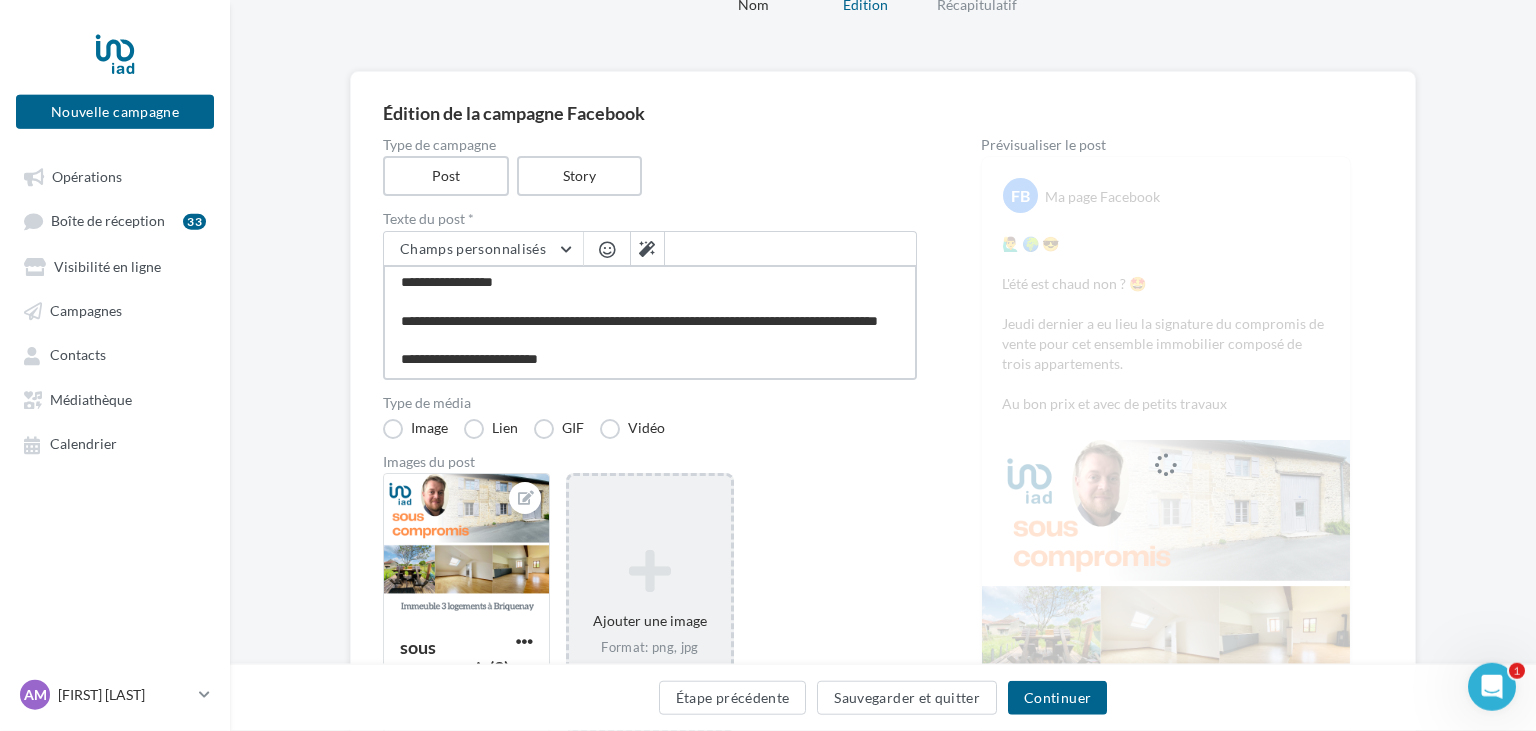 click on "**********" at bounding box center (650, 322) 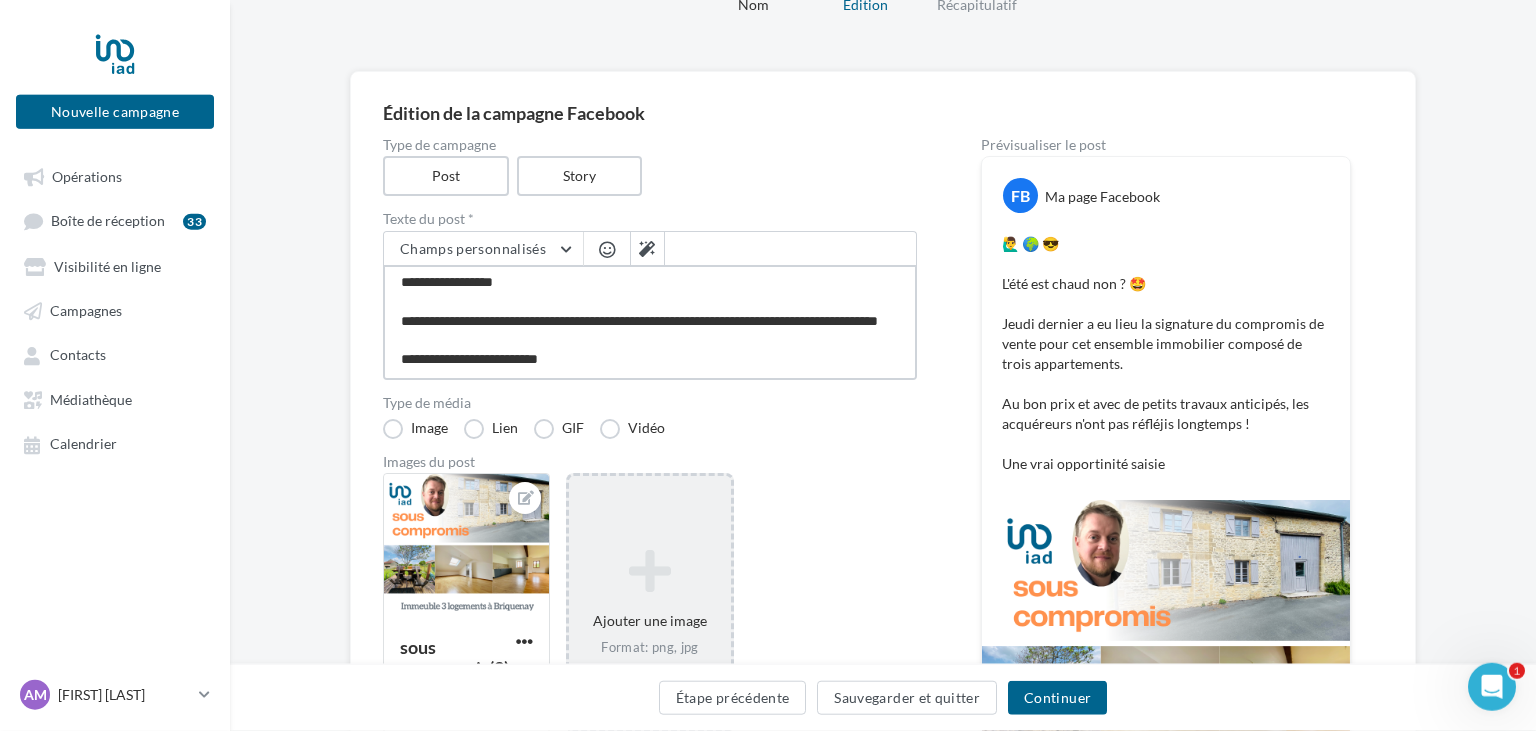 click on "**********" at bounding box center (650, 322) 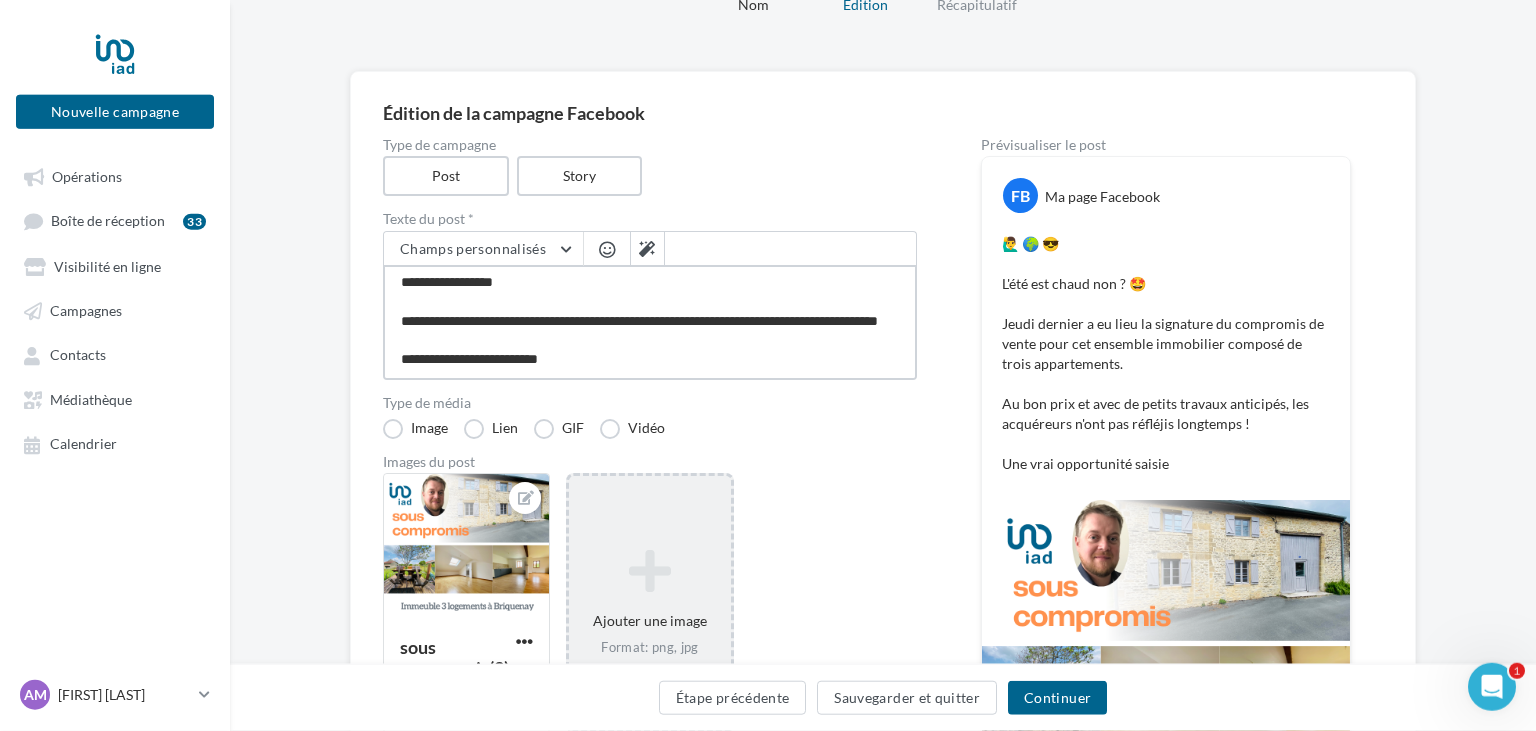 click on "**********" at bounding box center (650, 322) 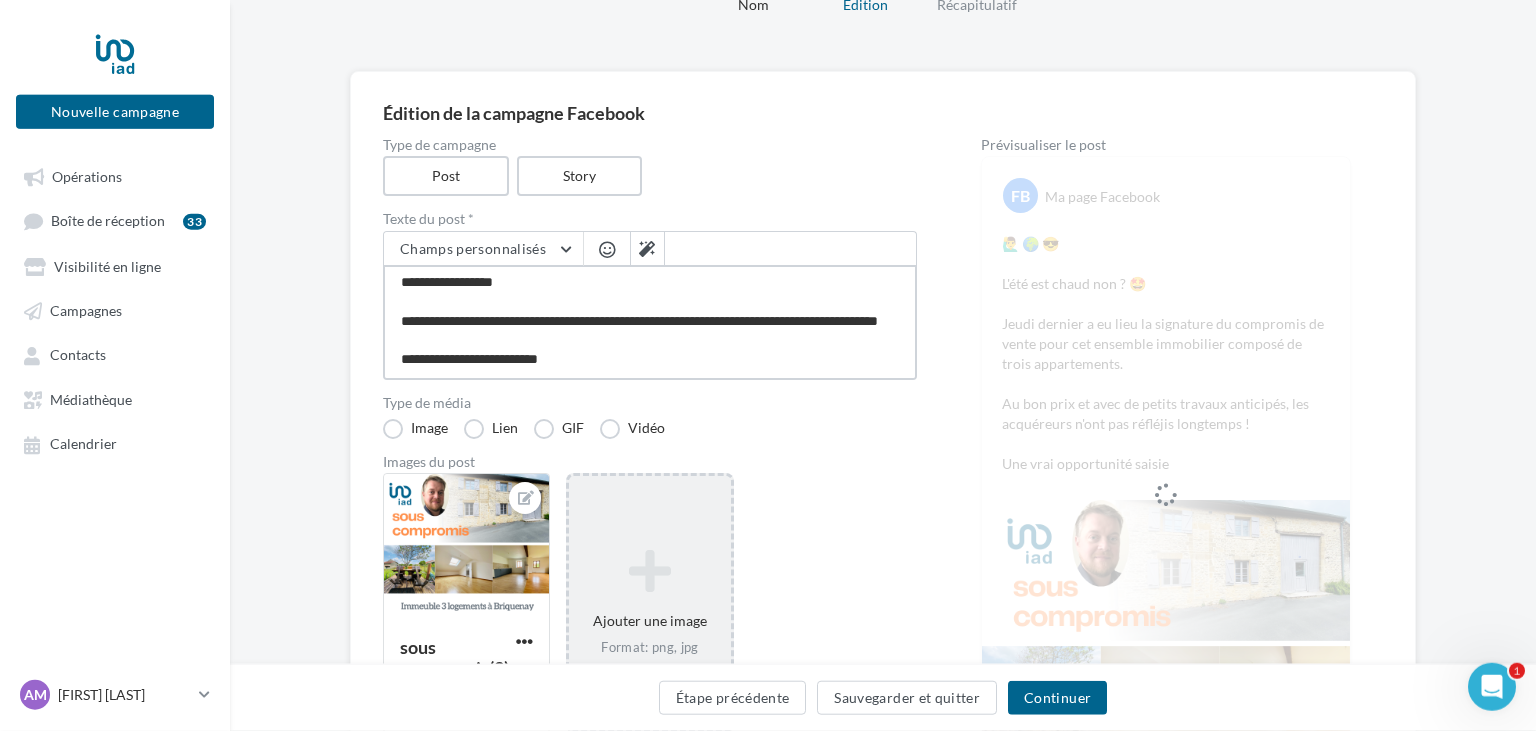 click on "**********" at bounding box center (650, 322) 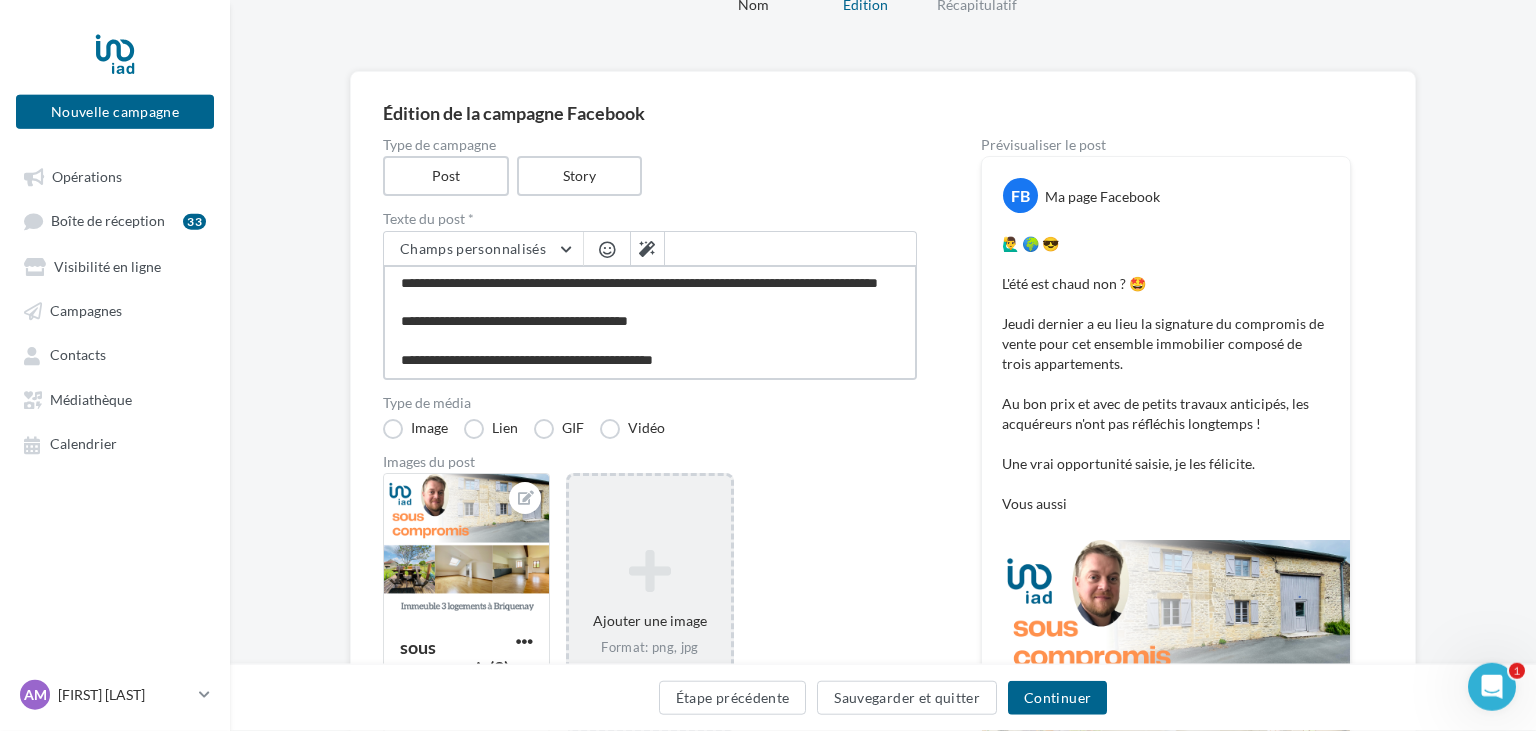 scroll, scrollTop: 185, scrollLeft: 0, axis: vertical 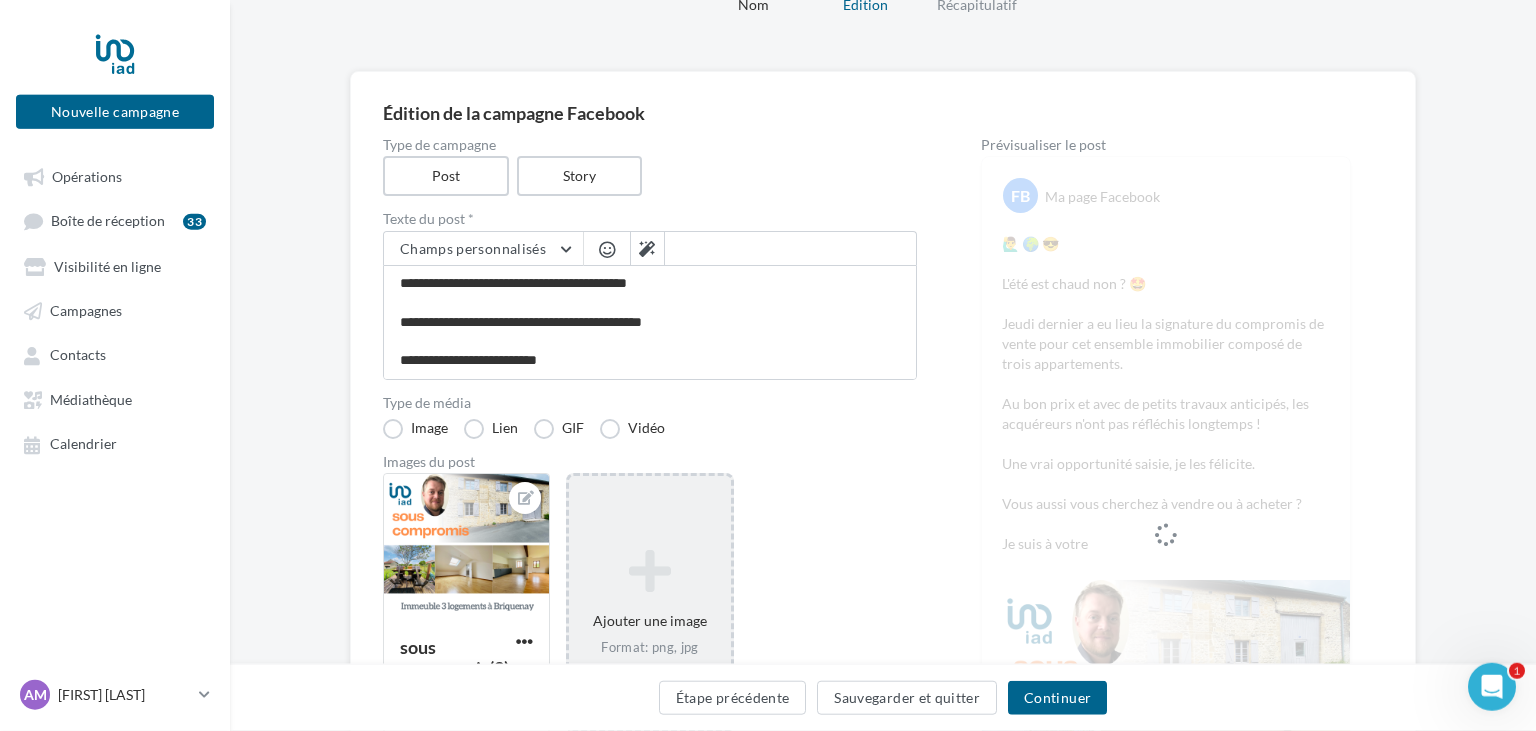 click at bounding box center (607, 249) 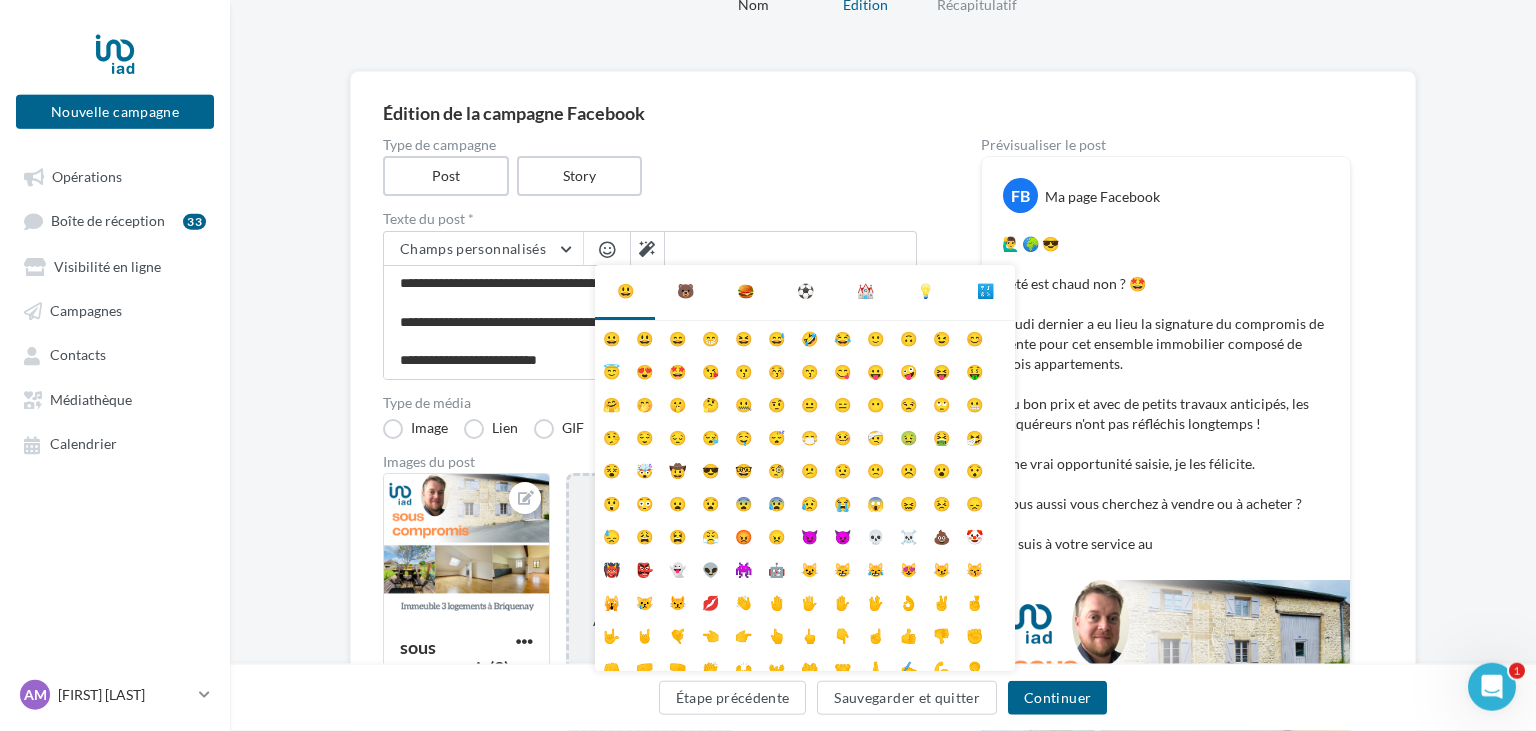 click on "🔣" at bounding box center (985, 291) 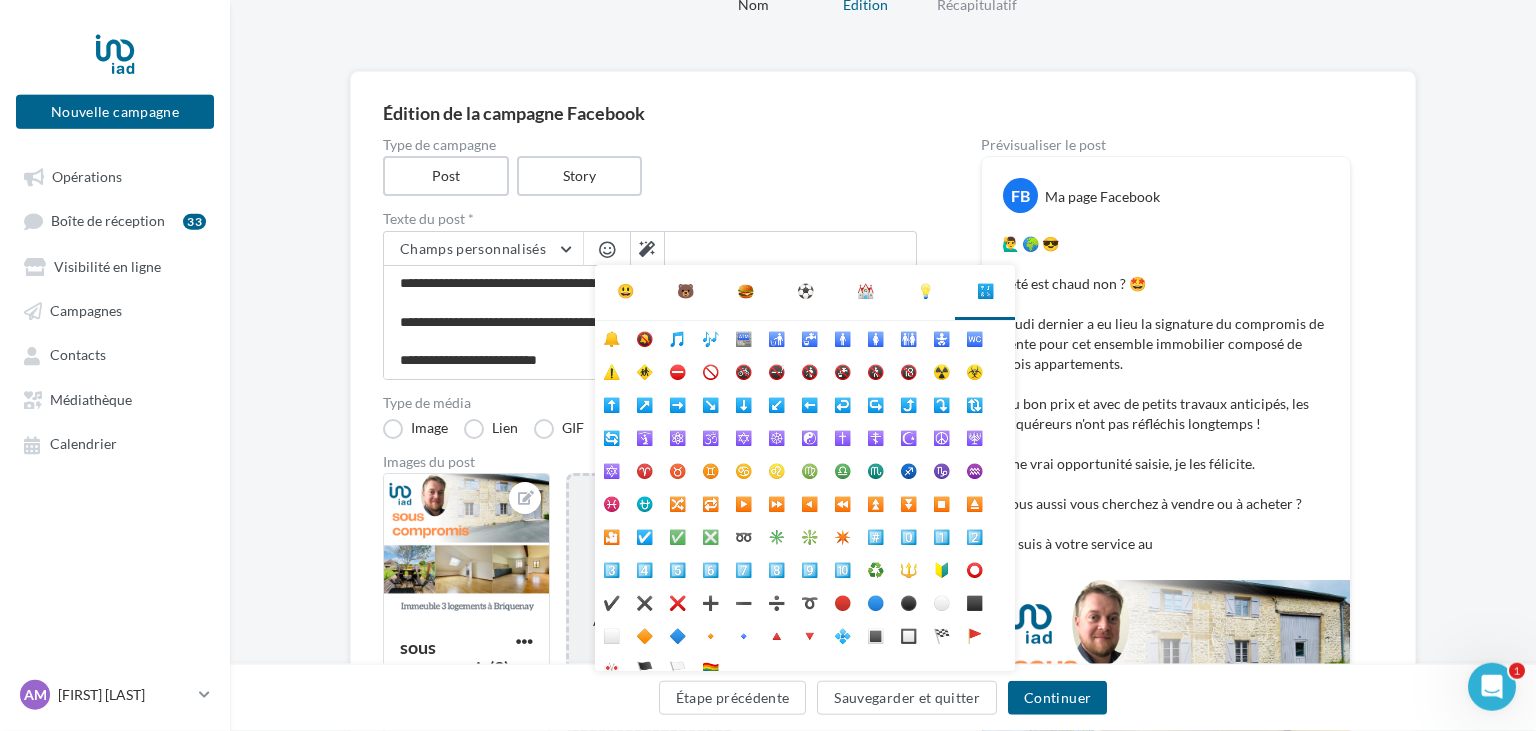 scroll, scrollTop: 112, scrollLeft: 0, axis: vertical 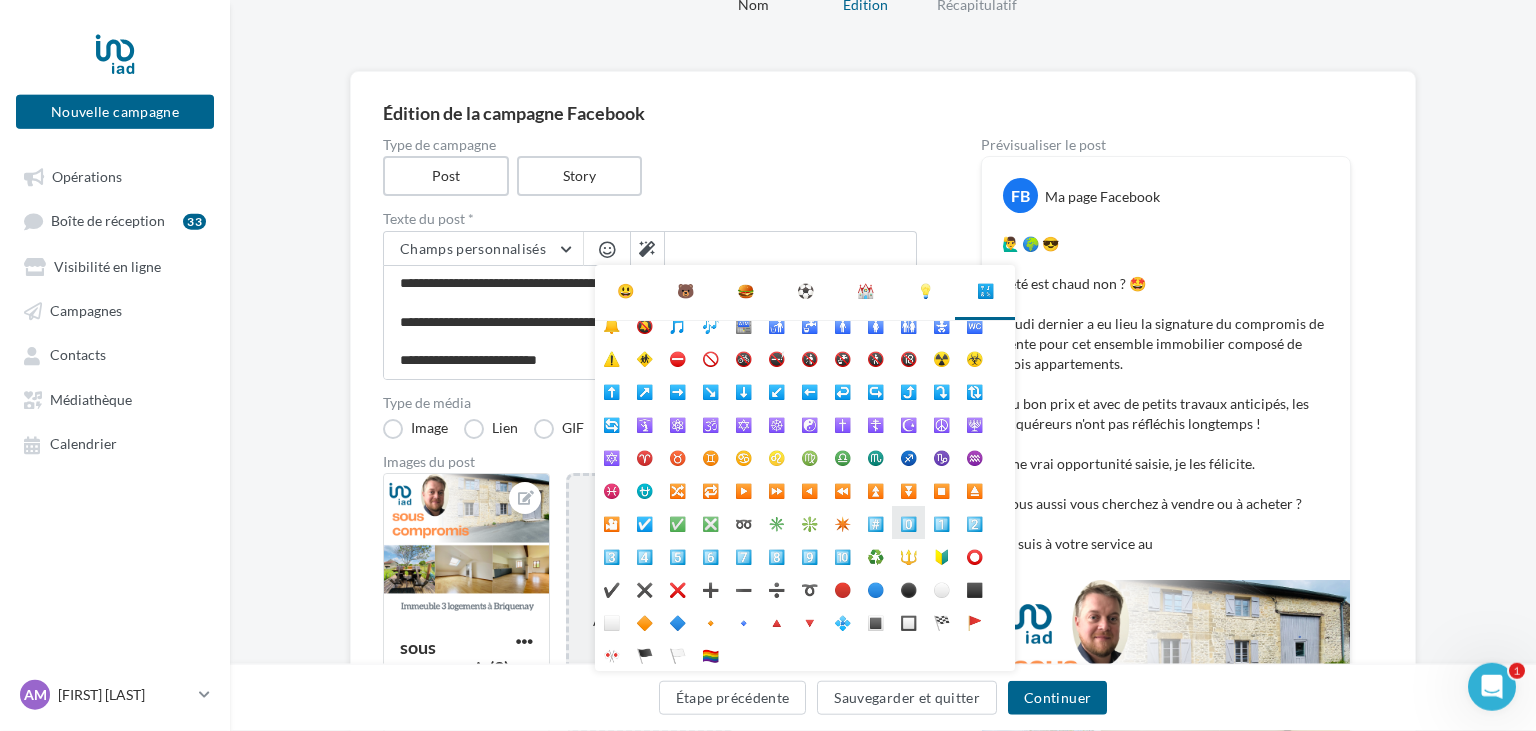 click on "0️⃣" at bounding box center (908, 522) 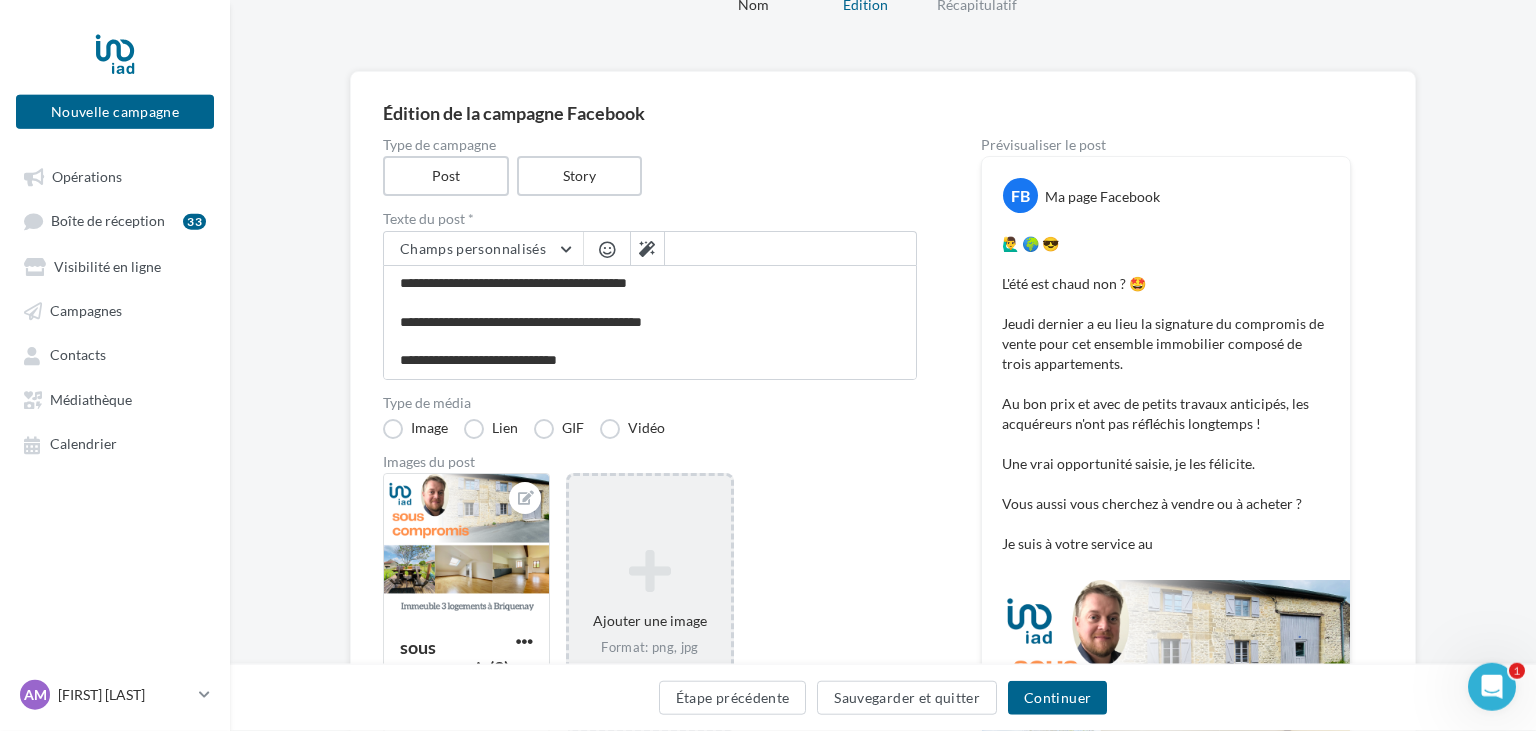 click at bounding box center [607, 249] 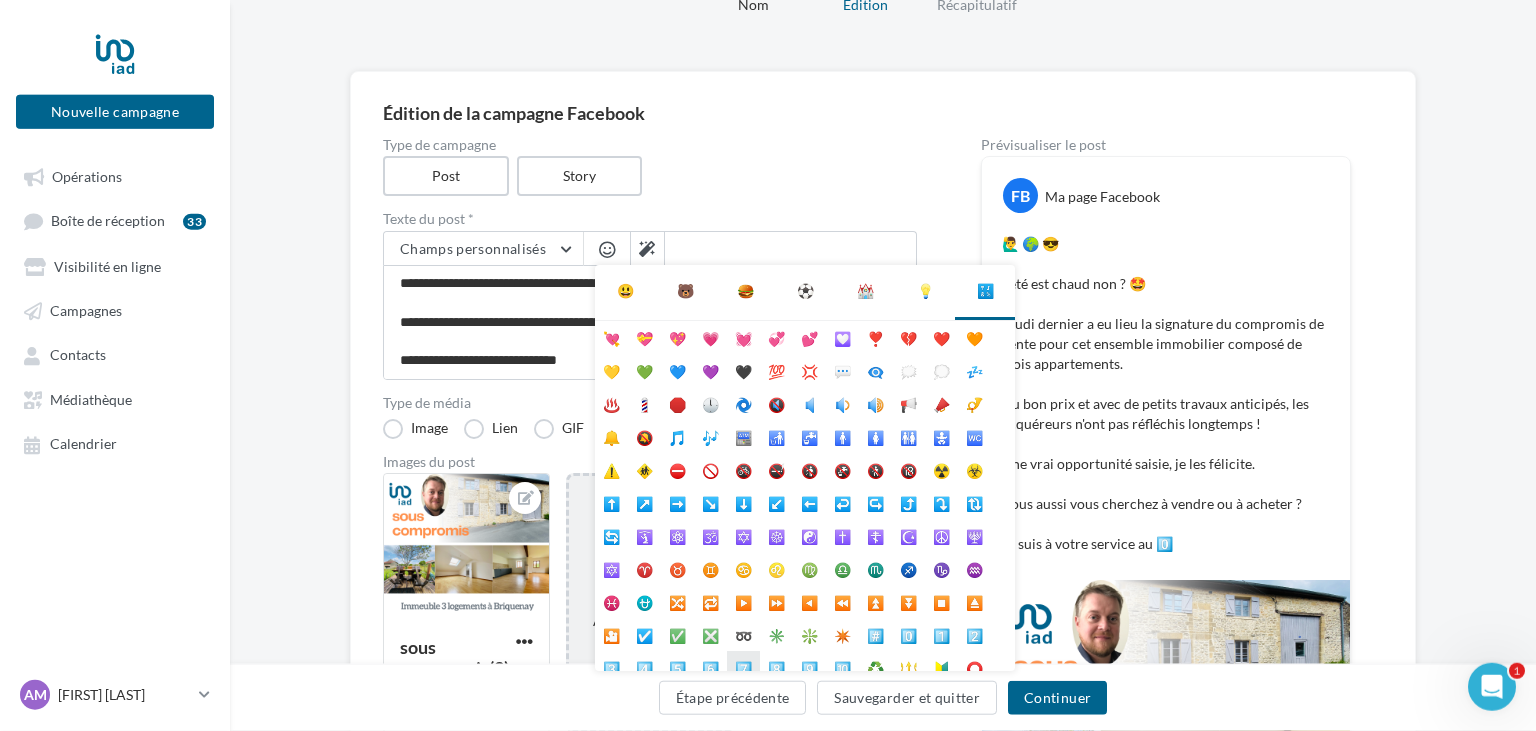 click on "7️⃣" at bounding box center [743, 667] 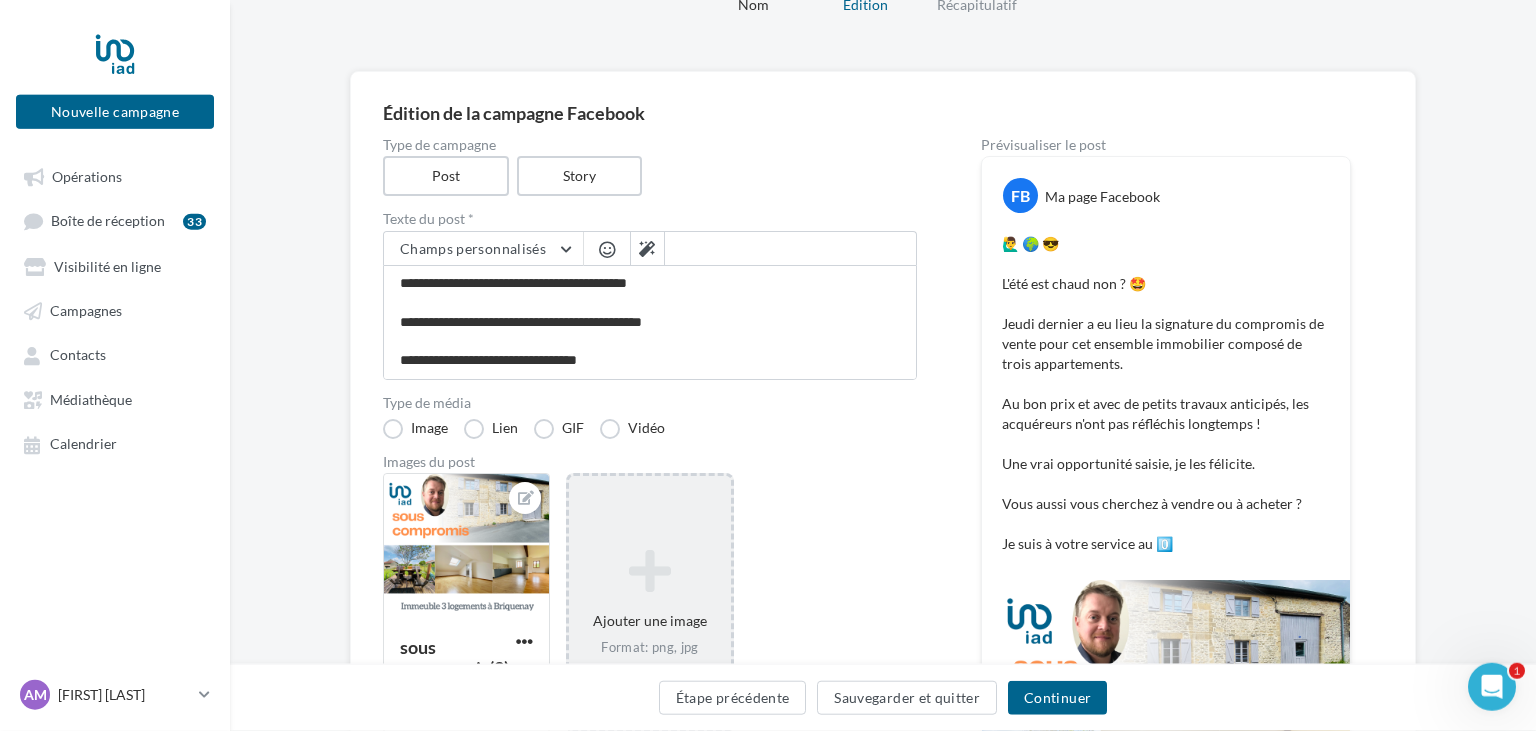 click at bounding box center [607, 249] 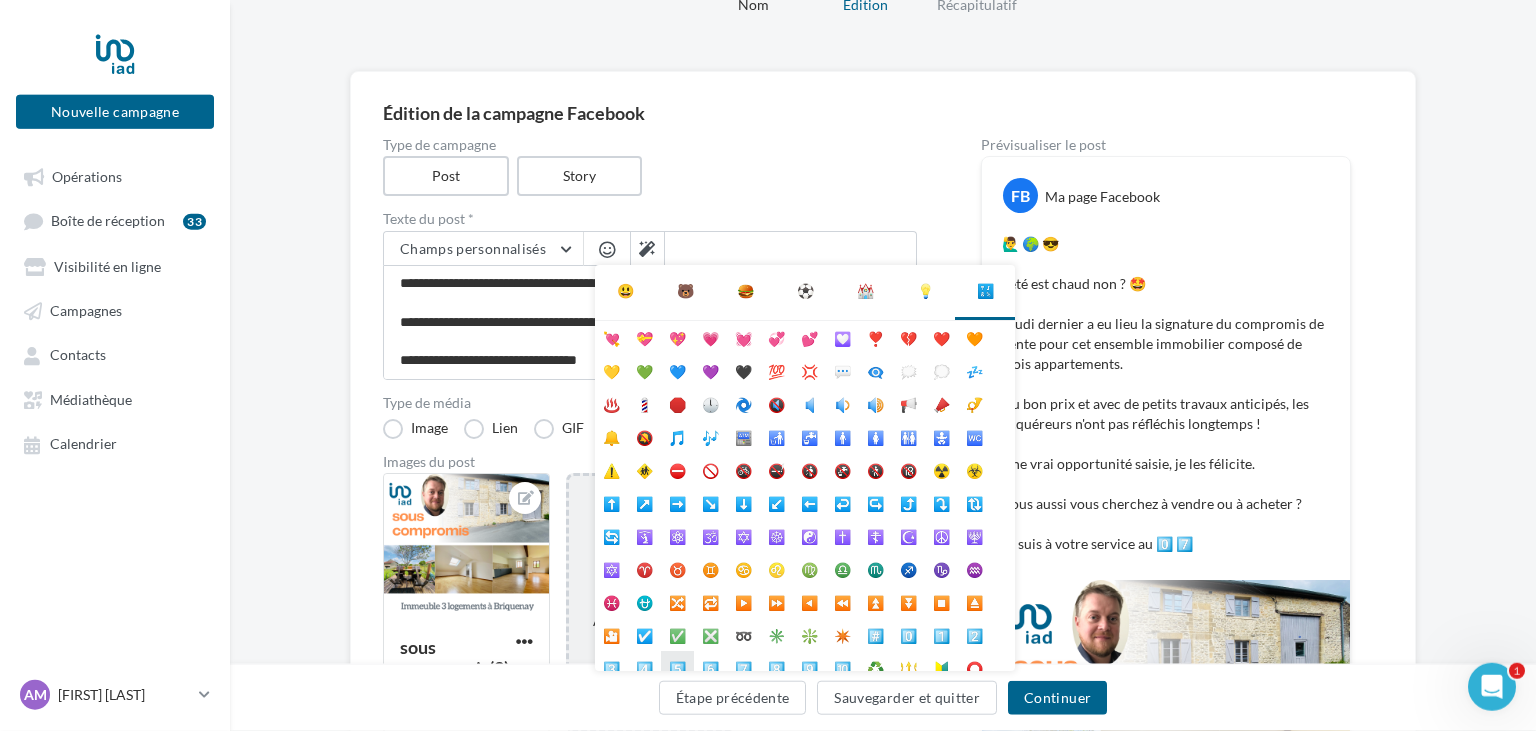 click on "5️⃣" at bounding box center (677, 667) 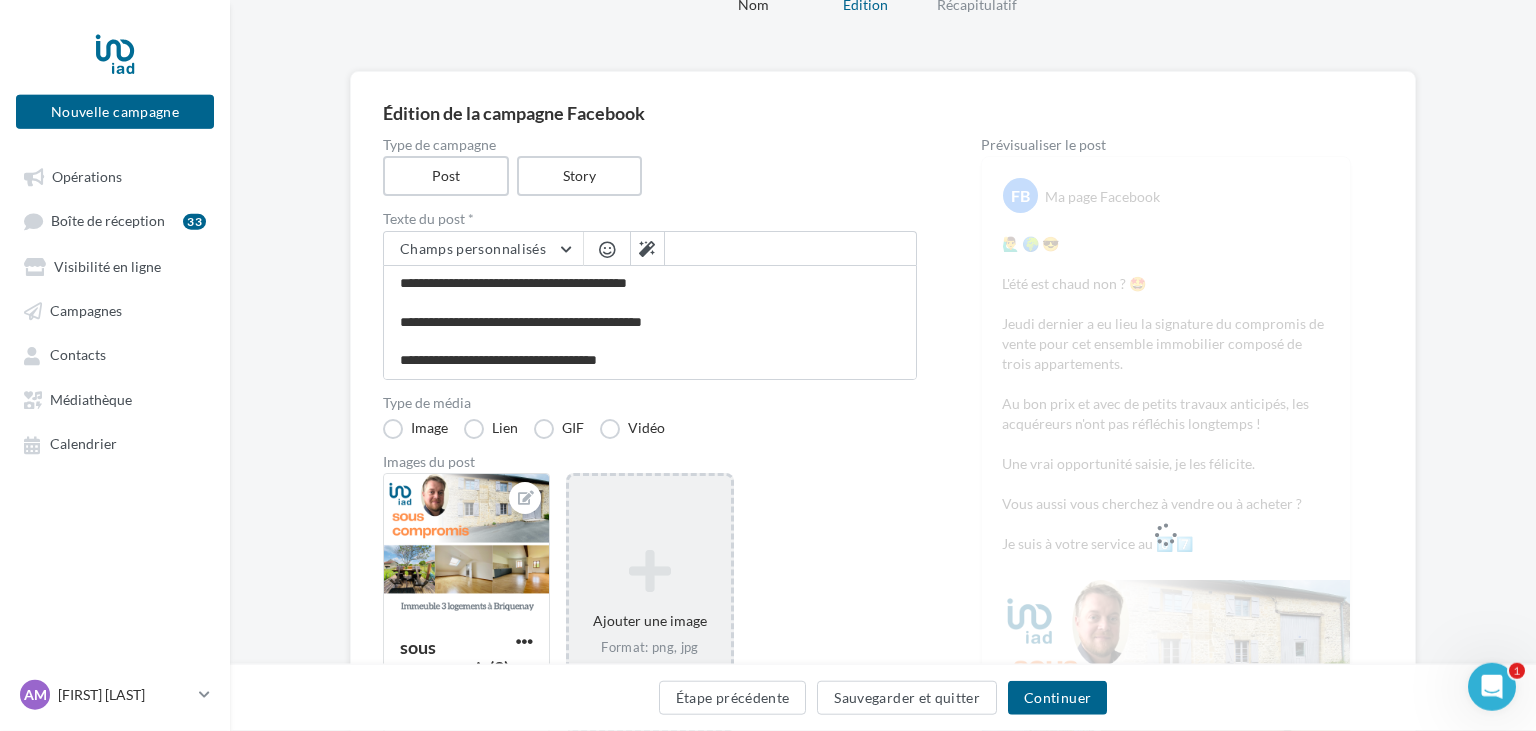 click at bounding box center [607, 249] 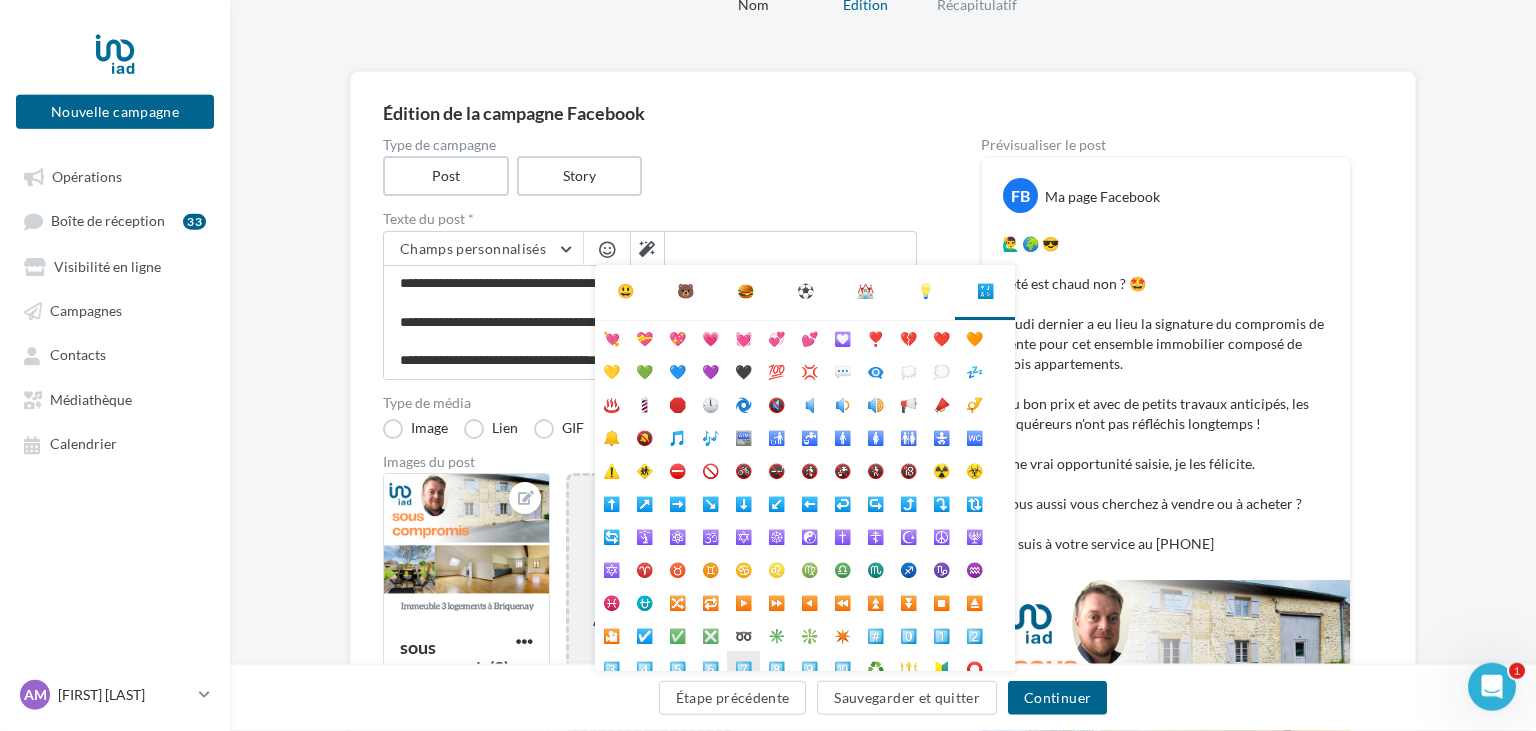 click on "7️⃣" at bounding box center (743, 667) 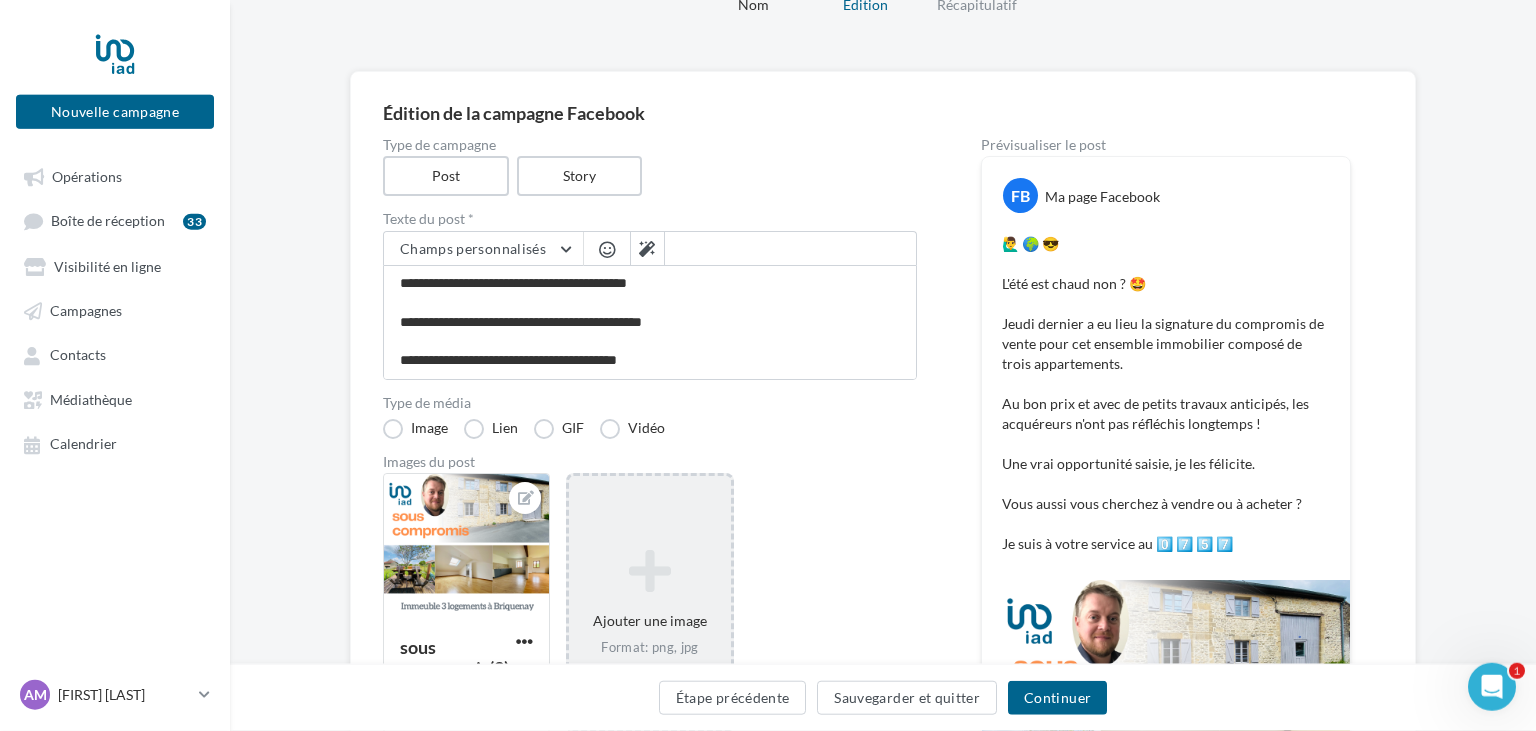 click at bounding box center (607, 249) 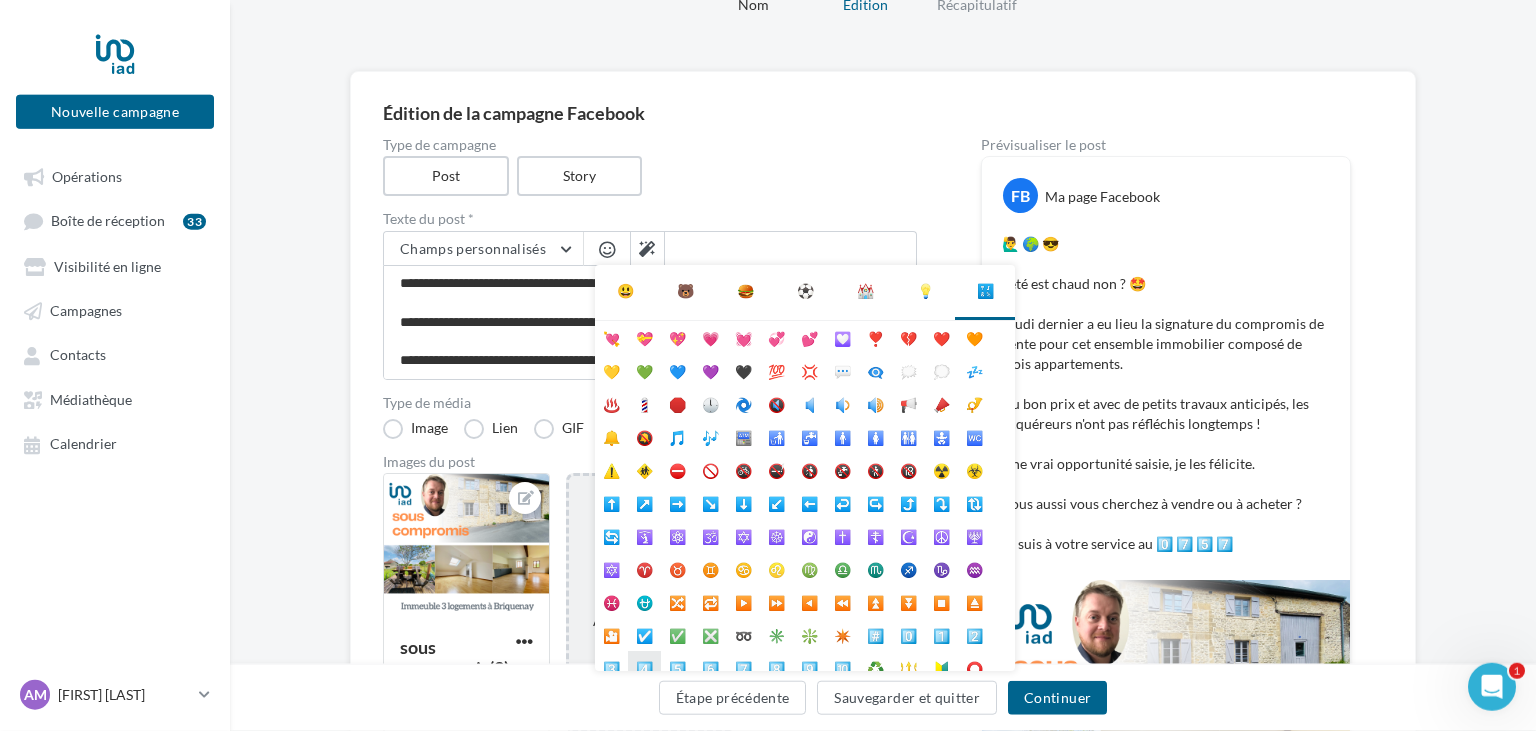 click on "4️⃣" at bounding box center (644, 667) 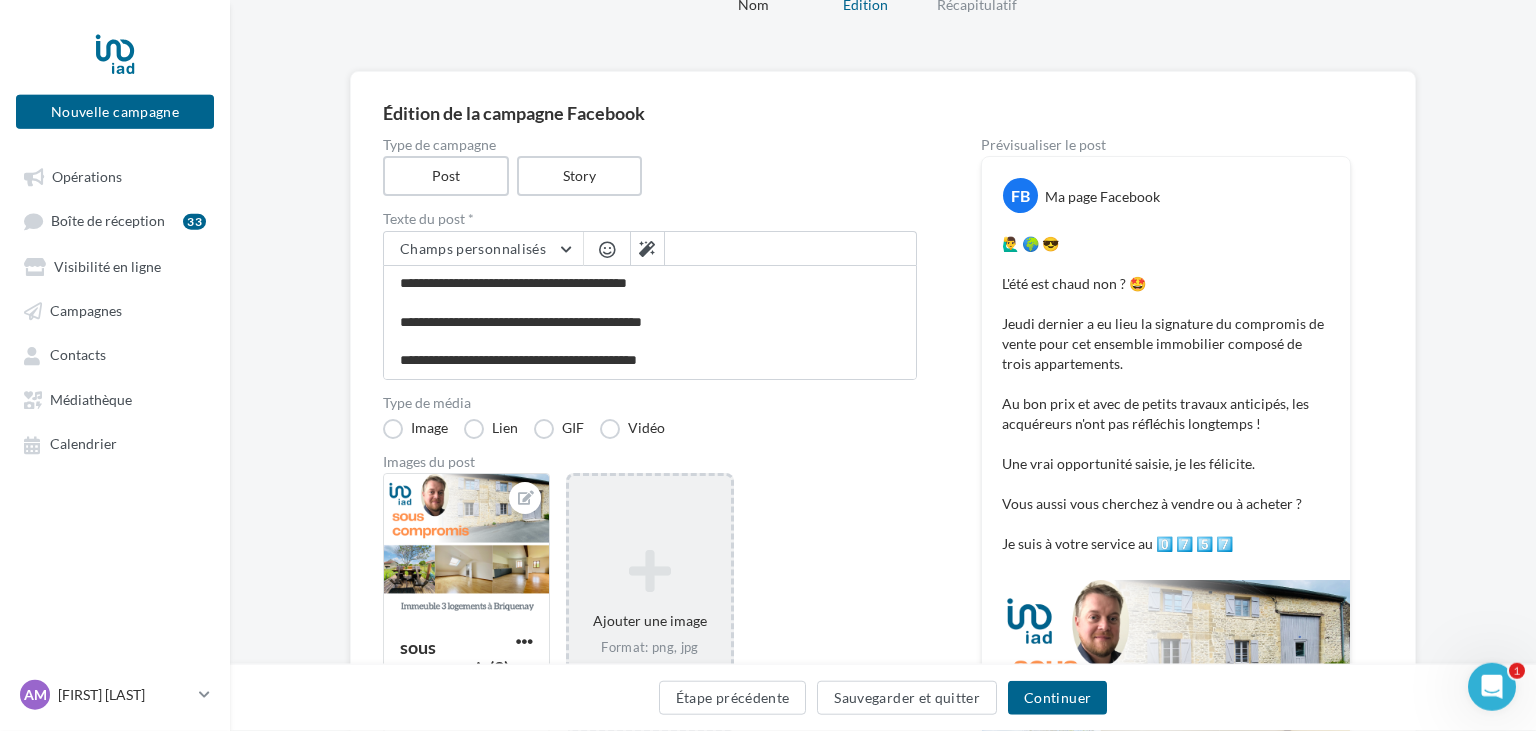 click at bounding box center [607, 249] 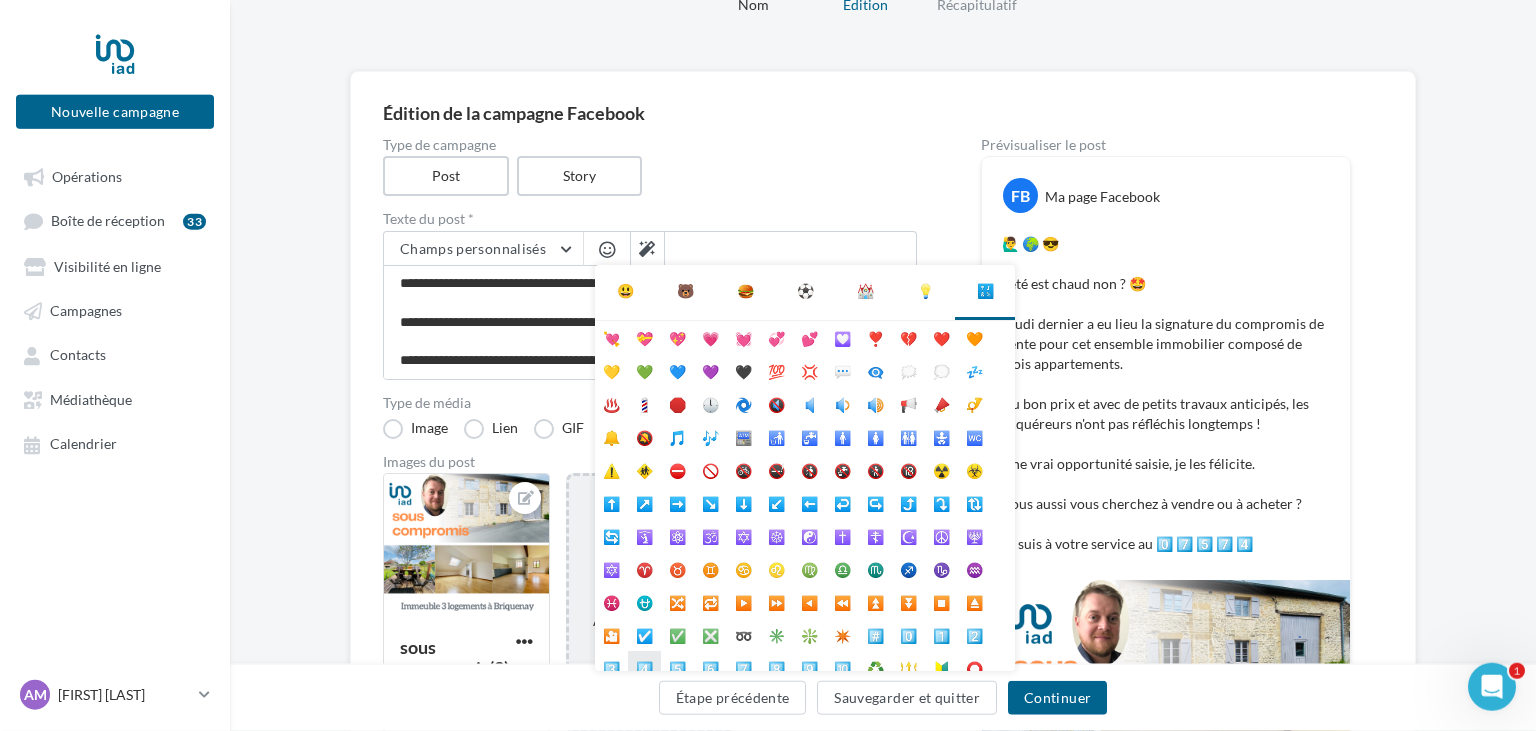 click on "4️⃣" at bounding box center [644, 667] 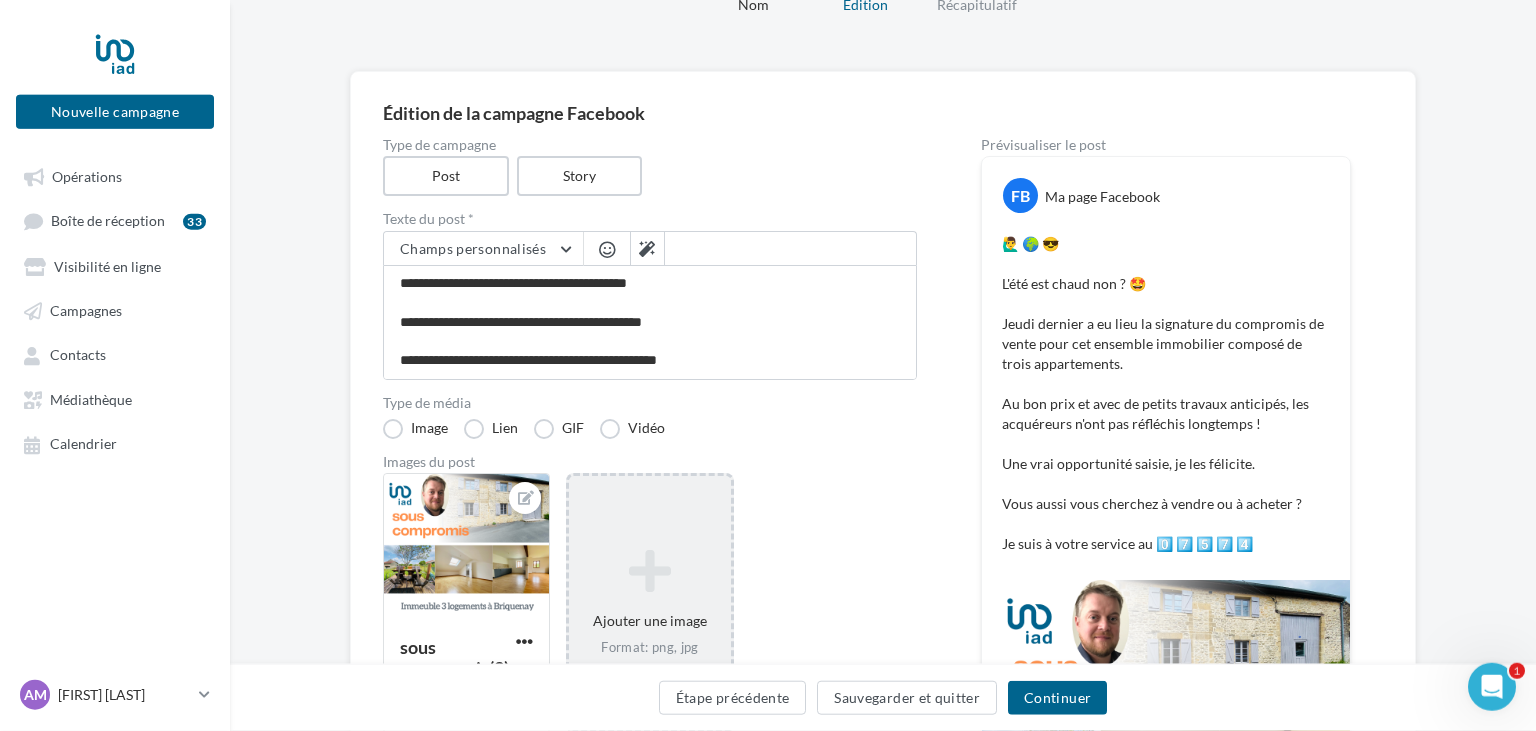 click at bounding box center (607, 251) 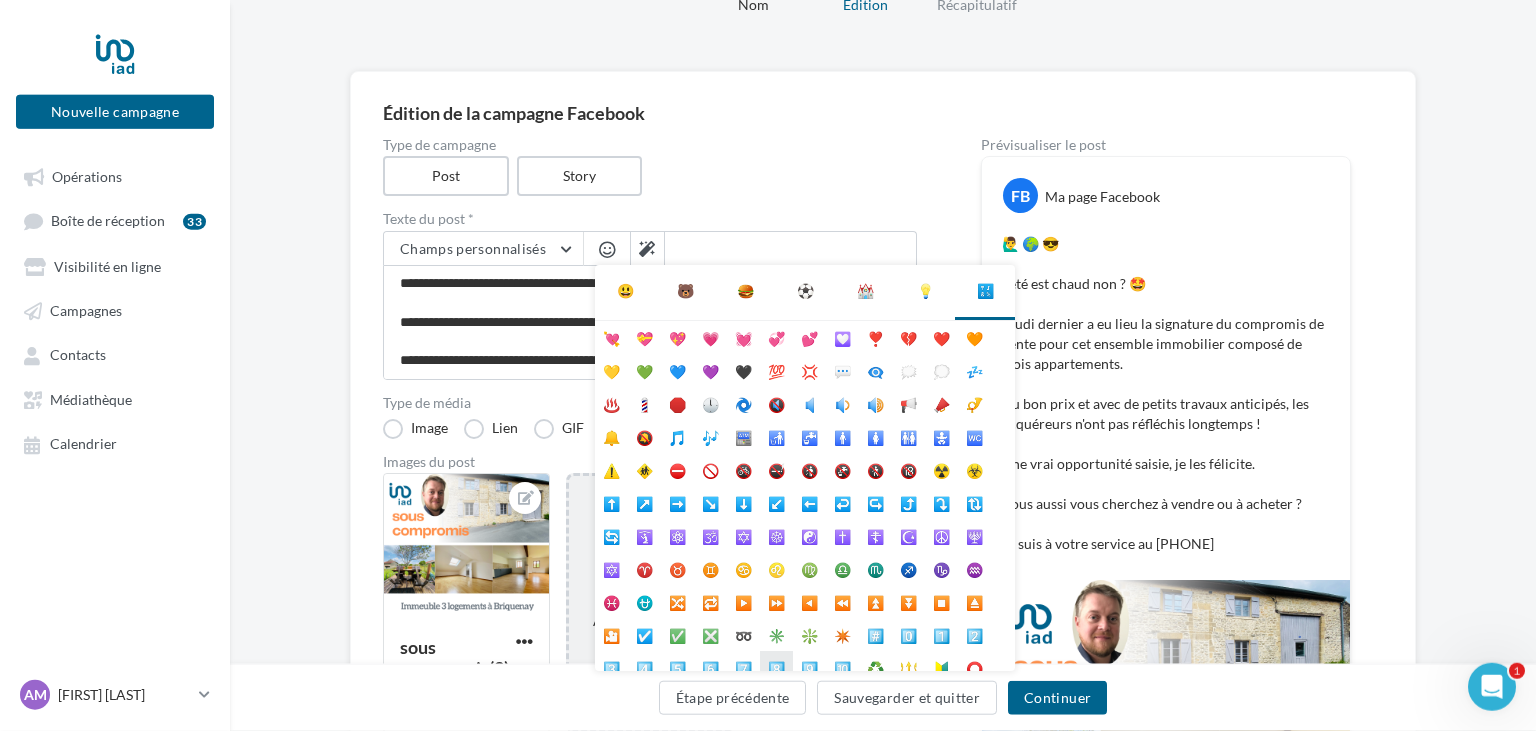 click on "8️⃣" at bounding box center [776, 667] 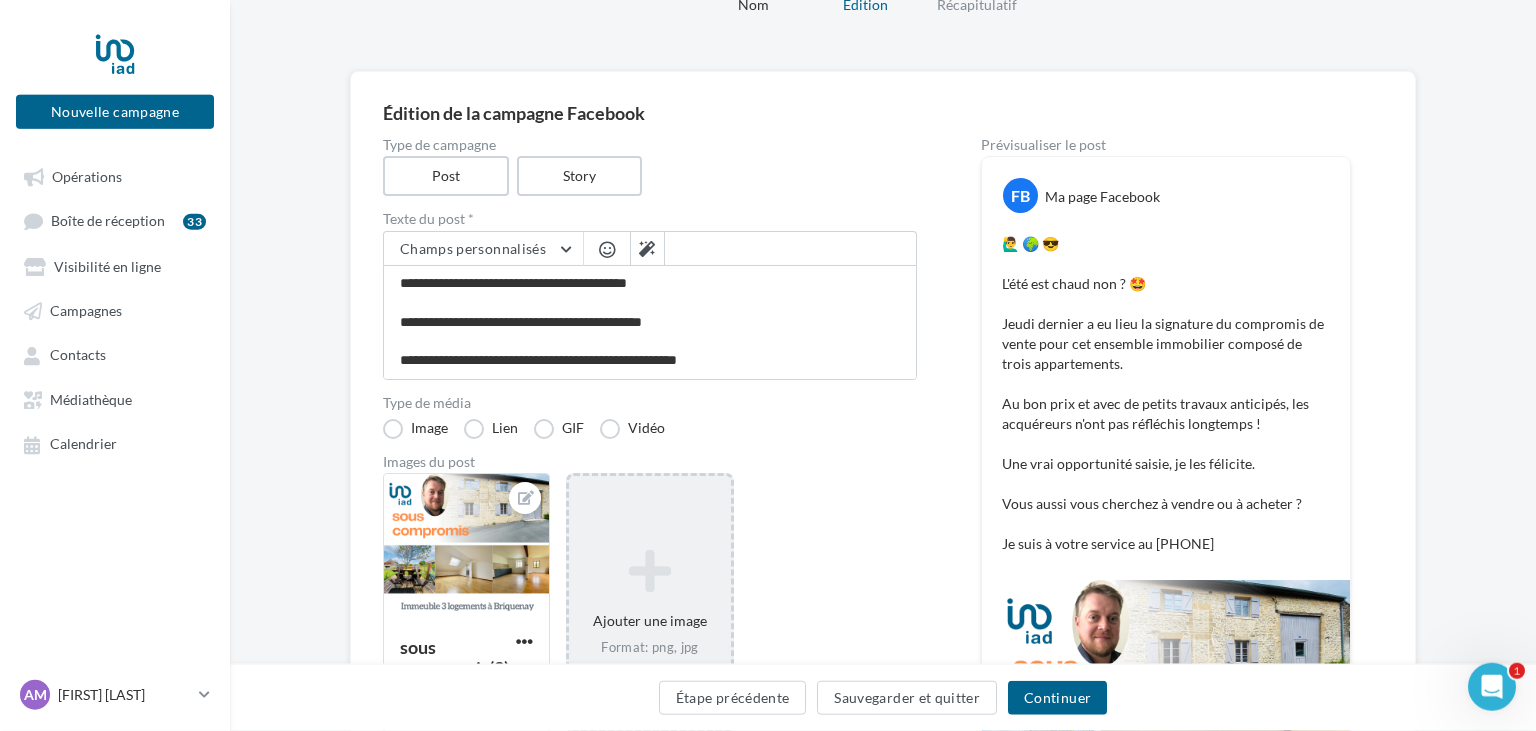 click at bounding box center [607, 251] 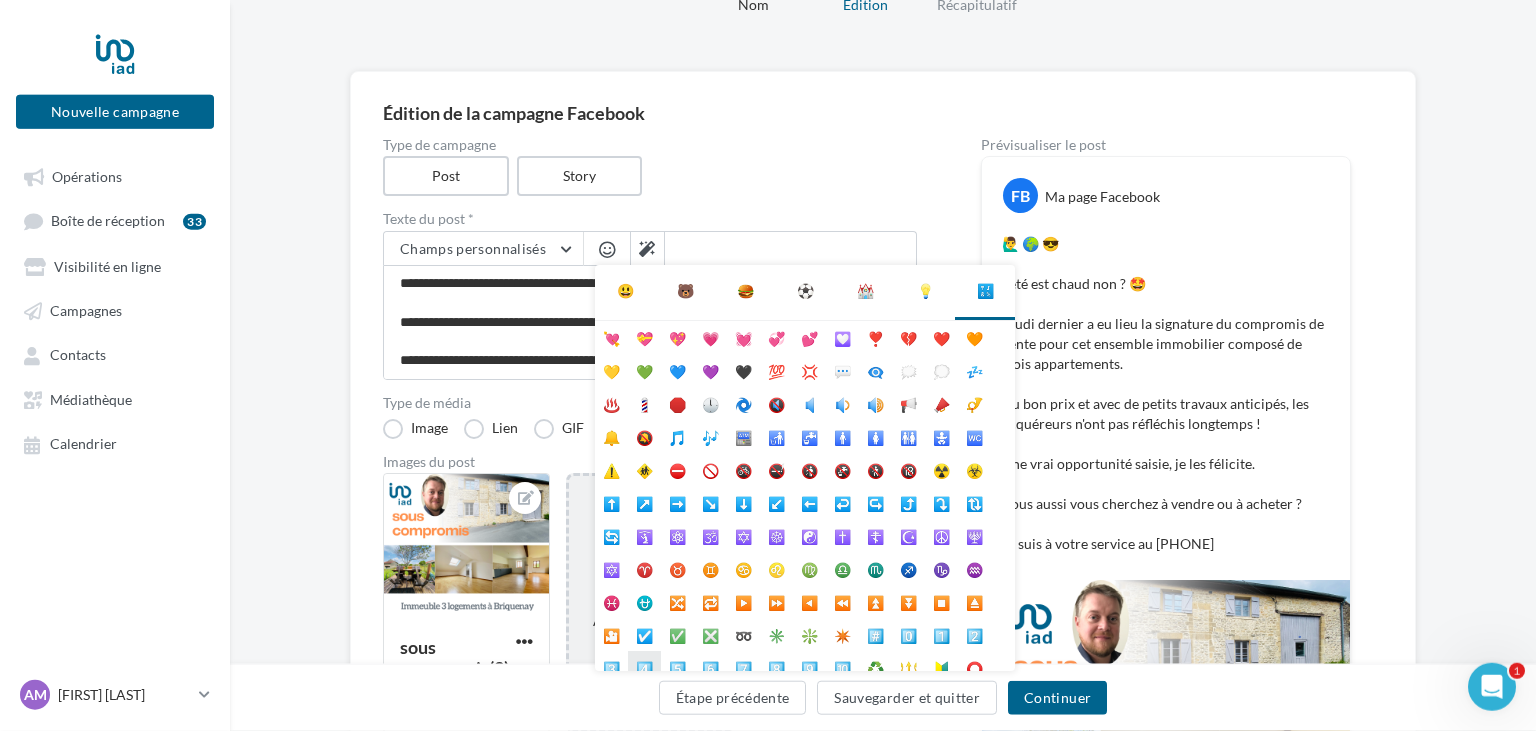 click on "4️⃣" at bounding box center (644, 667) 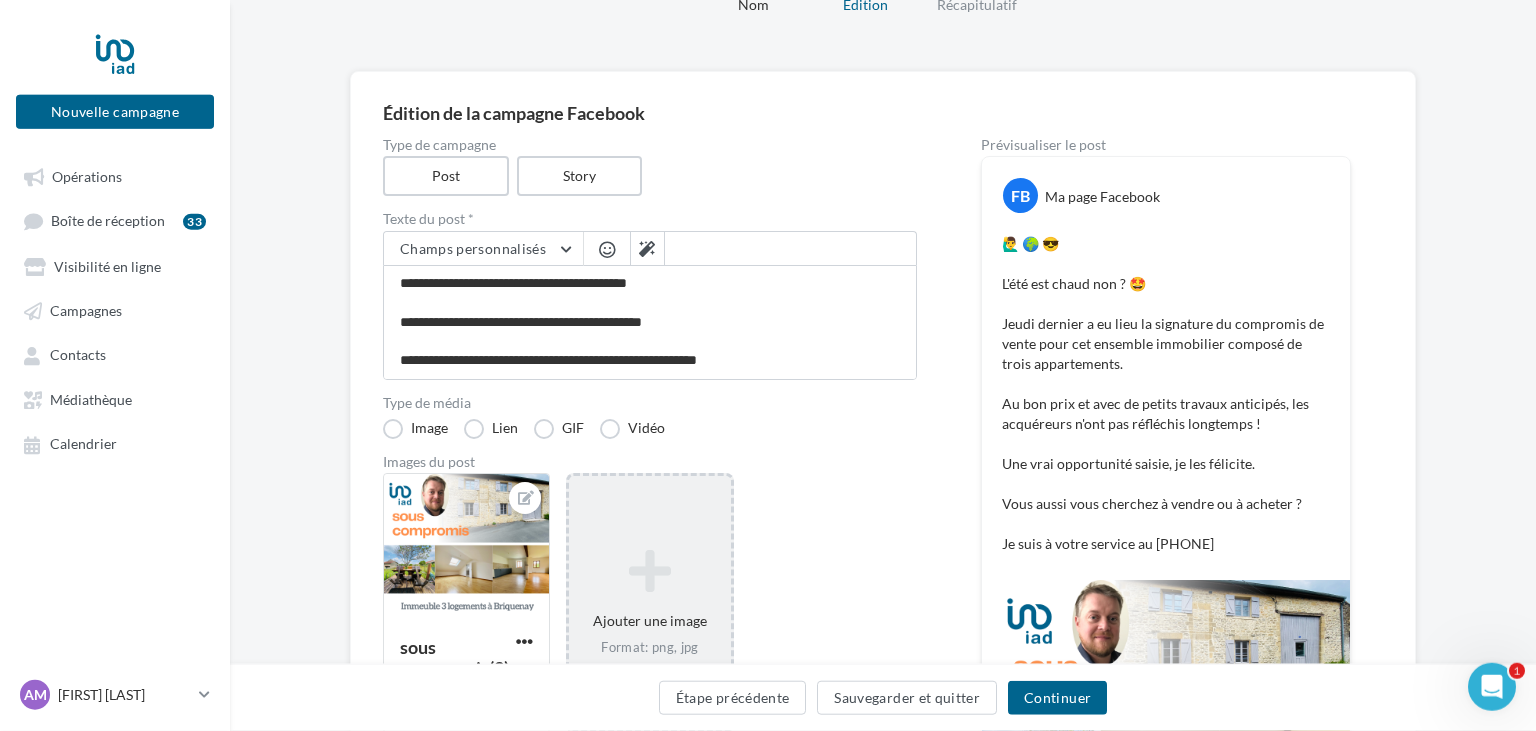 click at bounding box center [607, 249] 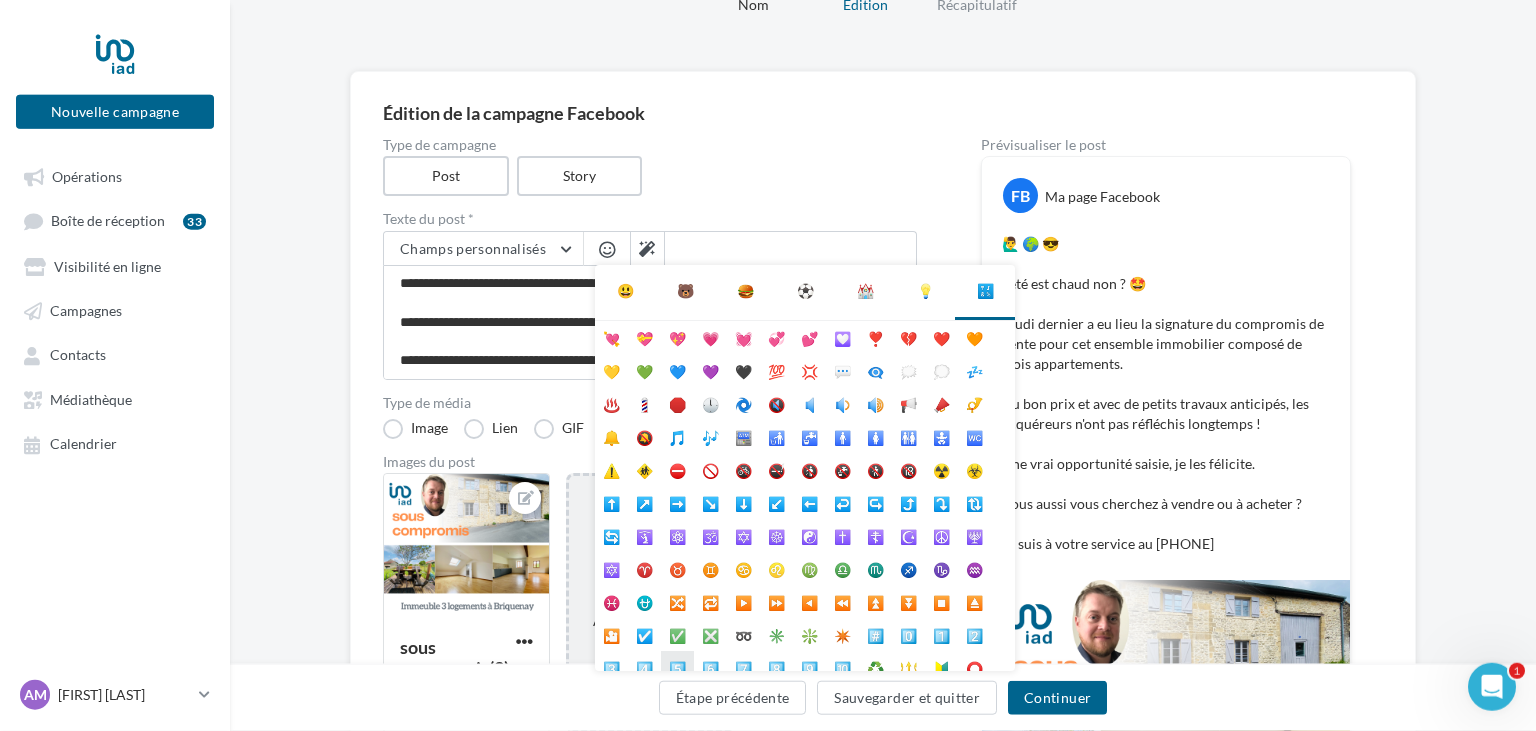 click on "5️⃣" at bounding box center (677, 667) 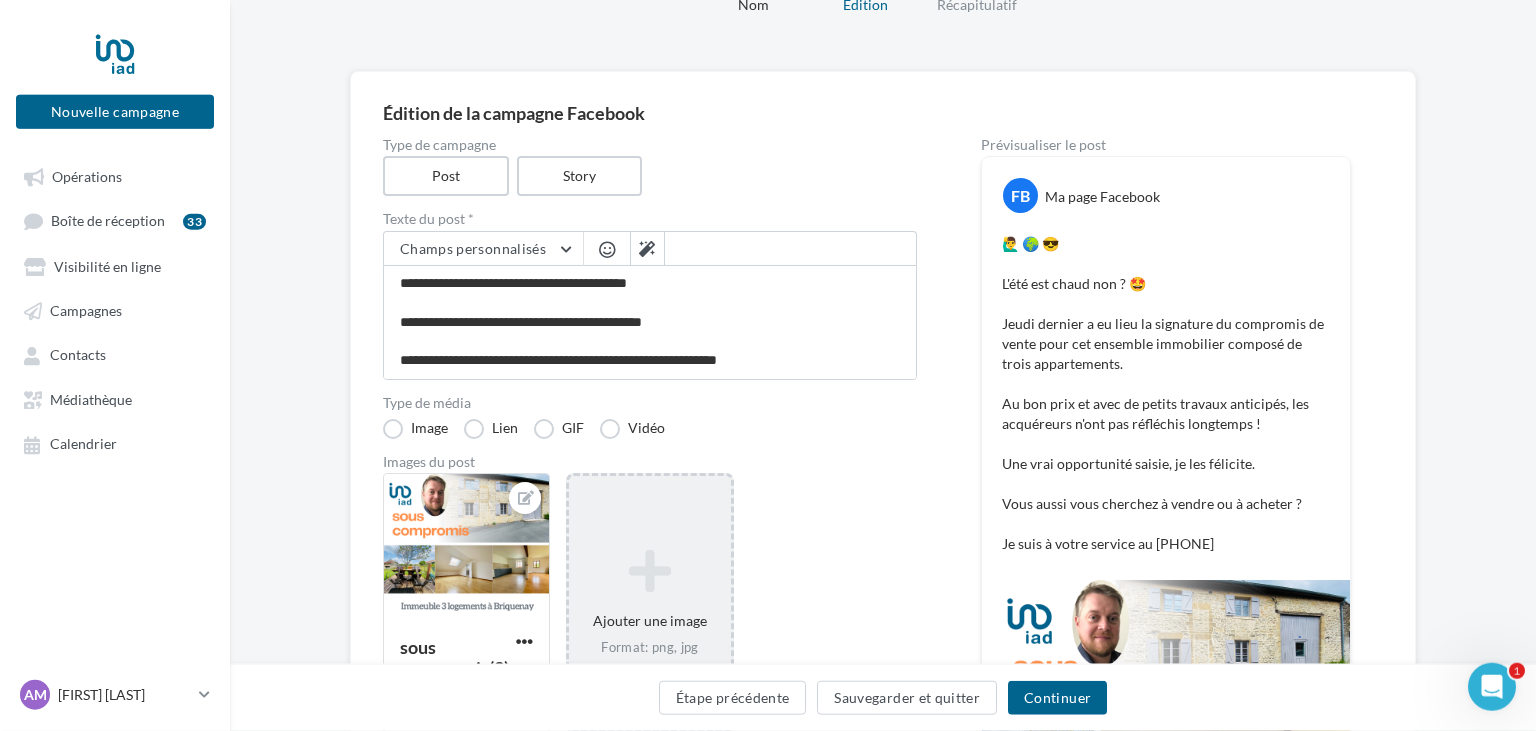 click at bounding box center [607, 249] 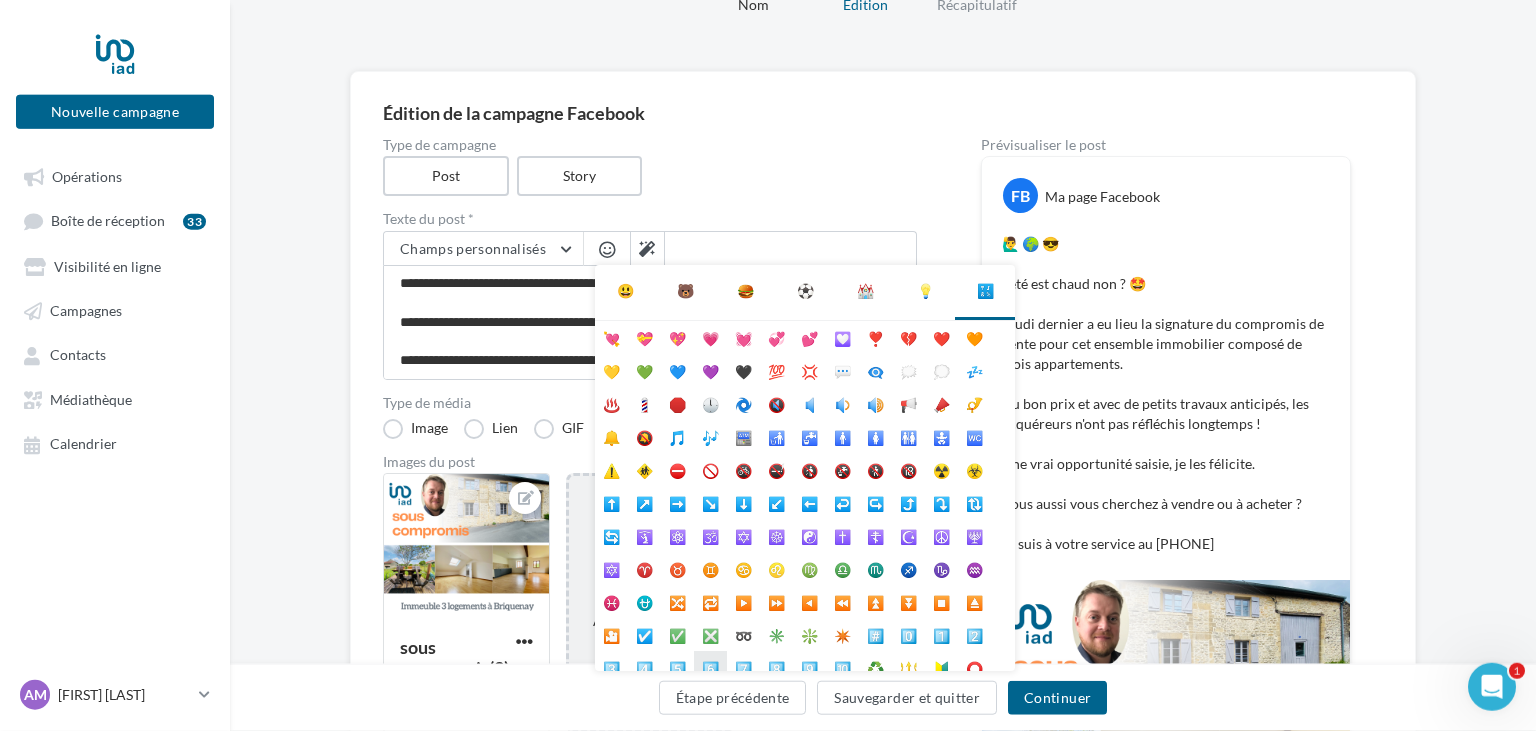 click on "6️⃣" at bounding box center [710, 667] 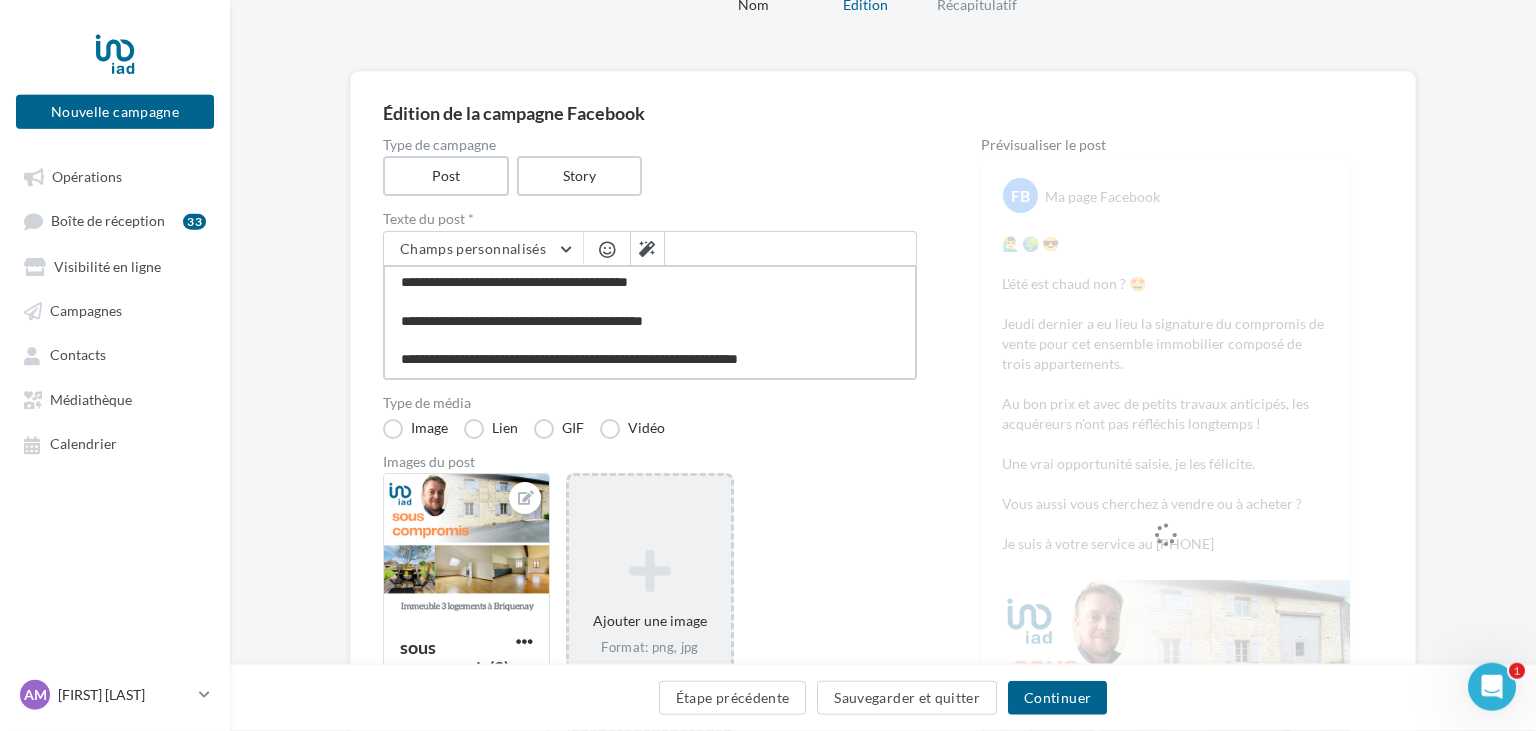 click on "**********" at bounding box center [650, 322] 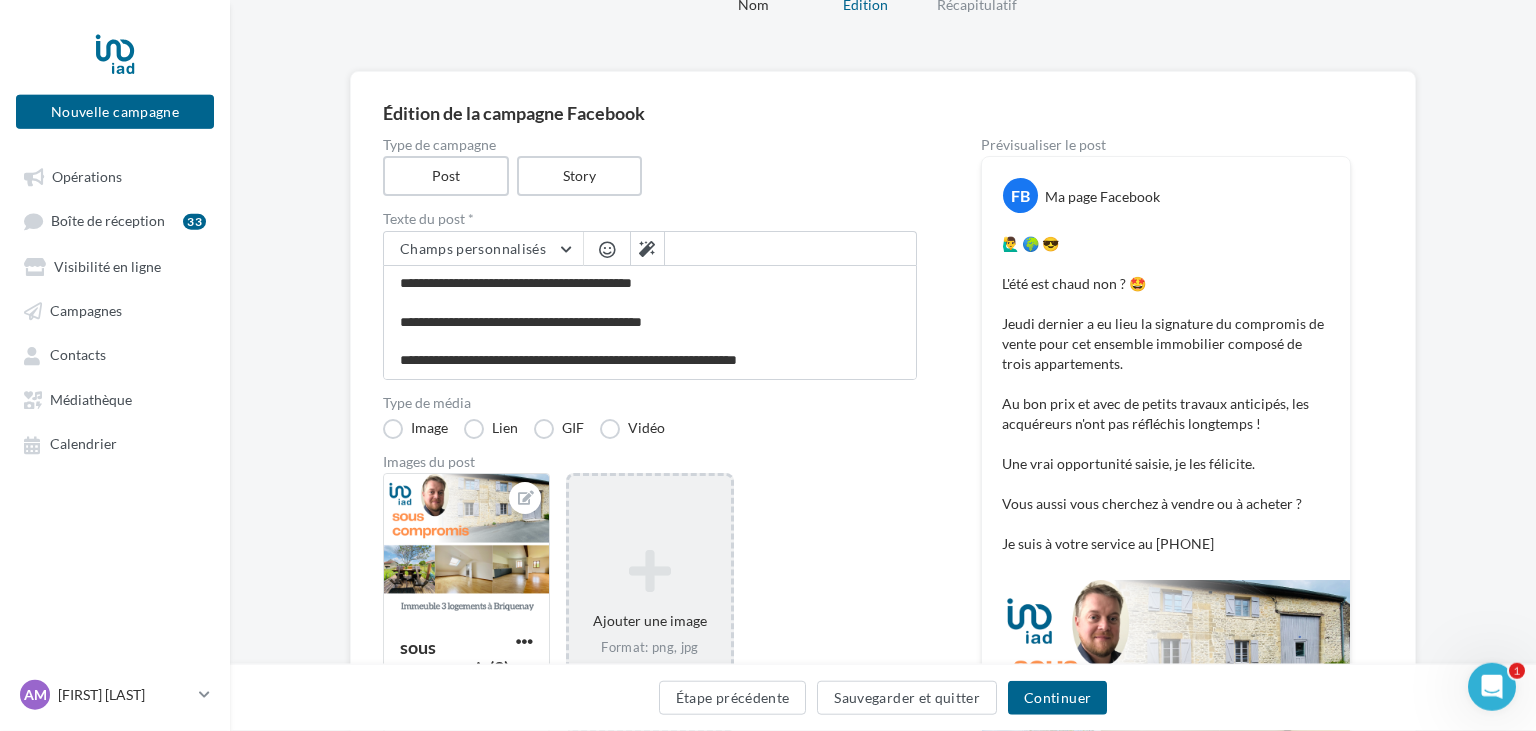 click at bounding box center [607, 251] 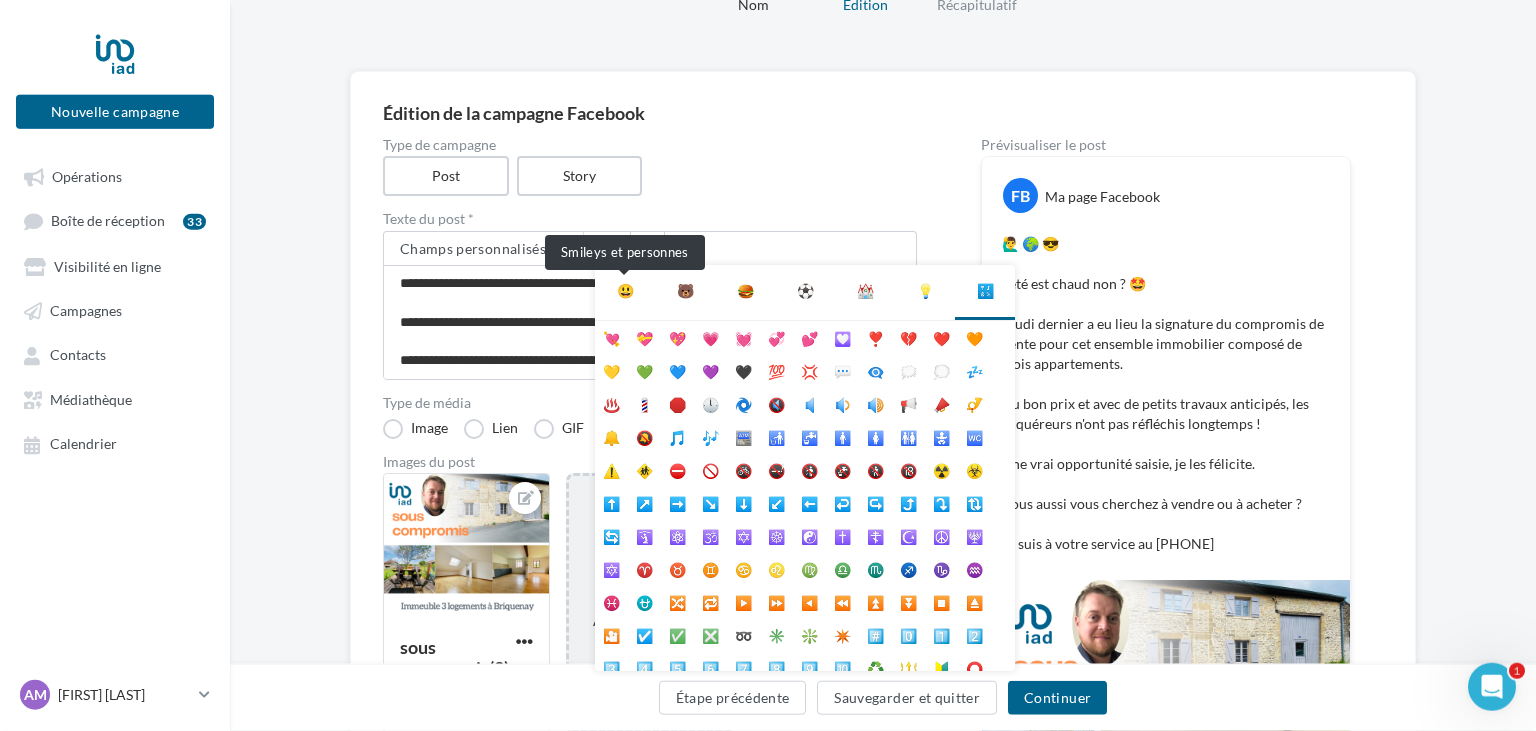 click on "😃" at bounding box center (625, 291) 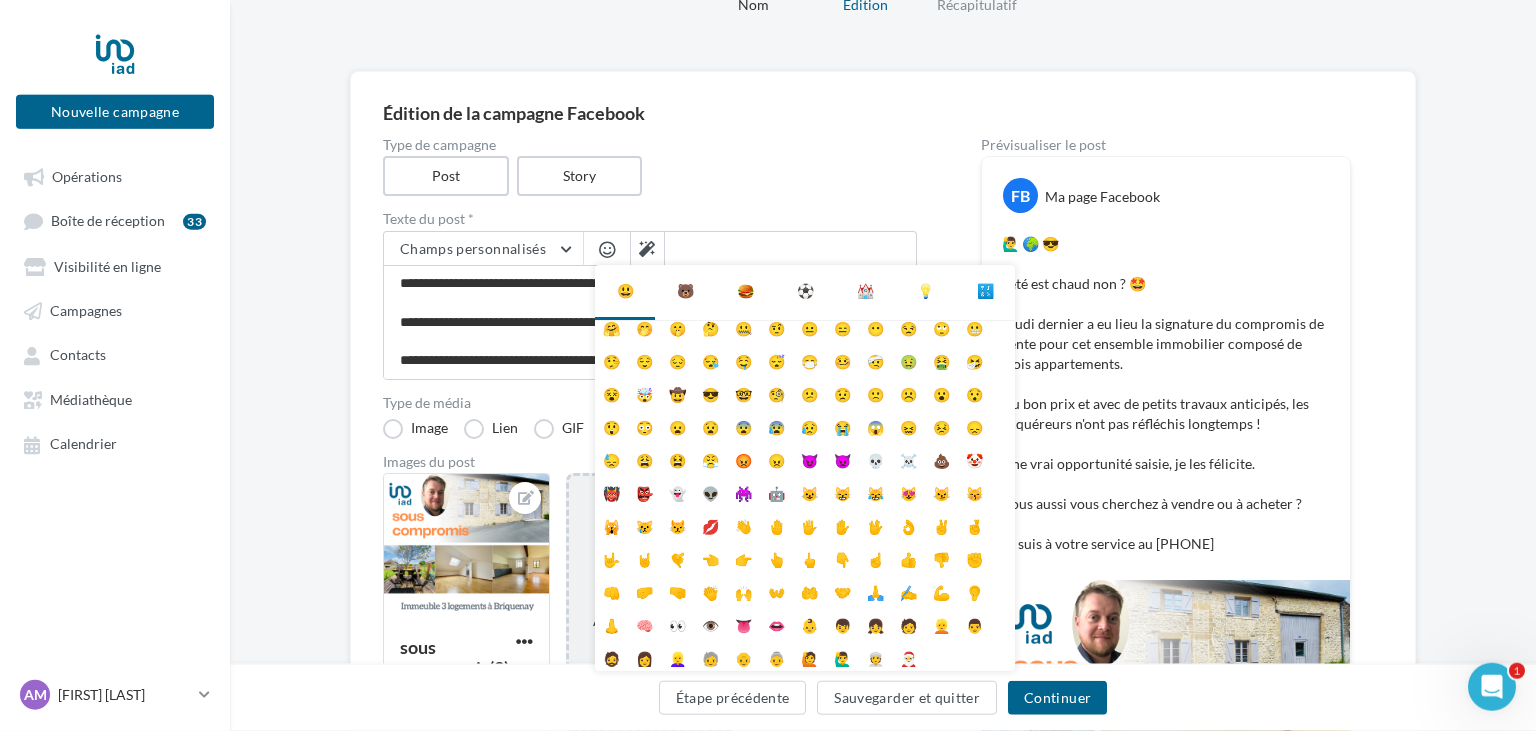 scroll, scrollTop: 79, scrollLeft: 0, axis: vertical 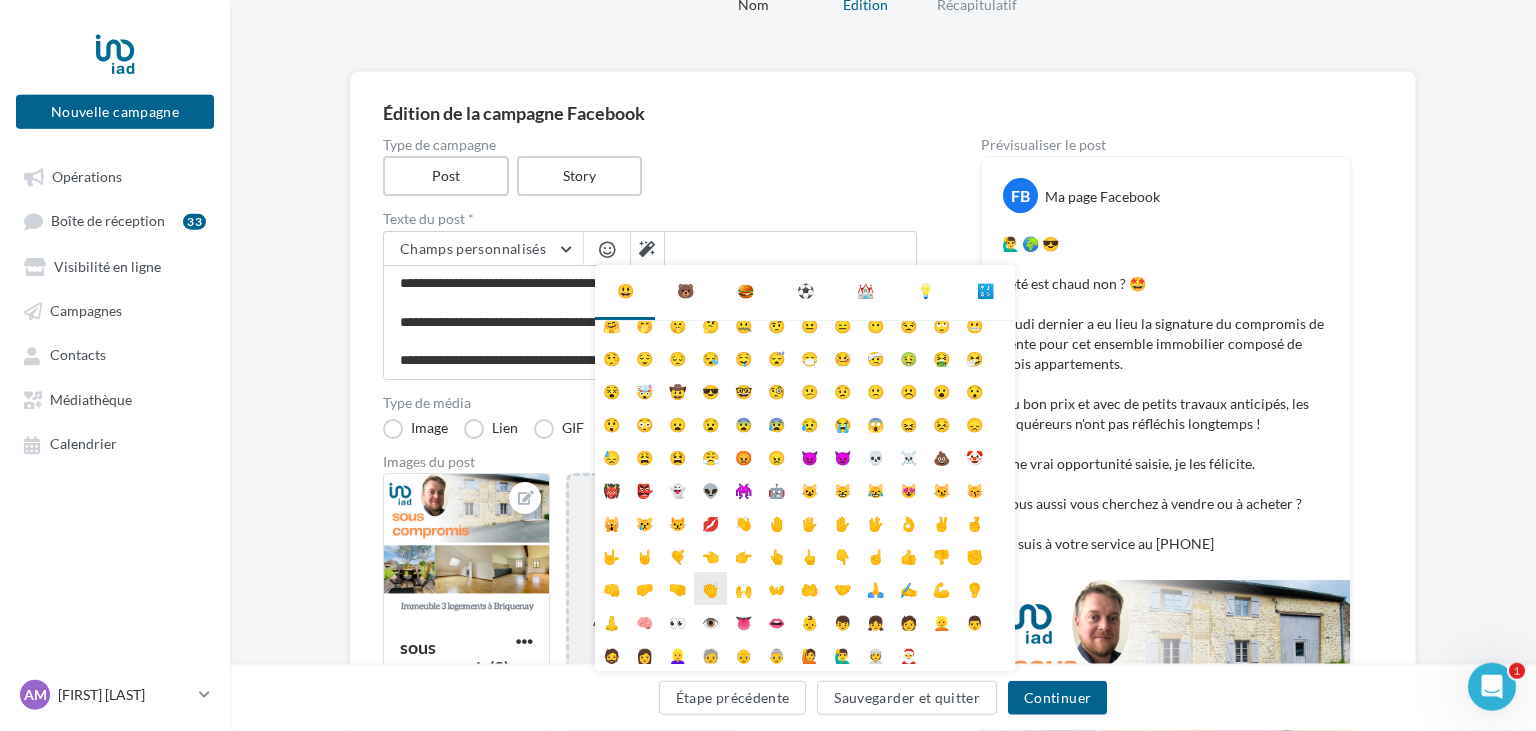 click on "👏" at bounding box center [710, 588] 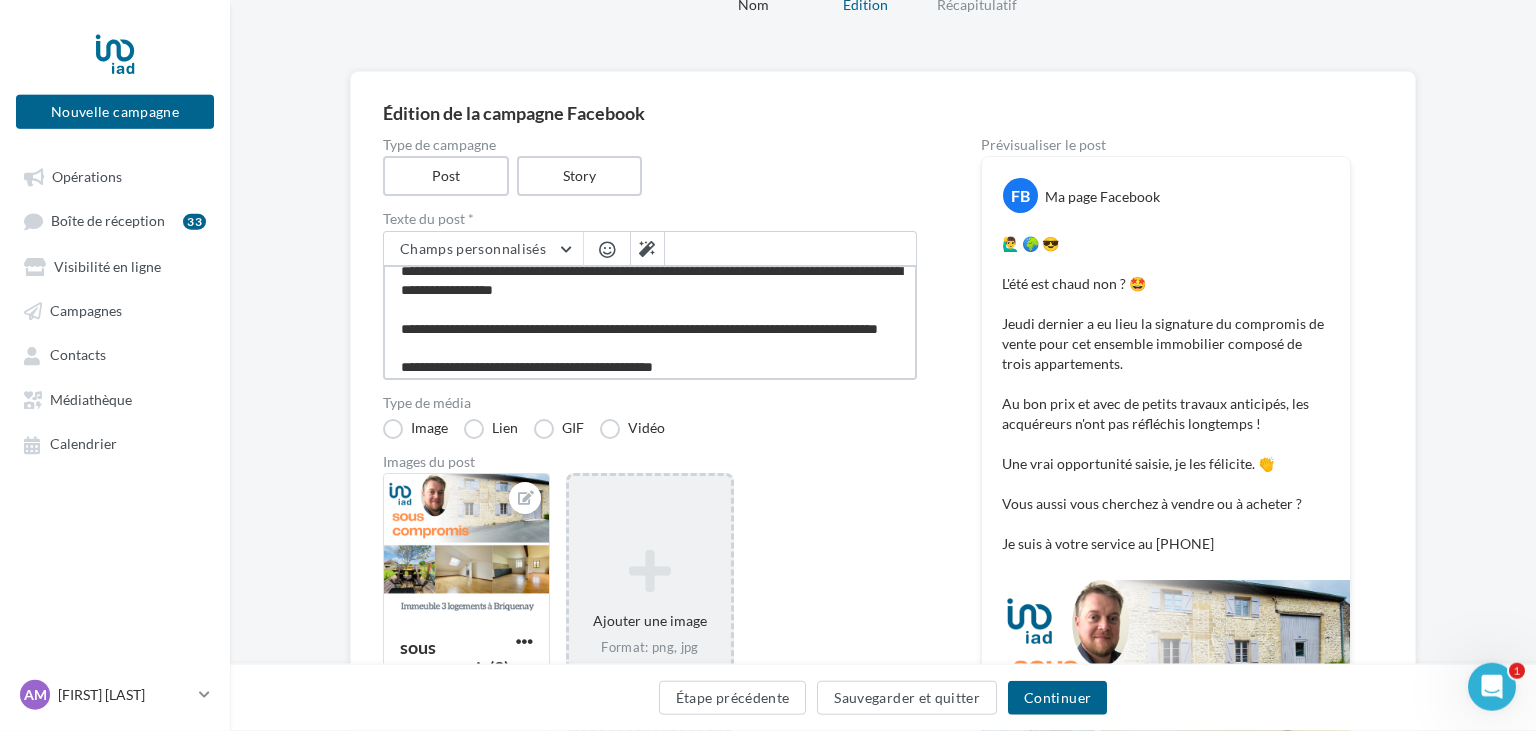 scroll, scrollTop: 88, scrollLeft: 0, axis: vertical 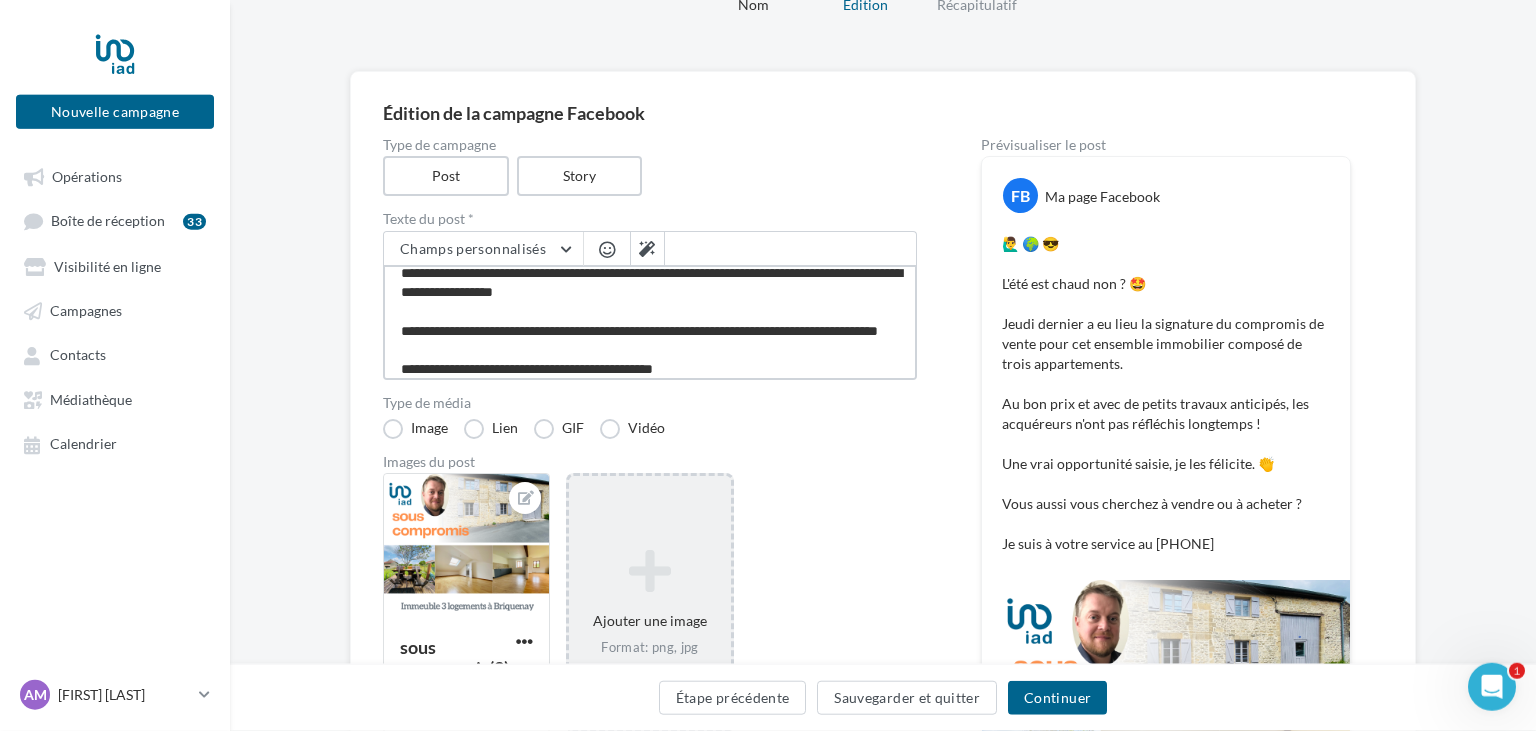 click on "**********" at bounding box center (650, 322) 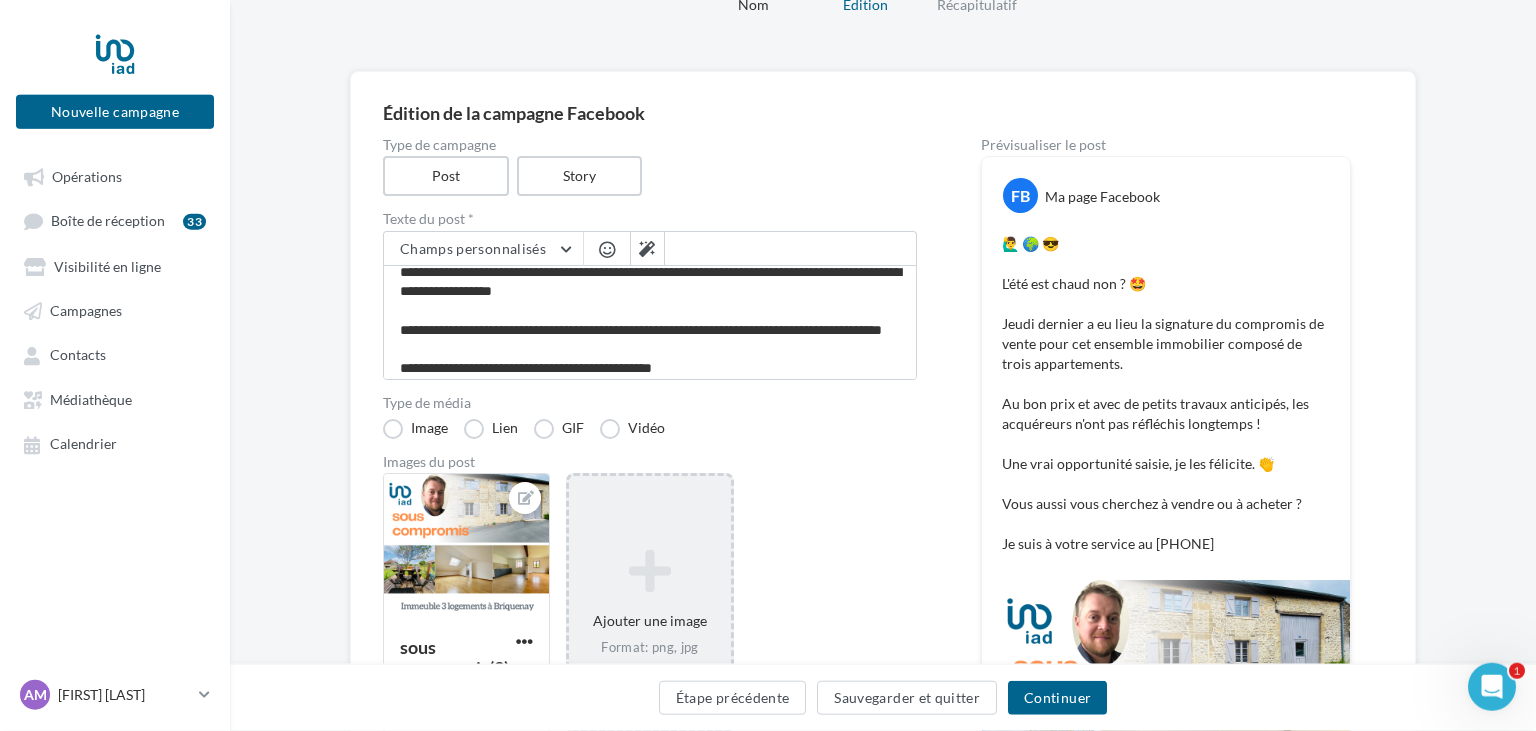 click at bounding box center [607, 249] 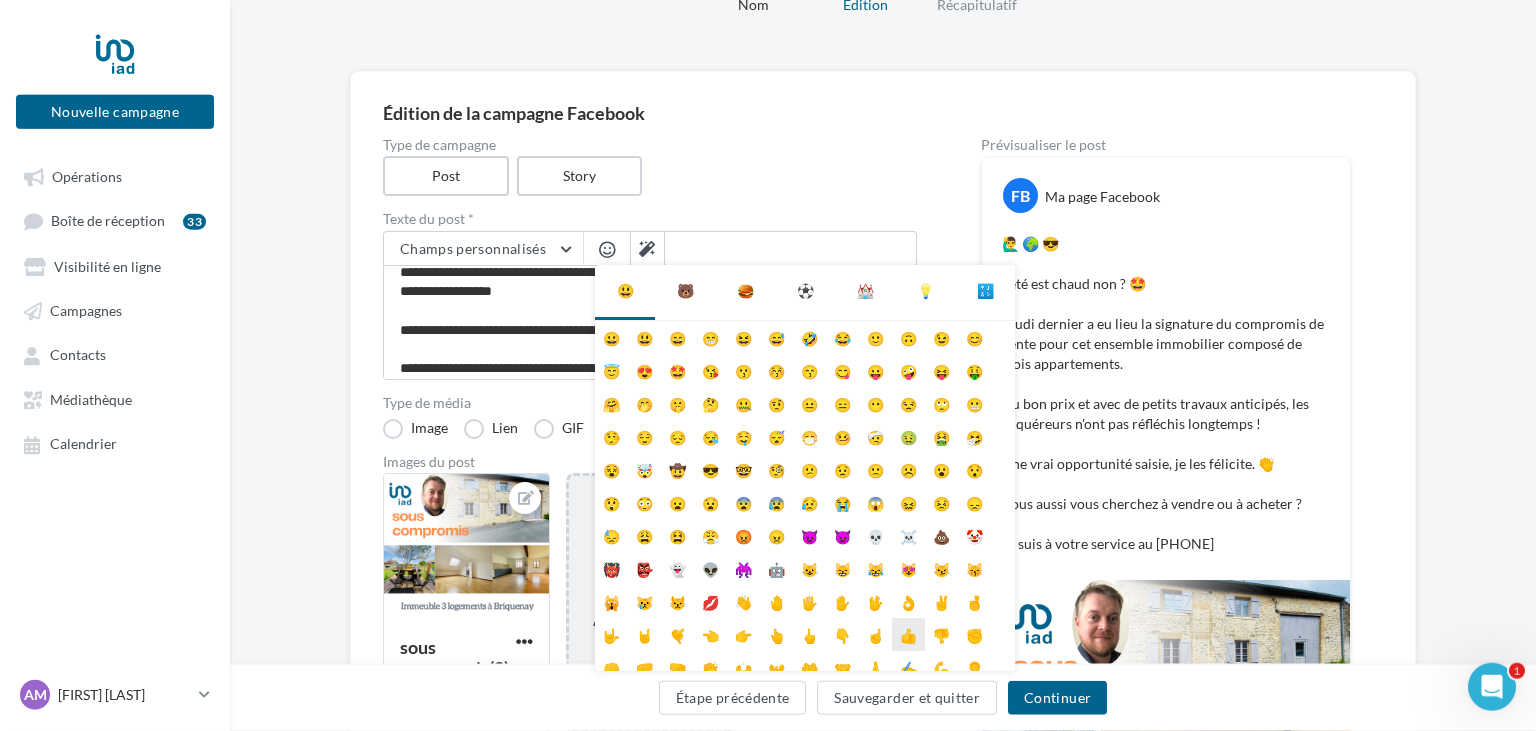 click on "👍" at bounding box center [908, 634] 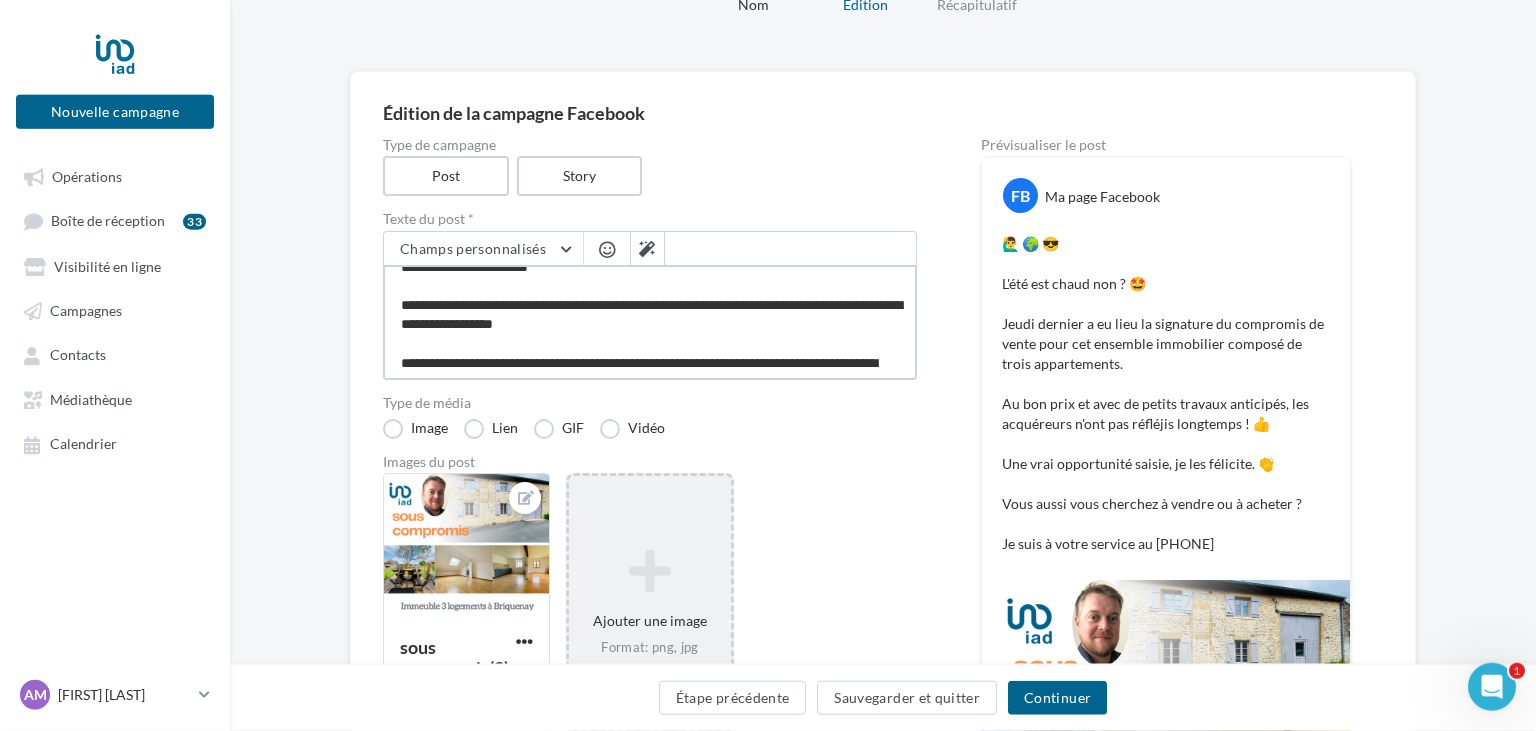 scroll, scrollTop: 54, scrollLeft: 0, axis: vertical 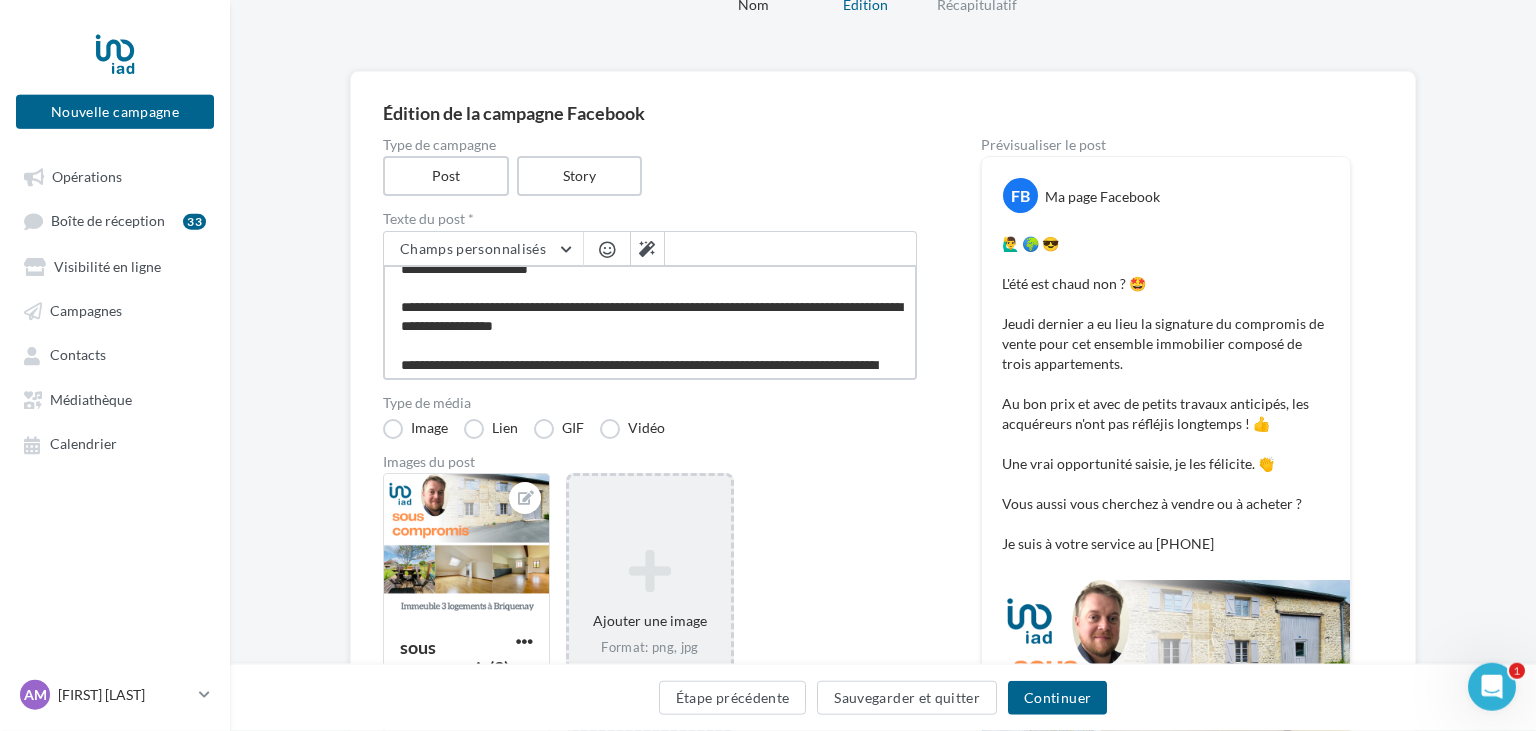 click on "**********" at bounding box center (650, 322) 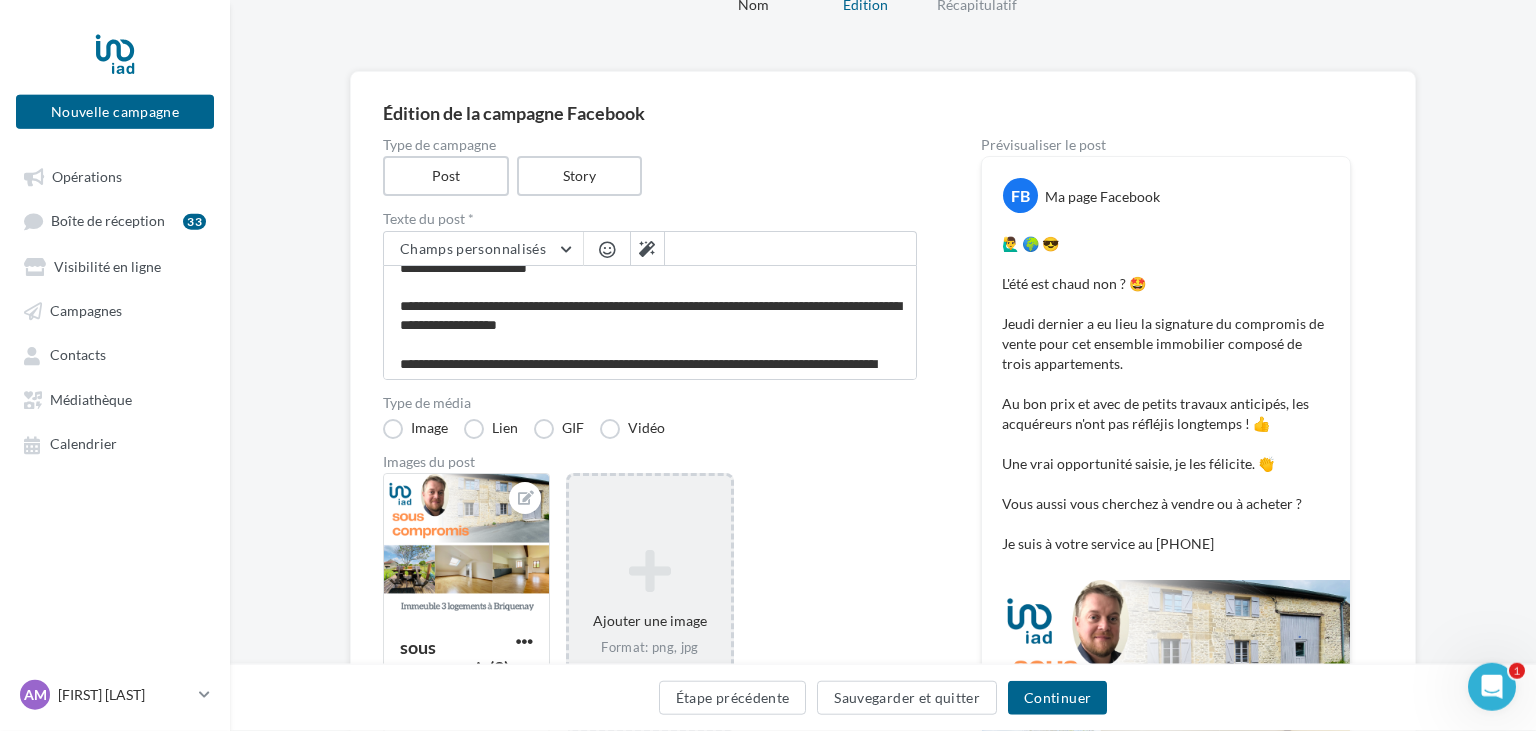 click at bounding box center (607, 249) 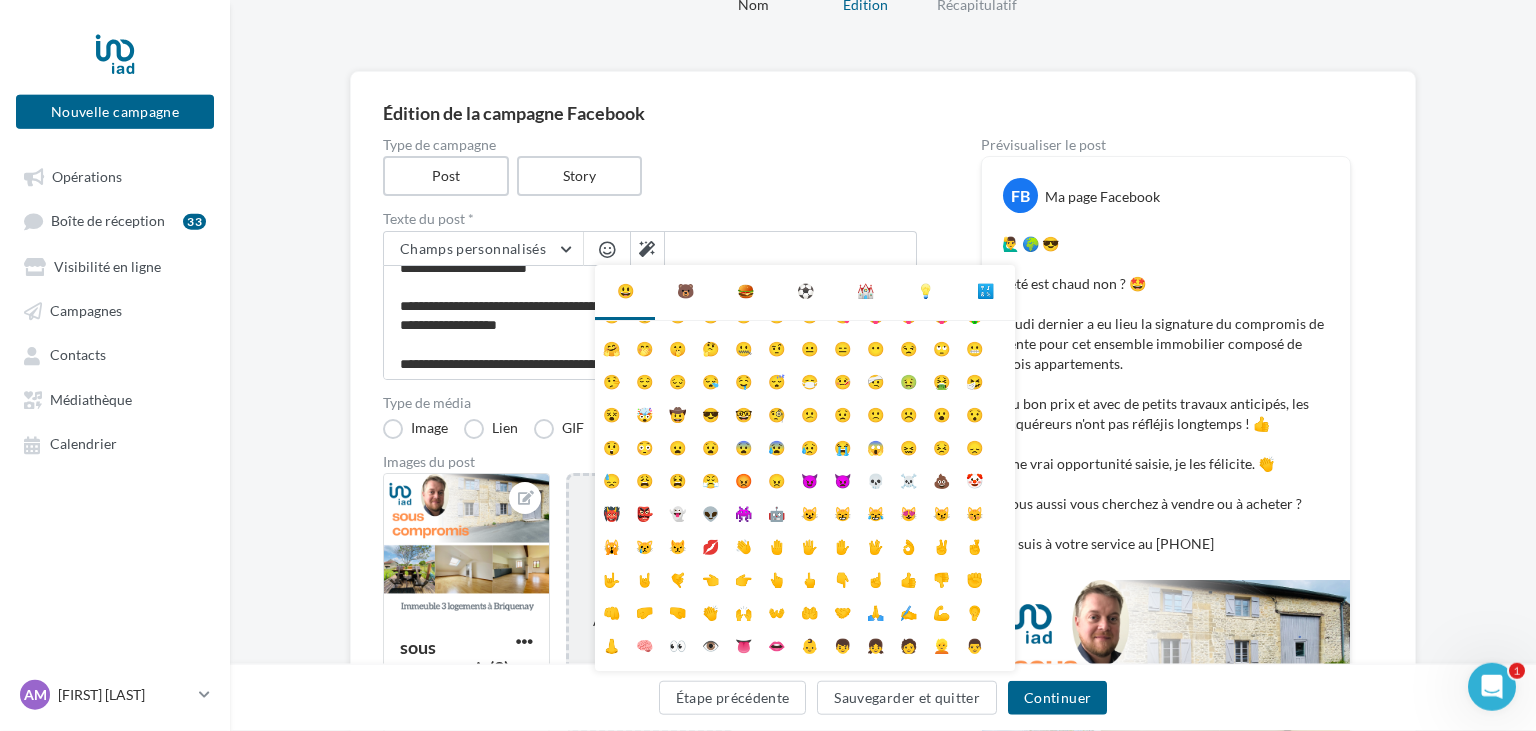 scroll, scrollTop: 79, scrollLeft: 0, axis: vertical 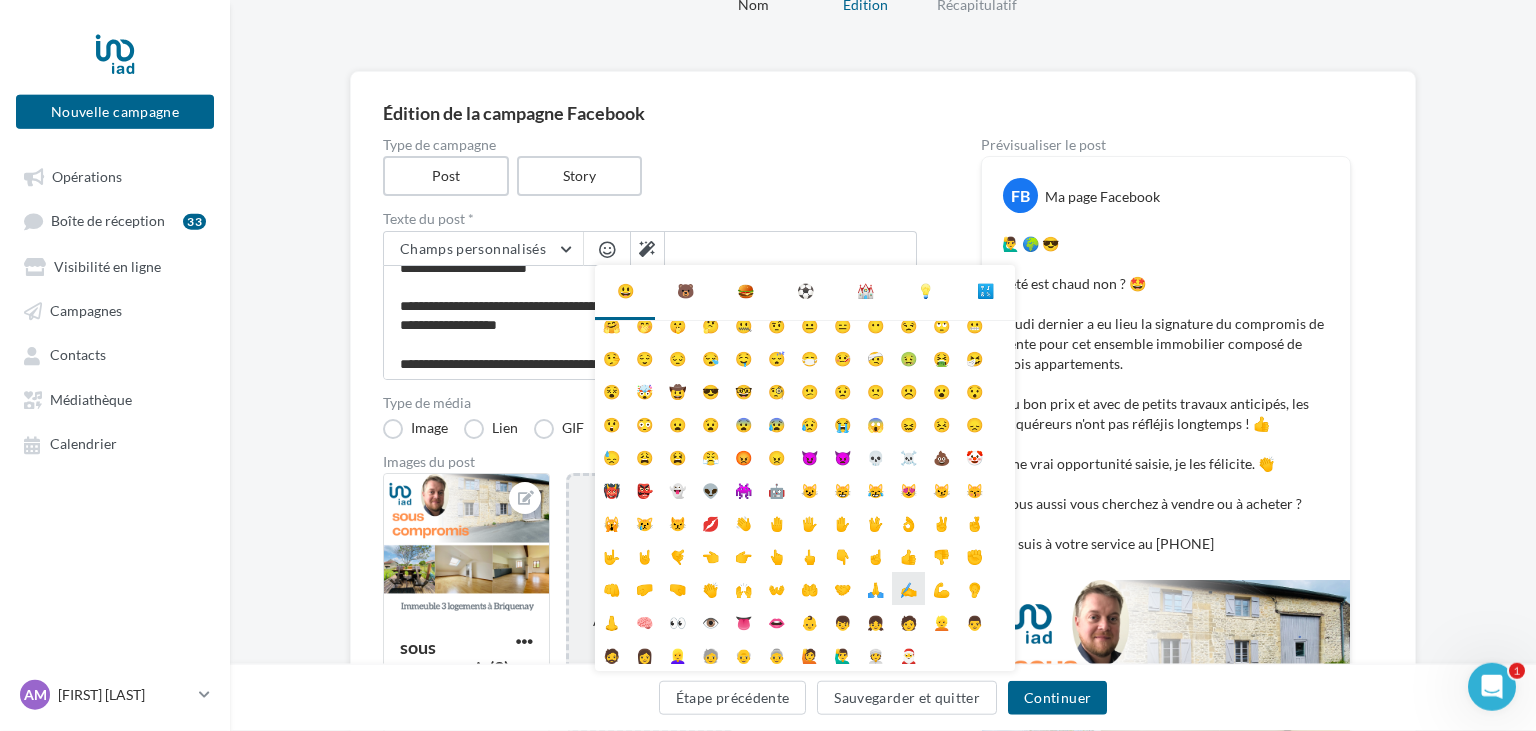 click on "✍" at bounding box center (908, 588) 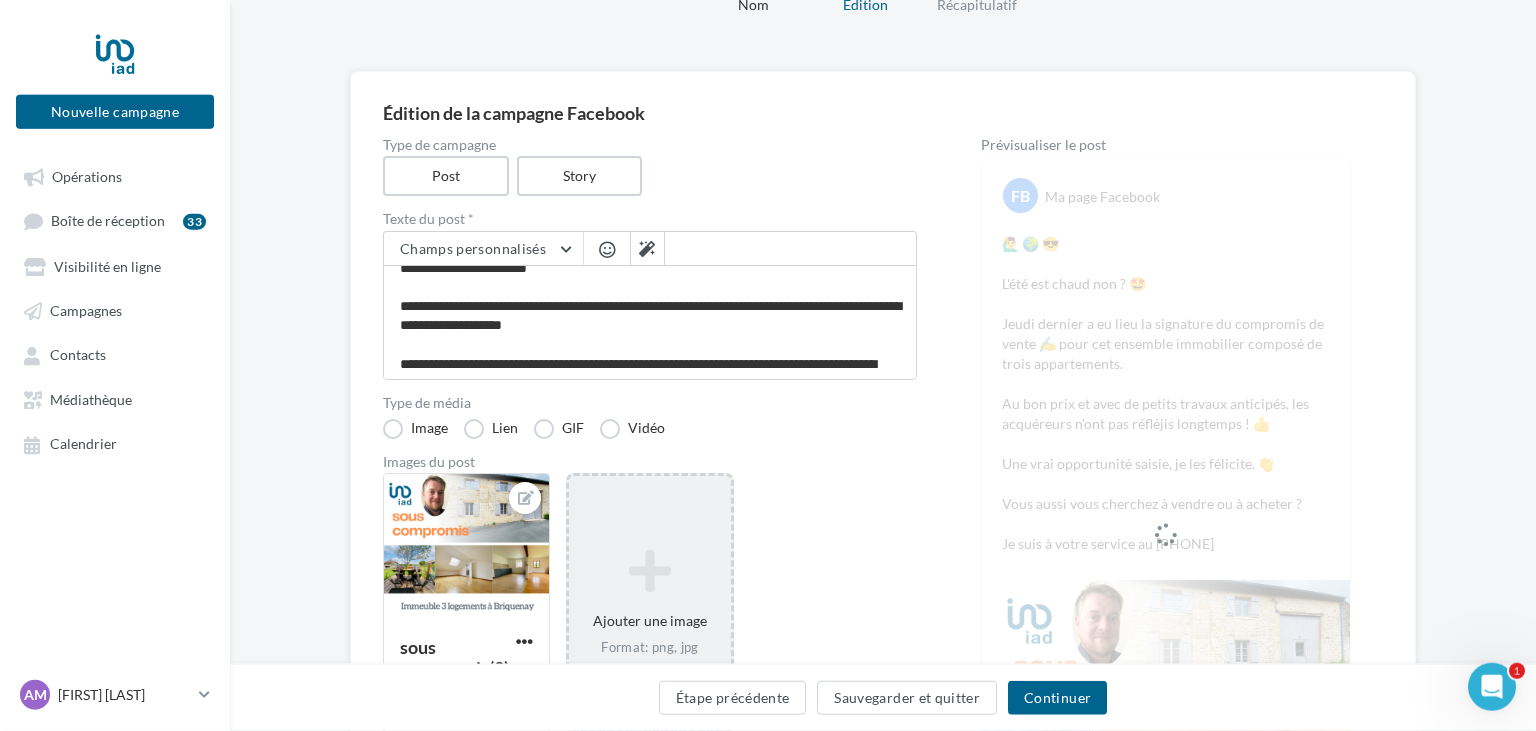 click at bounding box center [607, 249] 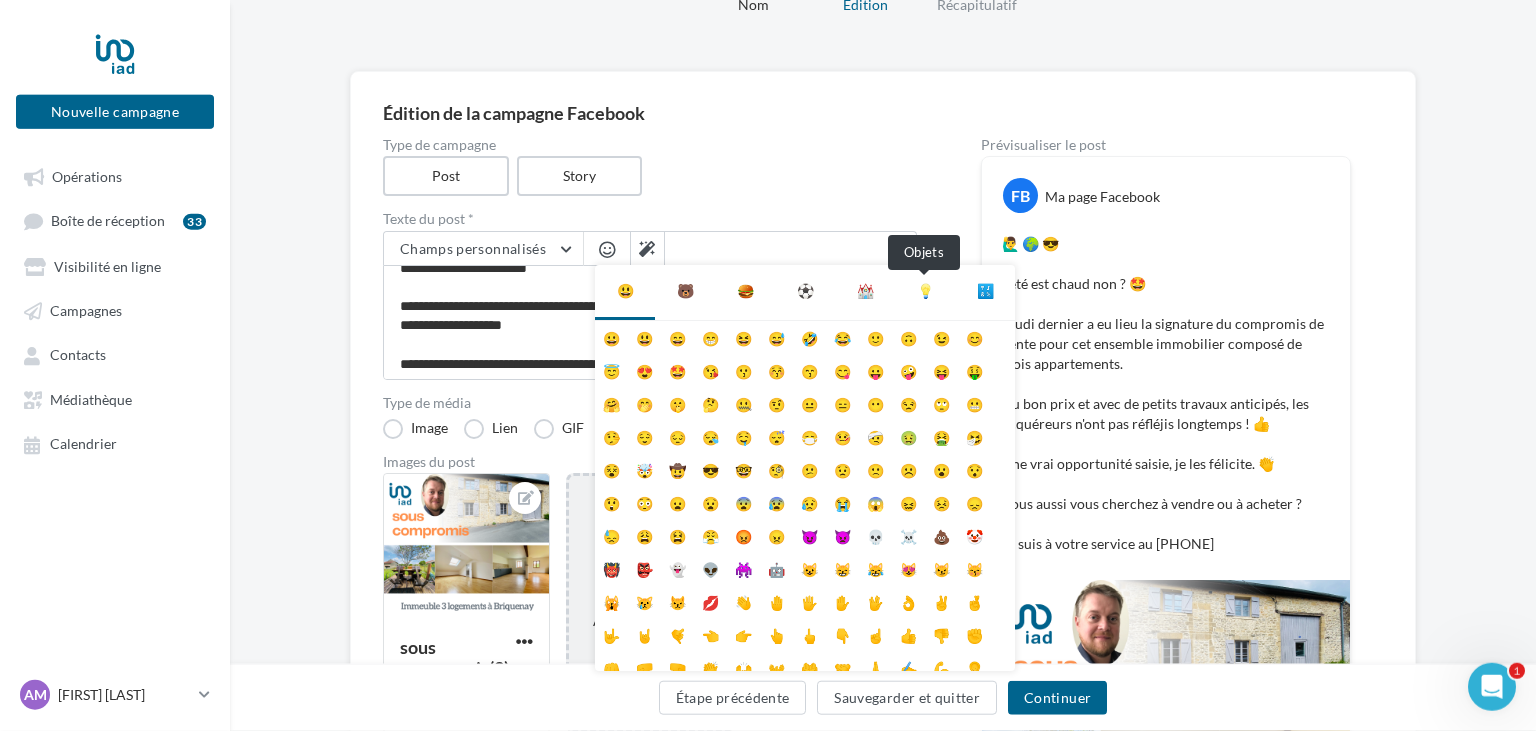 click on "💡" at bounding box center [925, 291] 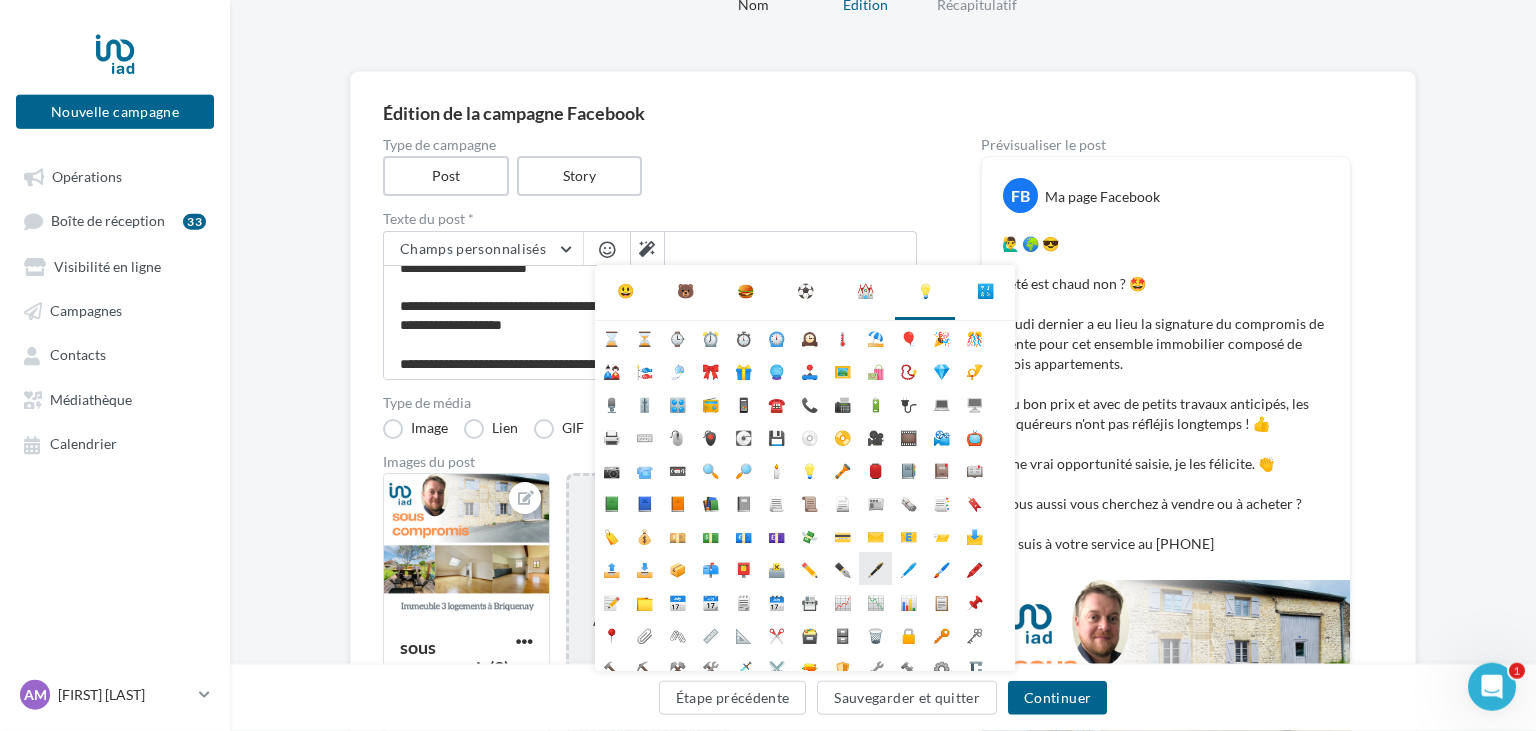 click on "🖋️" at bounding box center [875, 568] 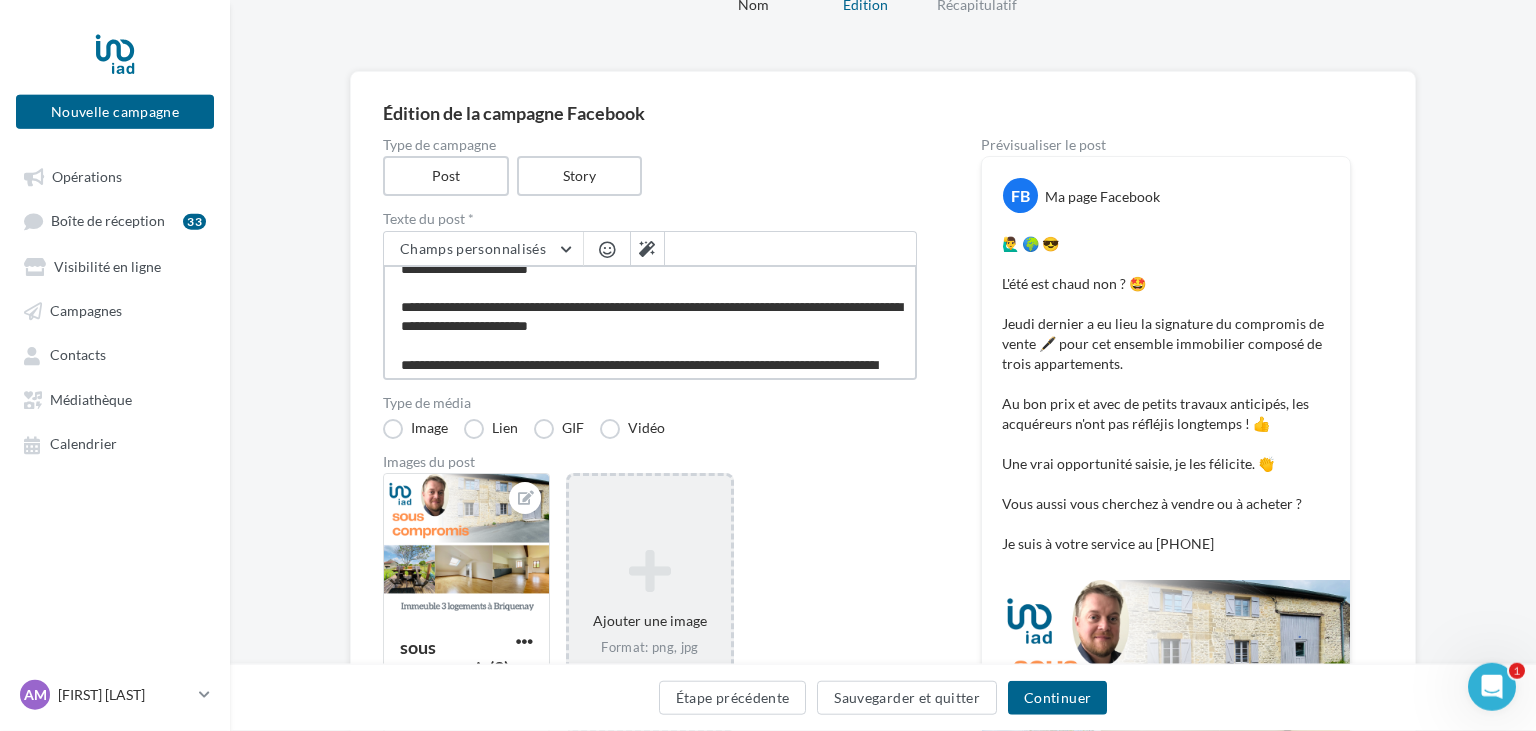 click on "**********" at bounding box center (650, 322) 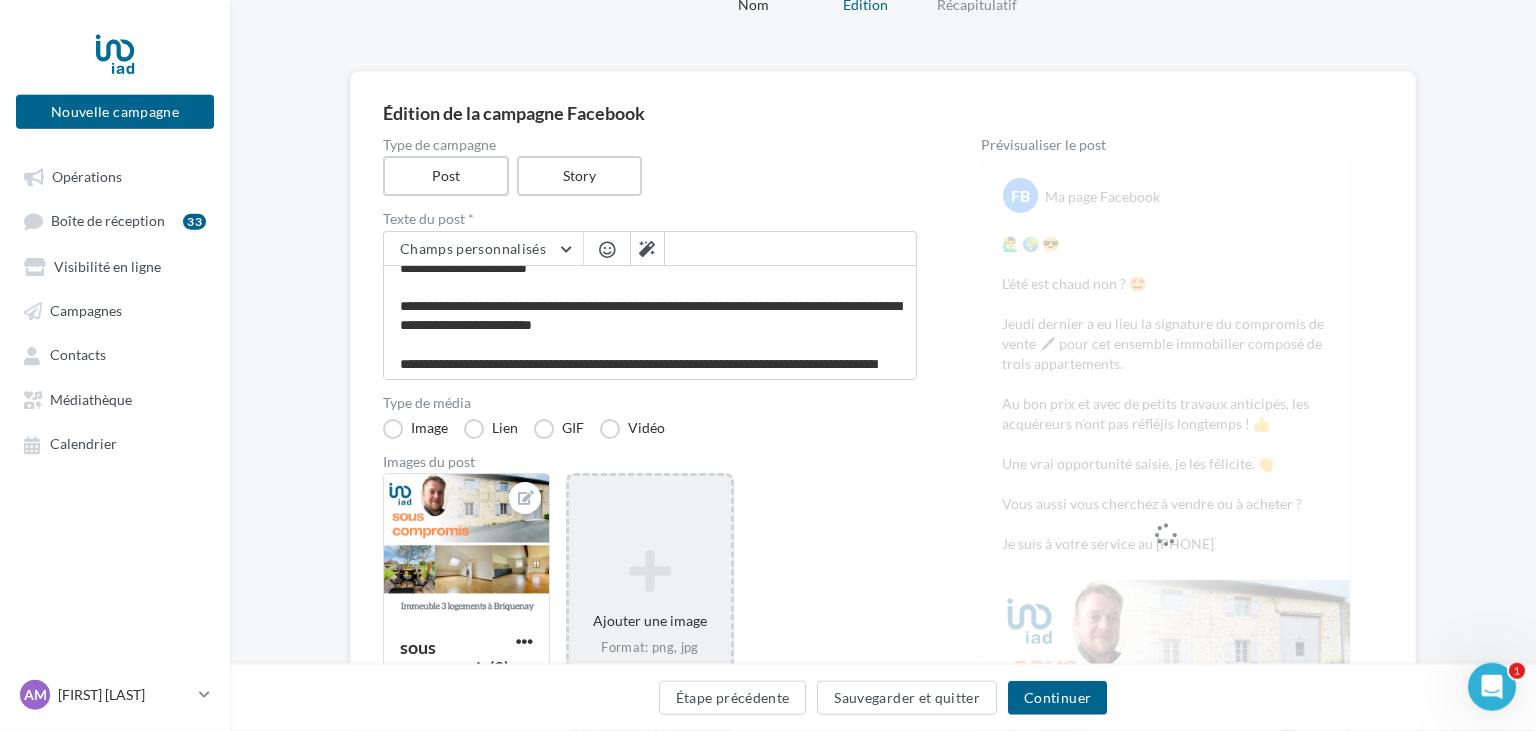 click at bounding box center (607, 249) 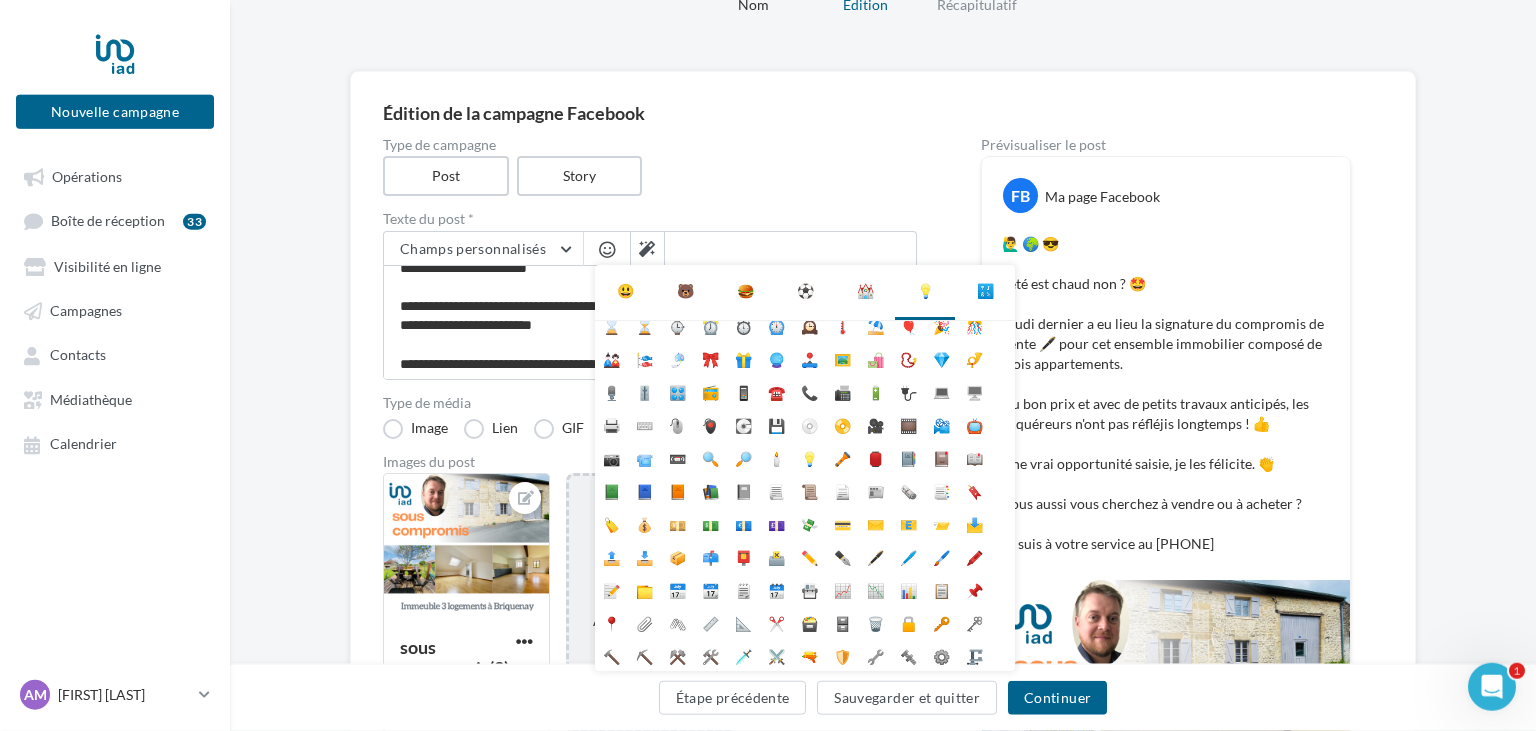scroll, scrollTop: 0, scrollLeft: 0, axis: both 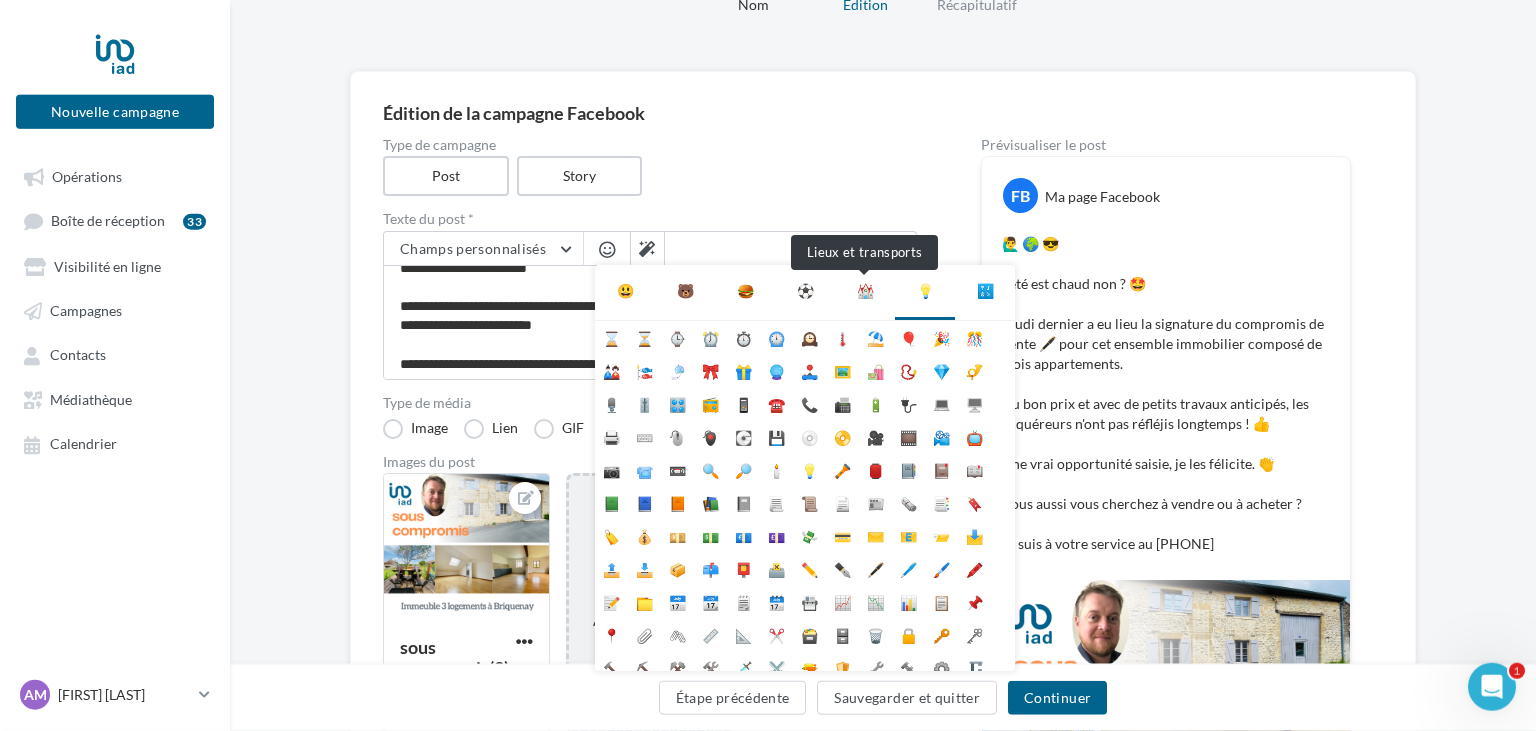 click on "⛪" at bounding box center [865, 291] 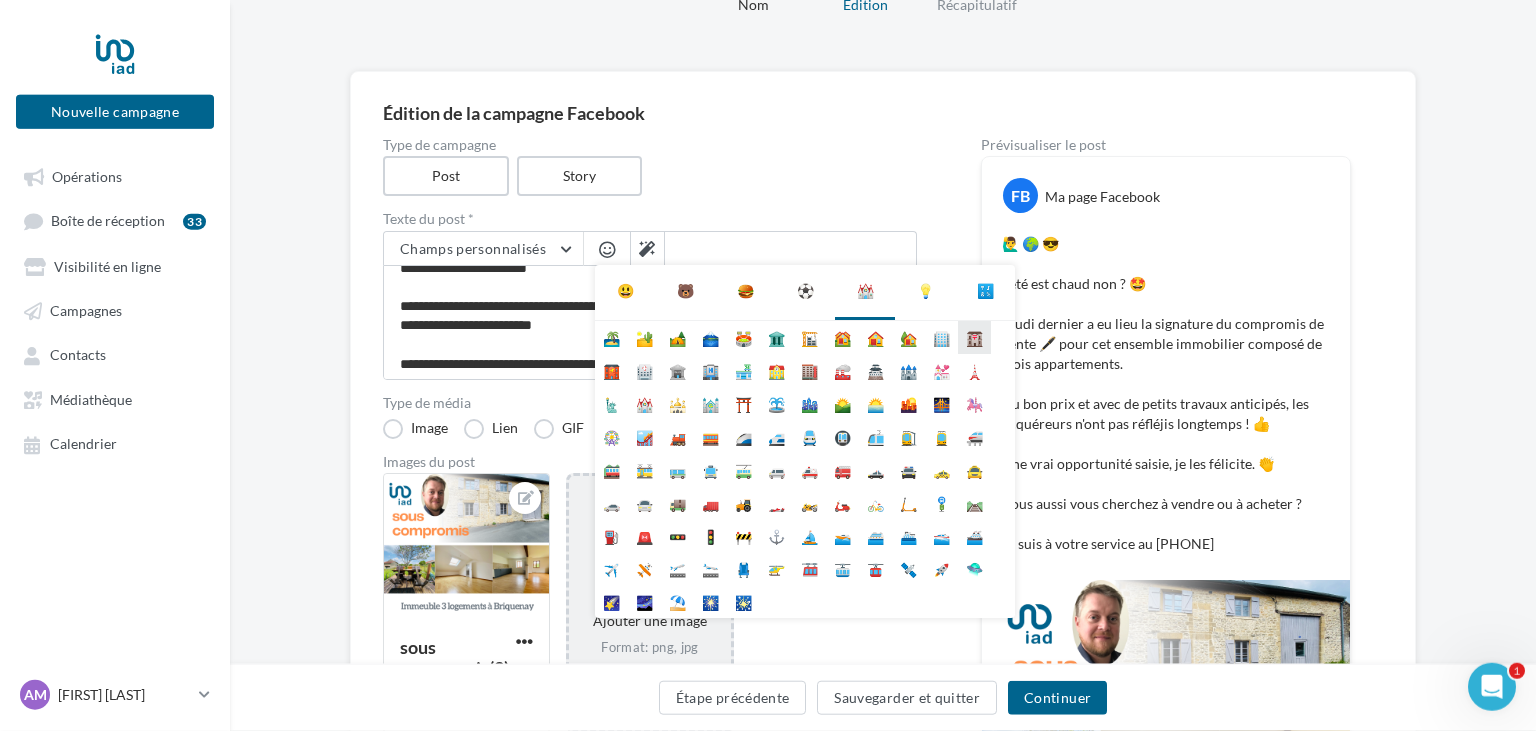 click on "🏣" at bounding box center (974, 337) 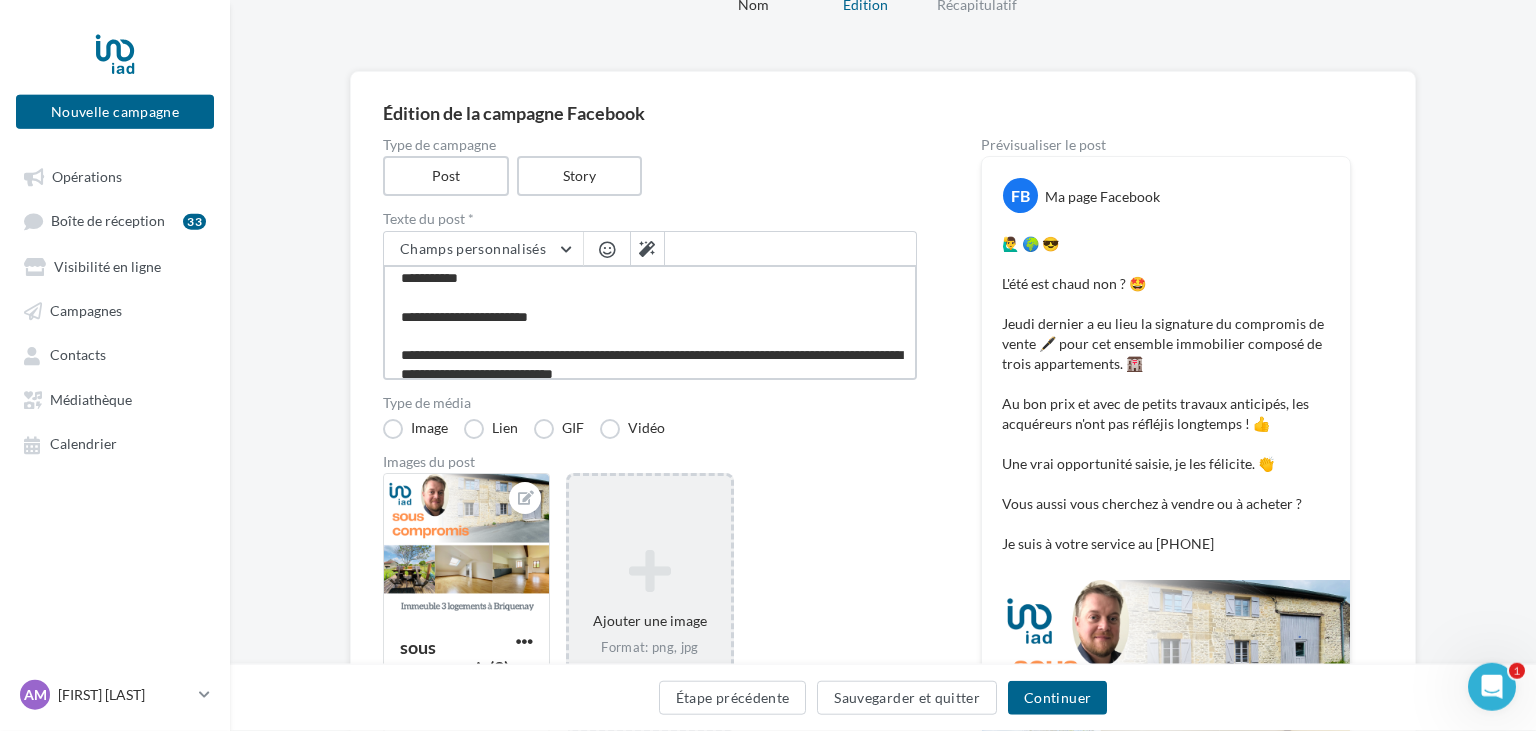 scroll, scrollTop: 0, scrollLeft: 0, axis: both 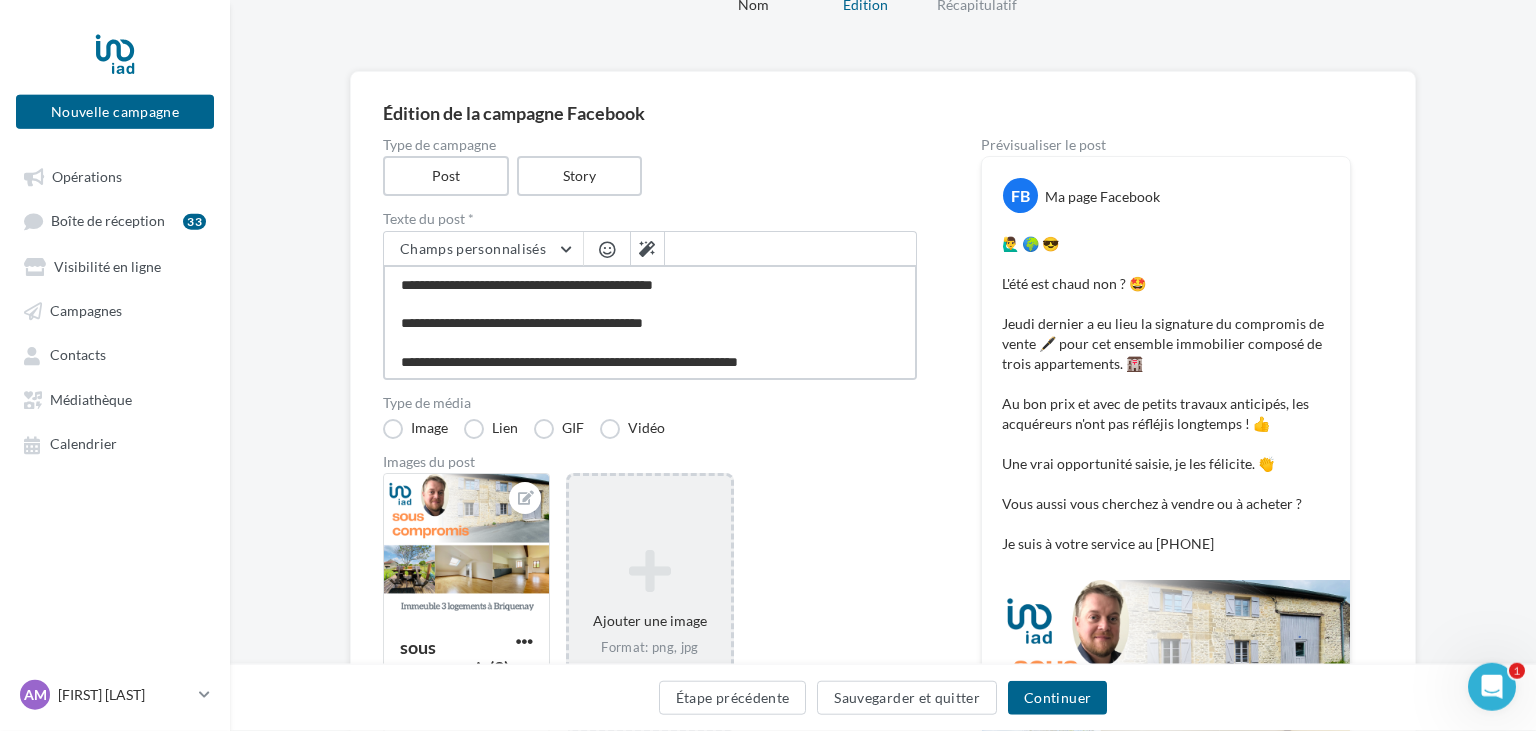 click on "**********" at bounding box center [650, 322] 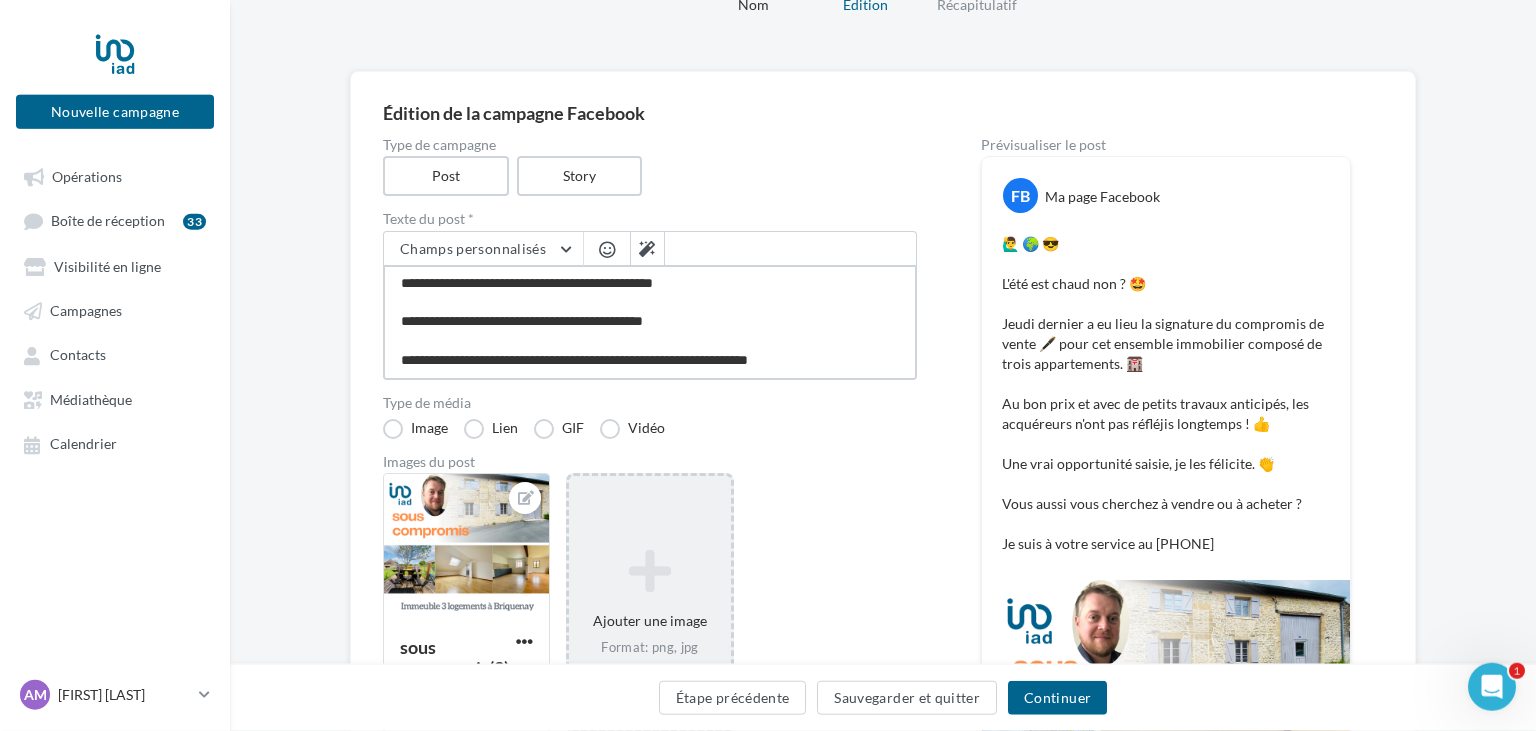 scroll, scrollTop: 224, scrollLeft: 0, axis: vertical 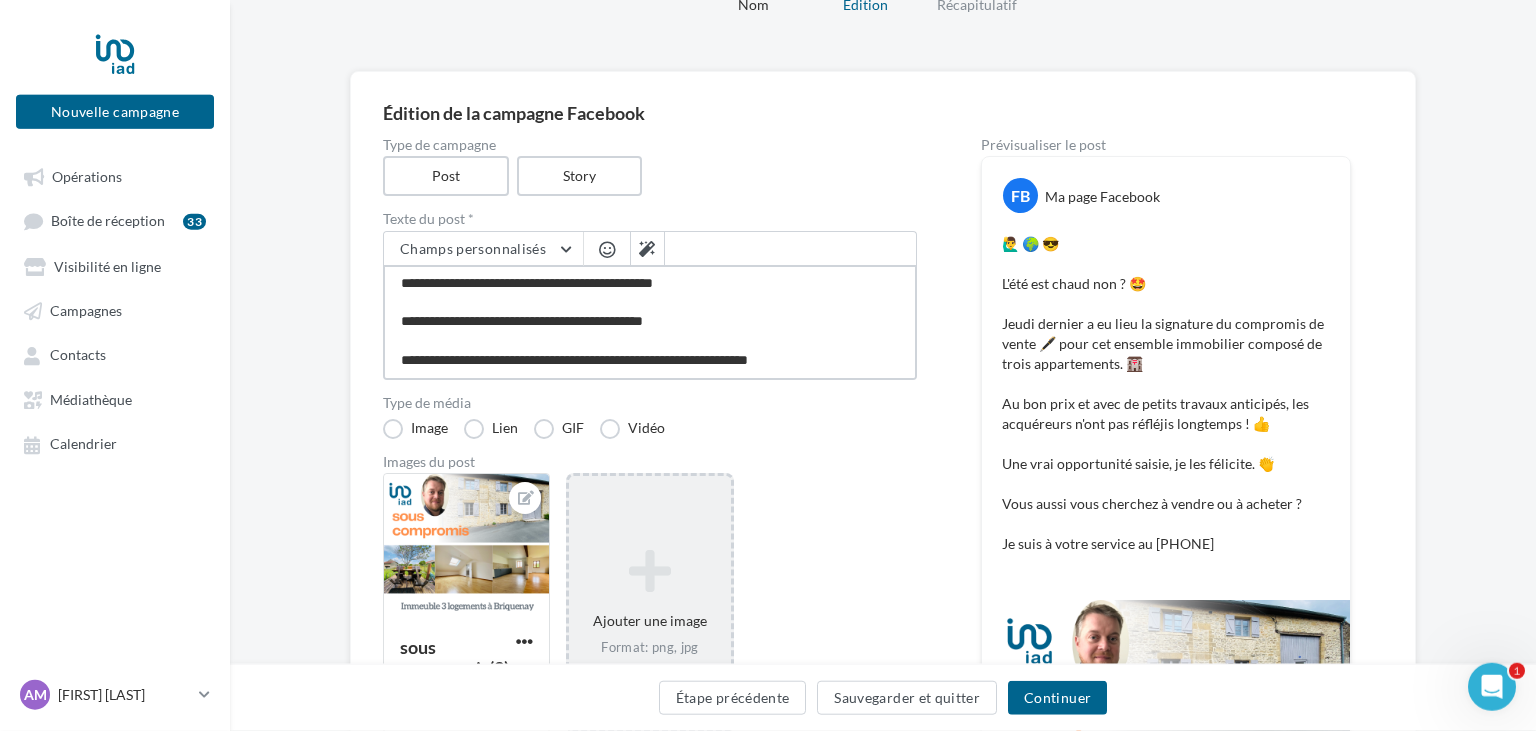 click on "**********" at bounding box center [650, 322] 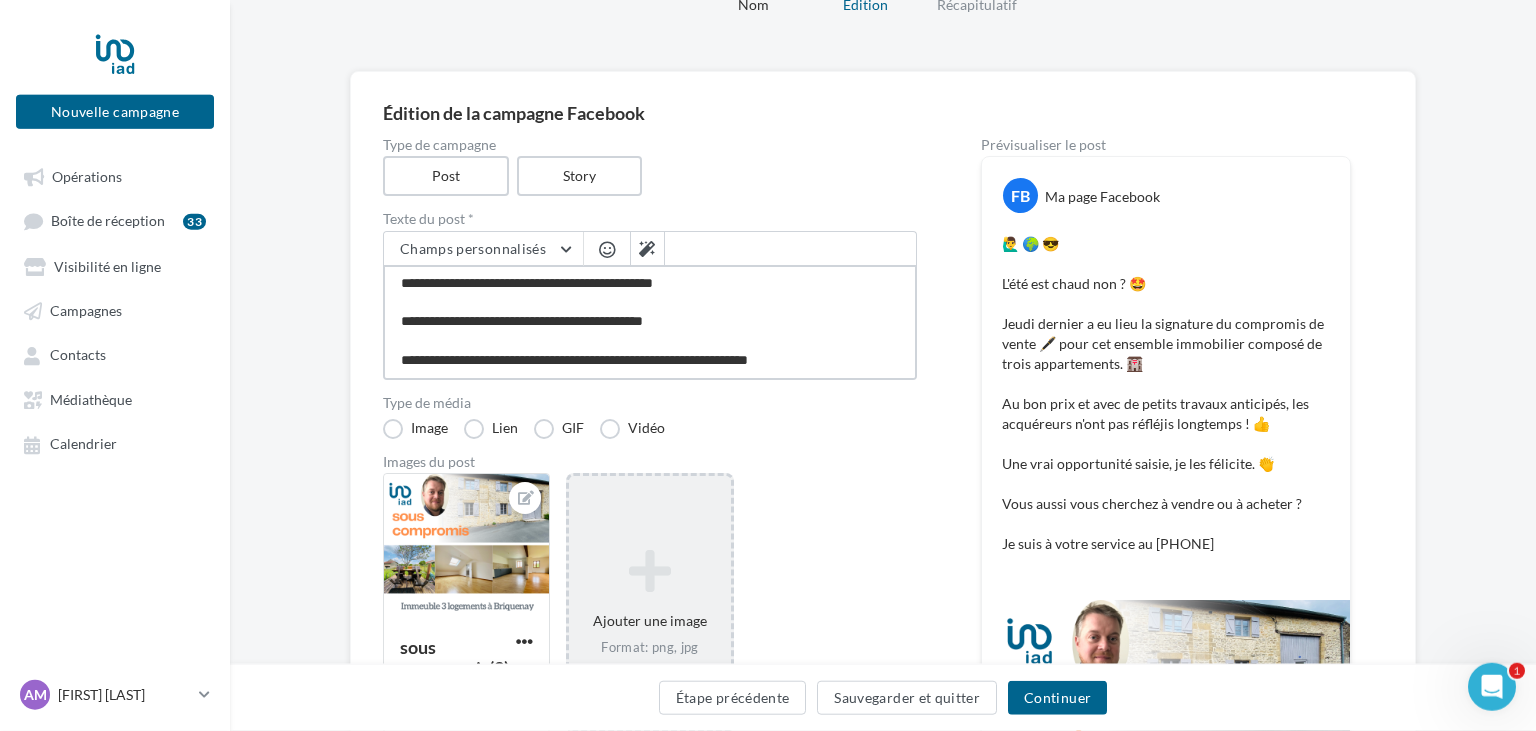 paste on "**********" 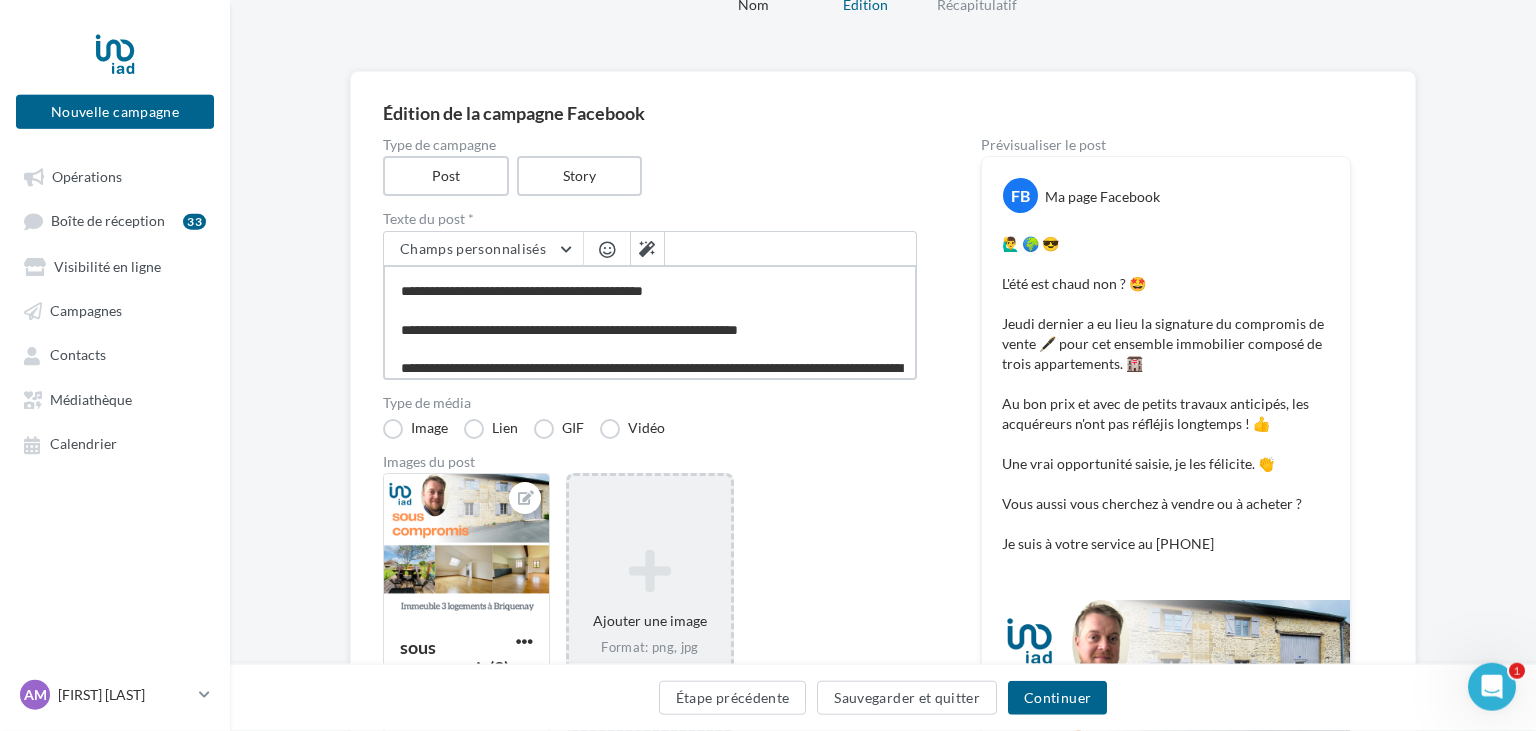 scroll, scrollTop: 280, scrollLeft: 0, axis: vertical 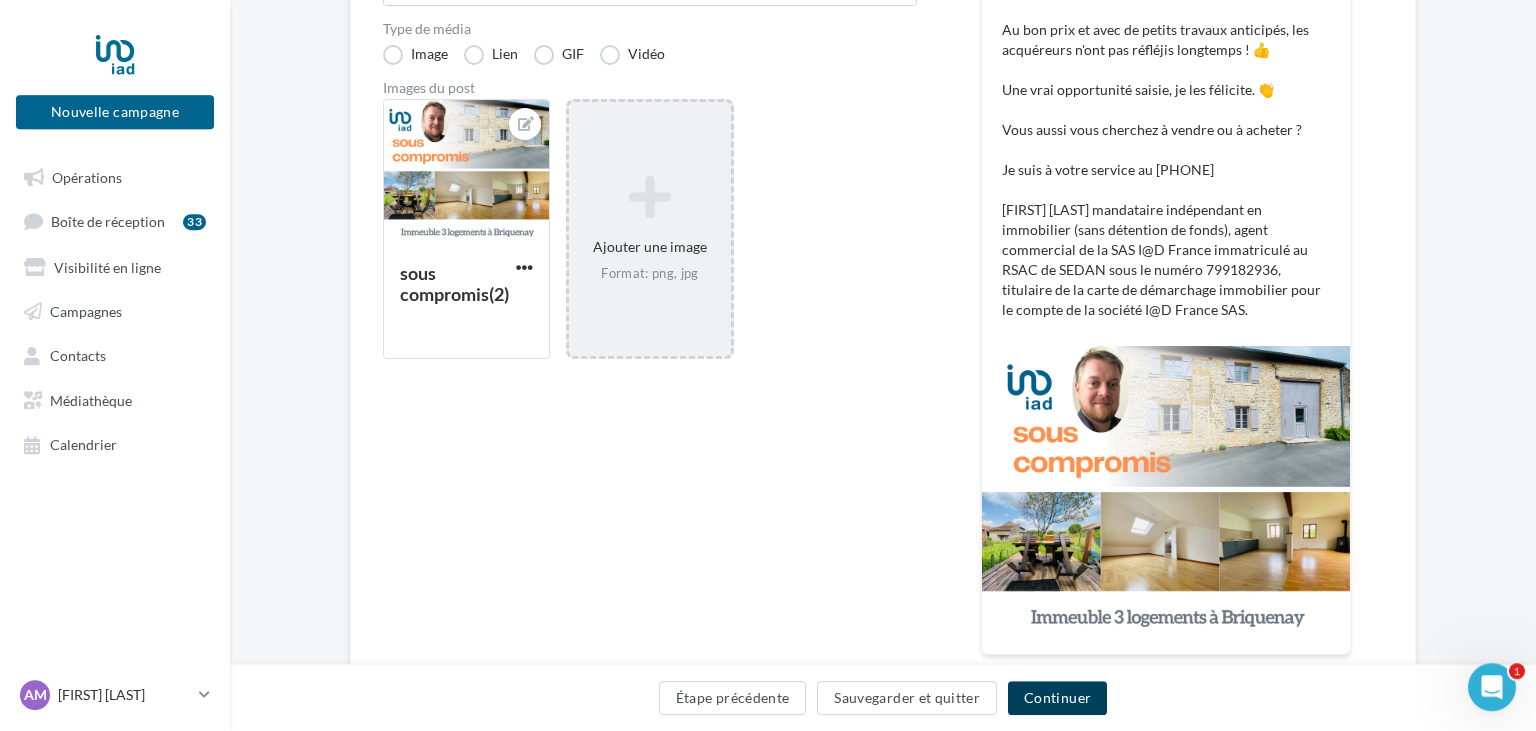 click on "Continuer" at bounding box center [1057, 698] 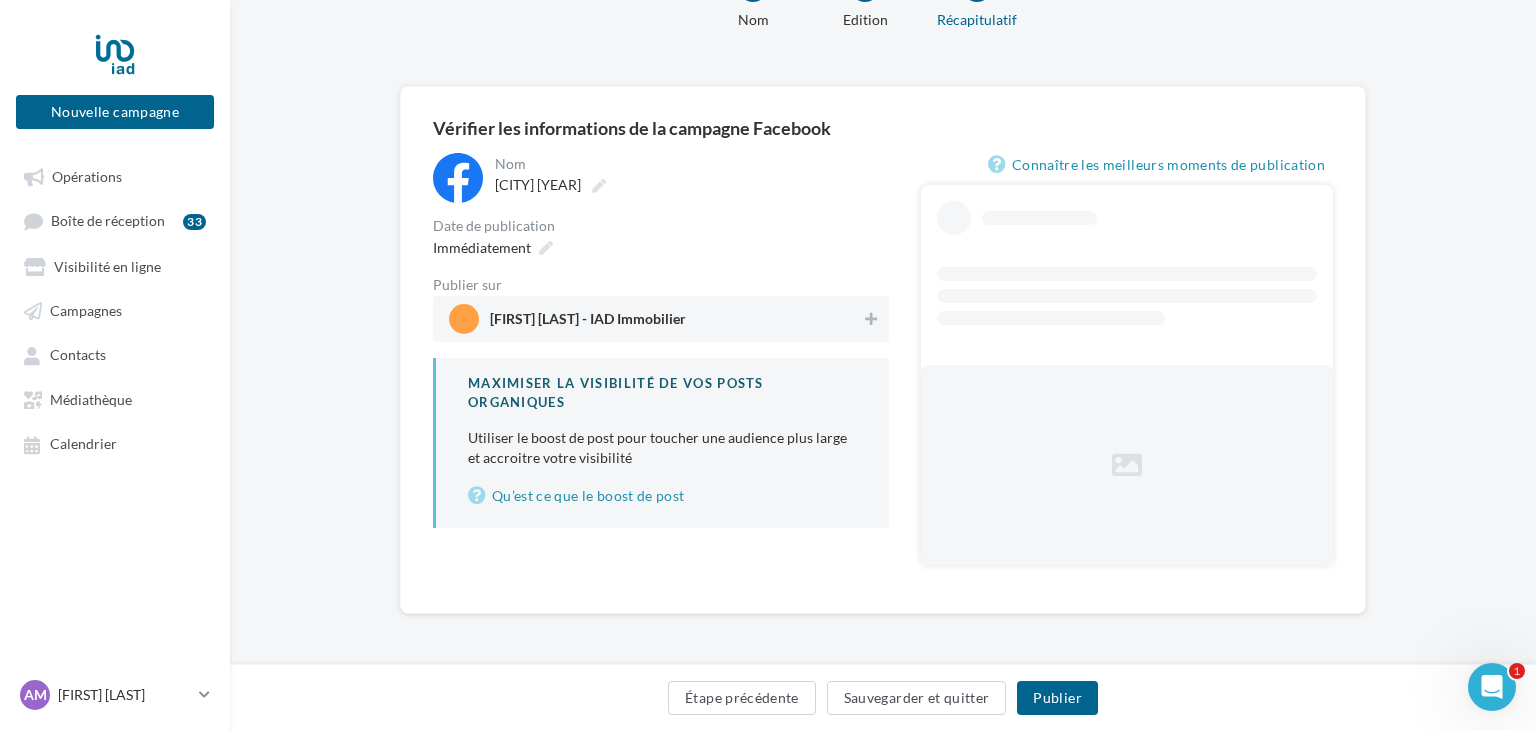 scroll, scrollTop: 29, scrollLeft: 0, axis: vertical 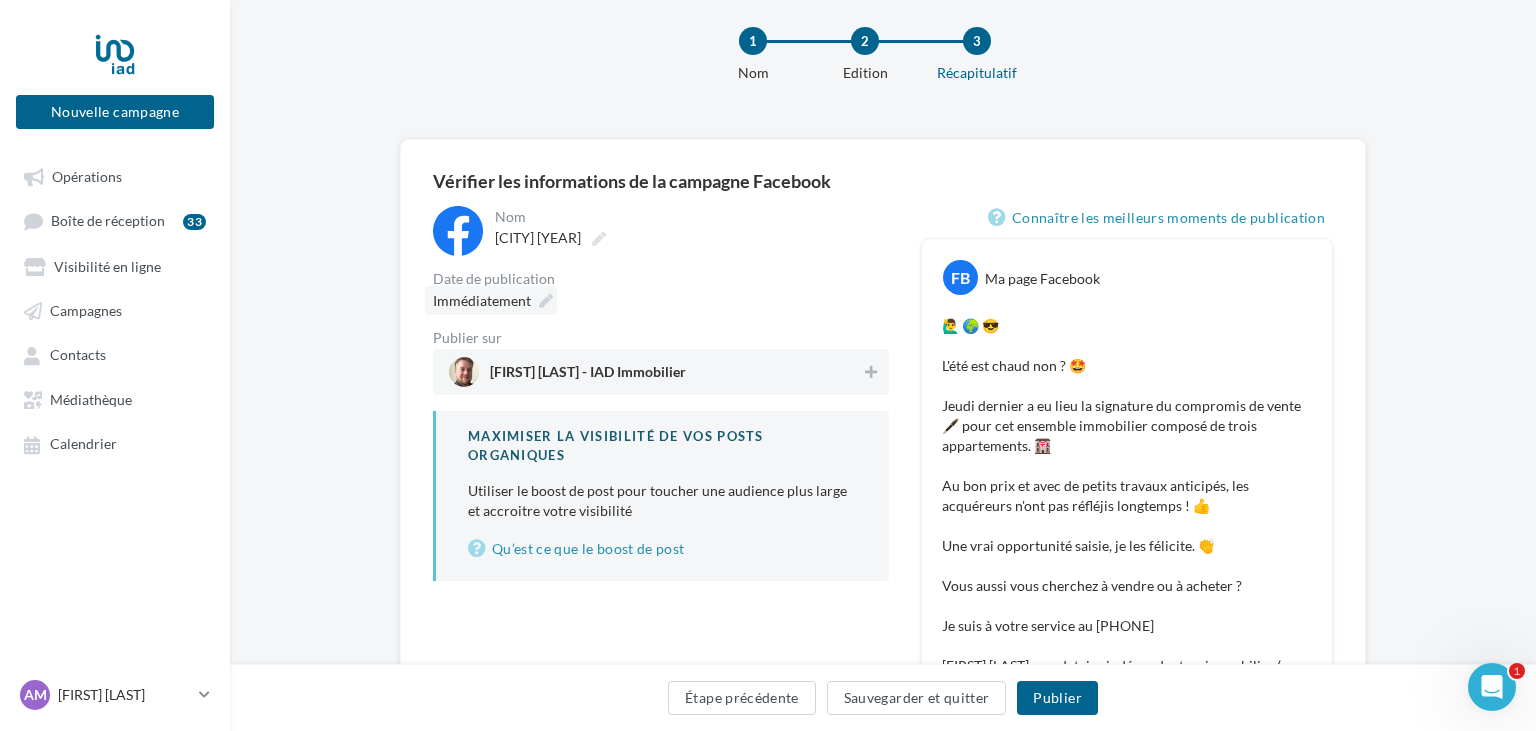 click at bounding box center [546, 301] 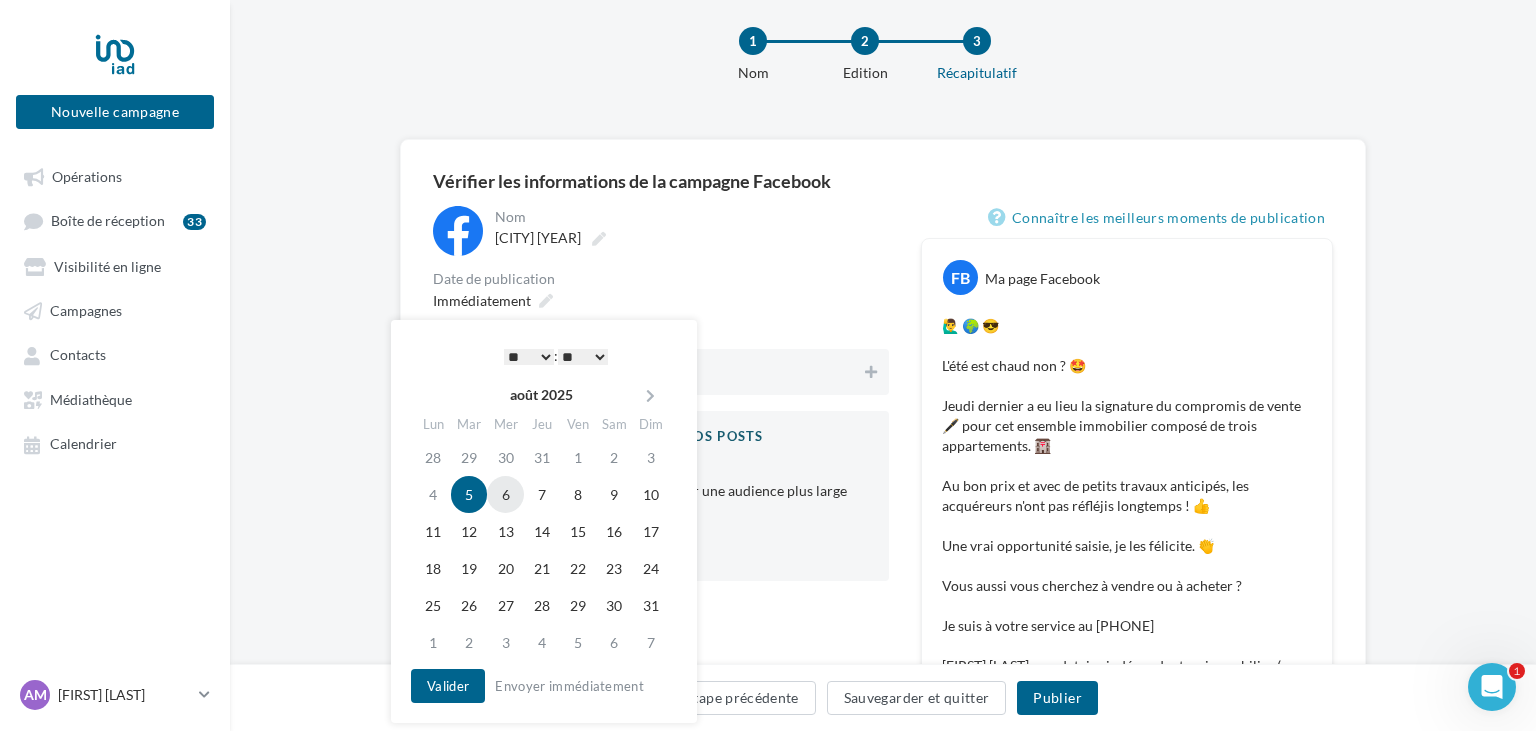 click on "6" at bounding box center (505, 494) 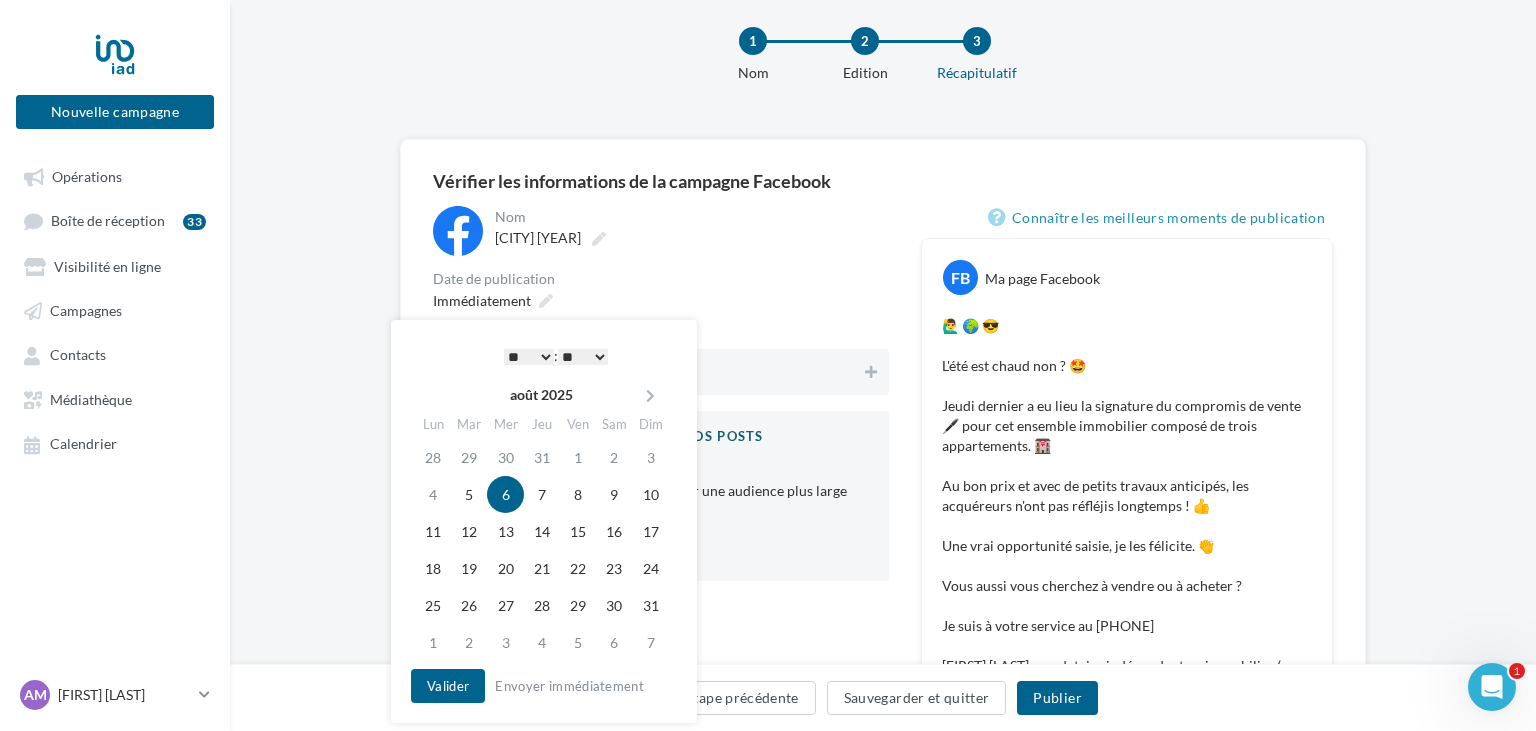 click on "* * * * * * * * * * ** ** ** ** ** ** ** ** ** ** ** ** ** **" at bounding box center [529, 357] 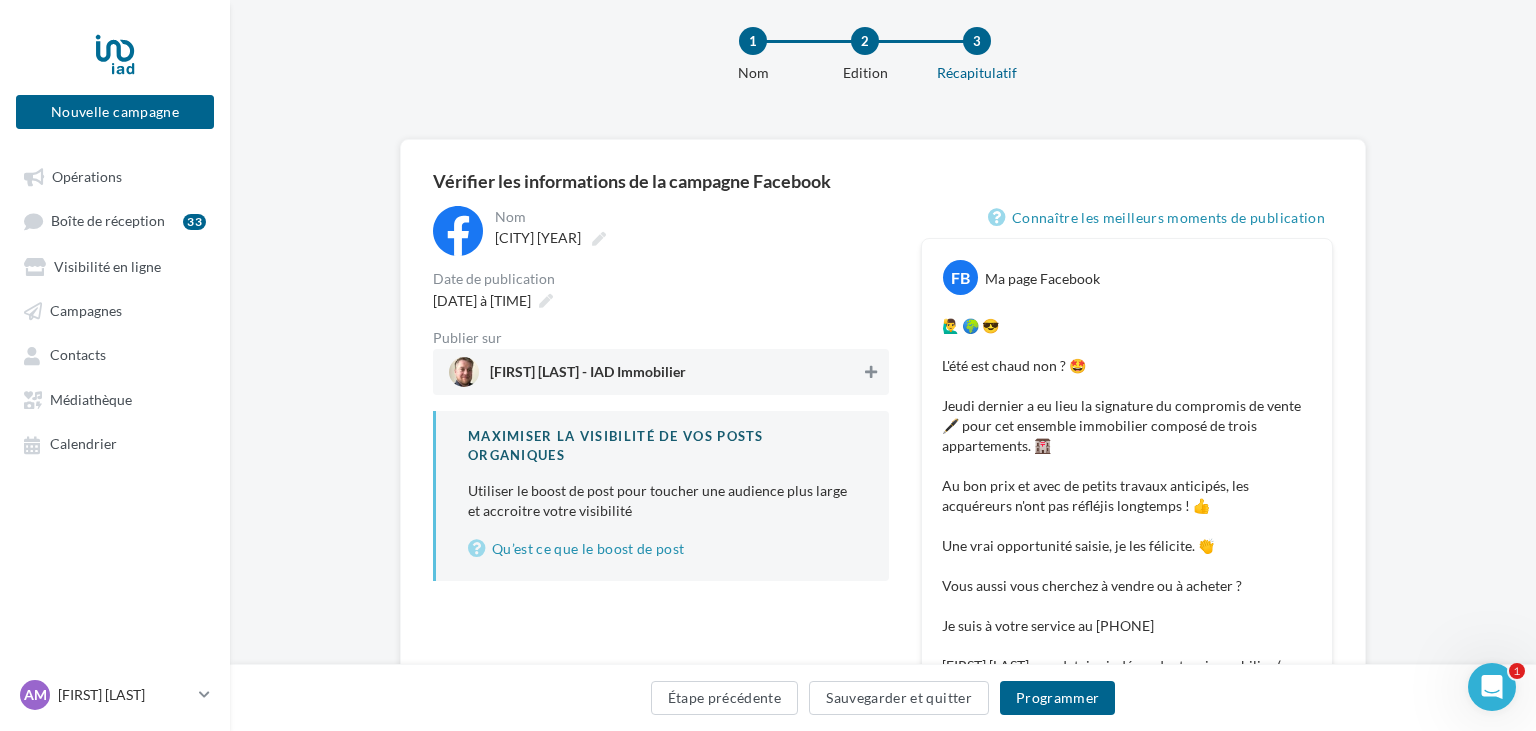 click at bounding box center (871, 372) 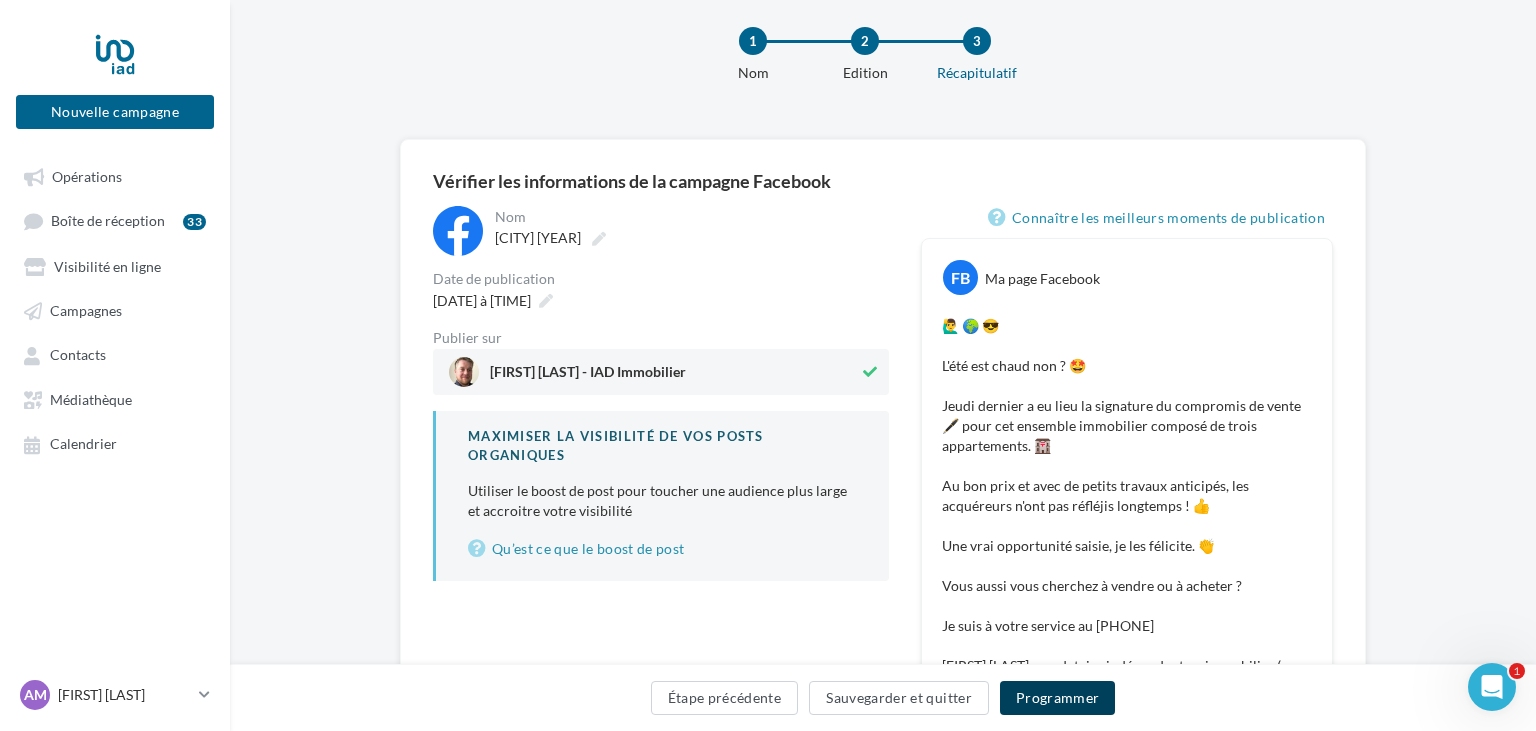 click on "Programmer" at bounding box center (1058, 698) 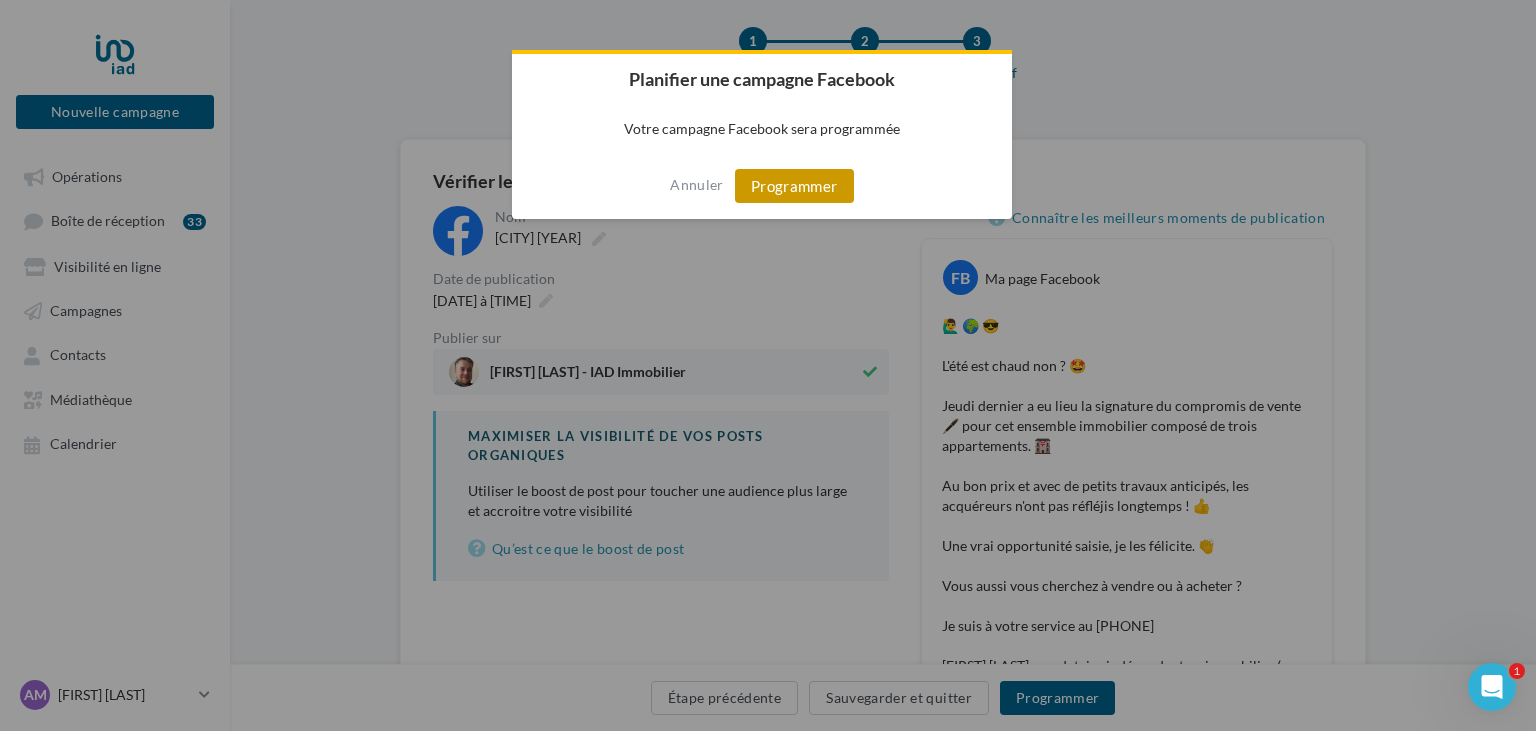 click on "Programmer" at bounding box center (794, 186) 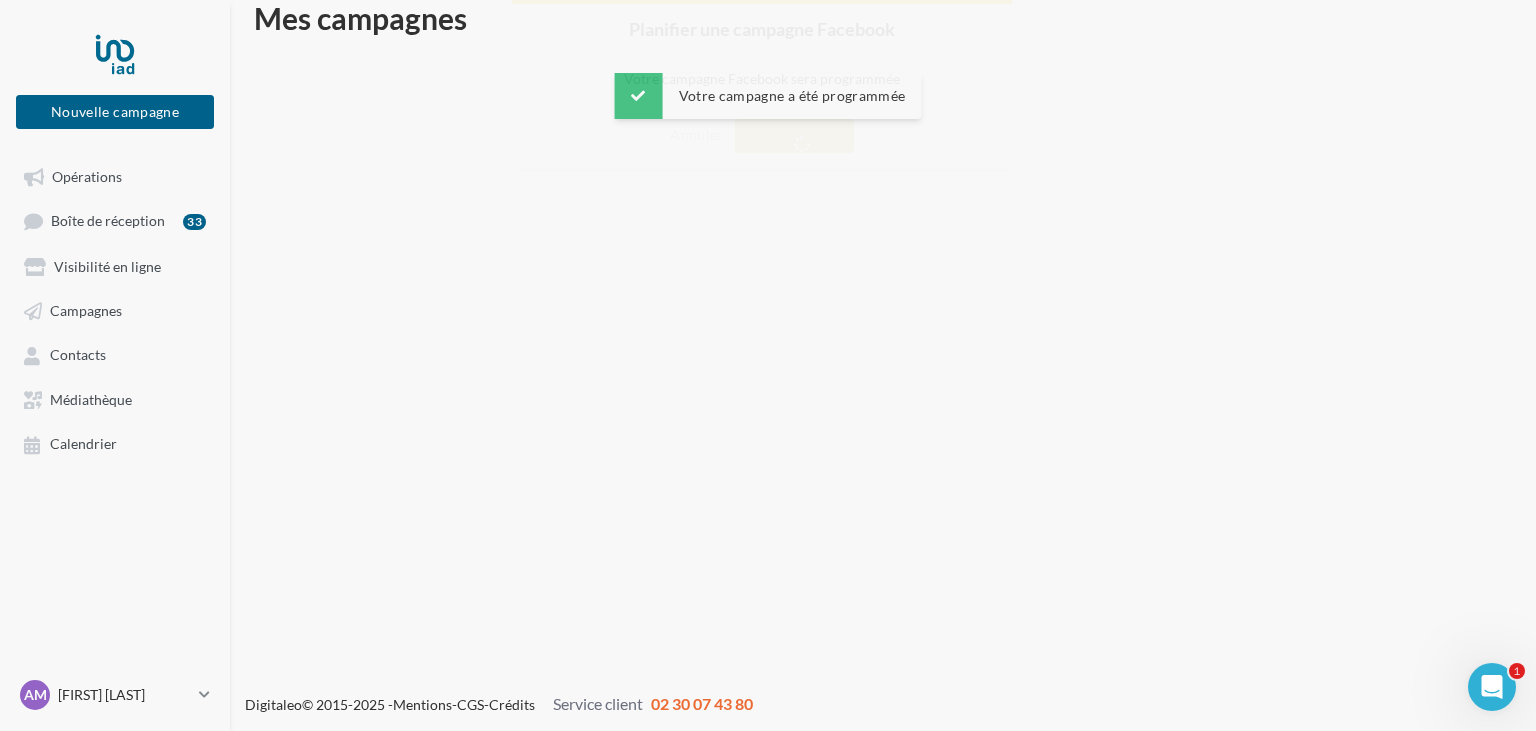 scroll, scrollTop: 32, scrollLeft: 0, axis: vertical 